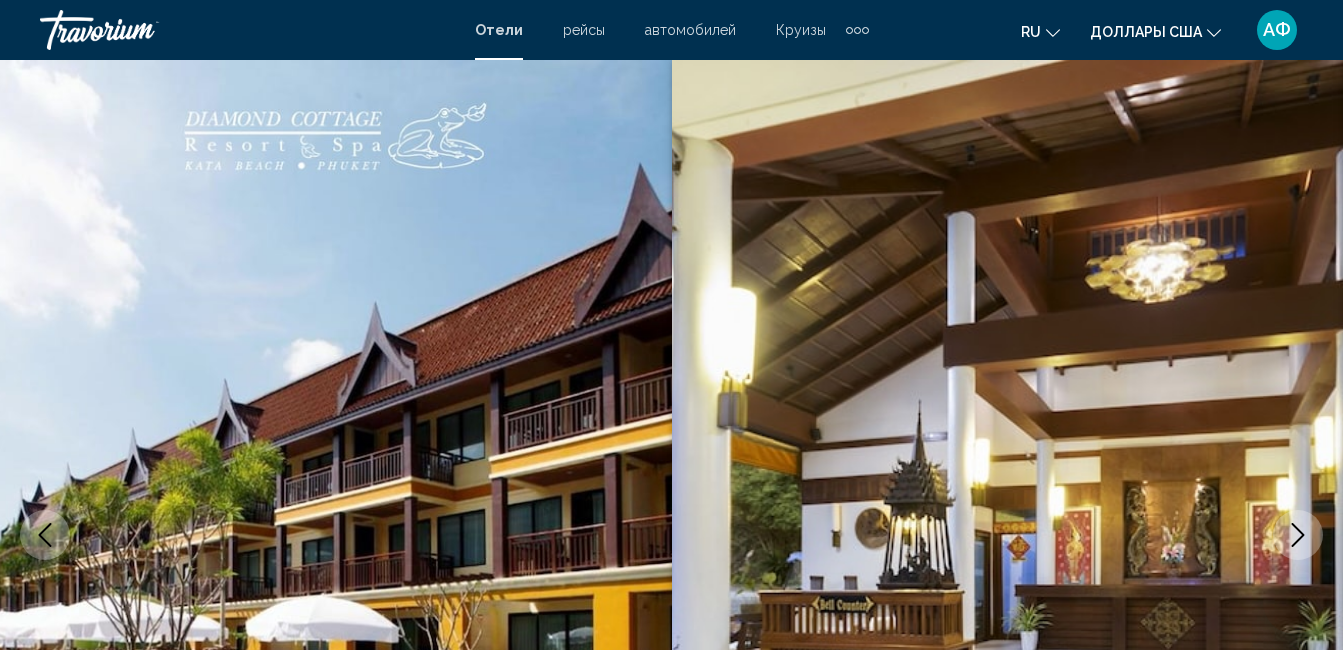 scroll, scrollTop: 710, scrollLeft: 0, axis: vertical 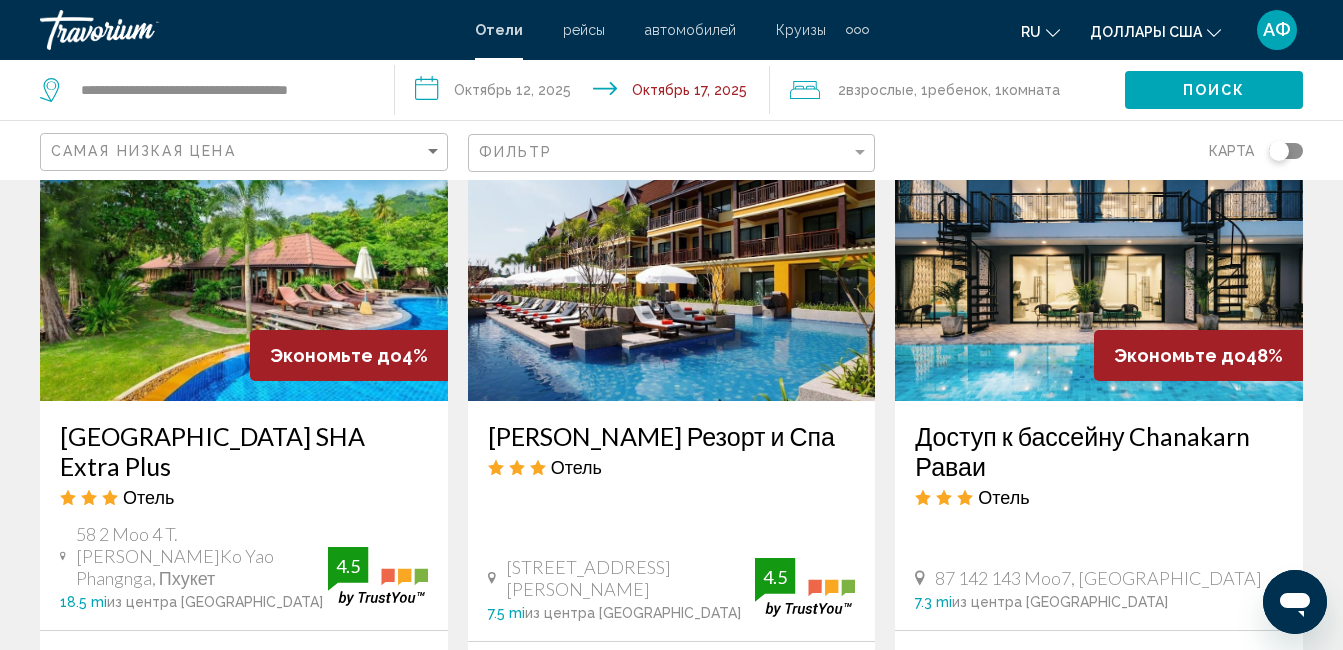click at bounding box center (1099, 241) 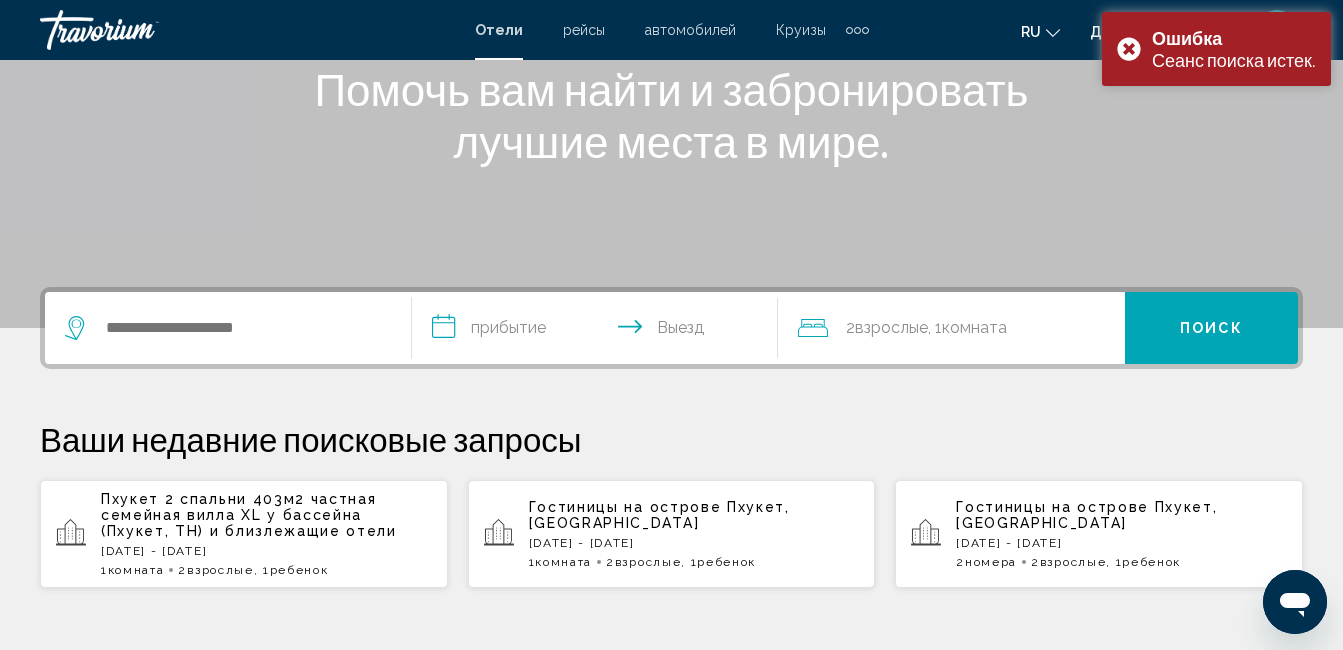 scroll, scrollTop: 300, scrollLeft: 0, axis: vertical 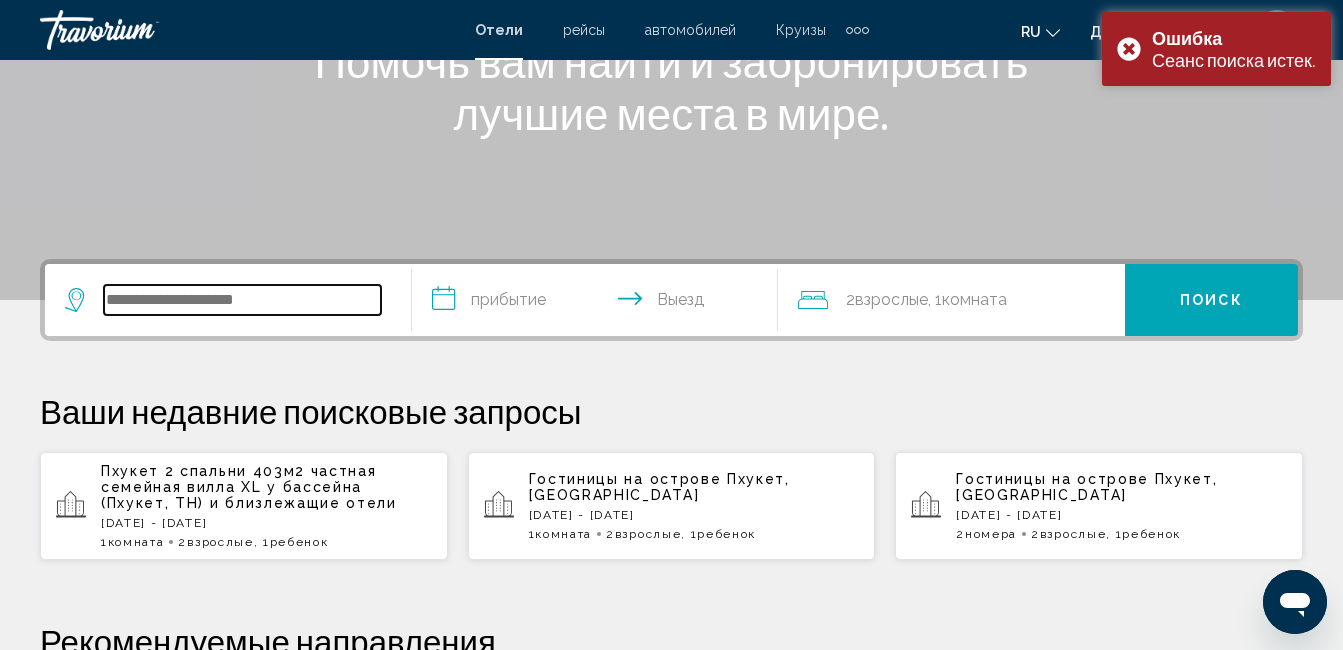 click at bounding box center (242, 300) 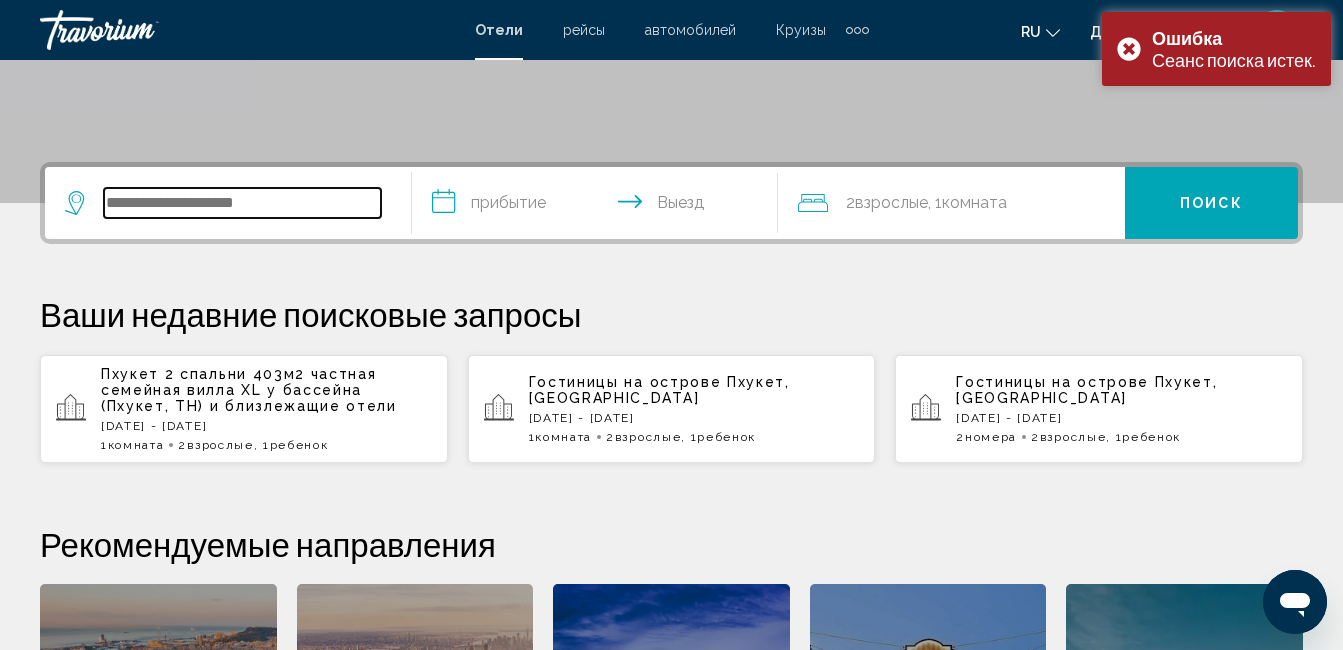 scroll, scrollTop: 494, scrollLeft: 0, axis: vertical 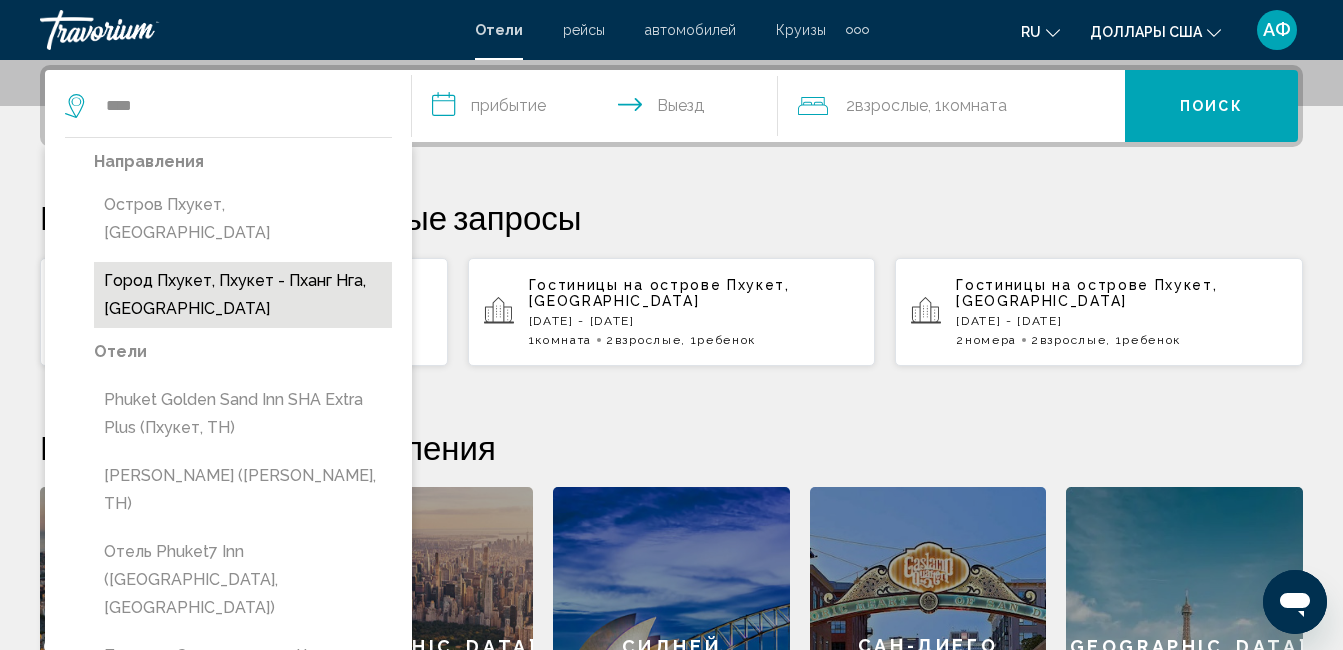 click on "Город Пхукет, Пхукет - Пханг Нга, [GEOGRAPHIC_DATA]" at bounding box center [243, 295] 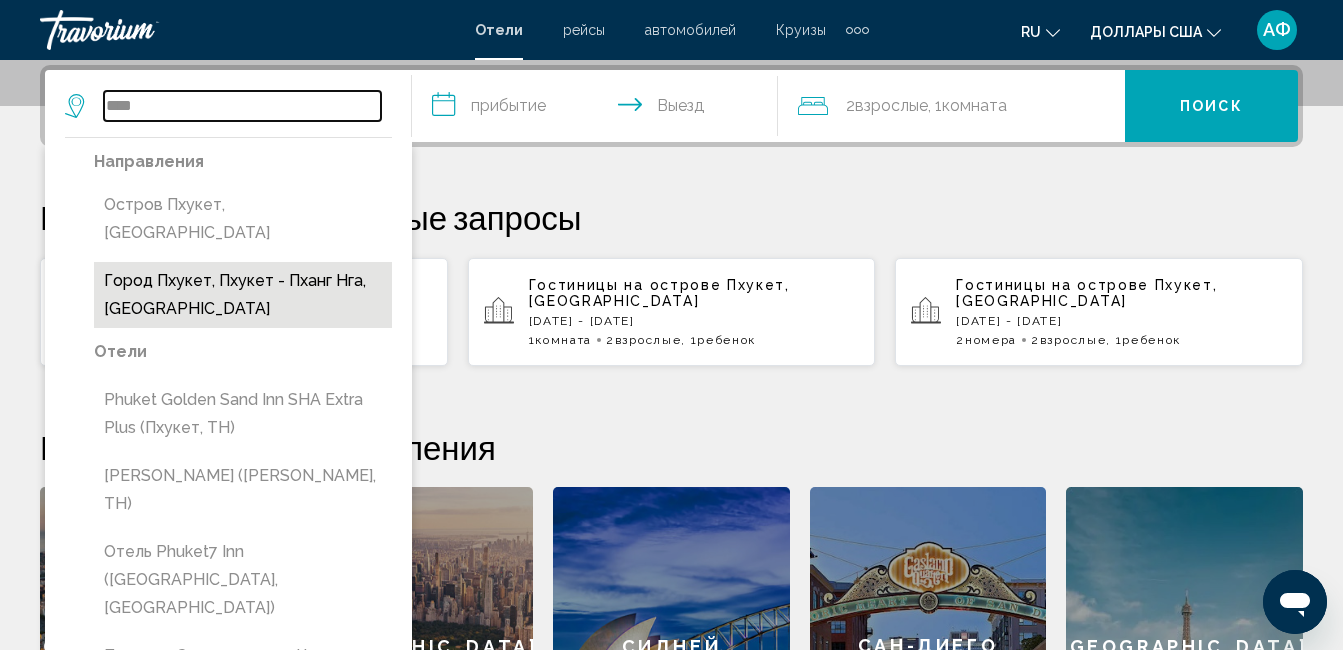 type on "**********" 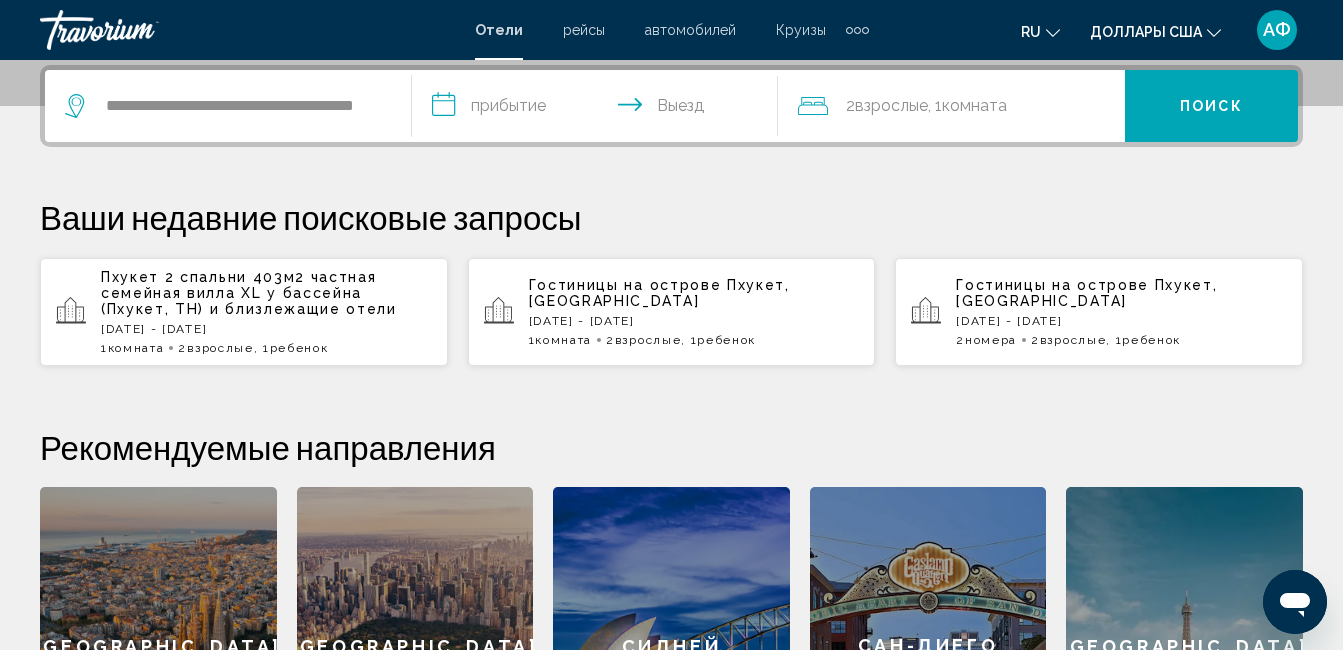 click on "**********" at bounding box center [599, 109] 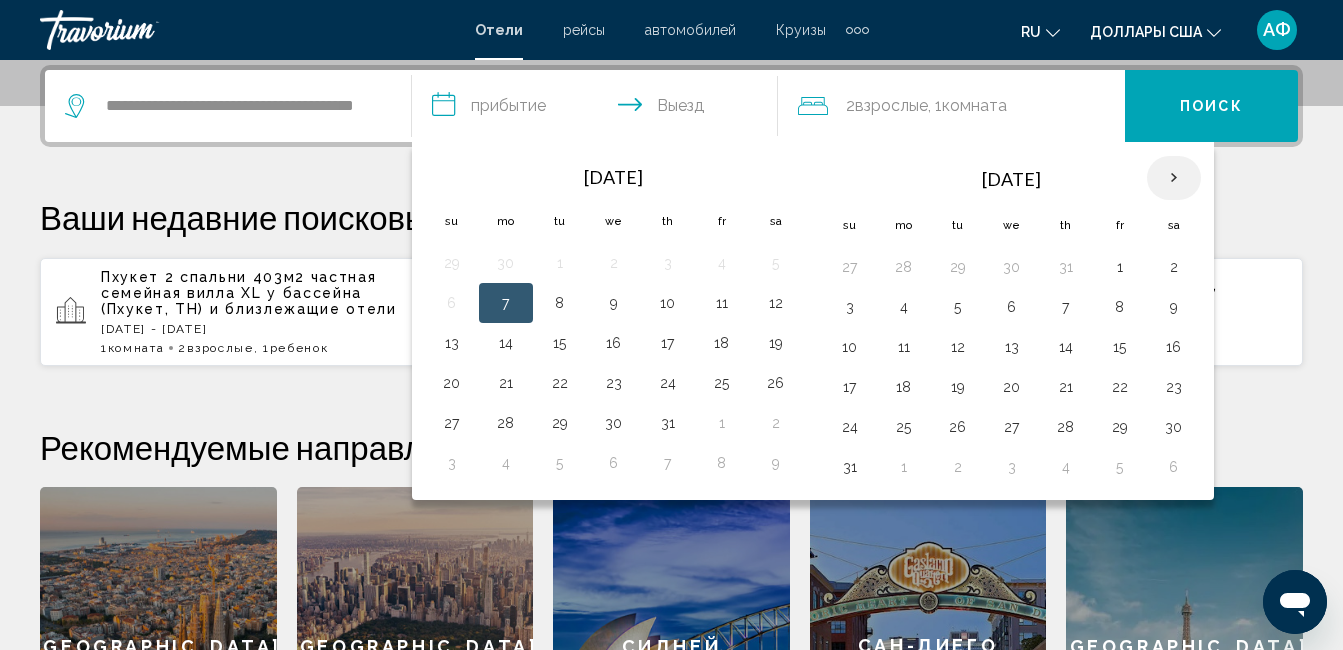 click at bounding box center [1174, 178] 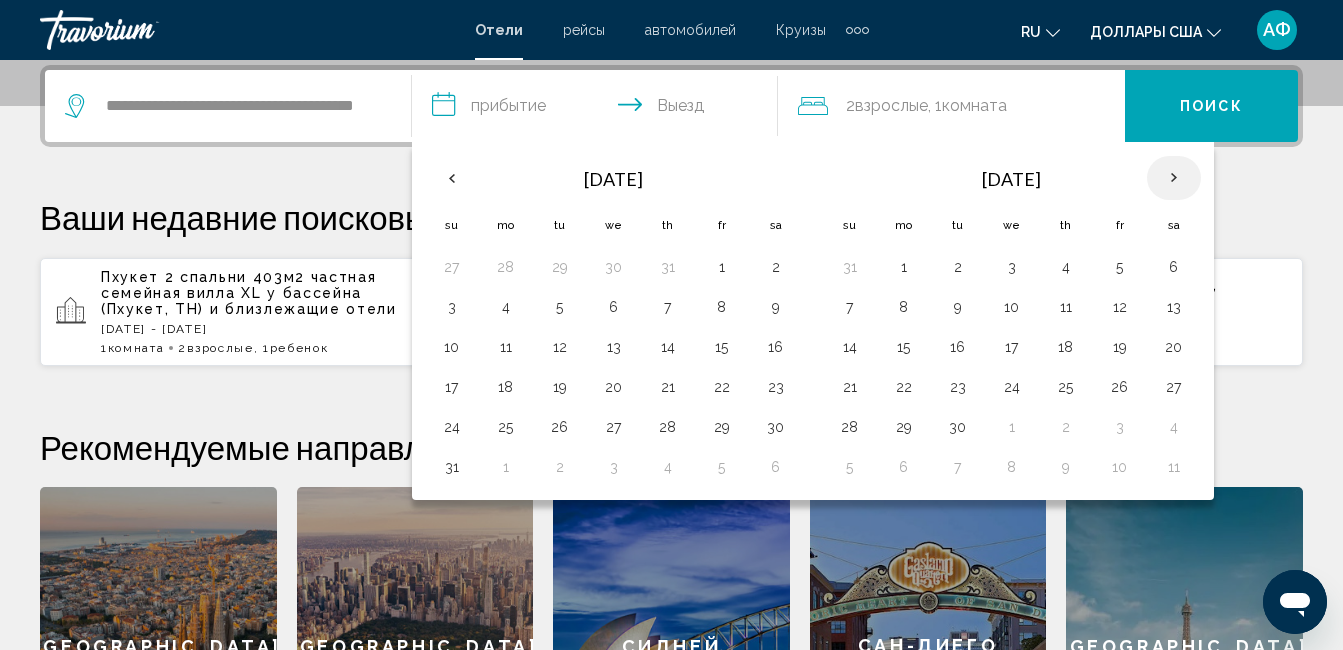 click at bounding box center [1174, 178] 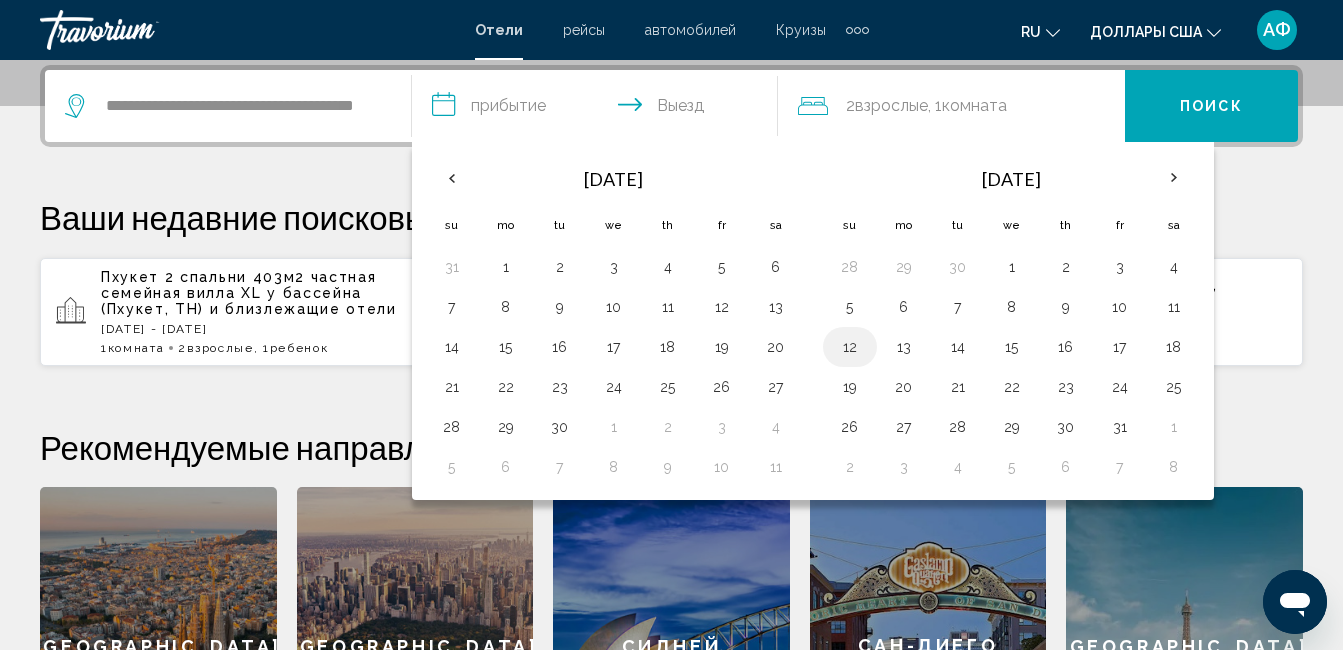 click on "12" at bounding box center (850, 347) 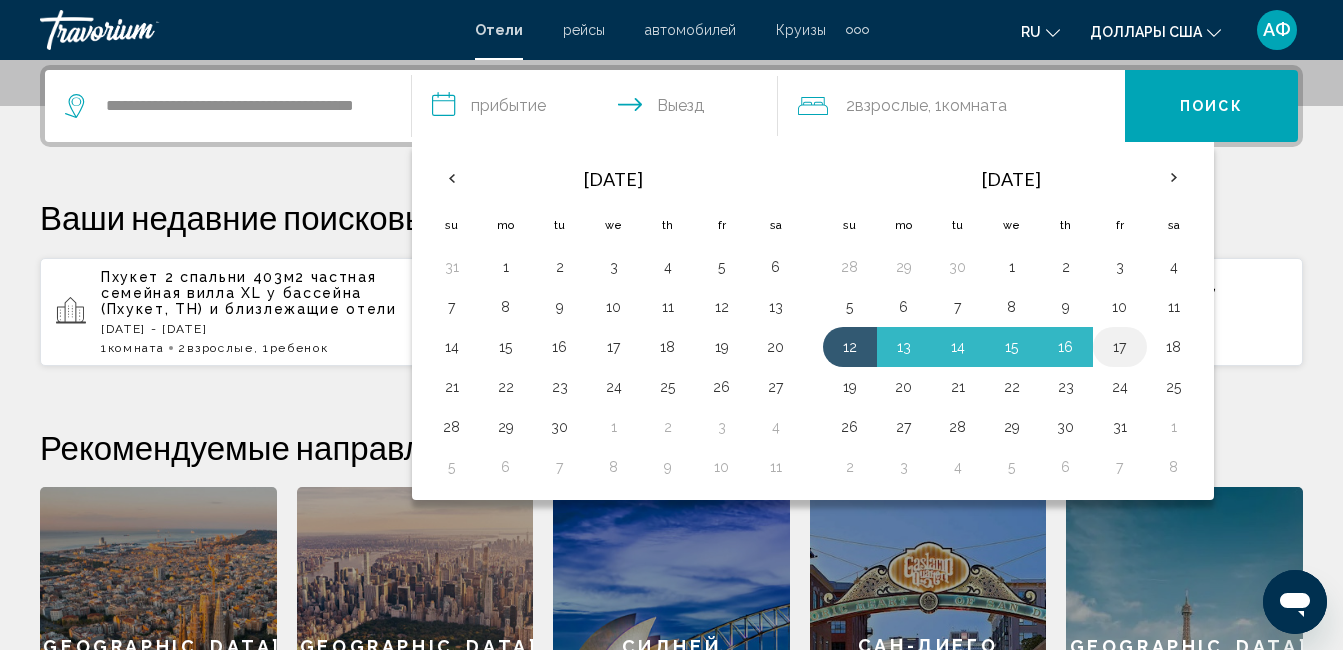 click on "17" at bounding box center [1120, 347] 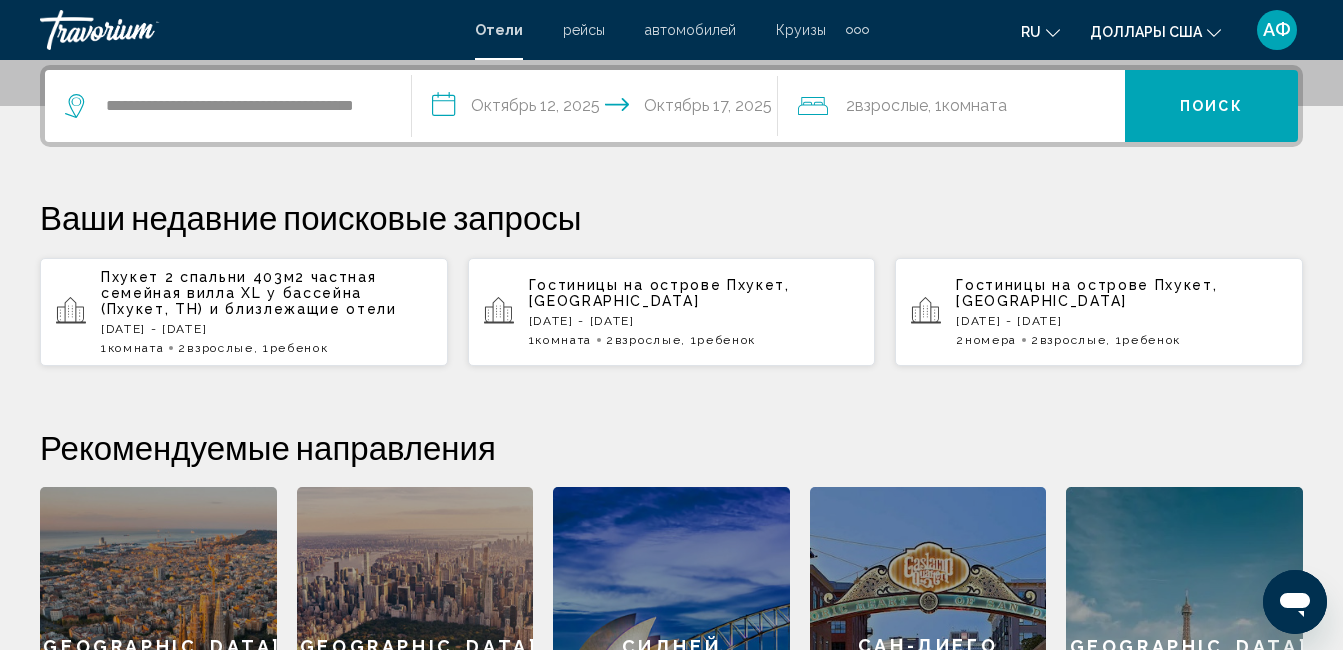 click on "Взрослые" 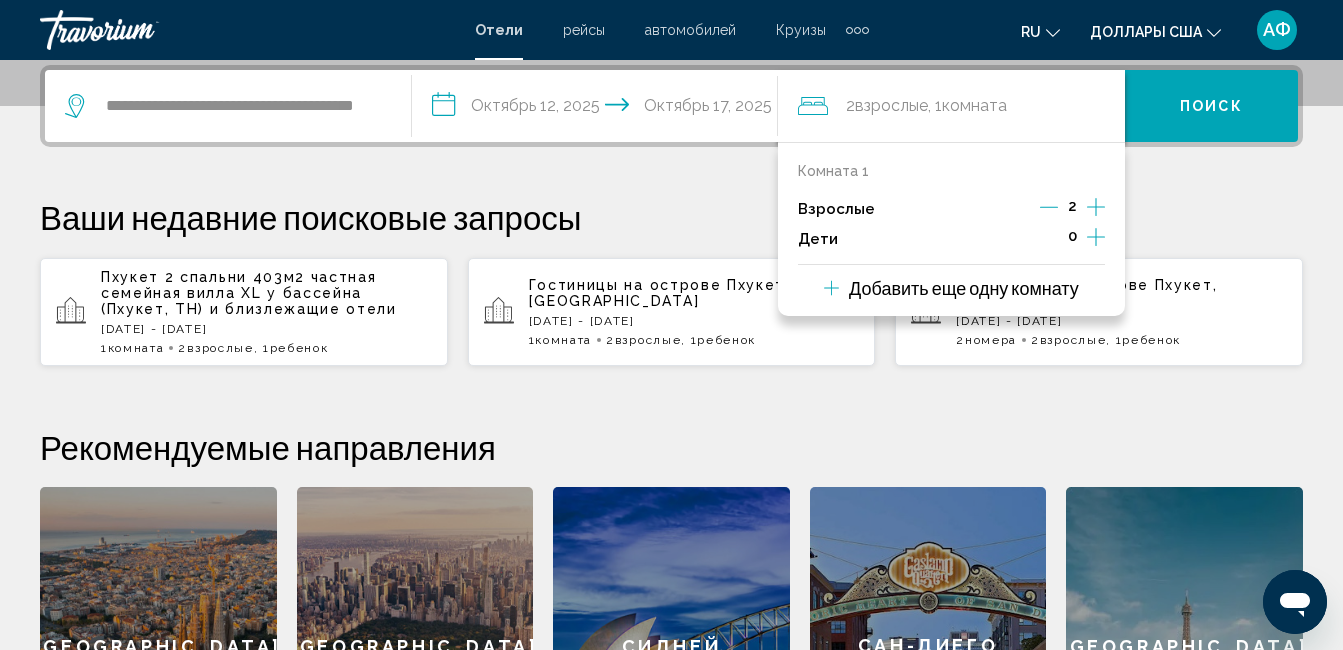 click at bounding box center (1096, 239) 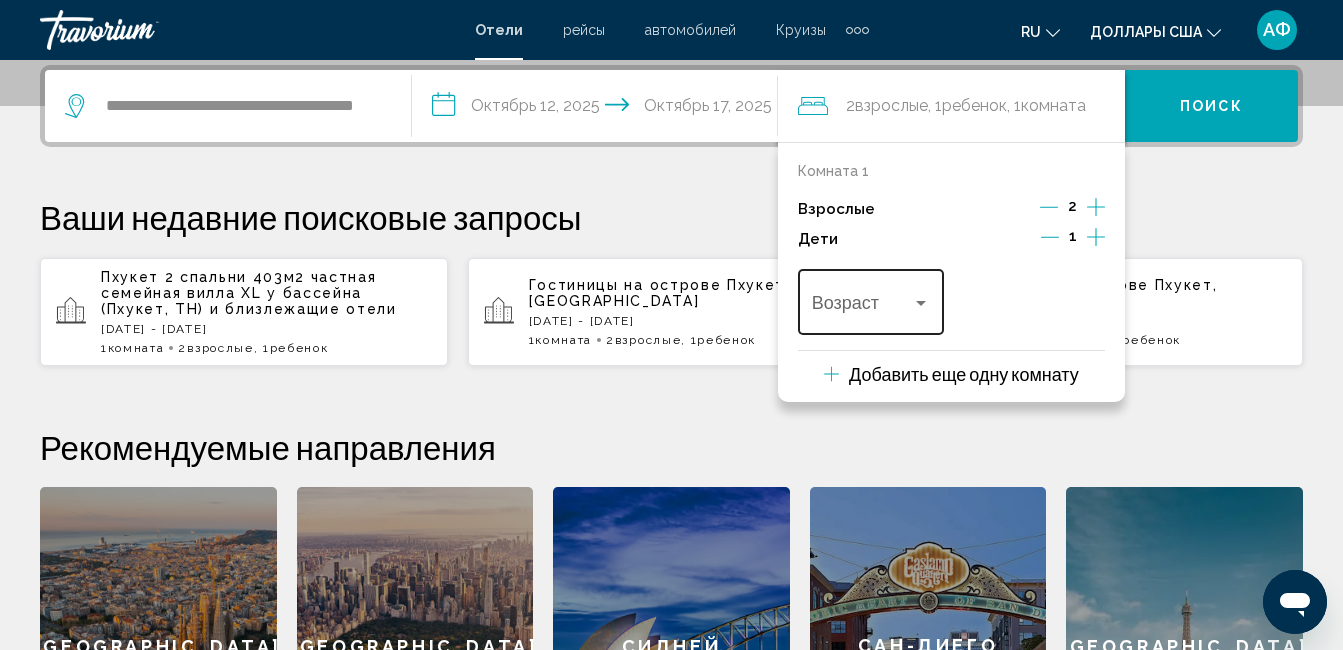 click at bounding box center [921, 303] 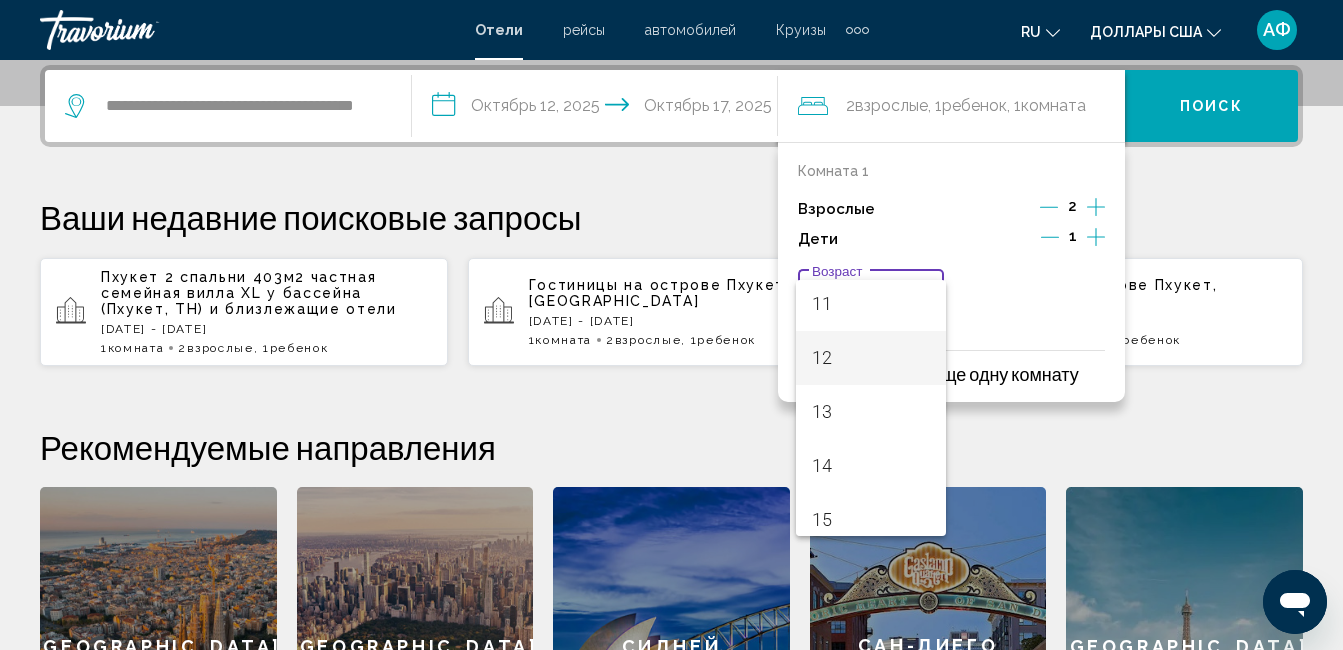 scroll, scrollTop: 500, scrollLeft: 0, axis: vertical 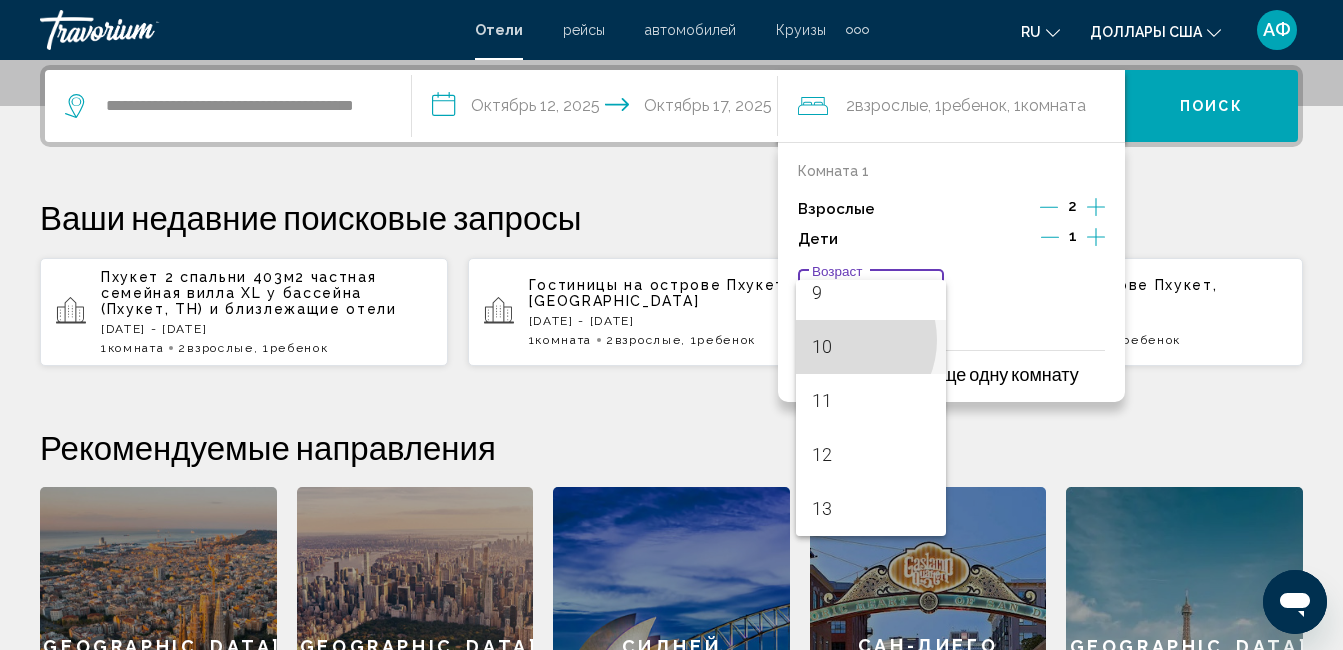 click on "10" at bounding box center (871, 347) 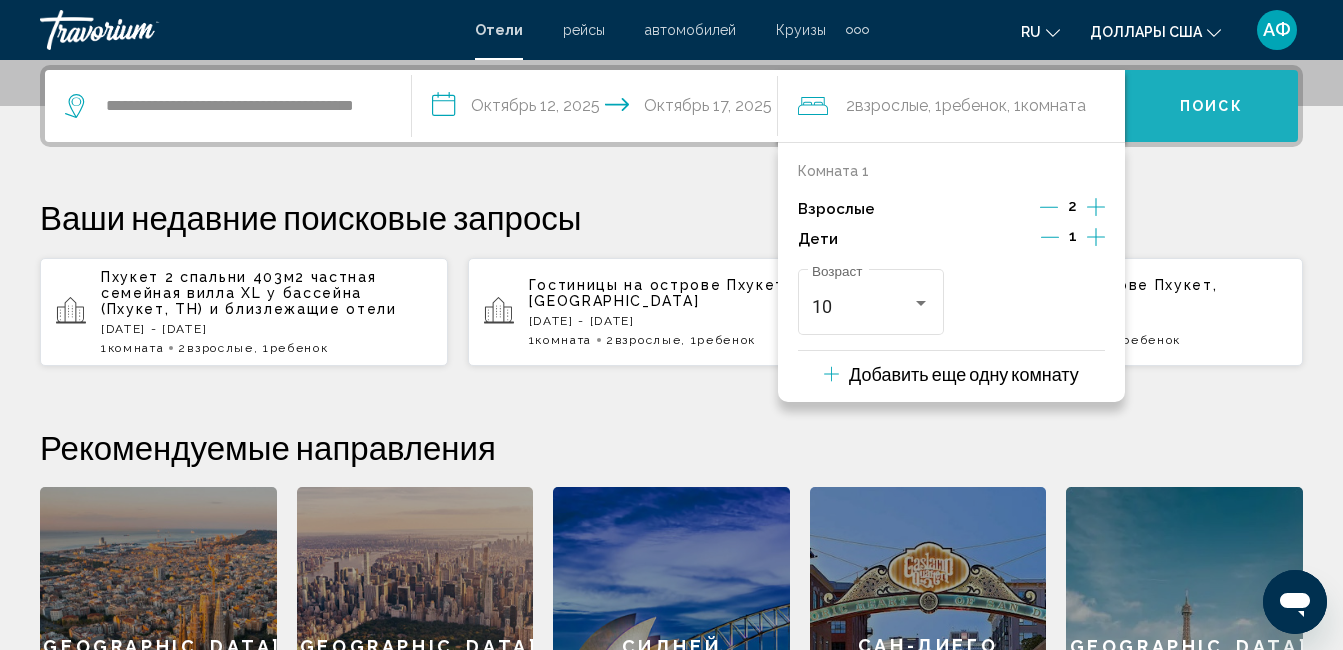 click on "Поиск" at bounding box center [1211, 107] 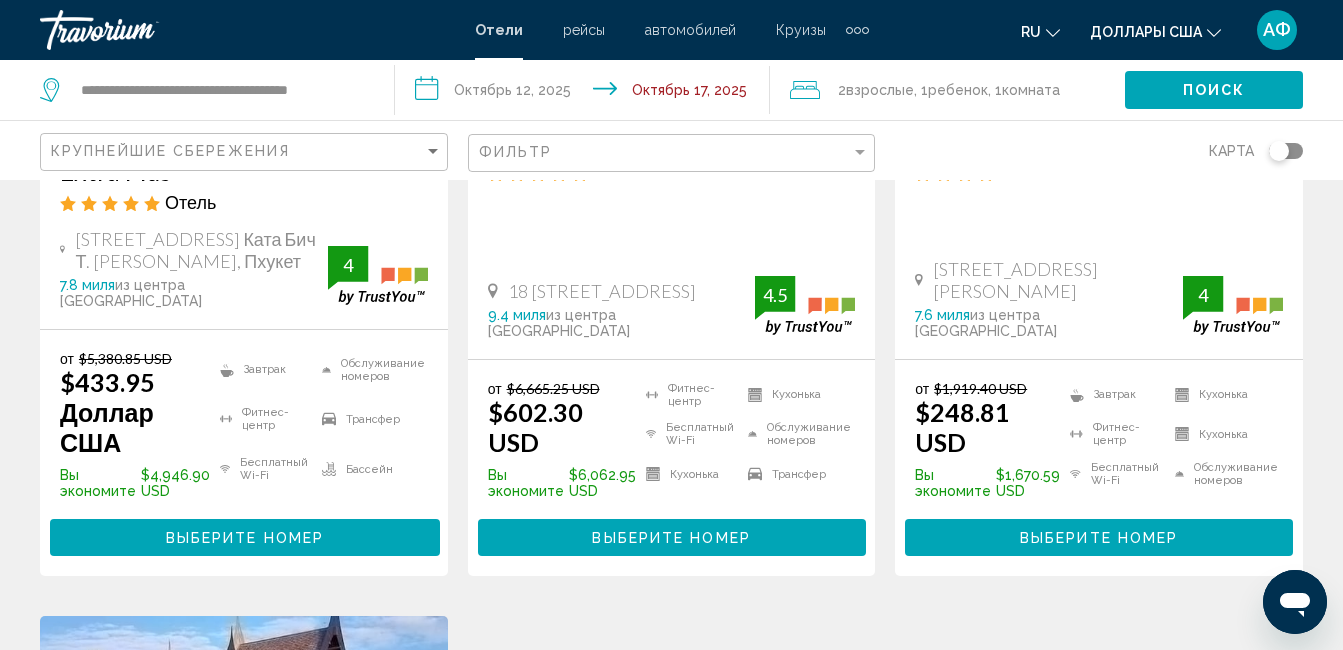 scroll, scrollTop: 0, scrollLeft: 0, axis: both 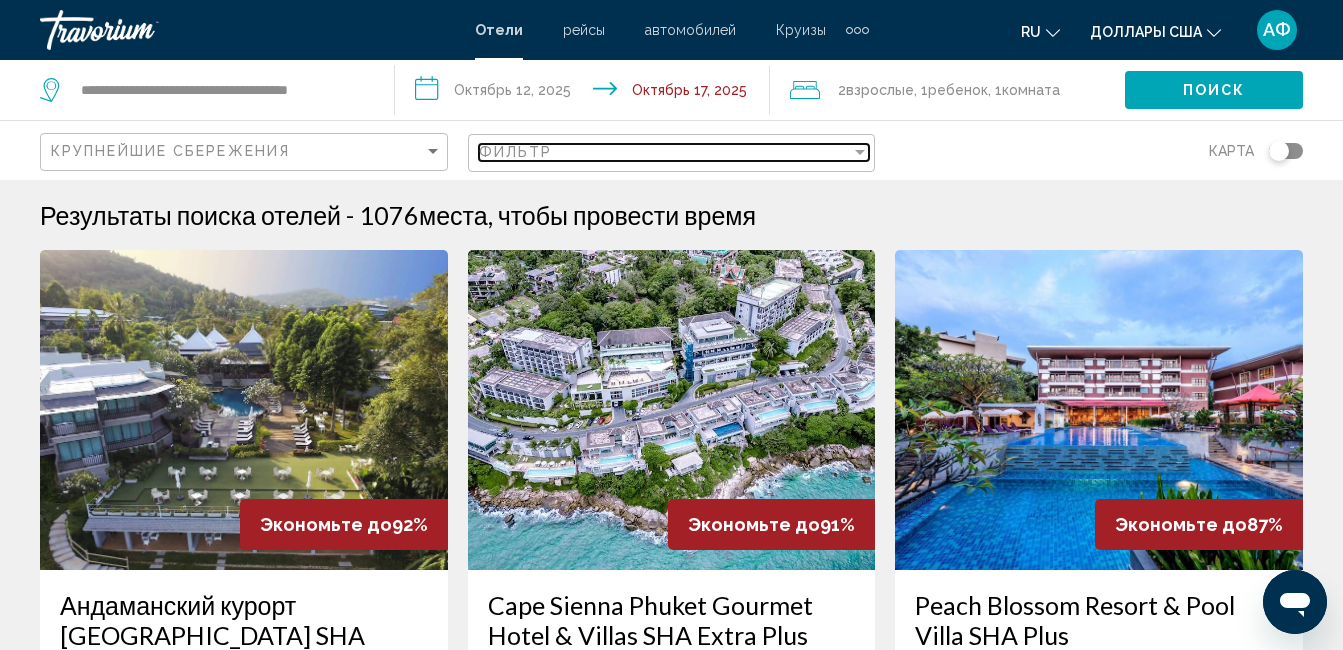 click at bounding box center (860, 152) 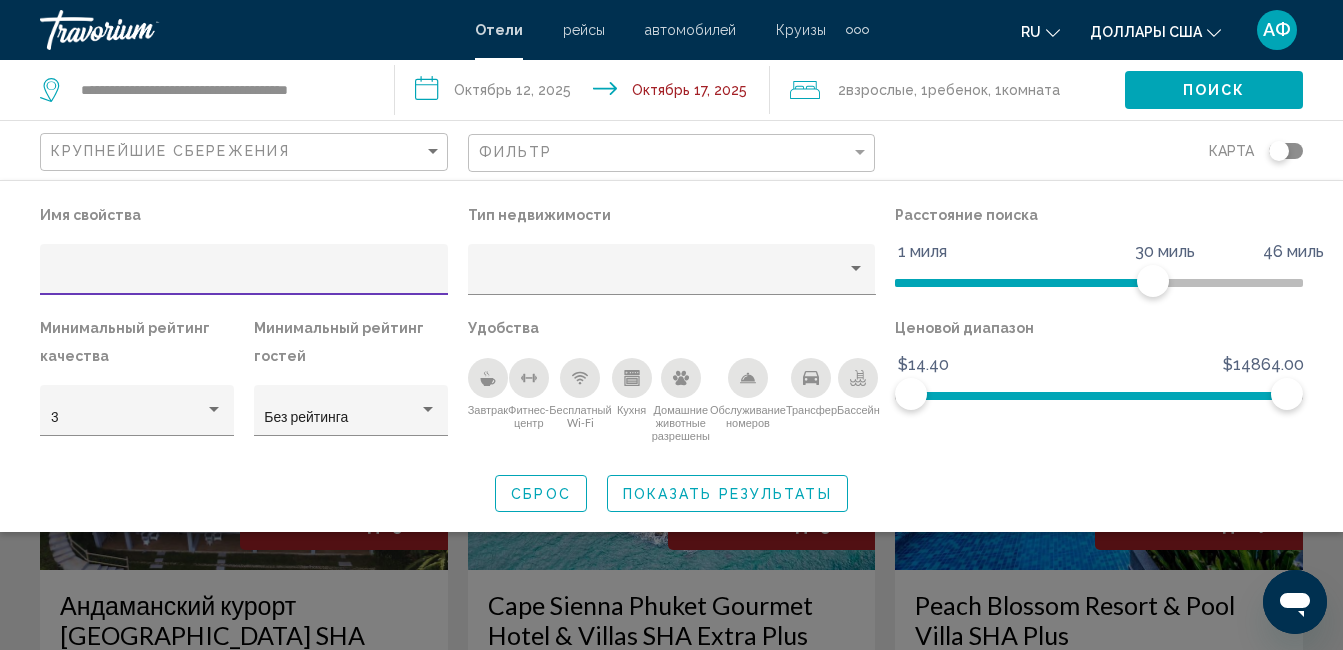 click 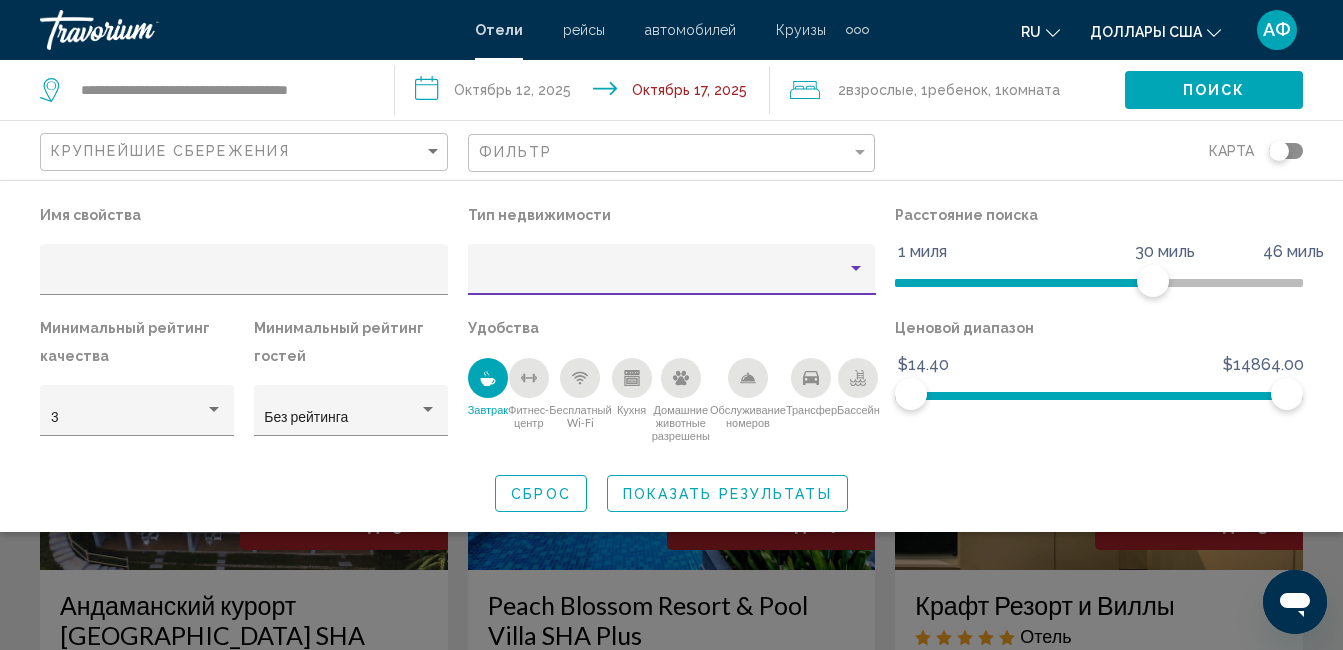 click at bounding box center [856, 269] 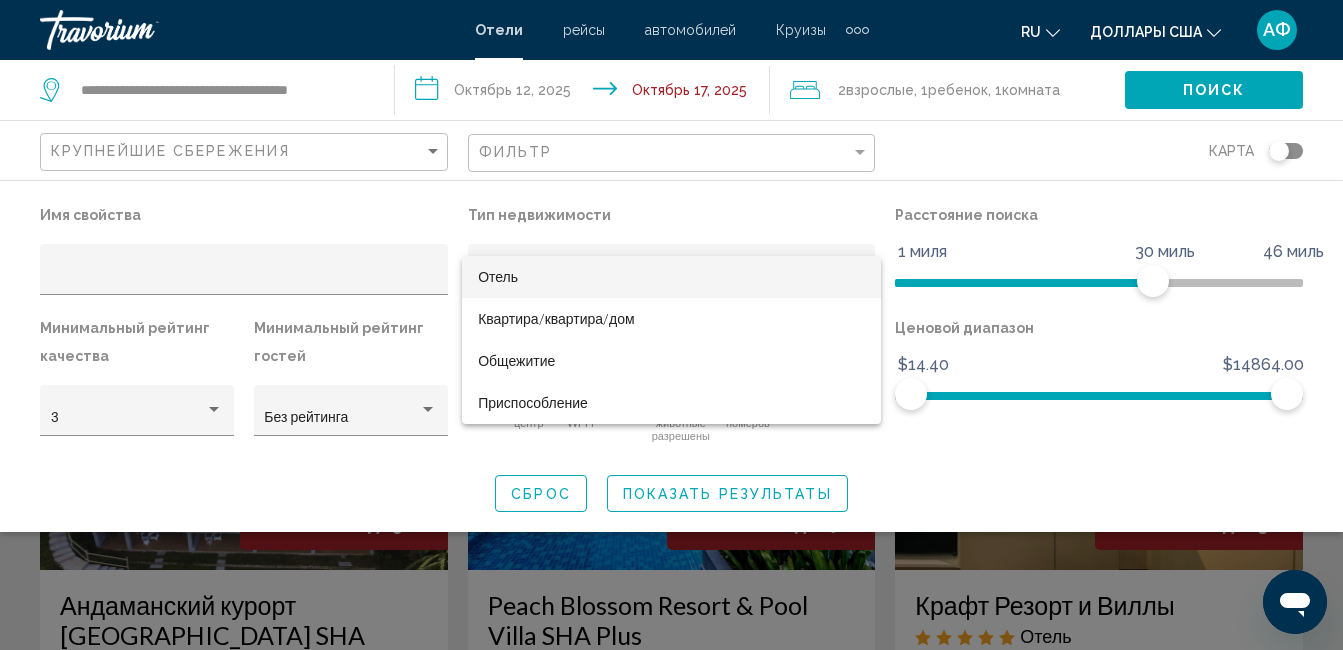 click on "Отель" at bounding box center [671, 277] 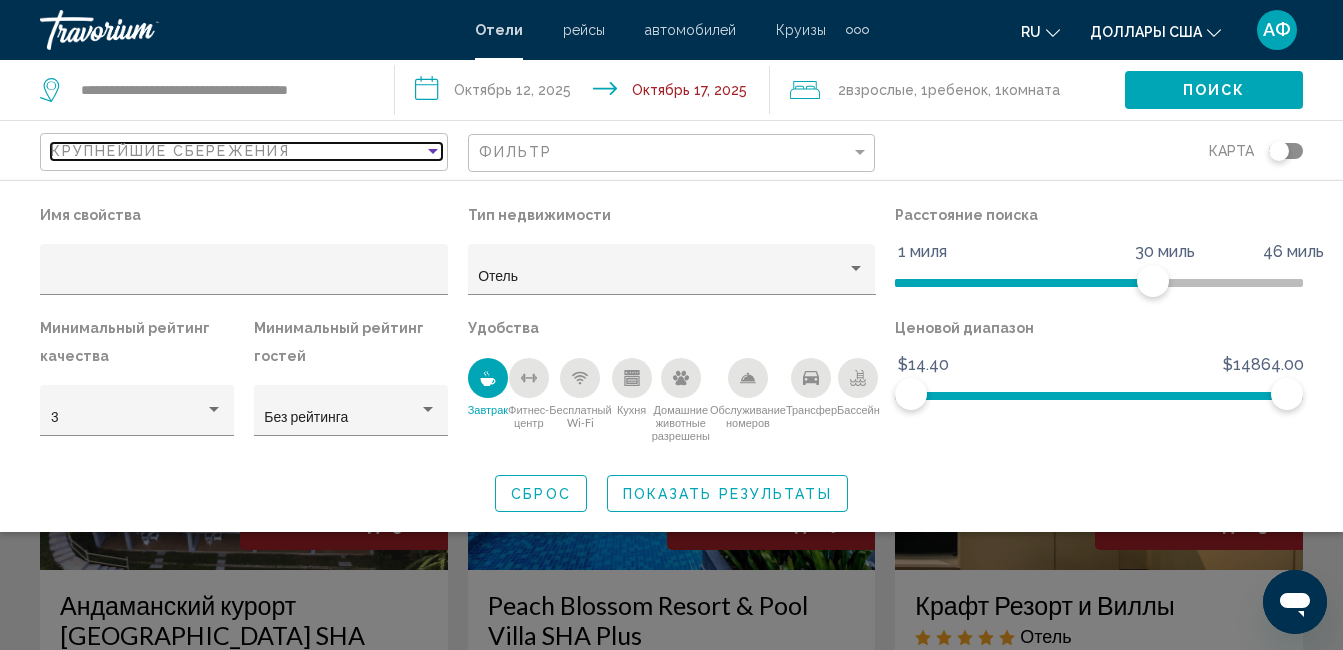click at bounding box center (433, 151) 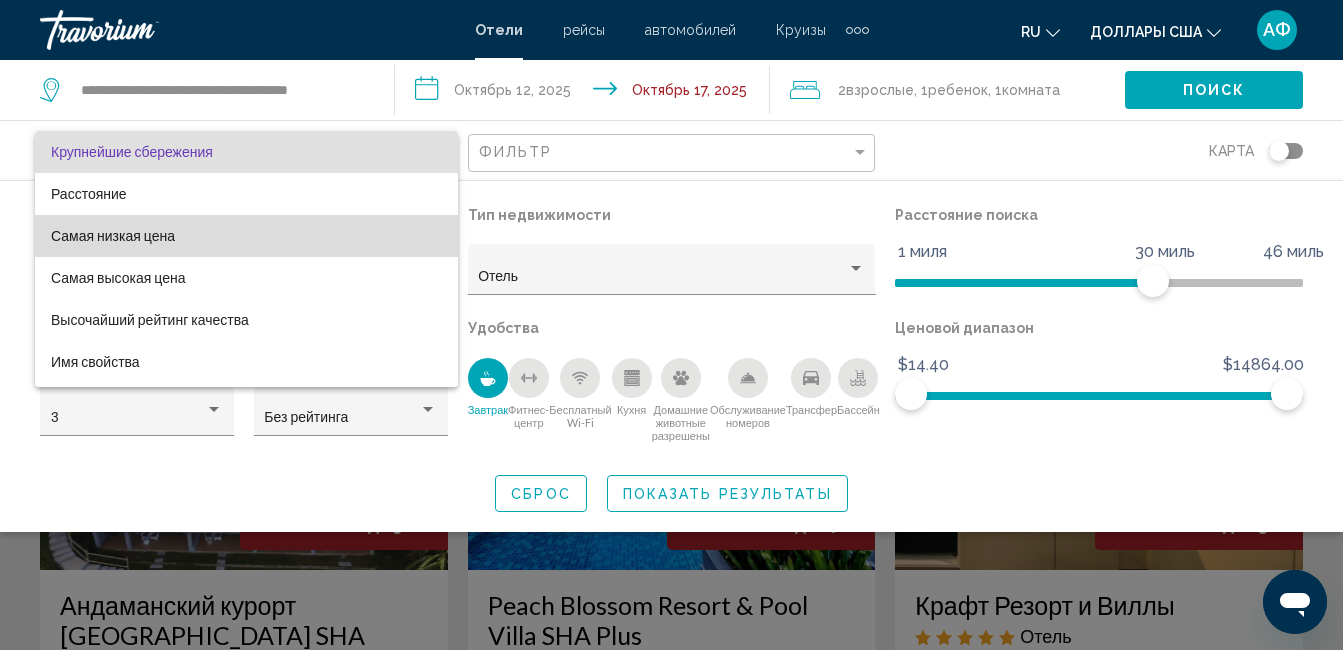 click on "Самая низкая цена" at bounding box center (246, 236) 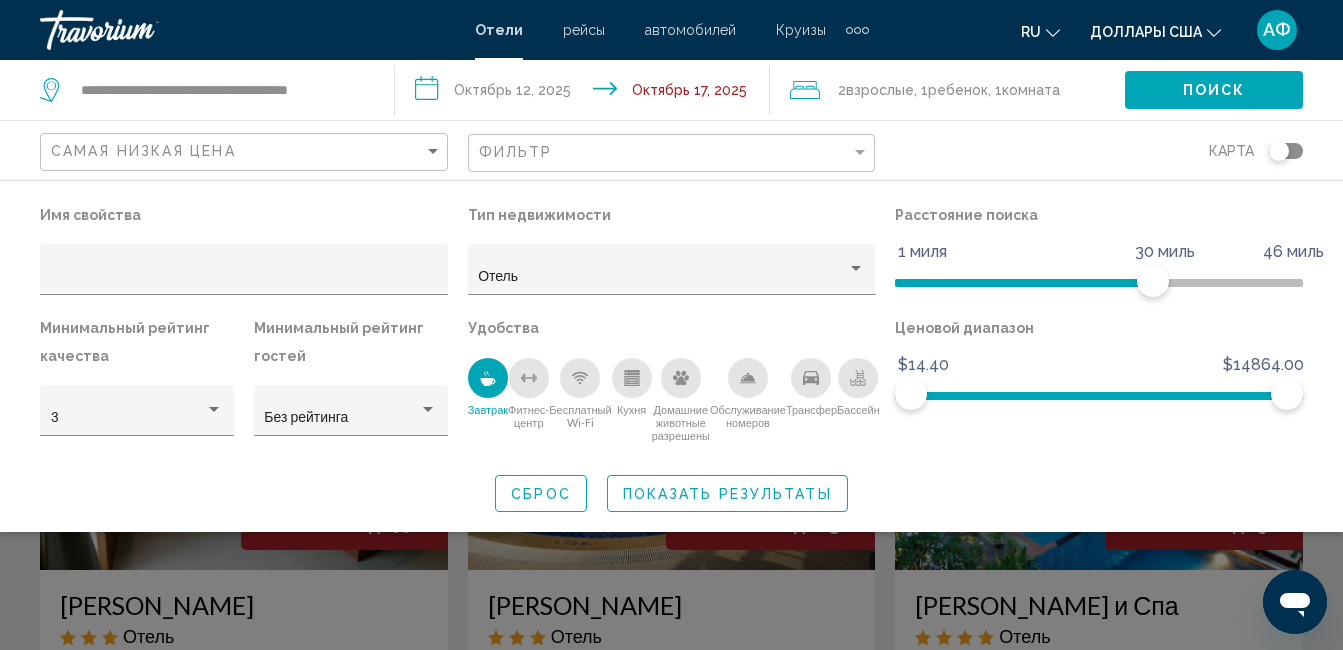 click on "карта" 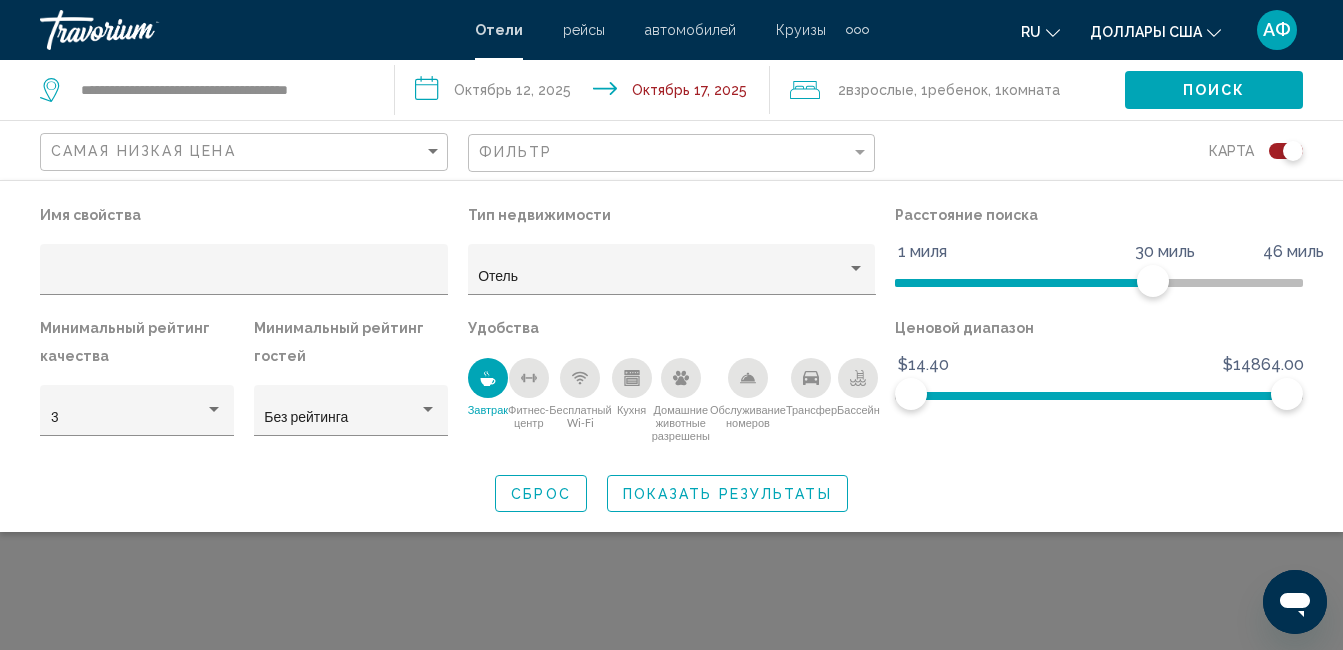 click on "Показать результаты" 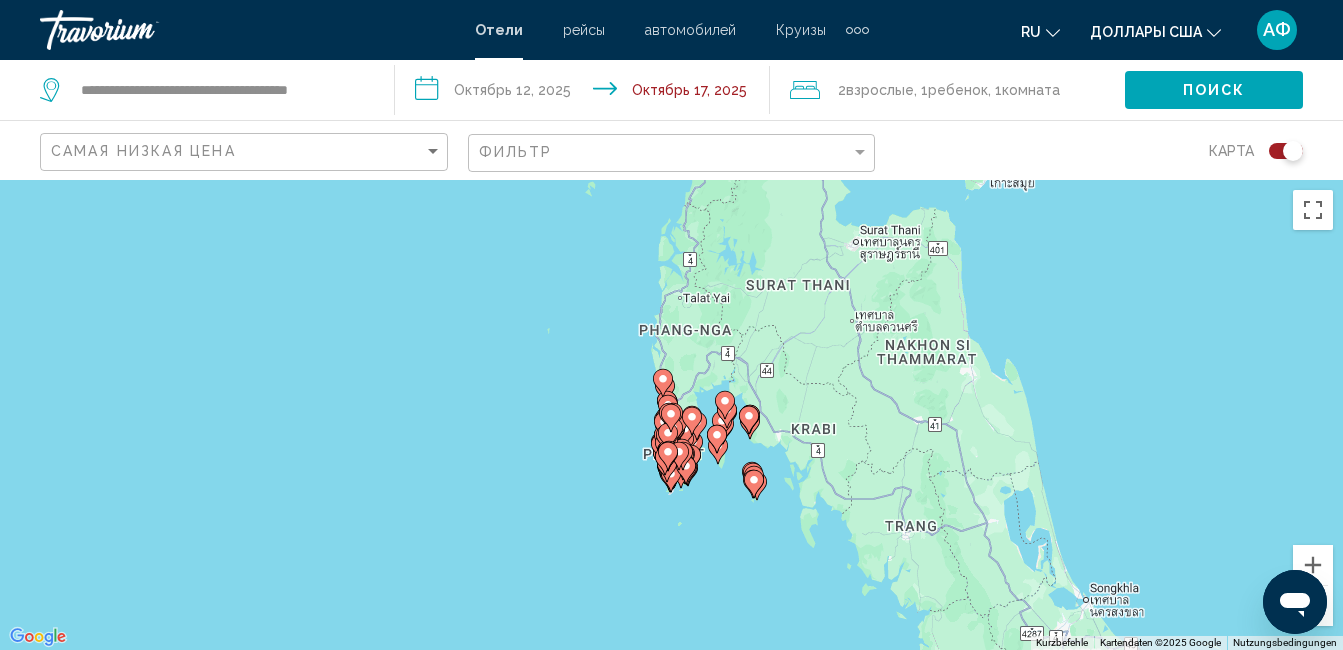 drag, startPoint x: 946, startPoint y: 355, endPoint x: 845, endPoint y: 419, distance: 119.57006 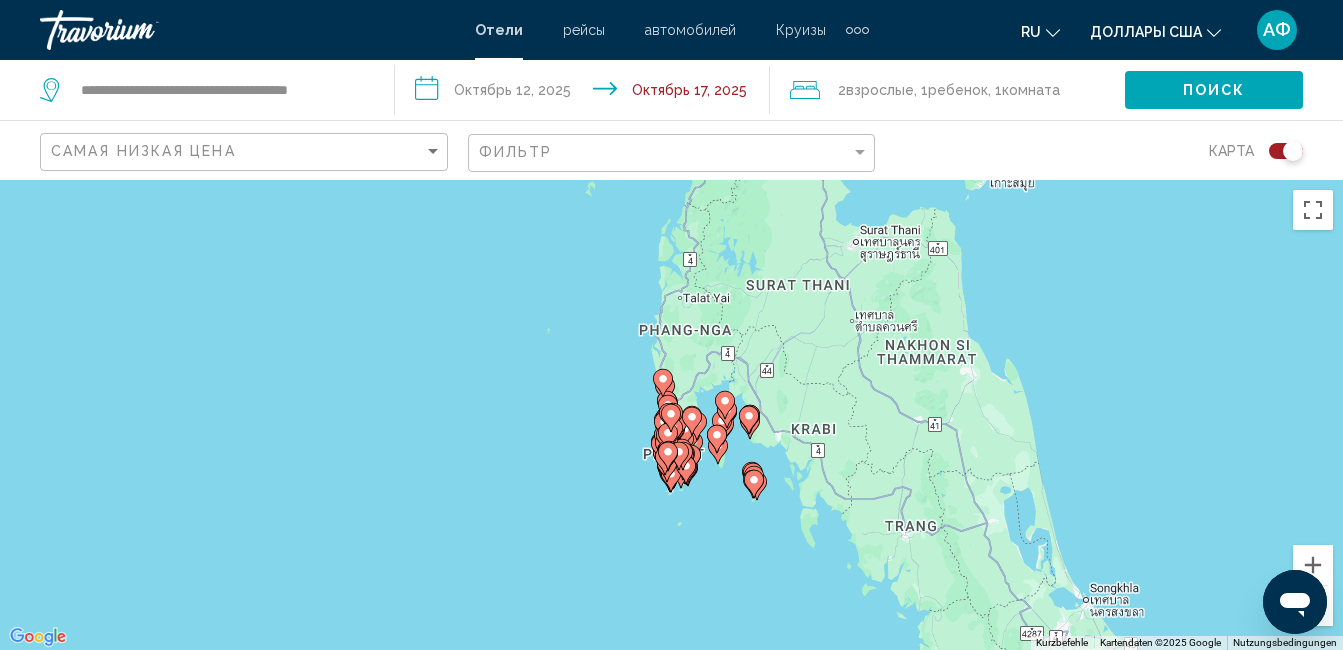 click on "Um von einem Element zum anderen zu gelangen, drückst du die Pfeiltasten entsprechend. Um den Modus zum Ziehen mit der Tastatur zu aktivieren, drückst du Alt + Eingabetaste. Wenn du den Modus aktiviert hast, kannst du die Markierung mit den Pfeiltasten verschieben. Nachdem du sie an die gewünschte Stelle gezogen bzw. verschoben hast, drückst du einfach die Eingabetaste. Durch Drücken der Esc-Taste kannst du den Vorgang abbrechen." at bounding box center (671, 415) 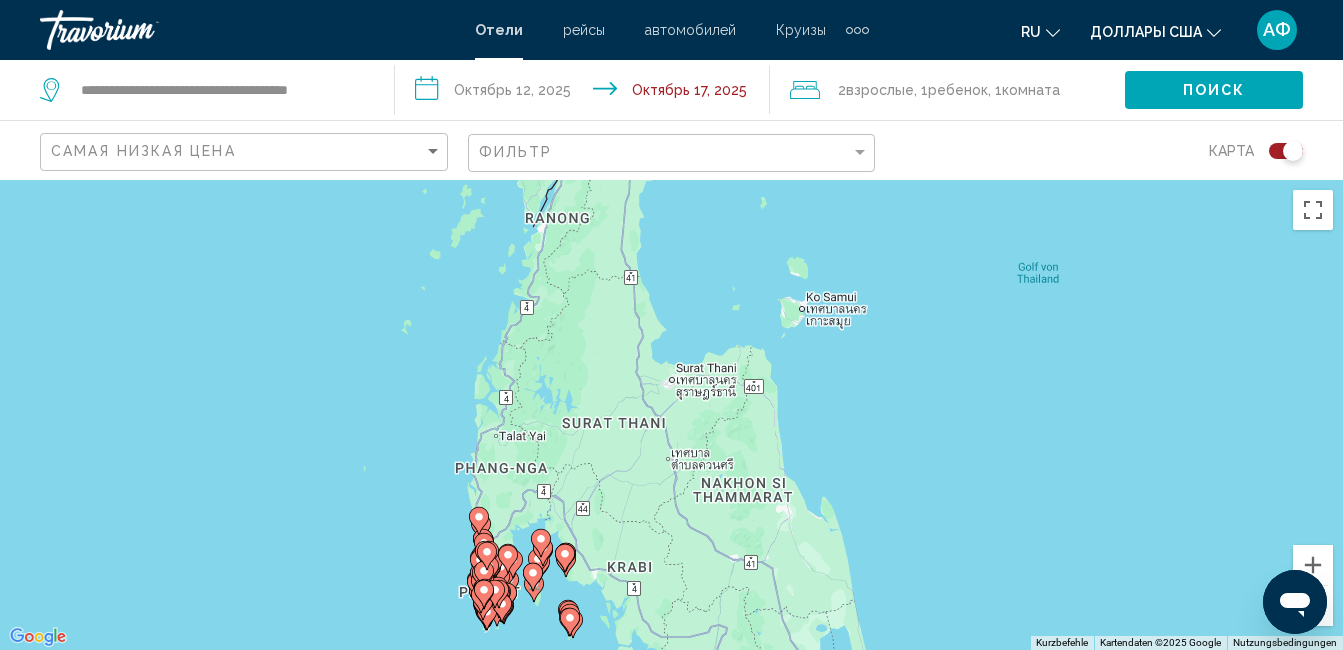 drag, startPoint x: 825, startPoint y: 406, endPoint x: 634, endPoint y: 547, distance: 237.40683 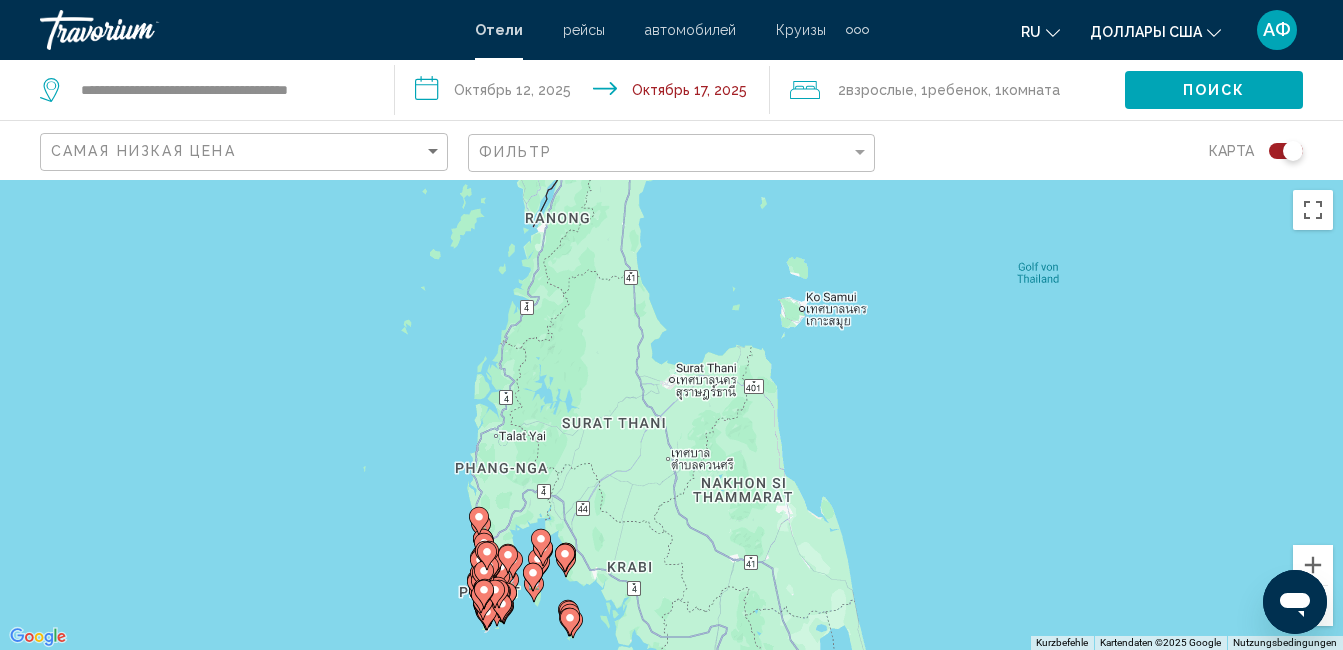 click on "Um von einem Element zum anderen zu gelangen, drückst du die Pfeiltasten entsprechend. Um den Modus zum Ziehen mit der Tastatur zu aktivieren, drückst du Alt + Eingabetaste. Wenn du den Modus aktiviert hast, kannst du die Markierung mit den Pfeiltasten verschieben. Nachdem du sie an die gewünschte Stelle gezogen bzw. verschoben hast, drückst du einfach die Eingabetaste. Durch Drücken der Esc-Taste kannst du den Vorgang abbrechen." at bounding box center (671, 415) 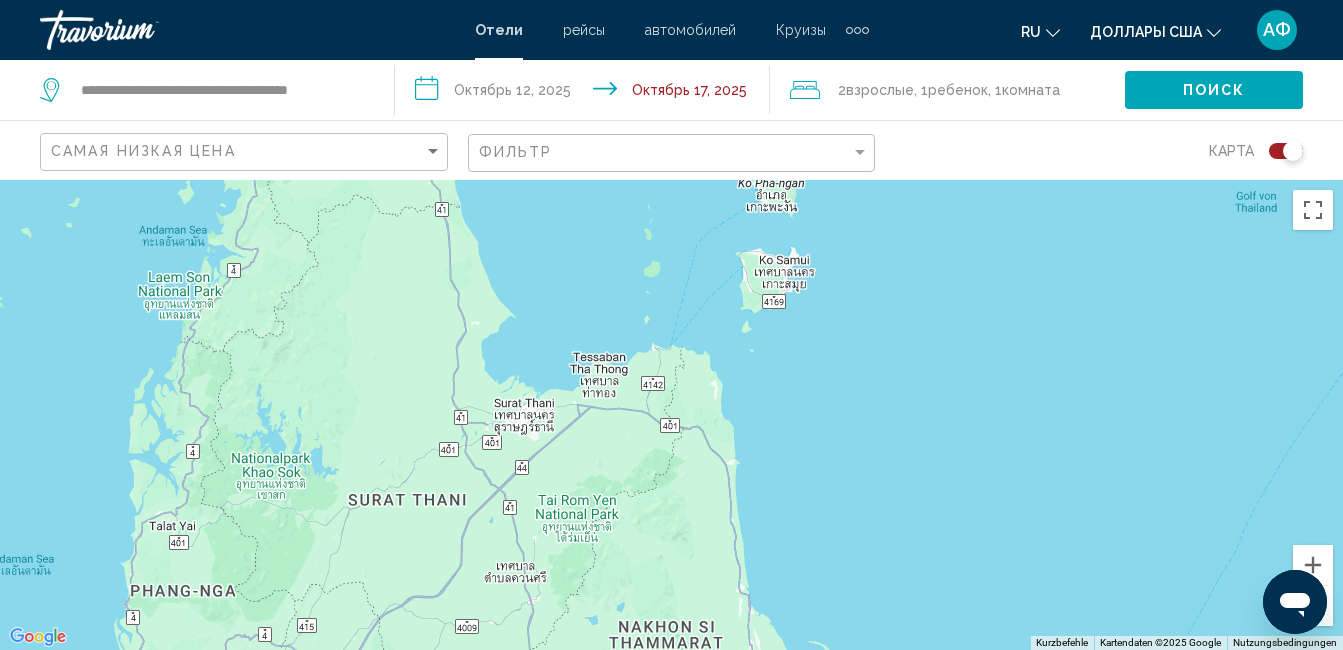 click on "Um von einem Element zum anderen zu gelangen, drückst du die Pfeiltasten entsprechend. Um den Modus zum Ziehen mit der Tastatur zu aktivieren, drückst du Alt + Eingabetaste. Wenn du den Modus aktiviert hast, kannst du die Markierung mit den Pfeiltasten verschieben. Nachdem du sie an die gewünschte Stelle gezogen bzw. verschoben hast, drückst du einfach die Eingabetaste. Durch Drücken der Esc-Taste kannst du den Vorgang abbrechen." at bounding box center (671, 415) 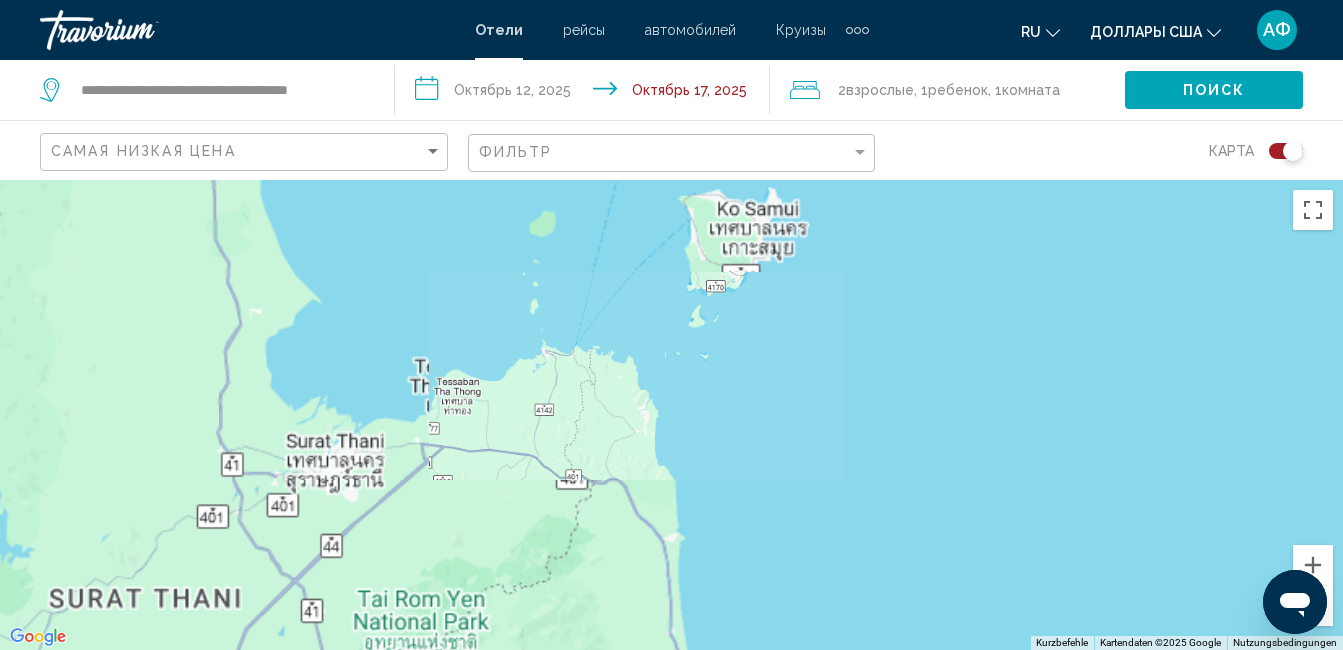 click on "Um von einem Element zum anderen zu gelangen, drückst du die Pfeiltasten entsprechend. Um den Modus zum Ziehen mit der Tastatur zu aktivieren, drückst du Alt + Eingabetaste. Wenn du den Modus aktiviert hast, kannst du die Markierung mit den Pfeiltasten verschieben. Nachdem du sie an die gewünschte Stelle gezogen bzw. verschoben hast, drückst du einfach die Eingabetaste. Durch Drücken der Esc-Taste kannst du den Vorgang abbrechen." at bounding box center (671, 415) 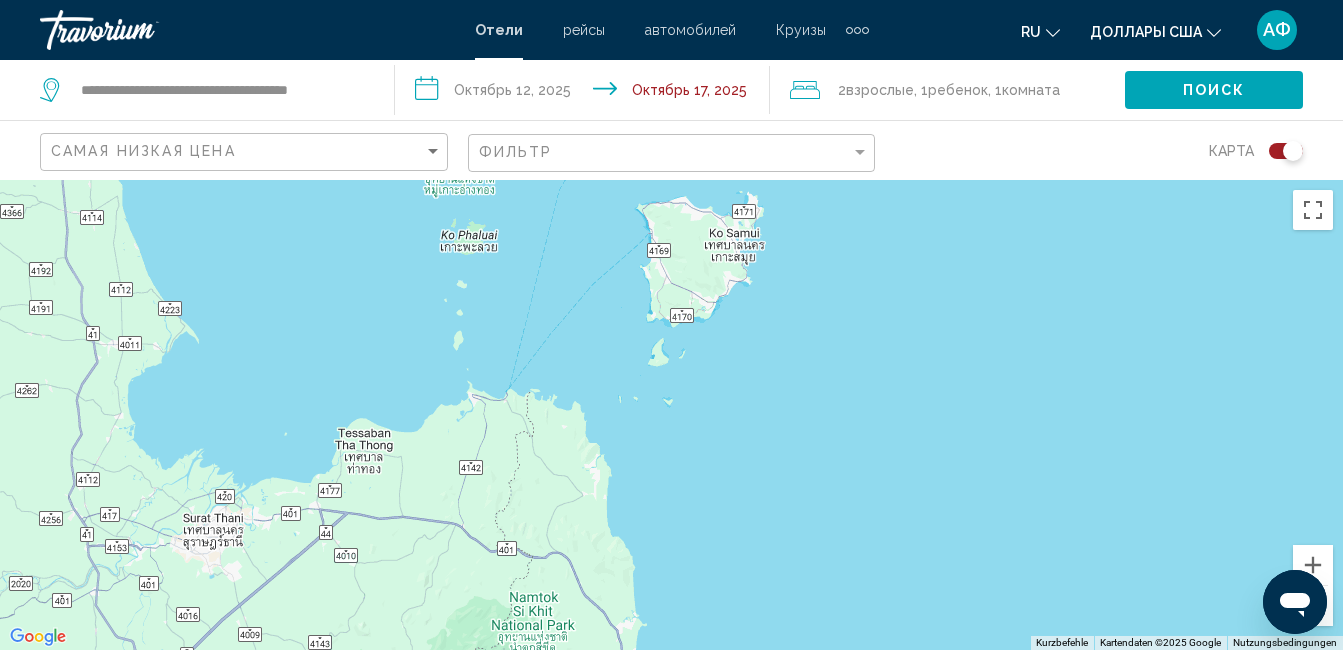 drag, startPoint x: 824, startPoint y: 342, endPoint x: 801, endPoint y: 484, distance: 143.85062 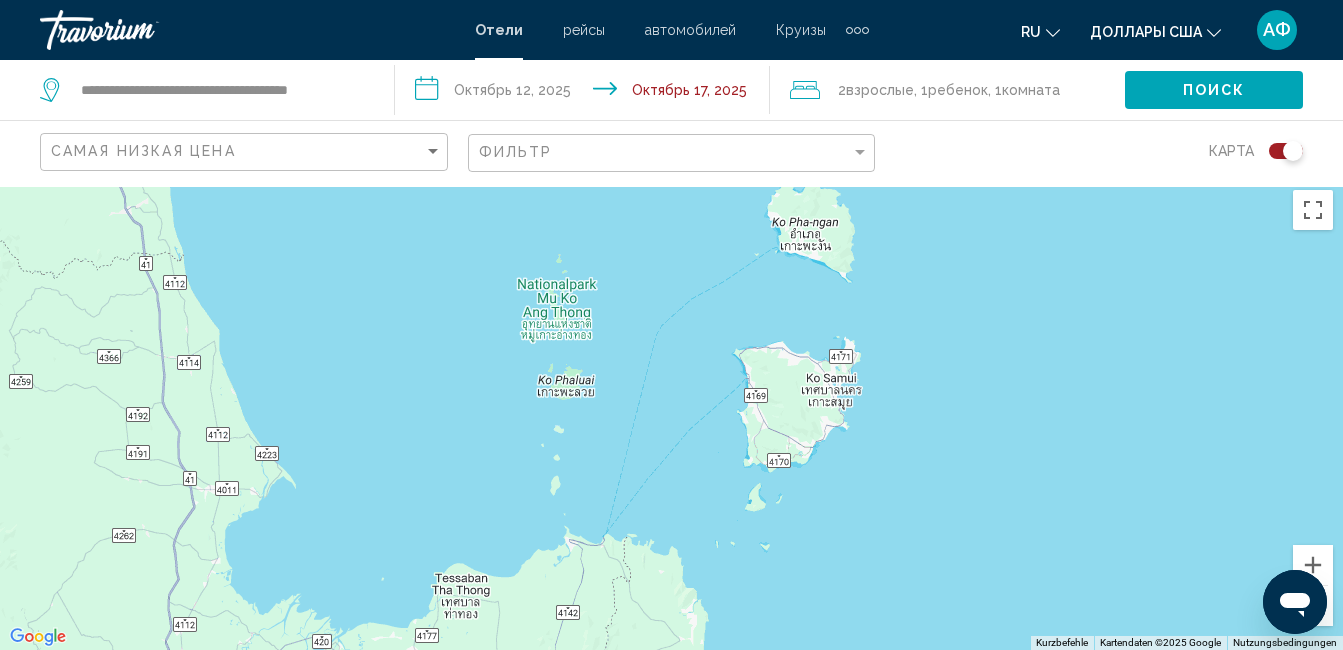 drag, startPoint x: 800, startPoint y: 484, endPoint x: 901, endPoint y: 622, distance: 171.01169 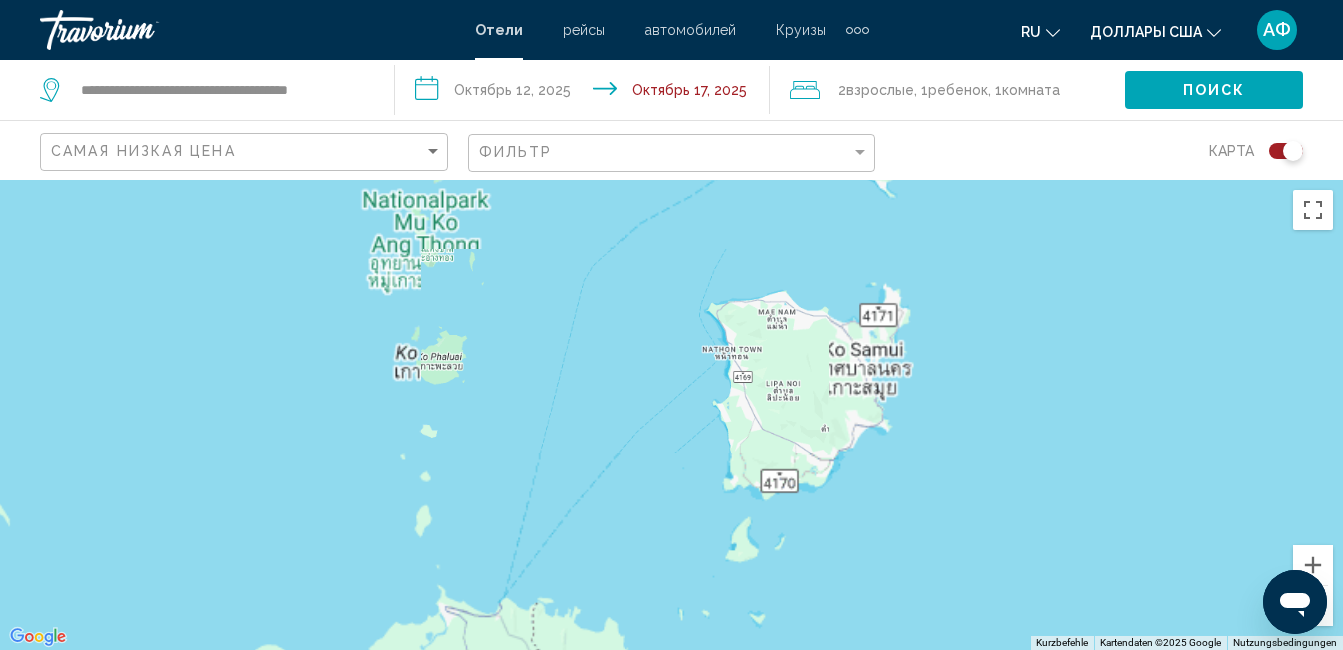 click on "Um von einem Element zum anderen zu gelangen, drückst du die Pfeiltasten entsprechend." at bounding box center [671, 415] 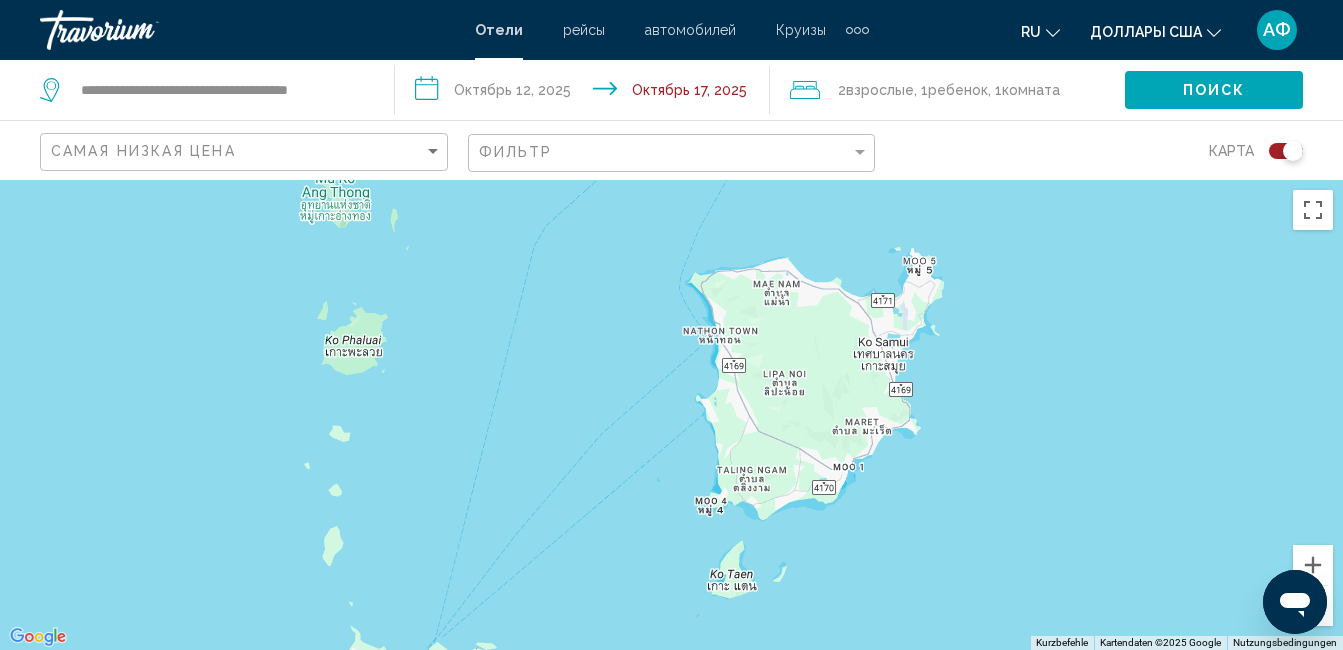 click on "Um von einem Element zum anderen zu gelangen, drückst du die Pfeiltasten entsprechend." at bounding box center (671, 415) 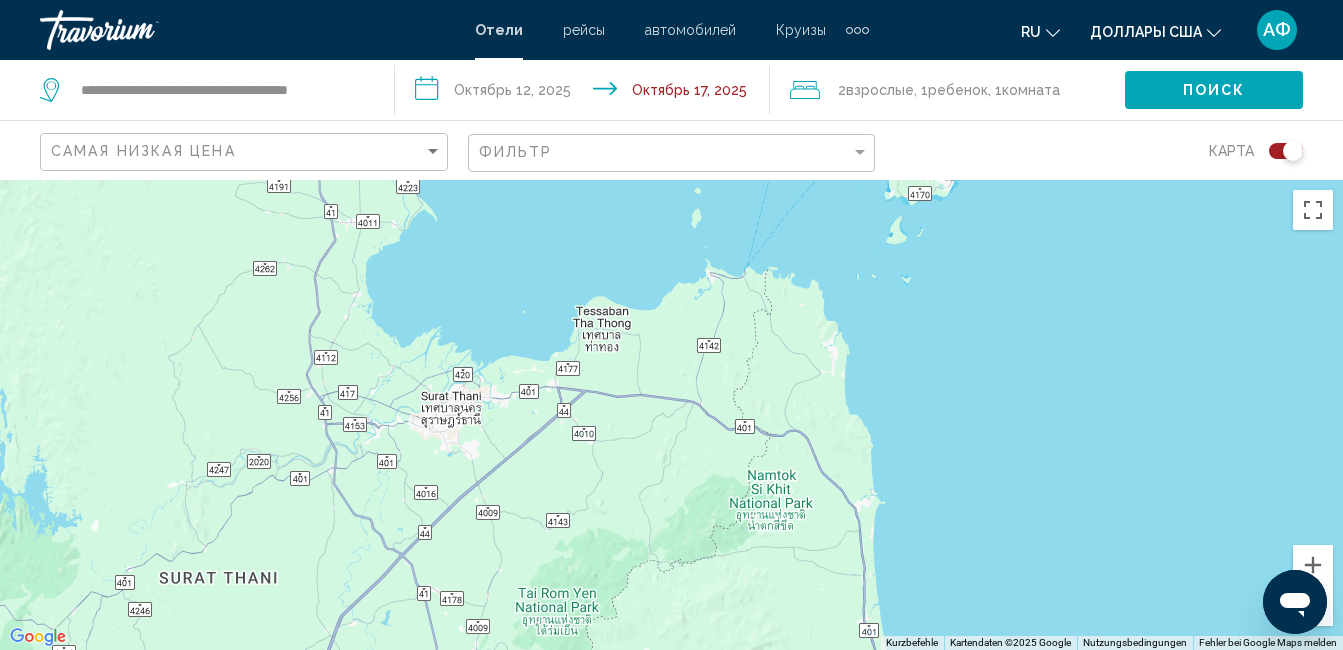 drag, startPoint x: 575, startPoint y: 556, endPoint x: 744, endPoint y: 271, distance: 331.3397 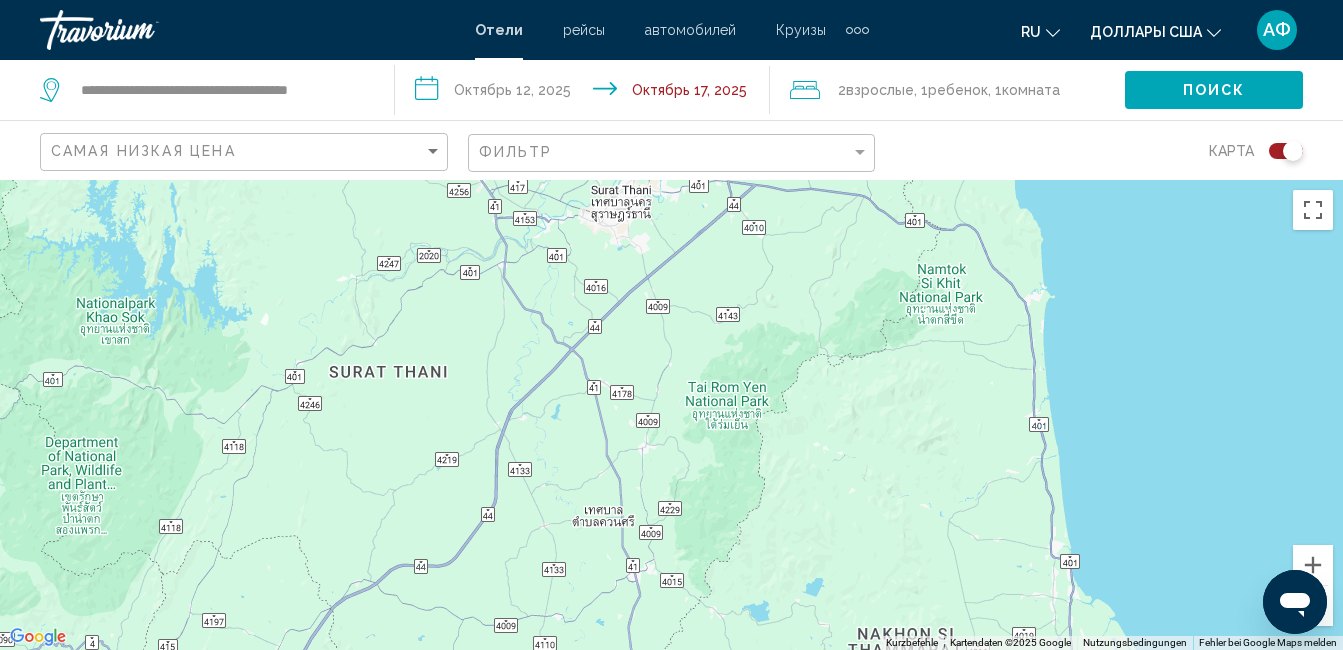 drag, startPoint x: 605, startPoint y: 499, endPoint x: 780, endPoint y: 286, distance: 275.6701 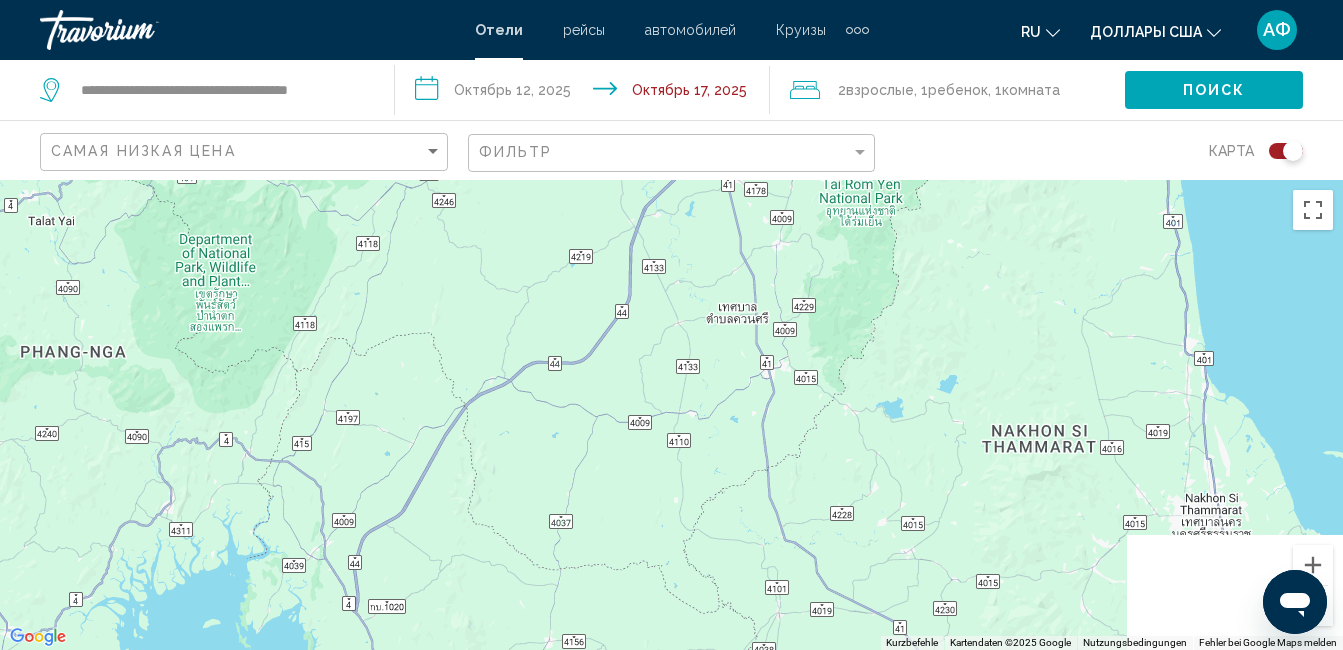 drag, startPoint x: 592, startPoint y: 473, endPoint x: 761, endPoint y: 188, distance: 331.3397 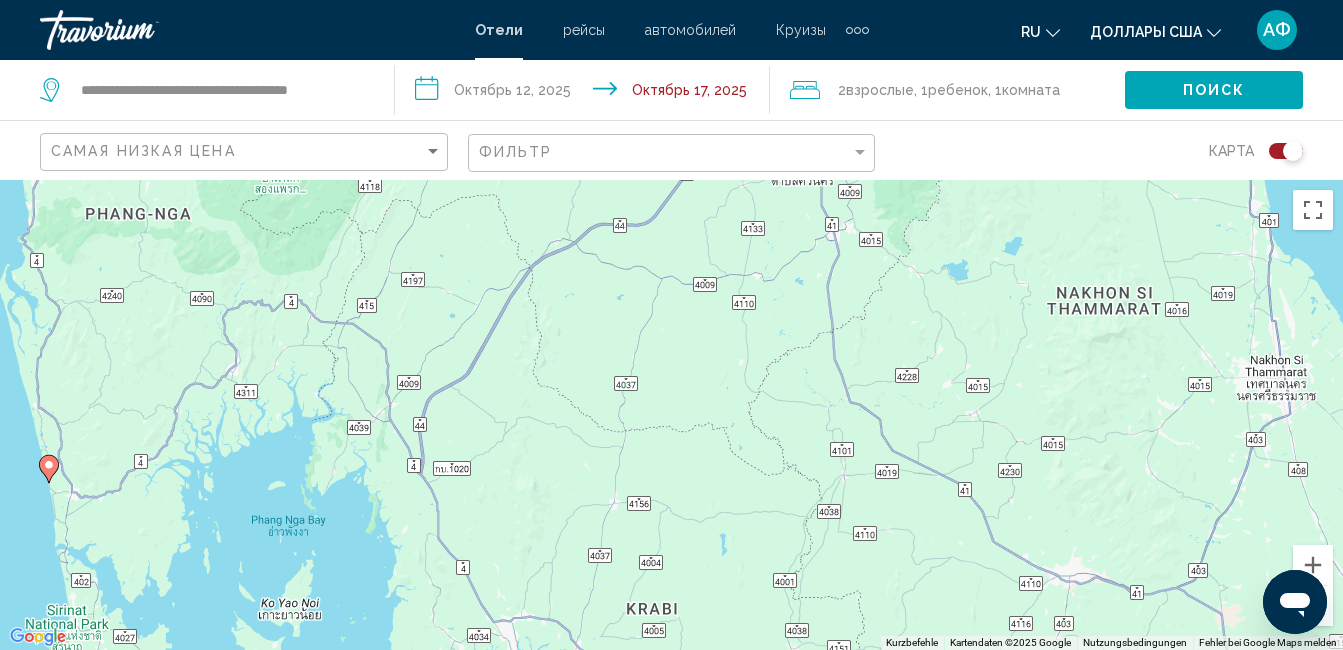 click on "**********" 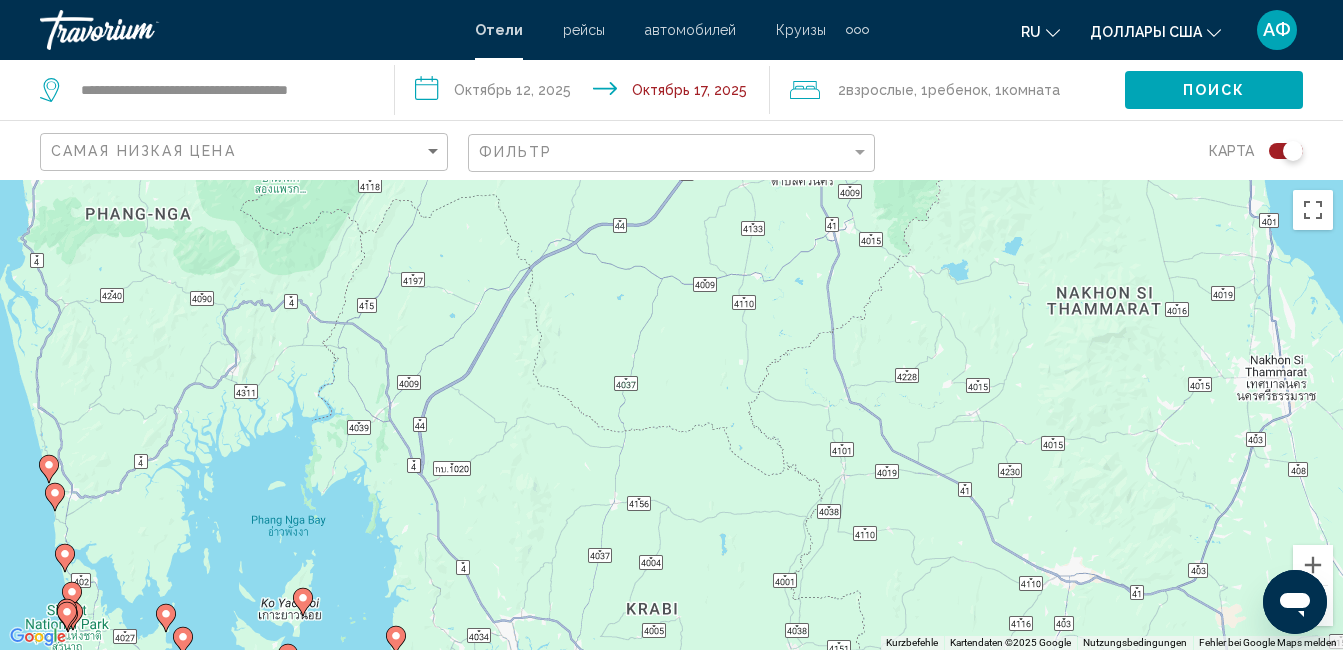 drag, startPoint x: 572, startPoint y: 524, endPoint x: 242, endPoint y: 466, distance: 335.0582 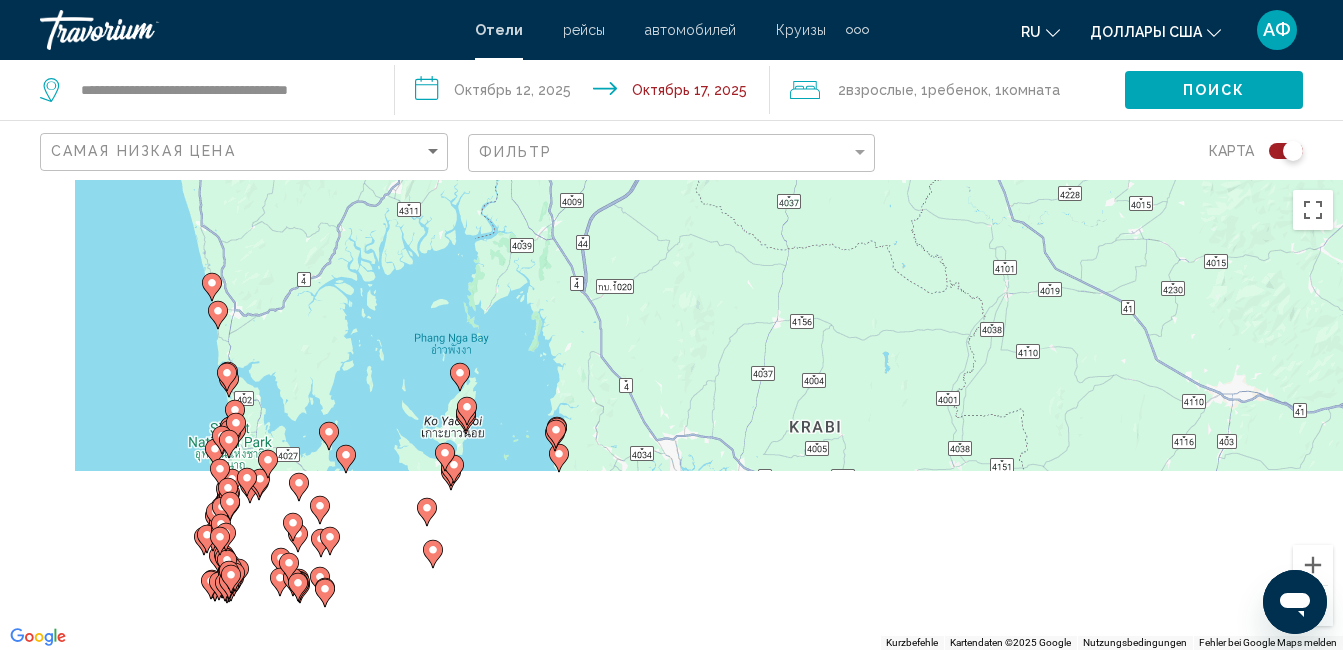 drag, startPoint x: 242, startPoint y: 466, endPoint x: 280, endPoint y: 422, distance: 58.137768 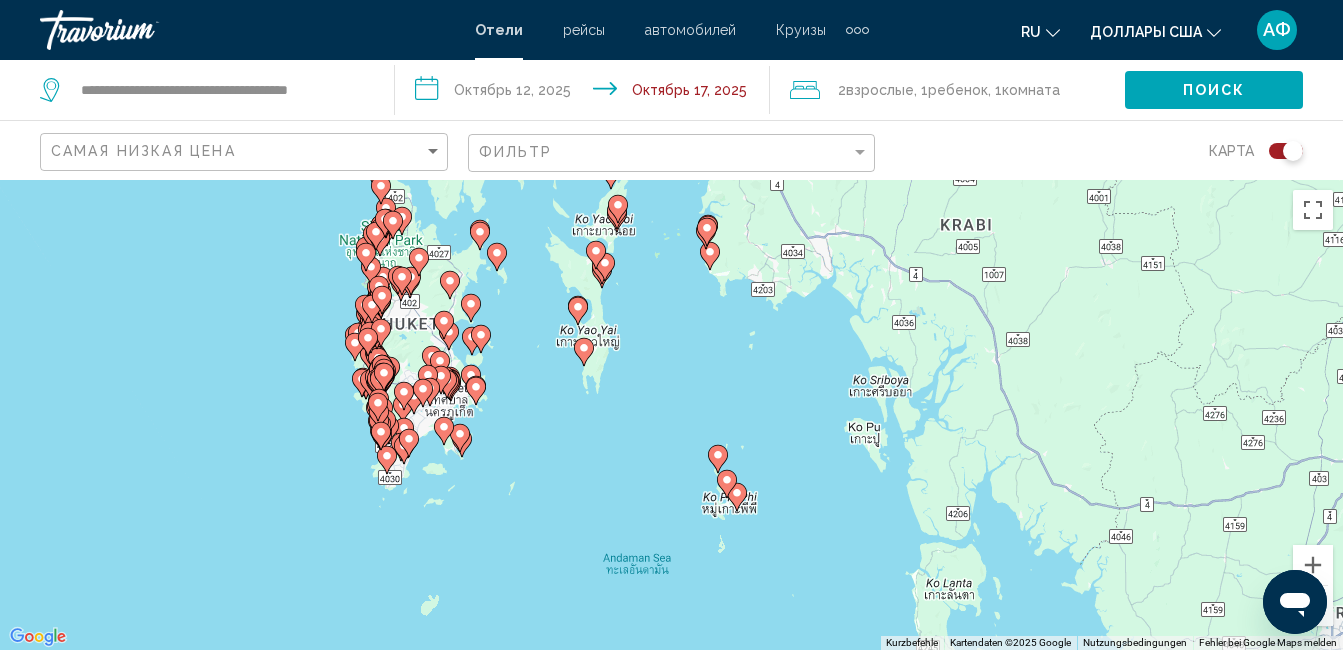 drag, startPoint x: 318, startPoint y: 401, endPoint x: 456, endPoint y: 215, distance: 231.6031 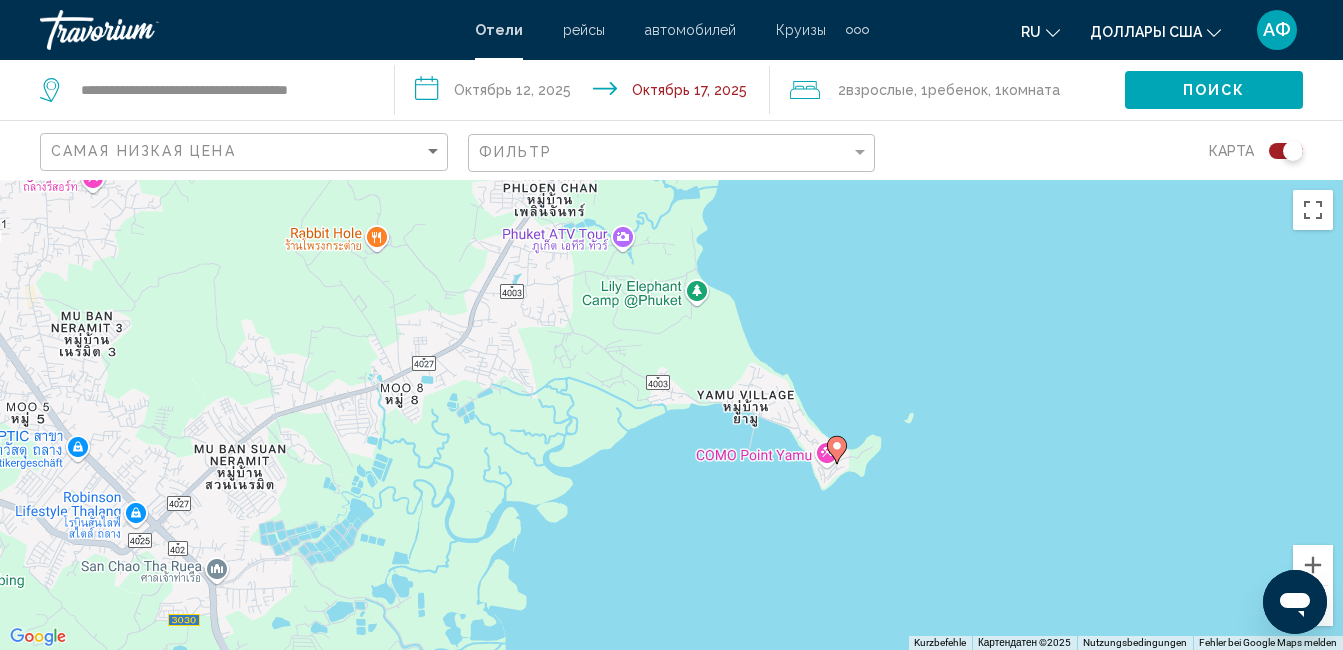 drag, startPoint x: 506, startPoint y: 327, endPoint x: 750, endPoint y: 673, distance: 423.38162 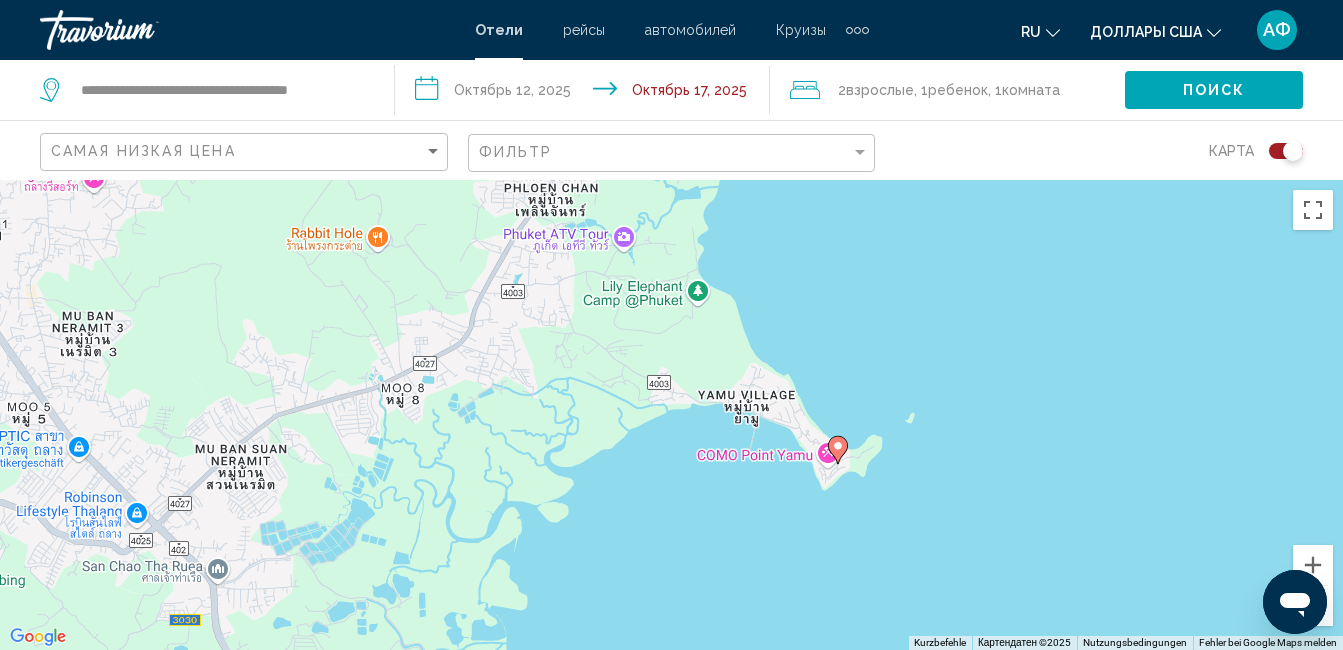 click at bounding box center (838, 450) 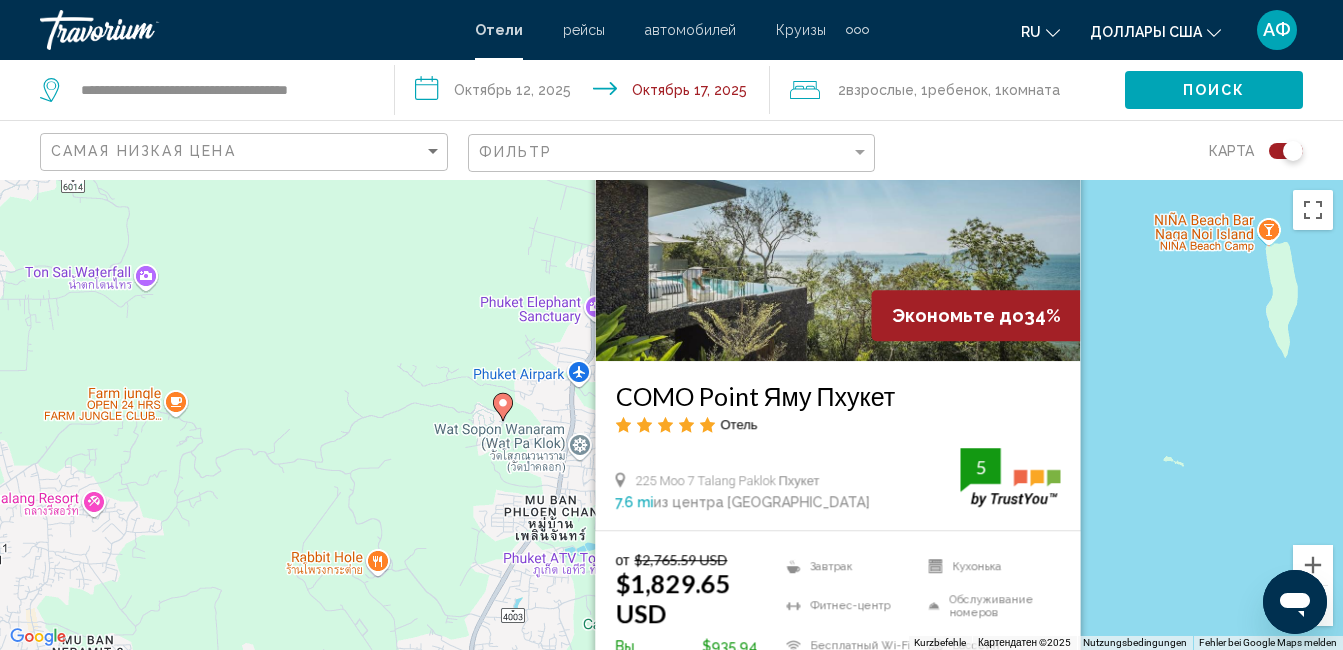 click on "Um von einem Element zum anderen zu gelangen, drückst du die Pfeiltasten entsprechend. Um den Modus zum Ziehen mit der Tastatur zu aktivieren, drückst du Alt + Eingabetaste. Wenn du den Modus aktiviert hast, kannst du die Markierung mit den Pfeiltasten verschieben. Nachdem du sie an die gewünschte Stelle gezogen bzw. verschoben hast, drückst du einfach die Eingabetaste. Durch Drücken der Esc-Taste kannst du den Vorgang abbrechen. Экономьте до  34%   COMO Point Яму Пхукет
Отель
225 Moo 7 Talang Paklok Пхукет 7.6 mi  из центра  [GEOGRAPHIC_DATA] от отеля 5 от $2,765.59 USD $1,829.65 USD  Вы экономите  $935.94 USD
Завтрак
Фитнес-центр" at bounding box center [671, 415] 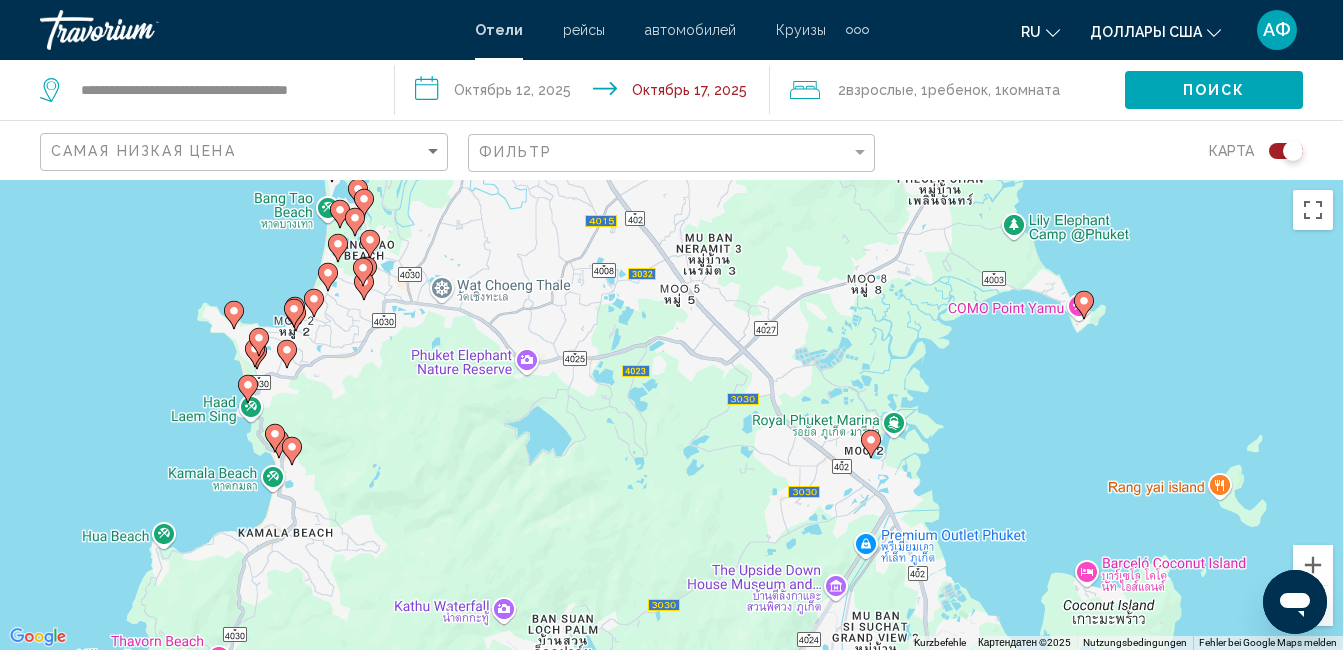 drag, startPoint x: 734, startPoint y: 470, endPoint x: 1033, endPoint y: 139, distance: 446.05157 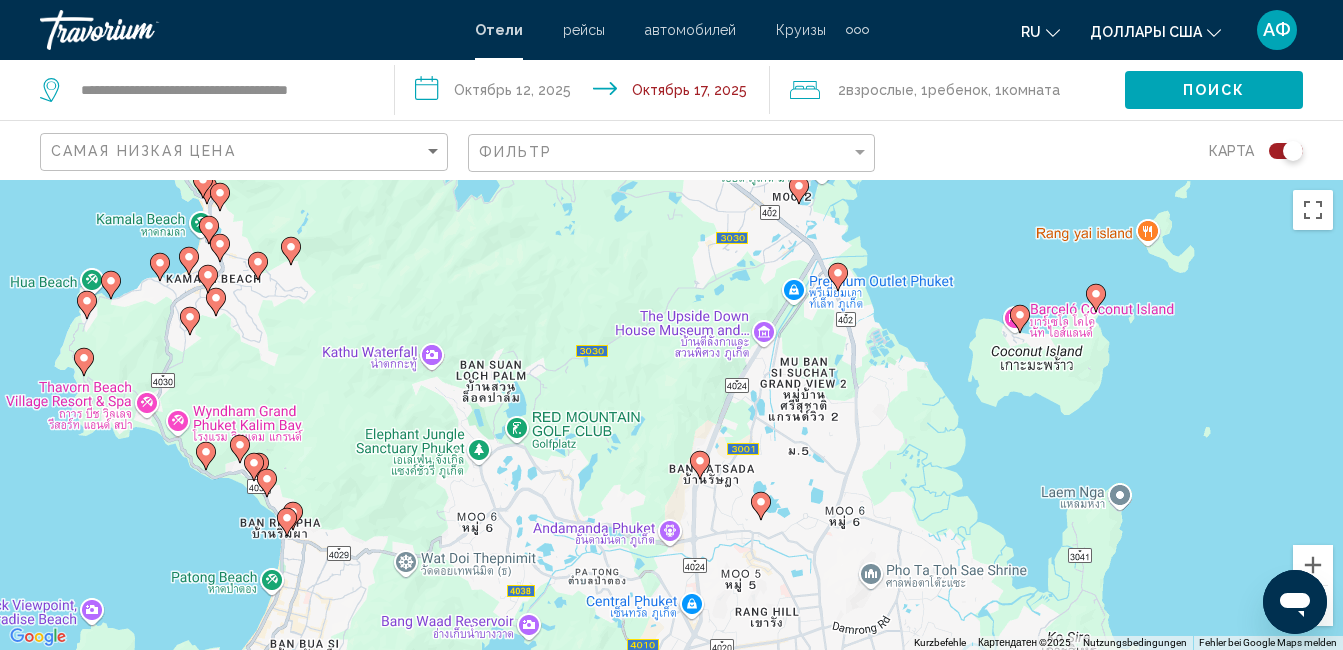 drag, startPoint x: 871, startPoint y: 507, endPoint x: 802, endPoint y: 266, distance: 250.68306 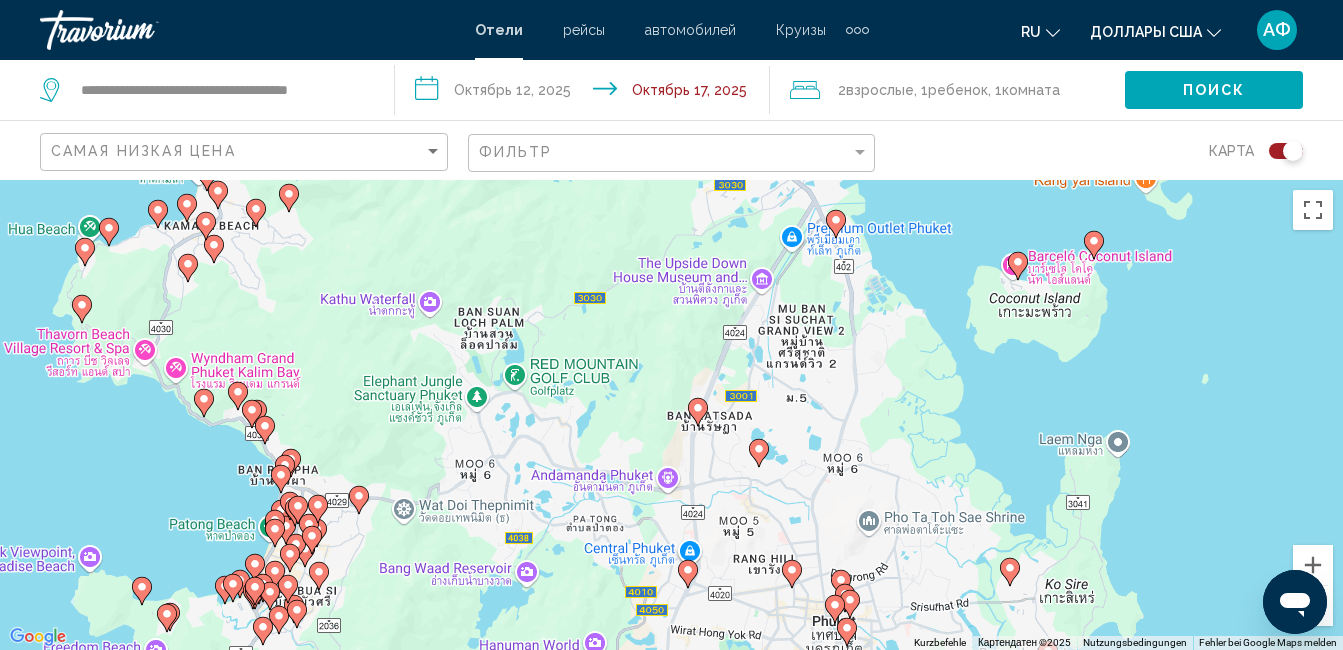 drag, startPoint x: 851, startPoint y: 342, endPoint x: 861, endPoint y: 189, distance: 153.32645 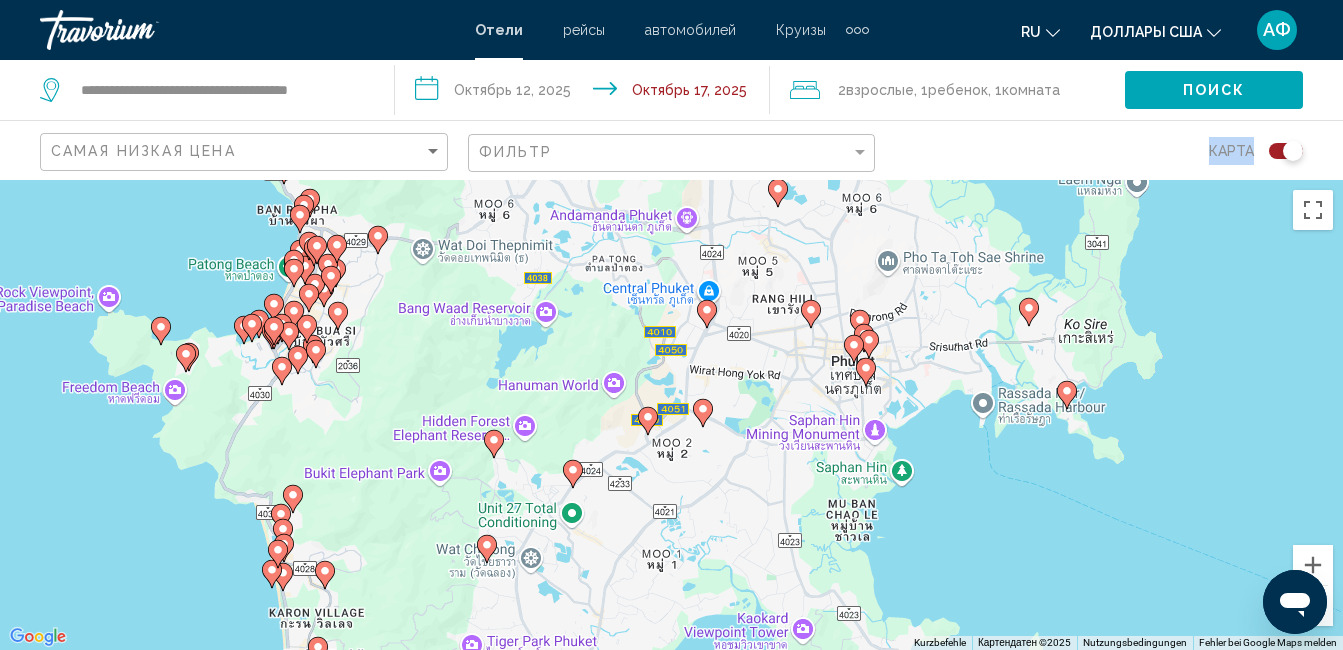 drag, startPoint x: 948, startPoint y: 472, endPoint x: 959, endPoint y: 349, distance: 123.49089 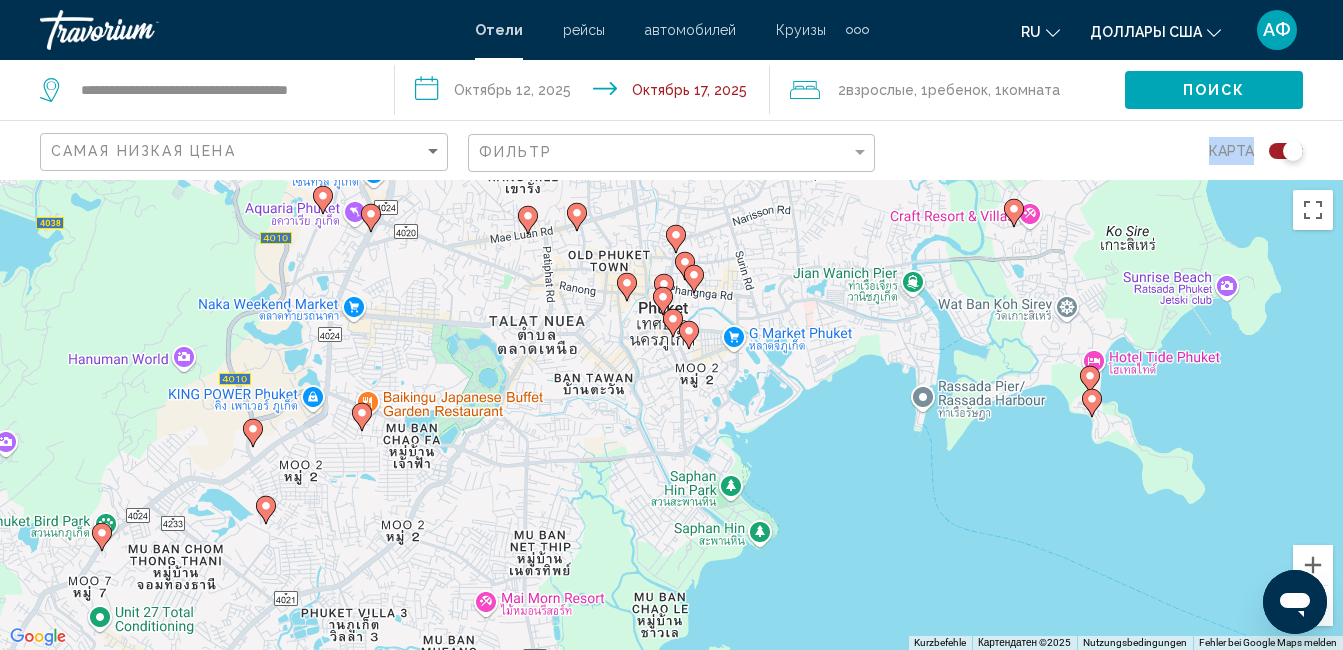 click 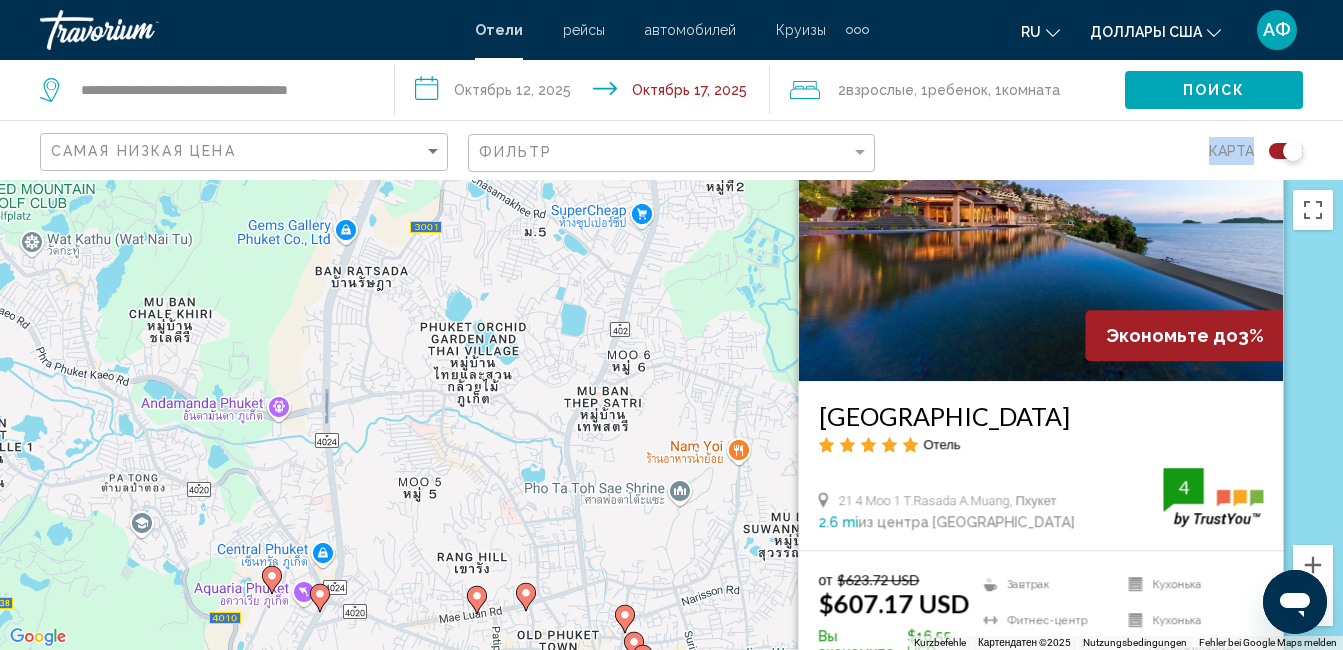 click at bounding box center [1040, 221] 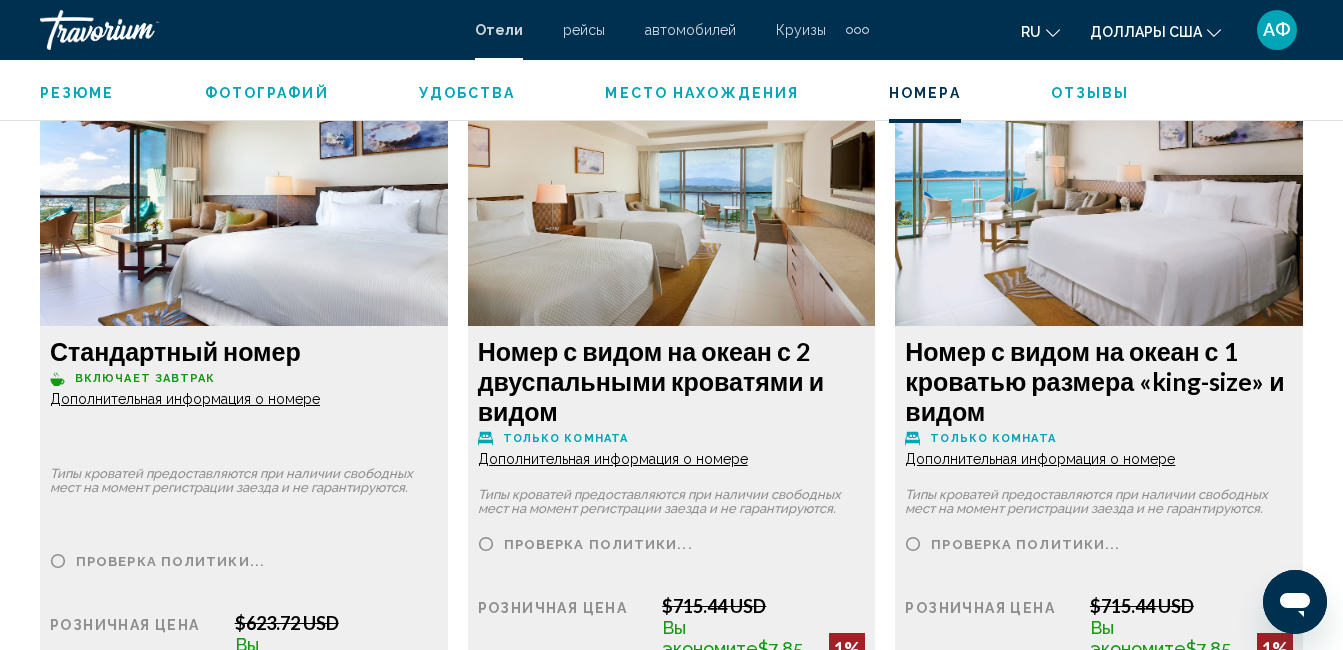 scroll, scrollTop: 3910, scrollLeft: 0, axis: vertical 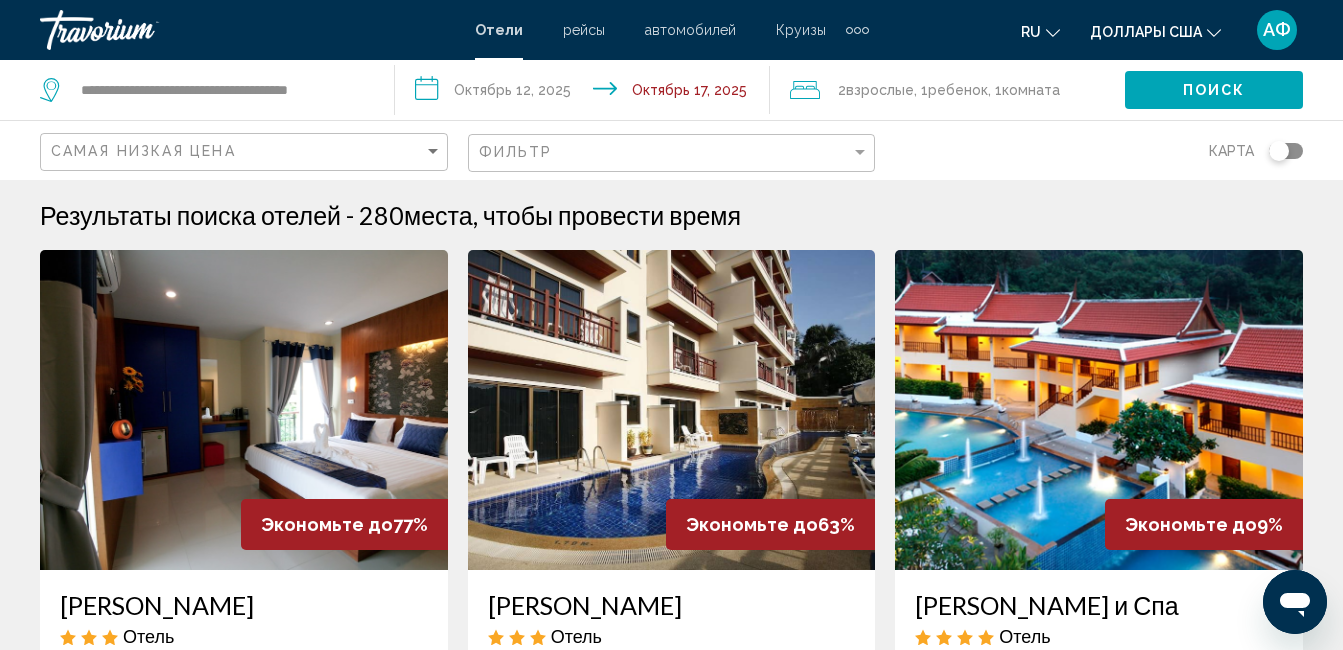 click 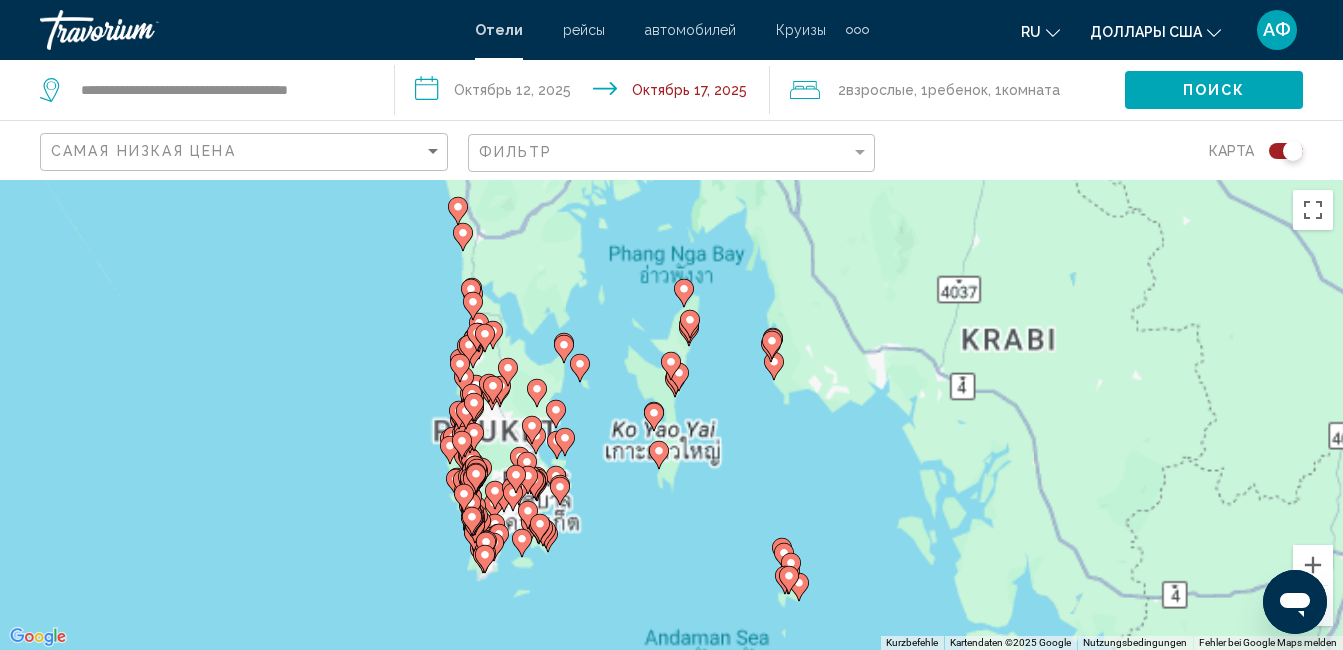 click on "Um von einem Element zum anderen zu gelangen, drückst du die Pfeiltasten entsprechend. Um den Modus zum Ziehen mit der Tastatur zu aktivieren, drückst du Alt + Eingabetaste. Wenn du den Modus aktiviert hast, kannst du die Markierung mit den Pfeiltasten verschieben. Nachdem du sie an die gewünschte Stelle gezogen bzw. verschoben hast, drückst du einfach die Eingabetaste. Durch Drücken der Esc-Taste kannst du den Vorgang abbrechen." at bounding box center (671, 415) 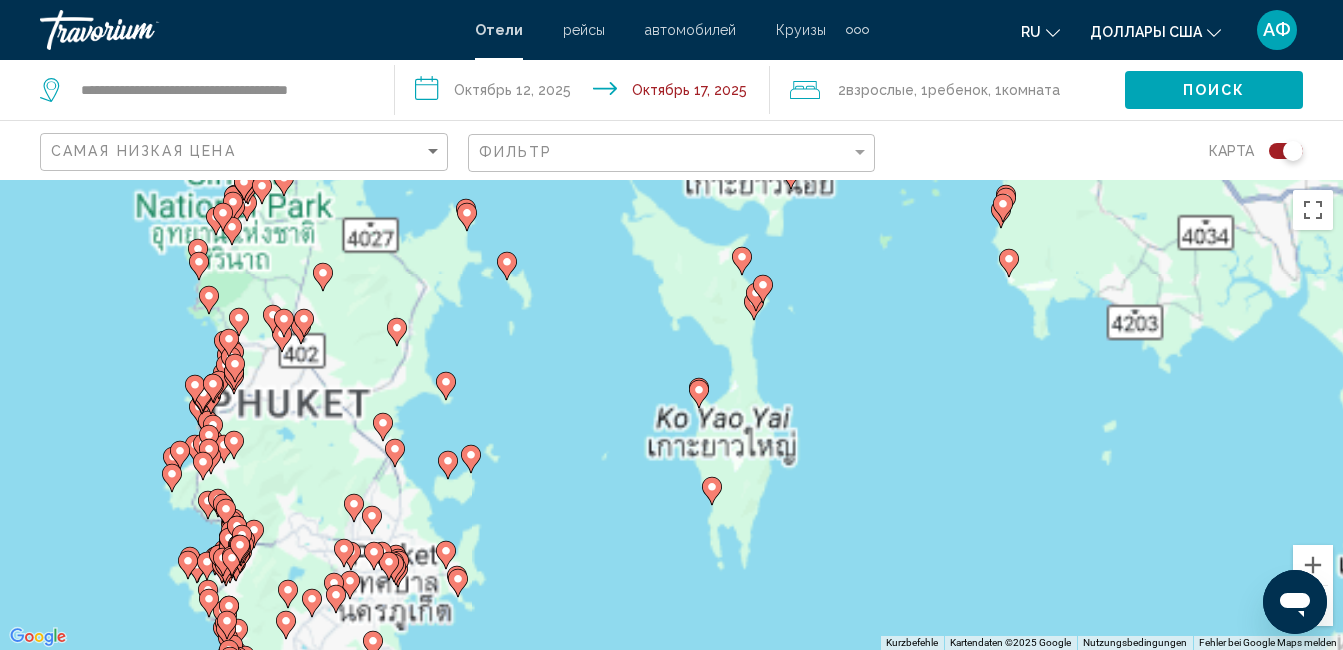 click on "Um von einem Element zum anderen zu gelangen, drückst du die Pfeiltasten entsprechend. Um den Modus zum Ziehen mit der Tastatur zu aktivieren, drückst du Alt + Eingabetaste. Wenn du den Modus aktiviert hast, kannst du die Markierung mit den Pfeiltasten verschieben. Nachdem du sie an die gewünschte Stelle gezogen bzw. verschoben hast, drückst du einfach die Eingabetaste. Durch Drücken der Esc-Taste kannst du den Vorgang abbrechen." at bounding box center [671, 415] 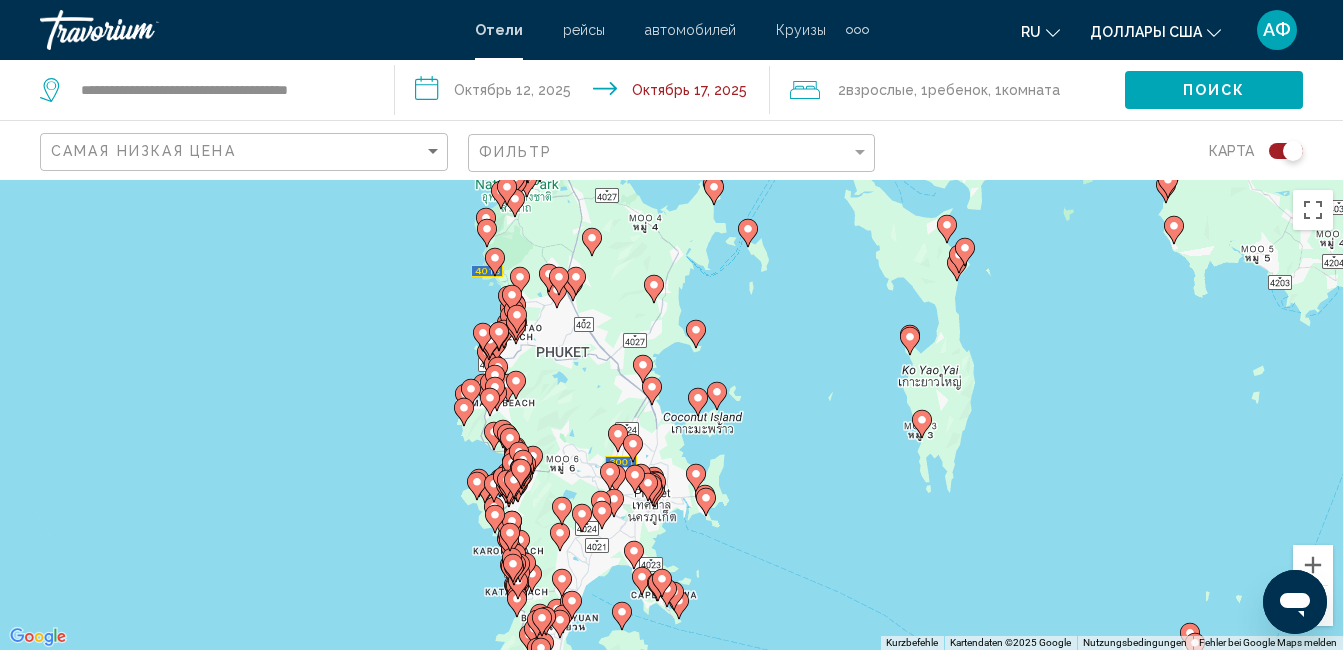 drag, startPoint x: 562, startPoint y: 459, endPoint x: 785, endPoint y: 405, distance: 229.44498 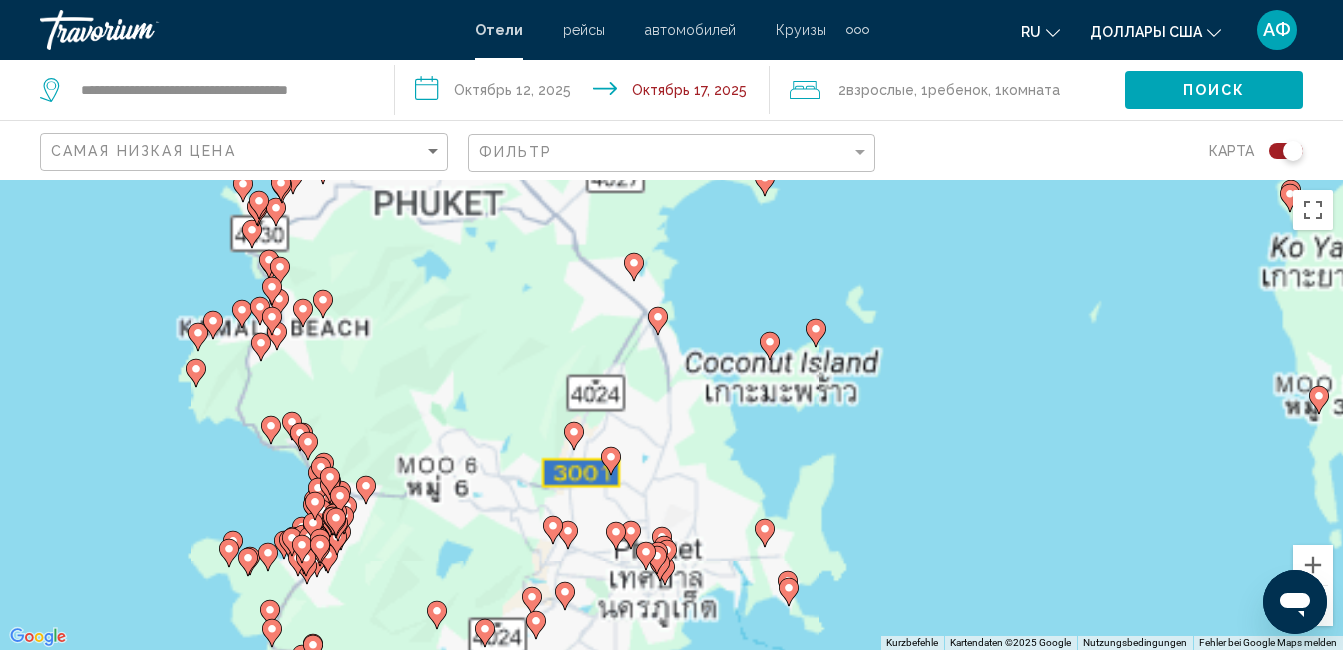click on "Um von einem Element zum anderen zu gelangen, drückst du die Pfeiltasten entsprechend. Um den Modus zum Ziehen mit der Tastatur zu aktivieren, drückst du Alt + Eingabetaste. Wenn du den Modus aktiviert hast, kannst du die Markierung mit den Pfeiltasten verschieben. Nachdem du sie an die gewünschte Stelle gezogen bzw. verschoben hast, drückst du einfach die Eingabetaste. Durch Drücken der Esc-Taste kannst du den Vorgang abbrechen." at bounding box center [671, 415] 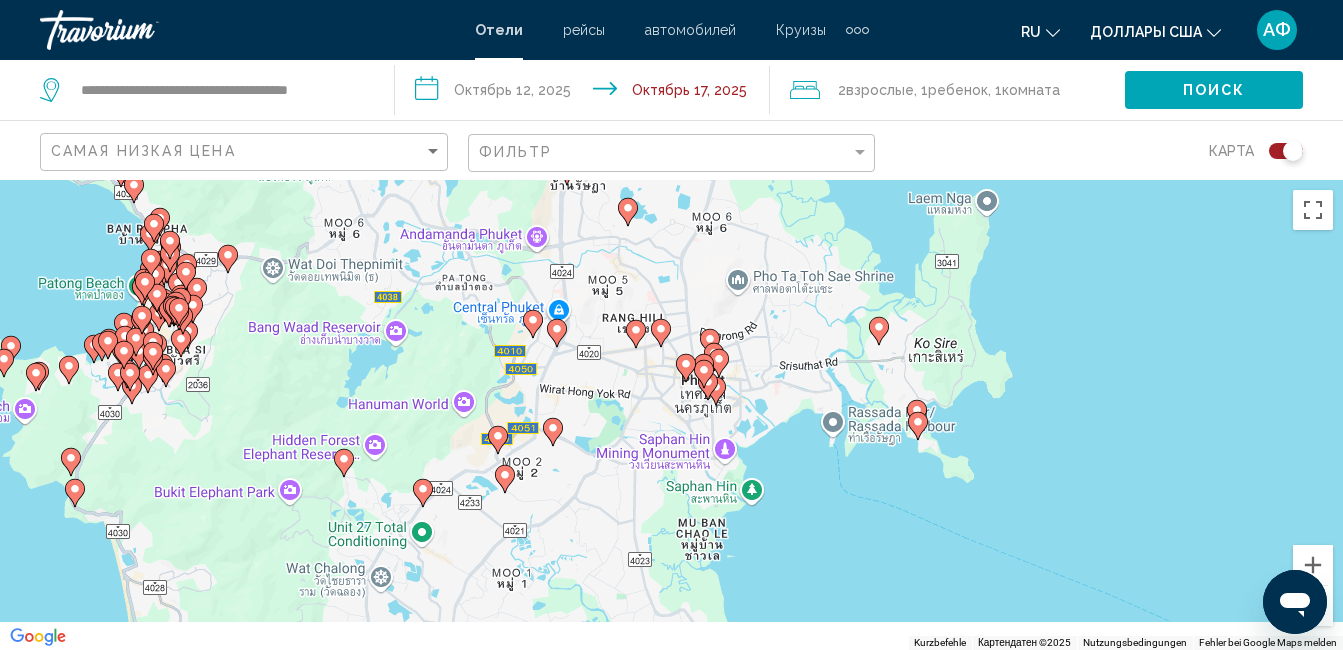 drag, startPoint x: 696, startPoint y: 483, endPoint x: 738, endPoint y: 210, distance: 276.21188 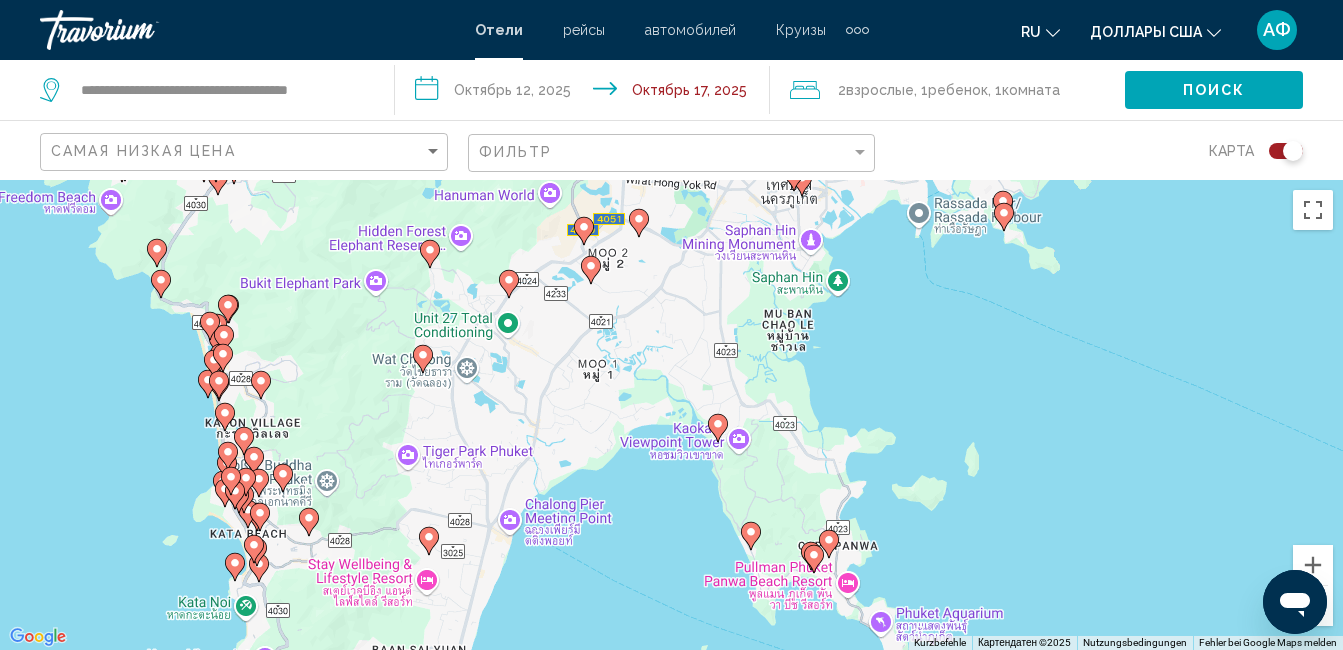 drag, startPoint x: 846, startPoint y: 496, endPoint x: 934, endPoint y: 268, distance: 244.39313 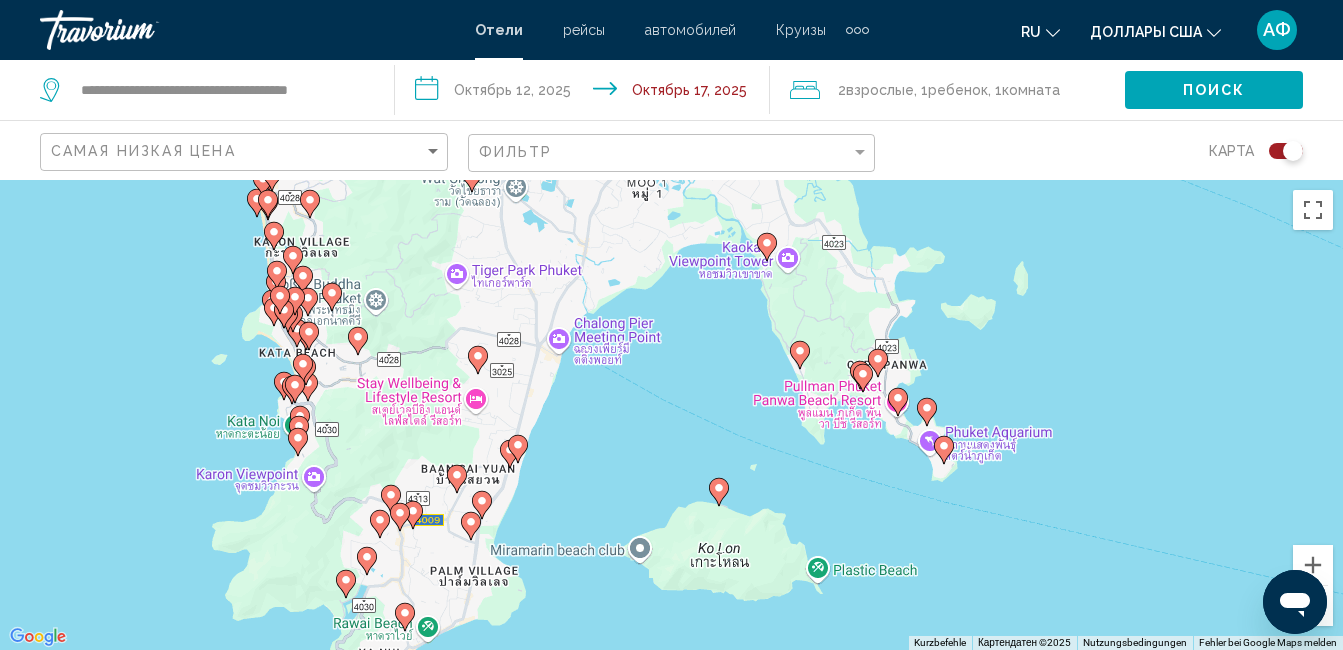 drag, startPoint x: 842, startPoint y: 457, endPoint x: 887, endPoint y: 300, distance: 163.32176 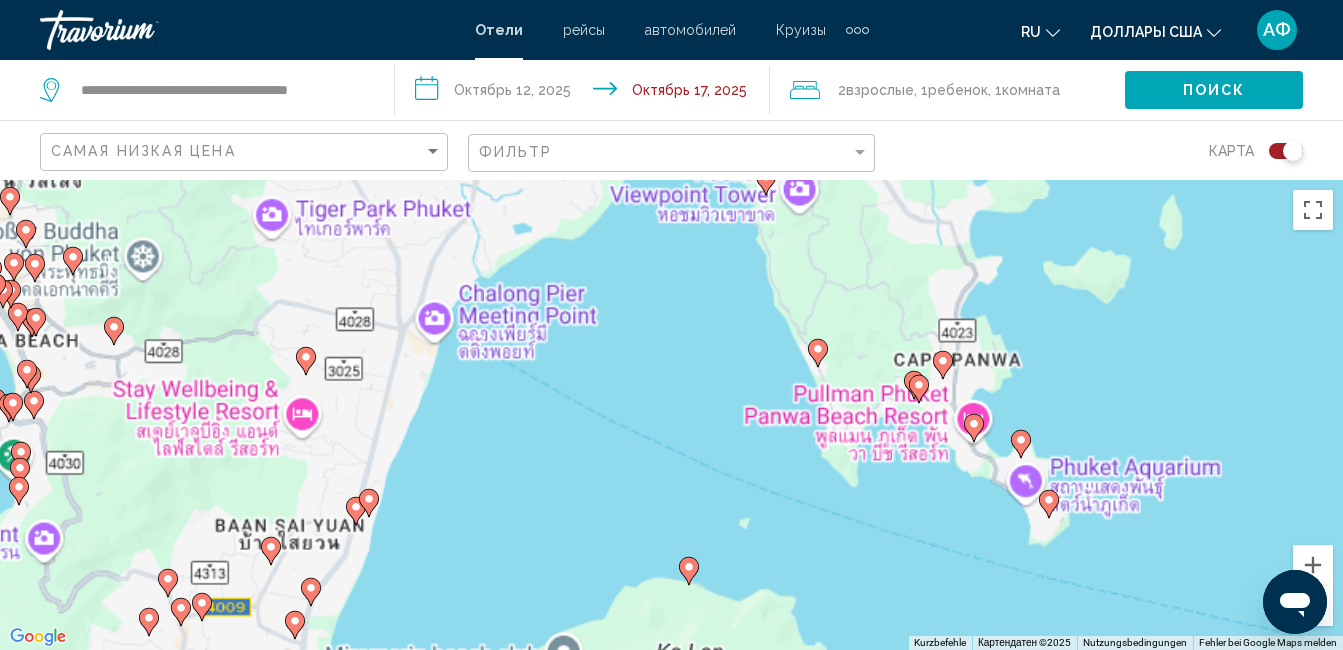 click on "Um von einem Element zum anderen zu gelangen, drückst du die Pfeiltasten entsprechend. Um den Modus zum Ziehen mit der Tastatur zu aktivieren, drückst du Alt + Eingabetaste. Wenn du den Modus aktiviert hast, kannst du die Markierung mit den Pfeiltasten verschieben. Nachdem du sie an die gewünschte Stelle gezogen bzw. verschoben hast, drückst du einfach die Eingabetaste. Durch Drücken der Esc-Taste kannst du den Vorgang abbrechen." at bounding box center [671, 415] 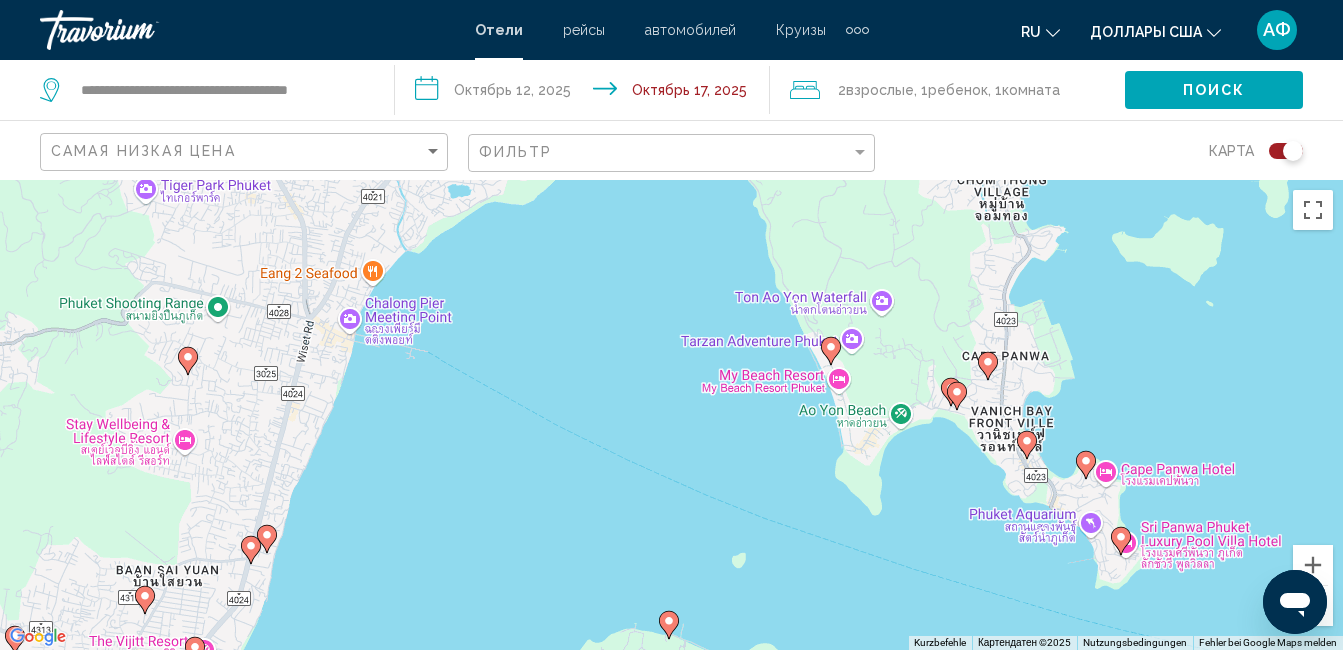 click 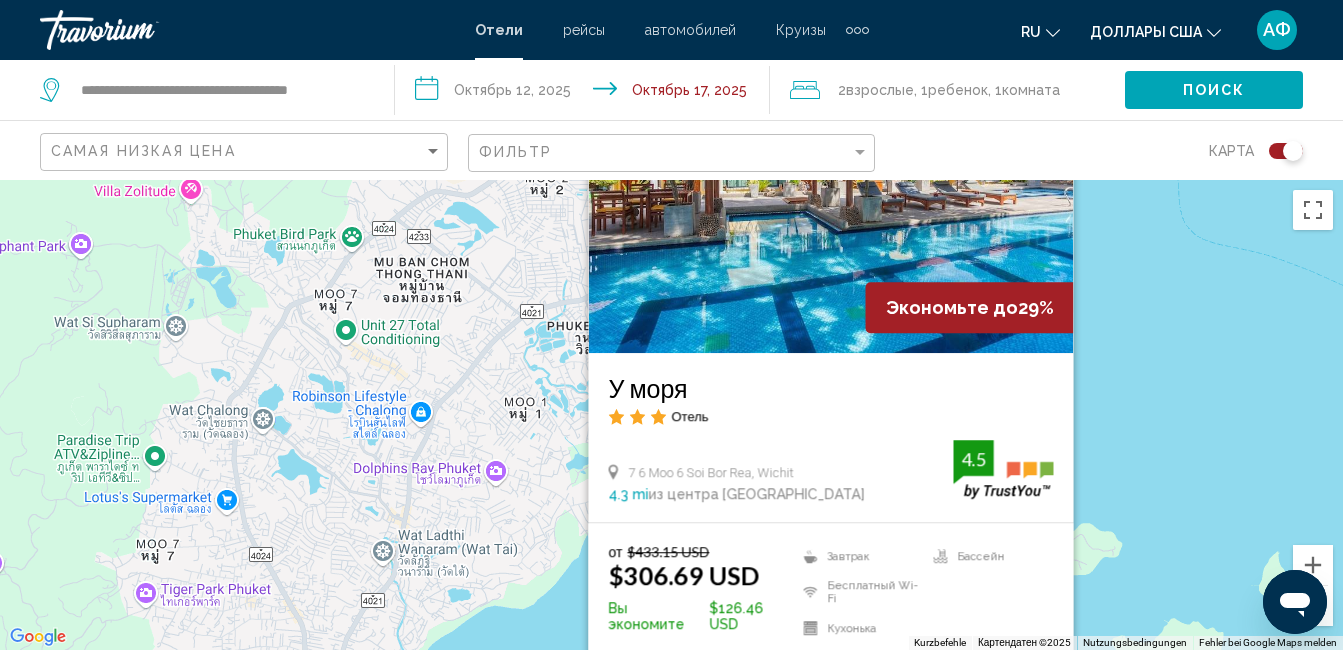 click at bounding box center [830, 193] 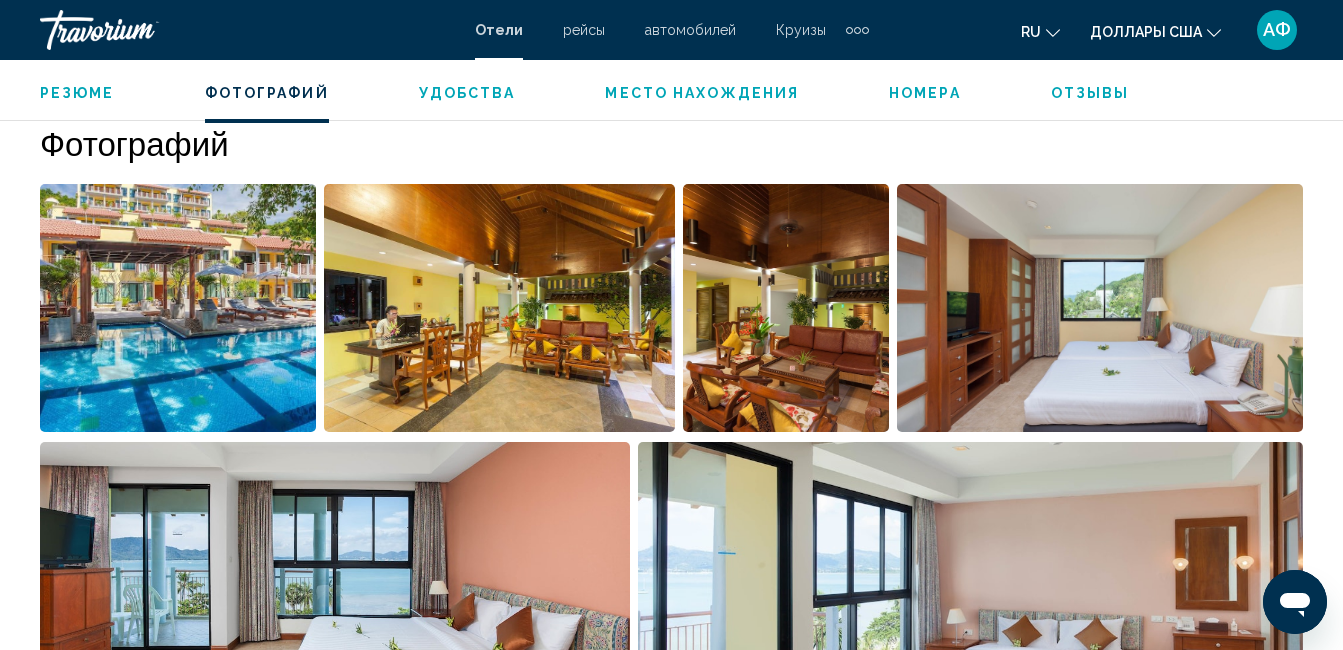 scroll, scrollTop: 1310, scrollLeft: 0, axis: vertical 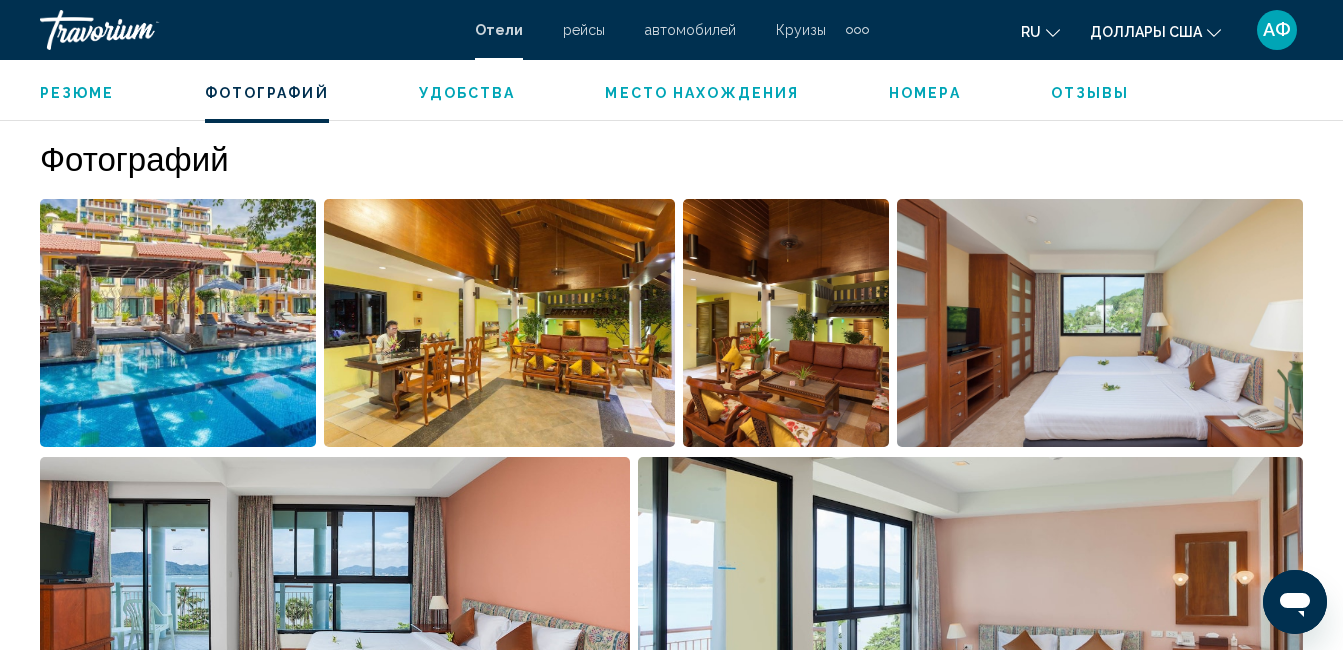 click at bounding box center [178, 323] 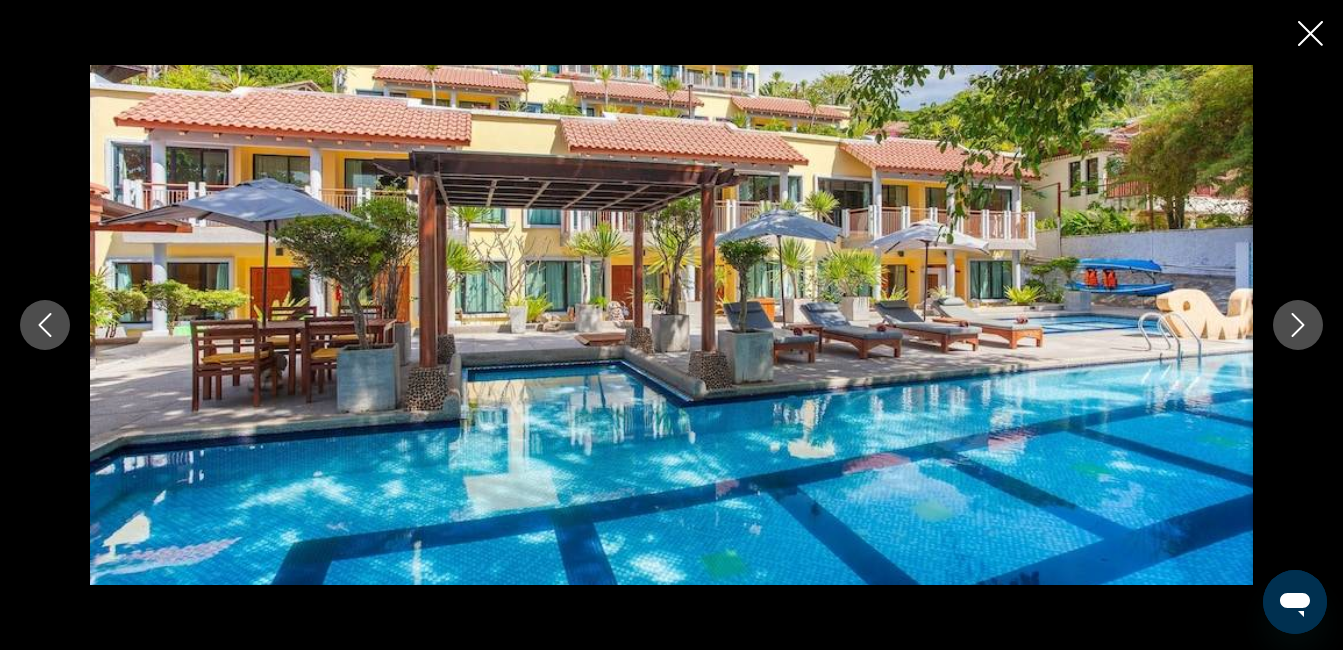 click 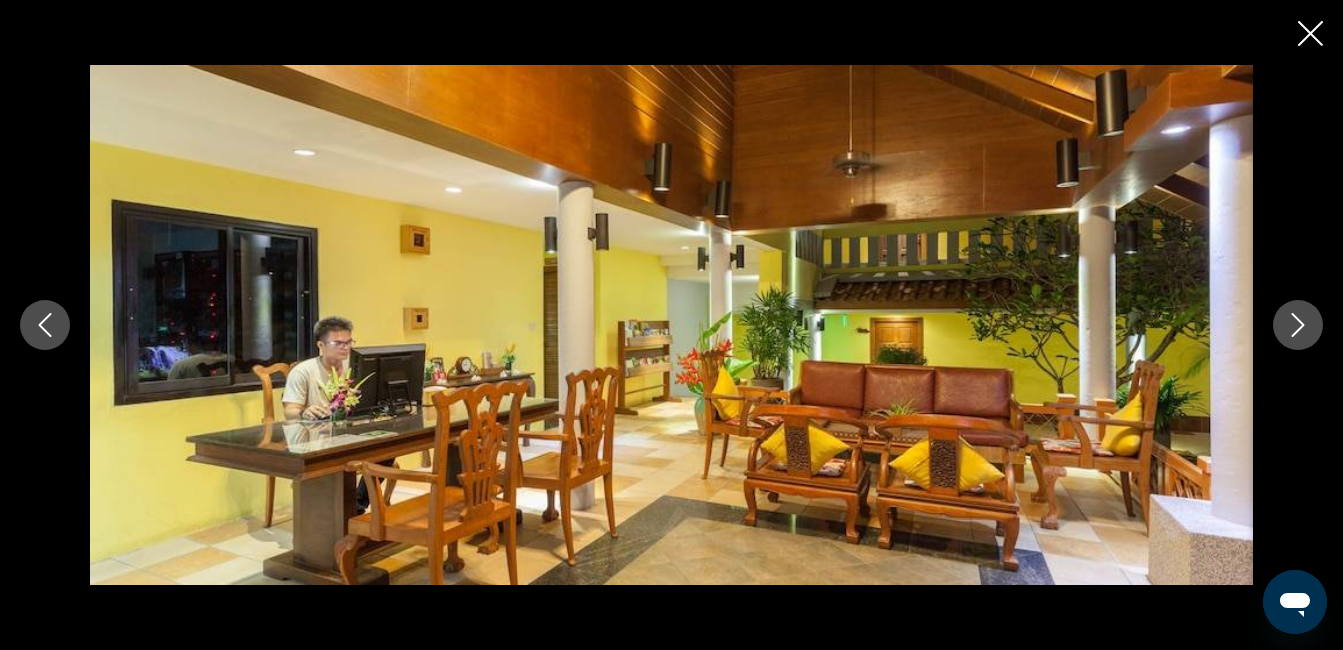 click 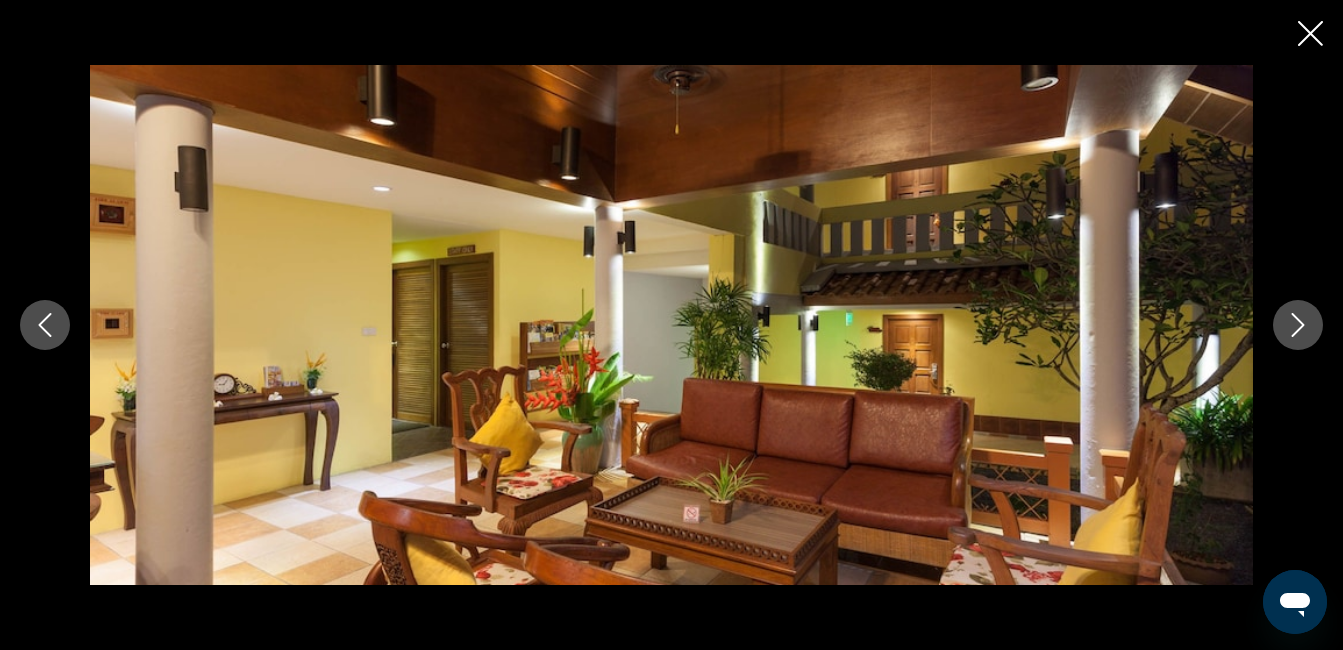 click 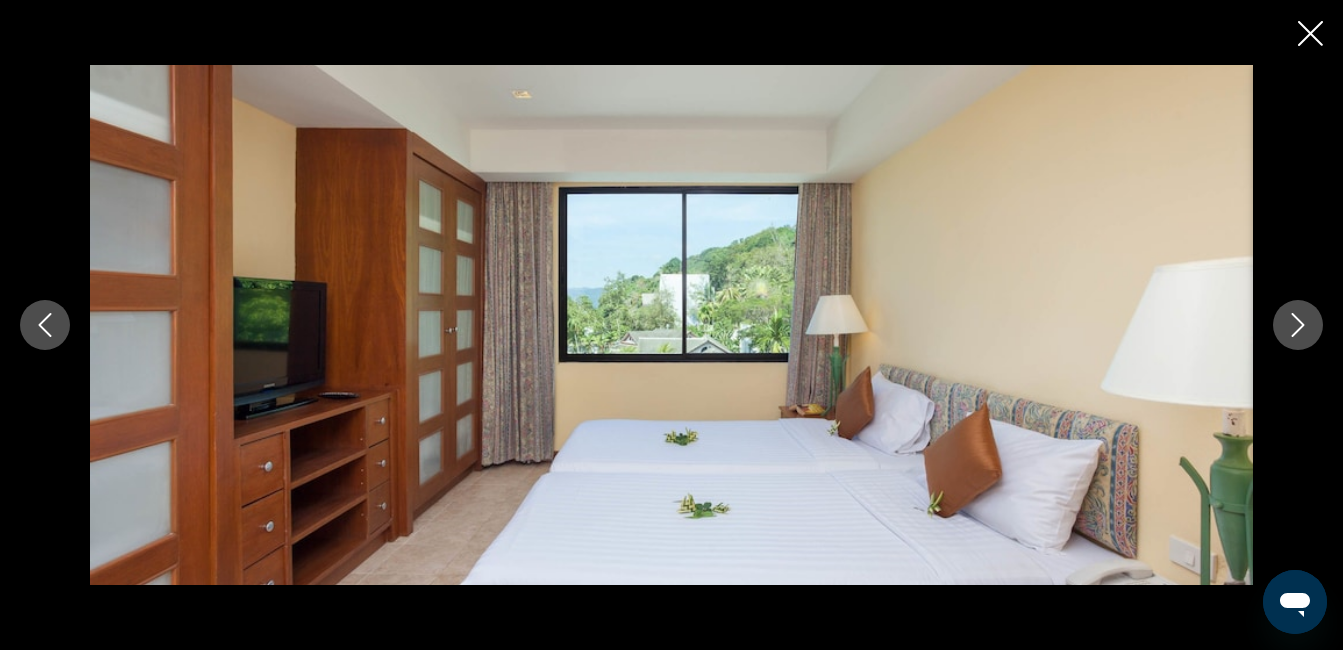 click 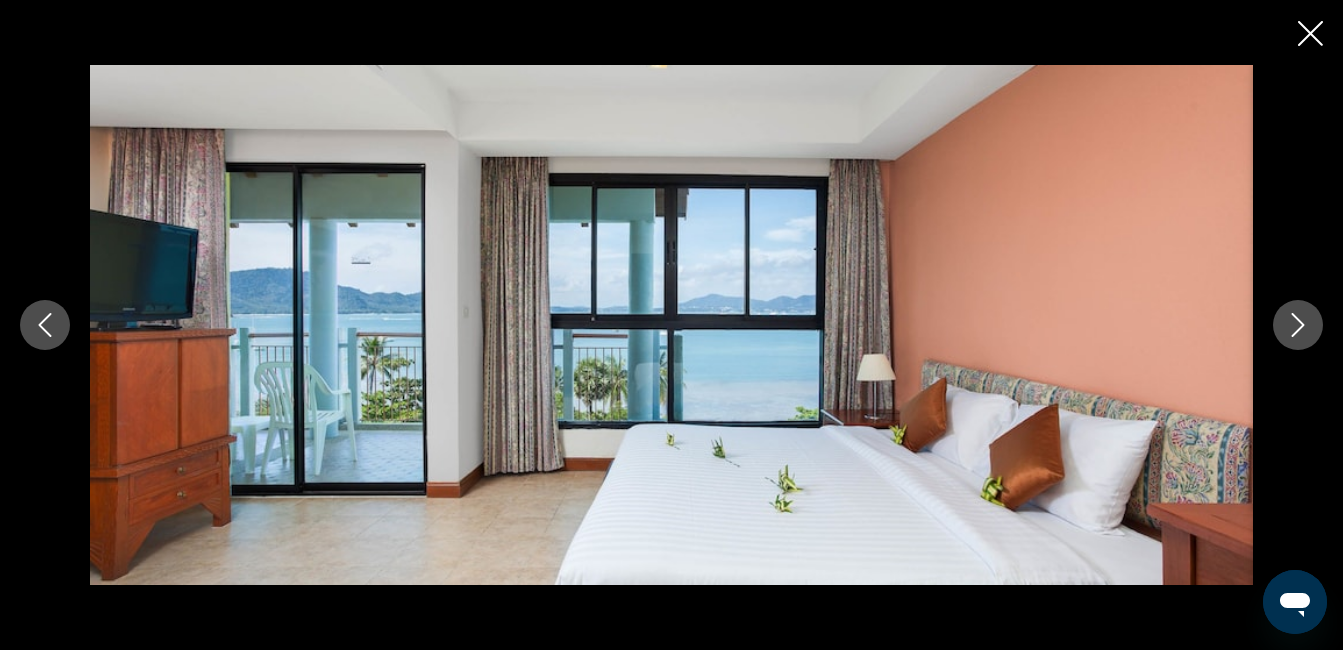 click 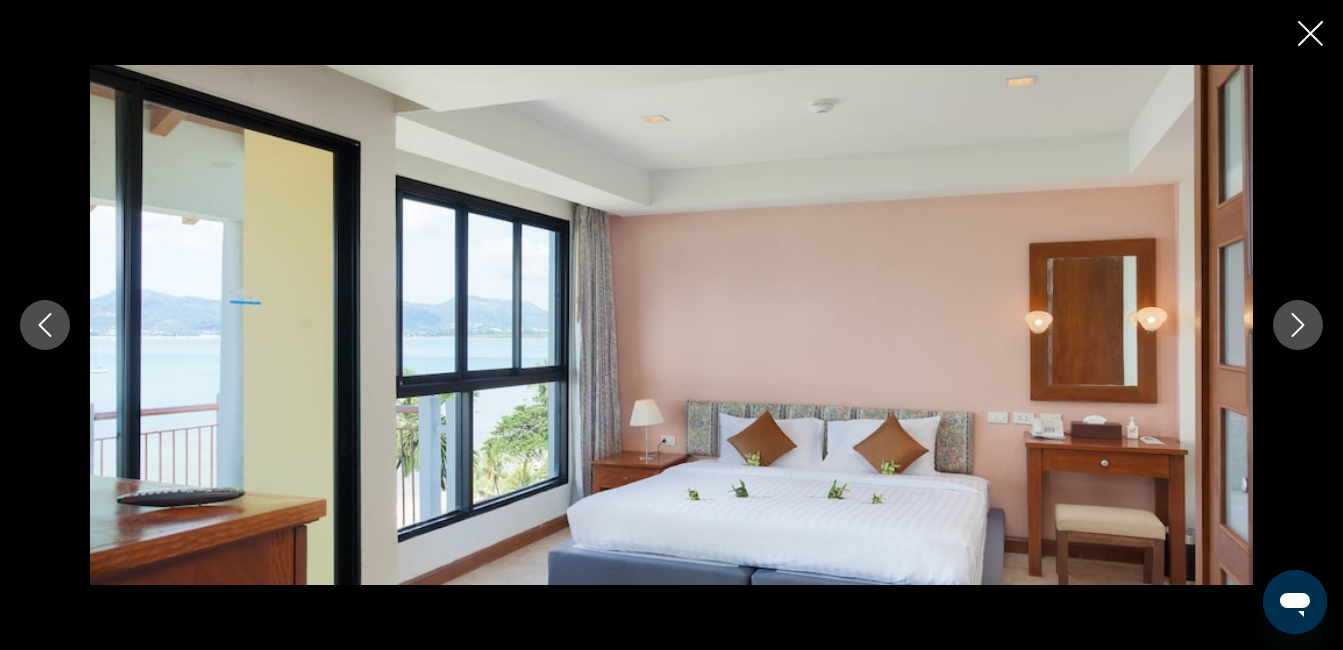 click 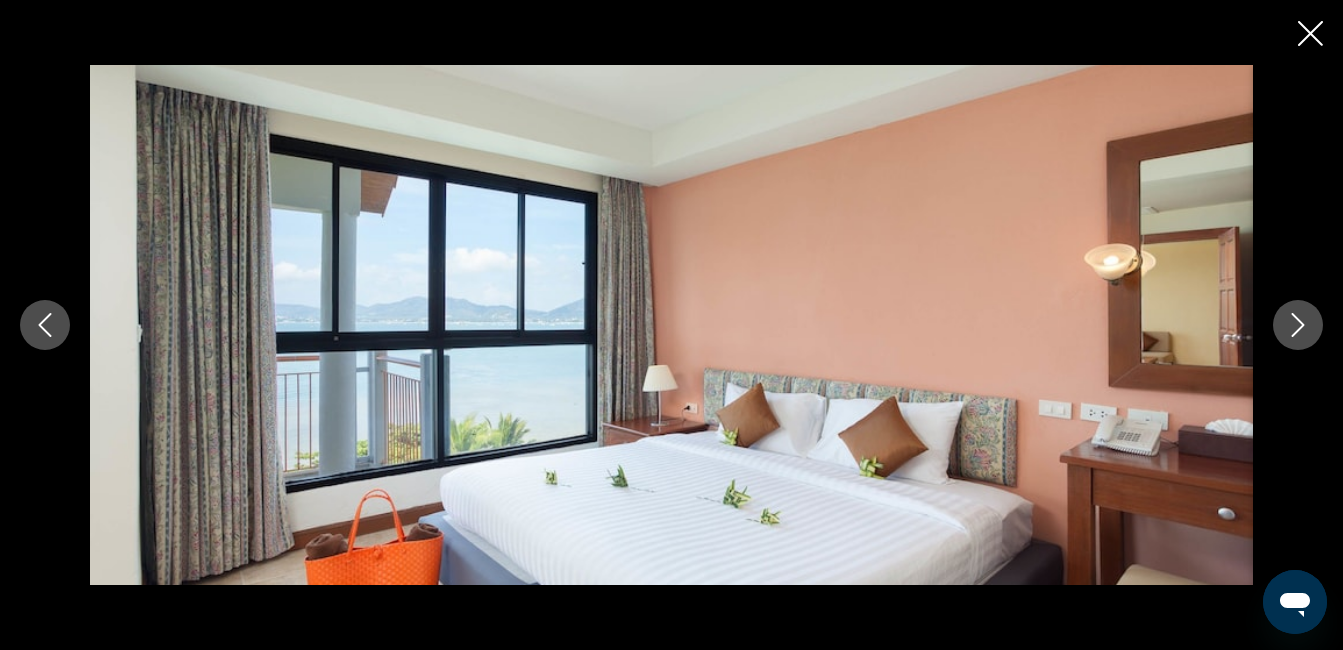 click 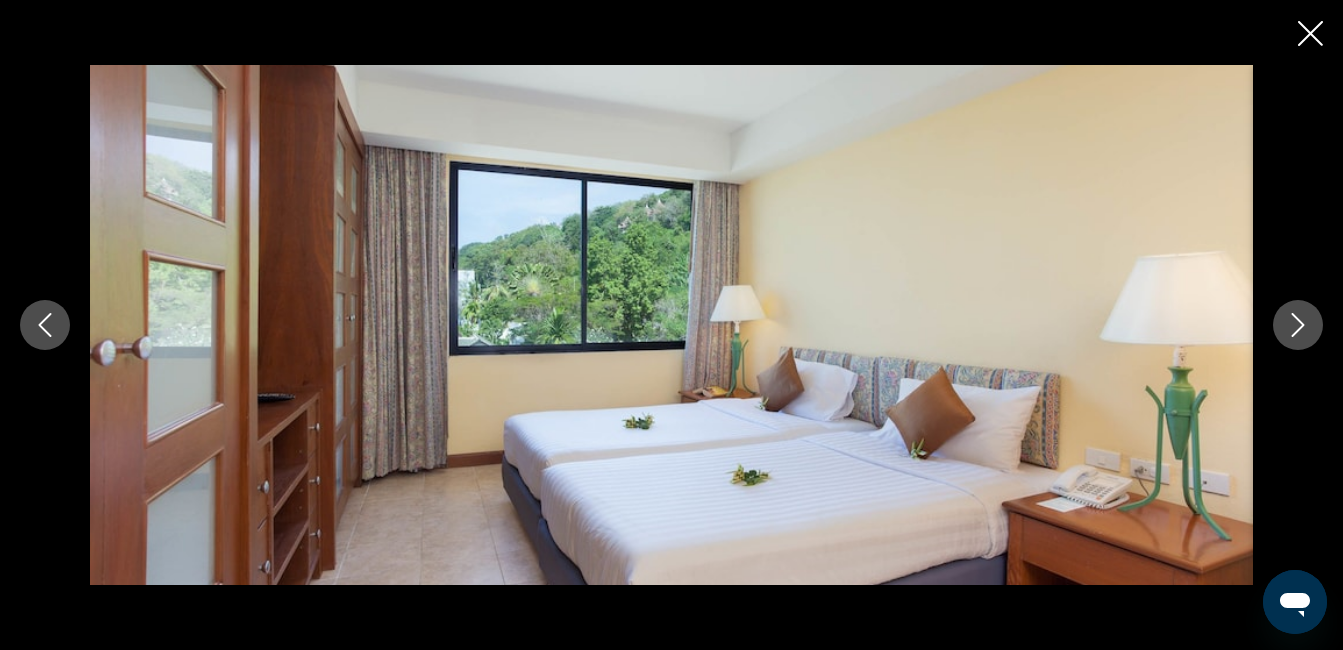 click 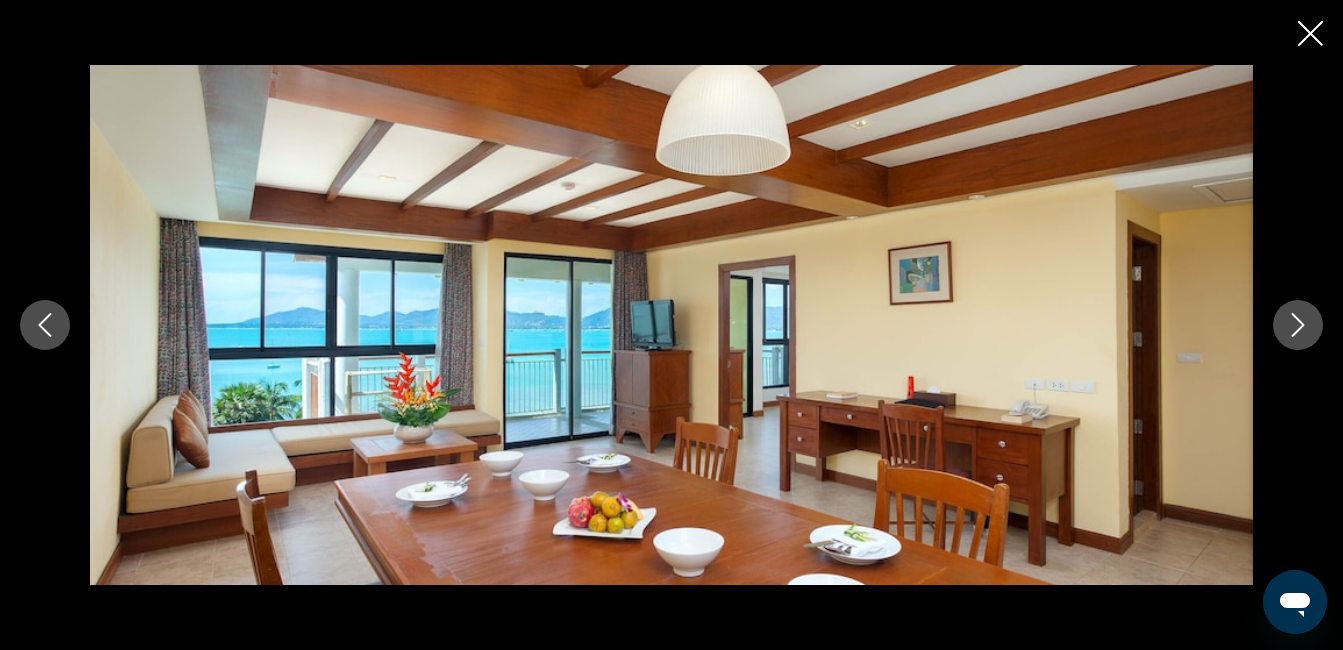 click 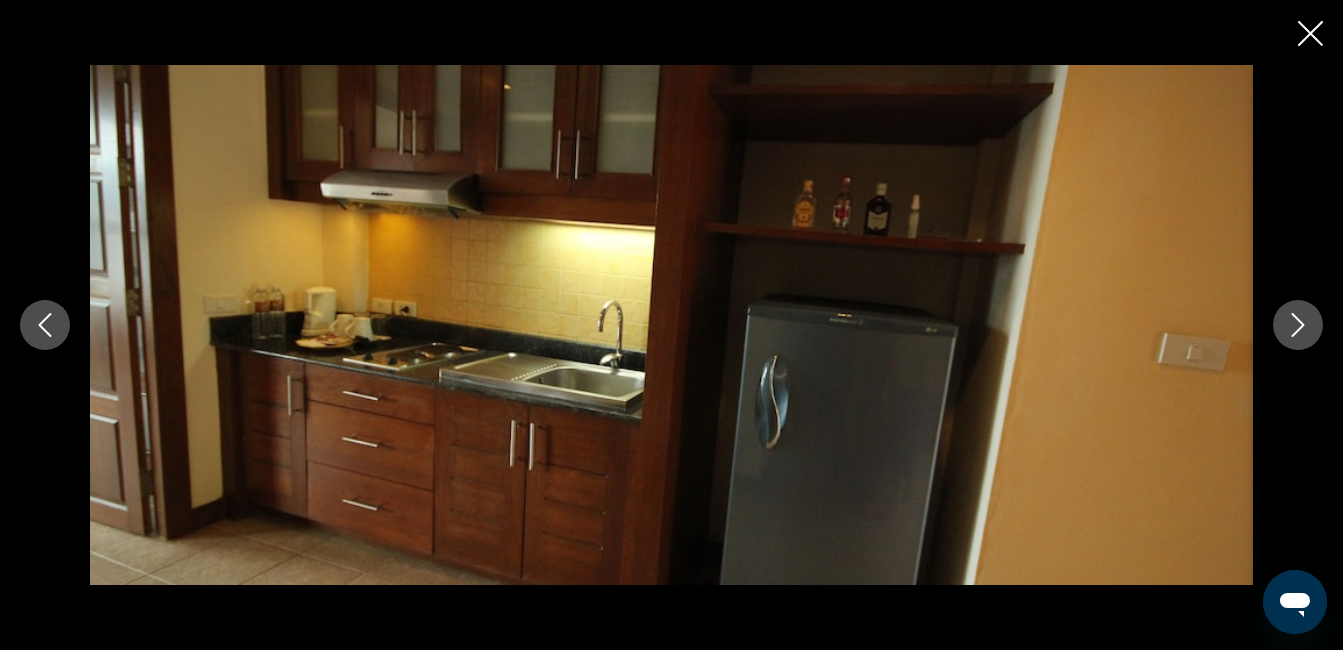 click 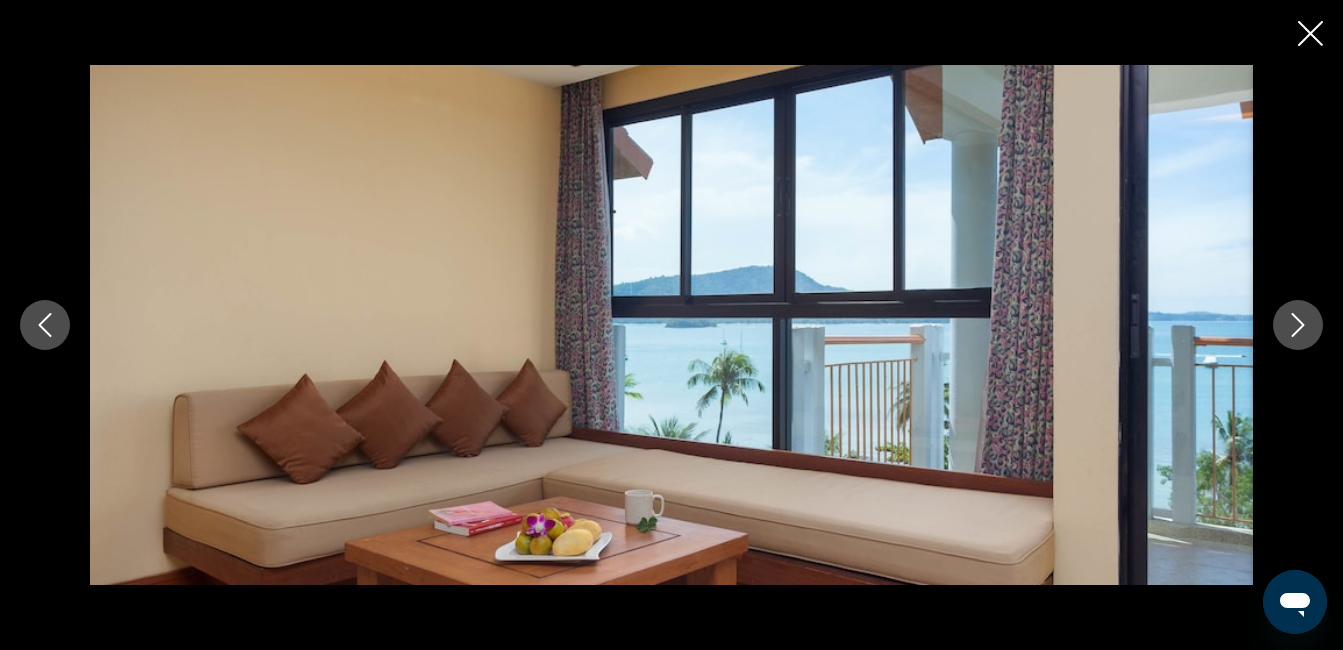 click 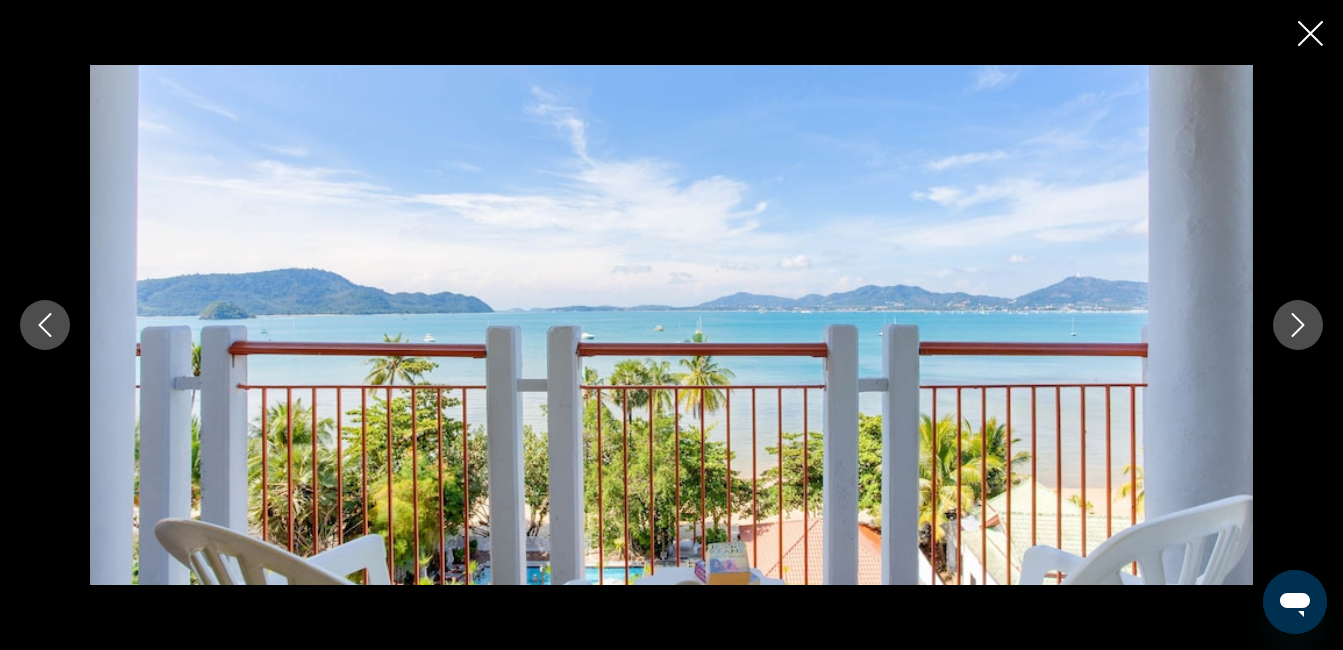 click 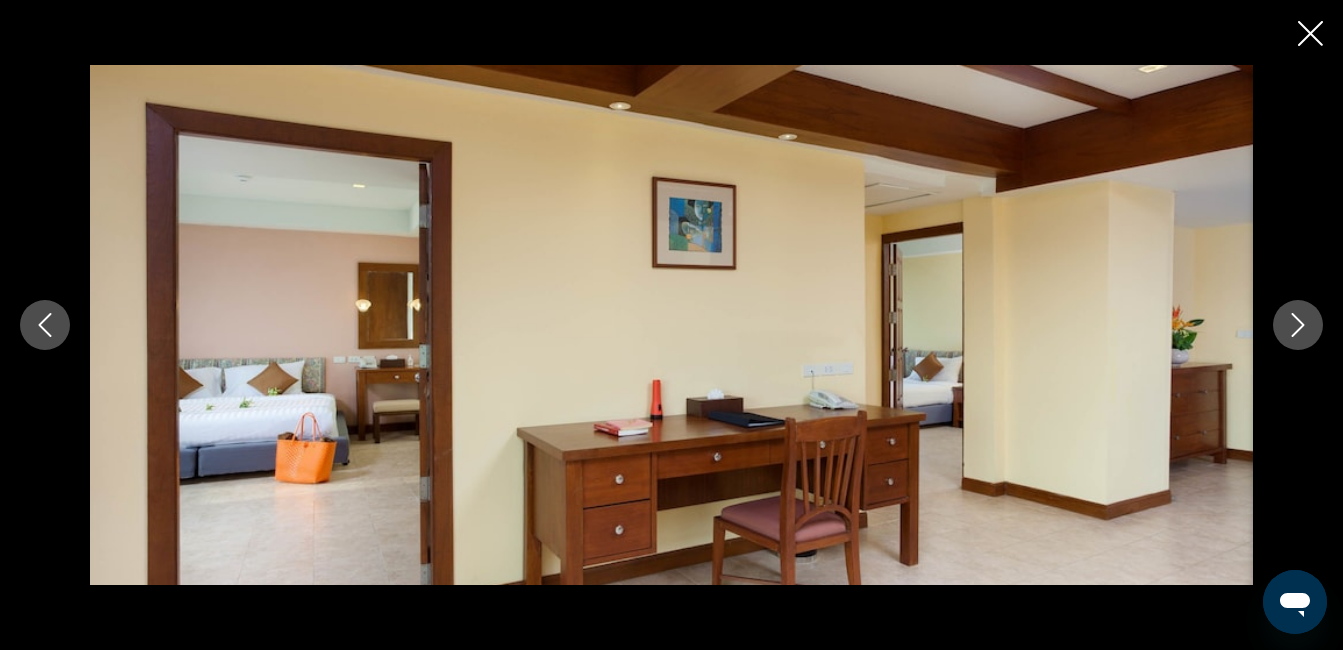 click 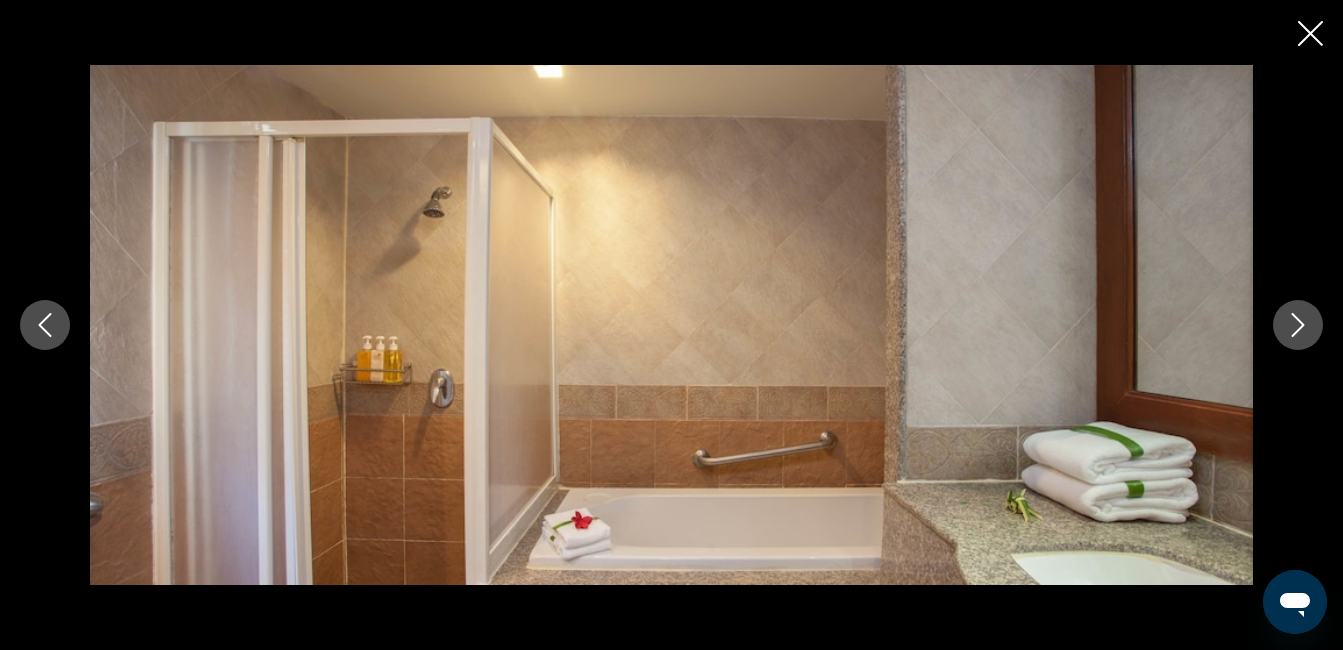 click 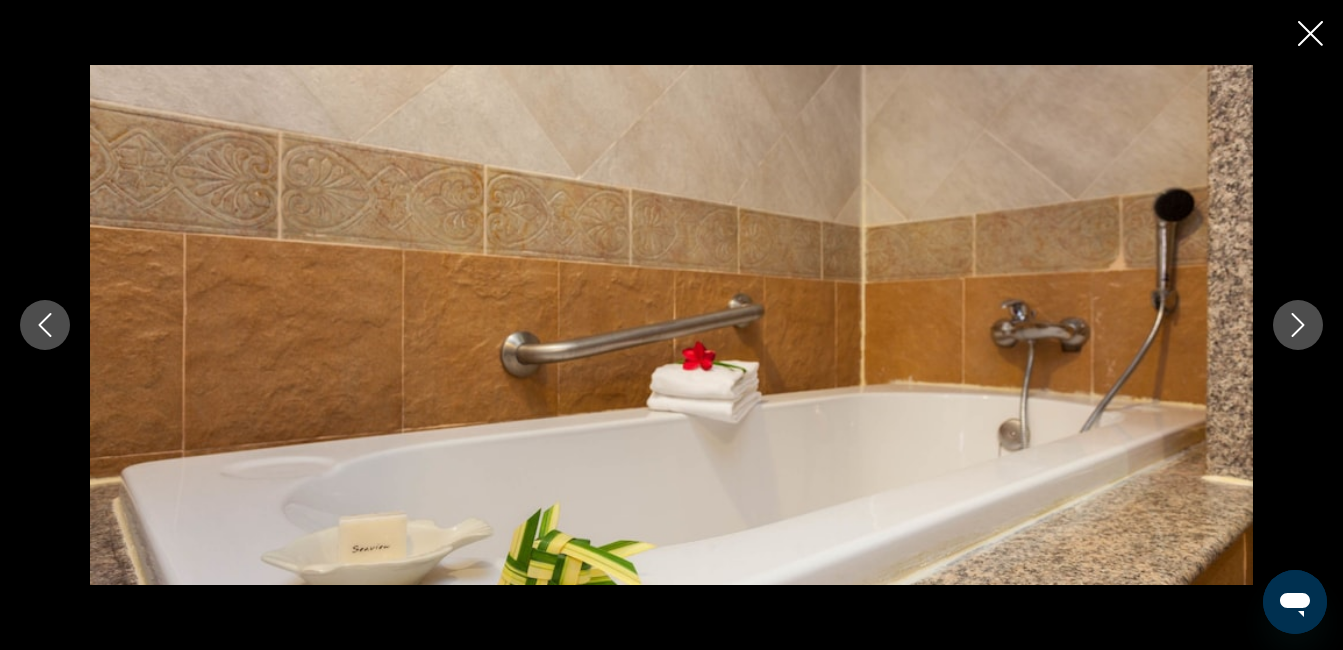 click 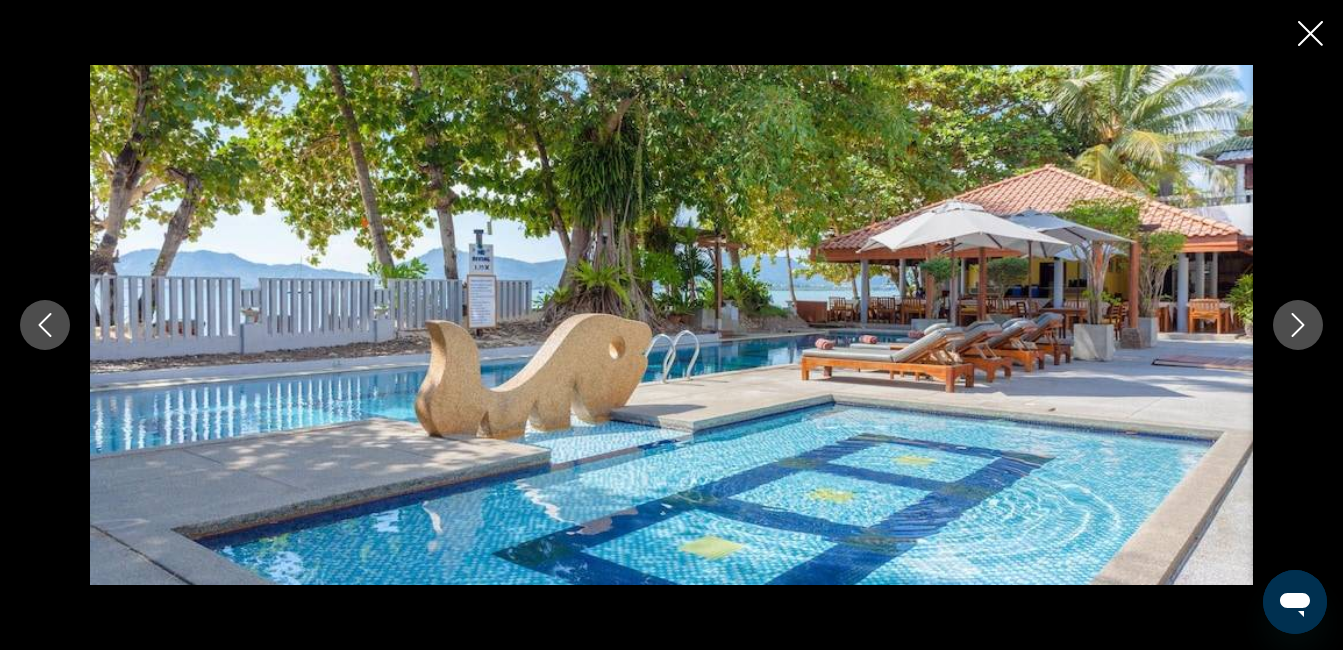 click 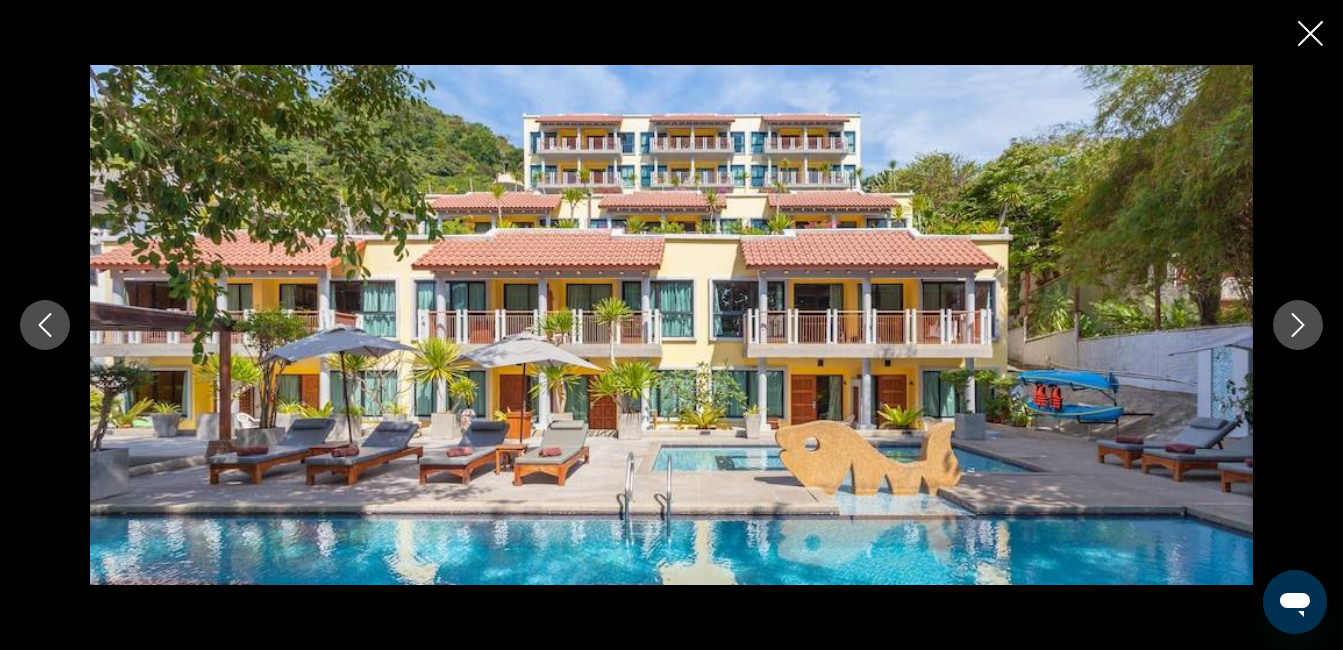 click 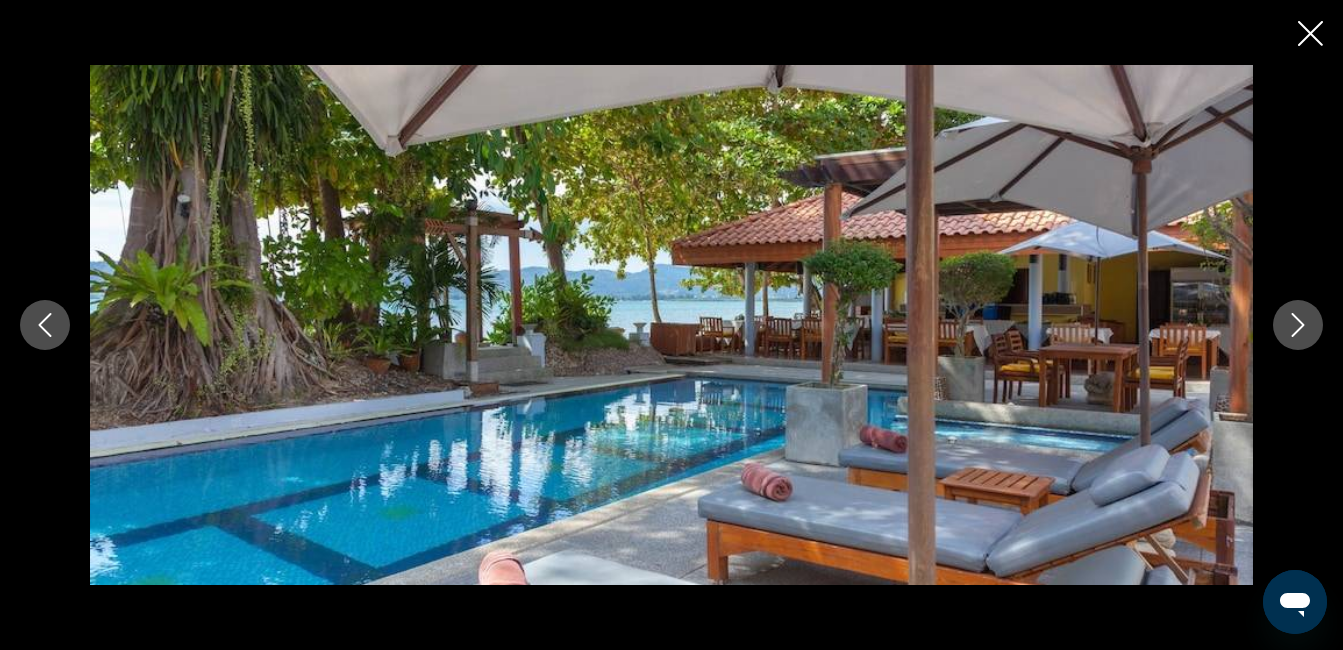 click 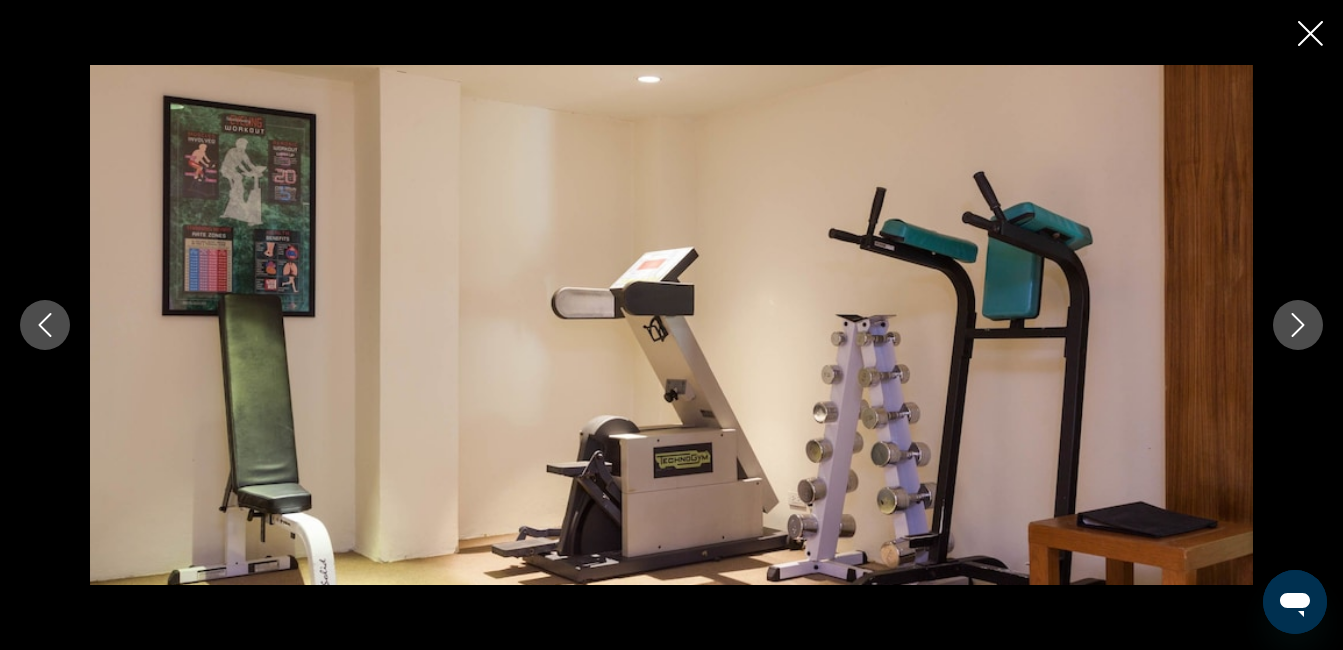 click 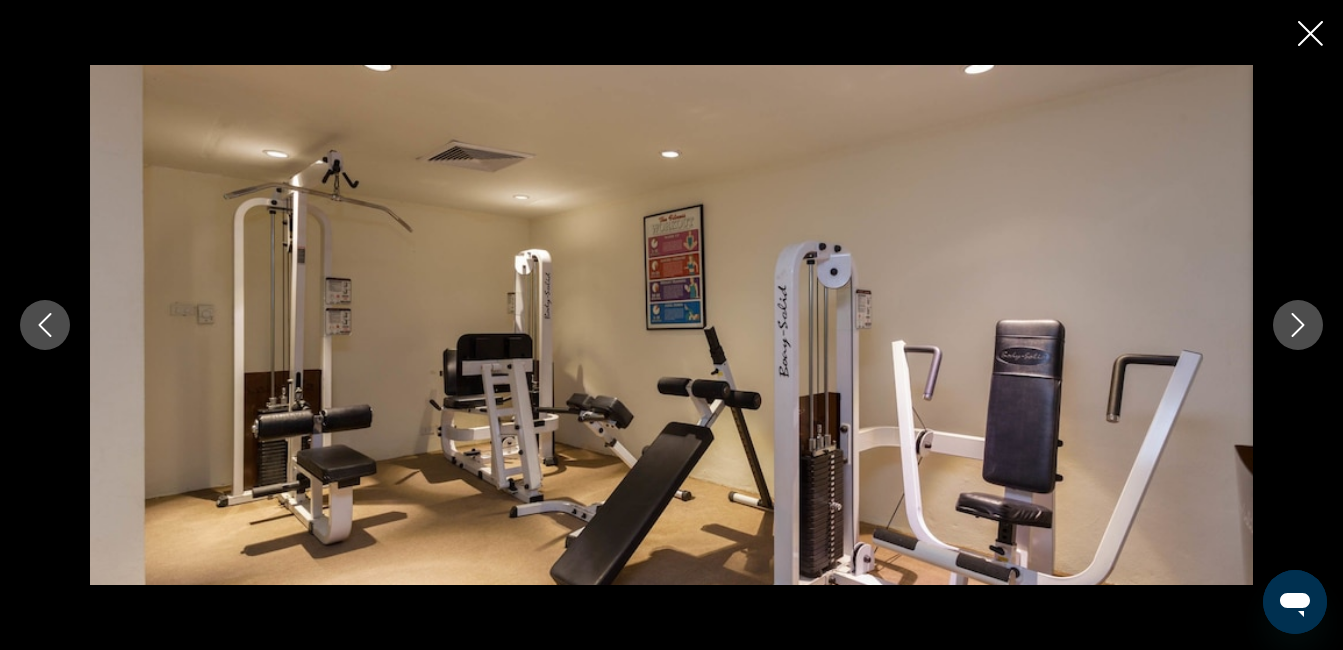 click at bounding box center (1310, 35) 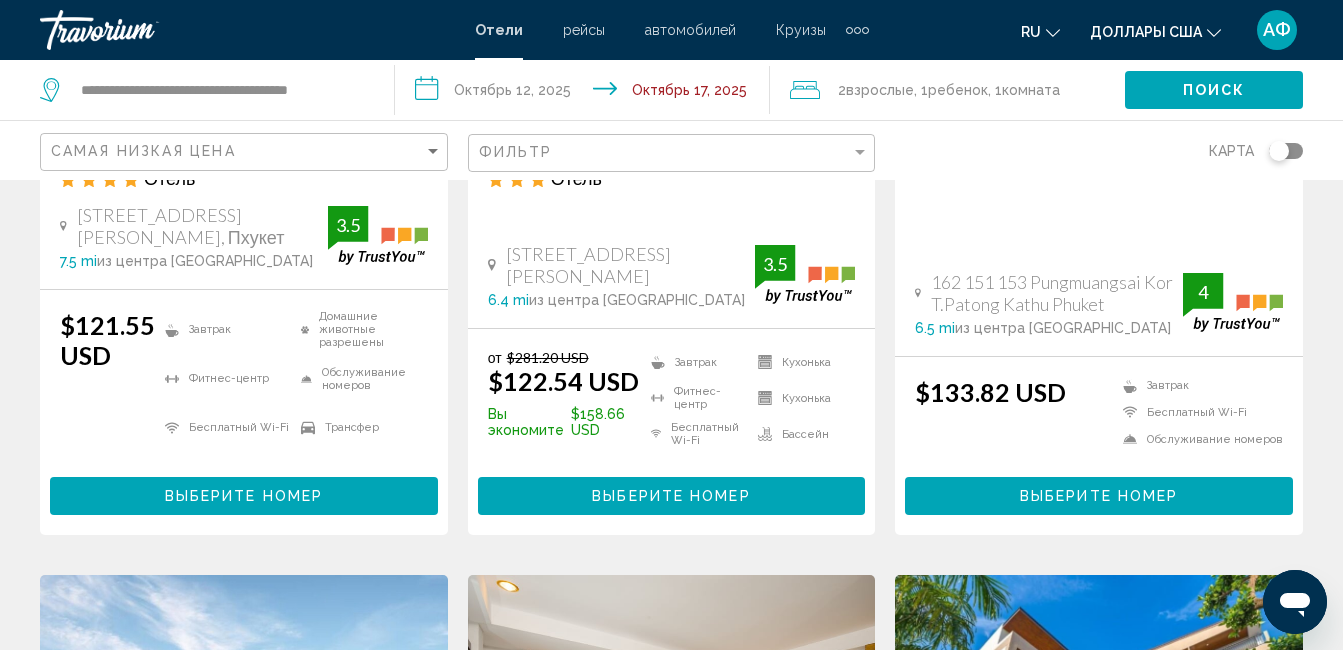 scroll, scrollTop: 0, scrollLeft: 0, axis: both 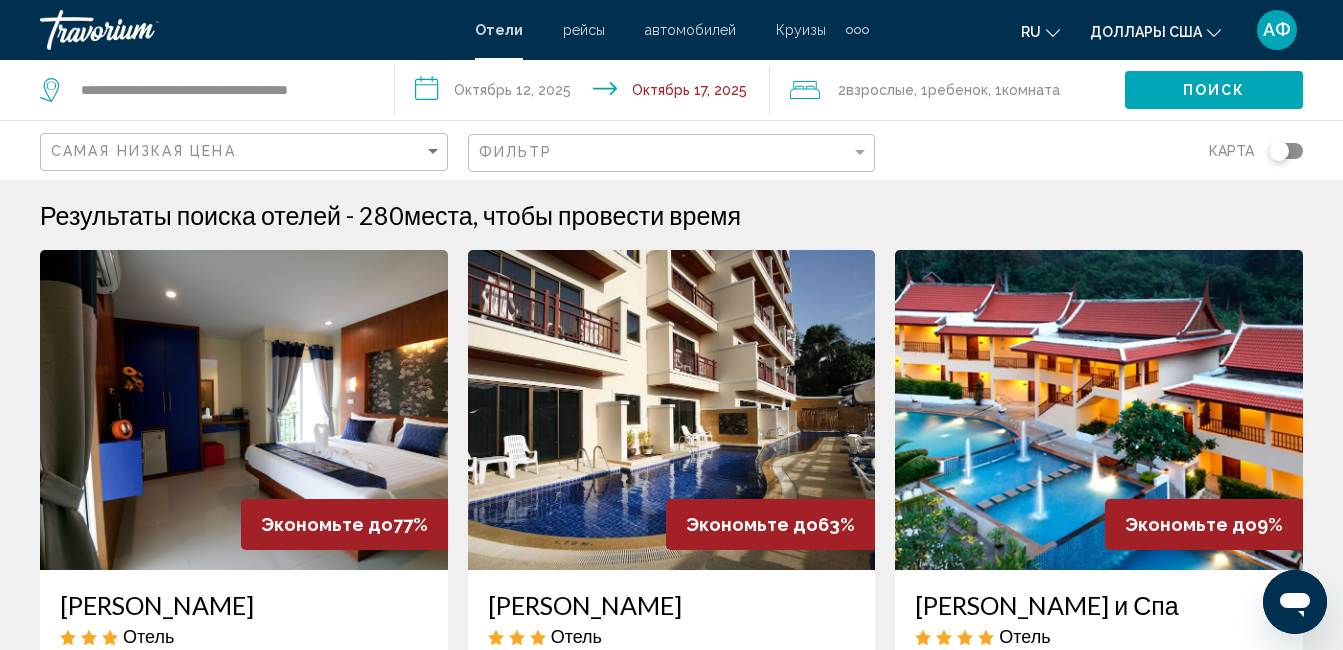 click 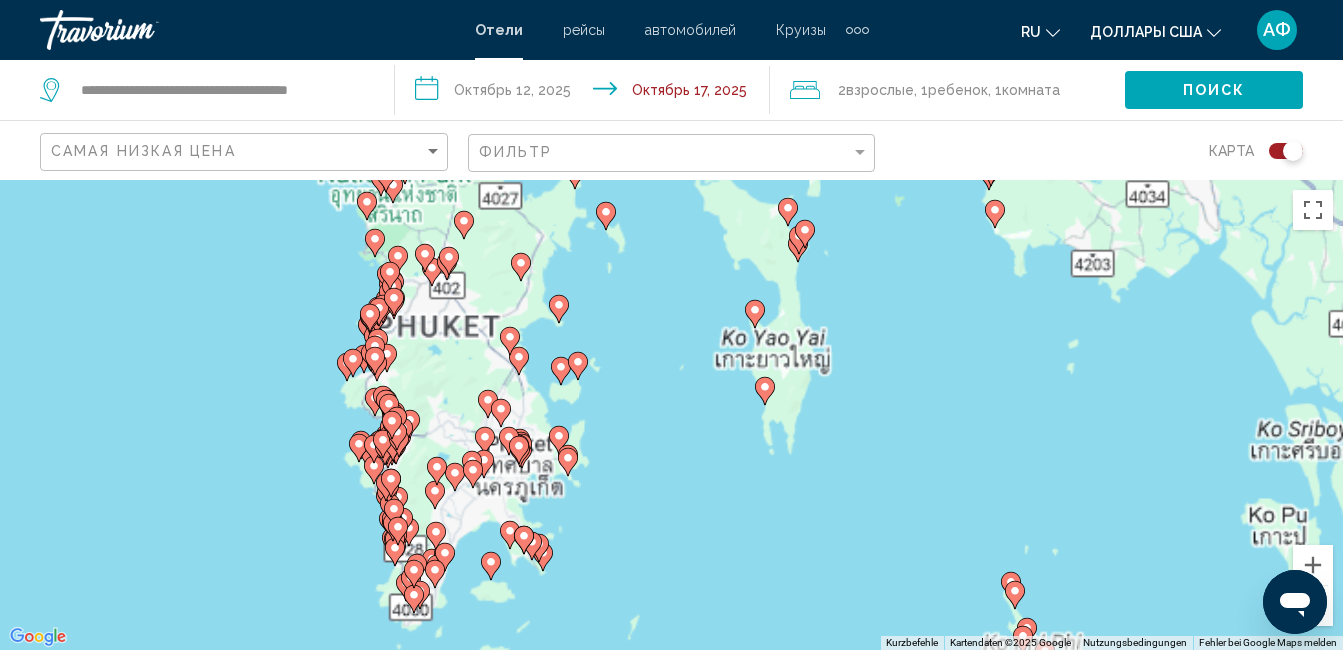 click on "Um von einem Element zum anderen zu gelangen, drückst du die Pfeiltasten entsprechend. Um den Modus zum Ziehen mit der Tastatur zu aktivieren, drückst du Alt + Eingabetaste. Wenn du den Modus aktiviert hast, kannst du die Markierung mit den Pfeiltasten verschieben. Nachdem du sie an die gewünschte Stelle gezogen bzw. verschoben hast, drückst du einfach die Eingabetaste. Durch Drücken der Esc-Taste kannst du den Vorgang abbrechen." at bounding box center (671, 415) 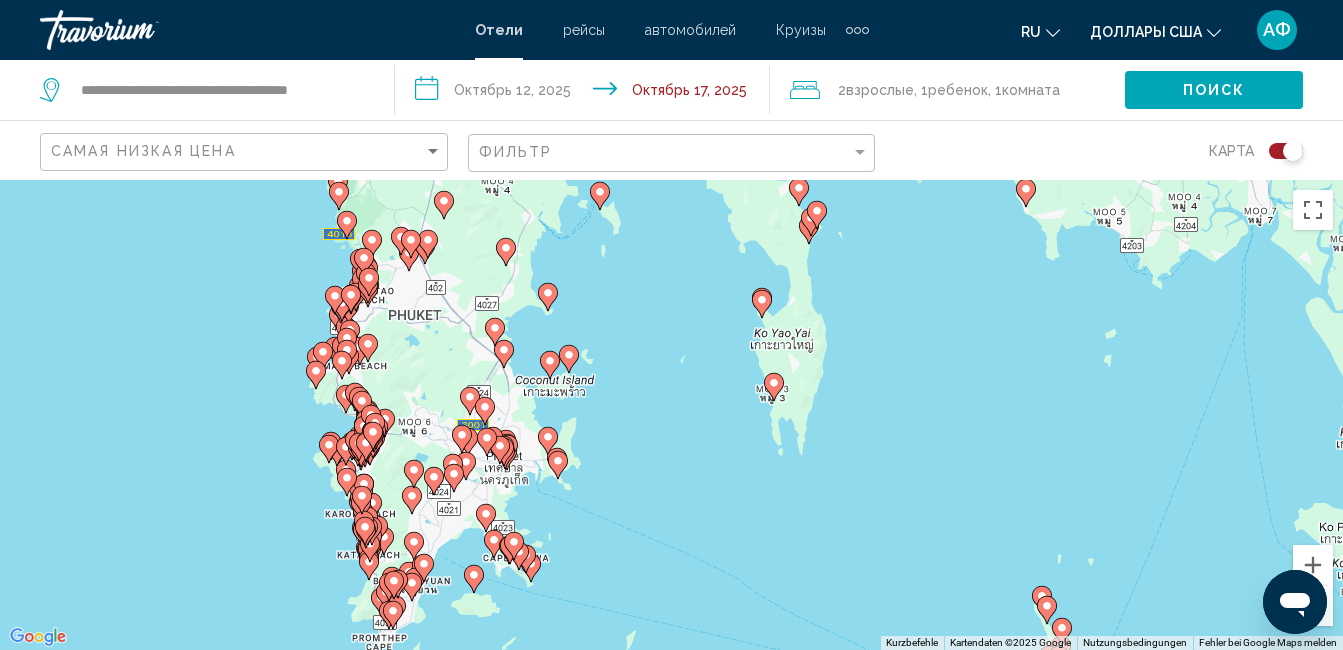 click on "Um von einem Element zum anderen zu gelangen, drückst du die Pfeiltasten entsprechend. Um den Modus zum Ziehen mit der Tastatur zu aktivieren, drückst du Alt + Eingabetaste. Wenn du den Modus aktiviert hast, kannst du die Markierung mit den Pfeiltasten verschieben. Nachdem du sie an die gewünschte Stelle gezogen bzw. verschoben hast, drückst du einfach die Eingabetaste. Durch Drücken der Esc-Taste kannst du den Vorgang abbrechen." at bounding box center [671, 415] 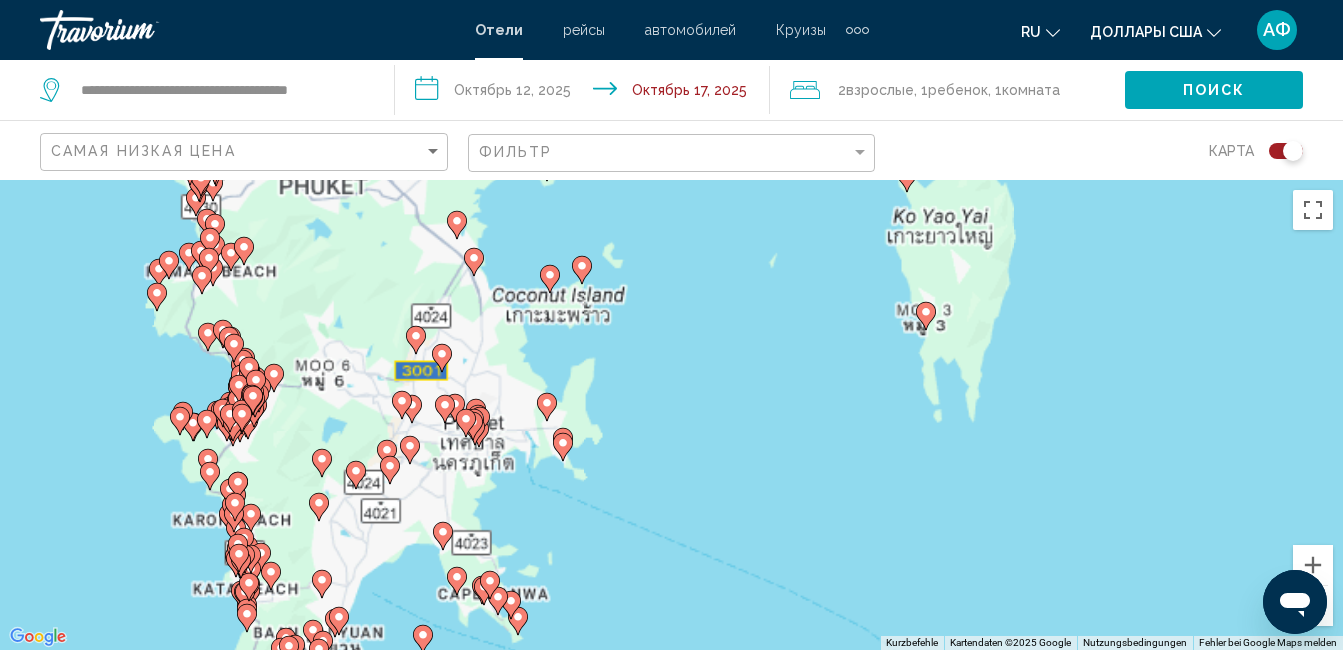 drag, startPoint x: 503, startPoint y: 505, endPoint x: 550, endPoint y: 506, distance: 47.010635 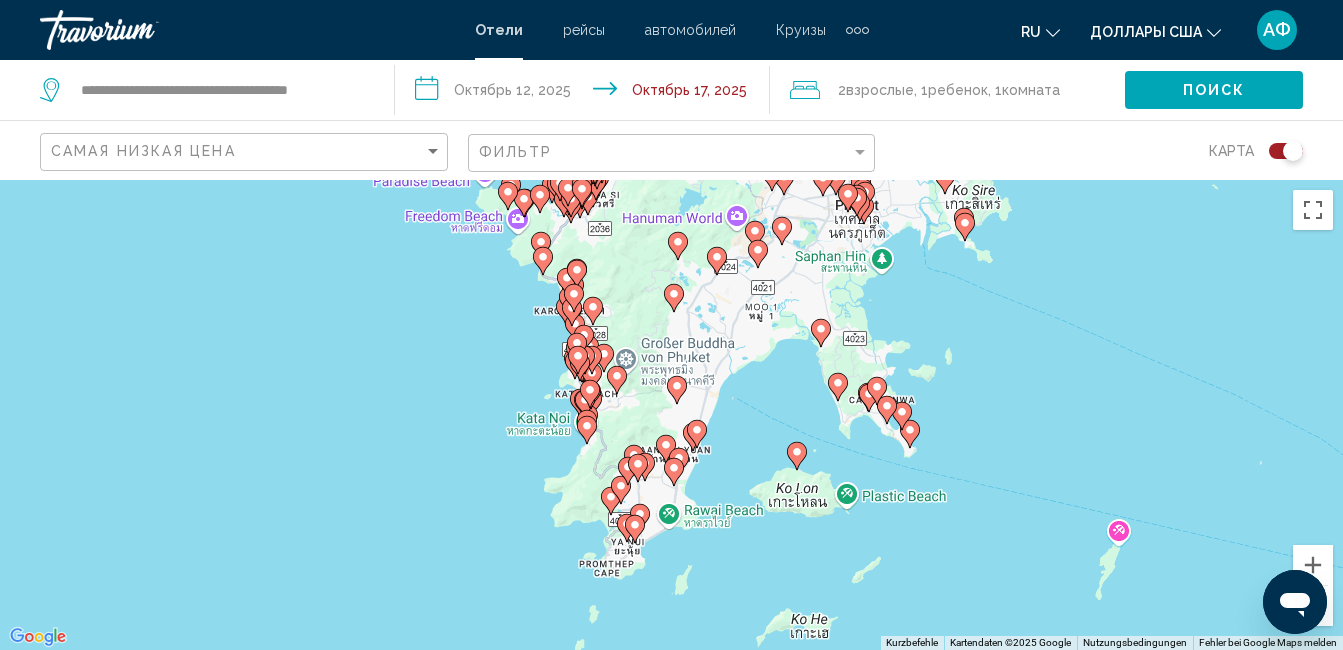 drag, startPoint x: 426, startPoint y: 481, endPoint x: 829, endPoint y: 270, distance: 454.8956 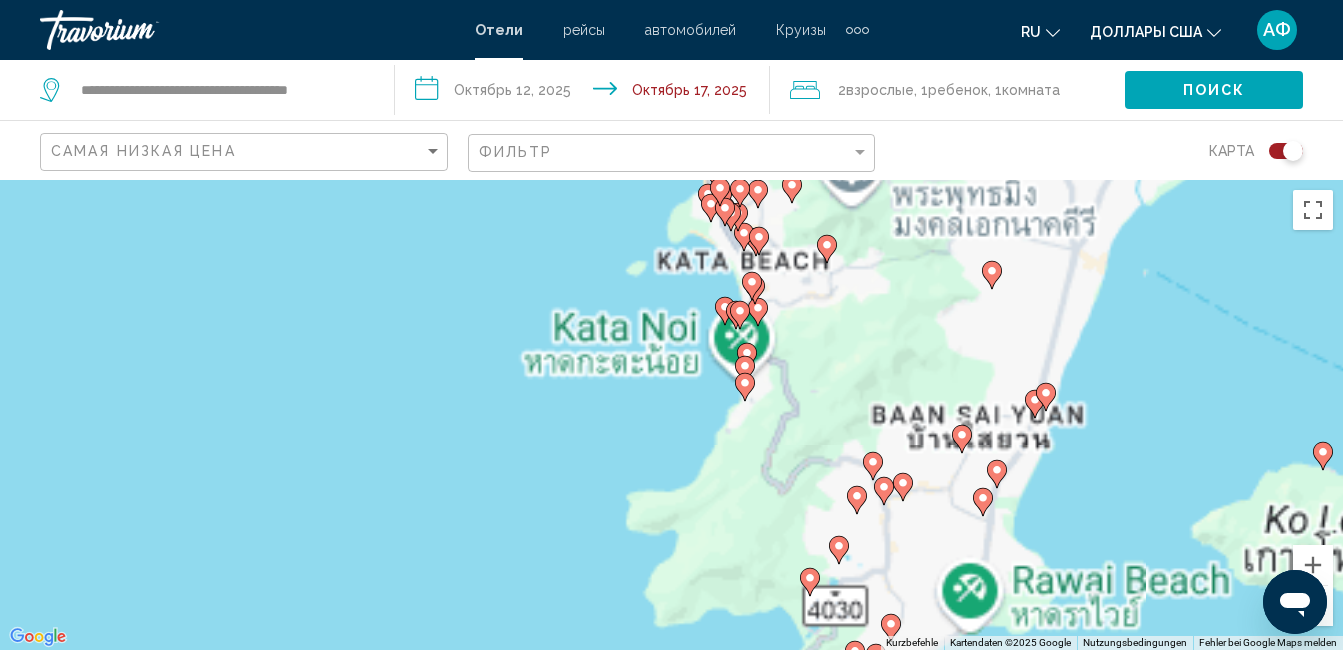 click on "Um von einem Element zum anderen zu gelangen, drückst du die Pfeiltasten entsprechend. Um den Modus zum Ziehen mit der Tastatur zu aktivieren, drückst du Alt + Eingabetaste. Wenn du den Modus aktiviert hast, kannst du die Markierung mit den Pfeiltasten verschieben. Nachdem du sie an die gewünschte Stelle gezogen bzw. verschoben hast, drückst du einfach die Eingabetaste. Durch Drücken der Esc-Taste kannst du den Vorgang abbrechen." at bounding box center [671, 415] 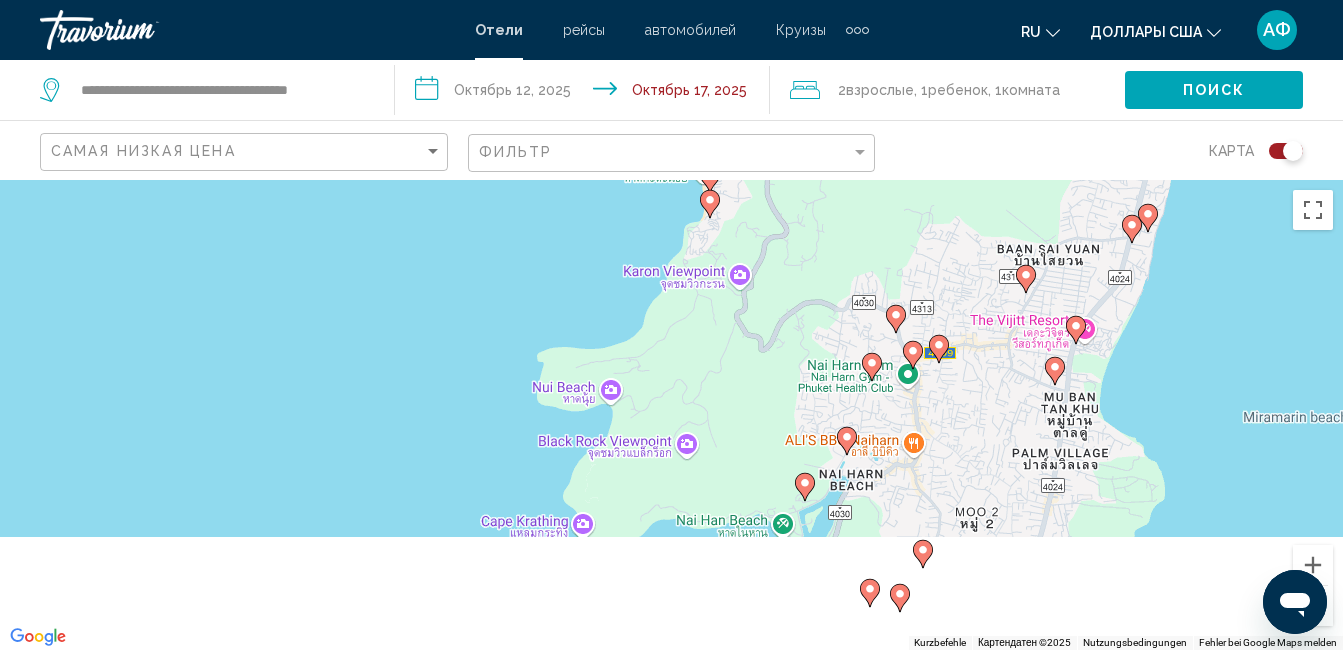 drag, startPoint x: 817, startPoint y: 496, endPoint x: 668, endPoint y: 340, distance: 215.72437 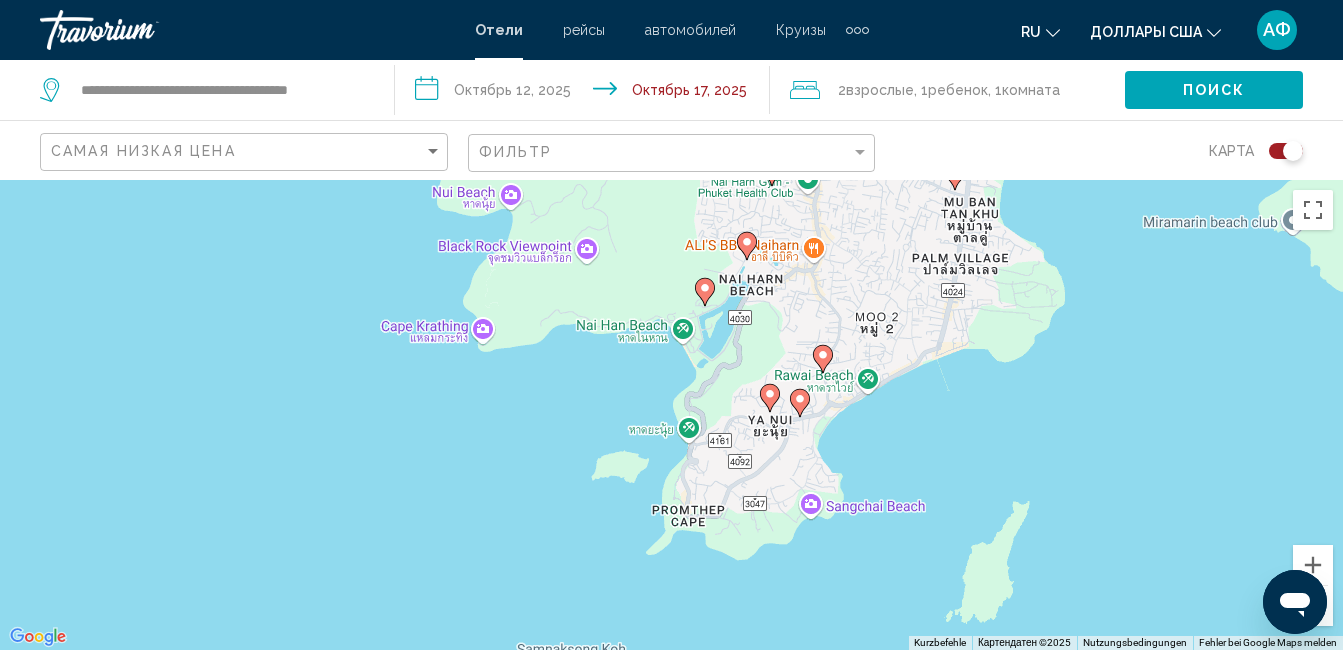 drag, startPoint x: 778, startPoint y: 516, endPoint x: 674, endPoint y: 317, distance: 224.53731 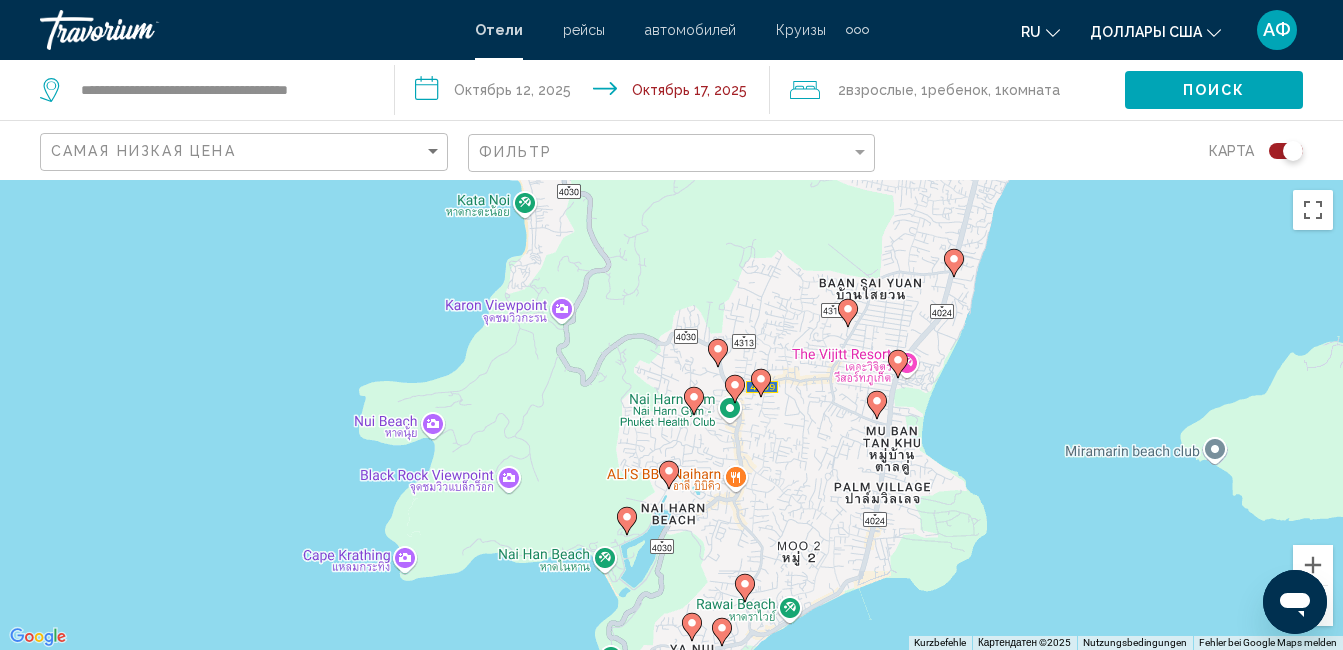 drag, startPoint x: 603, startPoint y: 307, endPoint x: 514, endPoint y: 554, distance: 262.54523 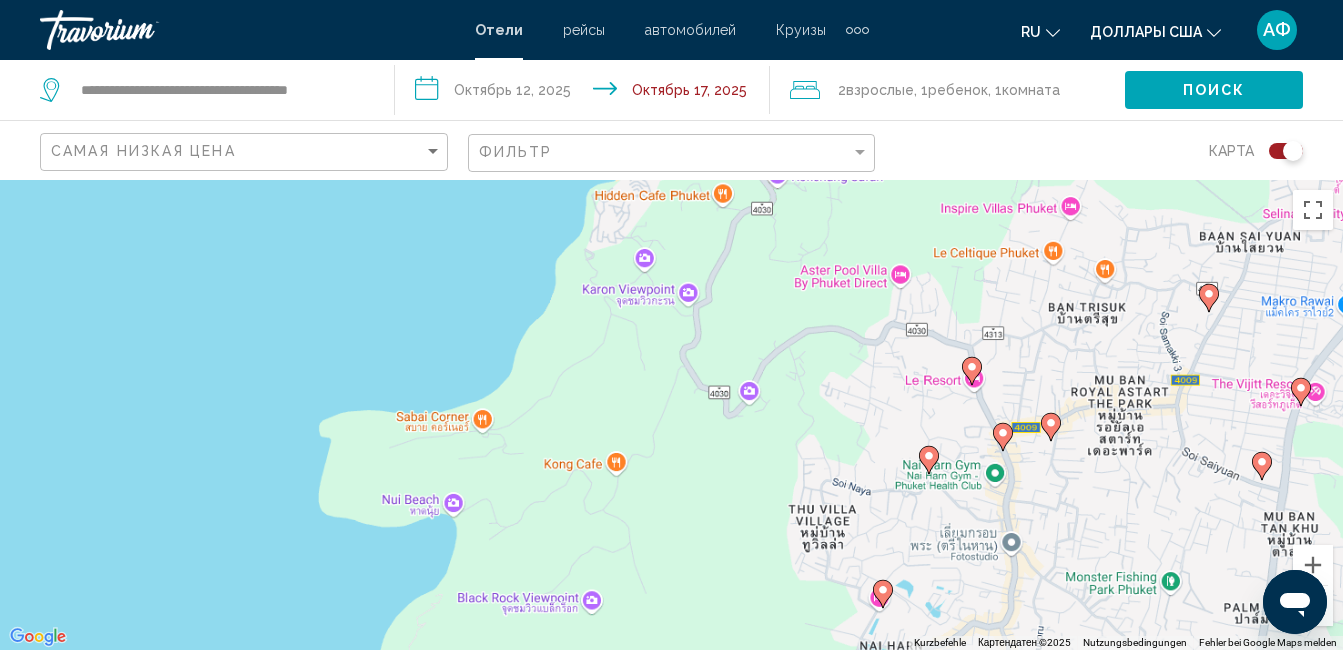 drag, startPoint x: 395, startPoint y: 352, endPoint x: 548, endPoint y: 249, distance: 184.4397 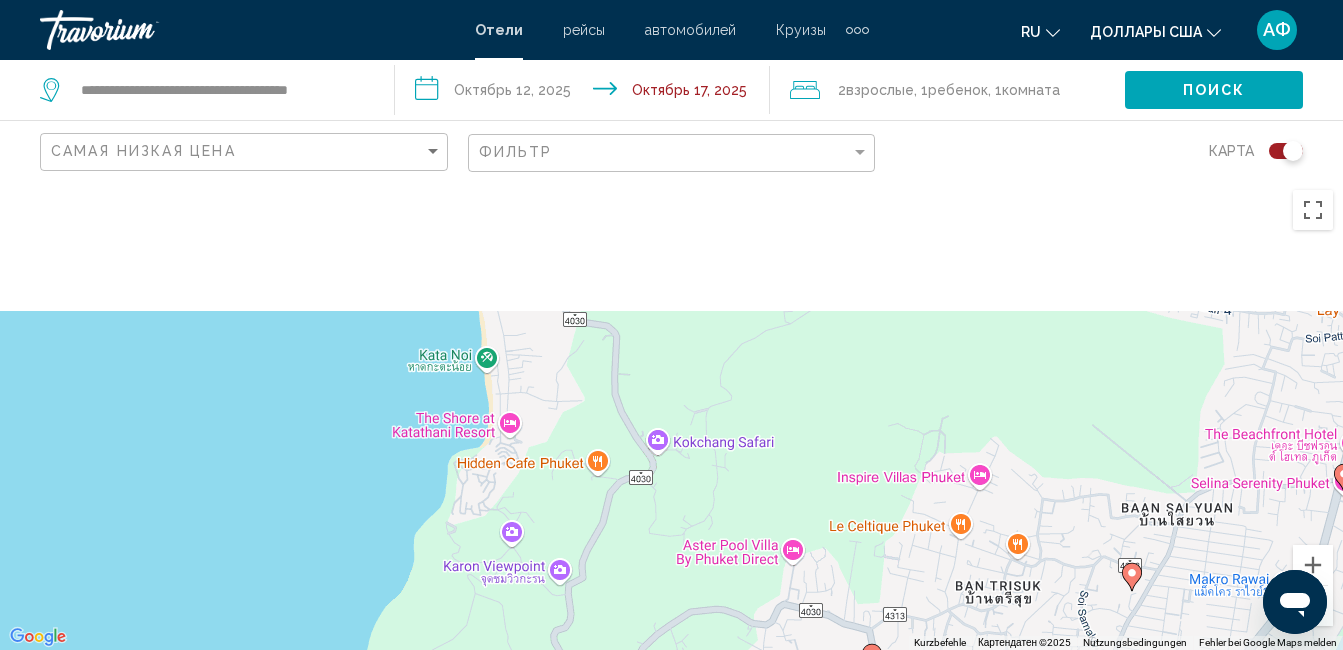drag, startPoint x: 560, startPoint y: 239, endPoint x: 228, endPoint y: 664, distance: 539.3042 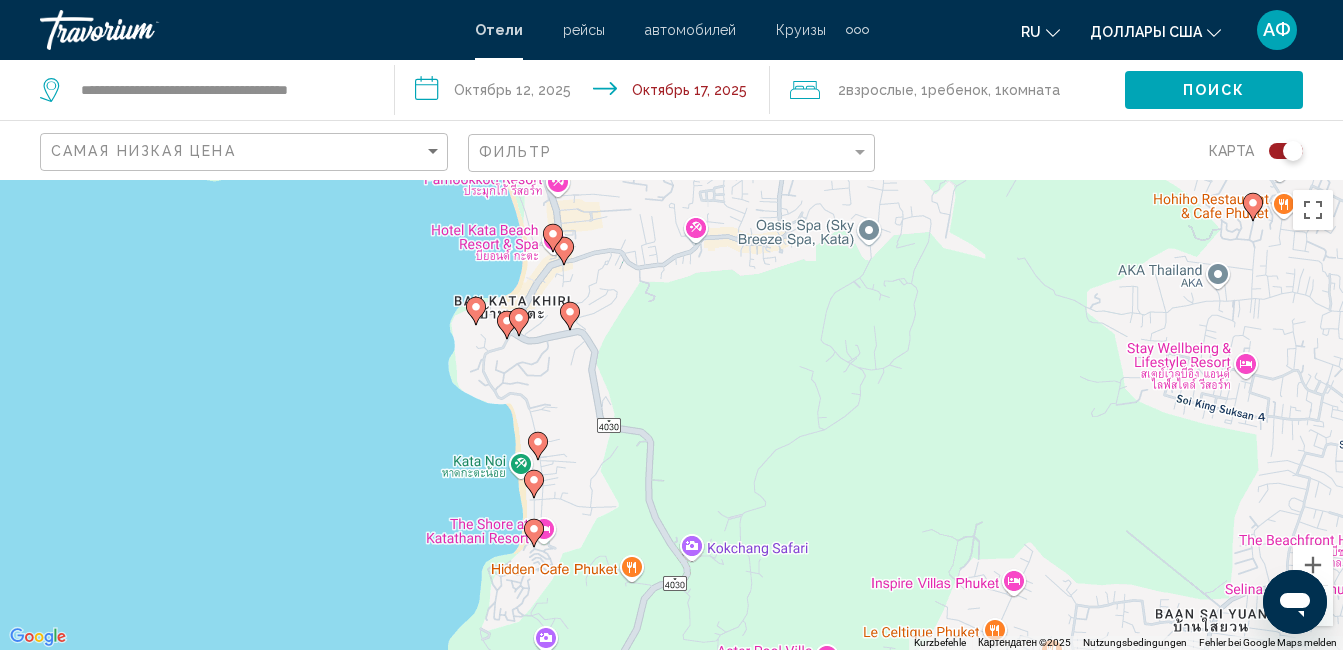 drag, startPoint x: 543, startPoint y: 212, endPoint x: 627, endPoint y: 310, distance: 129.07362 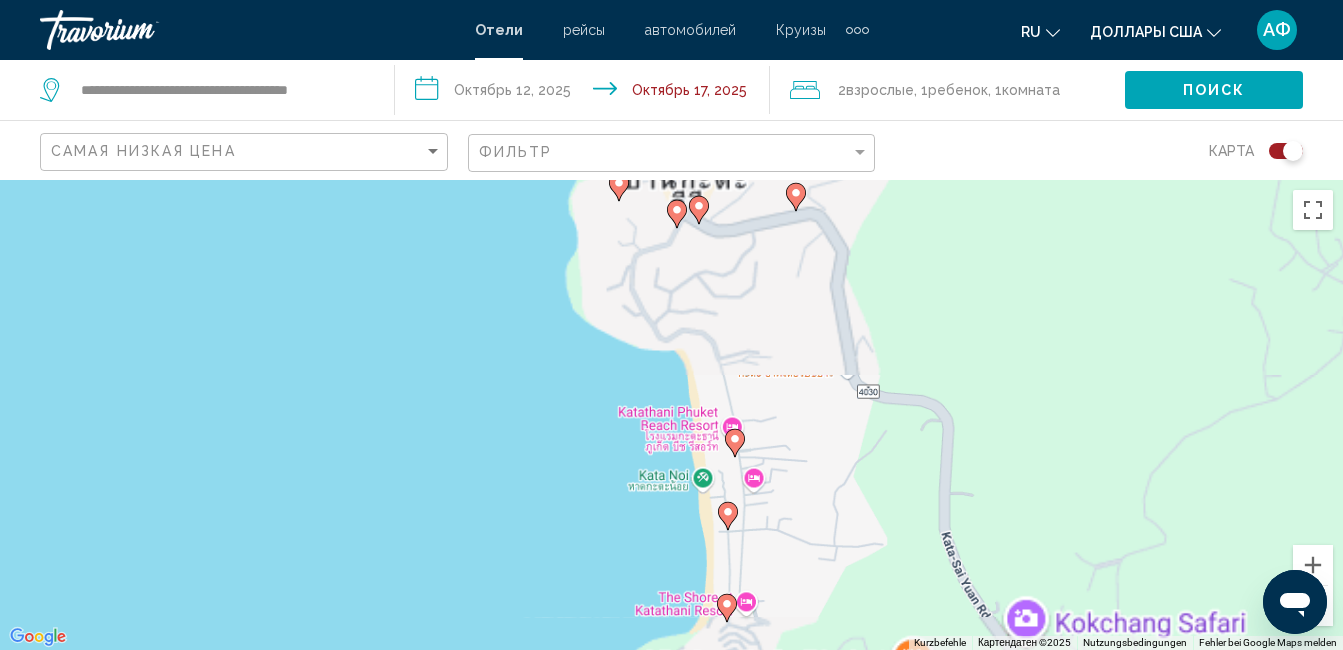 click on "Um von einem Element zum anderen zu gelangen, drückst du die Pfeiltasten entsprechend. Um den Modus zum Ziehen mit der Tastatur zu aktivieren, drückst du Alt + Eingabetaste. Wenn du den Modus aktiviert hast, kannst du die Markierung mit den Pfeiltasten verschieben. Nachdem du sie an die gewünschte Stelle gezogen bzw. verschoben hast, drückst du einfach die Eingabetaste. Durch Drücken der Esc-Taste kannst du den Vorgang abbrechen." at bounding box center [671, 415] 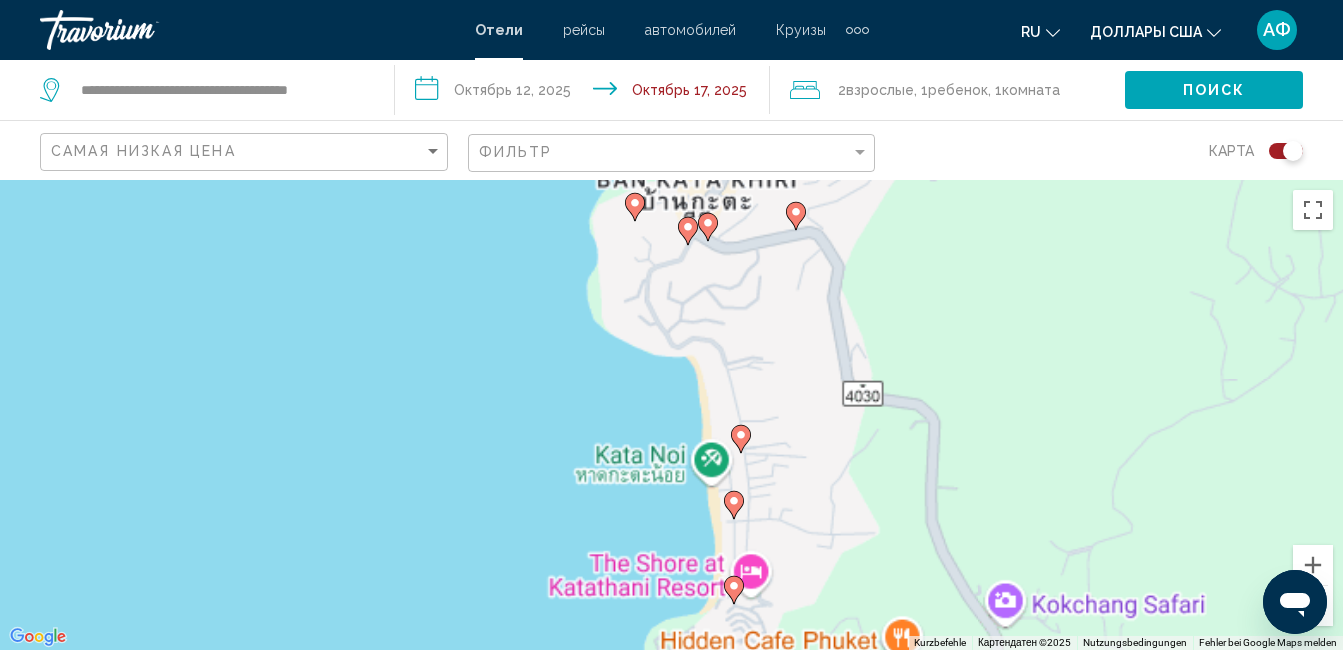 click on "Um von einem Element zum anderen zu gelangen, drückst du die Pfeiltasten entsprechend. Um den Modus zum Ziehen mit der Tastatur zu aktivieren, drückst du Alt + Eingabetaste. Wenn du den Modus aktiviert hast, kannst du die Markierung mit den Pfeiltasten verschieben. Nachdem du sie an die gewünschte Stelle gezogen bzw. verschoben hast, drückst du einfach die Eingabetaste. Durch Drücken der Esc-Taste kannst du den Vorgang abbrechen." at bounding box center (671, 415) 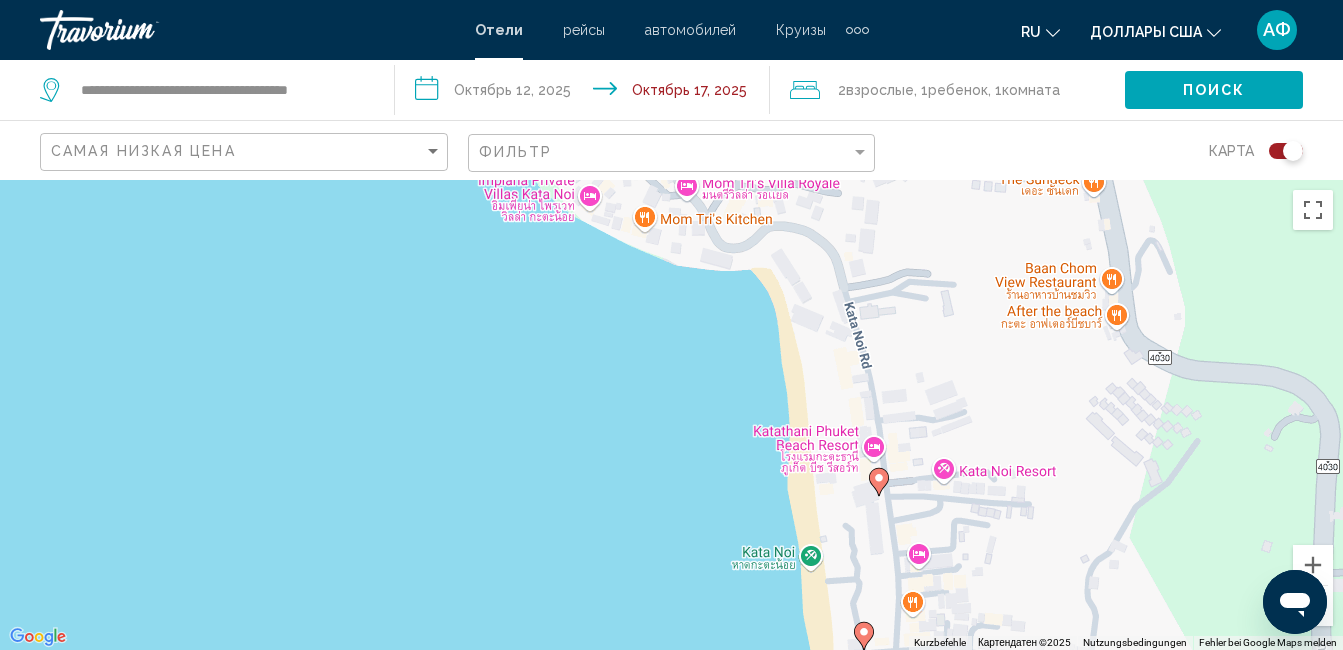 click on "Um von einem Element zum anderen zu gelangen, drückst du die Pfeiltasten entsprechend. Um den Modus zum Ziehen mit der Tastatur zu aktivieren, drückst du Alt + Eingabetaste. Wenn du den Modus aktiviert hast, kannst du die Markierung mit den Pfeiltasten verschieben. Nachdem du sie an die gewünschte Stelle gezogen bzw. verschoben hast, drückst du einfach die Eingabetaste. Durch Drücken der Esc-Taste kannst du den Vorgang abbrechen." at bounding box center (671, 415) 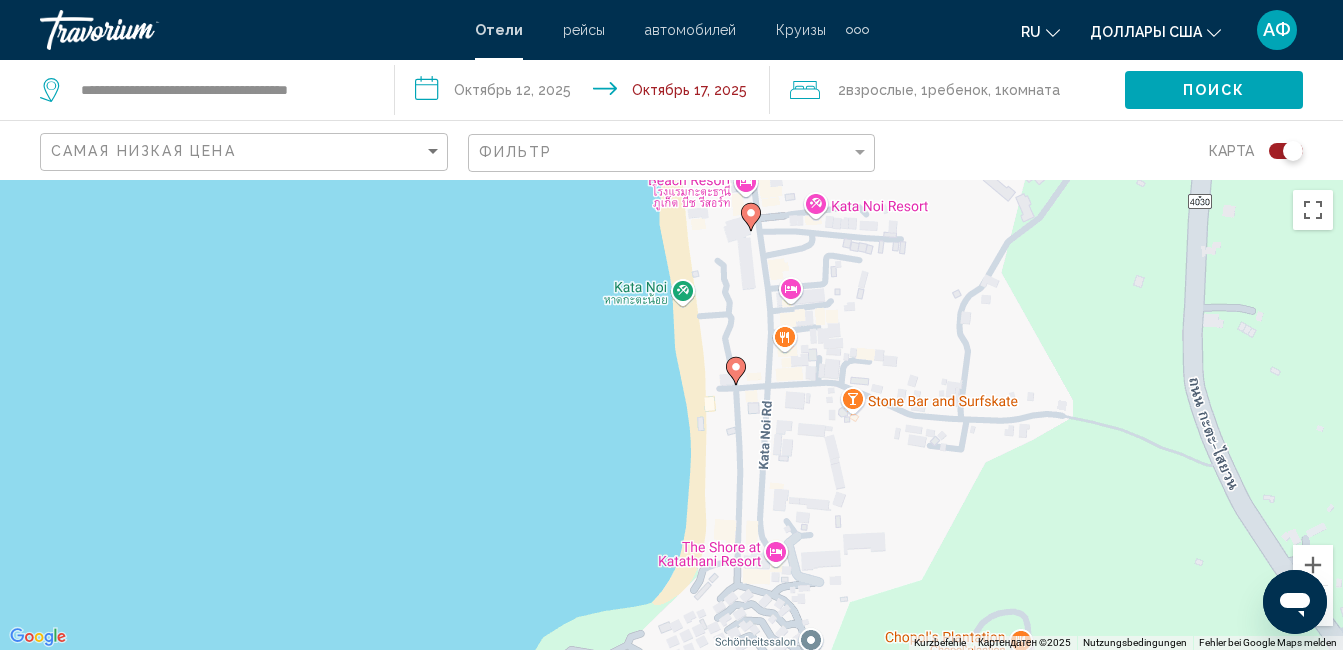 drag, startPoint x: 853, startPoint y: 539, endPoint x: 725, endPoint y: 266, distance: 301.51782 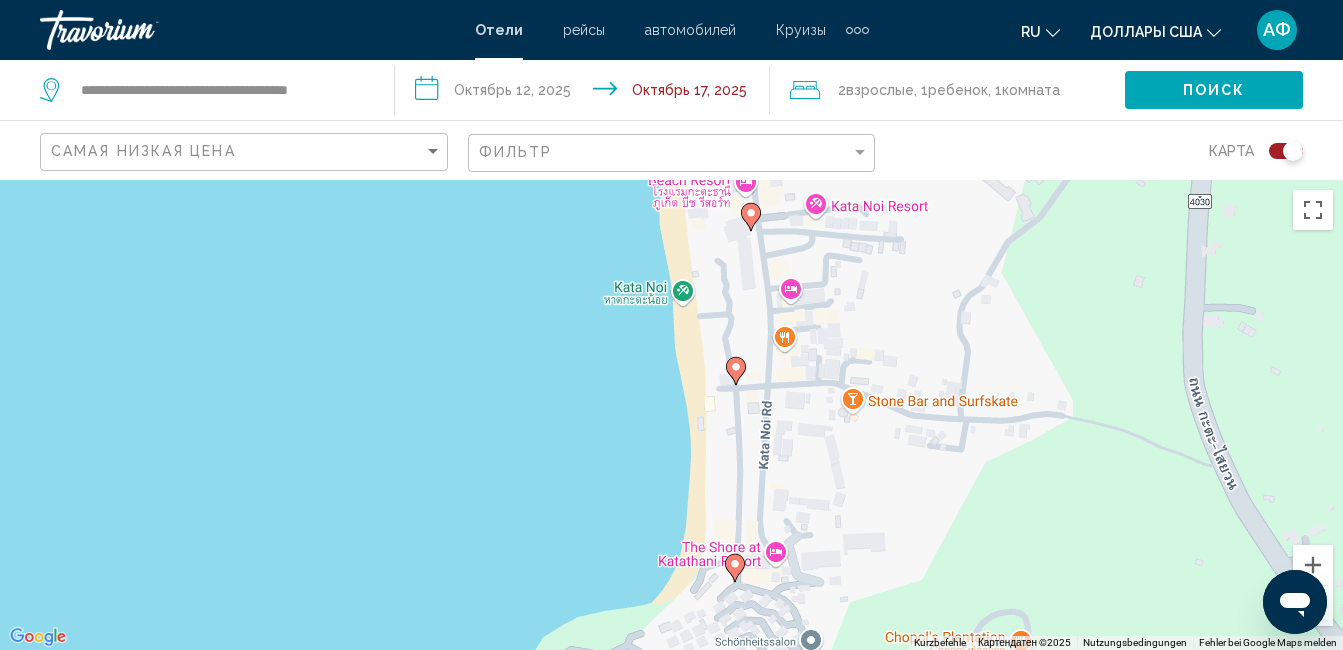 click 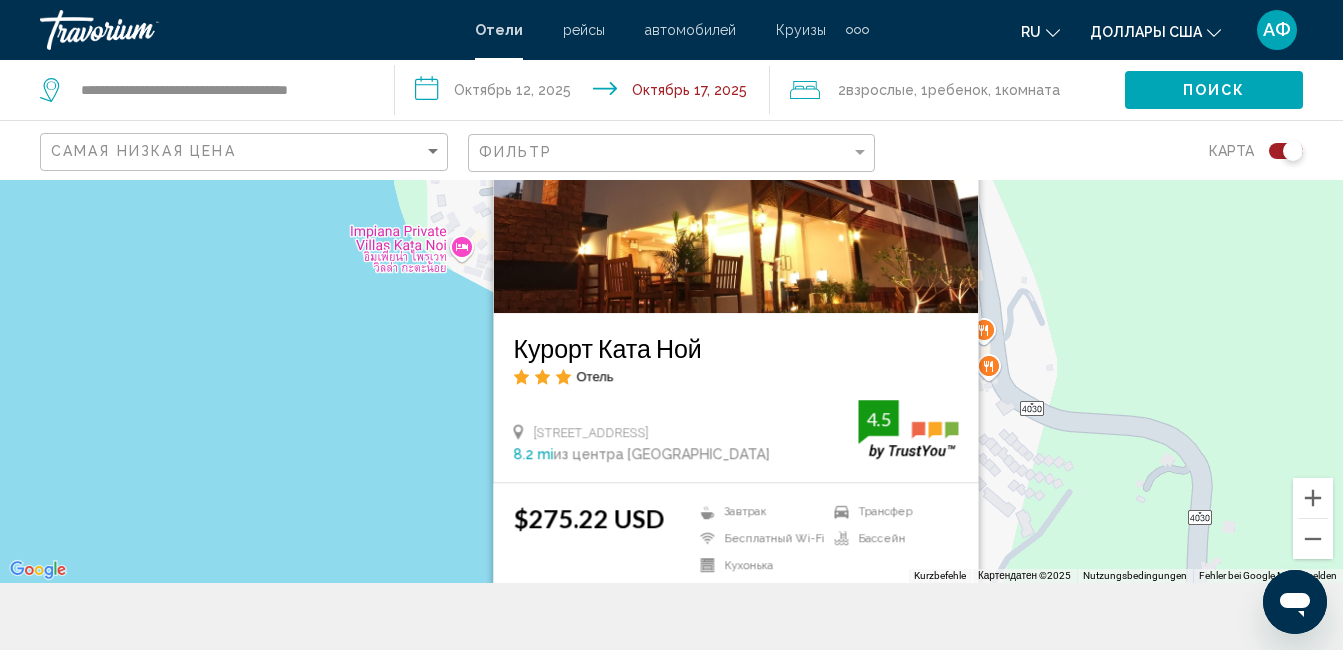 scroll, scrollTop: 100, scrollLeft: 0, axis: vertical 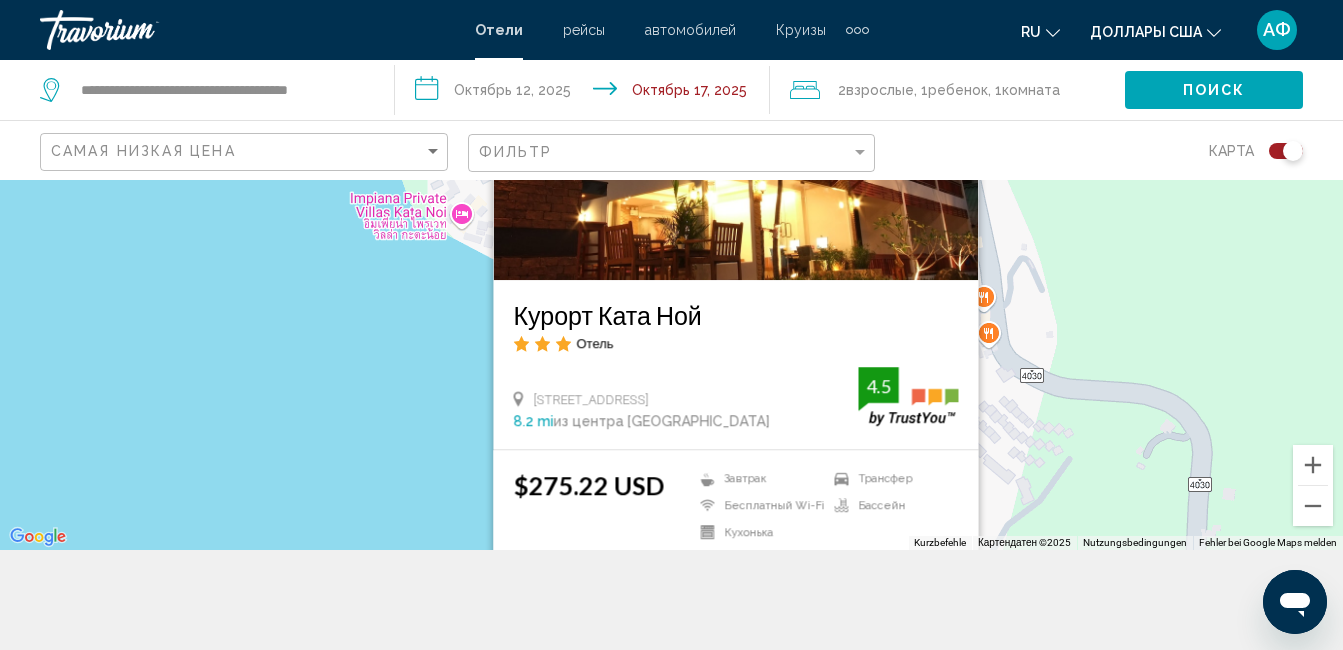 click on "Курорт Ката Ной" at bounding box center [735, 315] 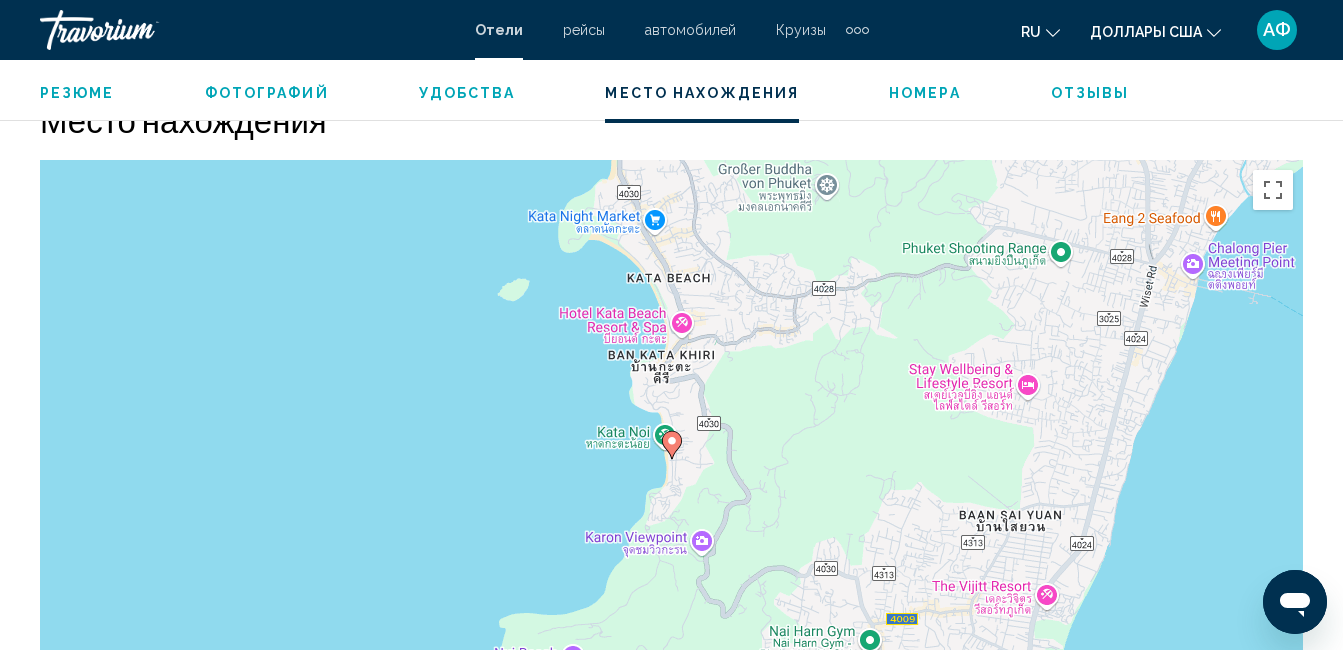 scroll, scrollTop: 2210, scrollLeft: 0, axis: vertical 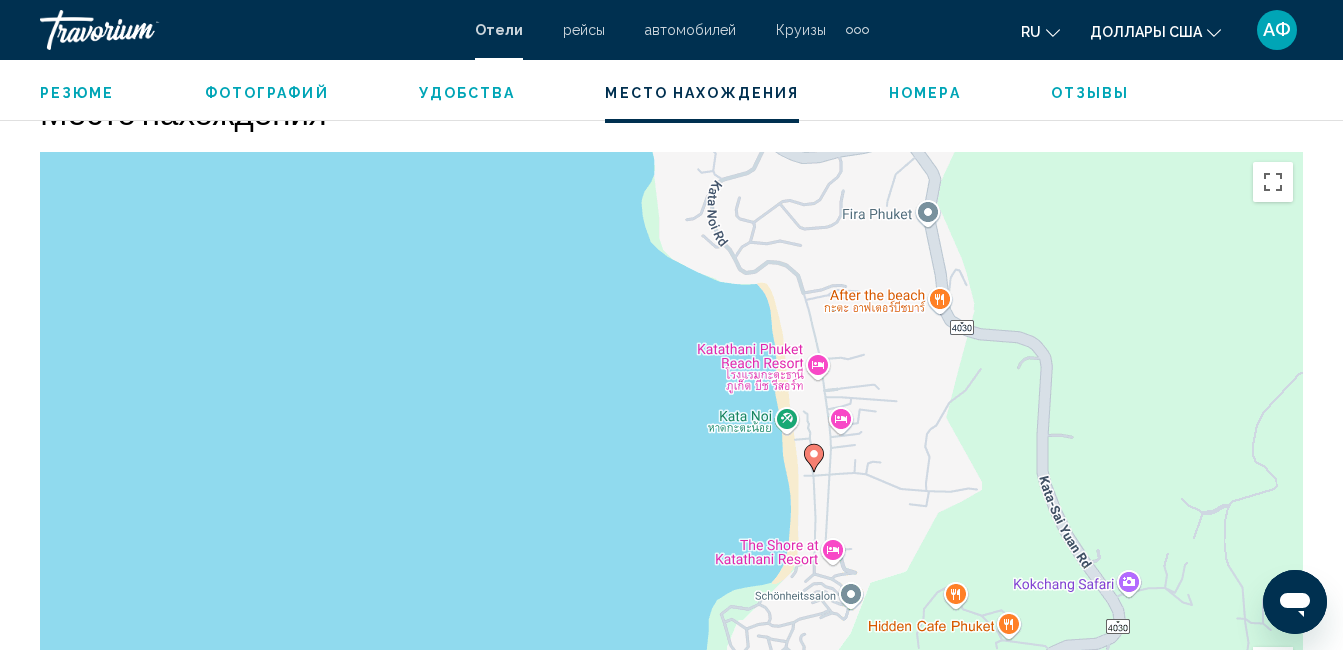 drag, startPoint x: 624, startPoint y: 453, endPoint x: 624, endPoint y: 436, distance: 17 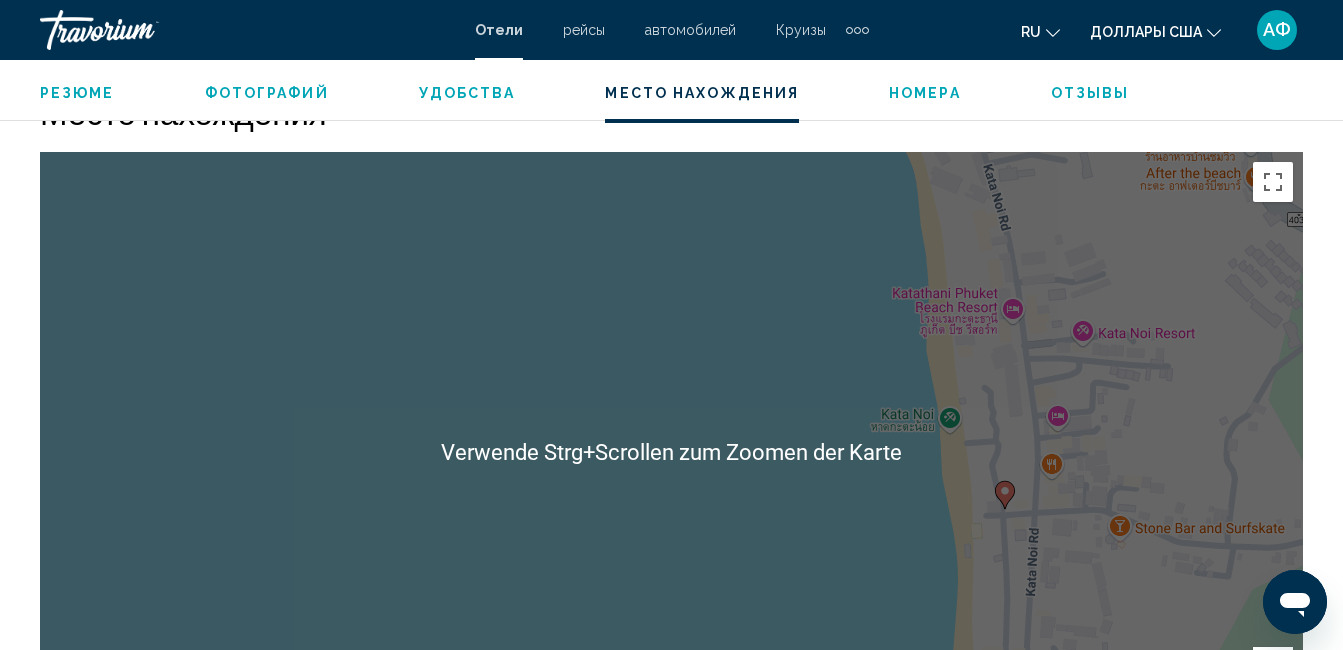 scroll, scrollTop: 2310, scrollLeft: 0, axis: vertical 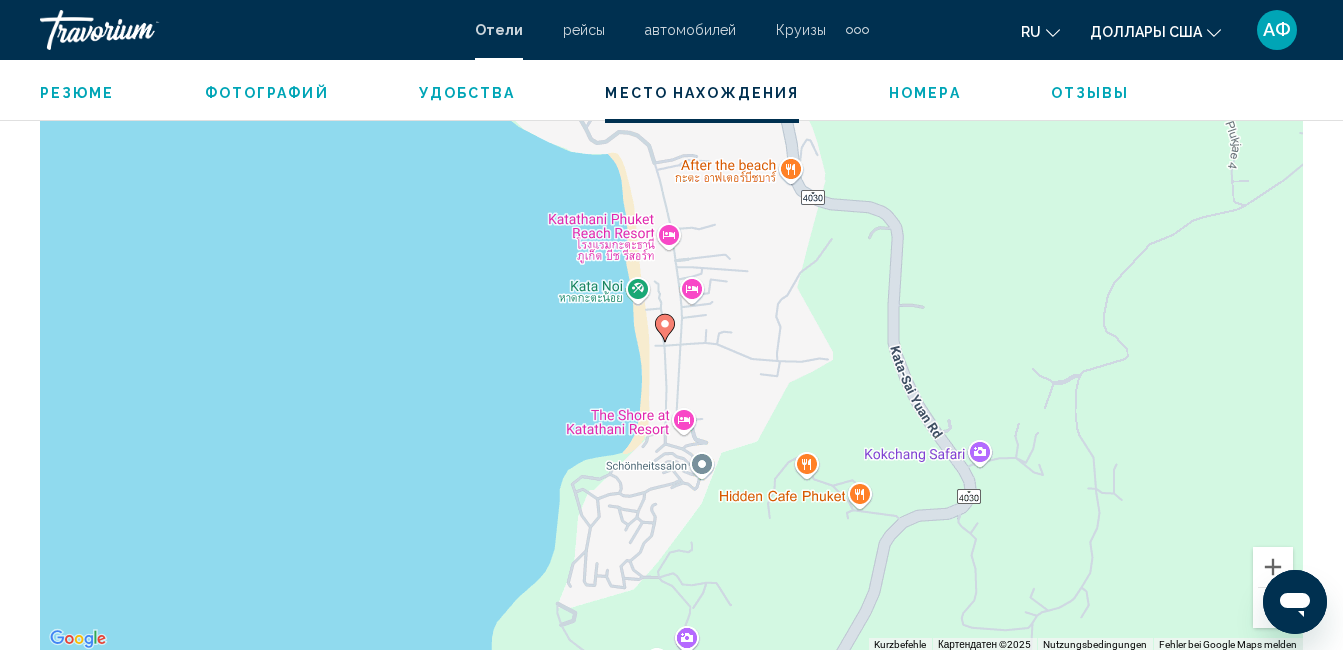 click on "Um von einem Element zum anderen zu gelangen, drückst du die Pfeiltasten entsprechend. Um den Modus zum Ziehen mit der Tastatur zu aktivieren, drückst du Alt + Eingabetaste. Wenn du den Modus aktiviert hast, kannst du die Markierung mit den Pfeiltasten verschieben. Nachdem du sie an die gewünschte Stelle gezogen bzw. verschoben hast, drückst du einfach die Eingabetaste. Durch Drücken der Esc-Taste kannst du den Vorgang abbrechen." at bounding box center [671, 352] 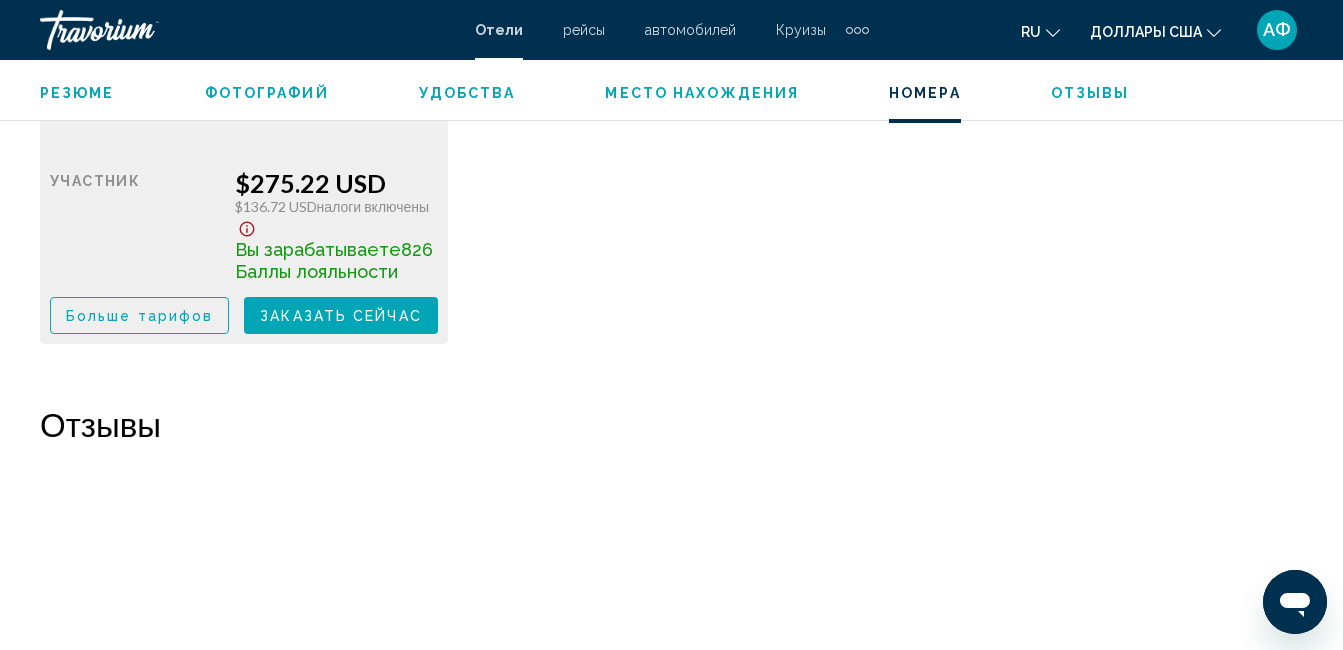 scroll, scrollTop: 3310, scrollLeft: 0, axis: vertical 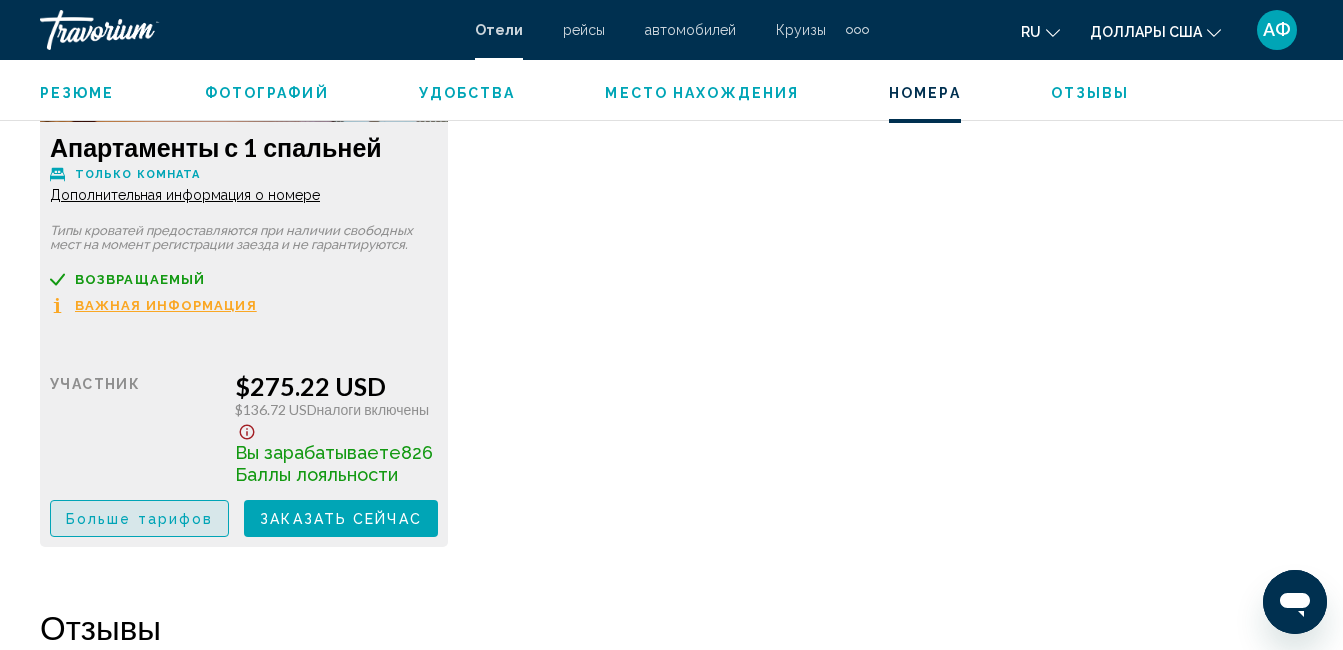 click on "Больше тарифов" at bounding box center [139, 519] 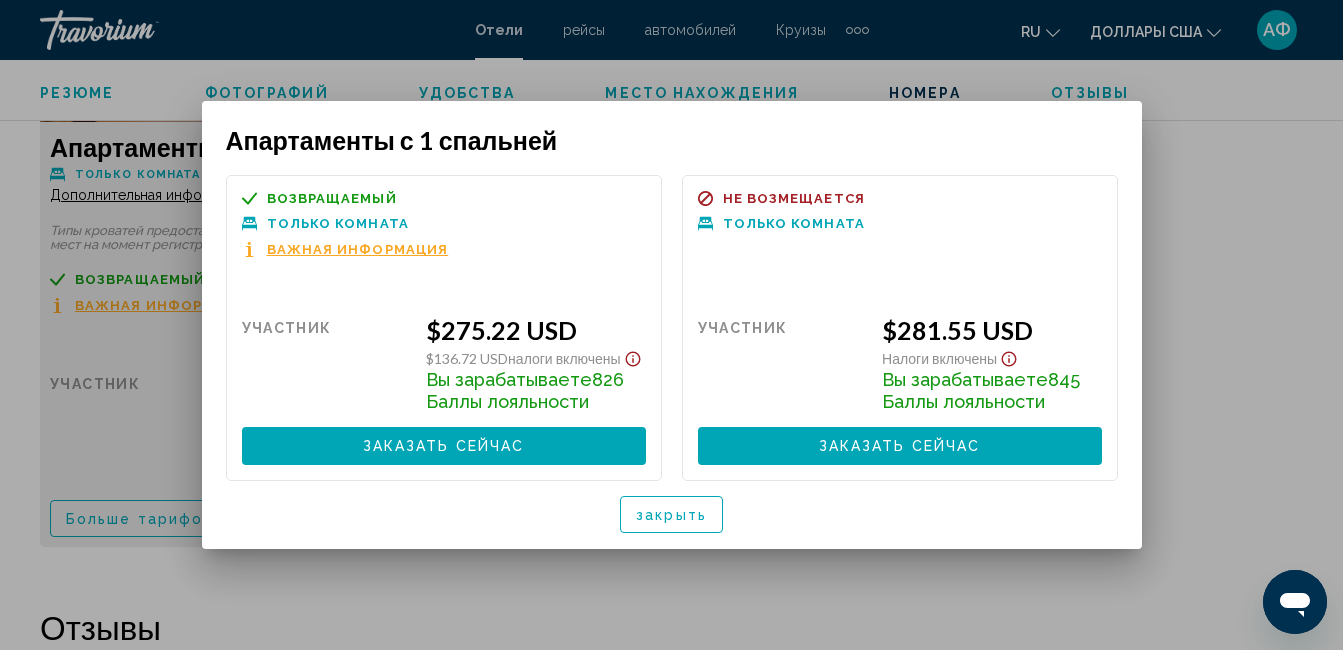 scroll, scrollTop: 0, scrollLeft: 0, axis: both 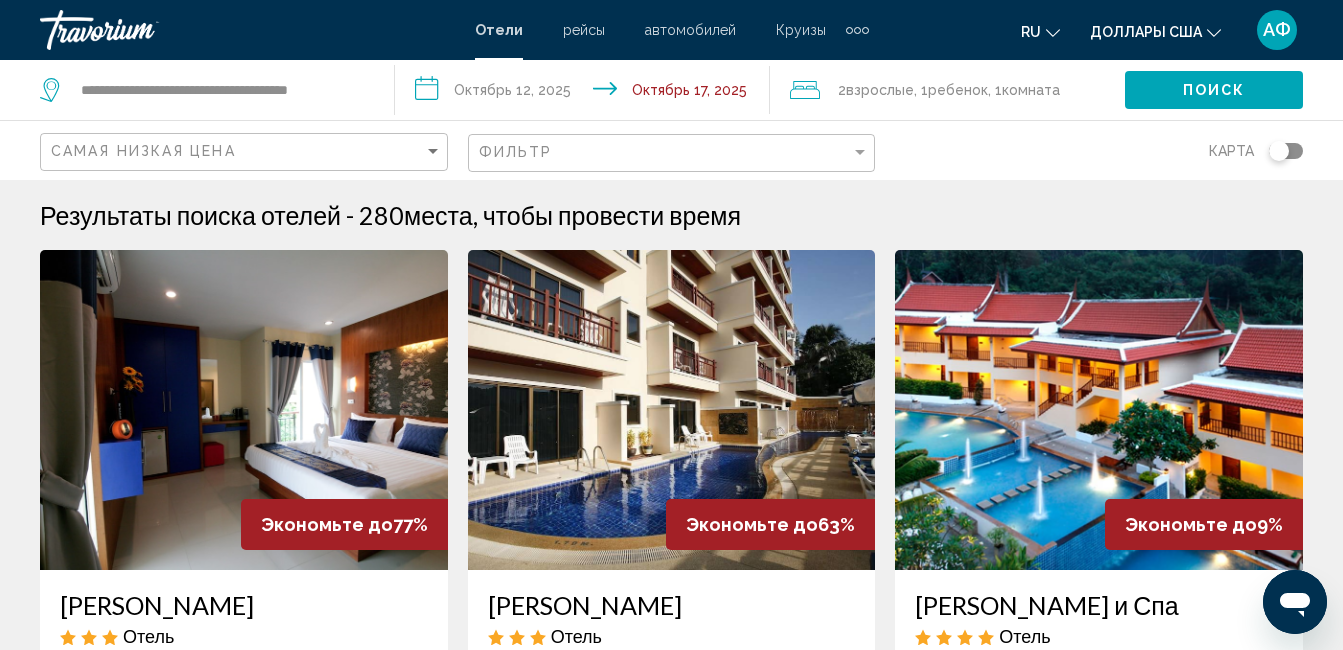 click 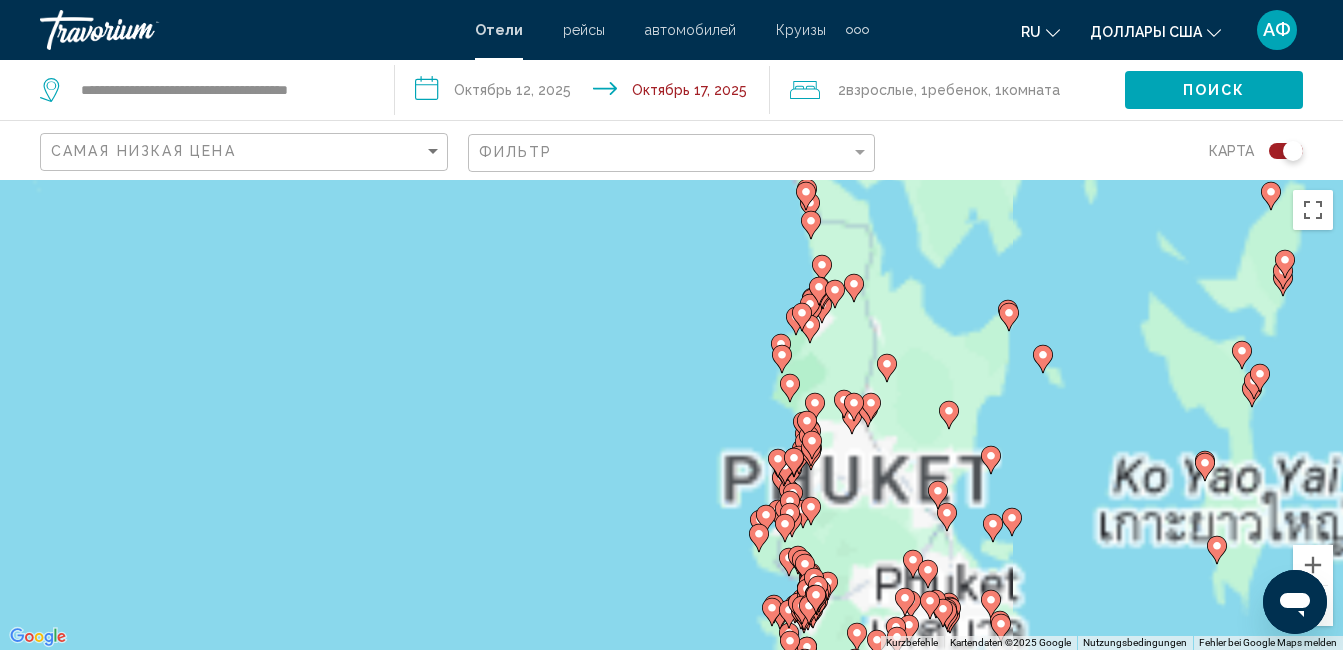 click on "Um von einem Element zum anderen zu gelangen, drückst du die Pfeiltasten entsprechend. Um den Modus zum Ziehen mit der Tastatur zu aktivieren, drückst du Alt + Eingabetaste. Wenn du den Modus aktiviert hast, kannst du die Markierung mit den Pfeiltasten verschieben. Nachdem du sie an die gewünschte Stelle gezogen bzw. verschoben hast, drückst du einfach die Eingabetaste. Durch Drücken der Esc-Taste kannst du den Vorgang abbrechen." at bounding box center [671, 415] 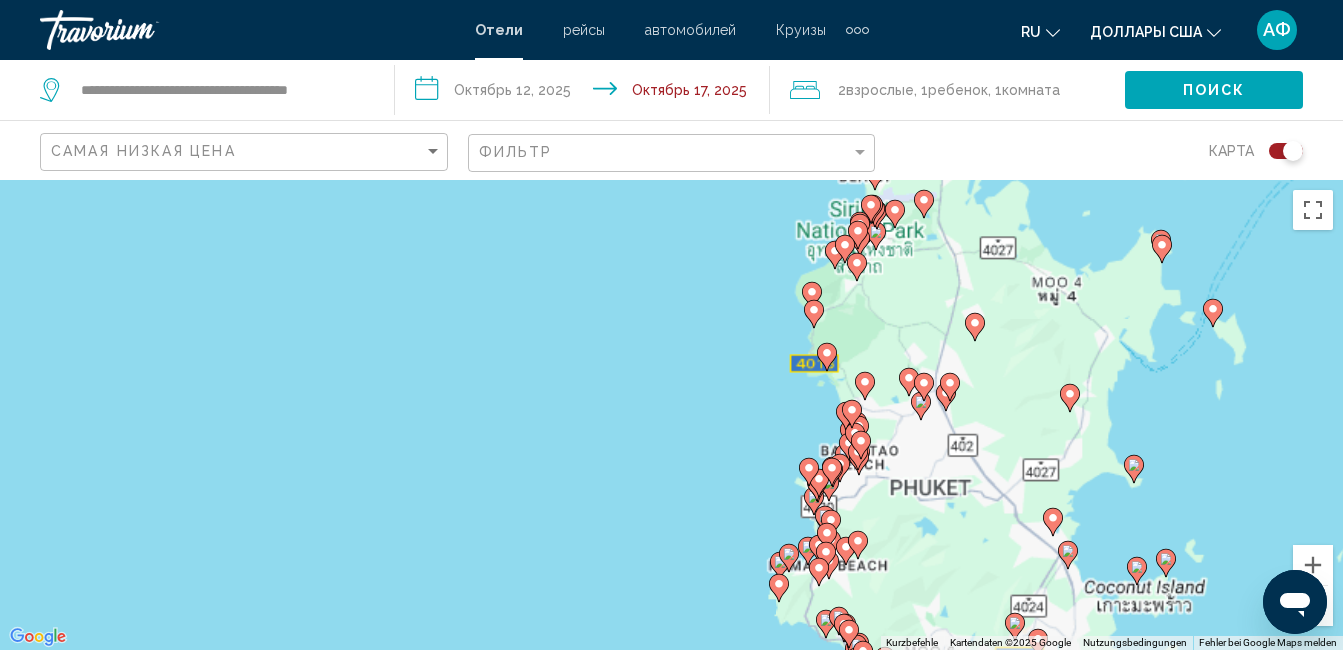 click on "Um von einem Element zum anderen zu gelangen, drückst du die Pfeiltasten entsprechend. Um den Modus zum Ziehen mit der Tastatur zu aktivieren, drückst du Alt + Eingabetaste. Wenn du den Modus aktiviert hast, kannst du die Markierung mit den Pfeiltasten verschieben. Nachdem du sie an die gewünschte Stelle gezogen bzw. verschoben hast, drückst du einfach die Eingabetaste. Durch Drücken der Esc-Taste kannst du den Vorgang abbrechen." at bounding box center (671, 415) 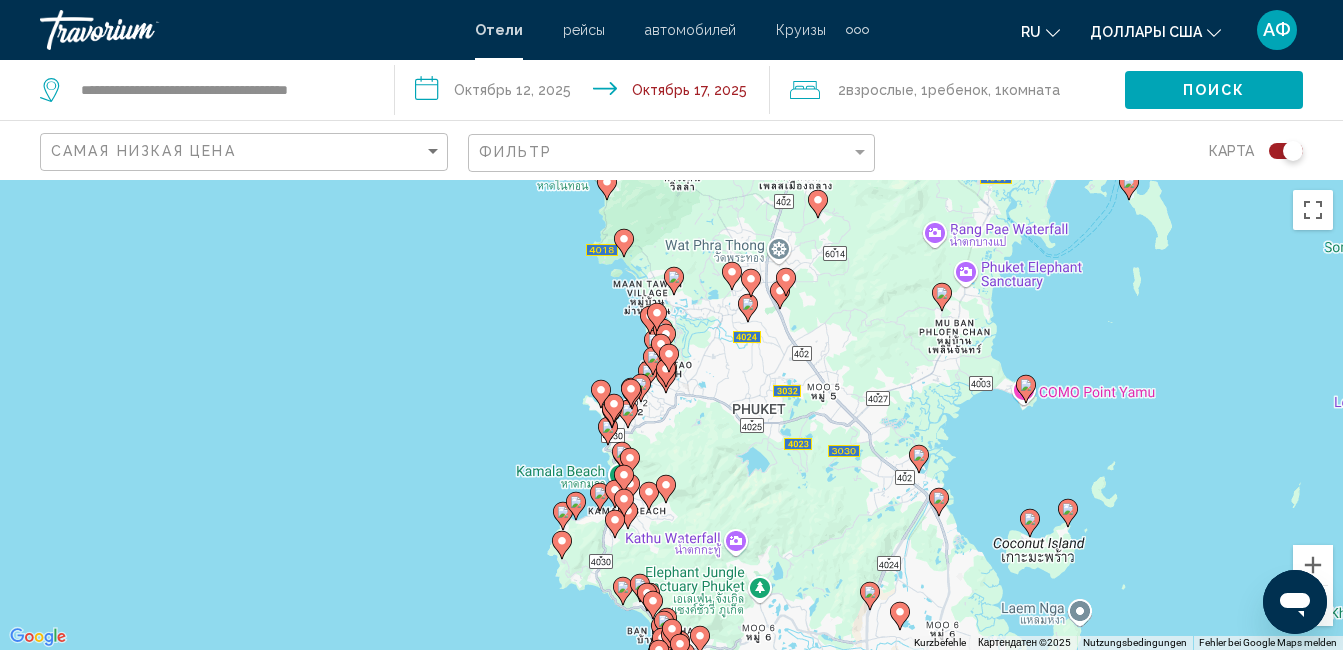 drag, startPoint x: 771, startPoint y: 425, endPoint x: 532, endPoint y: 338, distance: 254.34229 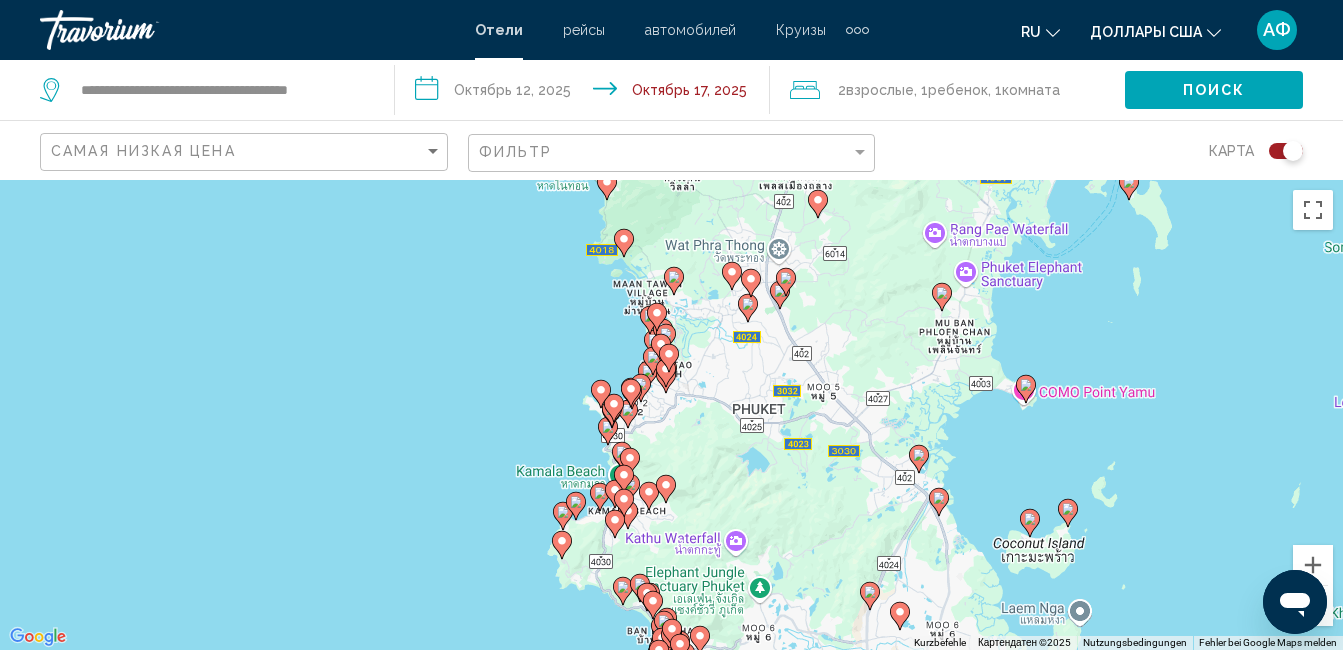 click on "Um von einem Element zum anderen zu gelangen, drückst du die Pfeiltasten entsprechend. Um den Modus zum Ziehen mit der Tastatur zu aktivieren, drückst du Alt + Eingabetaste. Wenn du den Modus aktiviert hast, kannst du die Markierung mit den Pfeiltasten verschieben. Nachdem du sie an die gewünschte Stelle gezogen bzw. verschoben hast, drückst du einfach die Eingabetaste. Durch Drücken der Esc-Taste kannst du den Vorgang abbrechen." at bounding box center (671, 415) 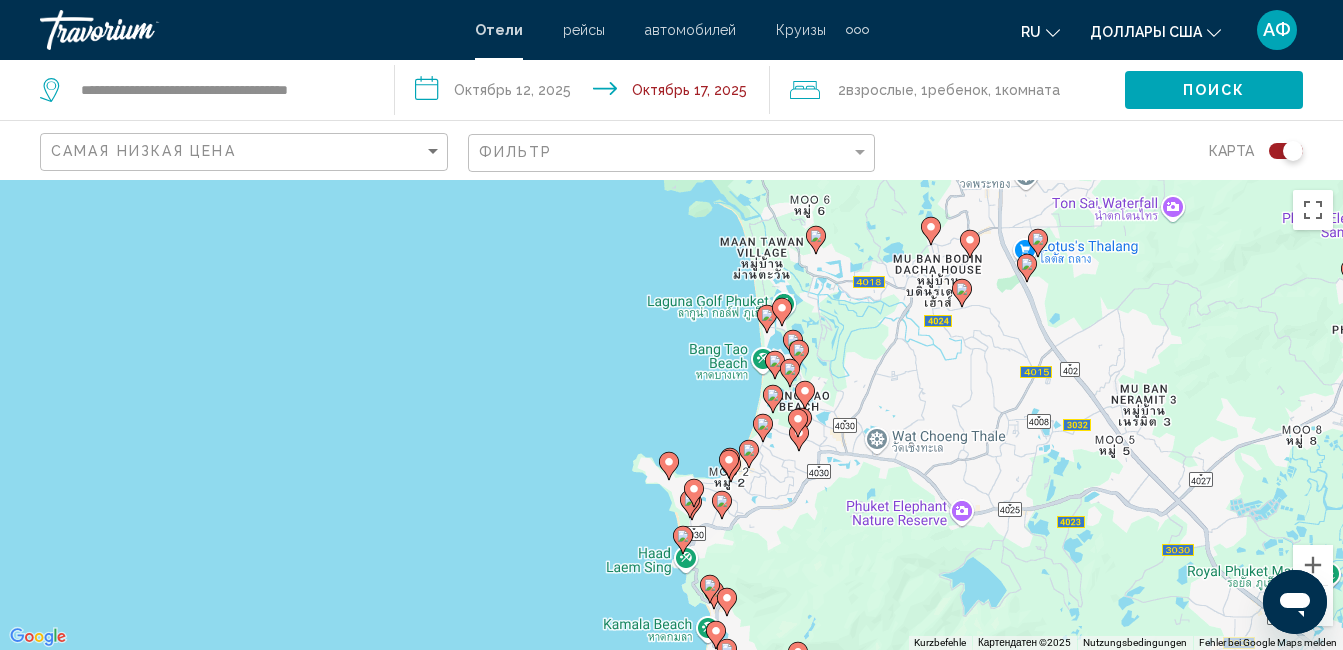 drag, startPoint x: 646, startPoint y: 406, endPoint x: 643, endPoint y: 381, distance: 25.179358 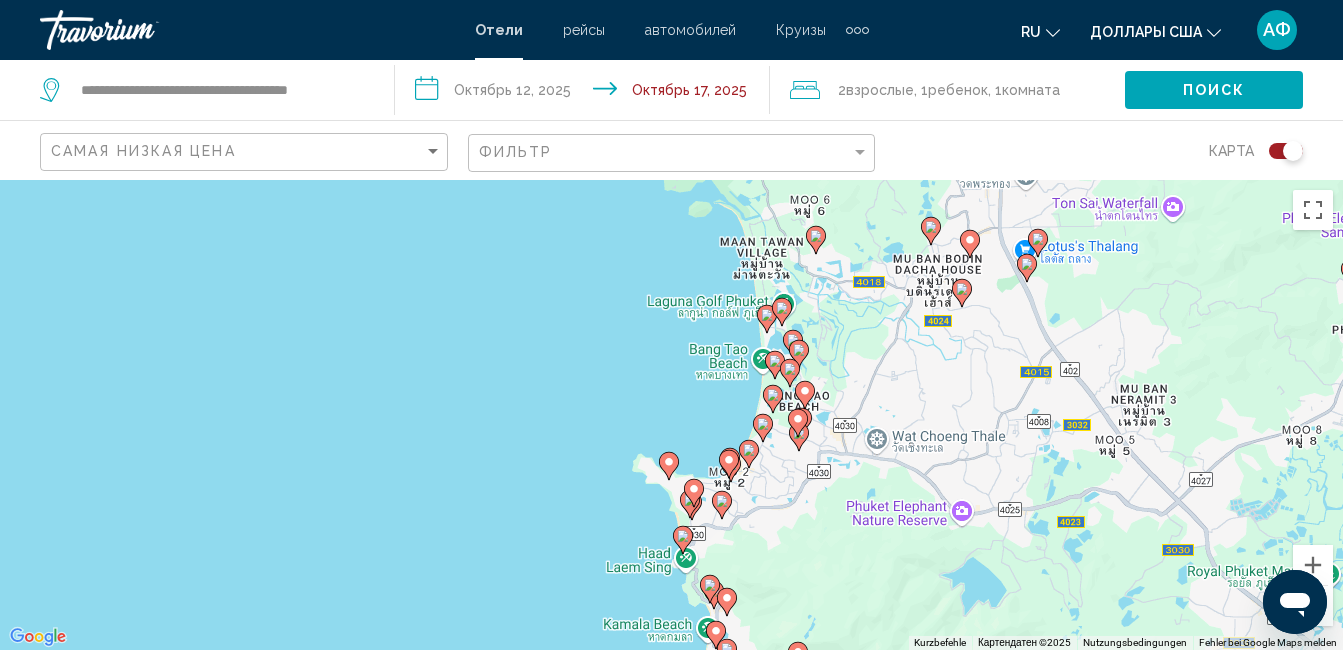 click on "Um von einem Element zum anderen zu gelangen, drückst du die Pfeiltasten entsprechend. Um den Modus zum Ziehen mit der Tastatur zu aktivieren, drückst du Alt + Eingabetaste. Wenn du den Modus aktiviert hast, kannst du die Markierung mit den Pfeiltasten verschieben. Nachdem du sie an die gewünschte Stelle gezogen bzw. verschoben hast, drückst du einfach die Eingabetaste. Durch Drücken der Esc-Taste kannst du den Vorgang abbrechen." at bounding box center (671, 415) 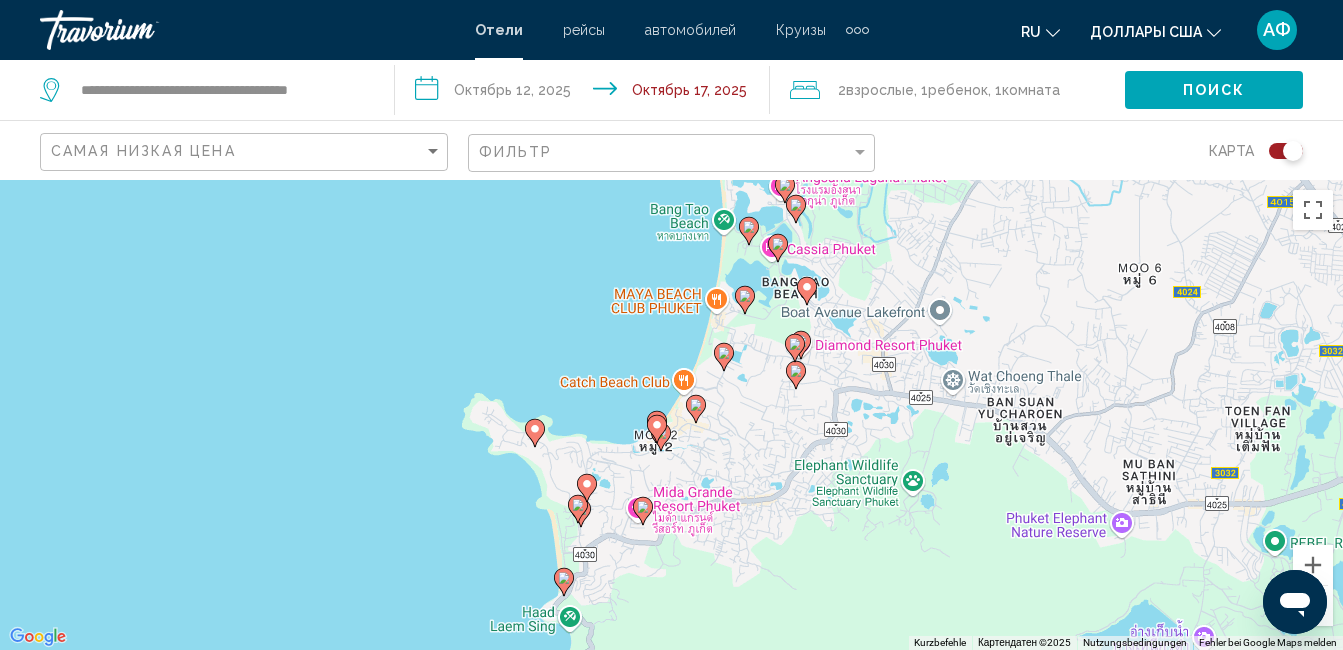drag, startPoint x: 849, startPoint y: 426, endPoint x: 689, endPoint y: 306, distance: 200 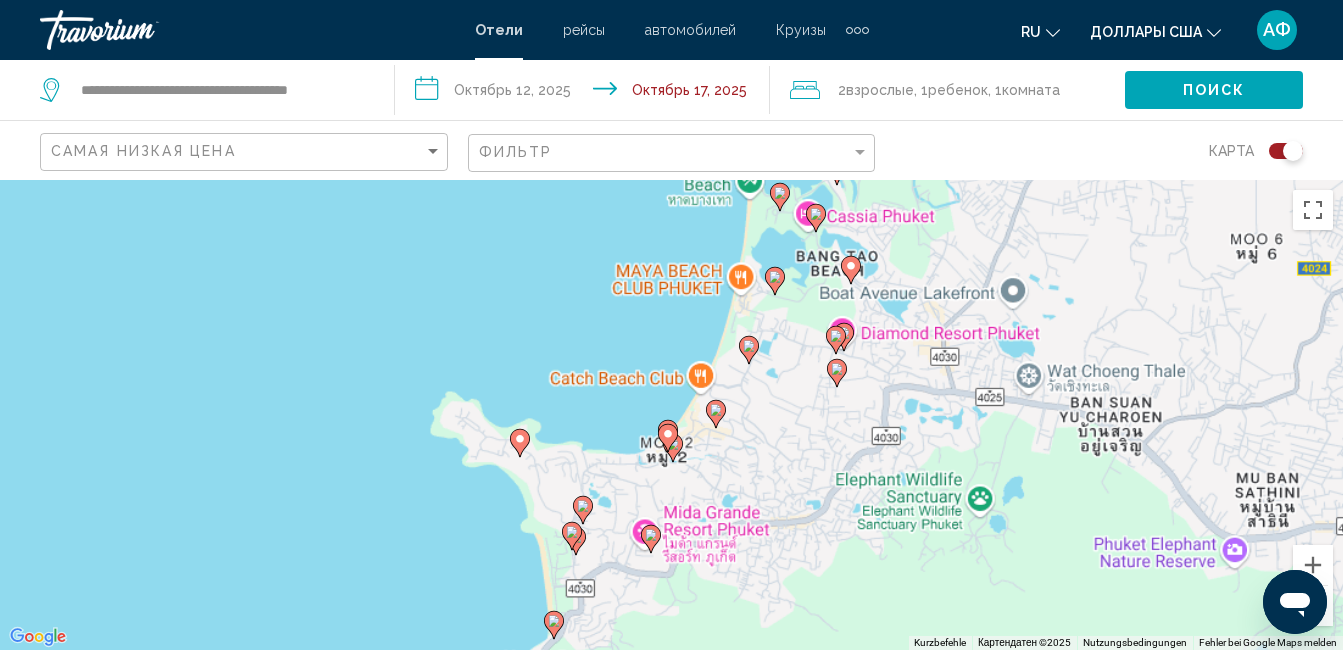 drag, startPoint x: 604, startPoint y: 403, endPoint x: 600, endPoint y: 377, distance: 26.305893 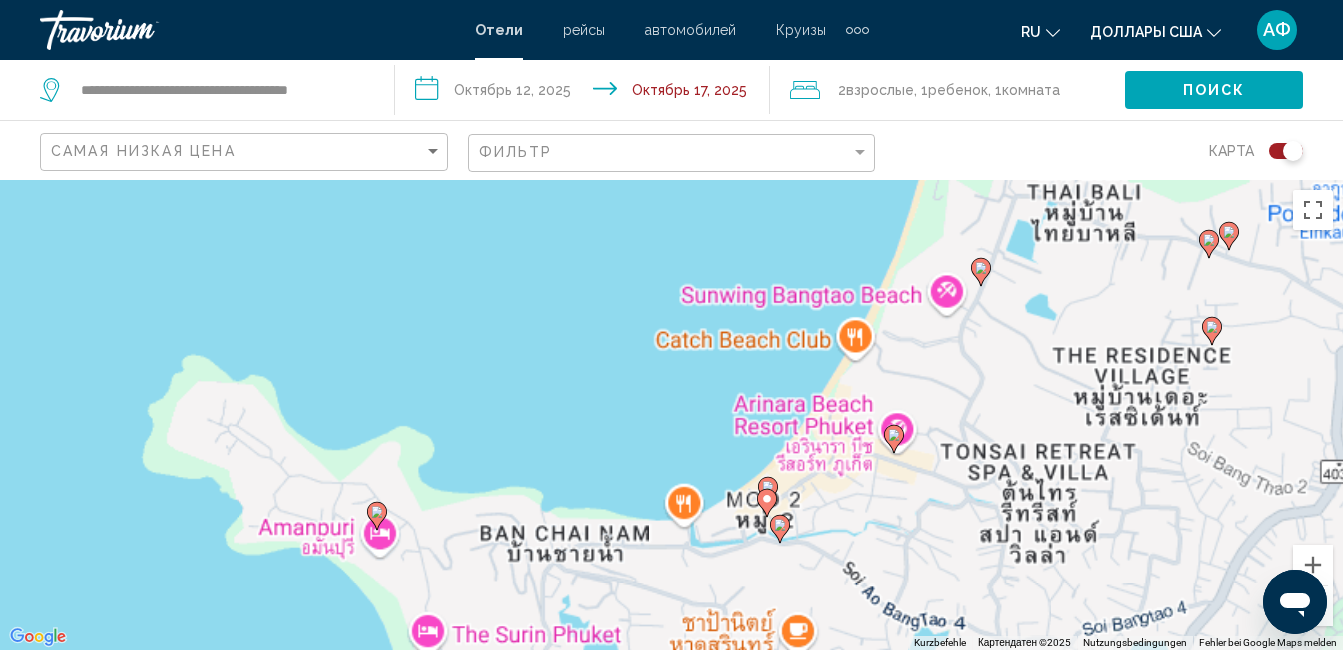 click on "Um von einem Element zum anderen zu gelangen, drückst du die Pfeiltasten entsprechend. Um den Modus zum Ziehen mit der Tastatur zu aktivieren, drückst du Alt + Eingabetaste. Wenn du den Modus aktiviert hast, kannst du die Markierung mit den Pfeiltasten verschieben. Nachdem du sie an die gewünschte Stelle gezogen bzw. verschoben hast, drückst du einfach die Eingabetaste. Durch Drücken der Esc-Taste kannst du den Vorgang abbrechen." at bounding box center [671, 415] 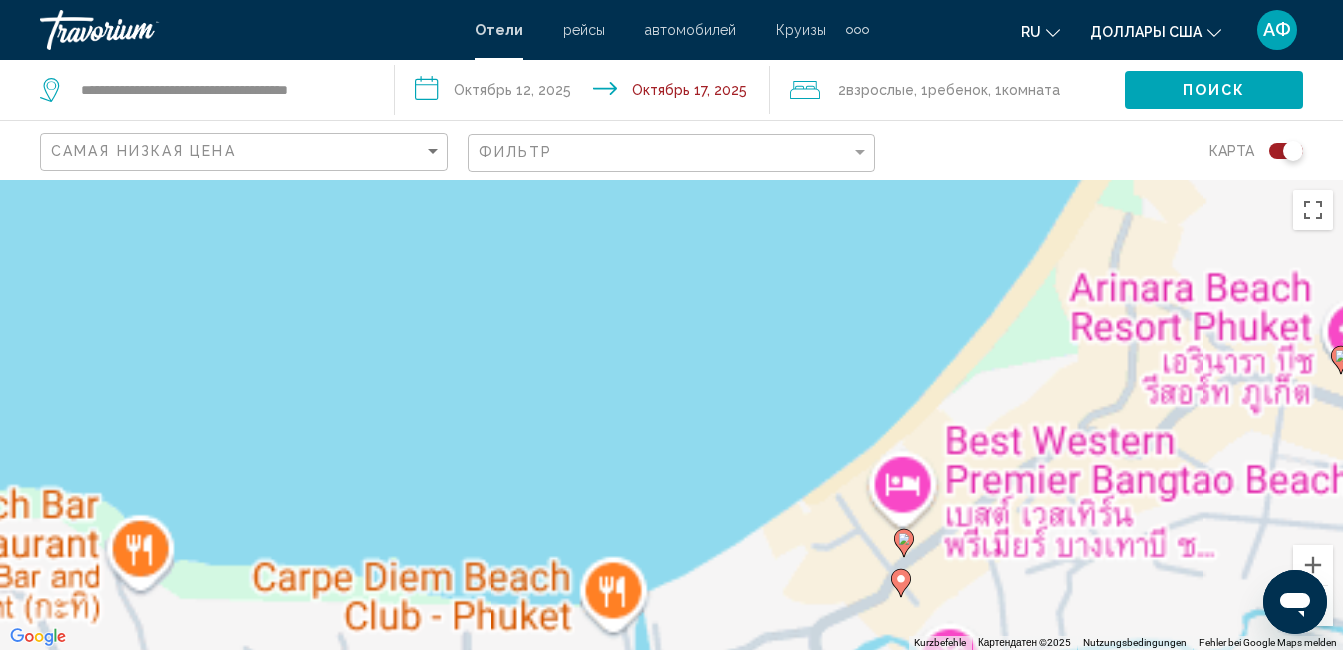 drag, startPoint x: 751, startPoint y: 504, endPoint x: 745, endPoint y: 476, distance: 28.635643 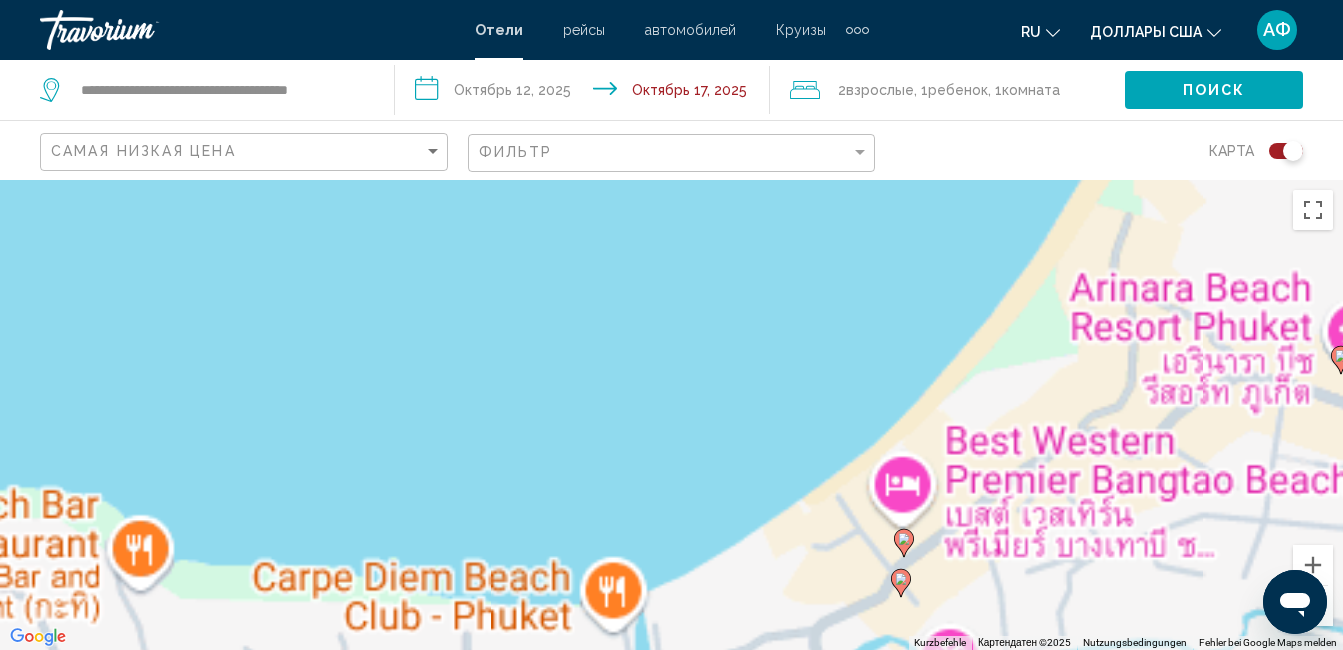 click on "Um von einem Element zum anderen zu gelangen, drückst du die Pfeiltasten entsprechend. Um den Modus zum Ziehen mit der Tastatur zu aktivieren, drückst du Alt + Eingabetaste. Wenn du den Modus aktiviert hast, kannst du die Markierung mit den Pfeiltasten verschieben. Nachdem du sie an die gewünschte Stelle gezogen bzw. verschoben hast, drückst du einfach die Eingabetaste. Durch Drücken der Esc-Taste kannst du den Vorgang abbrechen." at bounding box center [671, 415] 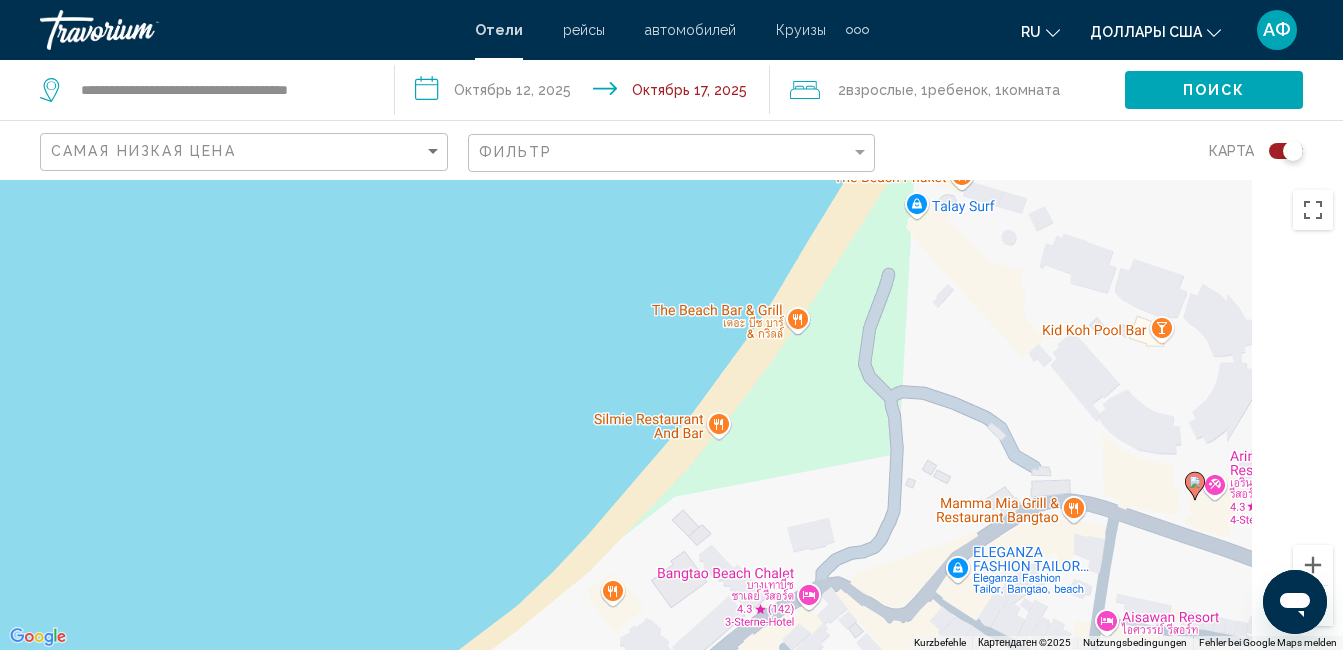 drag, startPoint x: 1054, startPoint y: 454, endPoint x: 626, endPoint y: 639, distance: 466.2714 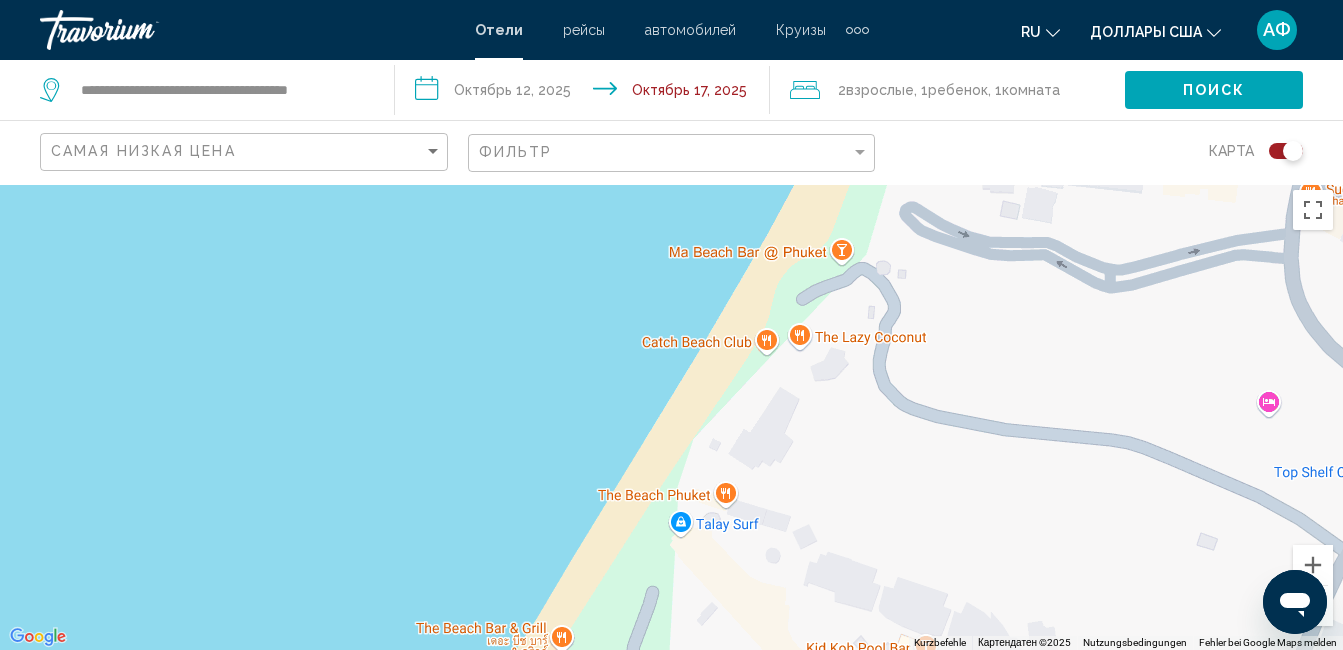 drag, startPoint x: 899, startPoint y: 355, endPoint x: 689, endPoint y: 671, distance: 379.41534 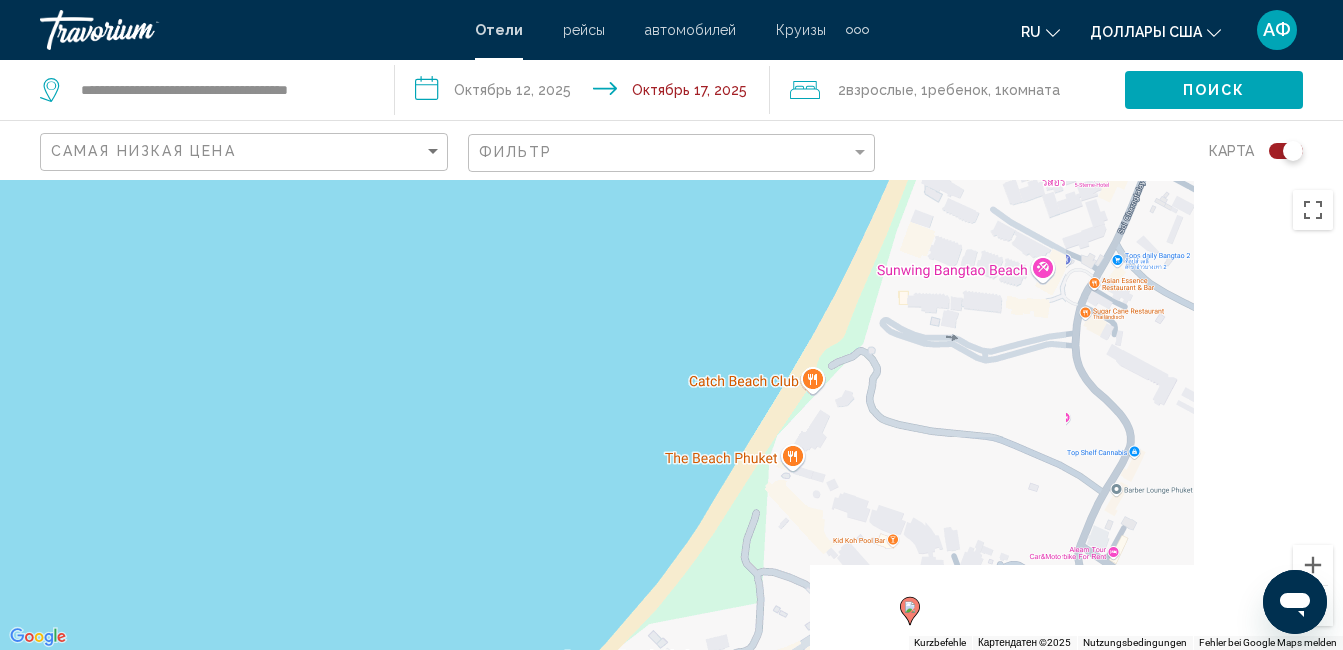 click on "Um von einem Element zum anderen zu gelangen, drückst du die Pfeiltasten entsprechend. Um den Modus zum Ziehen mit der Tastatur zu aktivieren, drückst du Alt + Eingabetaste. Wenn du den Modus aktiviert hast, kannst du die Markierung mit den Pfeiltasten verschieben. Nachdem du sie an die gewünschte Stelle gezogen bzw. verschoben hast, drückst du einfach die Eingabetaste. Durch Drücken der Esc-Taste kannst du den Vorgang abbrechen." at bounding box center [671, 415] 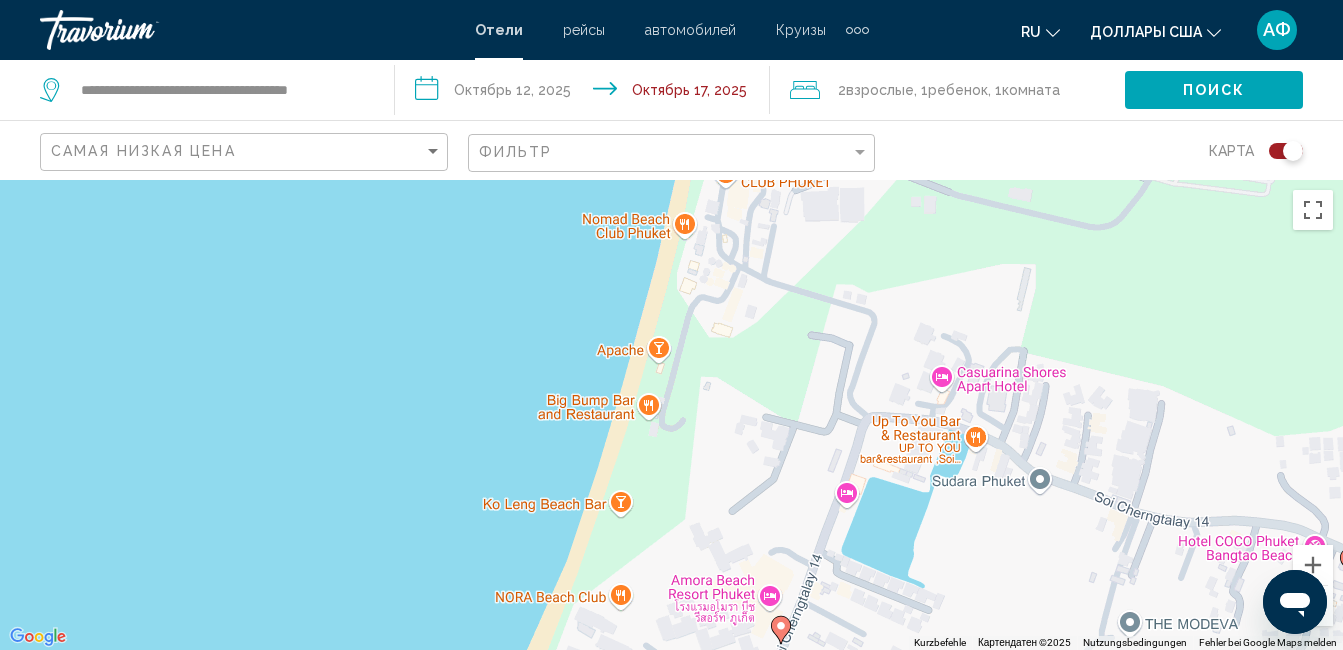 drag, startPoint x: 992, startPoint y: 244, endPoint x: 642, endPoint y: 684, distance: 562.2277 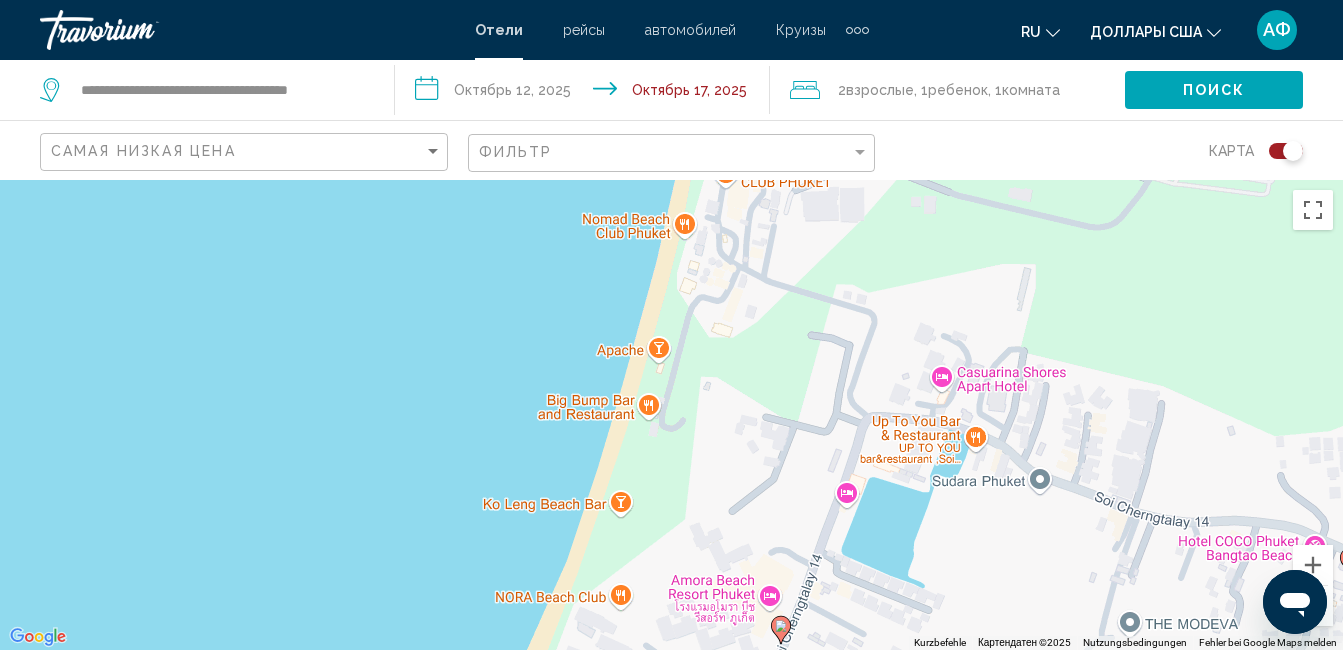 click on "**********" at bounding box center [671, 325] 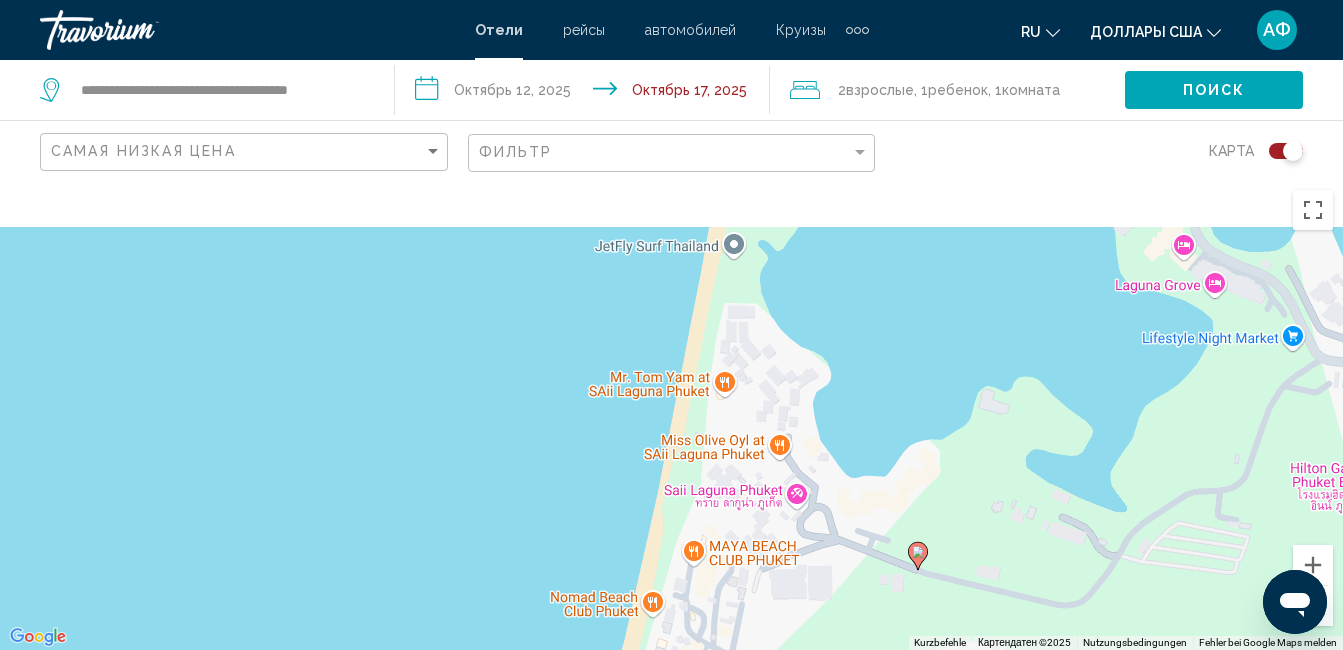 drag, startPoint x: 779, startPoint y: 280, endPoint x: 759, endPoint y: 690, distance: 410.48752 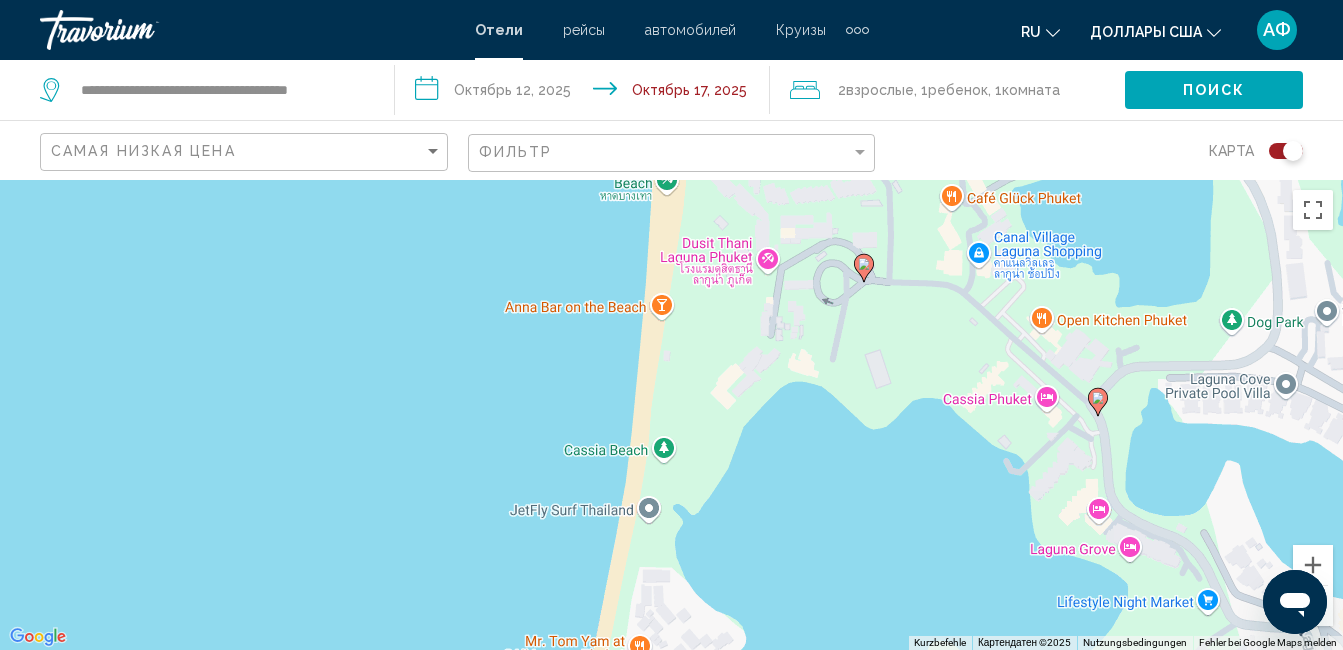drag, startPoint x: 807, startPoint y: 418, endPoint x: 722, endPoint y: 693, distance: 287.83676 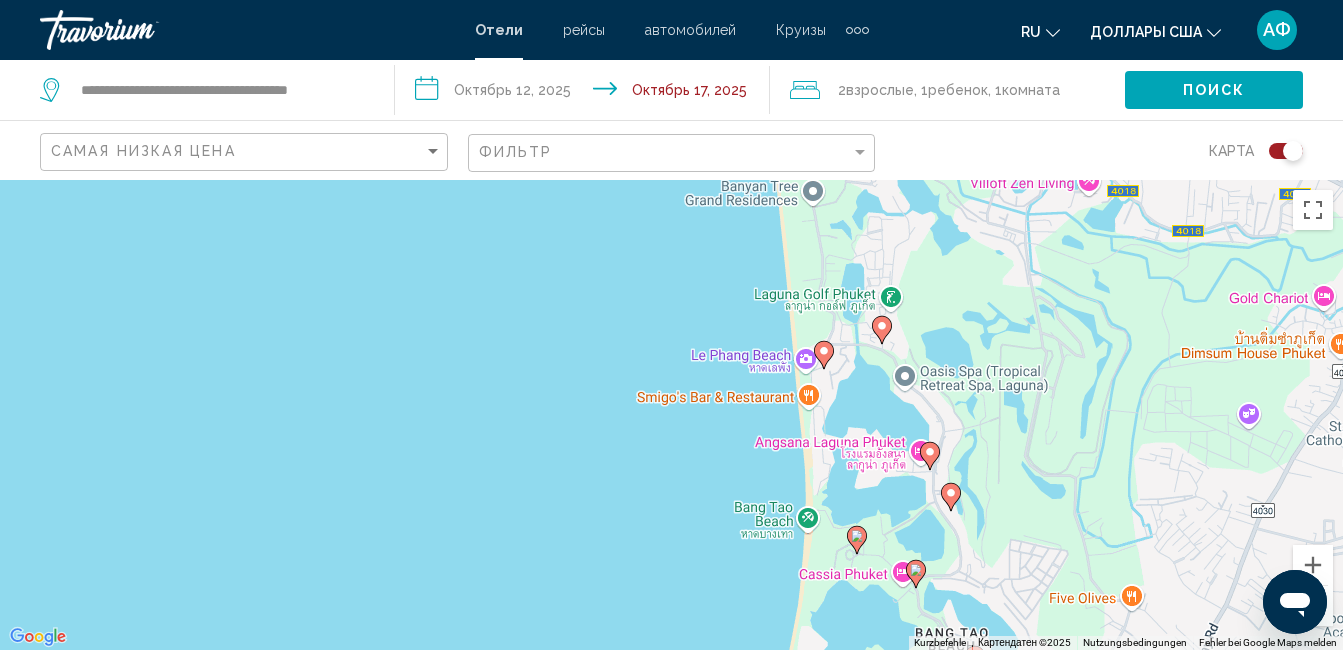 drag, startPoint x: 708, startPoint y: 350, endPoint x: 819, endPoint y: 573, distance: 249.09837 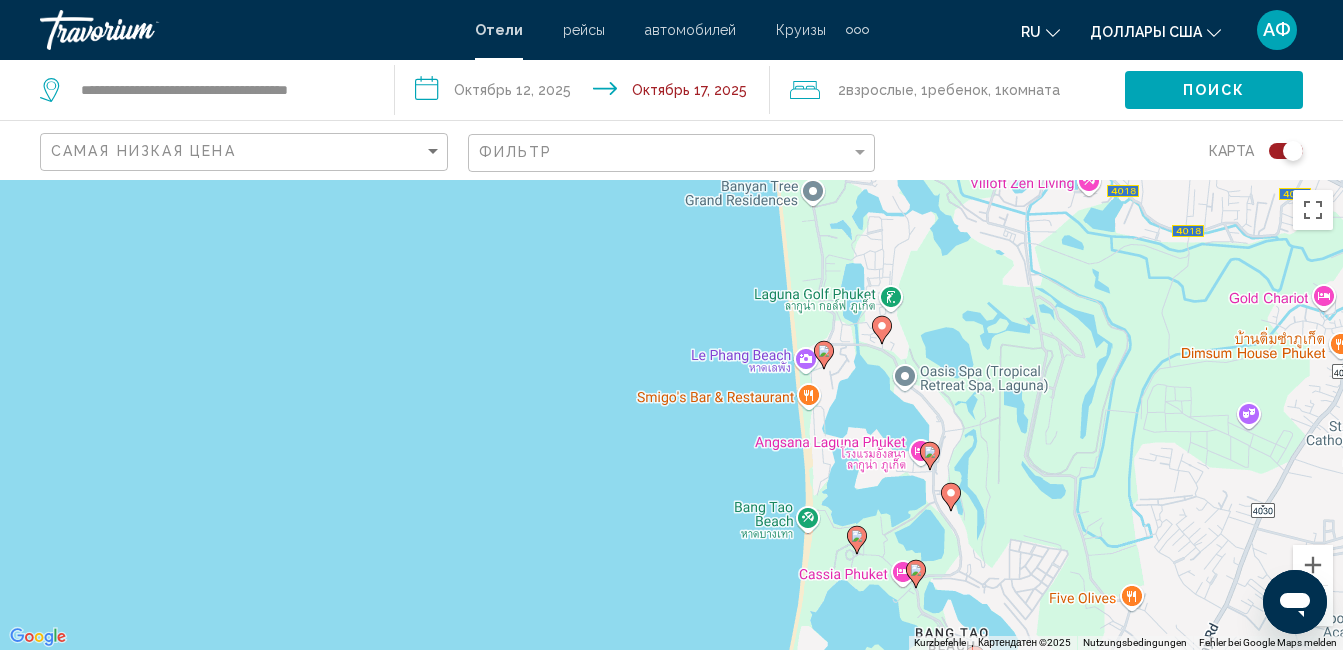 click on "Um von einem Element zum anderen zu gelangen, drückst du die Pfeiltasten entsprechend. Um den Modus zum Ziehen mit der Tastatur zu aktivieren, drückst du Alt + Eingabetaste. Wenn du den Modus aktiviert hast, kannst du die Markierung mit den Pfeiltasten verschieben. Nachdem du sie an die gewünschte Stelle gezogen bzw. verschoben hast, drückst du einfach die Eingabetaste. Durch Drücken der Esc-Taste kannst du den Vorgang abbrechen." at bounding box center (671, 415) 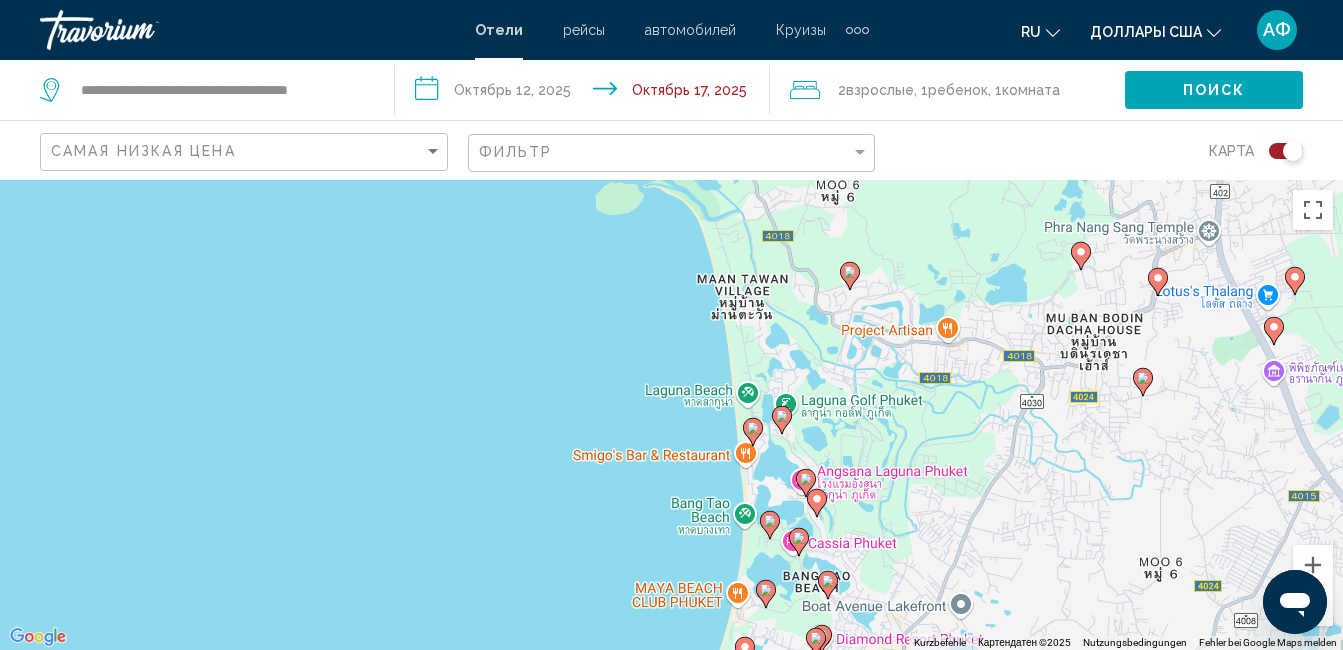 drag, startPoint x: 690, startPoint y: 361, endPoint x: 707, endPoint y: 352, distance: 19.235384 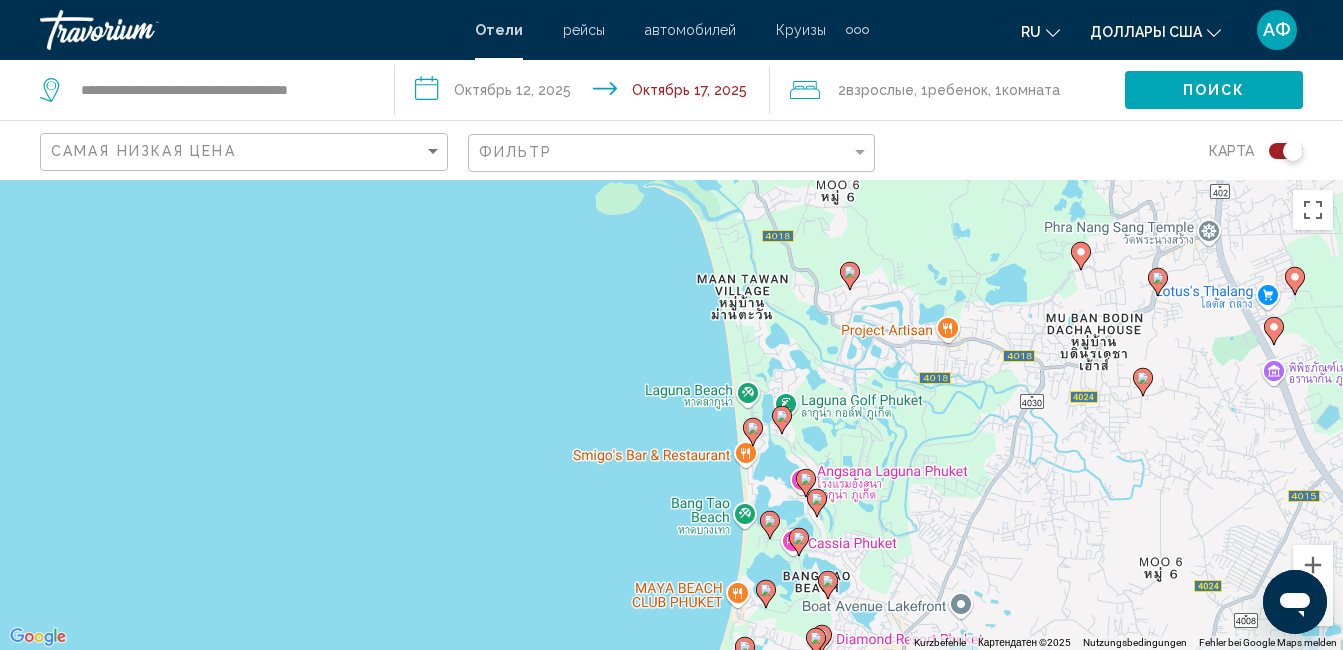click on "Um von einem Element zum anderen zu gelangen, drückst du die Pfeiltasten entsprechend. Um den Modus zum Ziehen mit der Tastatur zu aktivieren, drückst du Alt + Eingabetaste. Wenn du den Modus aktiviert hast, kannst du die Markierung mit den Pfeiltasten verschieben. Nachdem du sie an die gewünschte Stelle gezogen bzw. verschoben hast, drückst du einfach die Eingabetaste. Durch Drücken der Esc-Taste kannst du den Vorgang abbrechen." at bounding box center [671, 415] 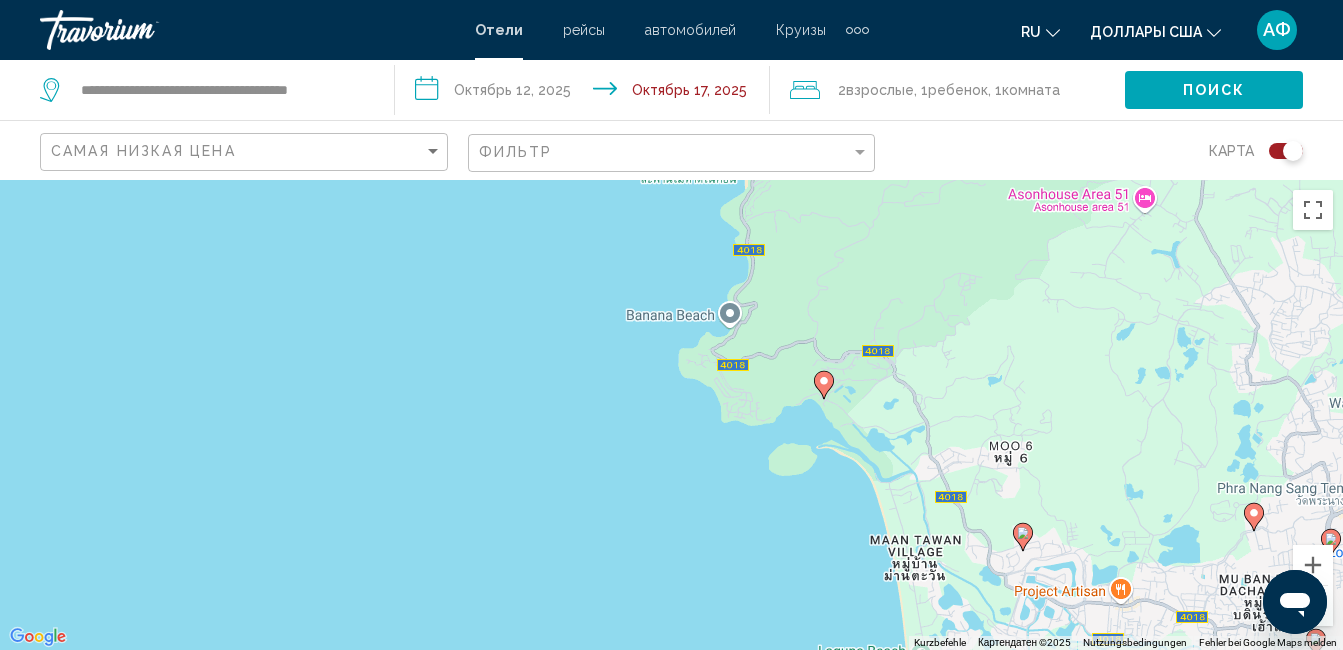 drag, startPoint x: 769, startPoint y: 264, endPoint x: 948, endPoint y: 531, distance: 321.44983 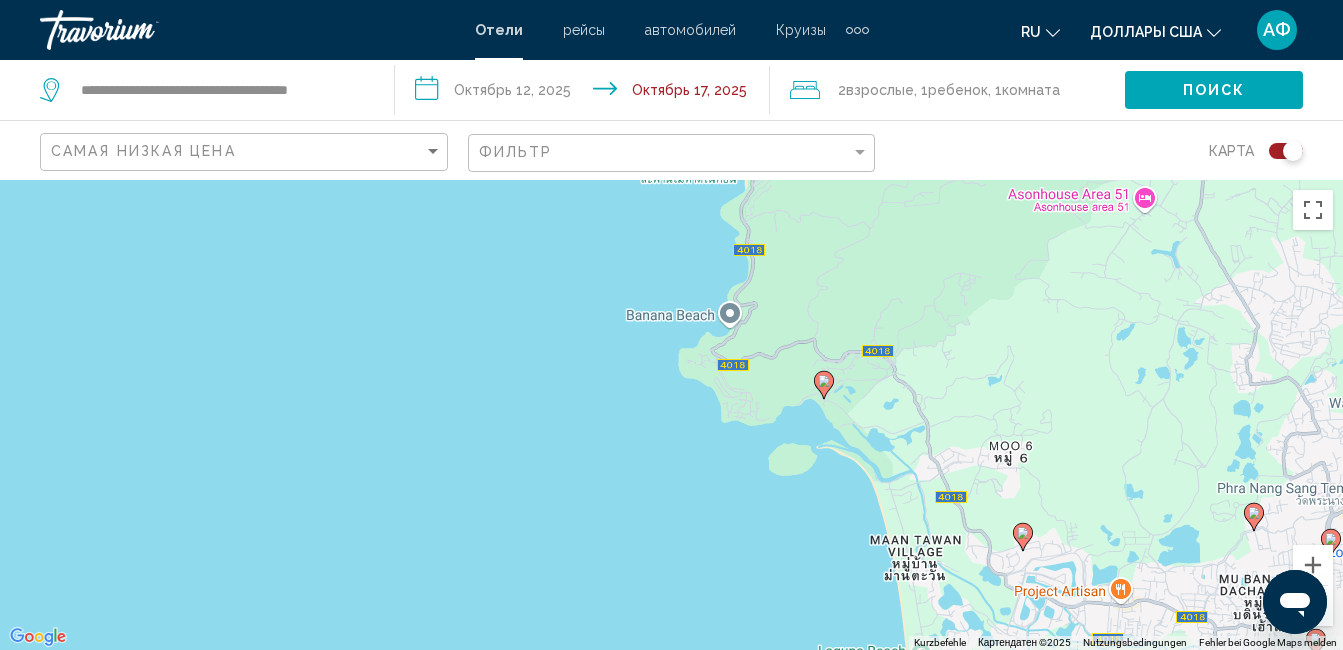 click on "Um von einem Element zum anderen zu gelangen, drückst du die Pfeiltasten entsprechend. Um den Modus zum Ziehen mit der Tastatur zu aktivieren, drückst du Alt + Eingabetaste. Wenn du den Modus aktiviert hast, kannst du die Markierung mit den Pfeiltasten verschieben. Nachdem du sie an die gewünschte Stelle gezogen bzw. verschoben hast, drückst du einfach die Eingabetaste. Durch Drücken der Esc-Taste kannst du den Vorgang abbrechen." at bounding box center (671, 415) 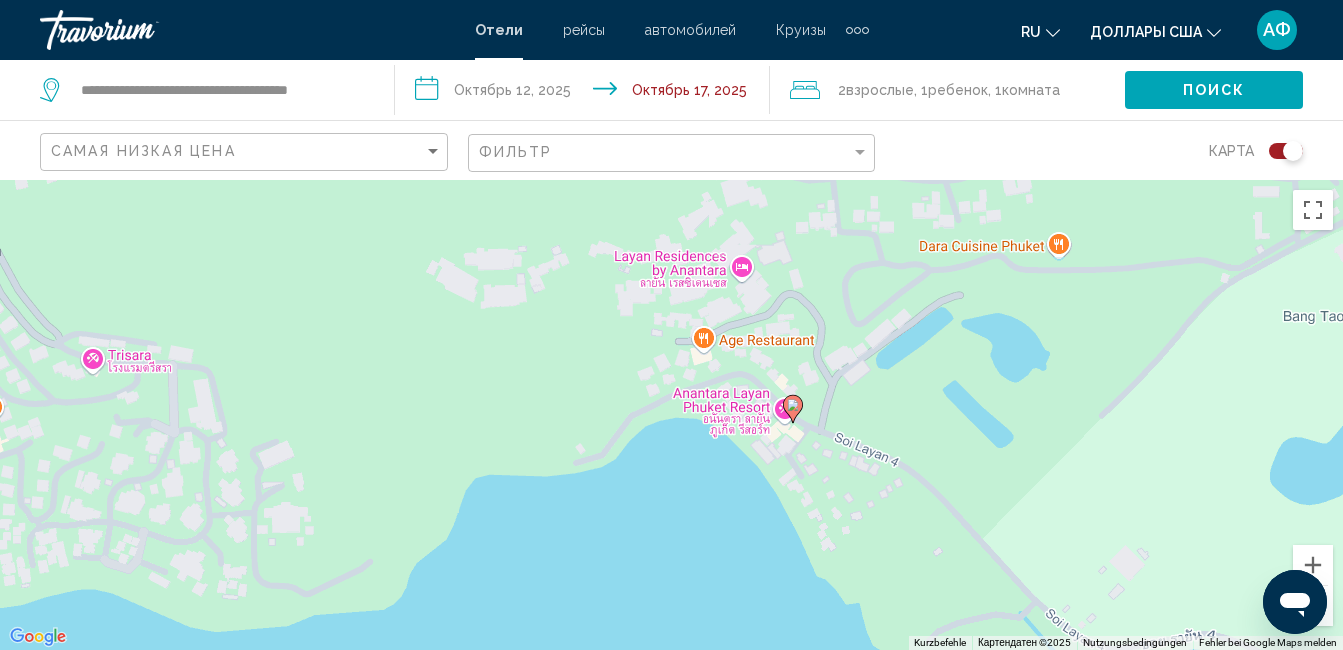 click 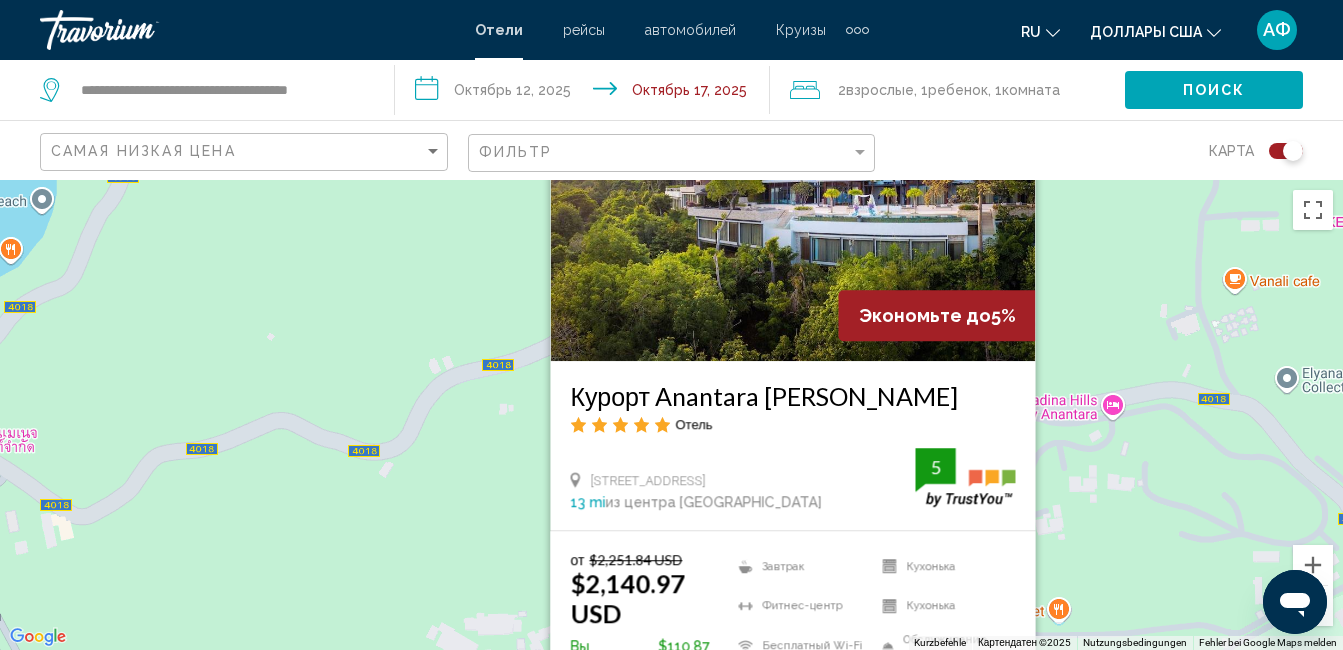 click on "Um von einem Element zum anderen zu gelangen, drückst du die Pfeiltasten entsprechend. Um den Modus zum Ziehen mit der Tastatur zu aktivieren, drückst du Alt + Eingabetaste. Wenn du den Modus aktiviert hast, kannst du die Markierung mit den Pfeiltasten verschieben. Nachdem du sie an die gewünschte Stelle gezogen bzw. verschoben hast, drückst du einfach die Eingabetaste. Durch Drücken der Esc-Taste kannst du den Vorgang abbrechen. Экономьте до  5%   Курорт Anantara Layan Пхукет
Отель
168 Moo 6 [GEOGRAPHIC_DATA] Soi 4 Cherngtalay Thalang, Пхукет 13 mi  из центра  [GEOGRAPHIC_DATA] от отеля 5 от $2,251.84 USD $2,140.97 USD  Вы экономите  $110.87 USD
Завтрак
5" at bounding box center [671, 415] 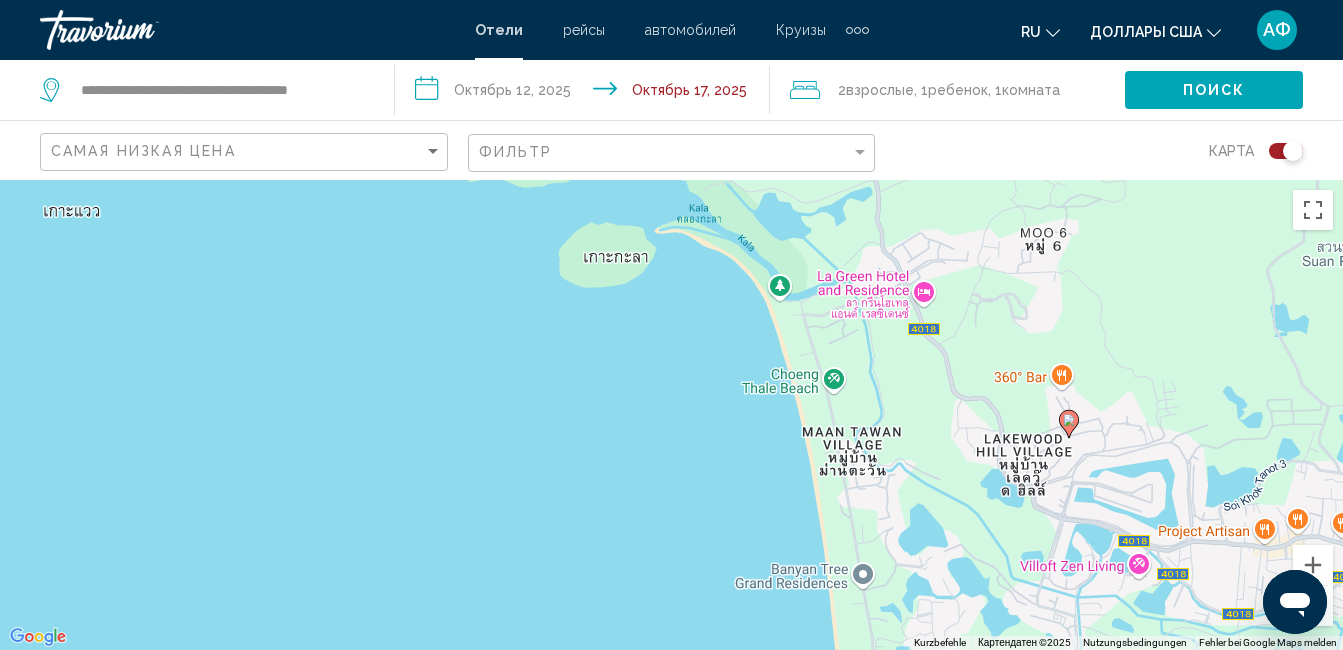 drag, startPoint x: 972, startPoint y: 499, endPoint x: 761, endPoint y: 169, distance: 391.68994 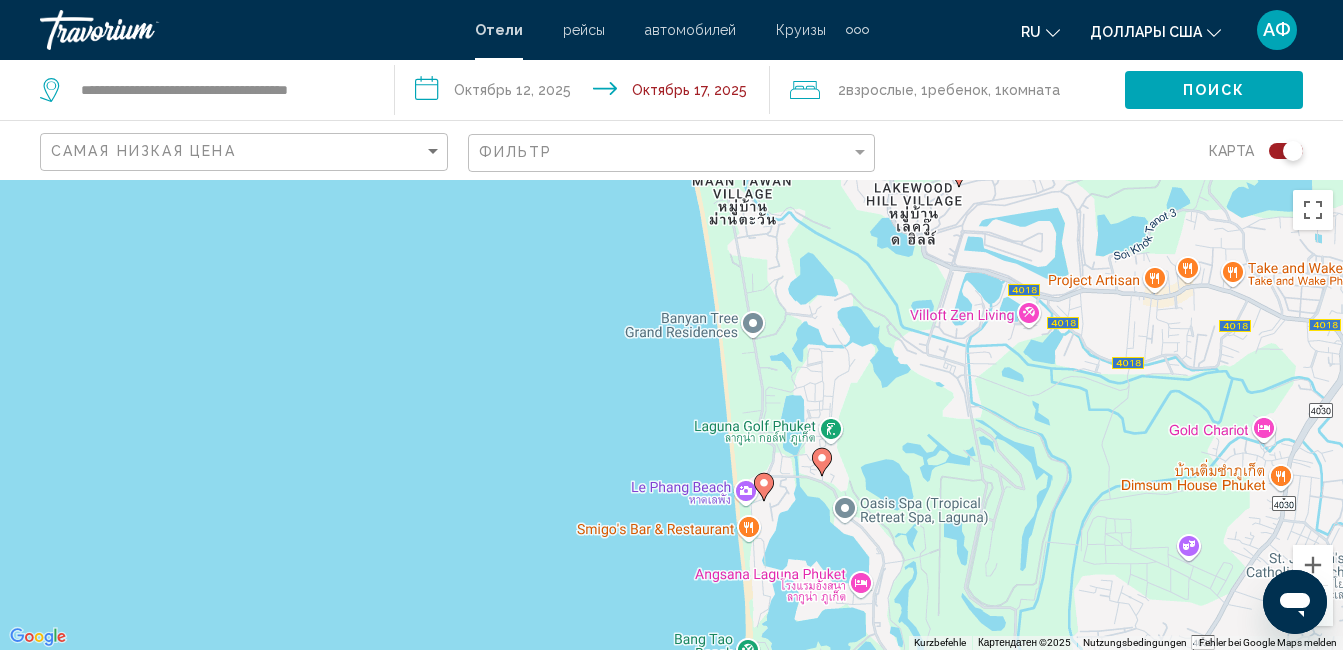 drag, startPoint x: 931, startPoint y: 302, endPoint x: 829, endPoint y: 52, distance: 270.00742 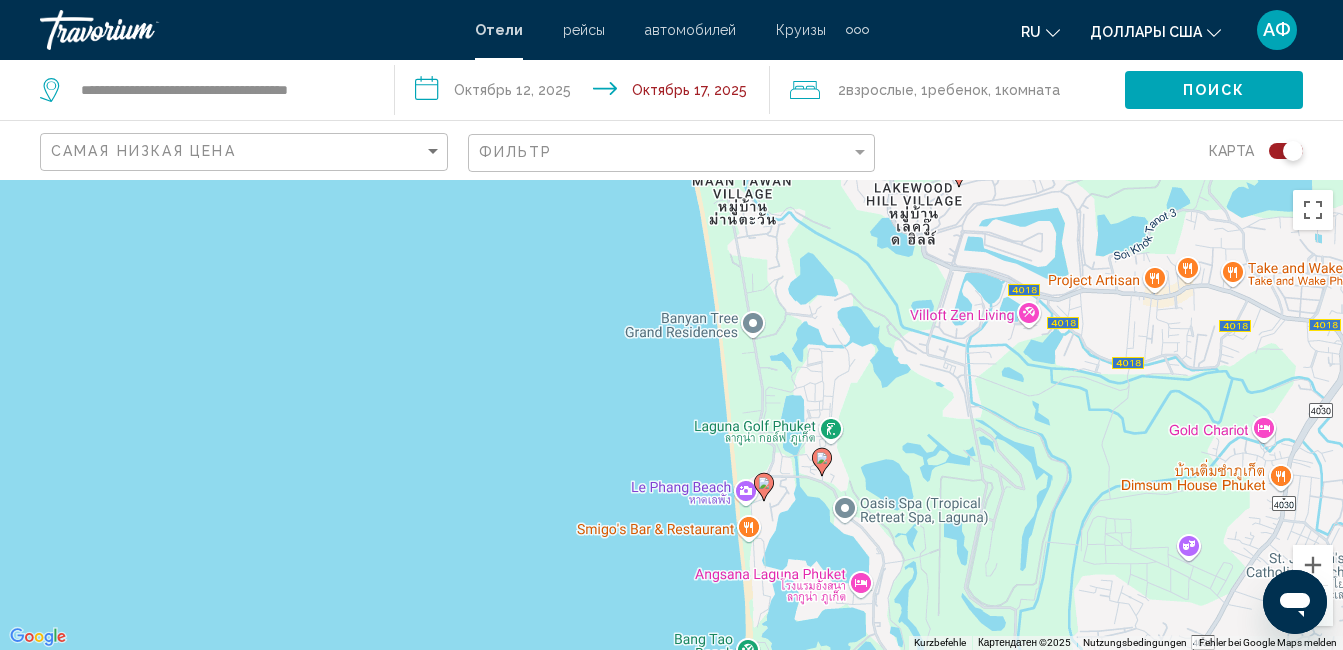 click on "**********" at bounding box center [671, 325] 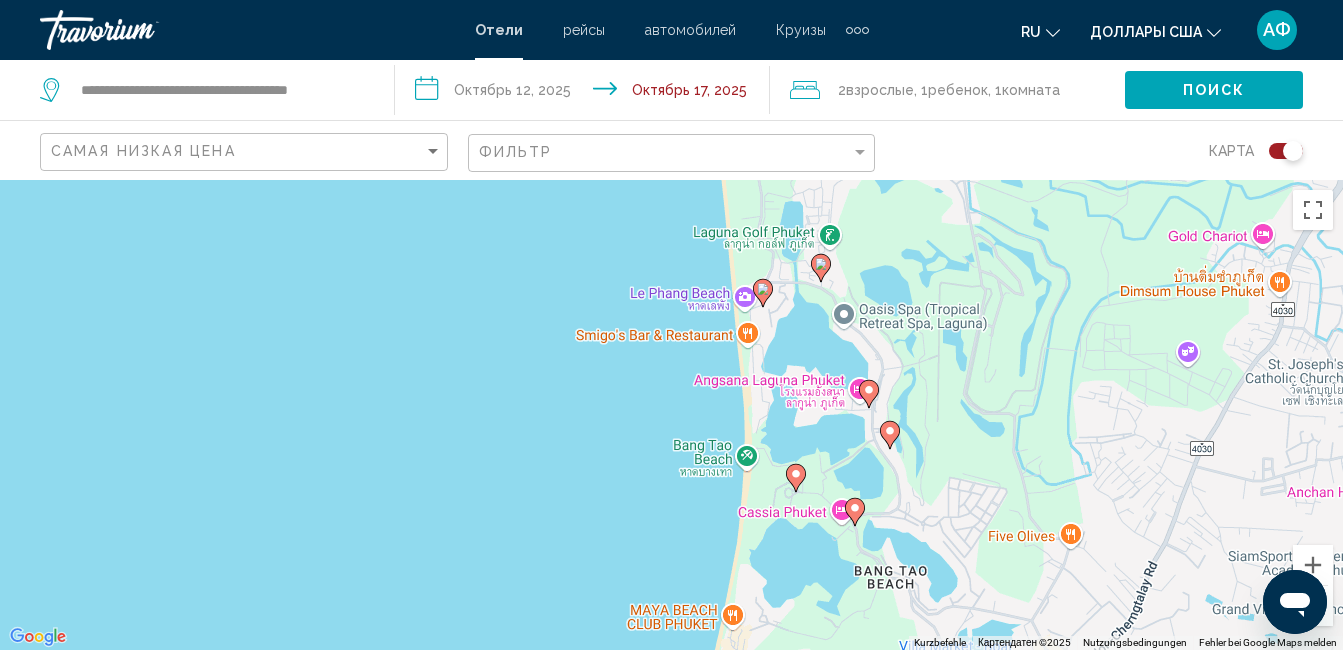 drag, startPoint x: 956, startPoint y: 588, endPoint x: 956, endPoint y: 428, distance: 160 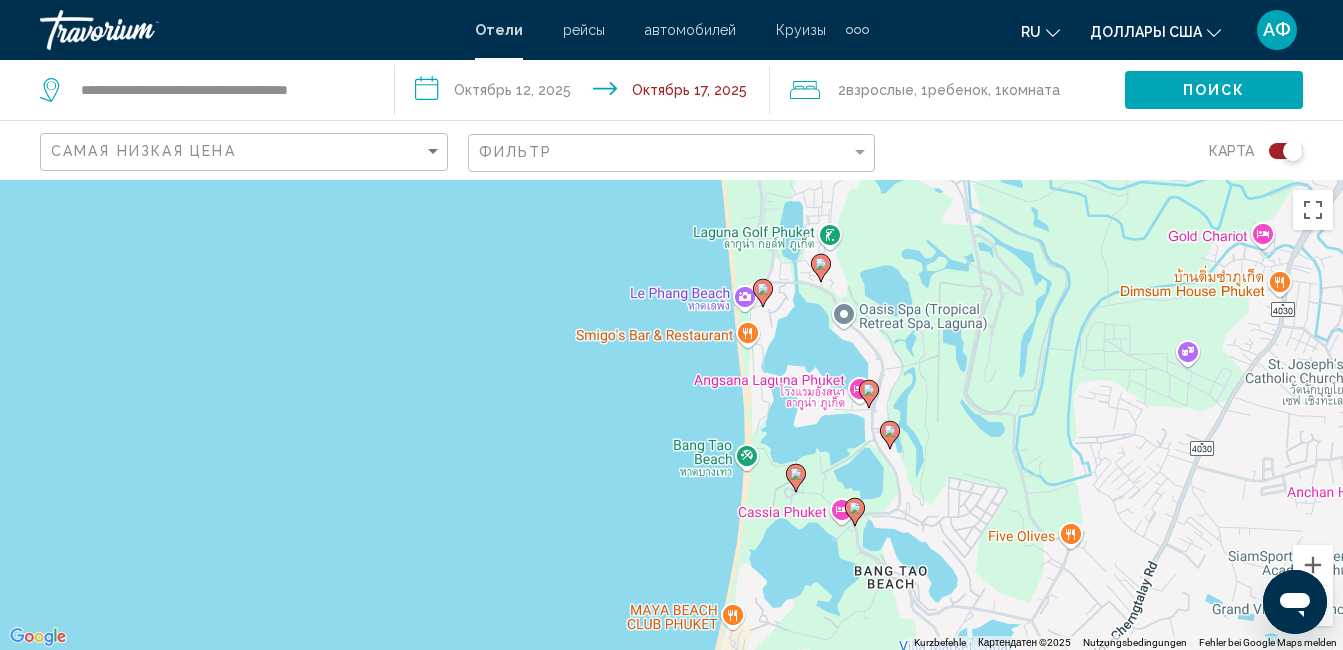 click on "Um von einem Element zum anderen zu gelangen, drückst du die Pfeiltasten entsprechend. Um den Modus zum Ziehen mit der Tastatur zu aktivieren, drückst du Alt + Eingabetaste. Wenn du den Modus aktiviert hast, kannst du die Markierung mit den Pfeiltasten verschieben. Nachdem du sie an die gewünschte Stelle gezogen bzw. verschoben hast, drückst du einfach die Eingabetaste. Durch Drücken der Esc-Taste kannst du den Vorgang abbrechen." at bounding box center [671, 415] 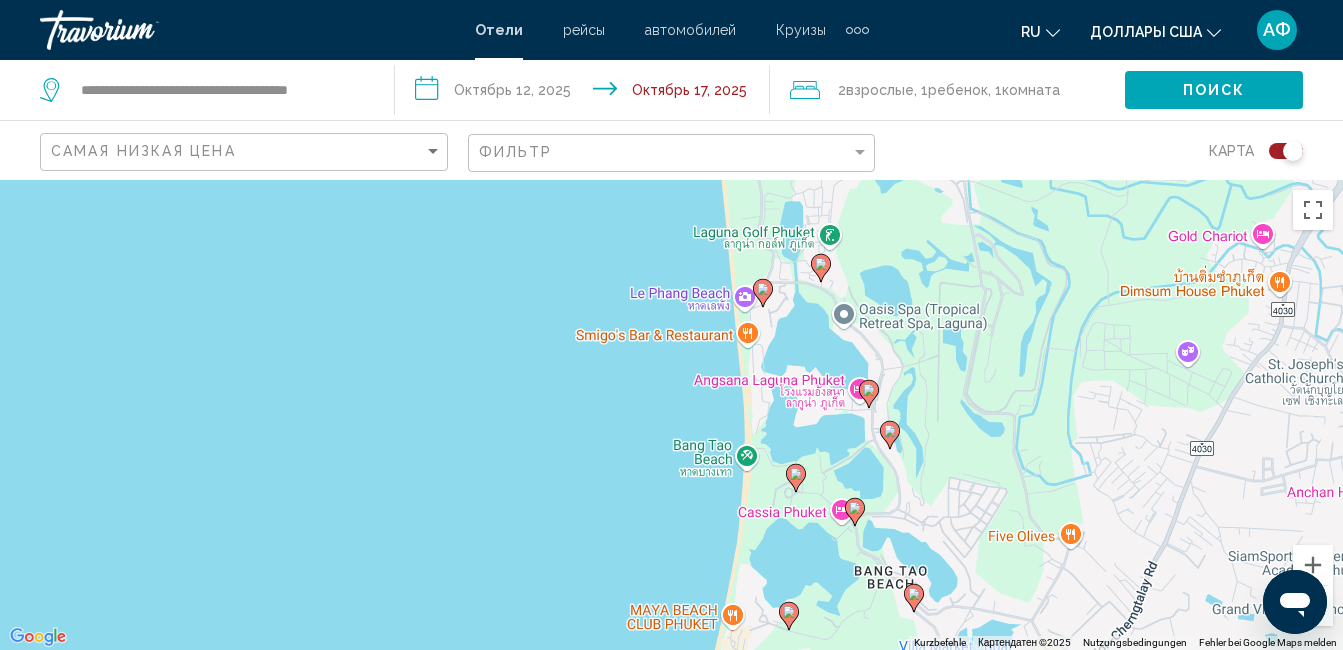 click 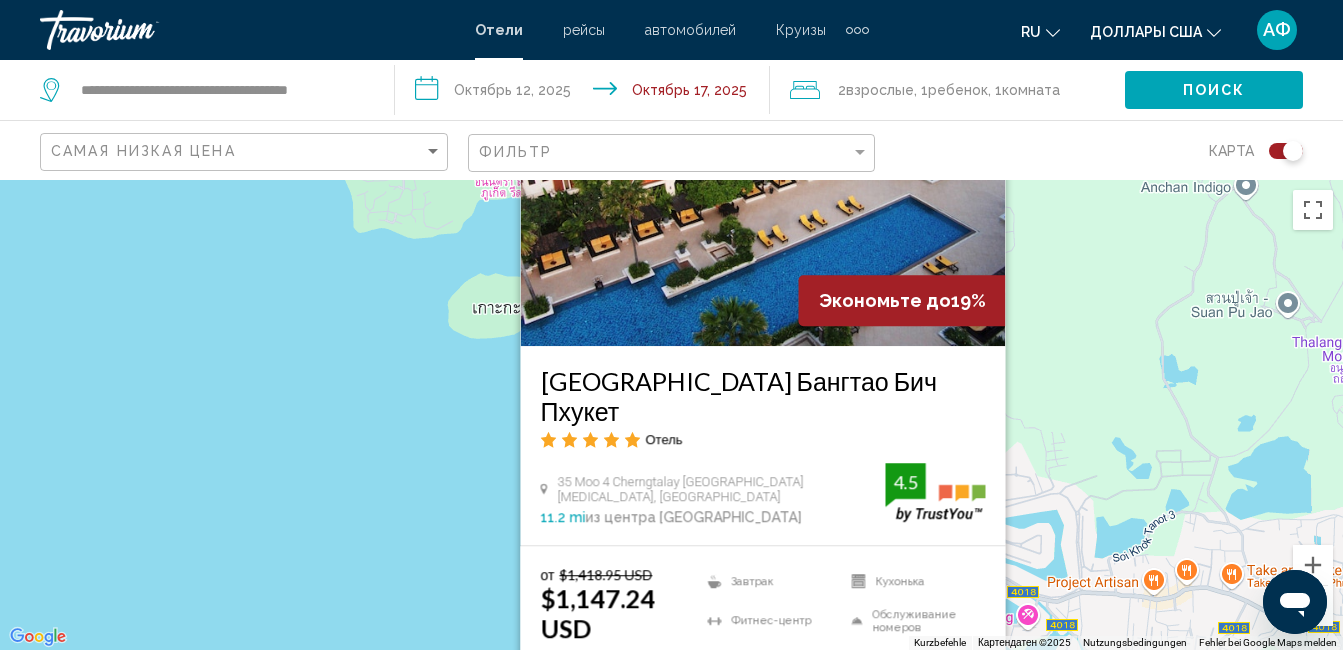click on "Um von einem Element zum anderen zu gelangen, drückst du die Pfeiltasten entsprechend. Um den Modus zum Ziehen mit der Tastatur zu aktivieren, drückst du Alt + Eingabetaste. Wenn du den Modus aktiviert hast, kannst du die Markierung mit den Pfeiltasten verschieben. Nachdem du sie an die gewünschte Stelle gezogen bzw. verschoben hast, drückst du einfach die Eingabetaste. Durch Drücken der Esc-Taste kannst du den Vorgang abbrechen. Экономьте до  19%   [GEOGRAPHIC_DATA] Бангтао Бич Пхукет
Отель
35 Moo 4 Cherngtalay [GEOGRAPHIC_DATA][MEDICAL_DATA], [GEOGRAPHIC_DATA] 11.2 mi  из центра  [GEOGRAPHIC_DATA] от отеля 4.5 от $1,418.95 USD $1,147.24 USD  Вы экономите  $271.71 USD
Завтрак
4.5" at bounding box center (671, 415) 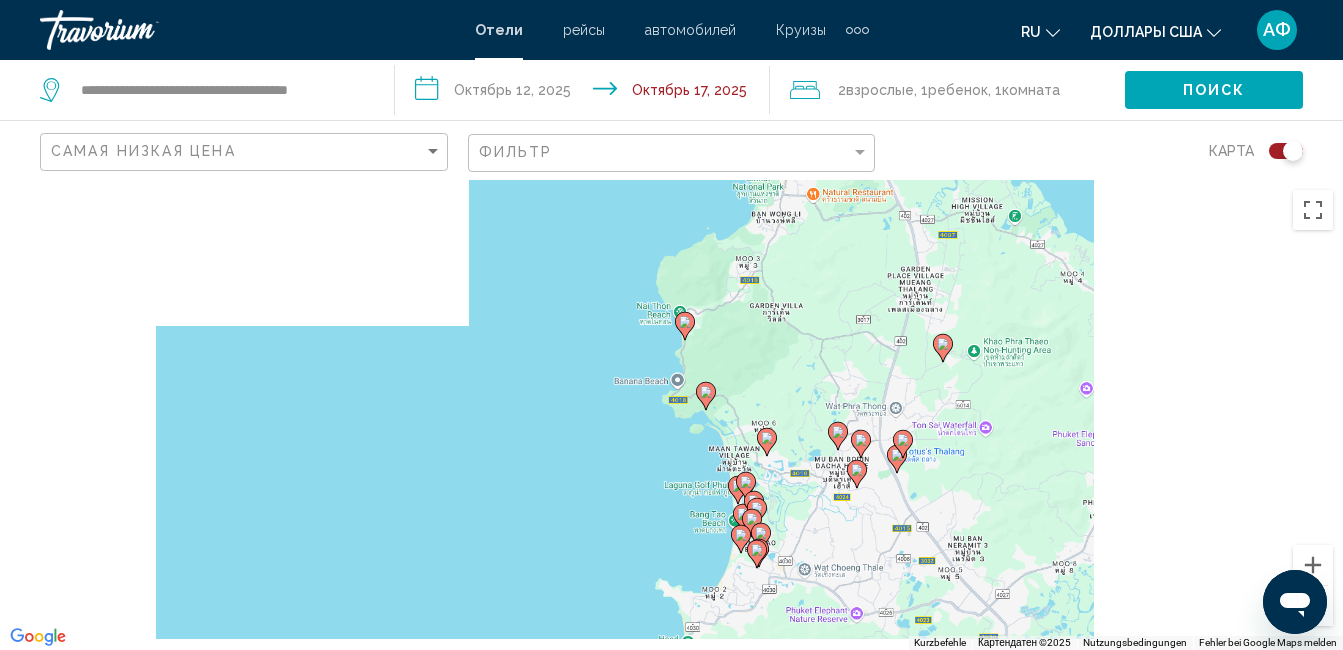 click on "Um von einem Element zum anderen zu gelangen, drückst du die Pfeiltasten entsprechend. Um den Modus zum Ziehen mit der Tastatur zu aktivieren, drückst du Alt + Eingabetaste. Wenn du den Modus aktiviert hast, kannst du die Markierung mit den Pfeiltasten verschieben. Nachdem du sie an die gewünschte Stelle gezogen bzw. verschoben hast, drückst du einfach die Eingabetaste. Durch Drücken der Esc-Taste kannst du den Vorgang abbrechen." at bounding box center [671, 415] 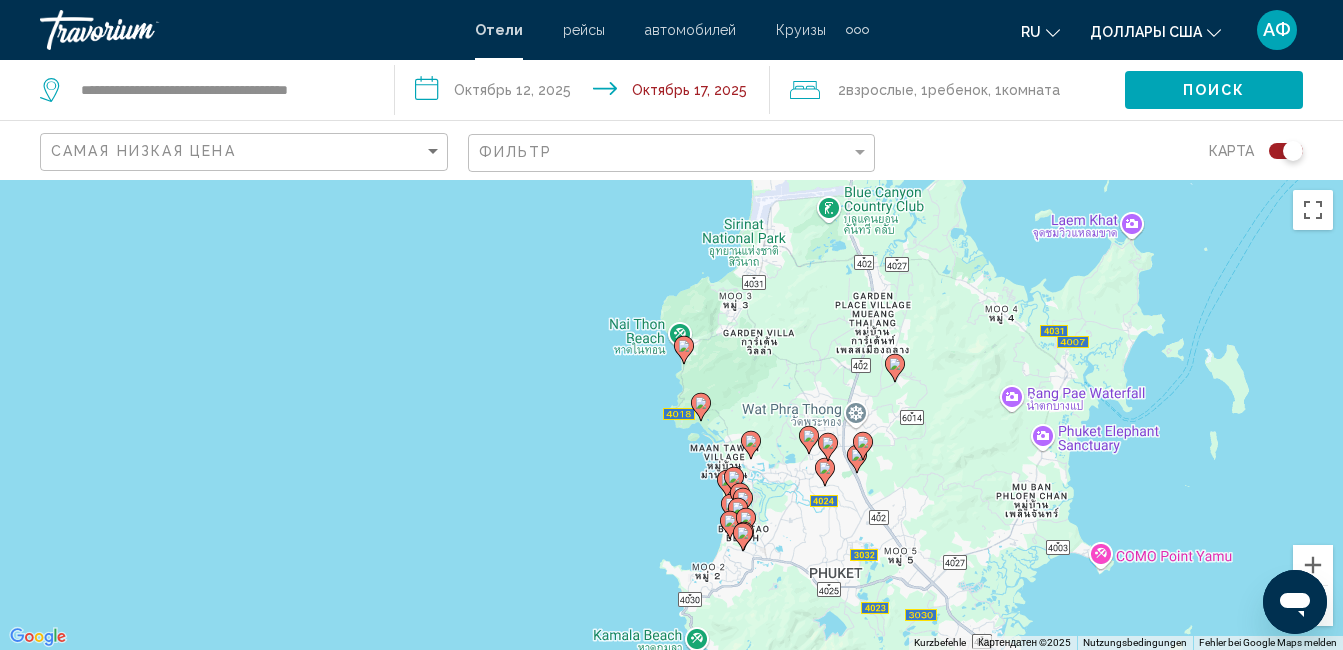 click at bounding box center [1343, 415] 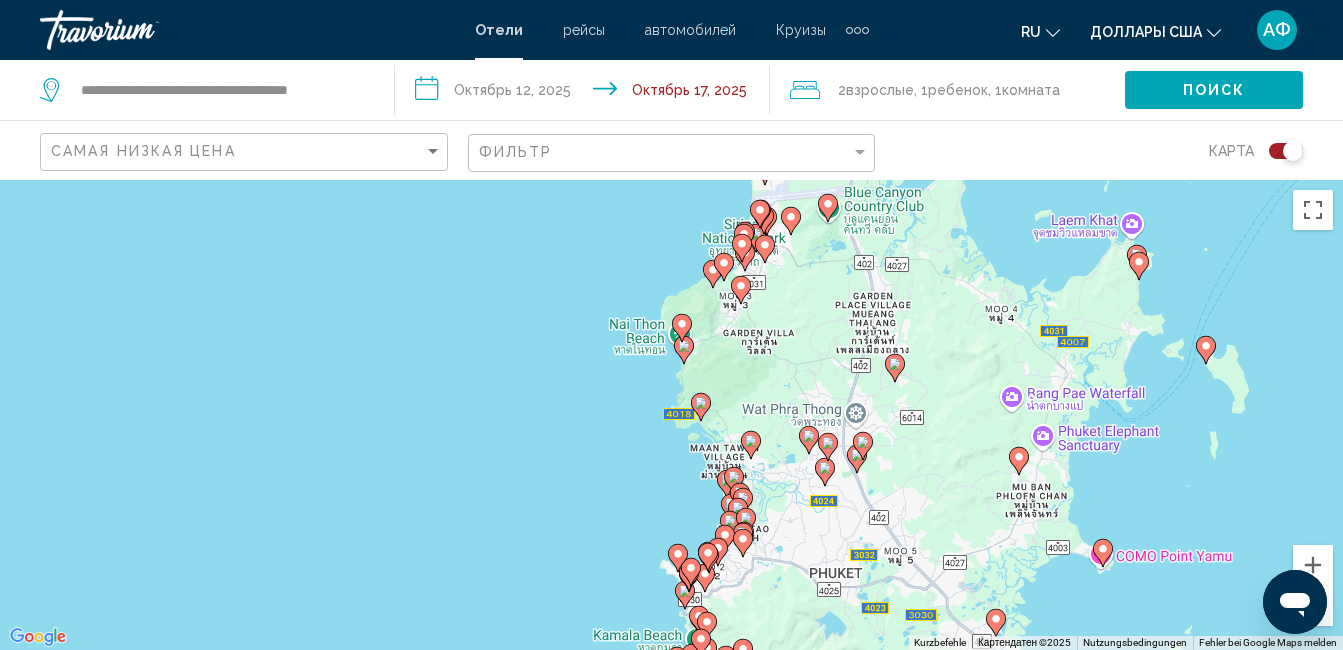 drag, startPoint x: 804, startPoint y: 585, endPoint x: 717, endPoint y: 309, distance: 289.3873 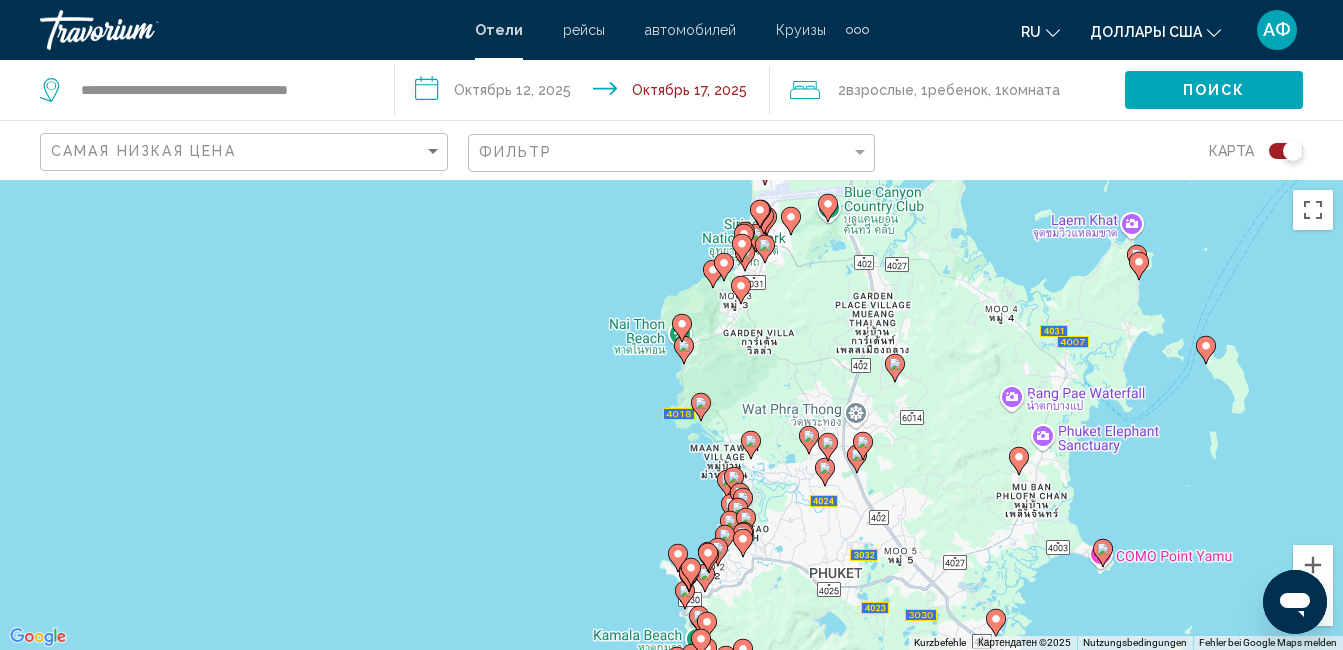 click on "Um von einem Element zum anderen zu gelangen, drückst du die Pfeiltasten entsprechend. Um den Modus zum Ziehen mit der Tastatur zu aktivieren, drückst du Alt + Eingabetaste. Wenn du den Modus aktiviert hast, kannst du die Markierung mit den Pfeiltasten verschieben. Nachdem du sie an die gewünschte Stelle gezogen bzw. verschoben hast, drückst du einfach die Eingabetaste. Durch Drücken der Esc-Taste kannst du den Vorgang abbrechen." at bounding box center [671, 415] 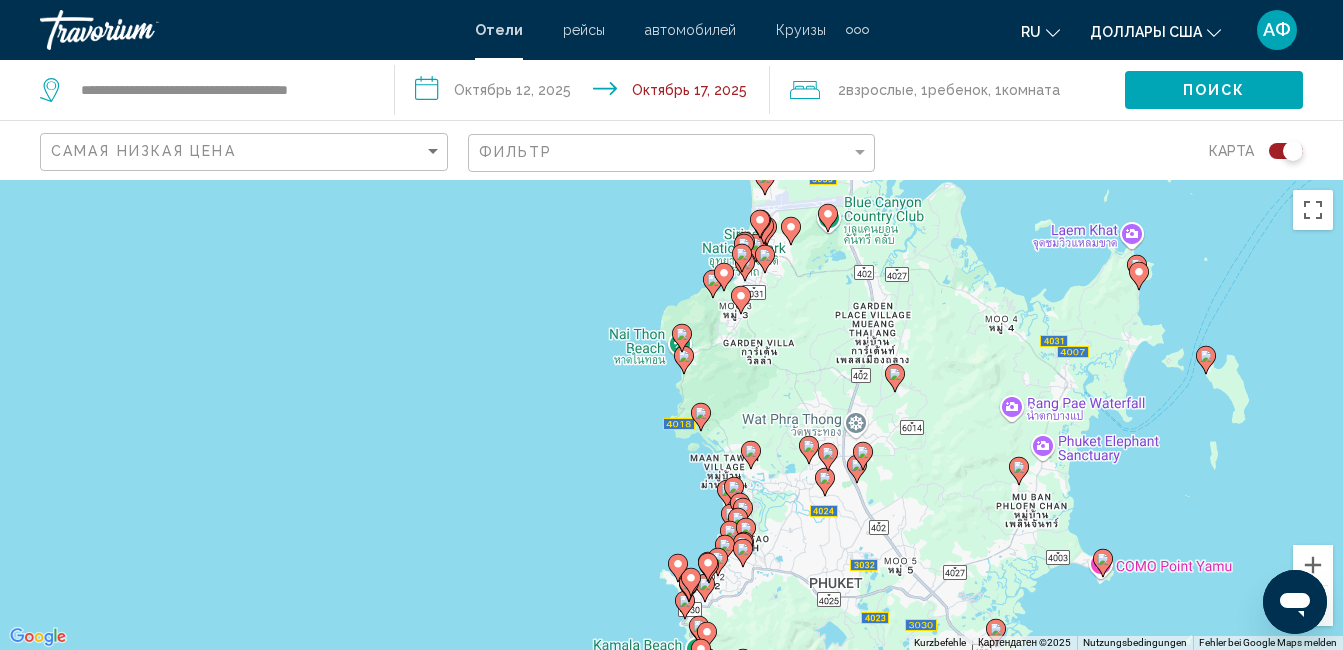 drag, startPoint x: 539, startPoint y: 482, endPoint x: 542, endPoint y: 439, distance: 43.104523 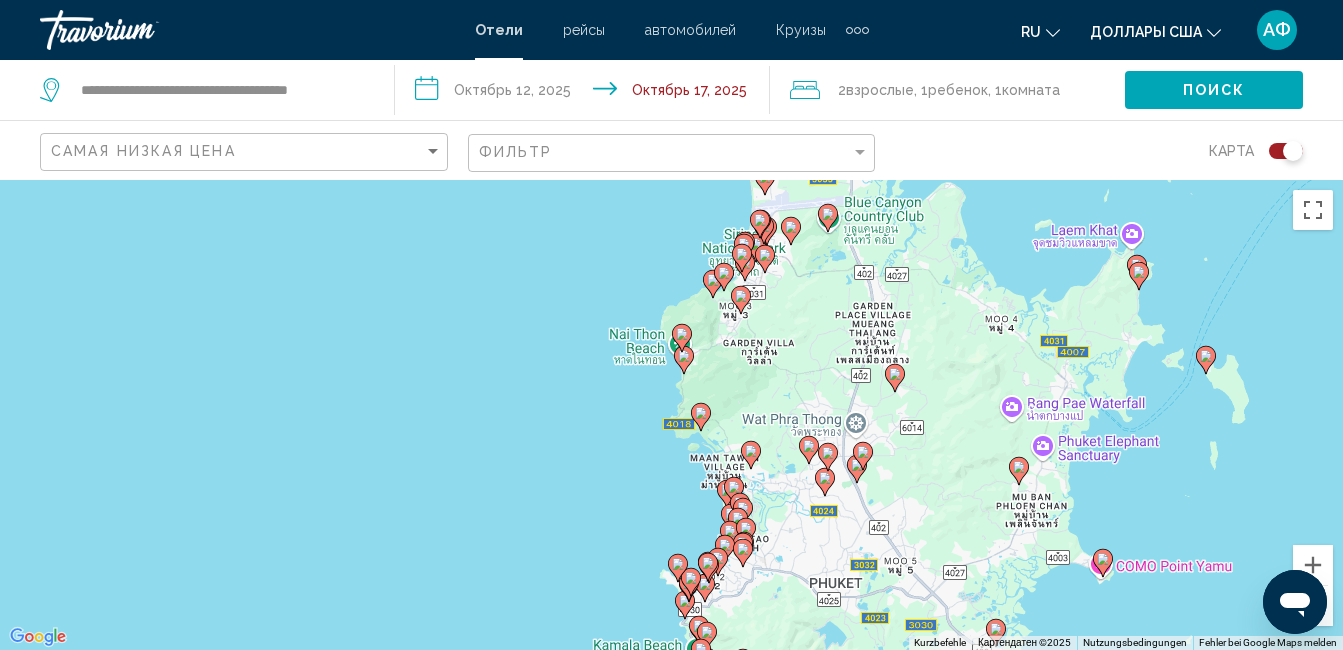 click on "Um von einem Element zum anderen zu gelangen, drückst du die Pfeiltasten entsprechend. Um den Modus zum Ziehen mit der Tastatur zu aktivieren, drückst du Alt + Eingabetaste. Wenn du den Modus aktiviert hast, kannst du die Markierung mit den Pfeiltasten verschieben. Nachdem du sie an die gewünschte Stelle gezogen bzw. verschoben hast, drückst du einfach die Eingabetaste. Durch Drücken der Esc-Taste kannst du den Vorgang abbrechen." at bounding box center (671, 415) 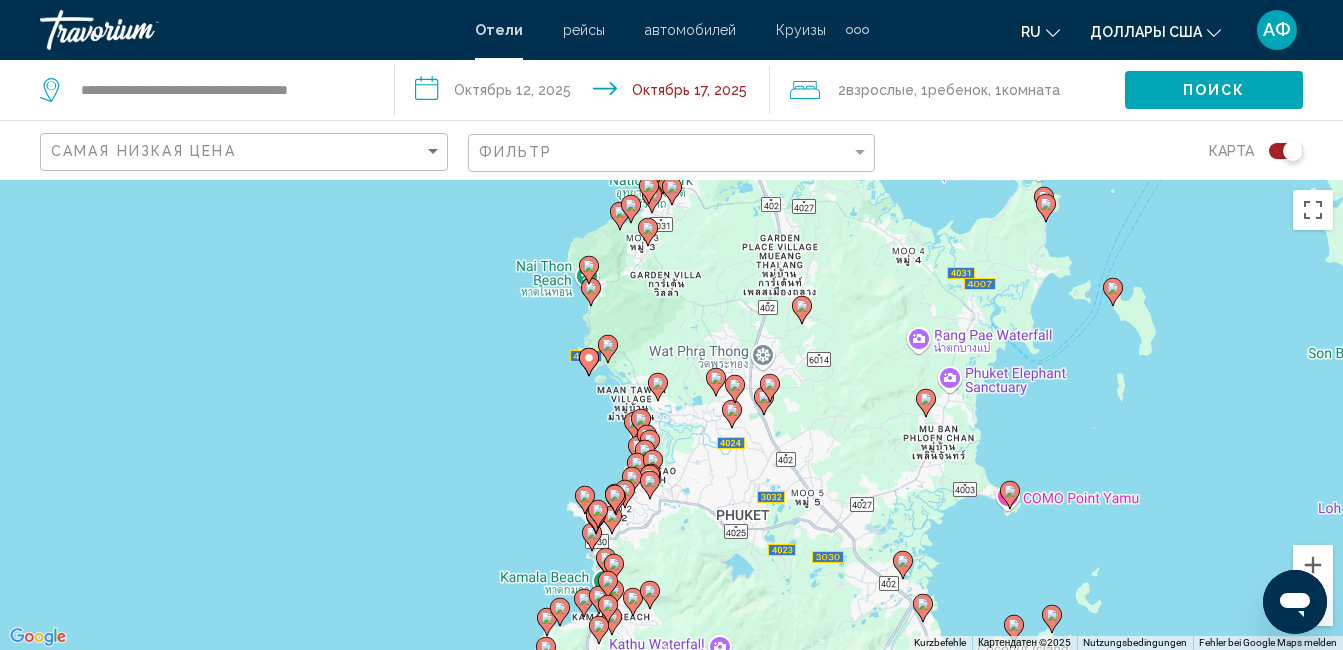 drag, startPoint x: 639, startPoint y: 370, endPoint x: 563, endPoint y: 481, distance: 134.52509 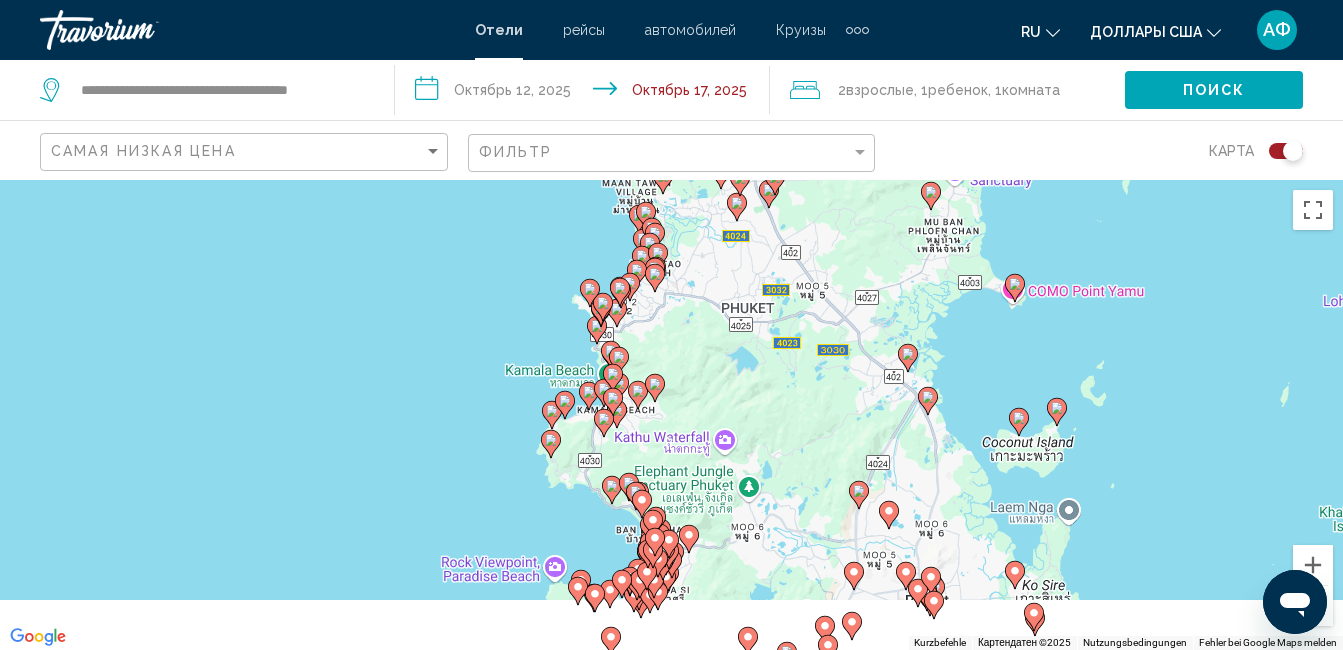 drag, startPoint x: 563, startPoint y: 481, endPoint x: 556, endPoint y: 453, distance: 28.86174 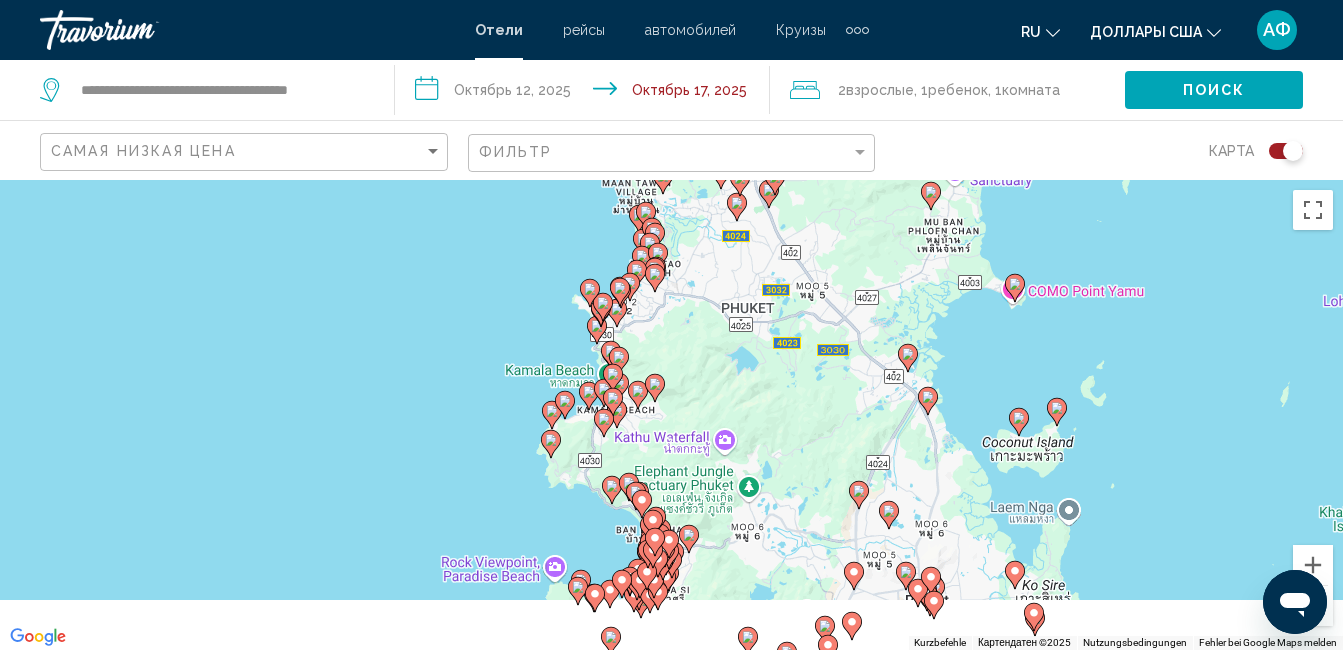 click on "Um von einem Element zum anderen zu gelangen, drückst du die Pfeiltasten entsprechend. Um den Modus zum Ziehen mit der Tastatur zu aktivieren, drückst du Alt + Eingabetaste. Wenn du den Modus aktiviert hast, kannst du die Markierung mit den Pfeiltasten verschieben. Nachdem du sie an die gewünschte Stelle gezogen bzw. verschoben hast, drückst du einfach die Eingabetaste. Durch Drücken der Esc-Taste kannst du den Vorgang abbrechen." at bounding box center (671, 415) 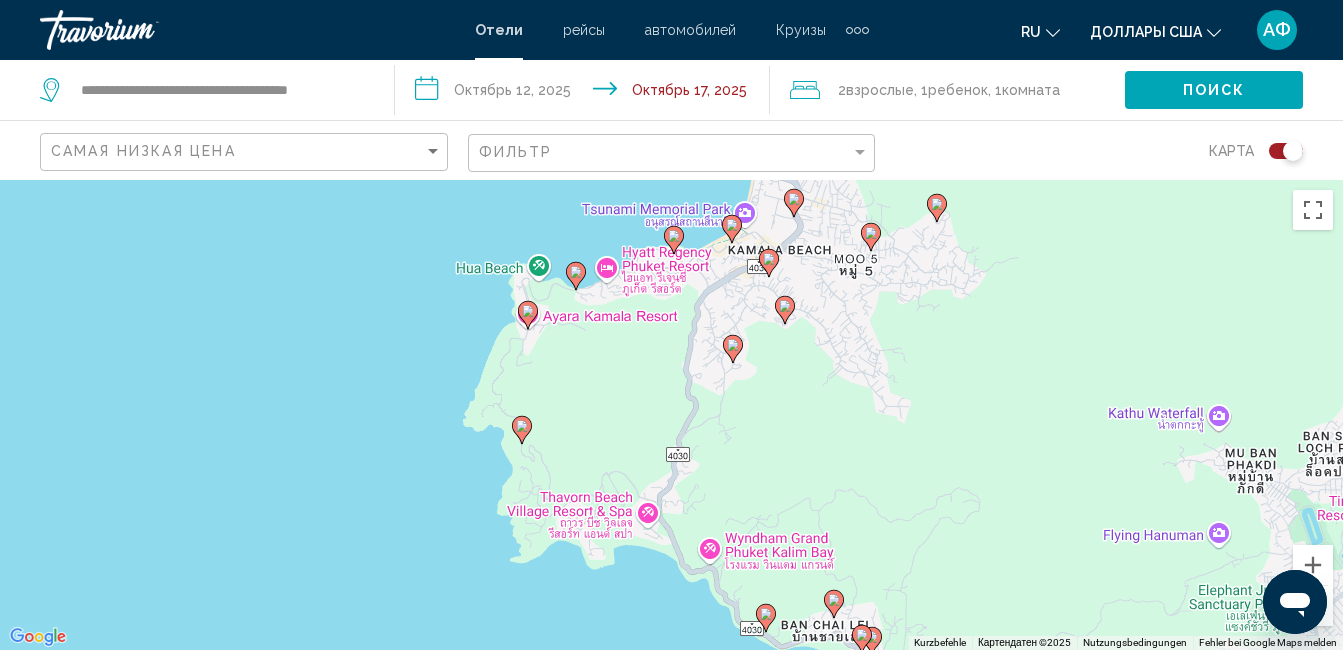 click on "Um von einem Element zum anderen zu gelangen, drückst du die Pfeiltasten entsprechend. Um den Modus zum Ziehen mit der Tastatur zu aktivieren, drückst du Alt + Eingabetaste. Wenn du den Modus aktiviert hast, kannst du die Markierung mit den Pfeiltasten verschieben. Nachdem du sie an die gewünschte Stelle gezogen bzw. verschoben hast, drückst du einfach die Eingabetaste. Durch Drücken der Esc-Taste kannst du den Vorgang abbrechen." at bounding box center (671, 415) 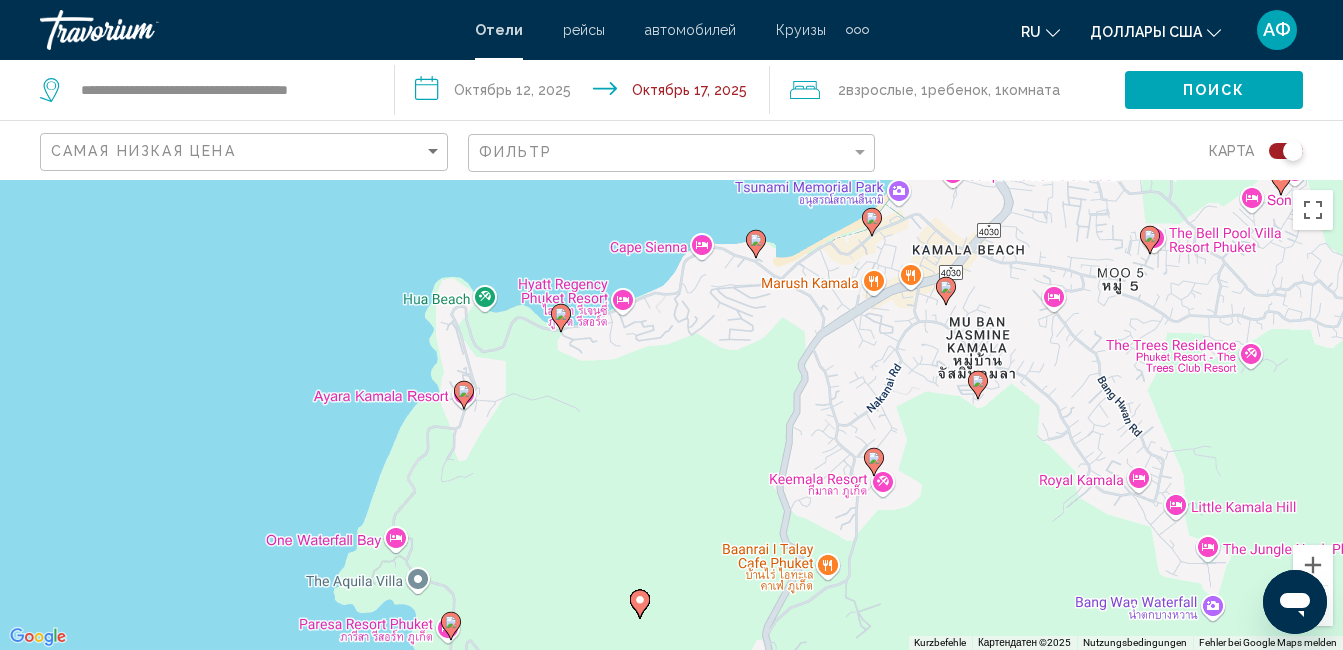 drag, startPoint x: 560, startPoint y: 366, endPoint x: 518, endPoint y: 543, distance: 181.91481 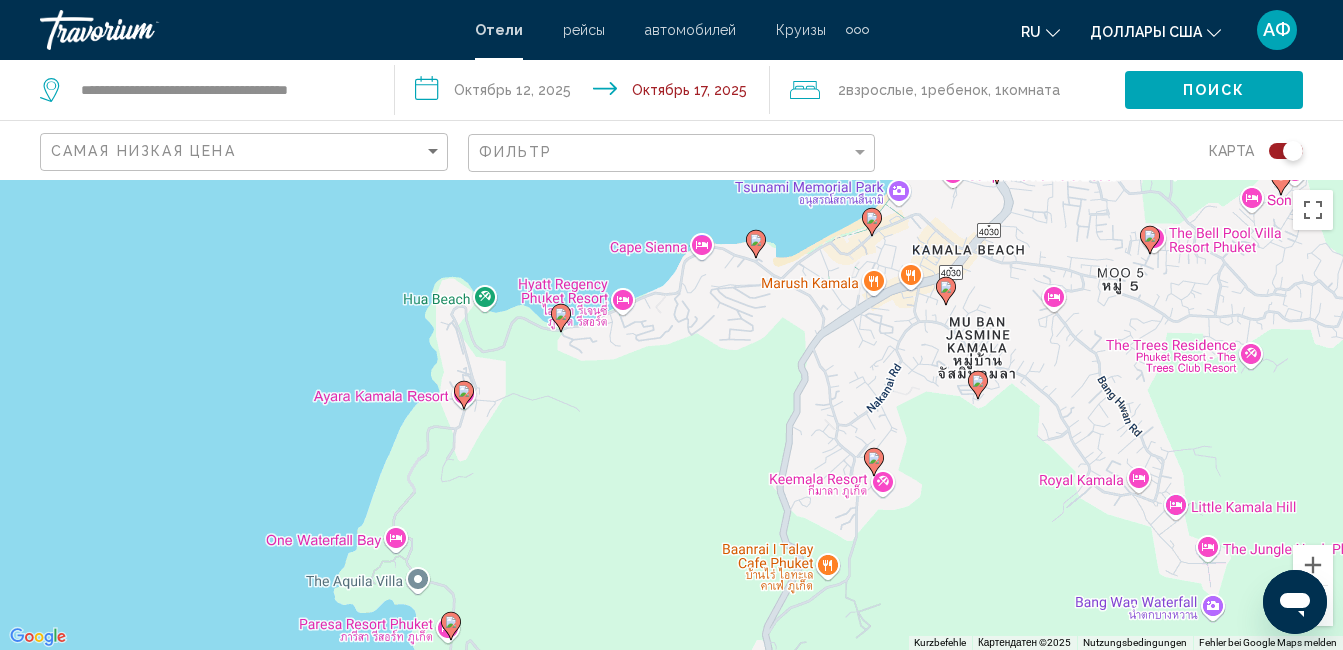 click 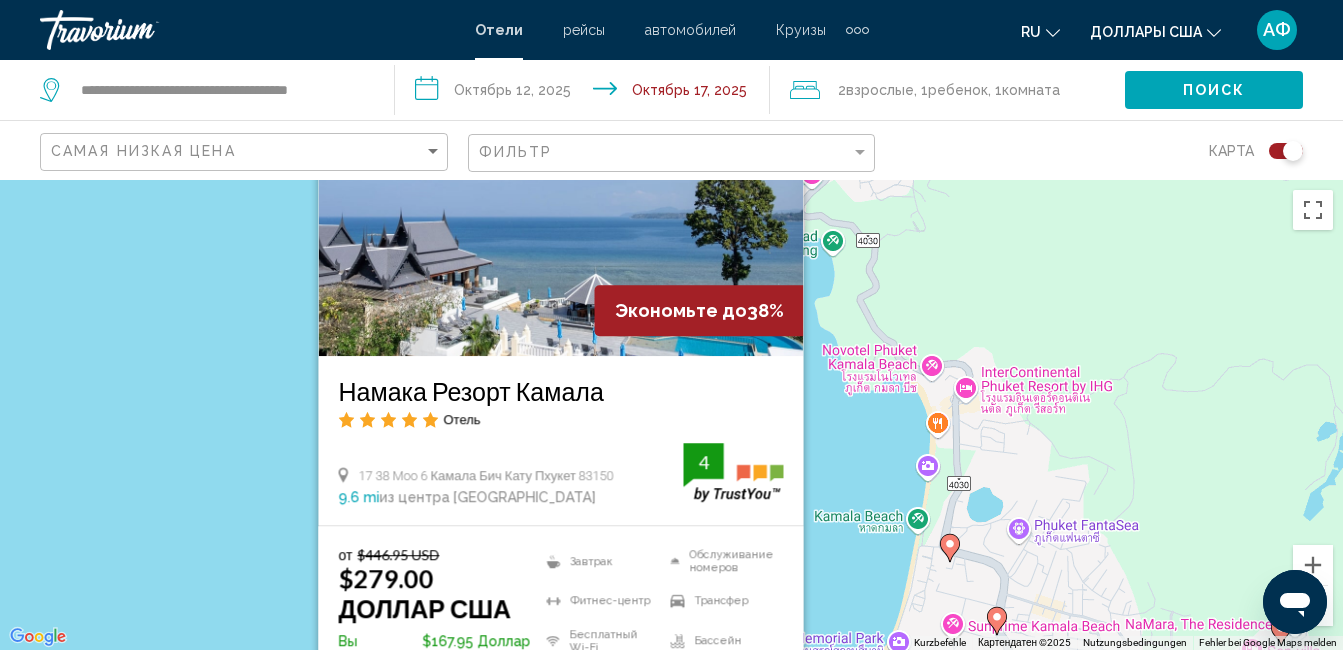 scroll, scrollTop: 100, scrollLeft: 0, axis: vertical 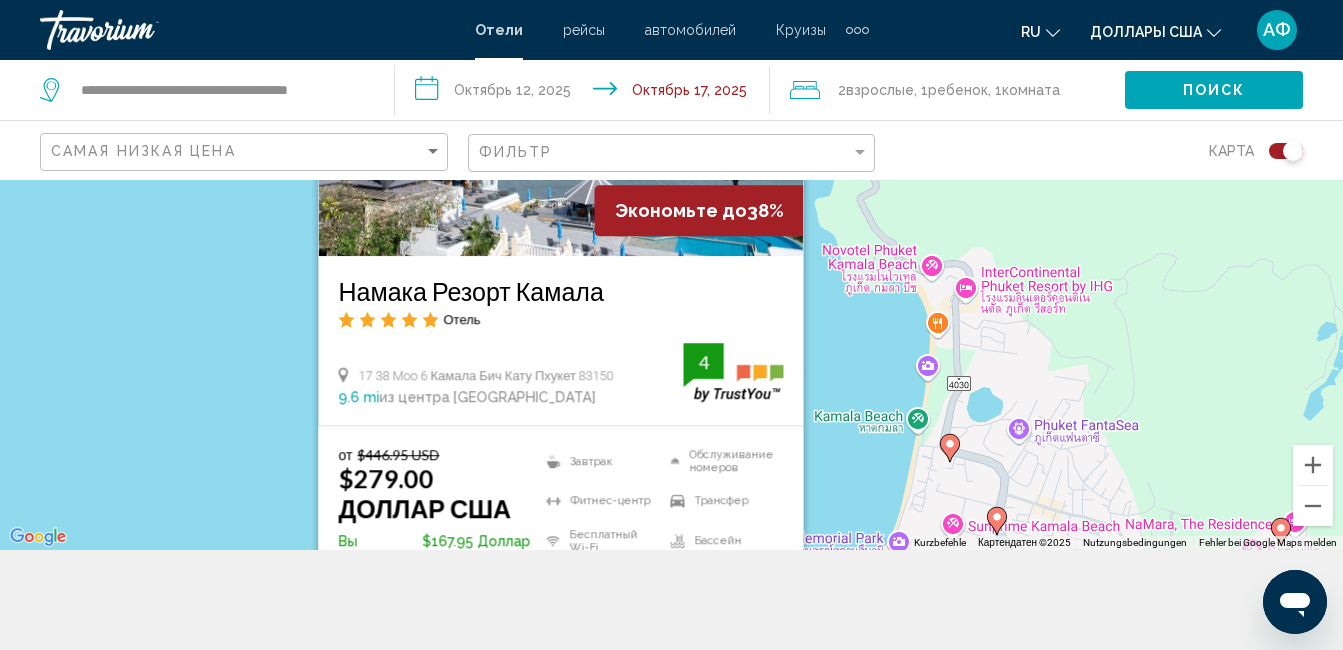 click at bounding box center (560, 96) 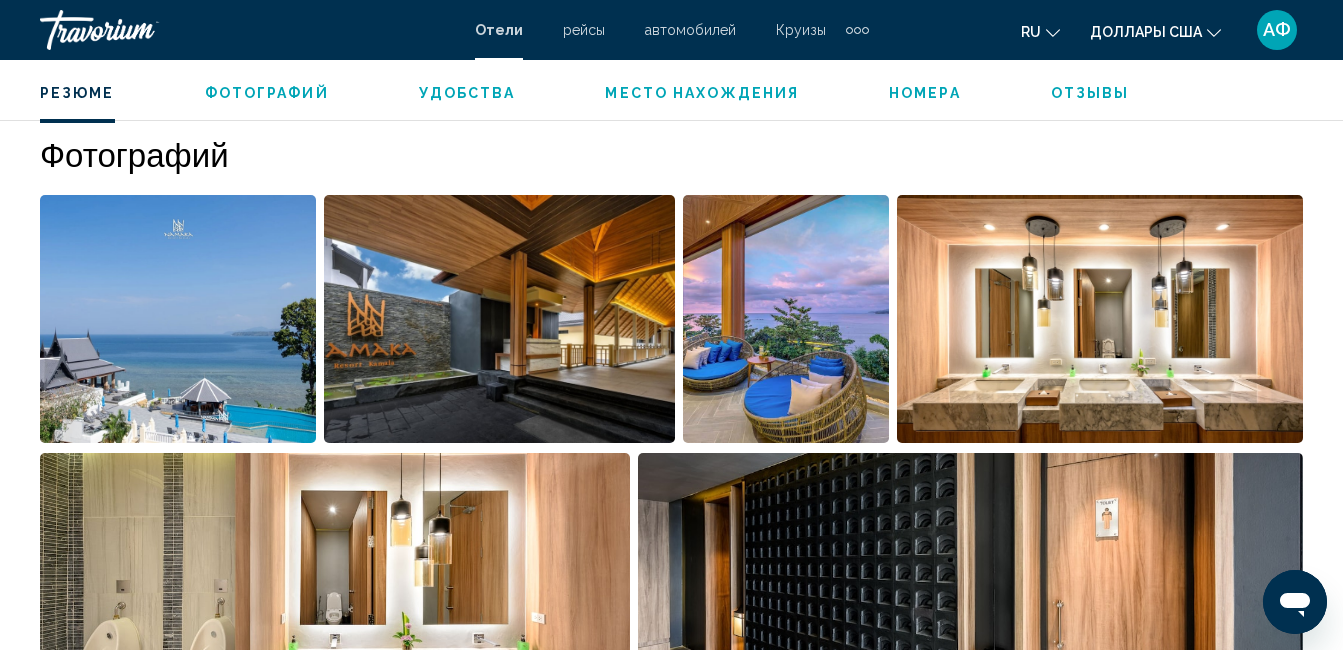 scroll, scrollTop: 1210, scrollLeft: 0, axis: vertical 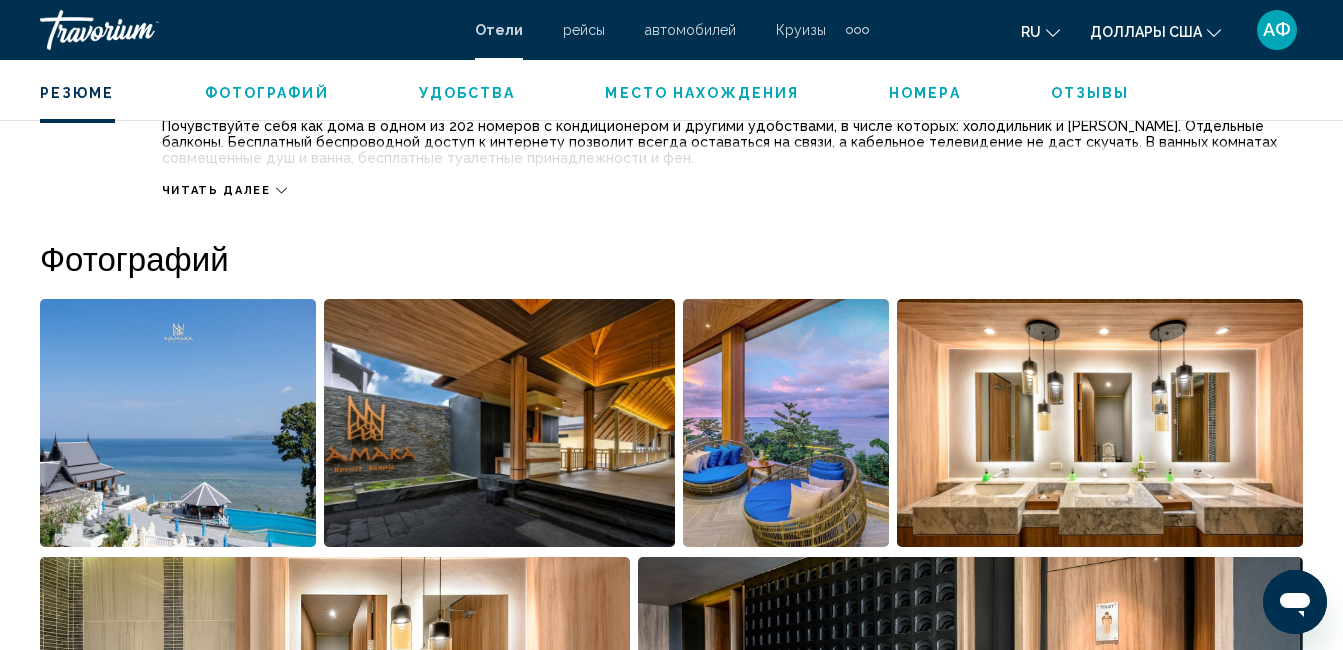 click at bounding box center (786, 423) 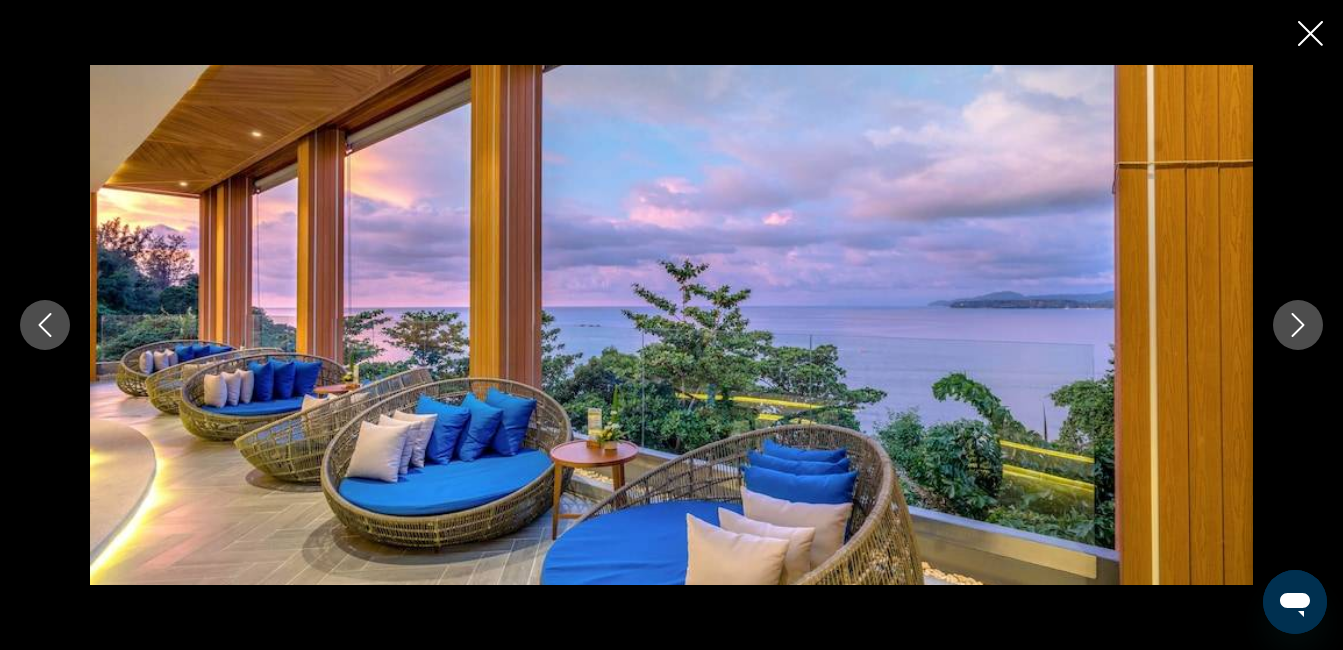 click 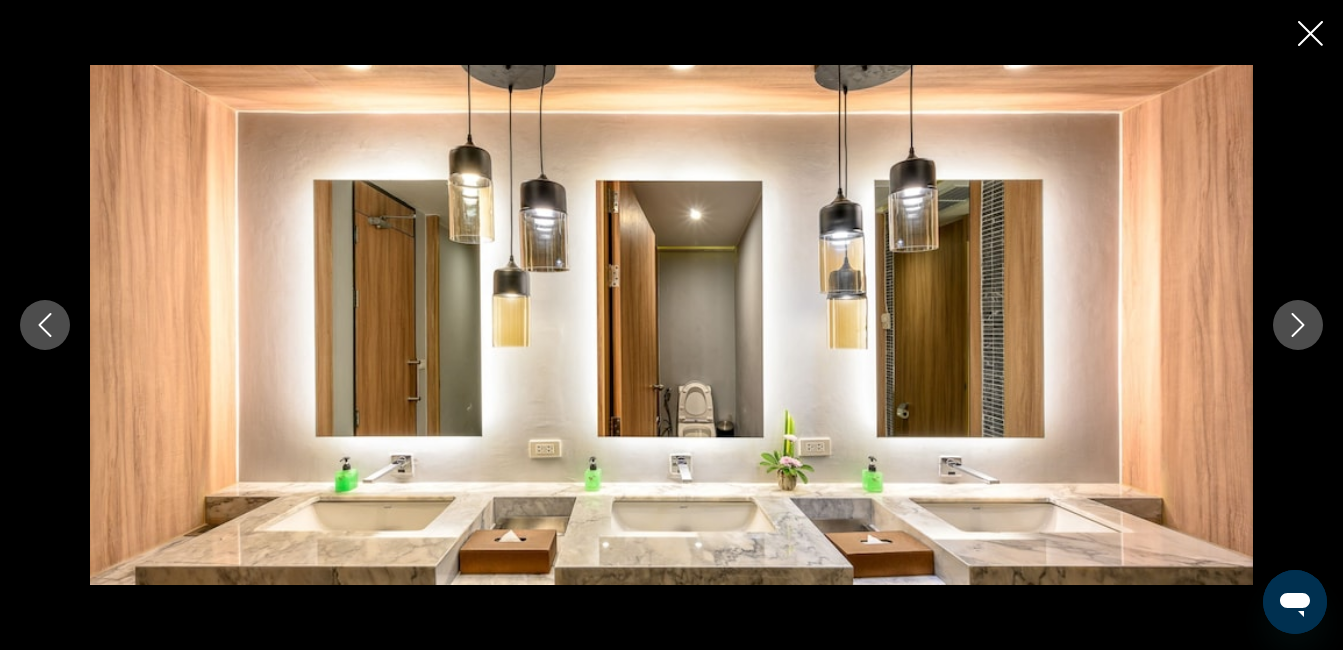 click 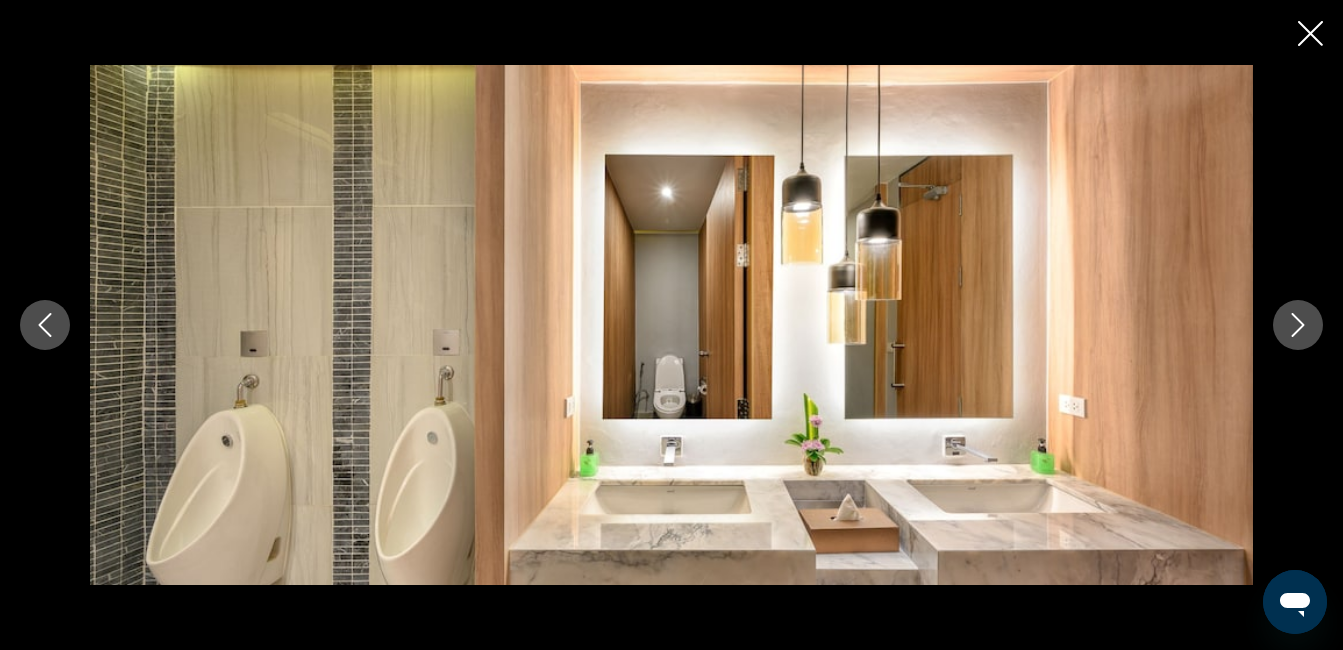 click 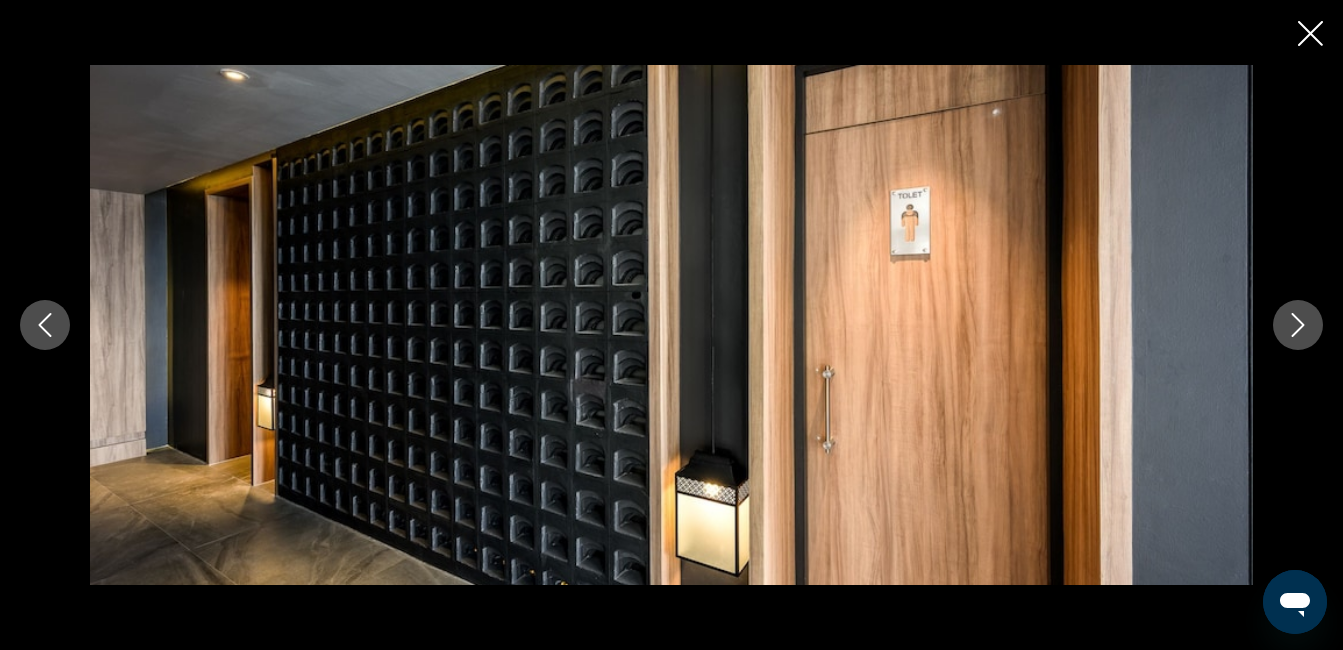 click 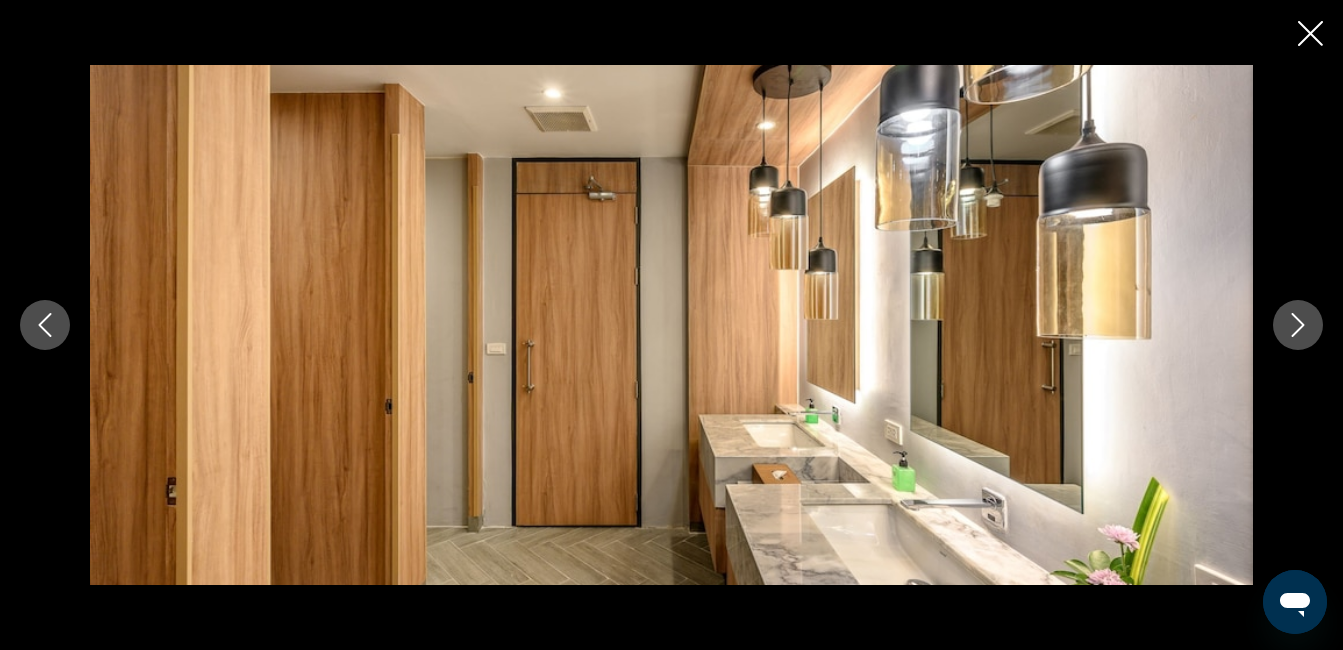 click 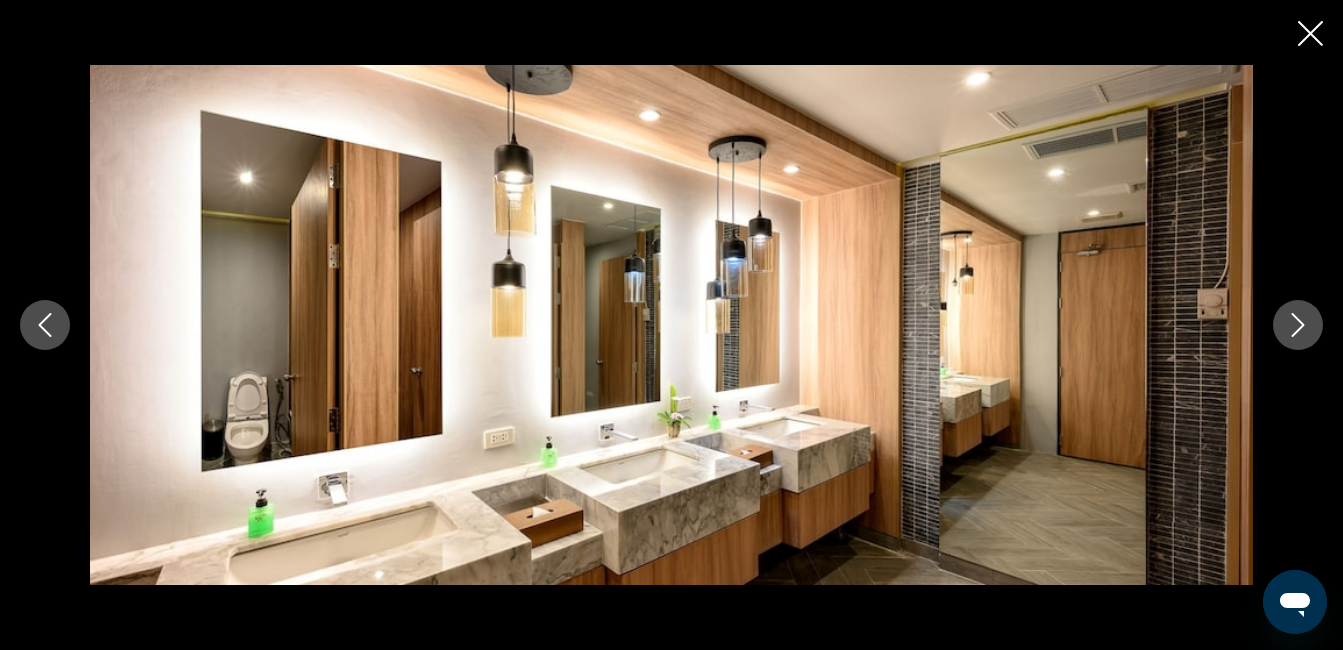 click 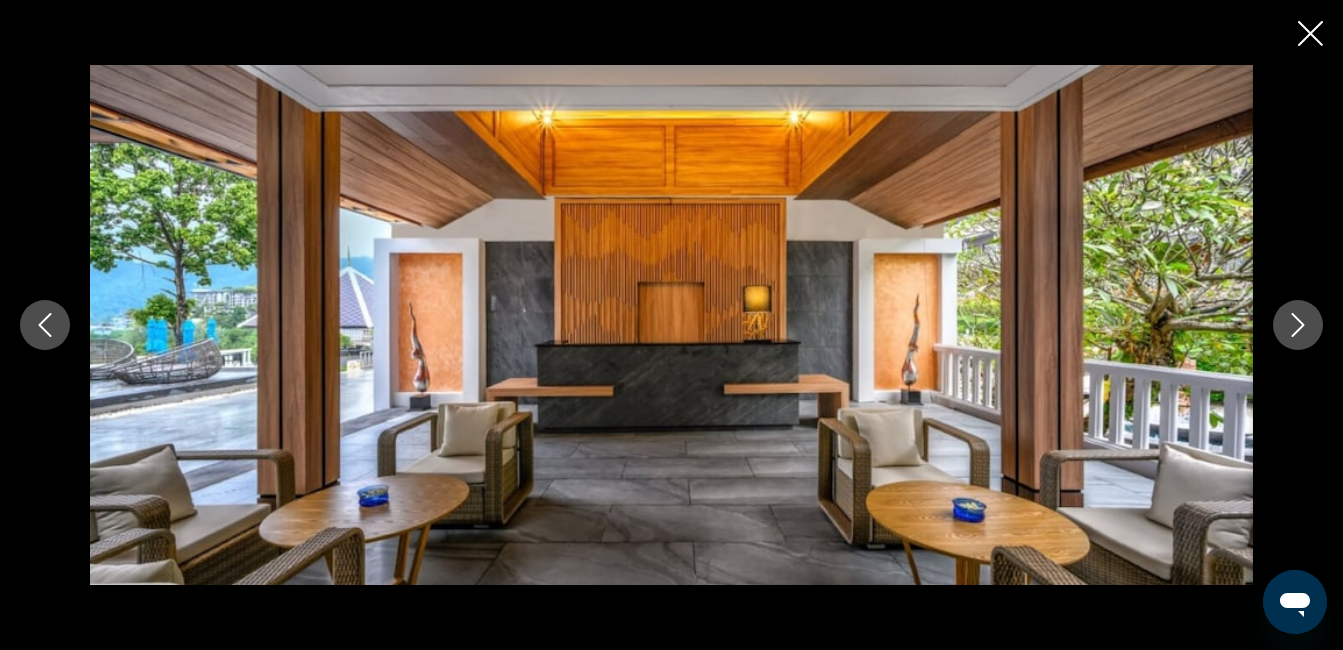 click 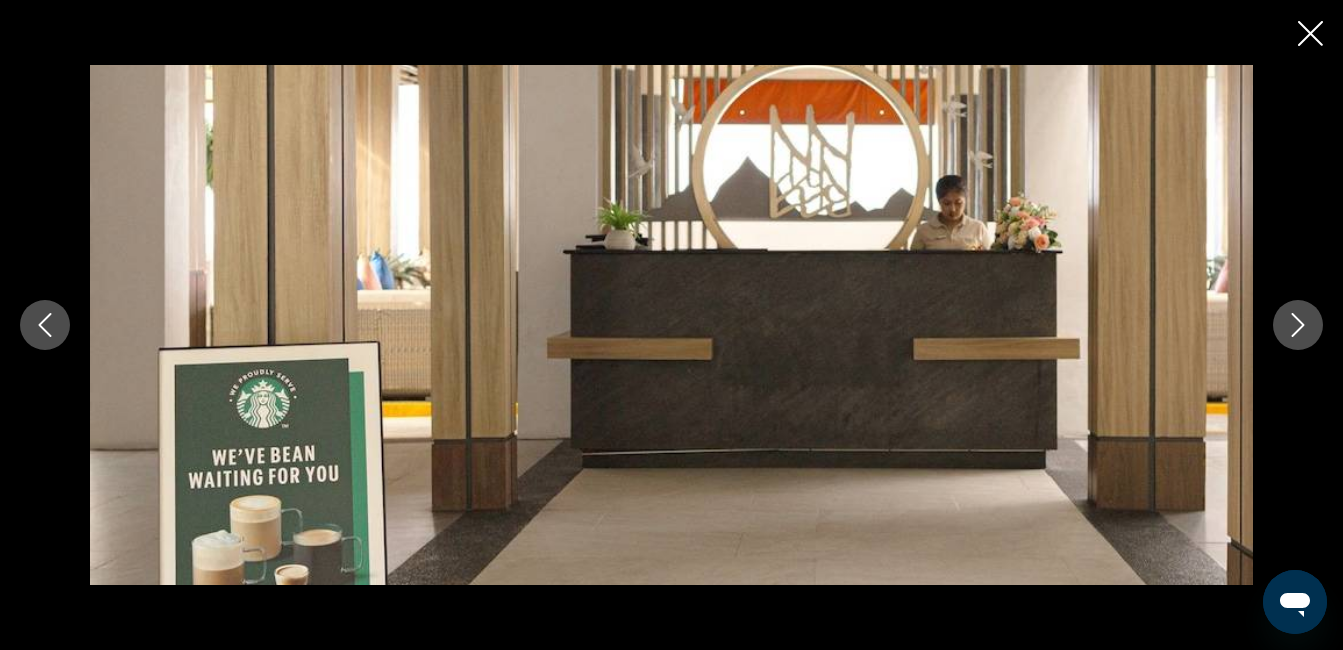 click 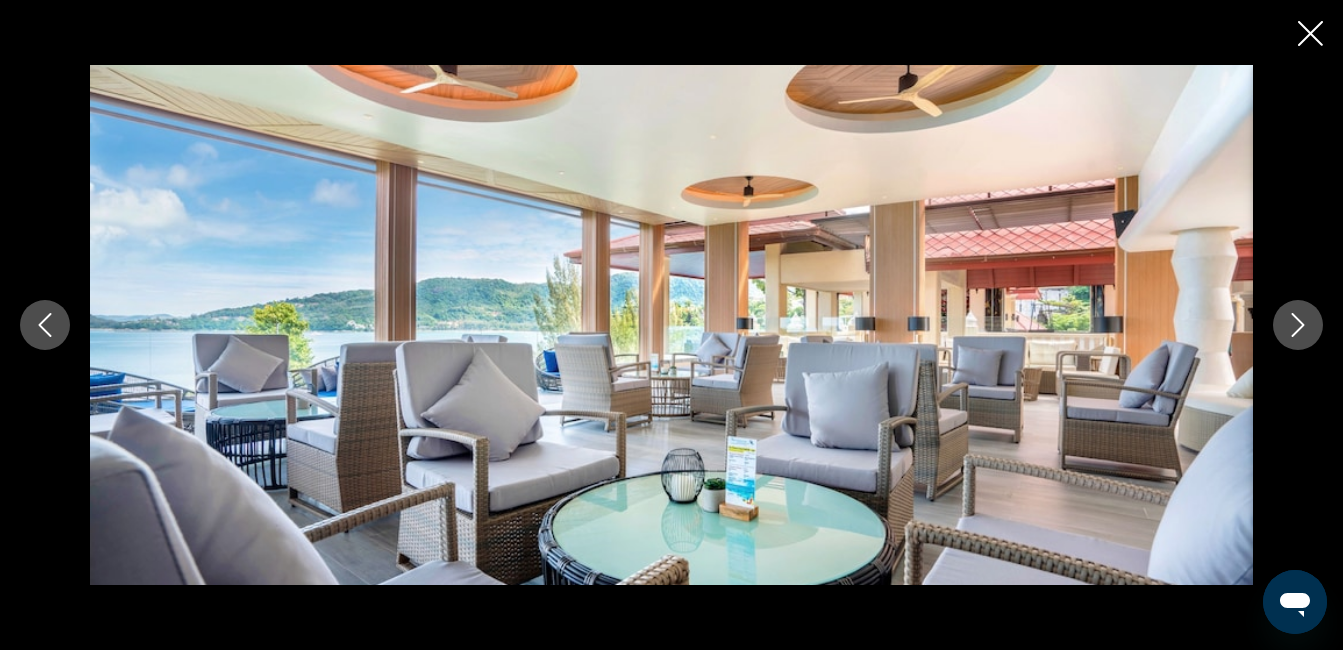 click 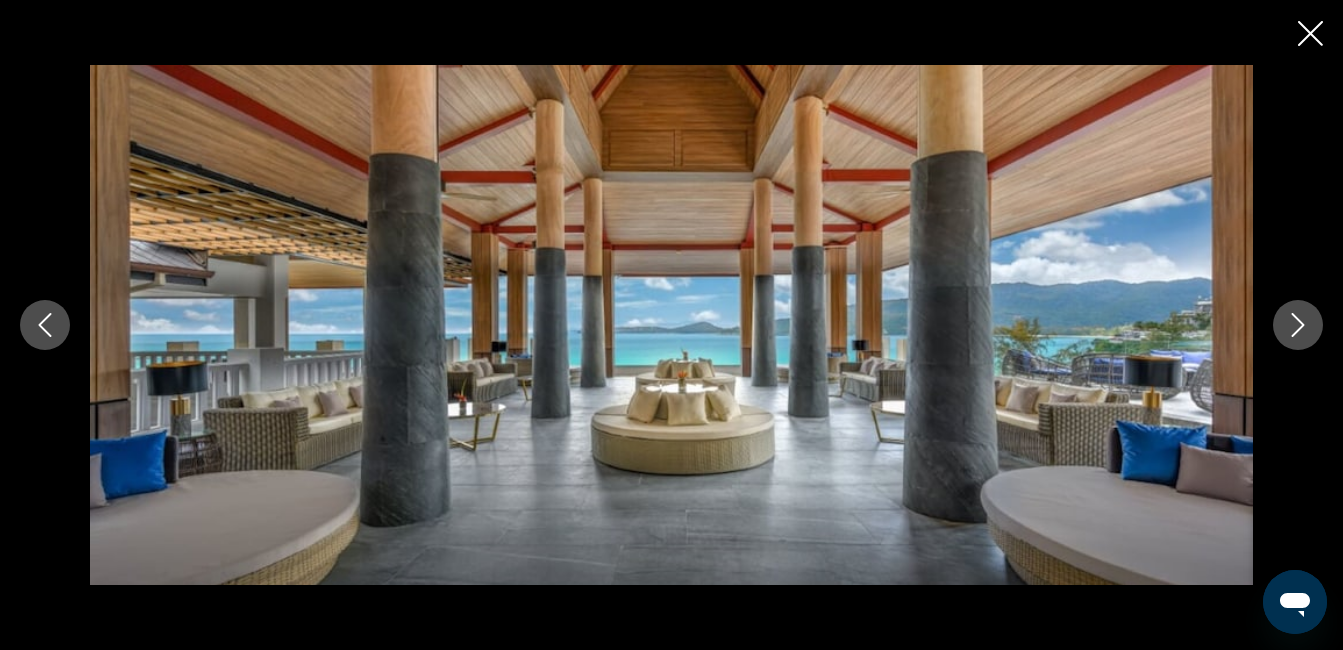 click 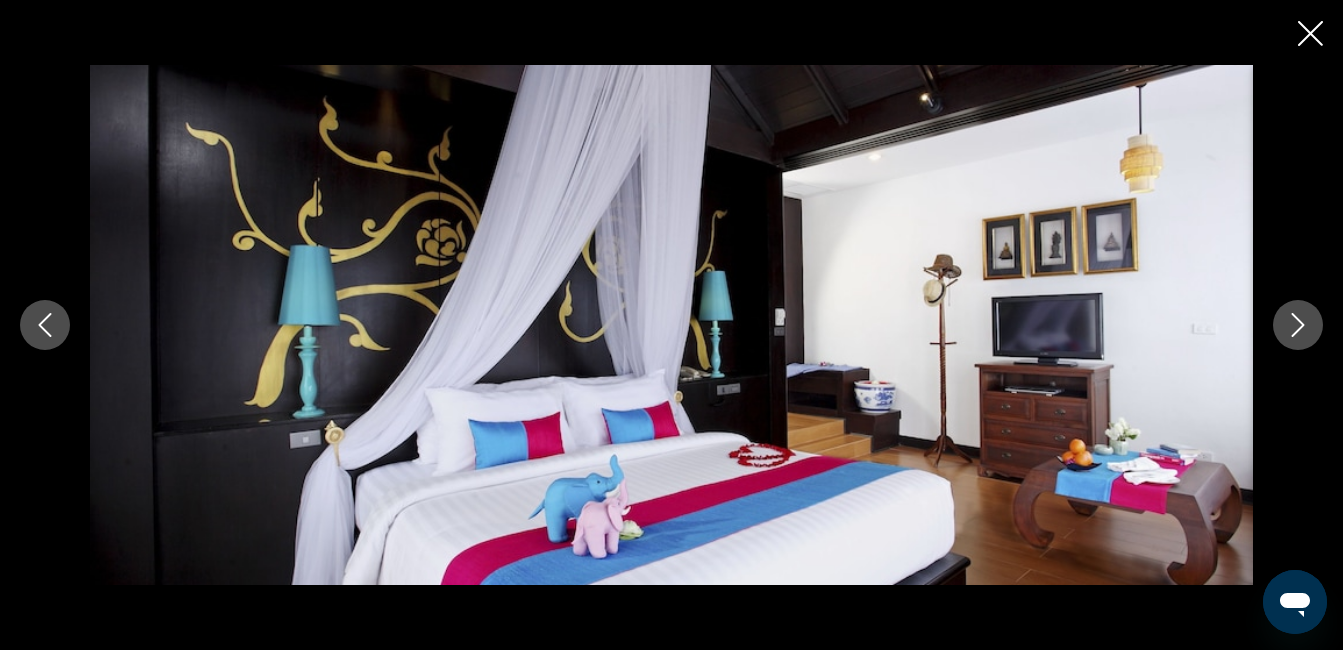 click 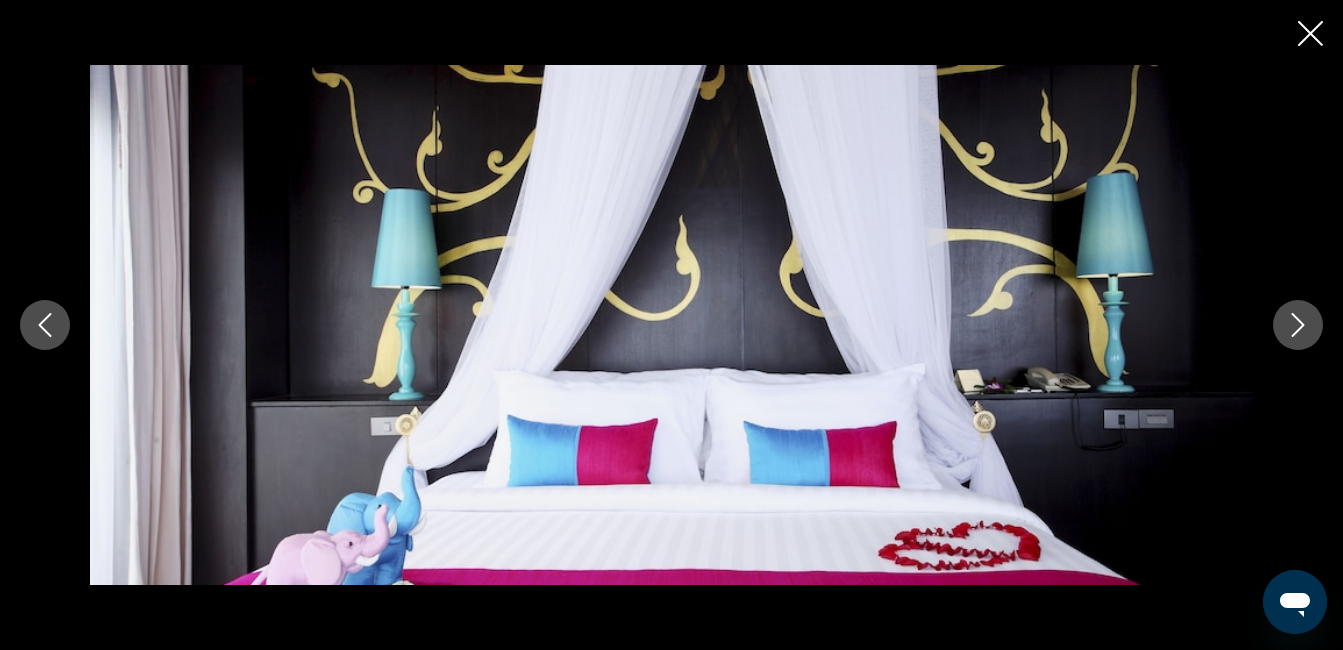 click 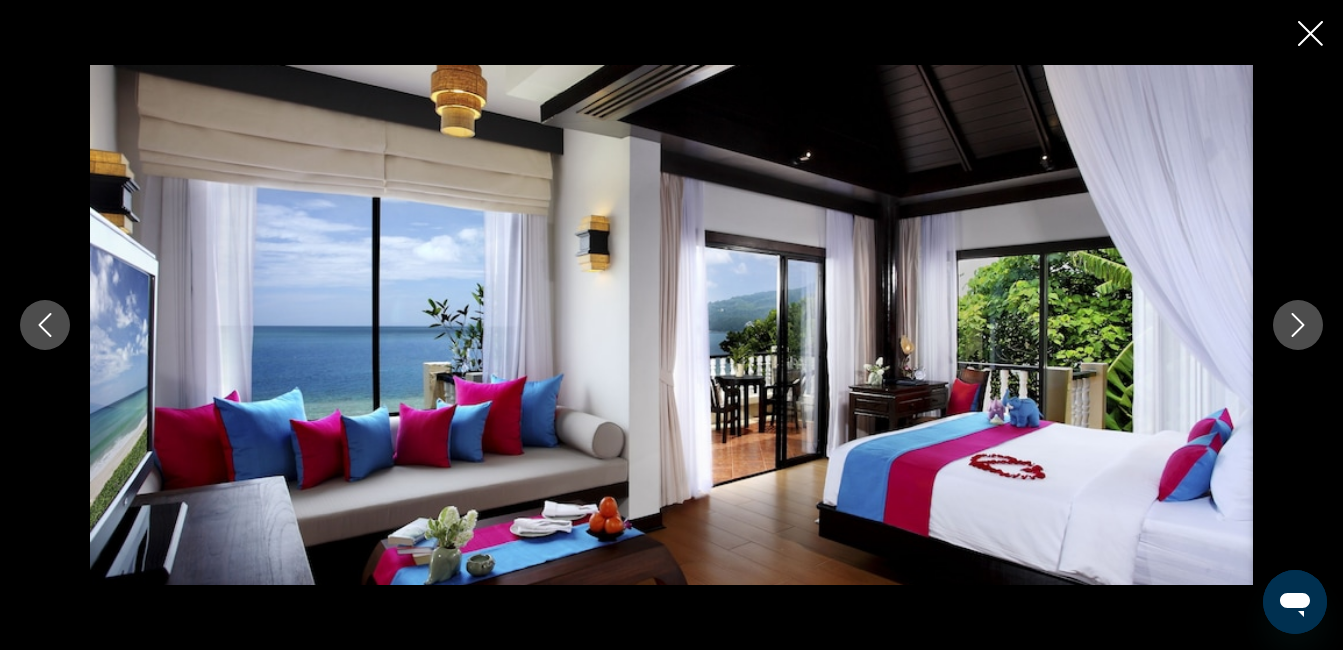 click 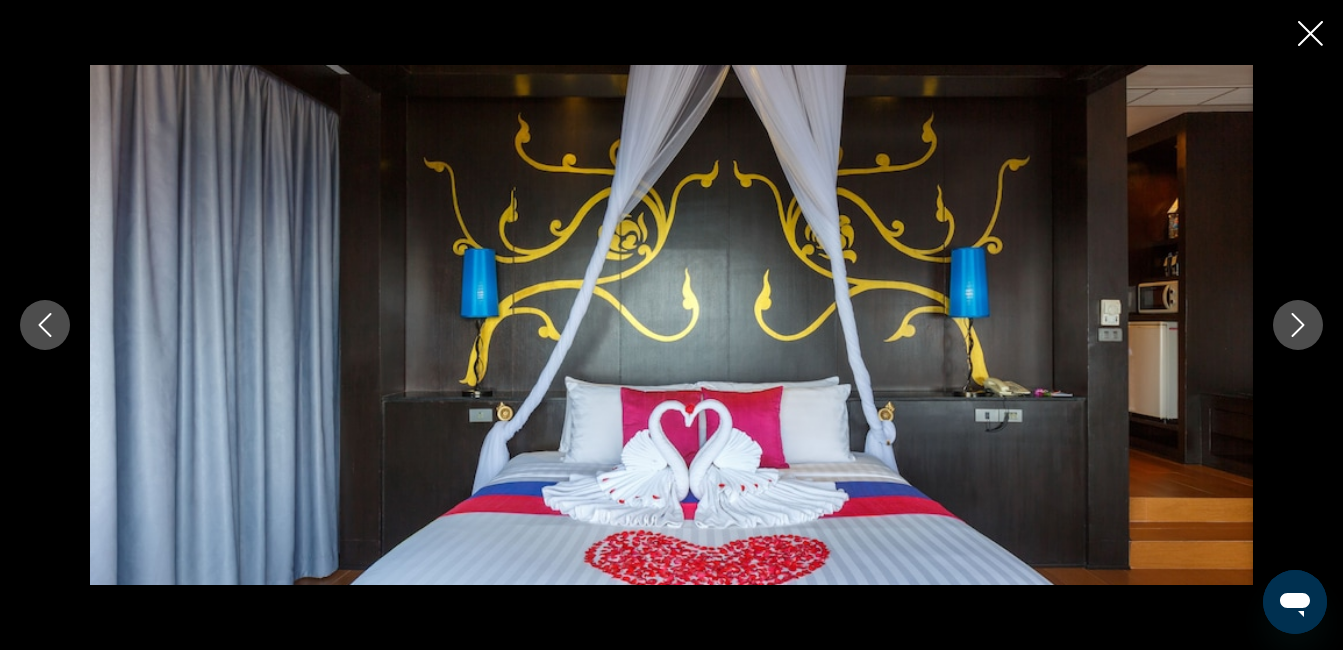 click 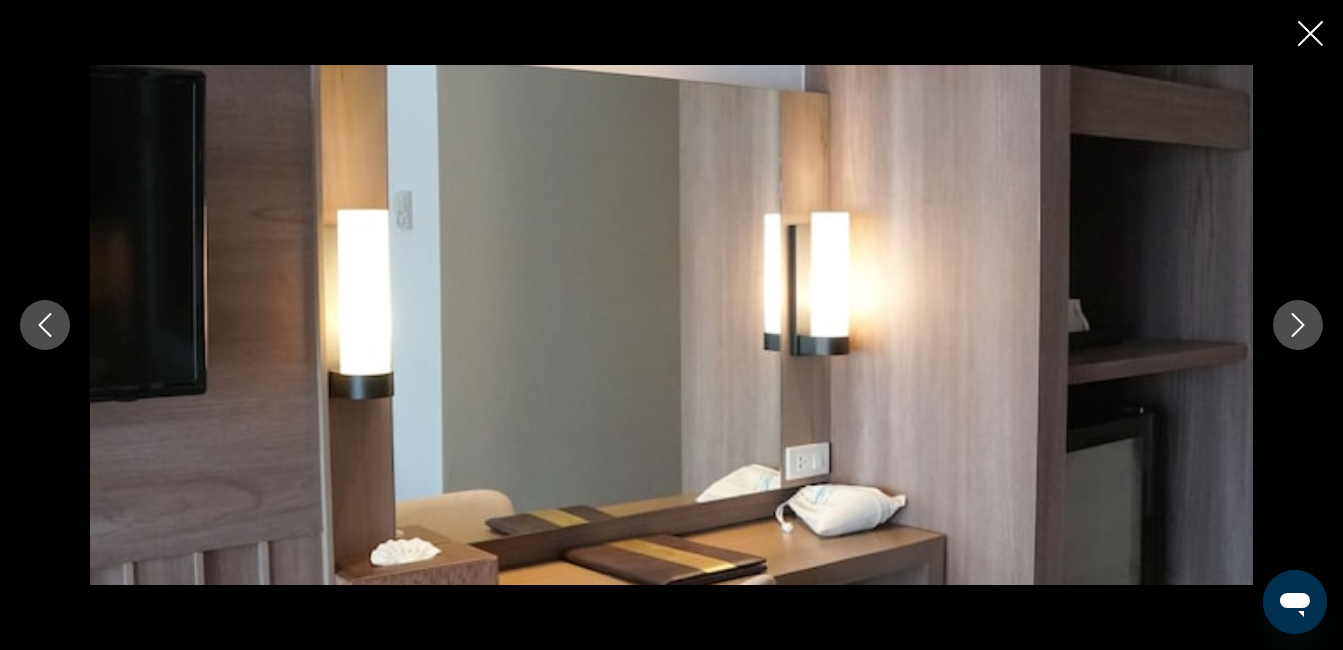 click 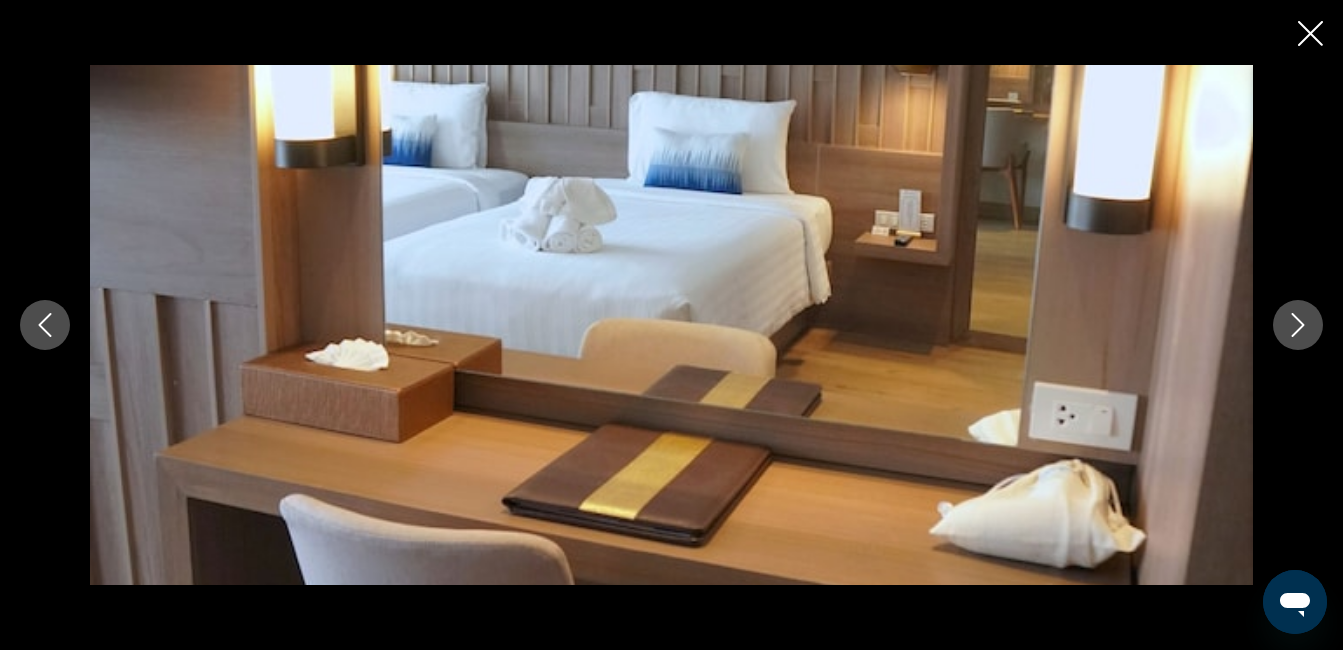 click 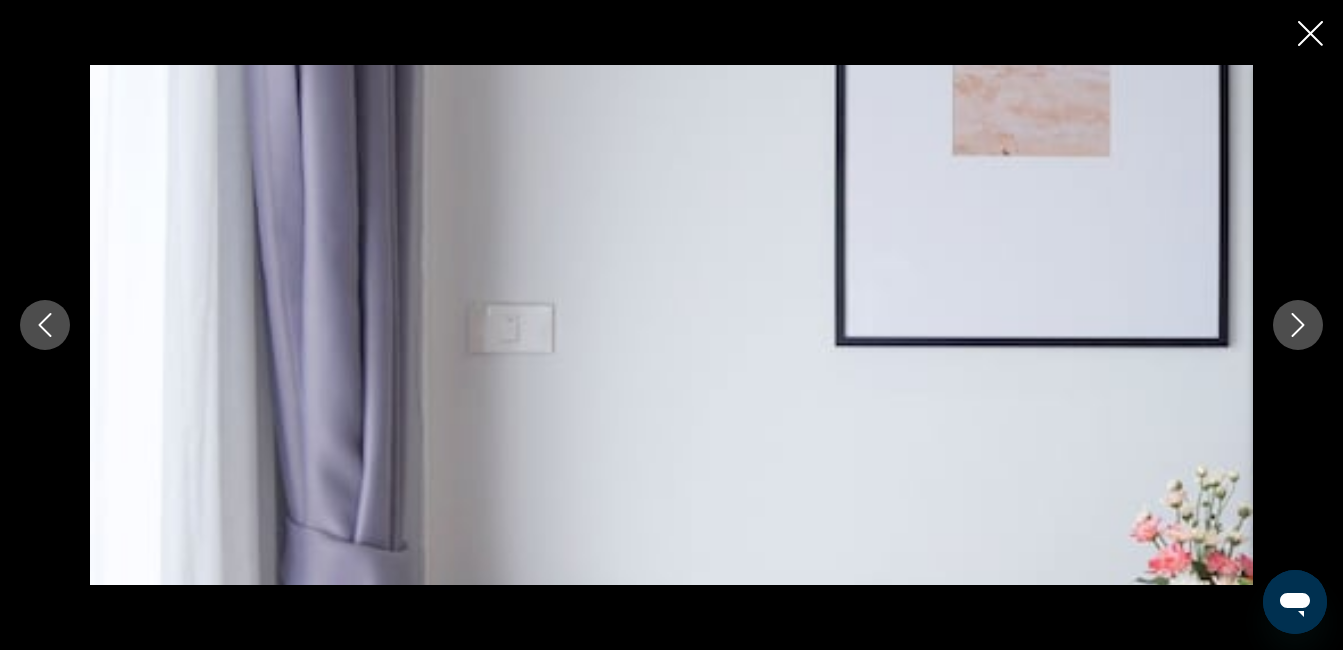 click 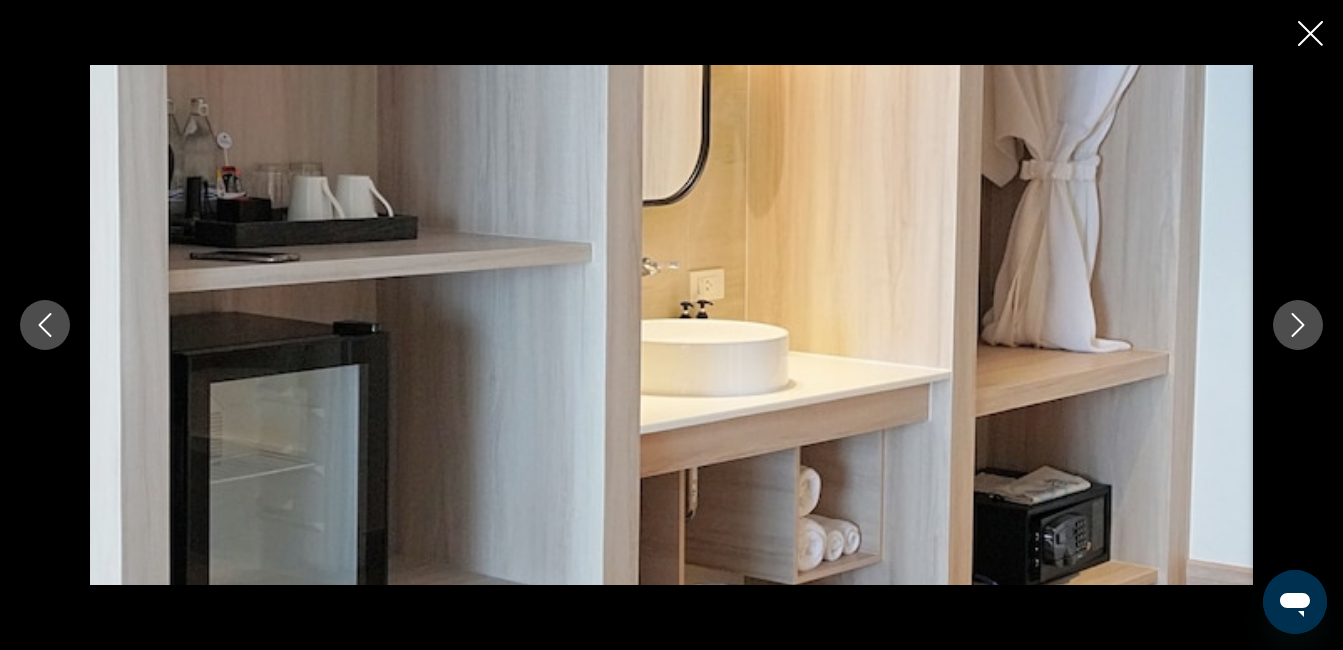 click 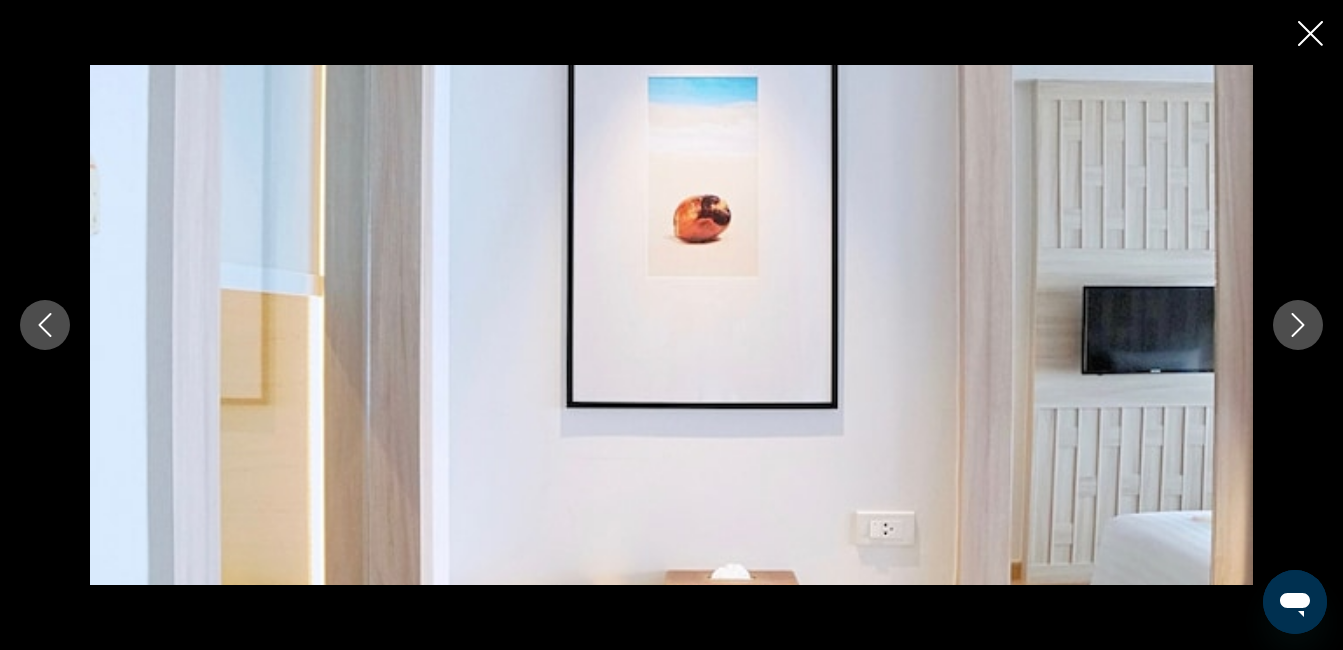 click 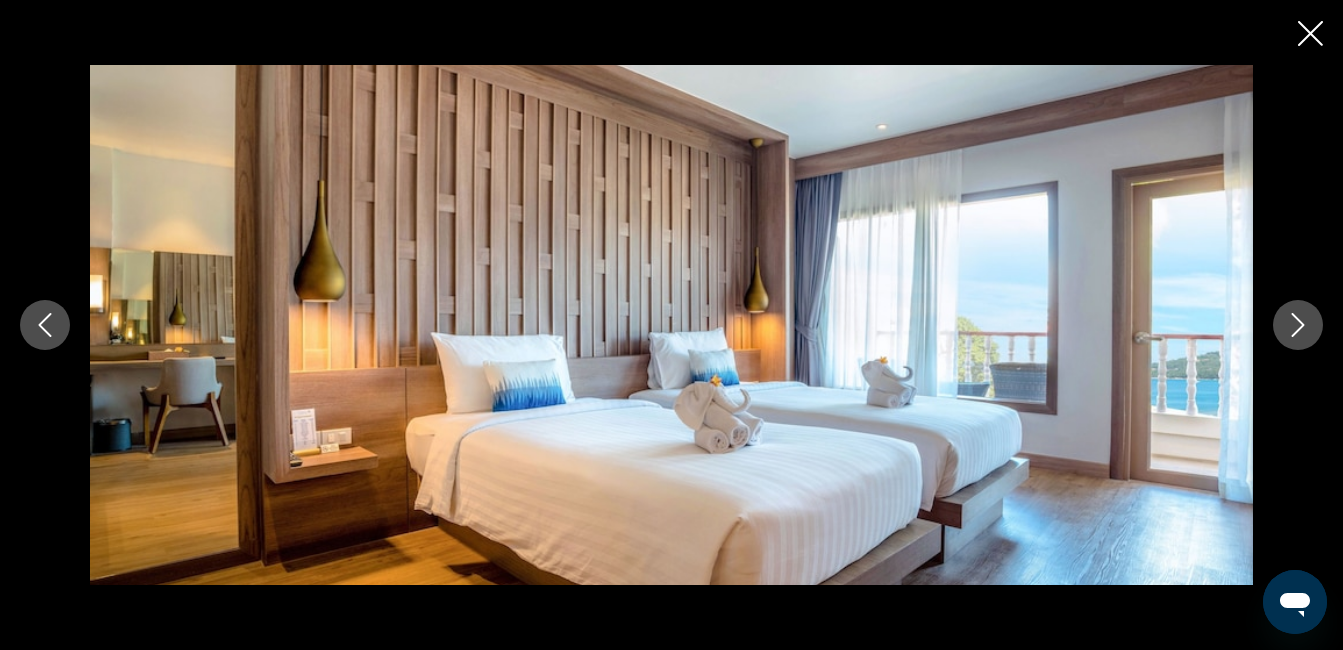 click 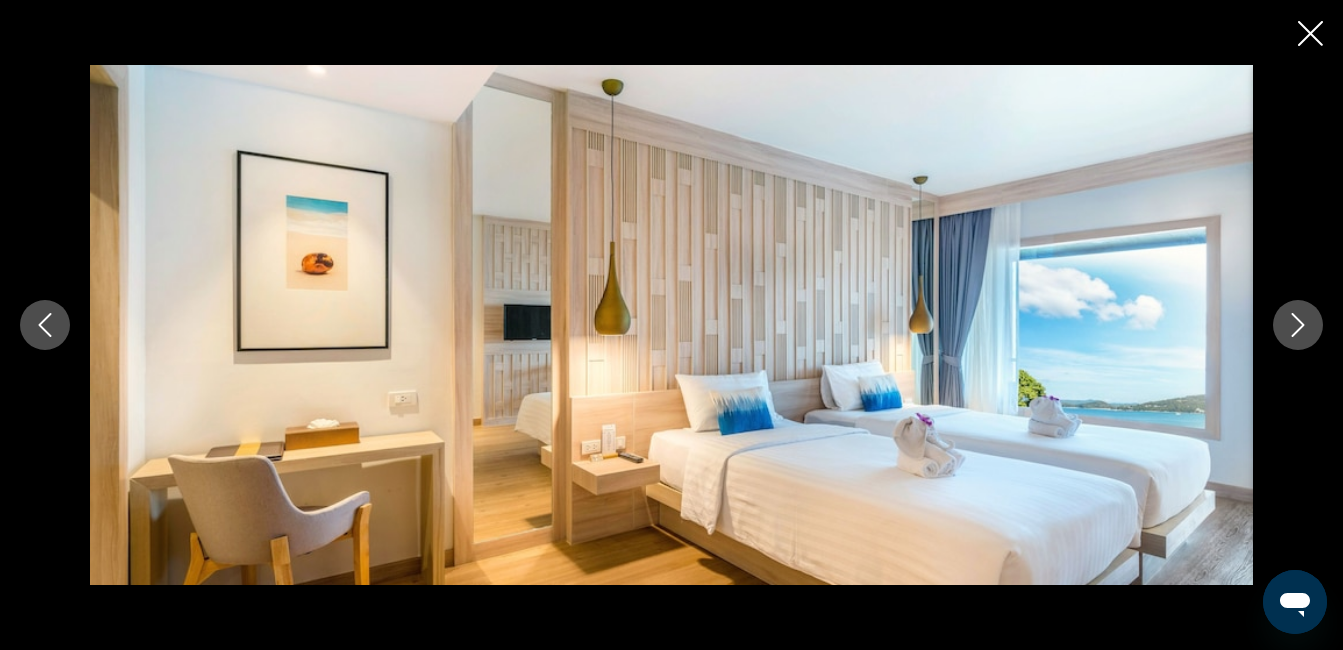 click 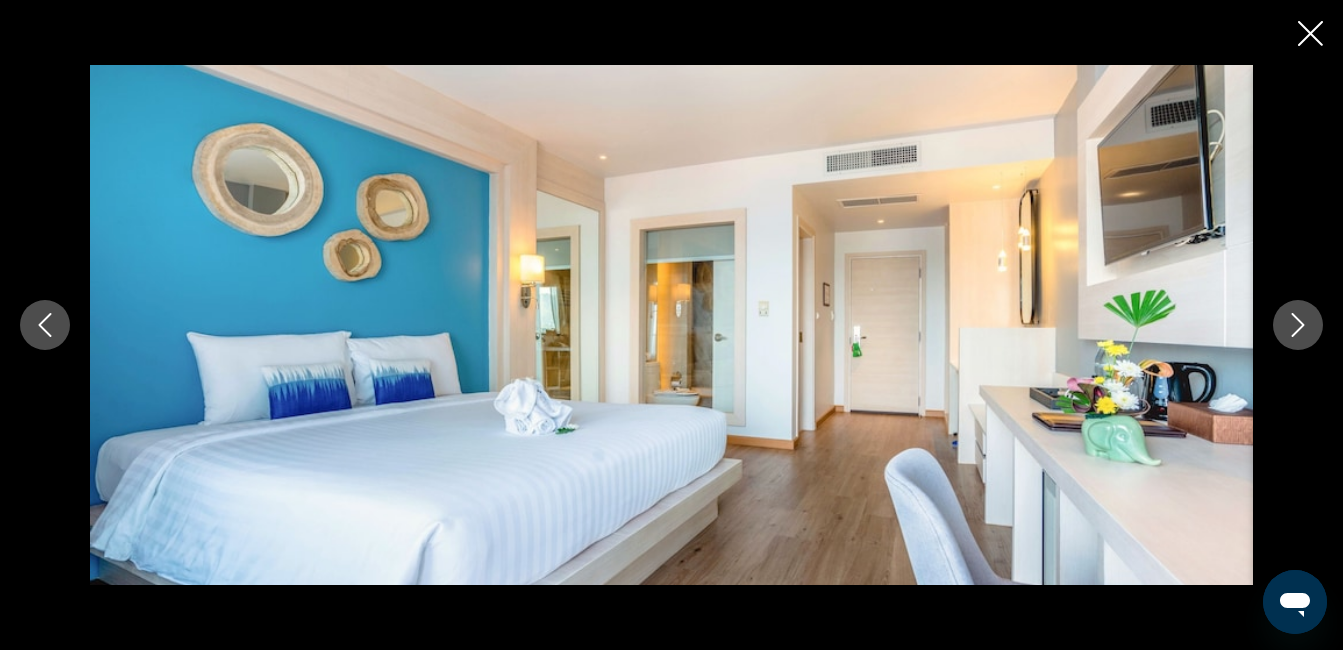 click 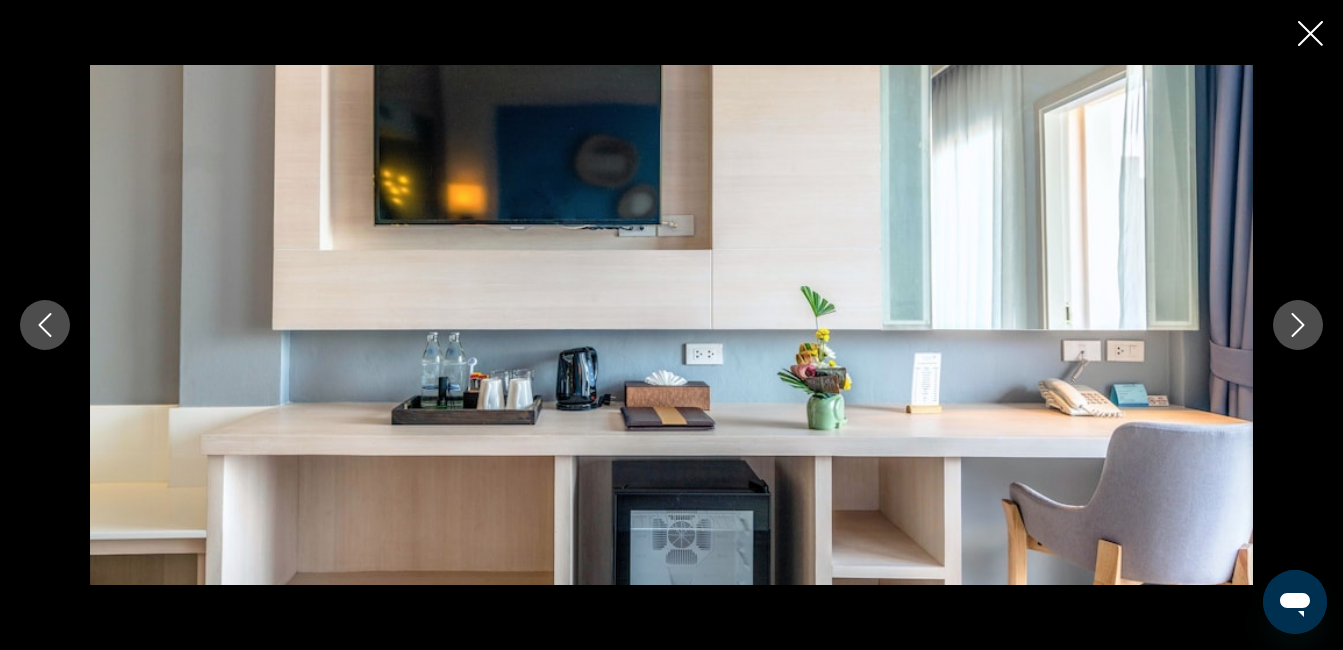 click 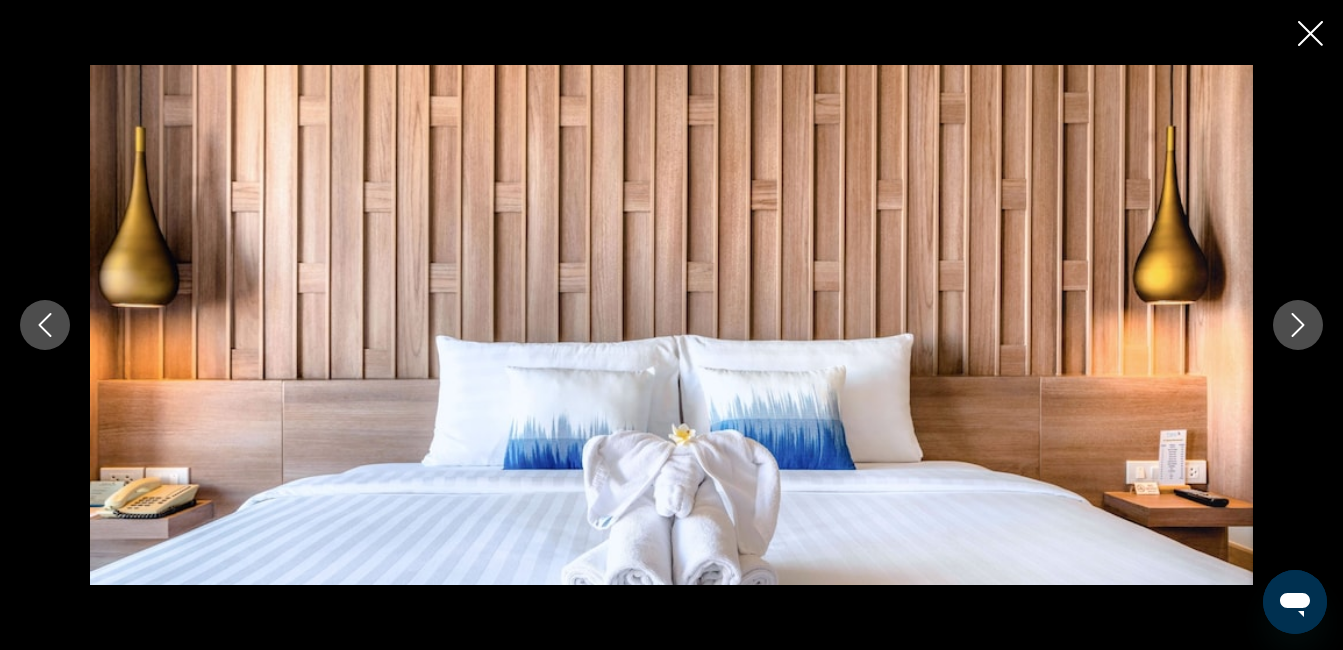 click 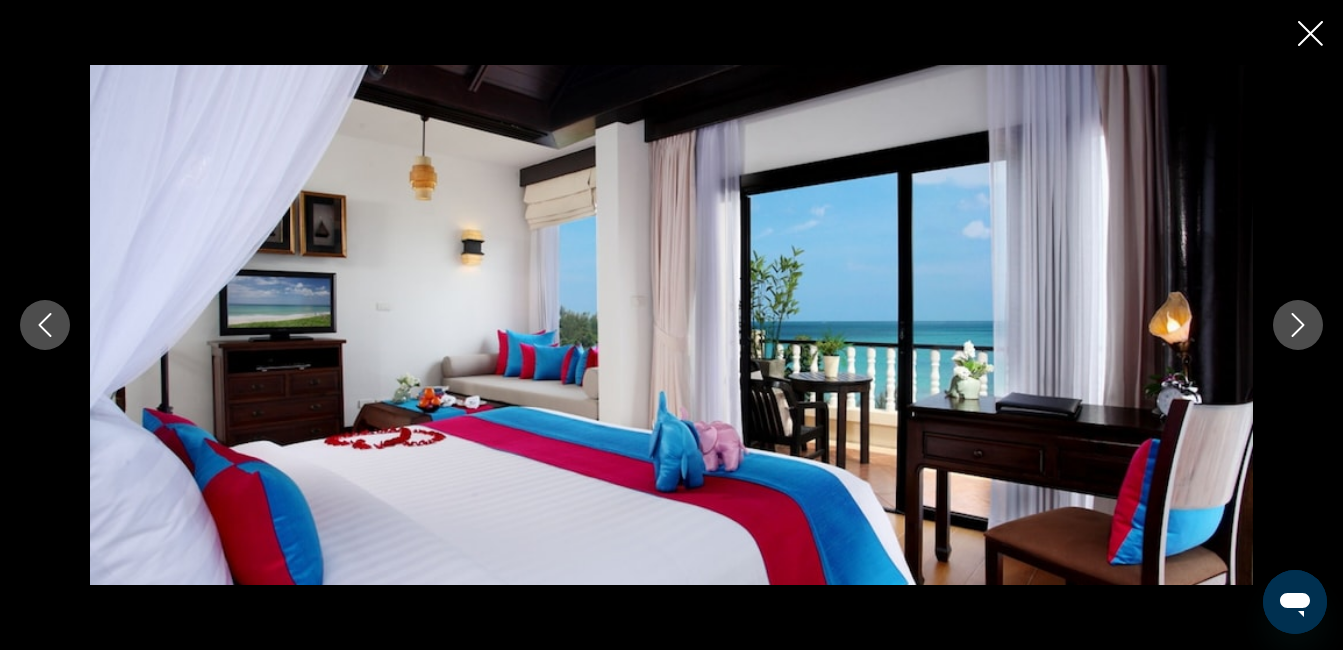click 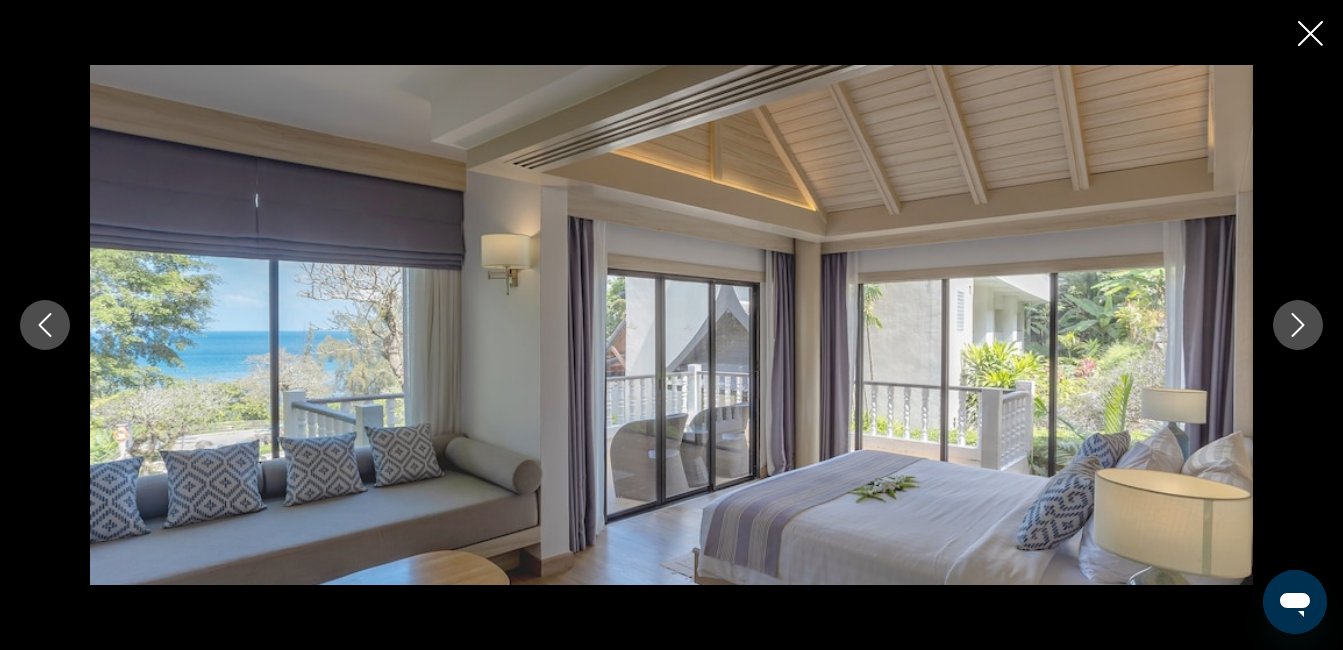 click 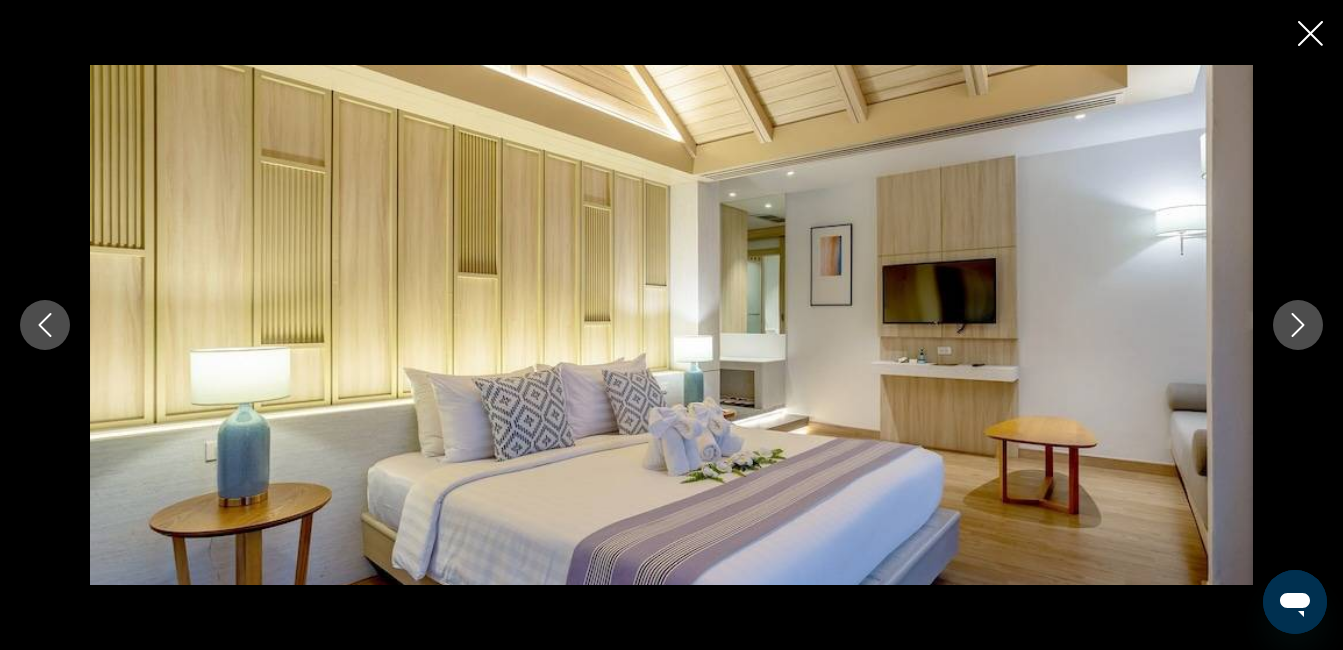 click 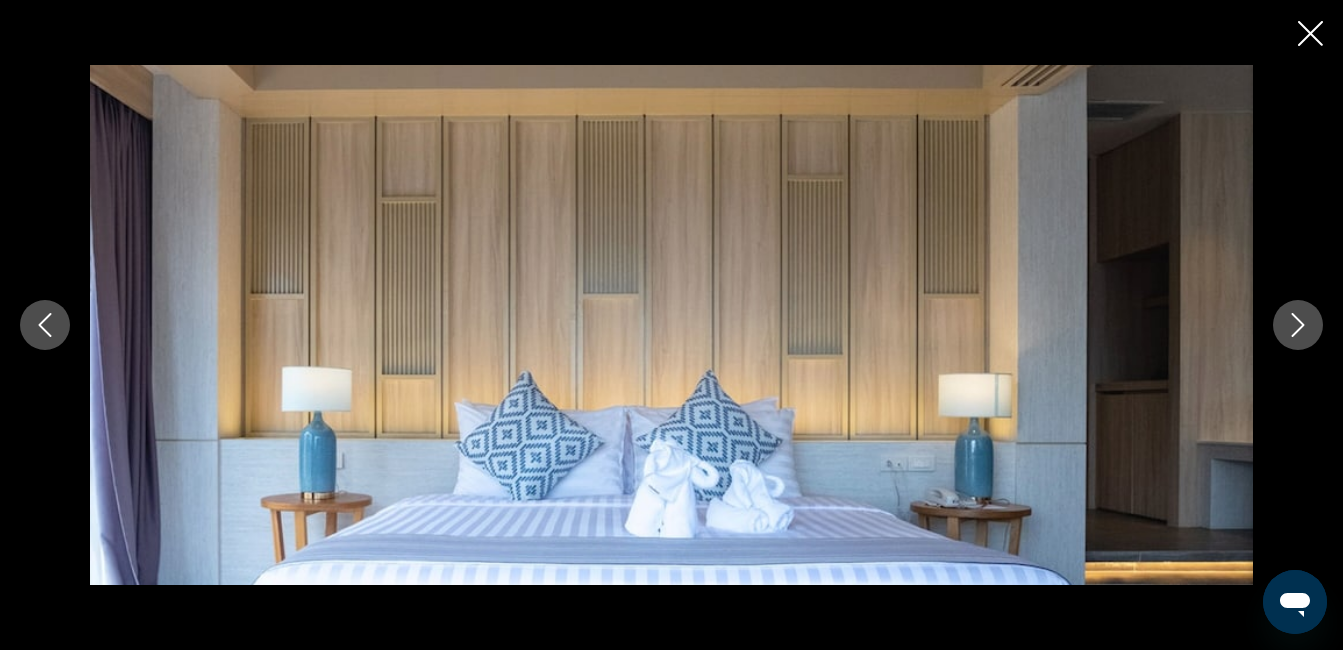 click 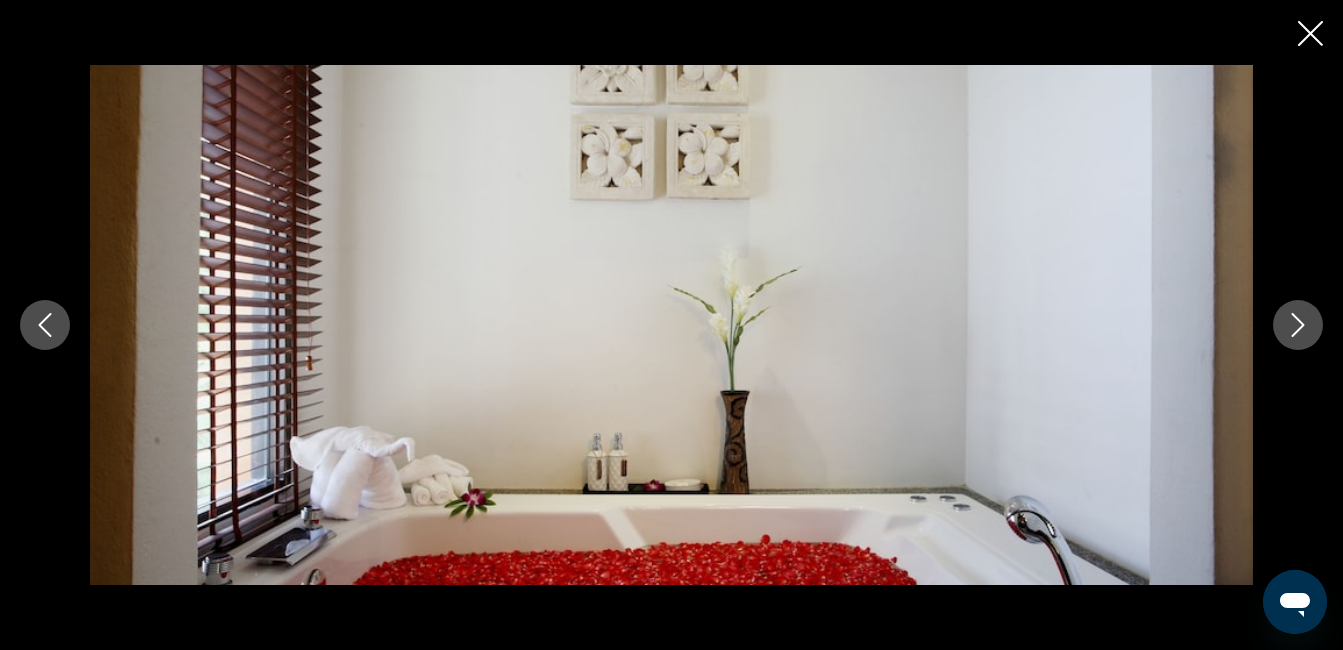 click 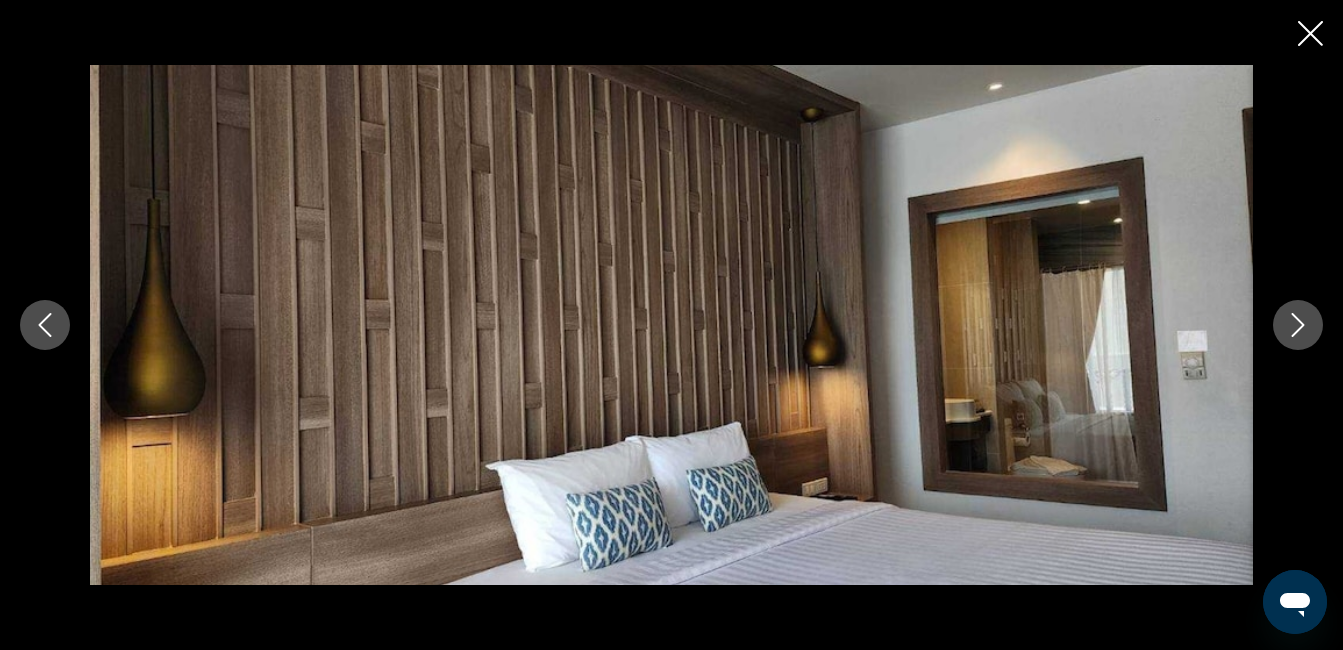 click 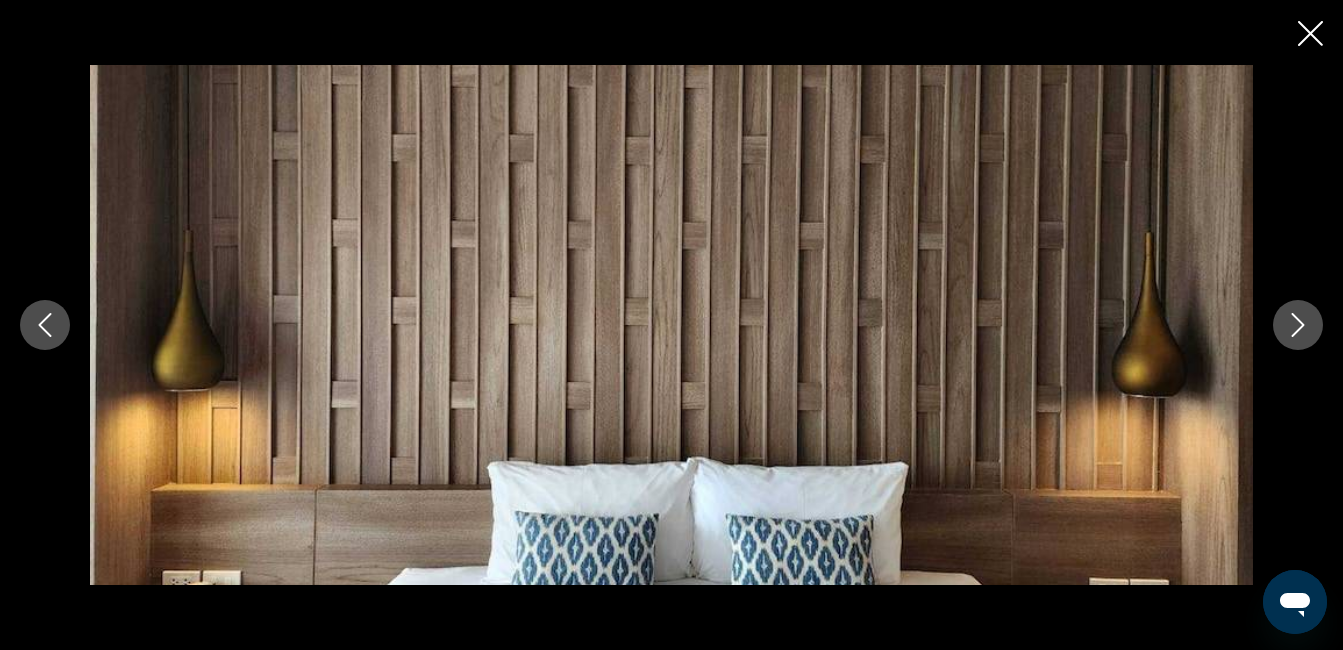 click 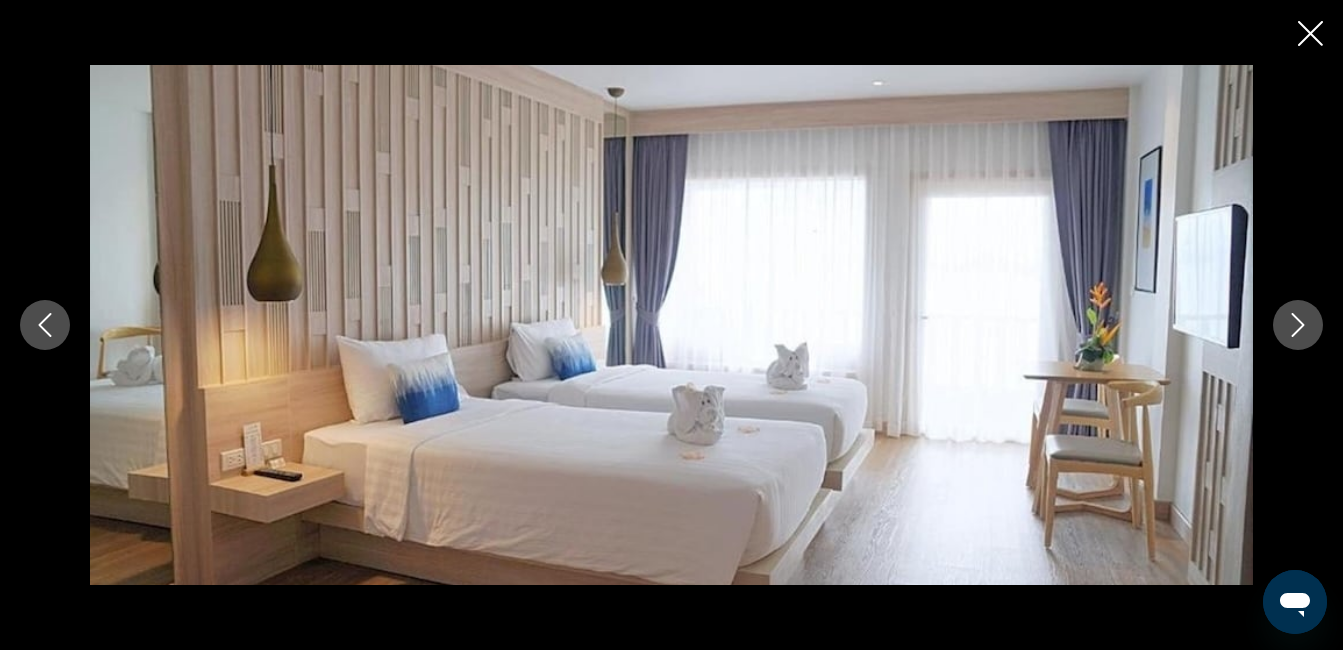 click 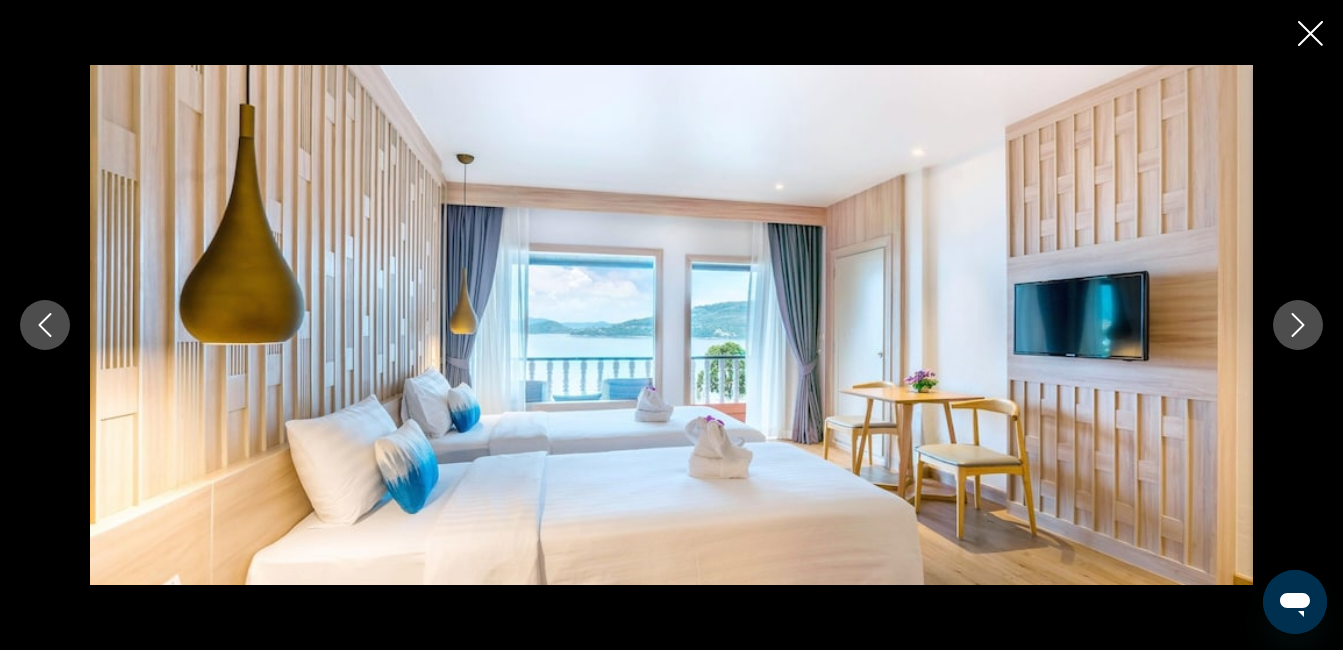 click 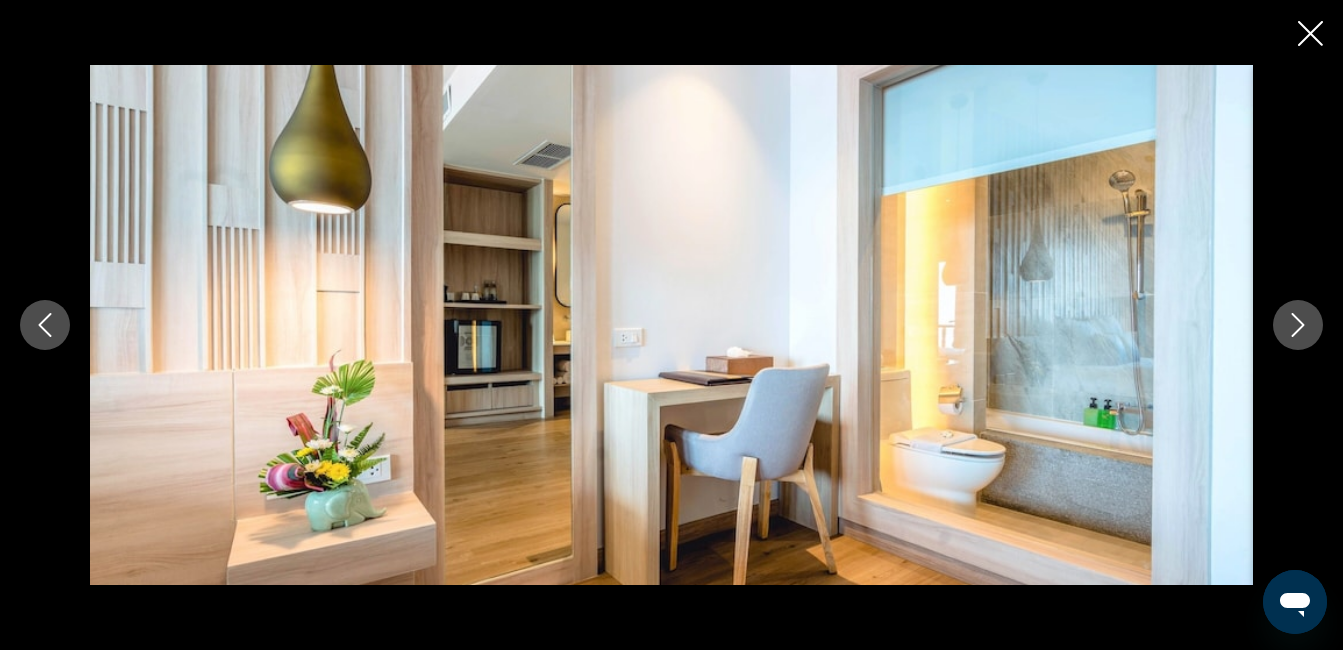 click 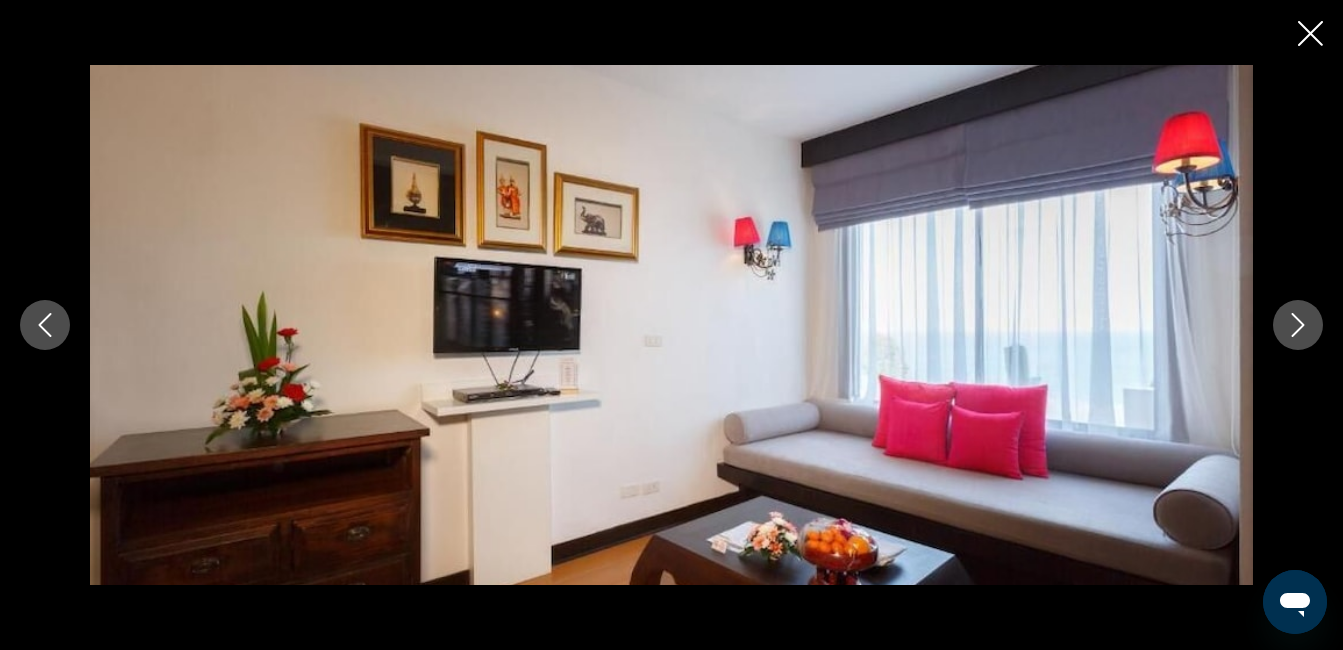 click 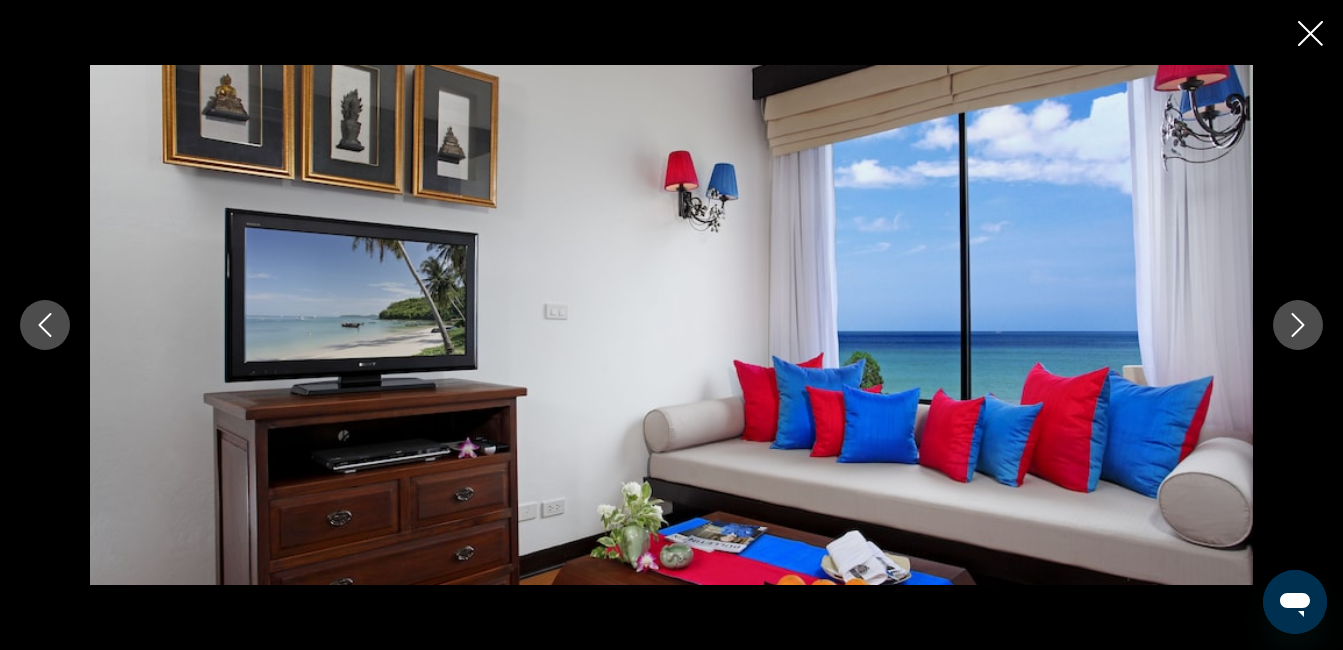 click 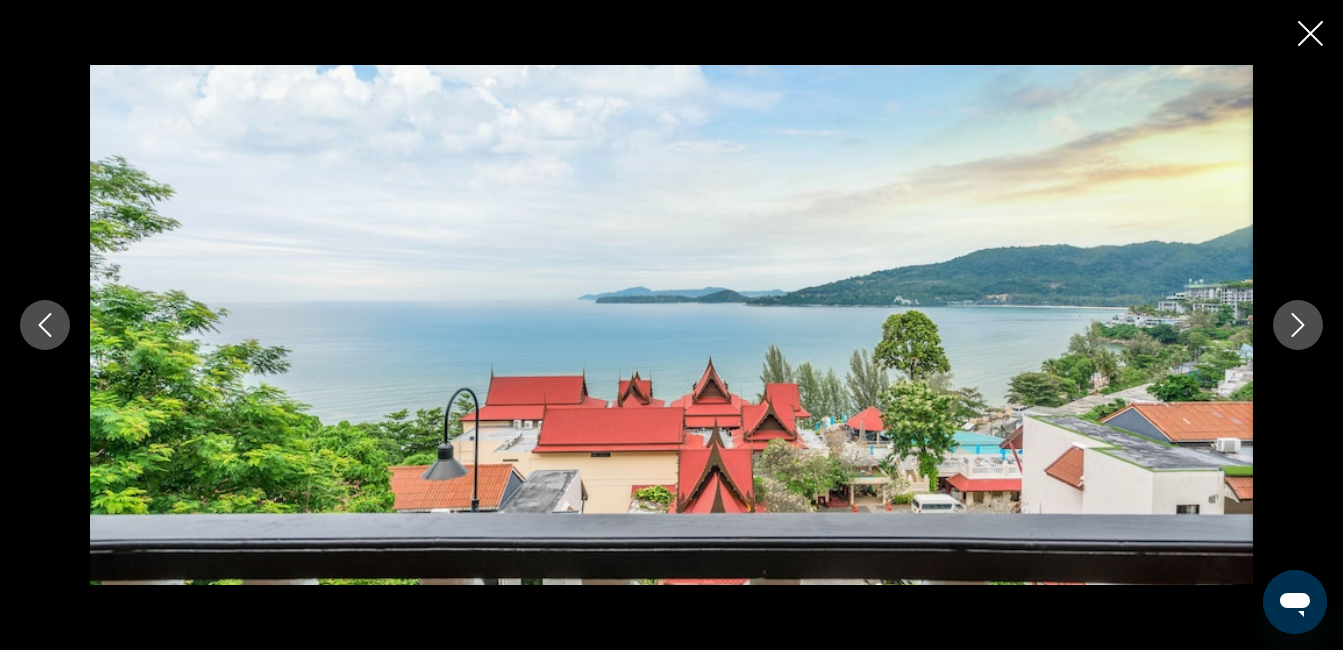 click 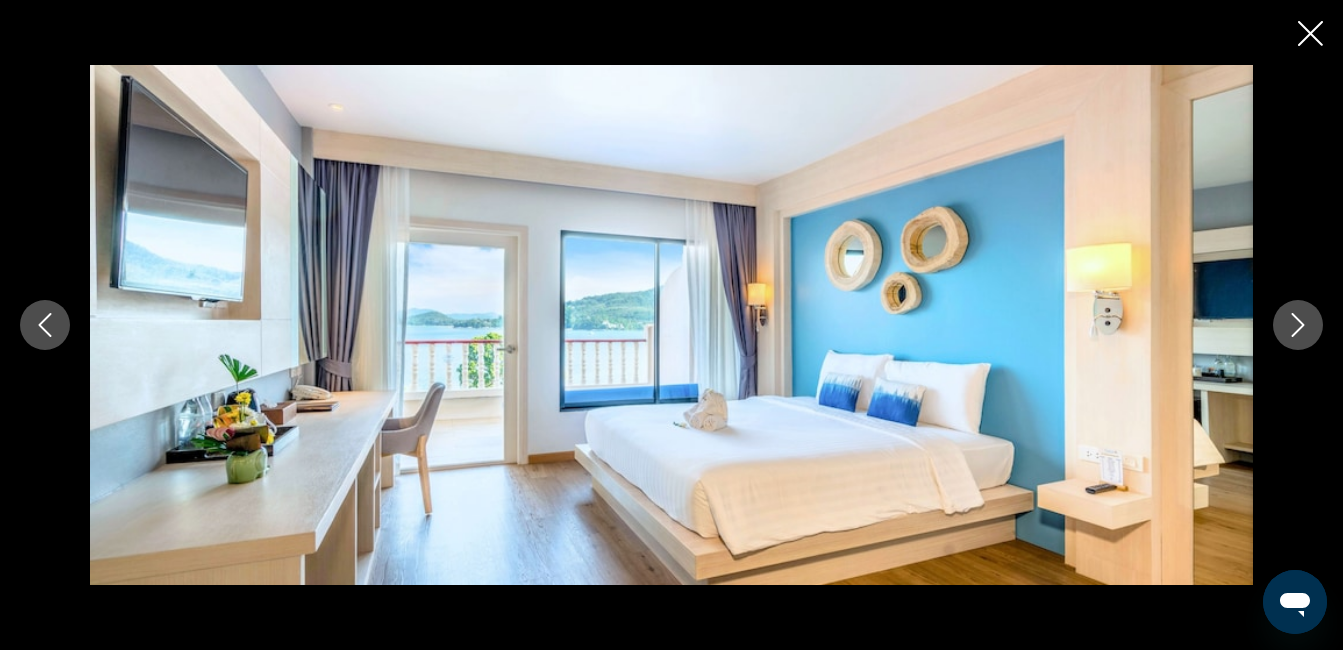 click 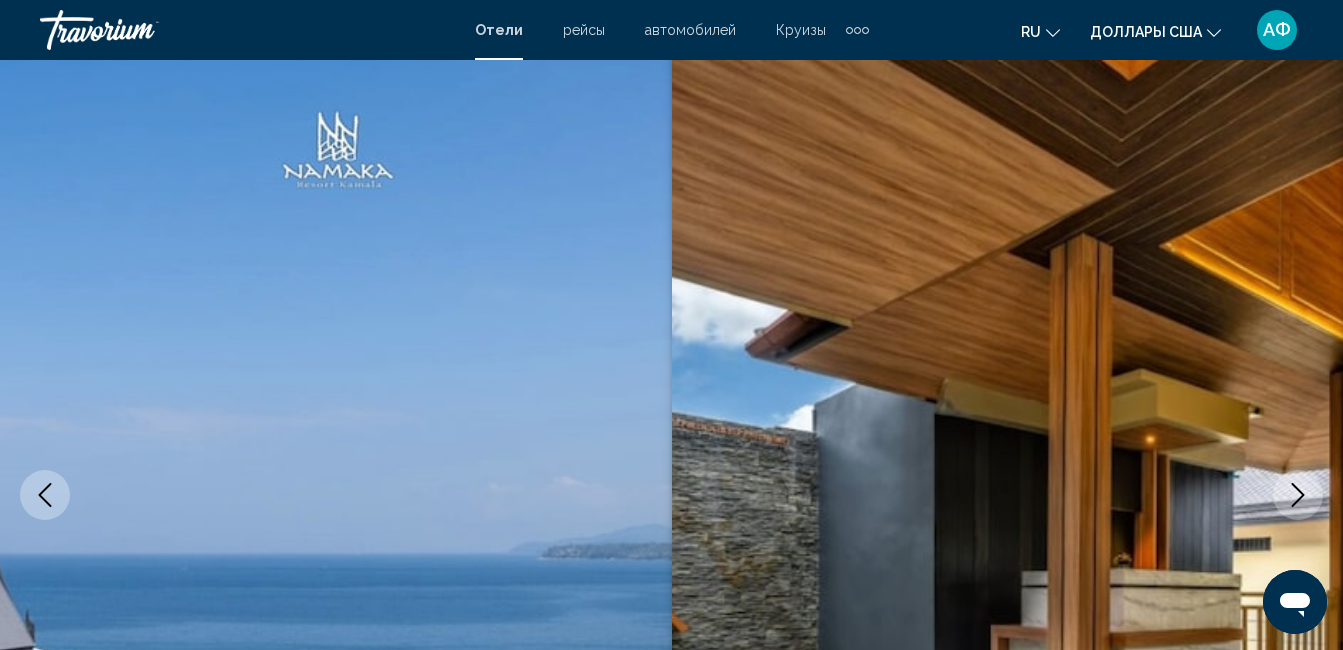 scroll, scrollTop: 0, scrollLeft: 0, axis: both 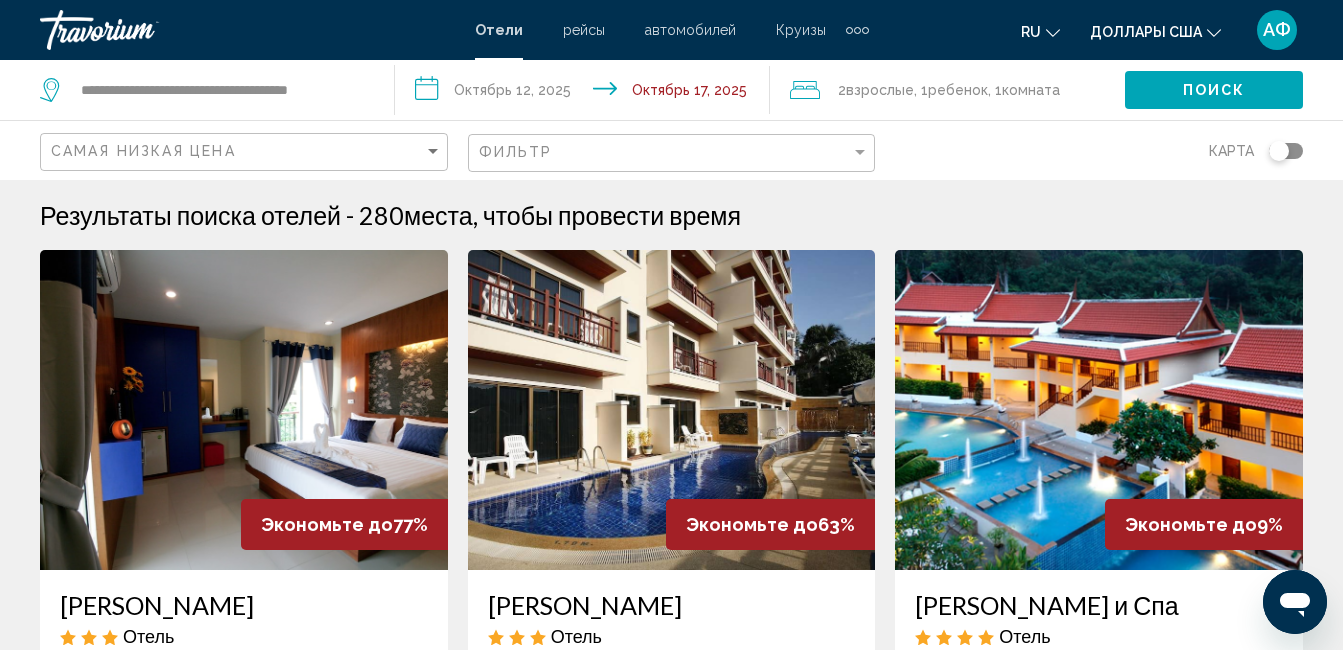 click 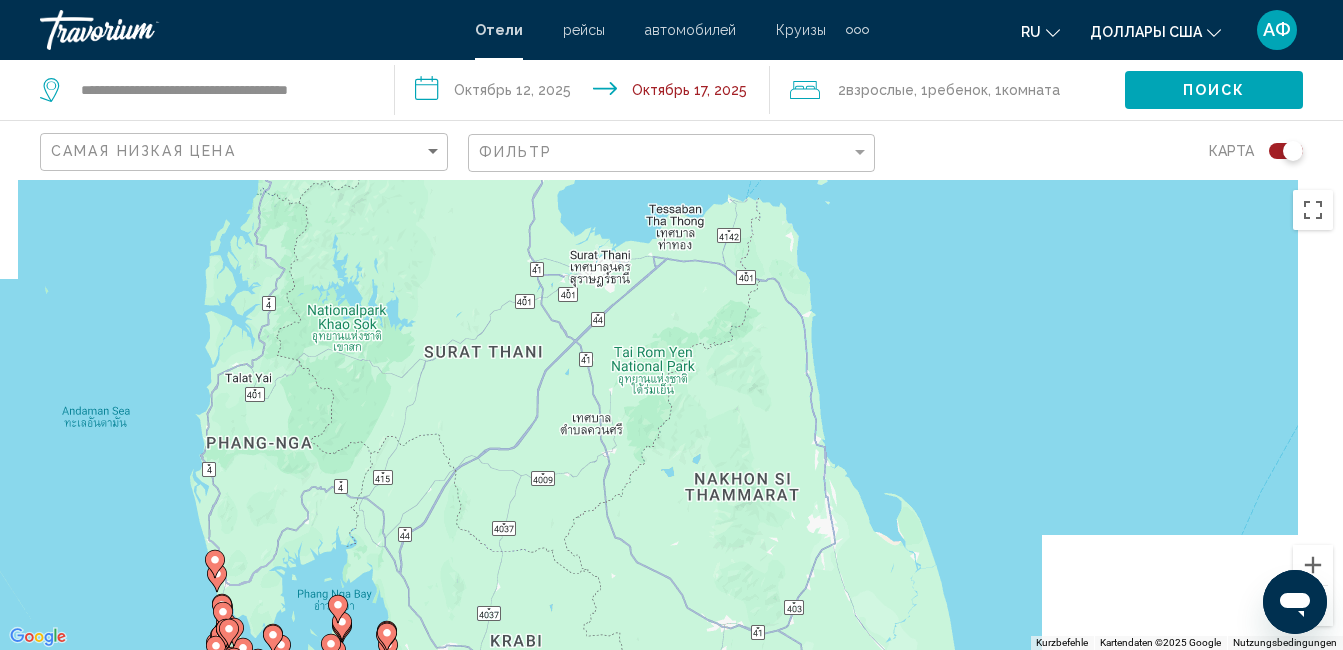 drag, startPoint x: 1128, startPoint y: 314, endPoint x: 760, endPoint y: 583, distance: 455.8344 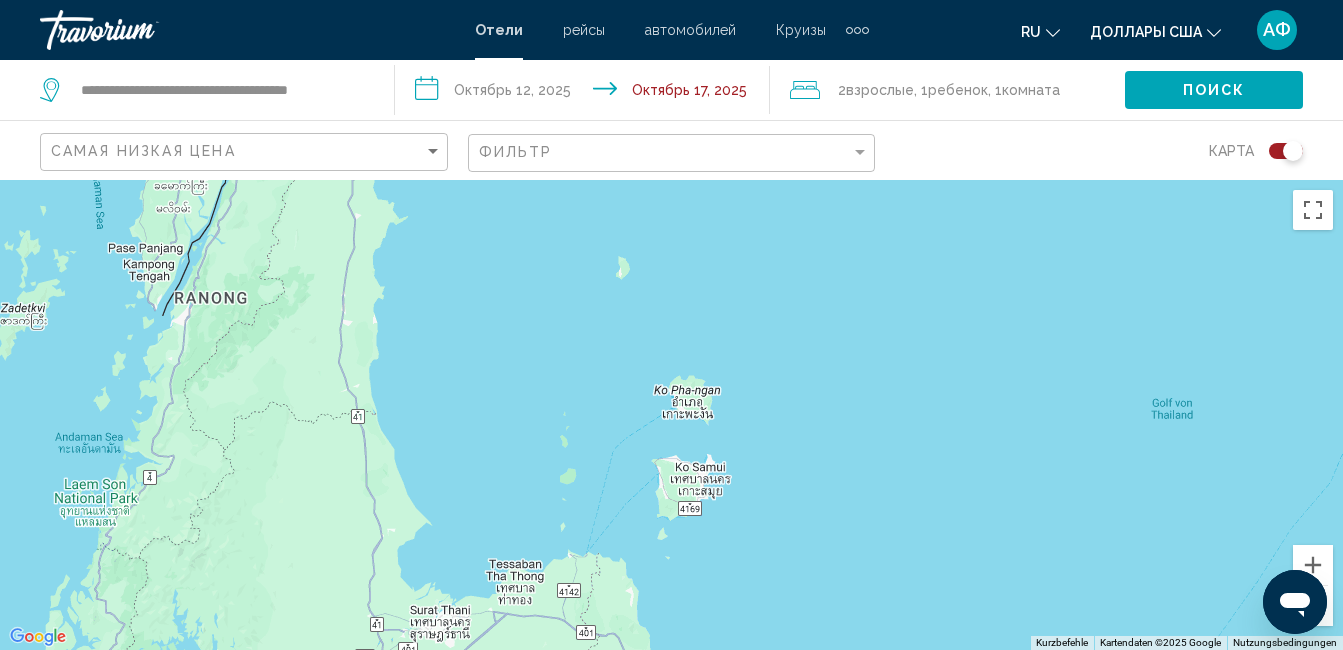 drag, startPoint x: 860, startPoint y: 333, endPoint x: 709, endPoint y: 688, distance: 385.77972 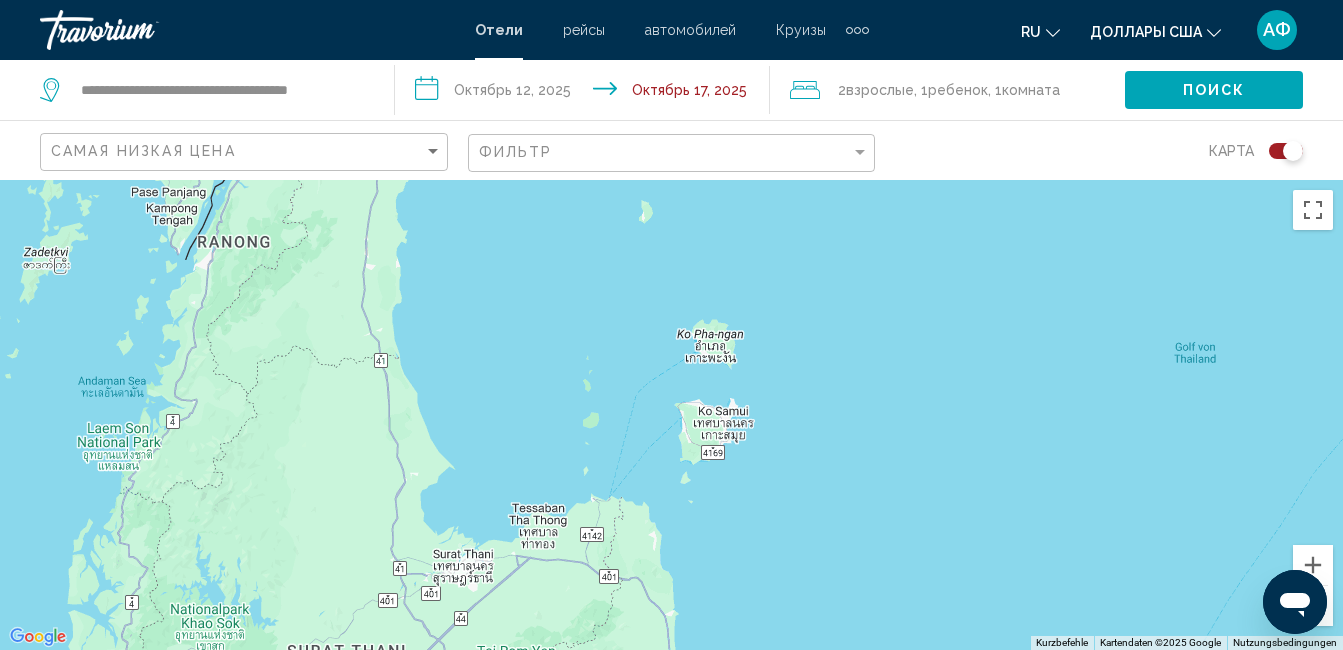 drag, startPoint x: 822, startPoint y: 506, endPoint x: 884, endPoint y: 390, distance: 131.52946 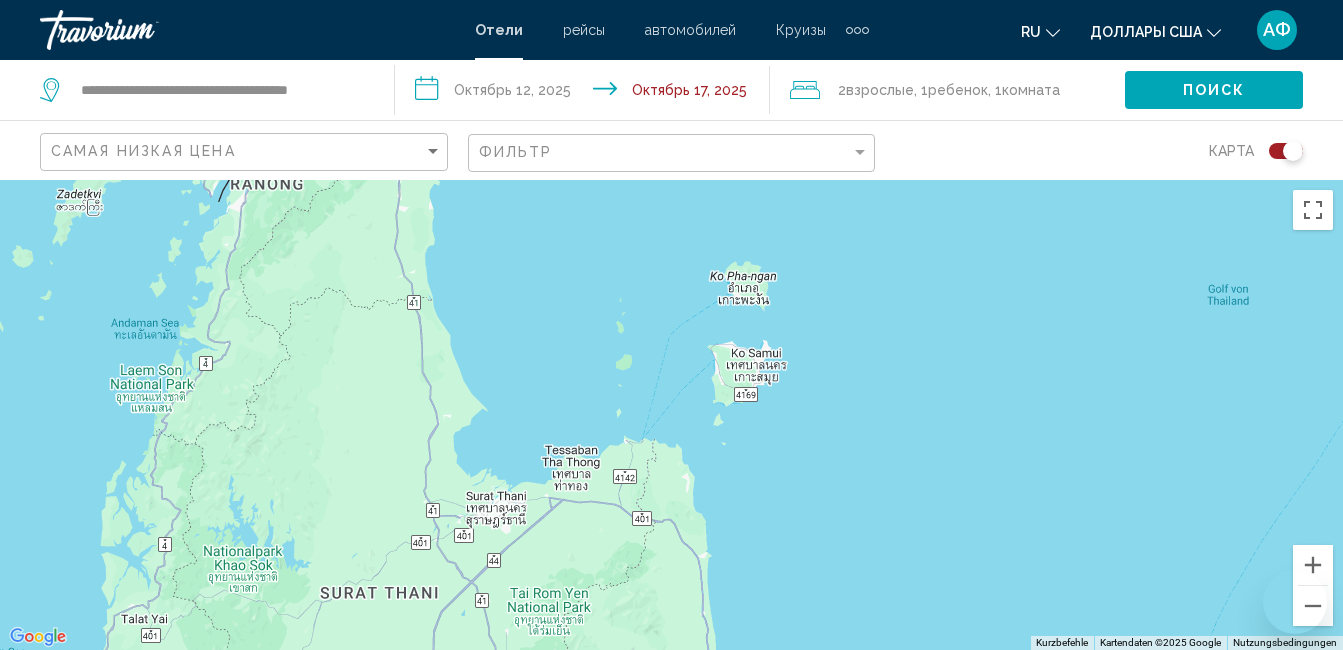 scroll, scrollTop: 0, scrollLeft: 0, axis: both 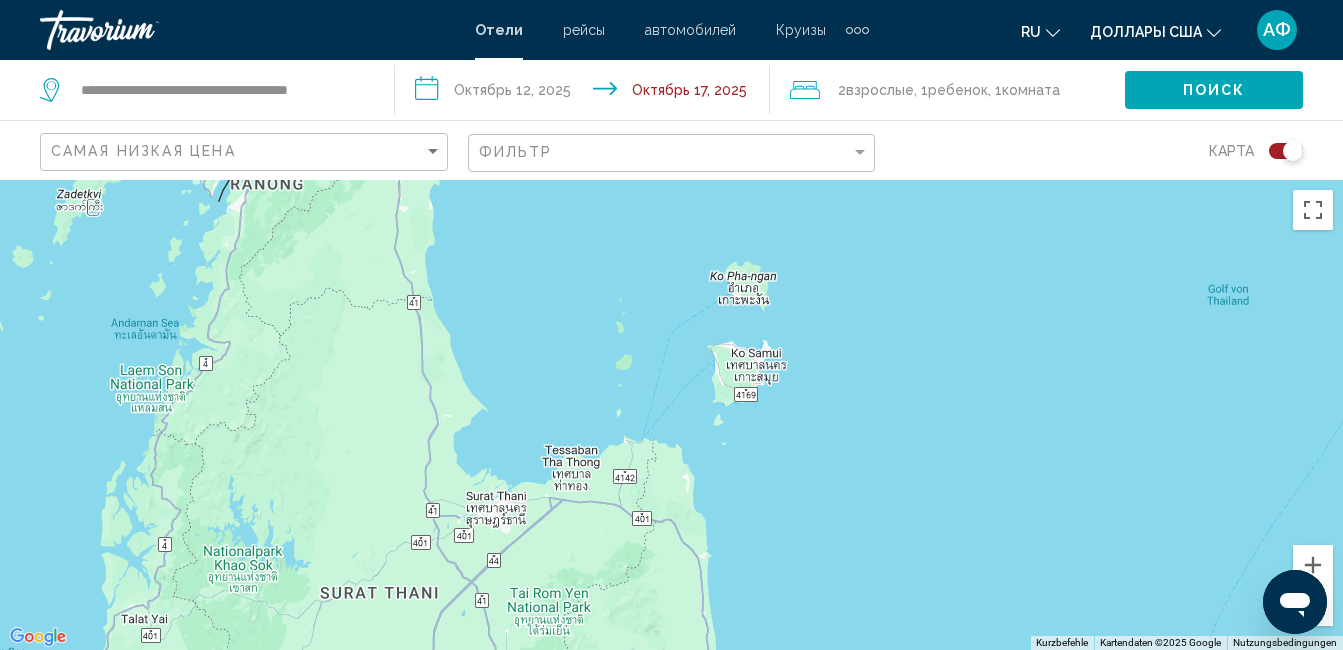 click on "**********" 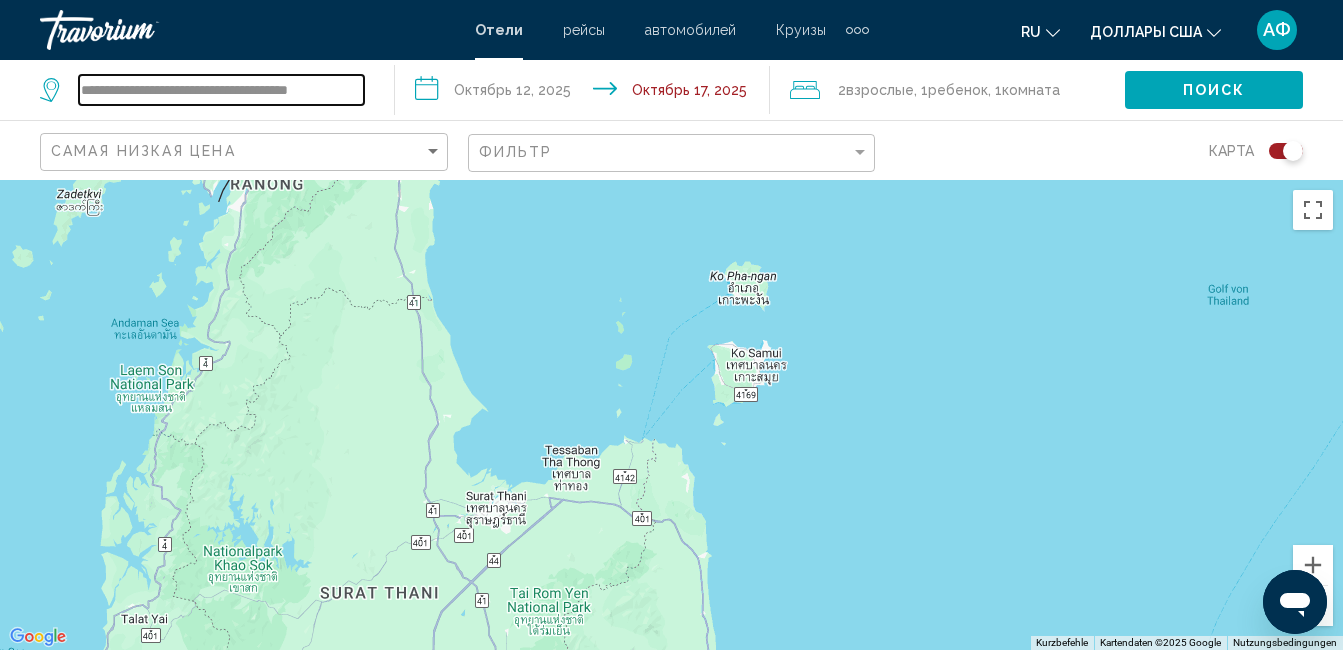 click on "**********" at bounding box center [221, 90] 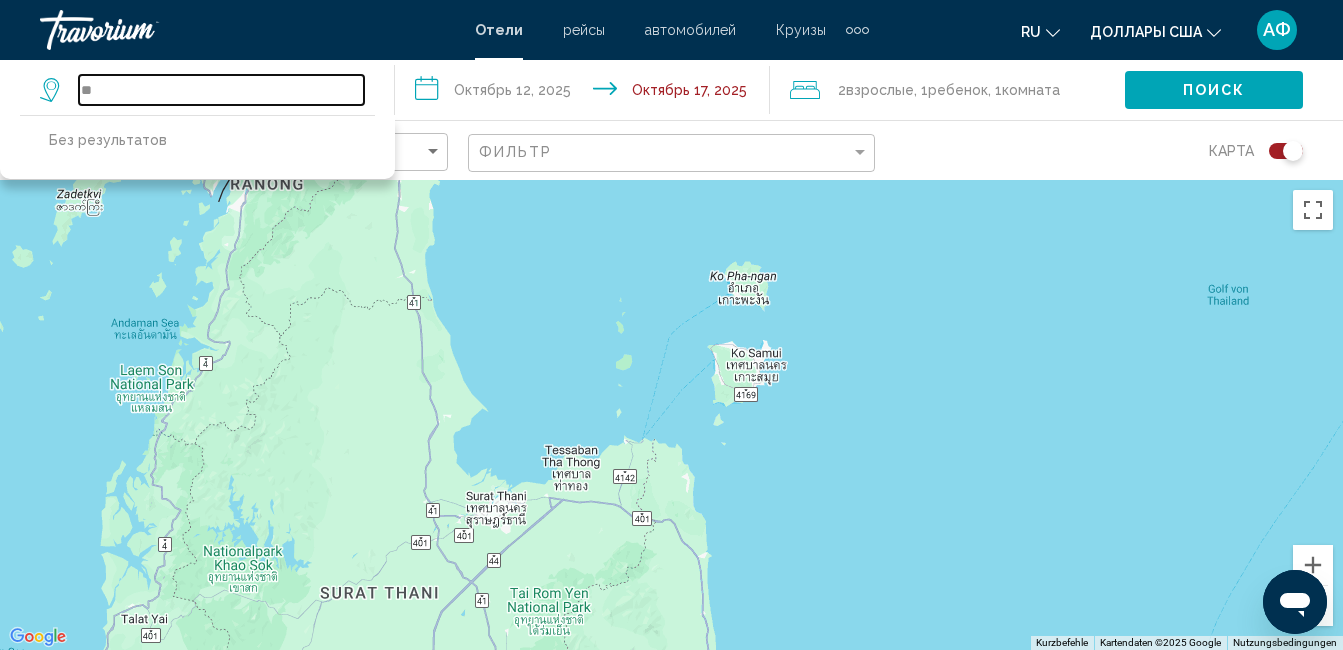 type on "*" 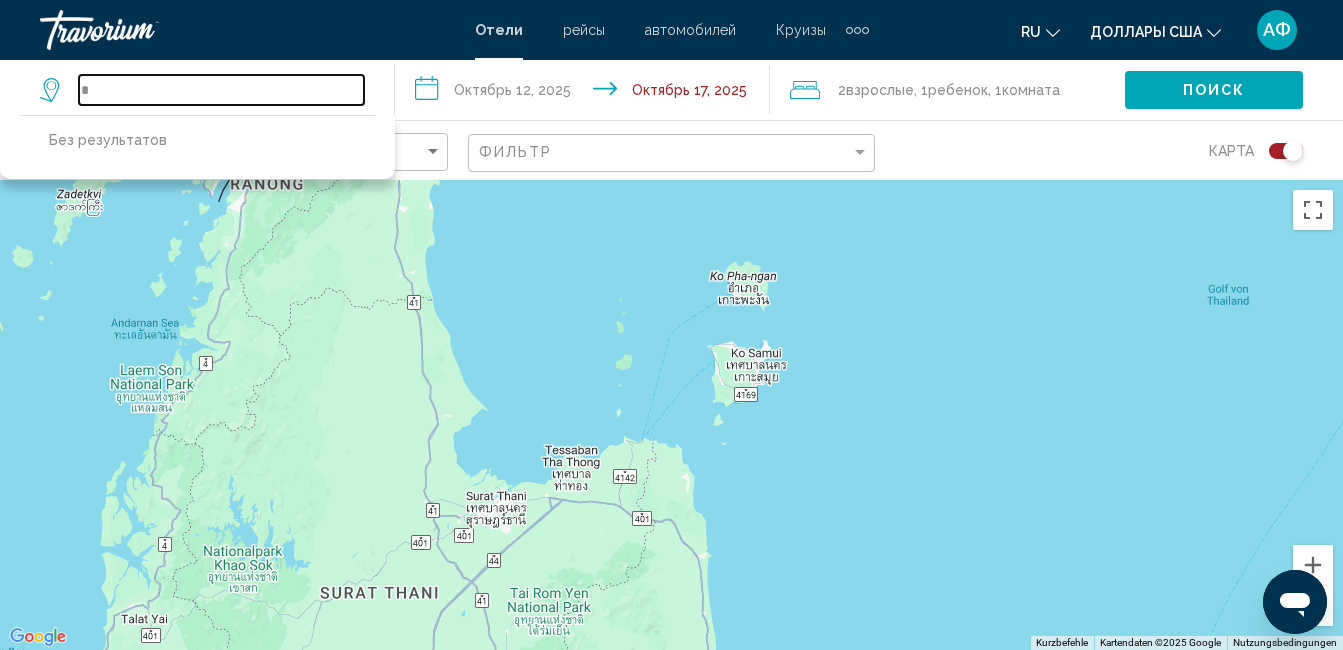 click on "*" at bounding box center [221, 90] 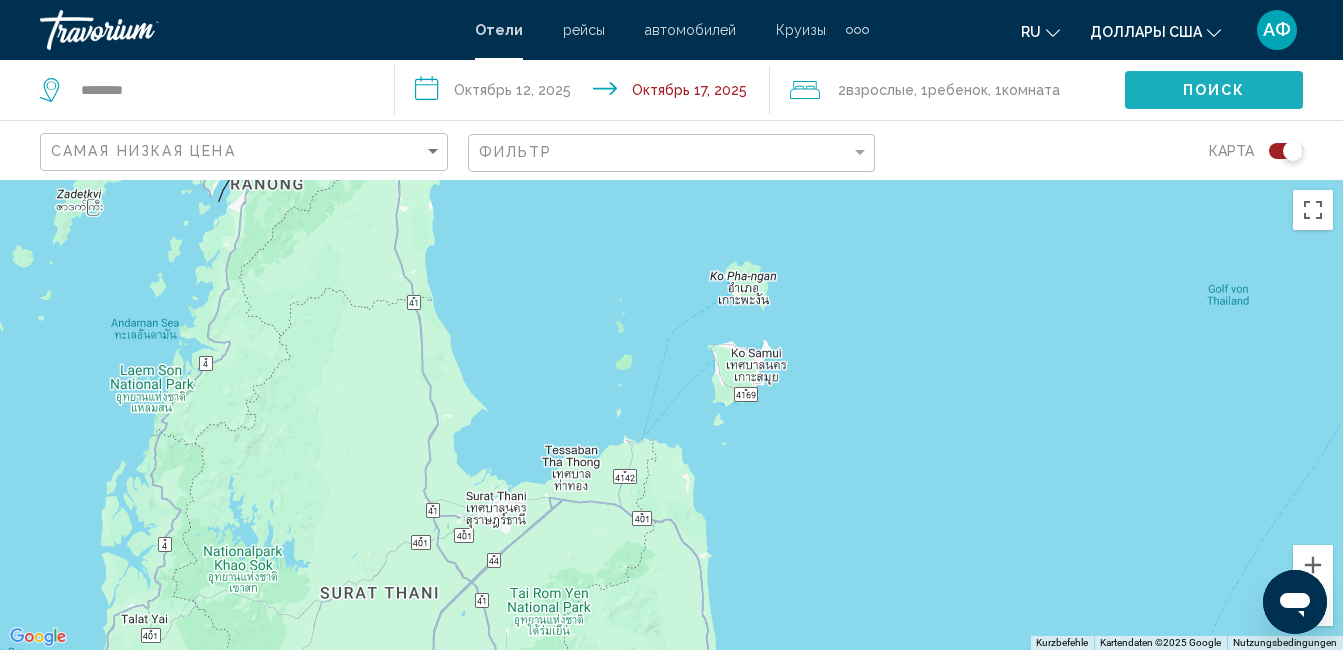 click on "Поиск" 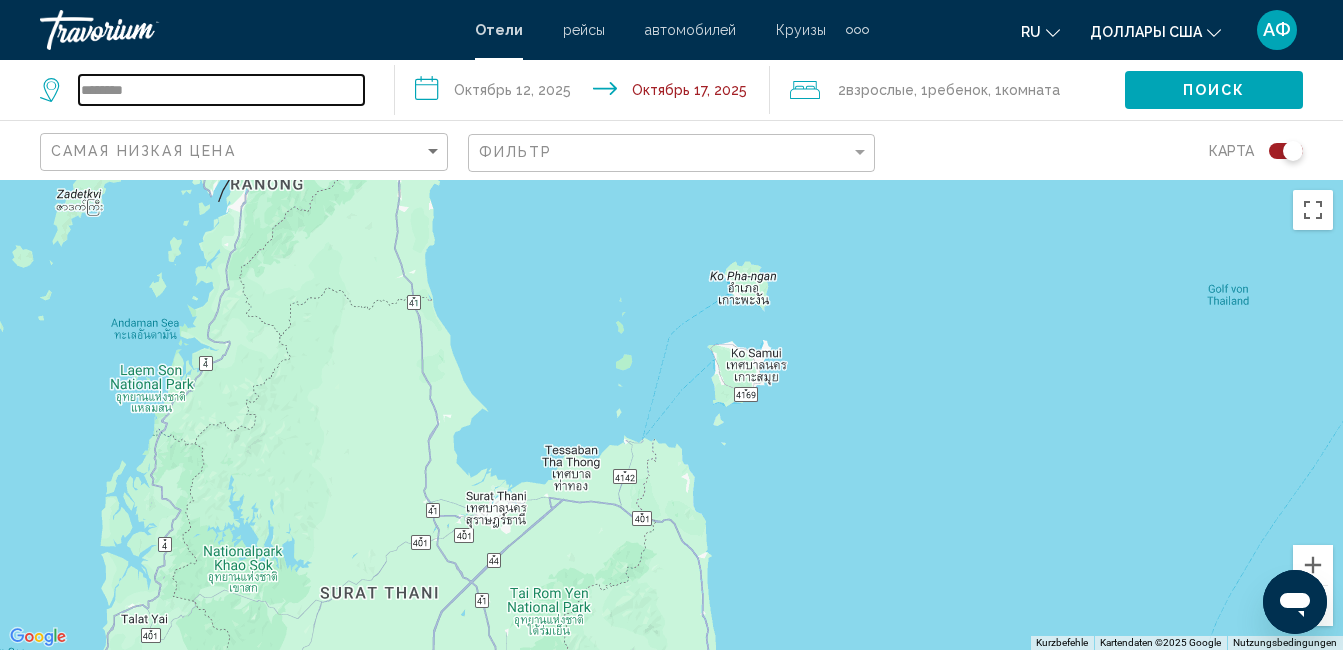 click on "********" at bounding box center [221, 90] 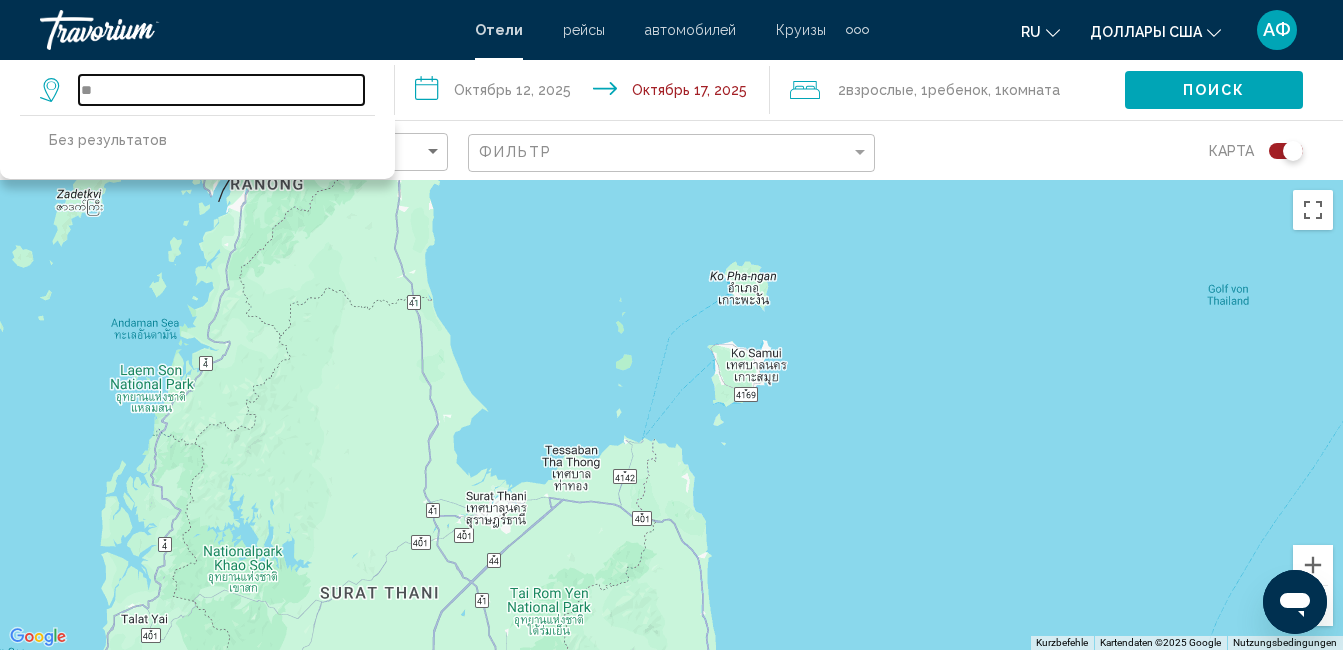 type on "*" 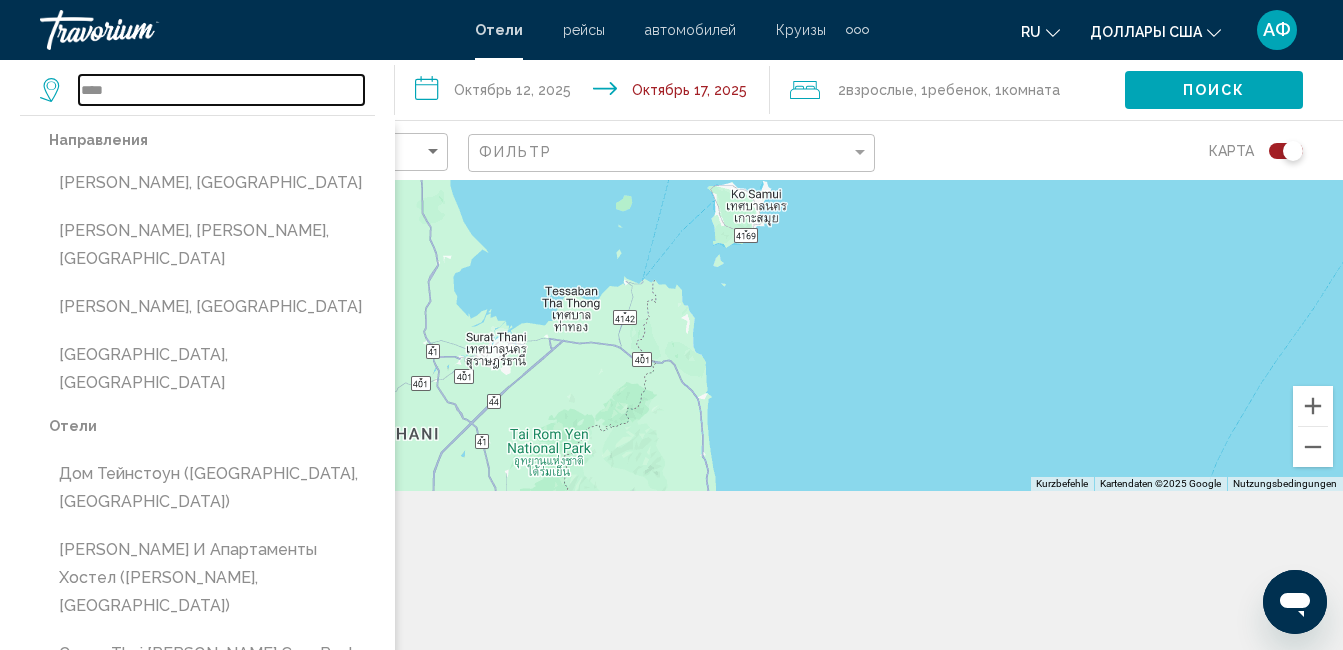 scroll, scrollTop: 180, scrollLeft: 0, axis: vertical 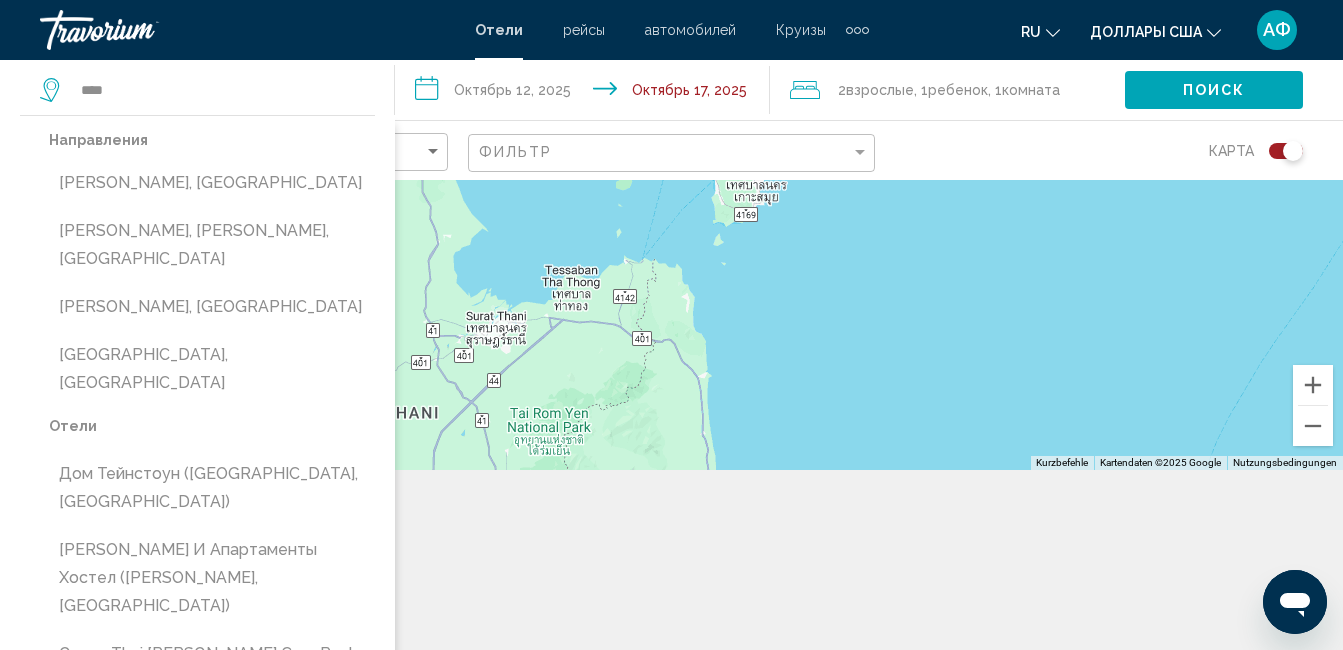 click on "Тайская апельсиновая асава (Паттхая, TH)" at bounding box center (212, 744) 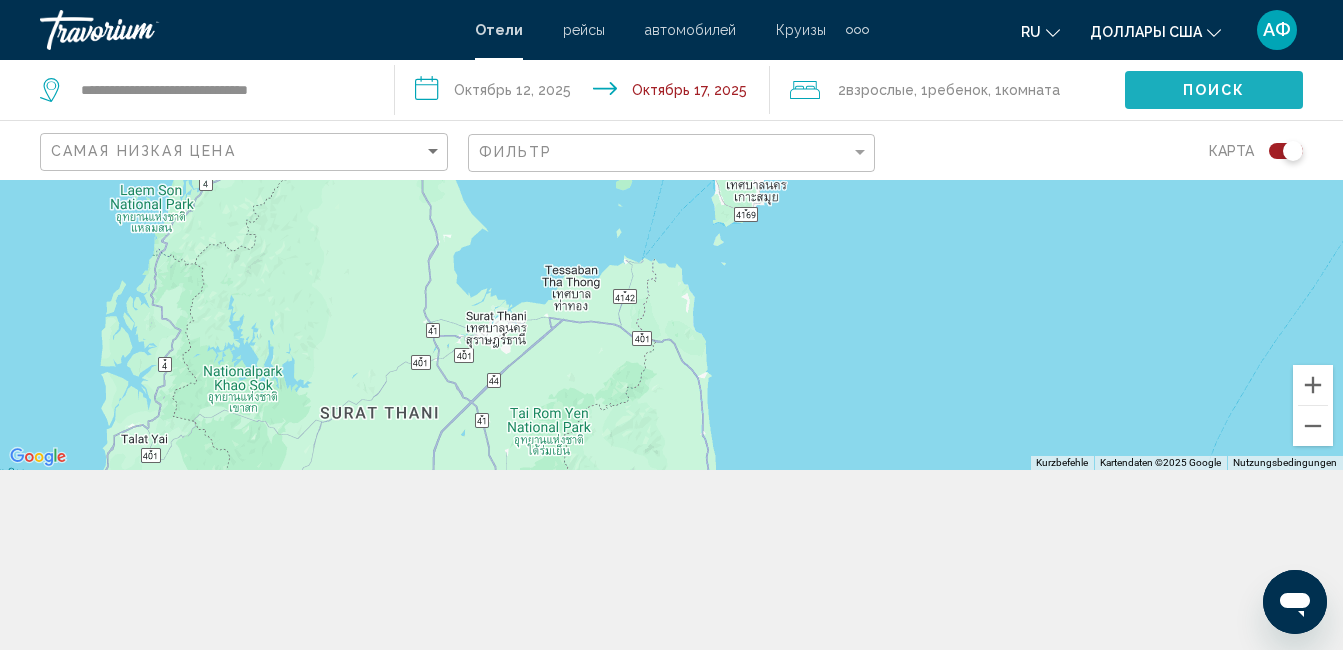 click on "Поиск" 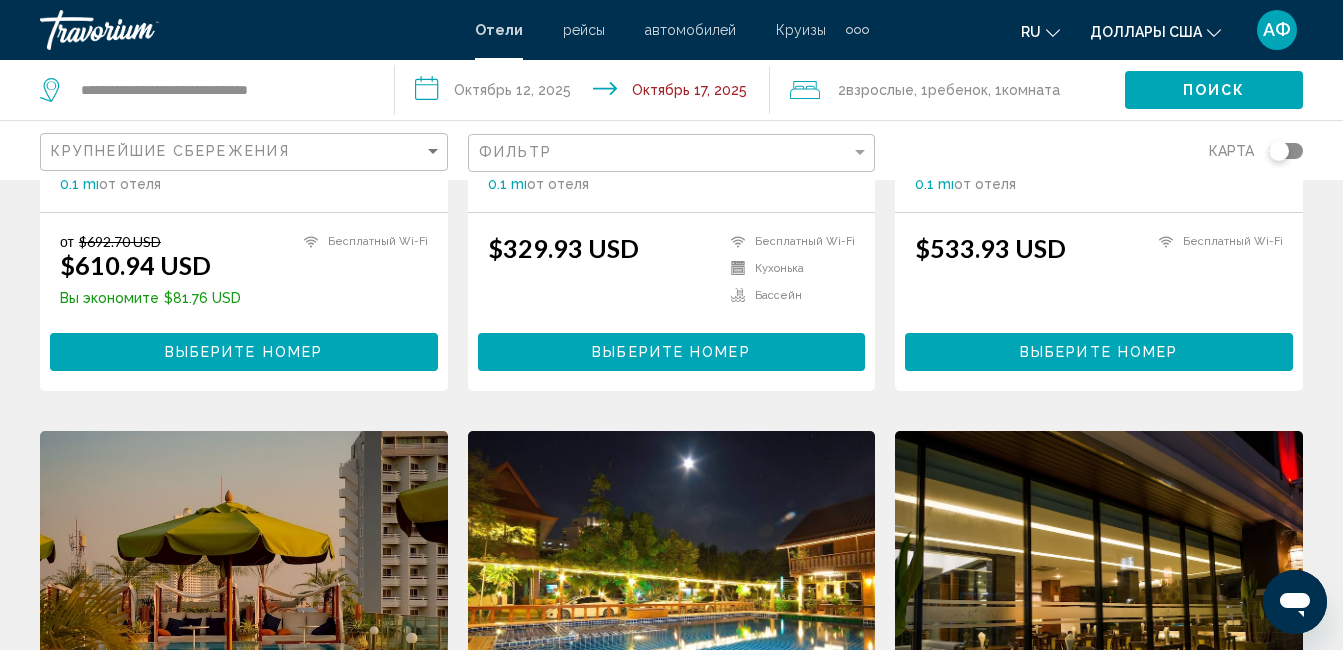scroll, scrollTop: 1157, scrollLeft: 0, axis: vertical 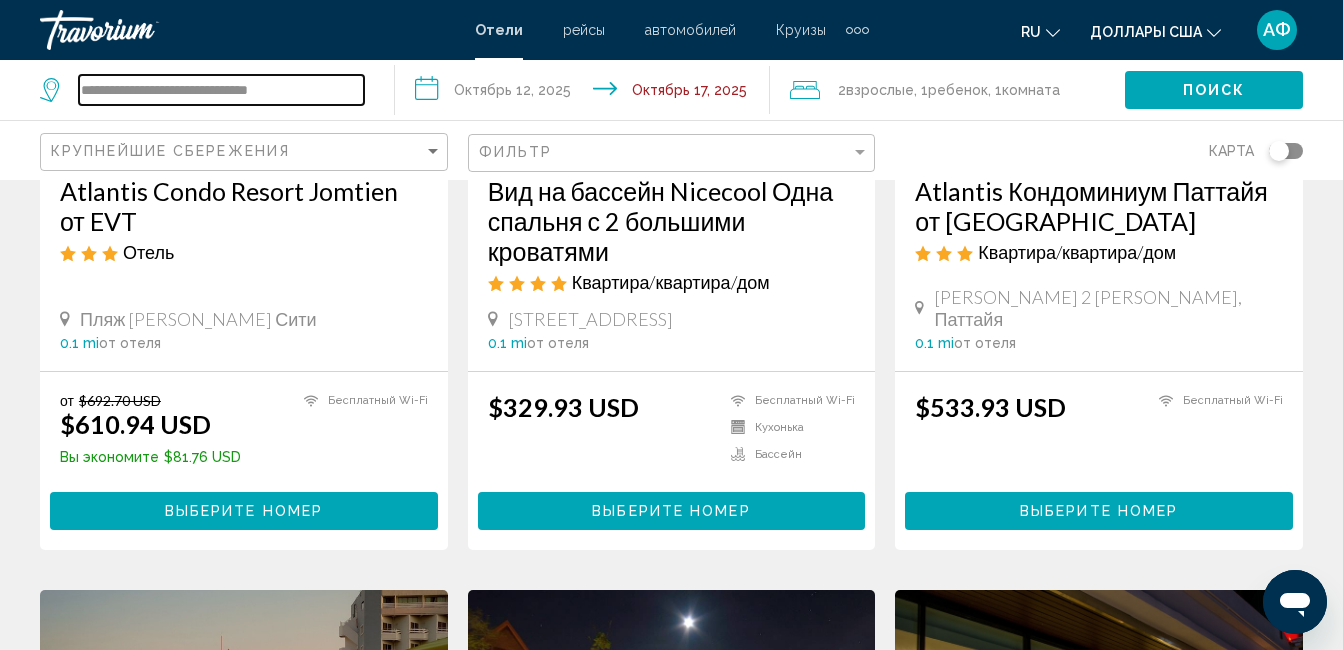 click on "**********" at bounding box center [221, 90] 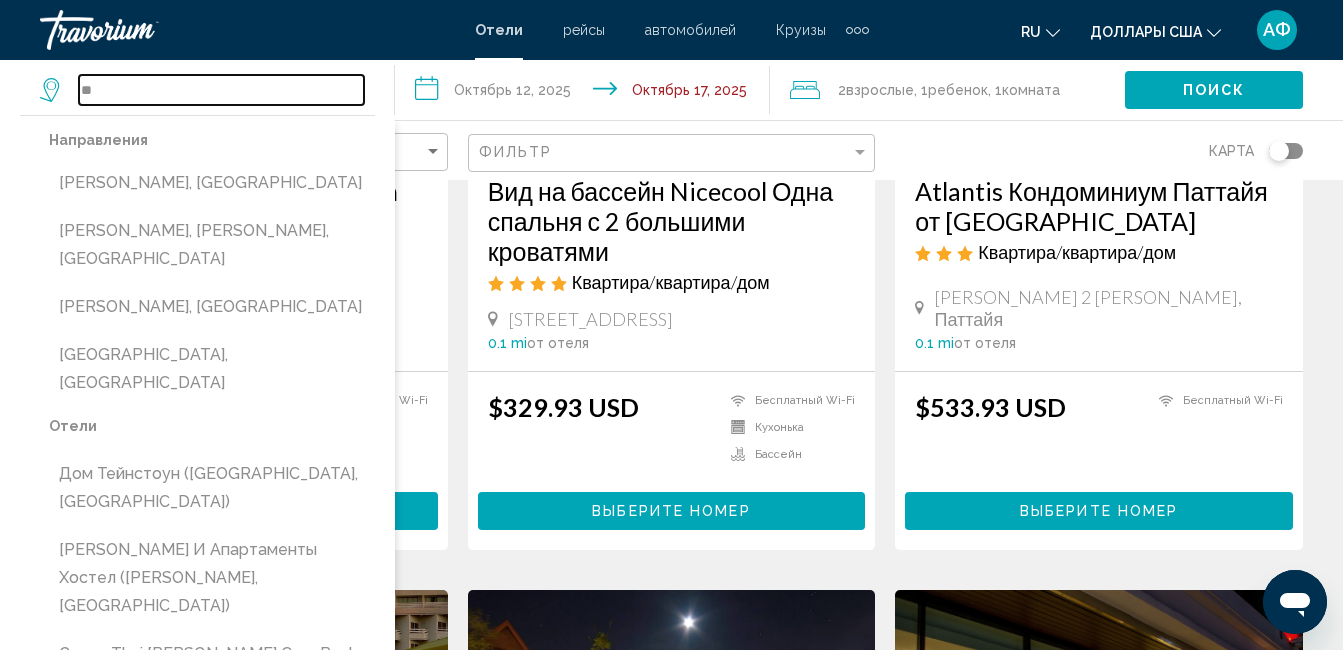 type on "*" 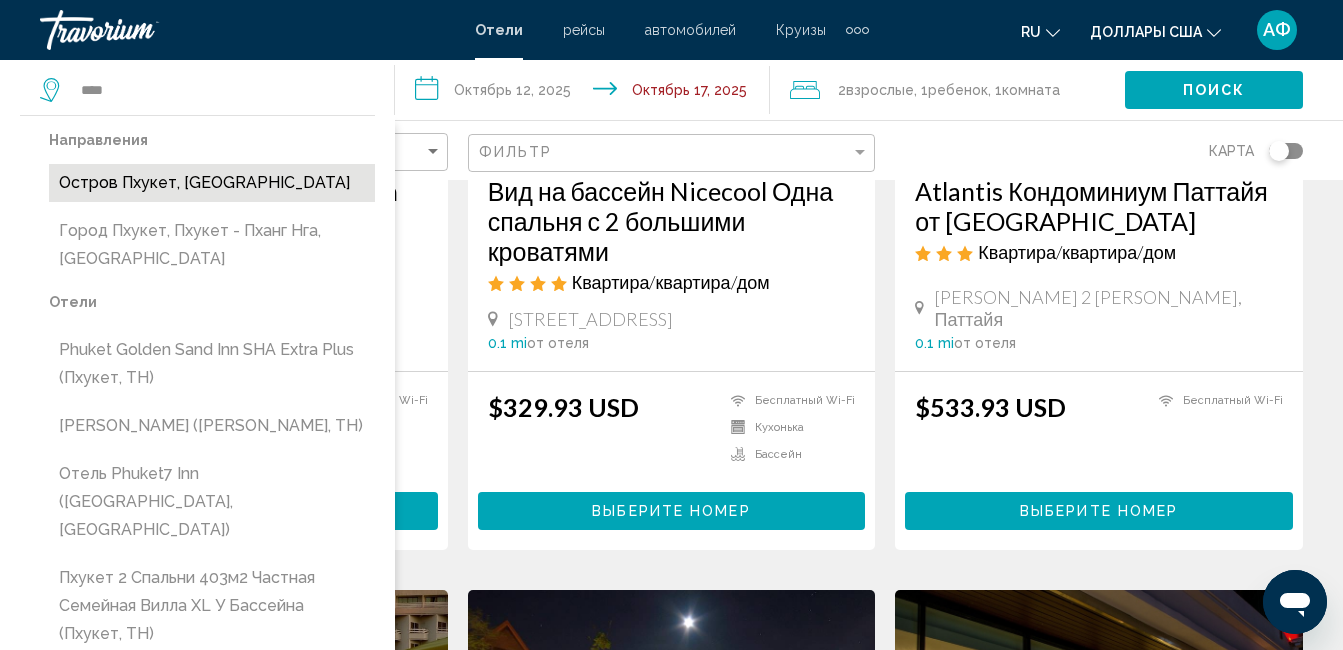 click on "Остров Пхукет, [GEOGRAPHIC_DATA]" at bounding box center [212, 183] 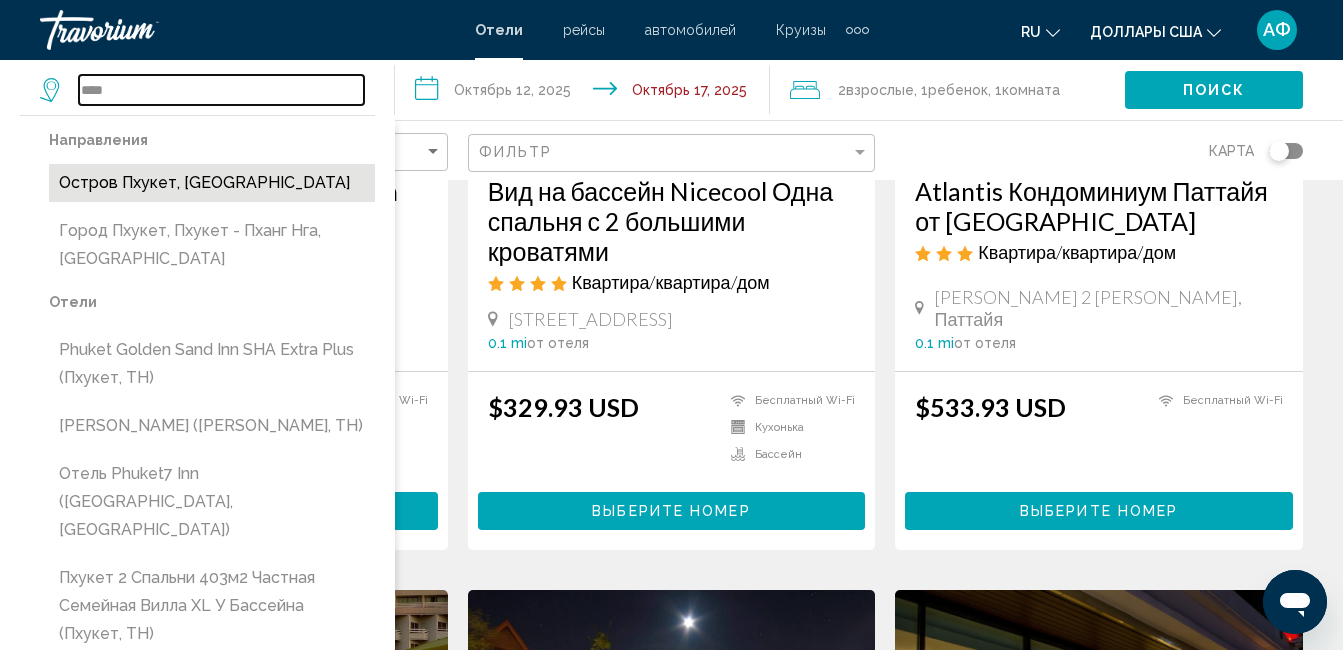 type on "**********" 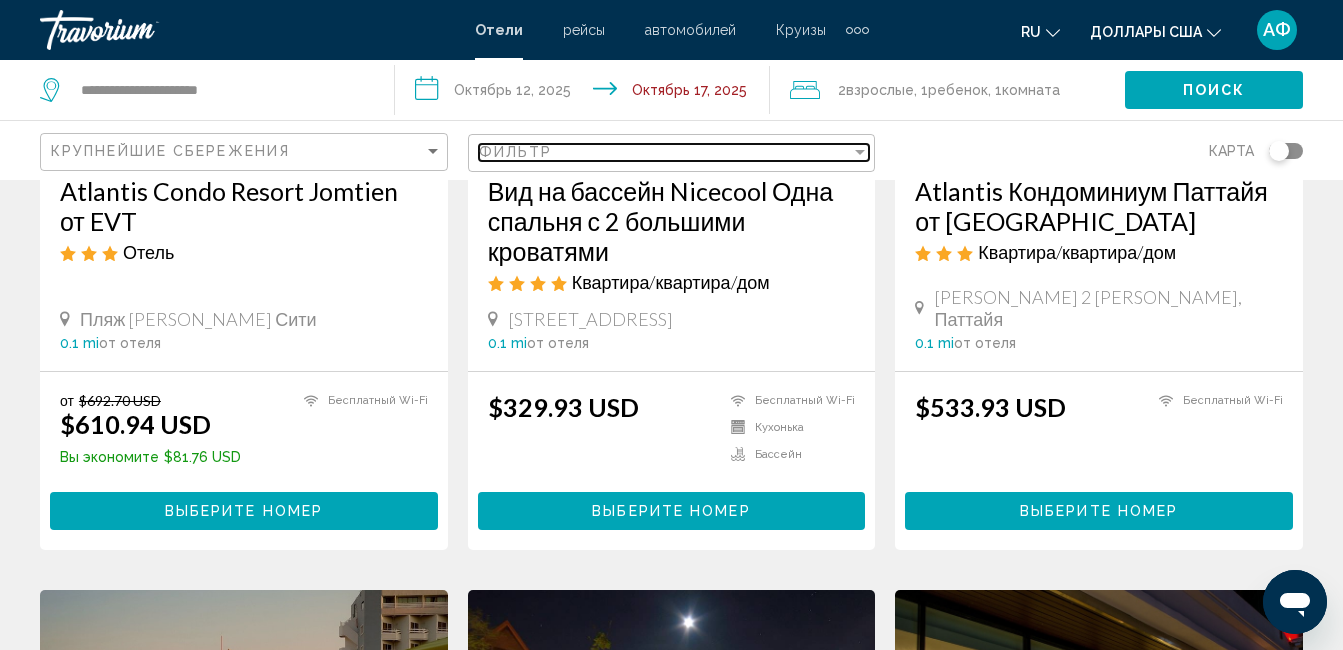 click at bounding box center [860, 152] 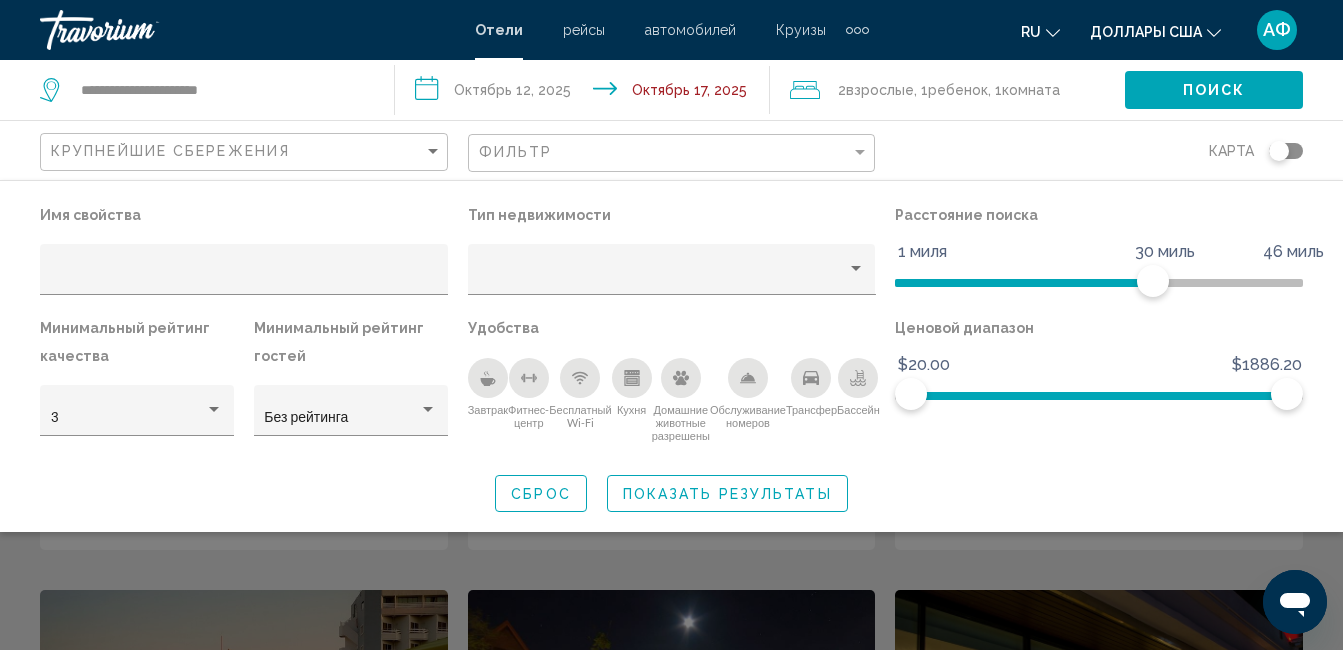 click 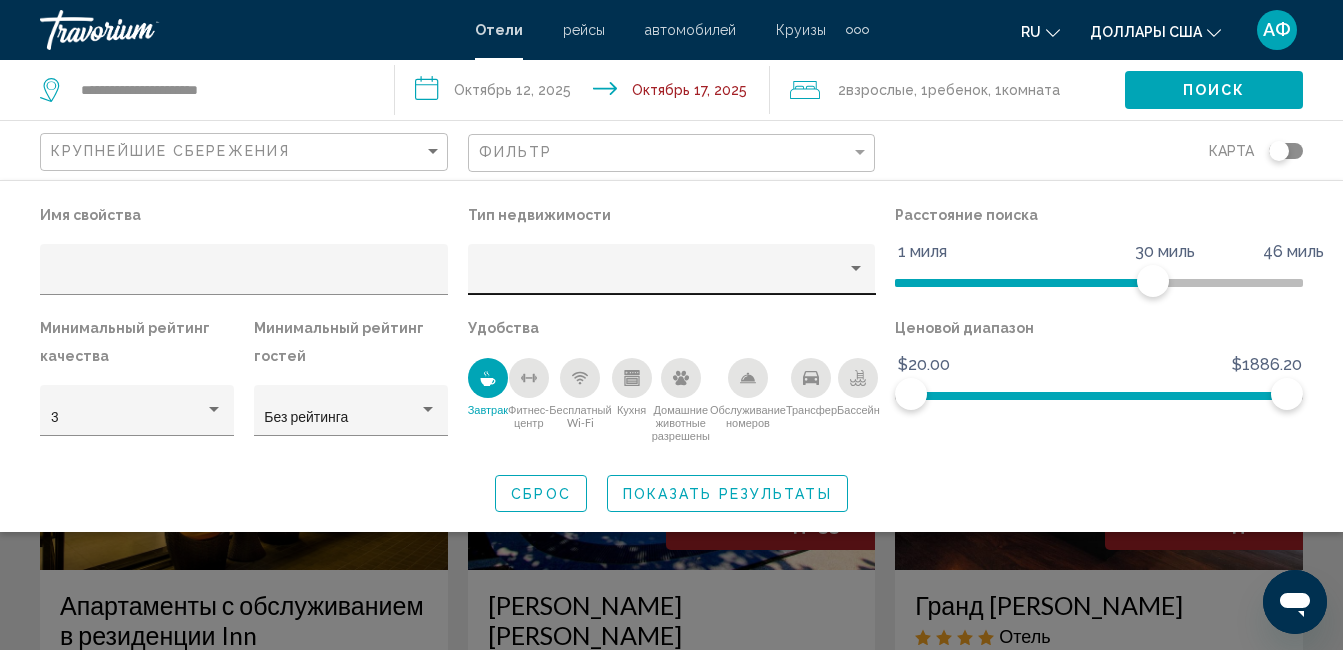 click 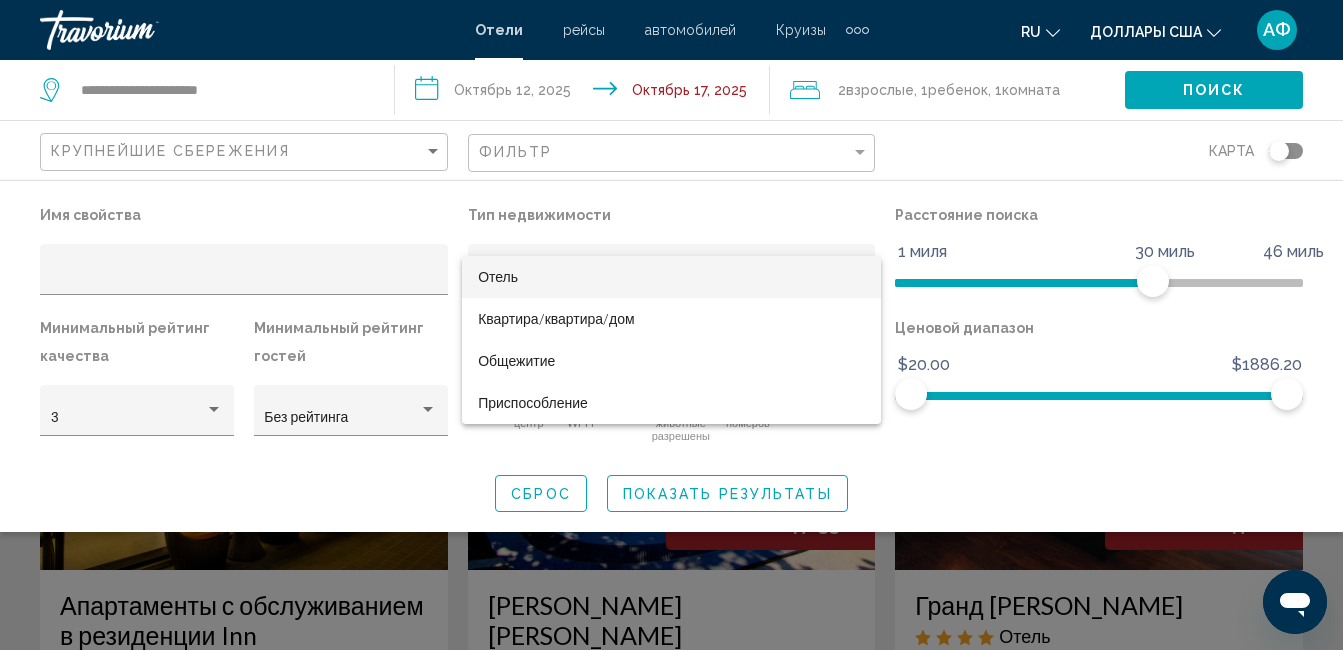 click on "Отель" at bounding box center [671, 277] 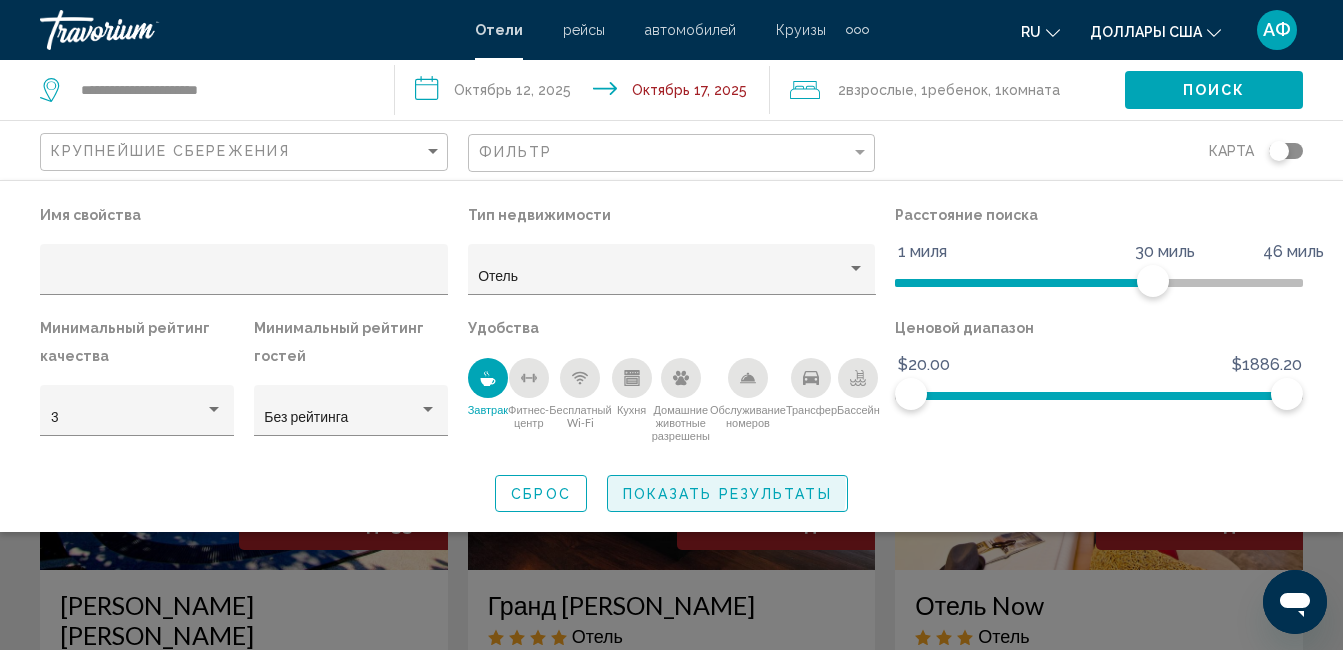 click on "Показать результаты" 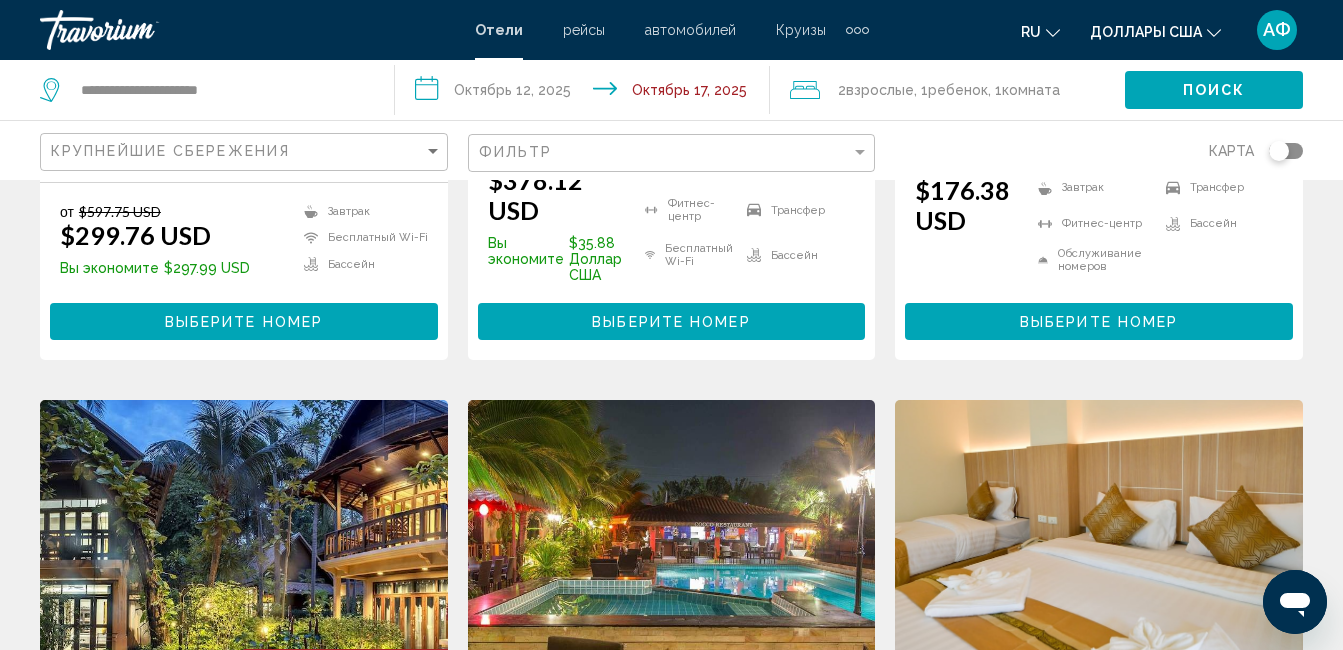 scroll, scrollTop: 1200, scrollLeft: 0, axis: vertical 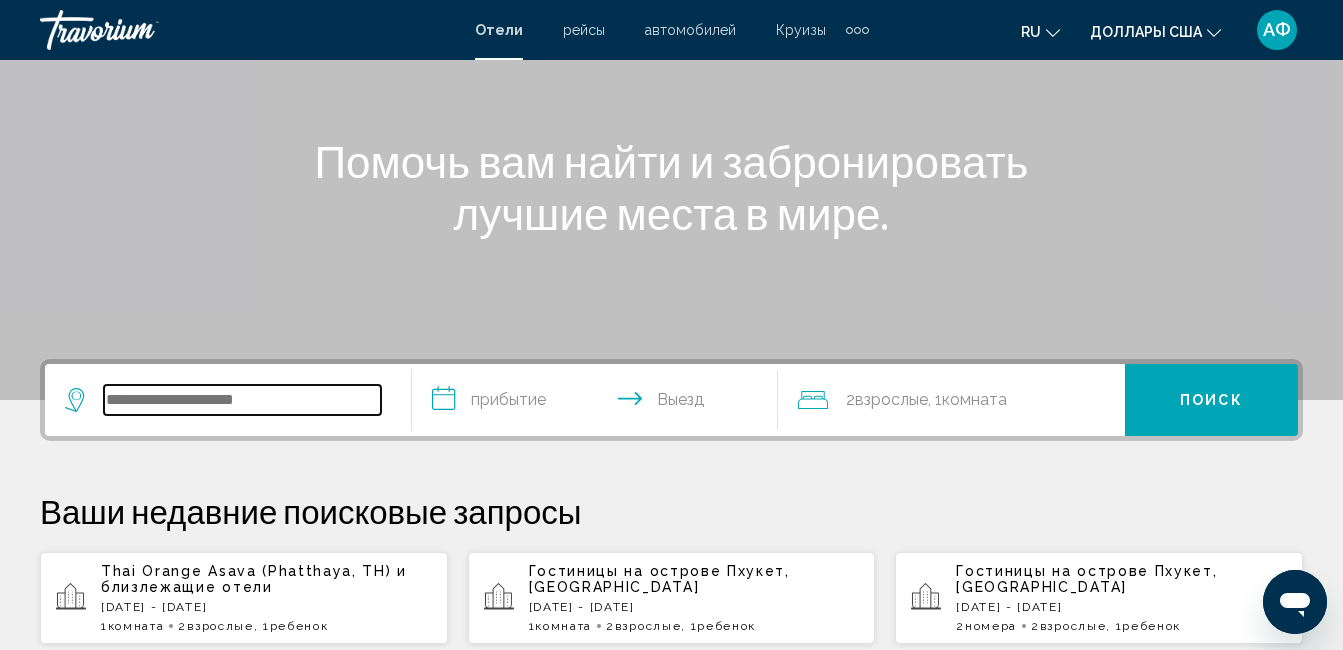 click at bounding box center (242, 400) 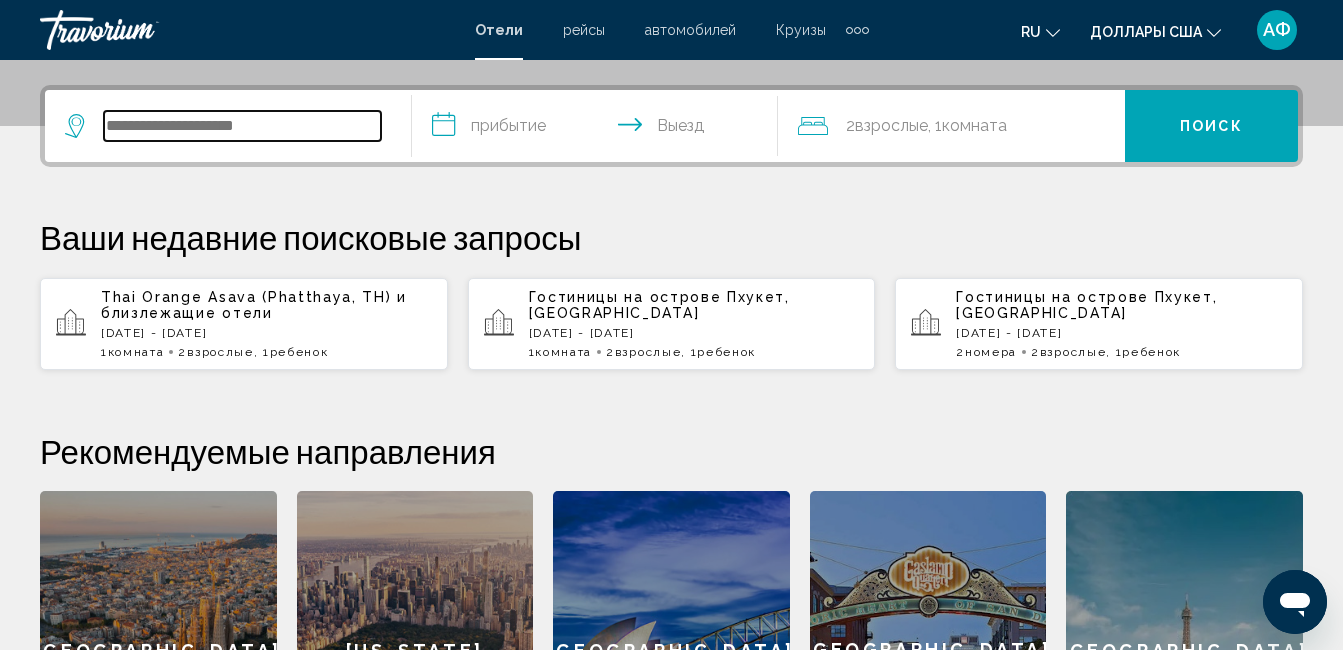 scroll, scrollTop: 494, scrollLeft: 0, axis: vertical 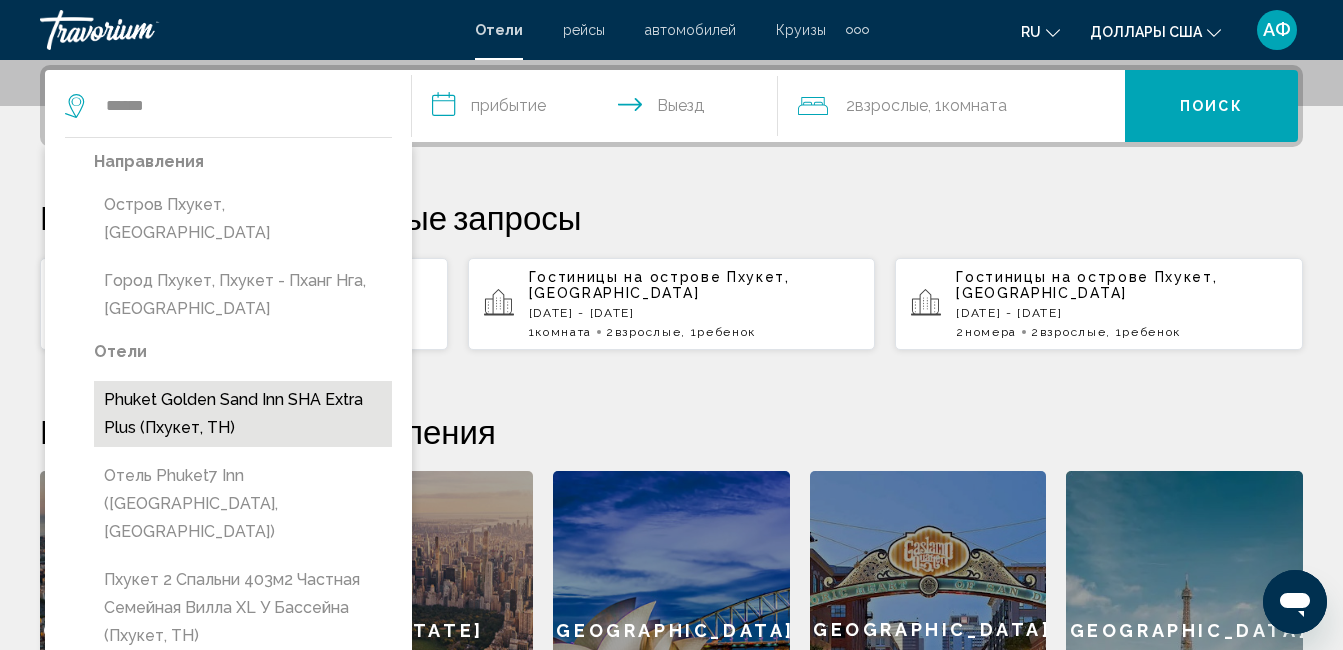 click on "Phuket Golden Sand Inn SHA Extra Plus (Пхукет, TH)" at bounding box center (243, 414) 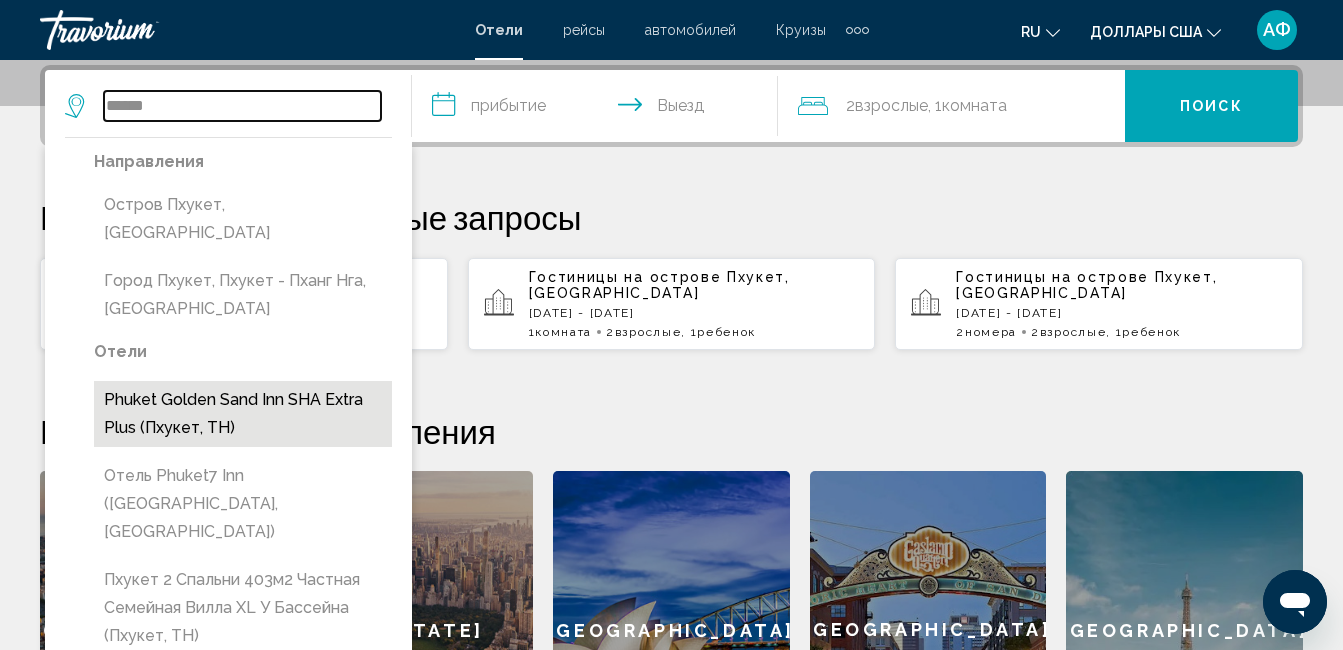 type on "**********" 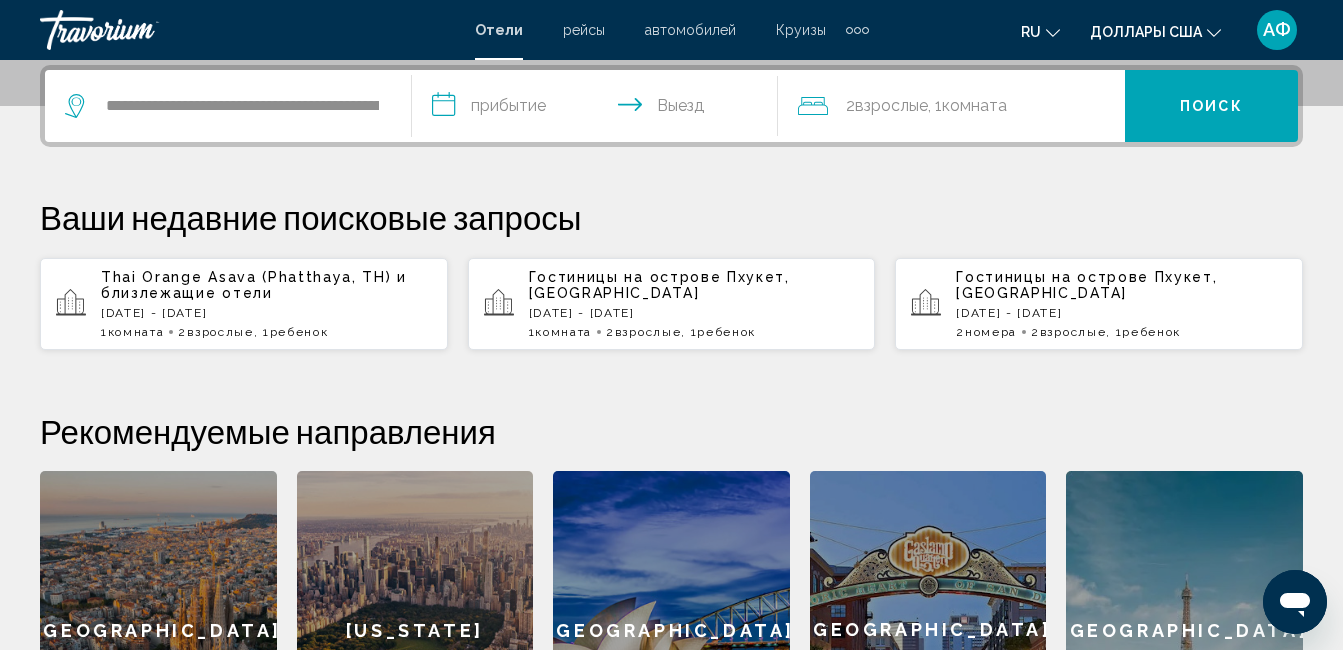 click on "**********" at bounding box center [599, 109] 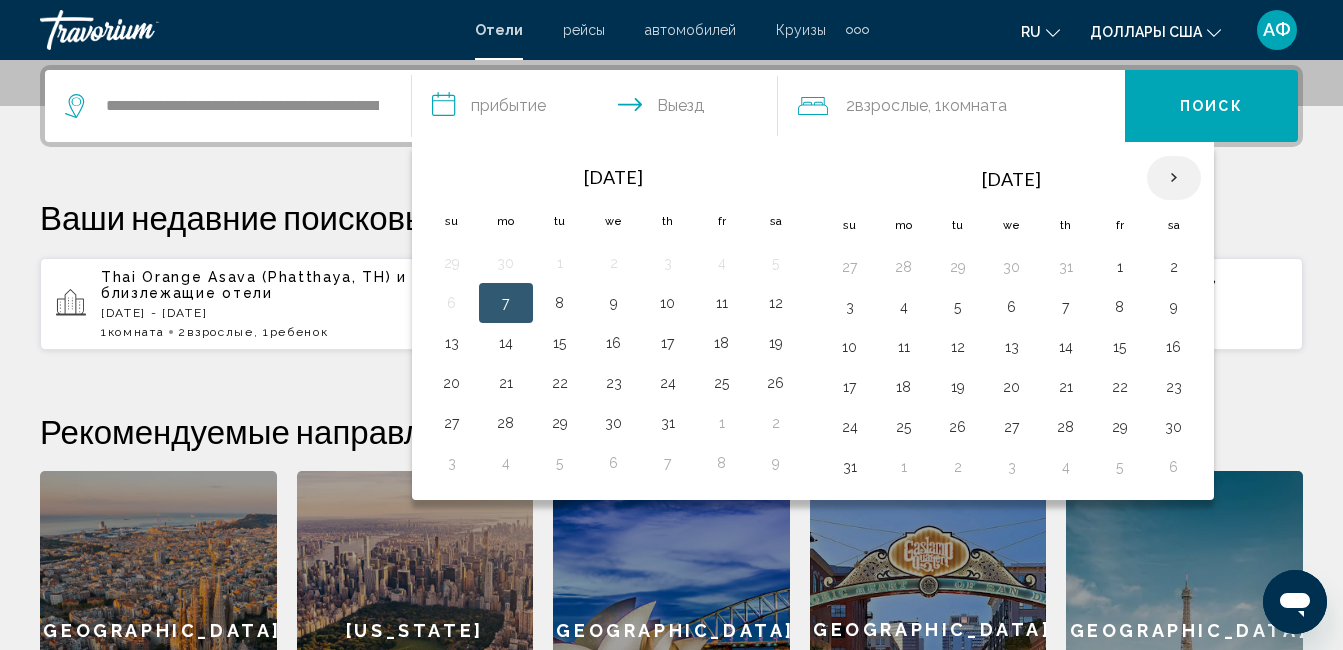 click at bounding box center [1174, 178] 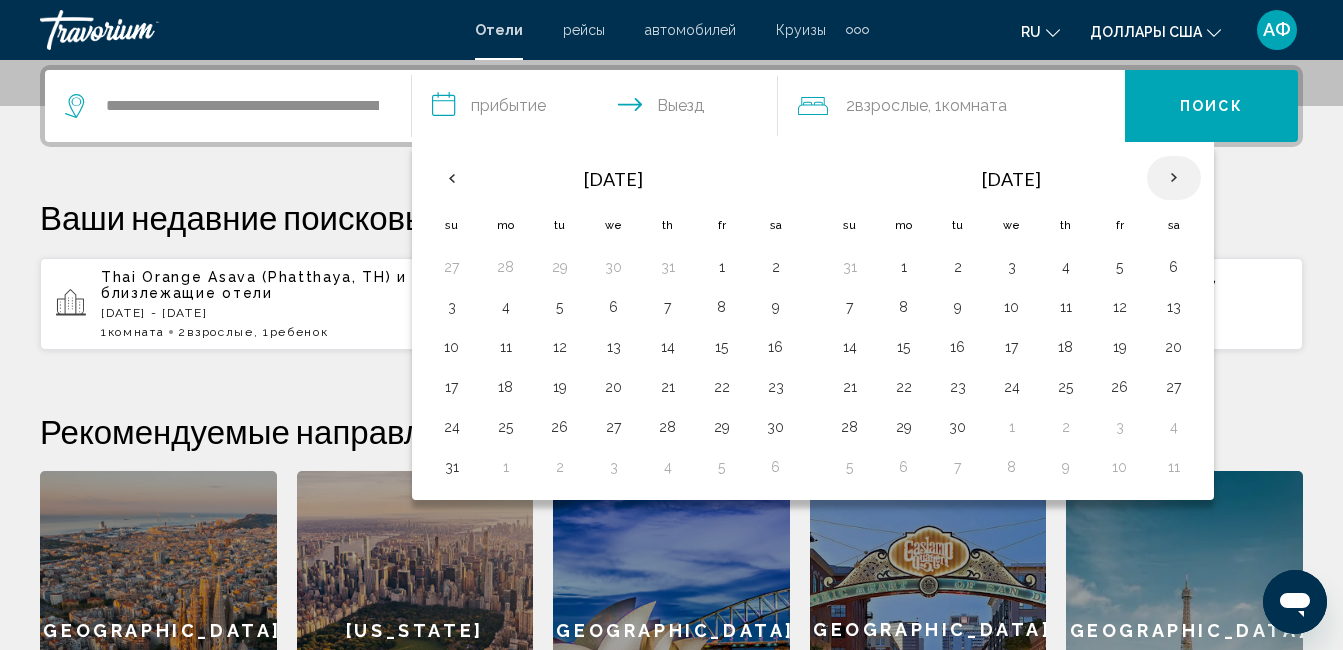 click at bounding box center (1174, 178) 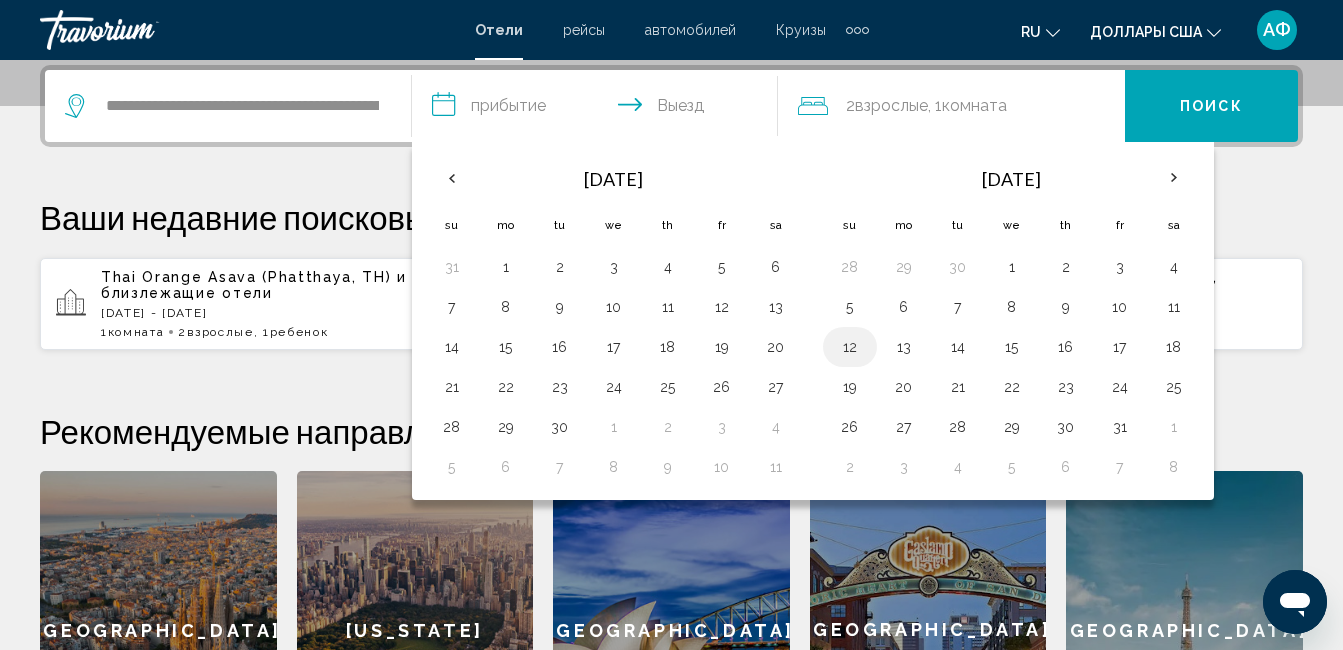 click on "12" at bounding box center (850, 347) 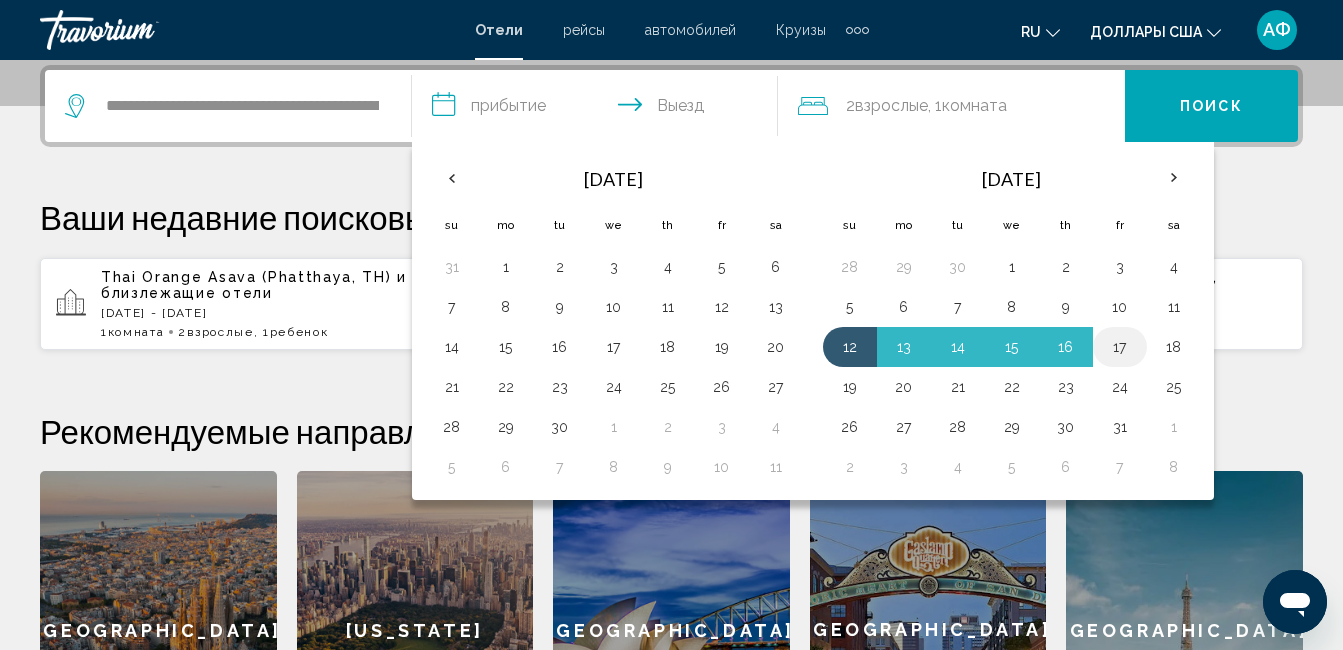 click on "17" at bounding box center (1120, 347) 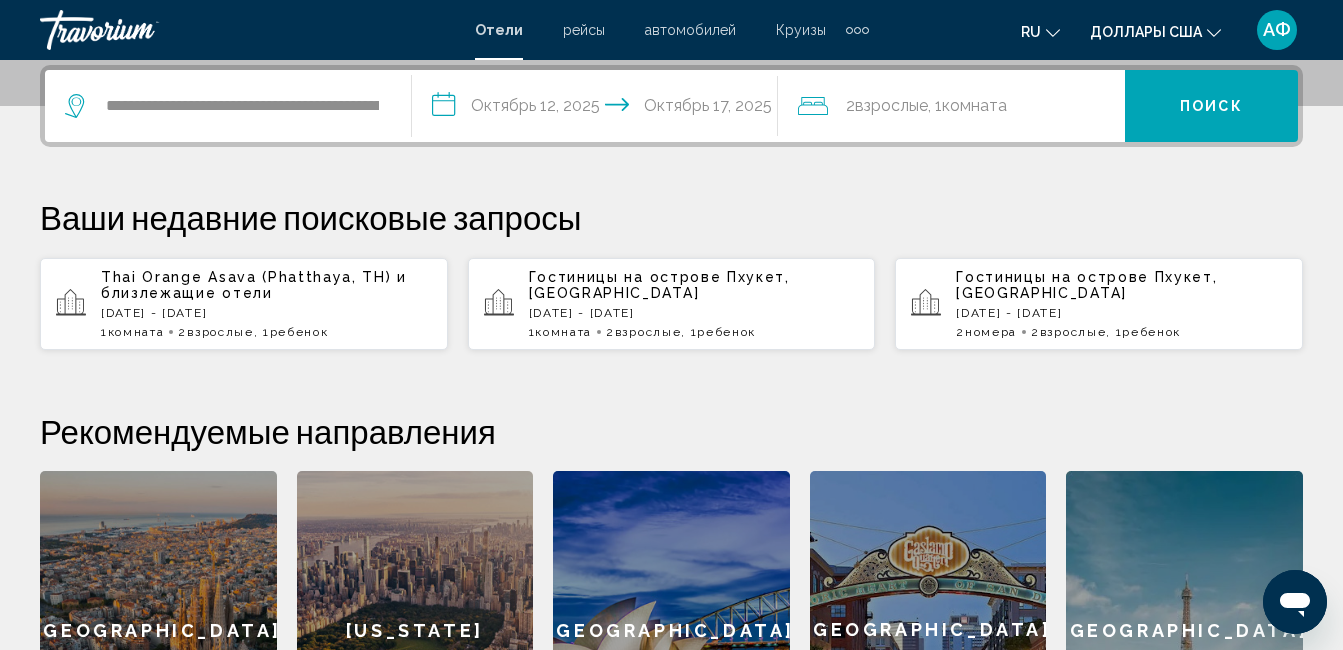 click on "2  Взрослый Взрослые , 1  Комната номера" 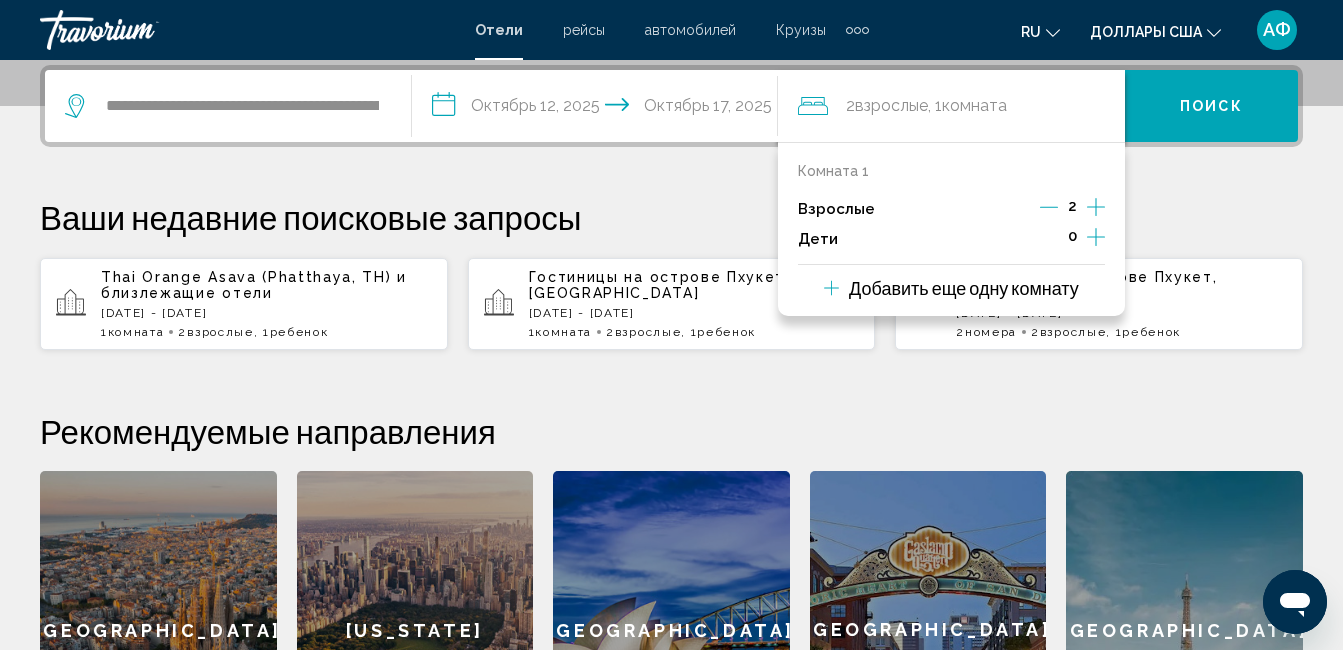 click 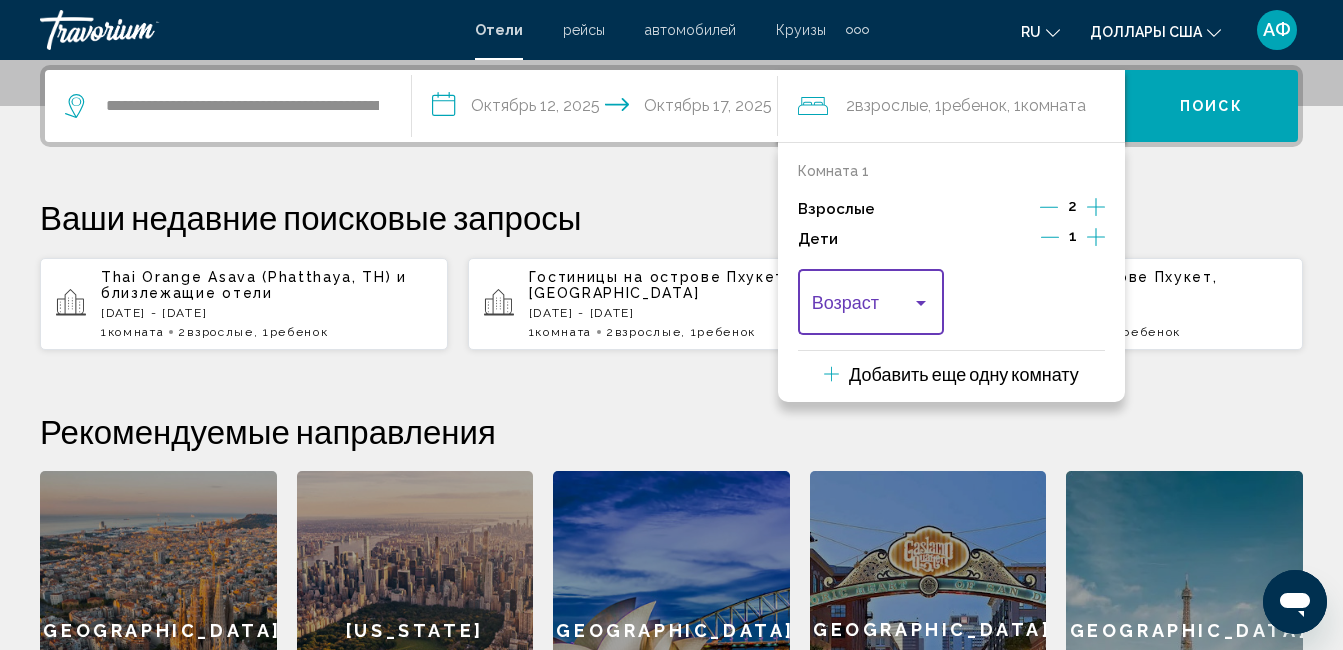 click at bounding box center (921, 303) 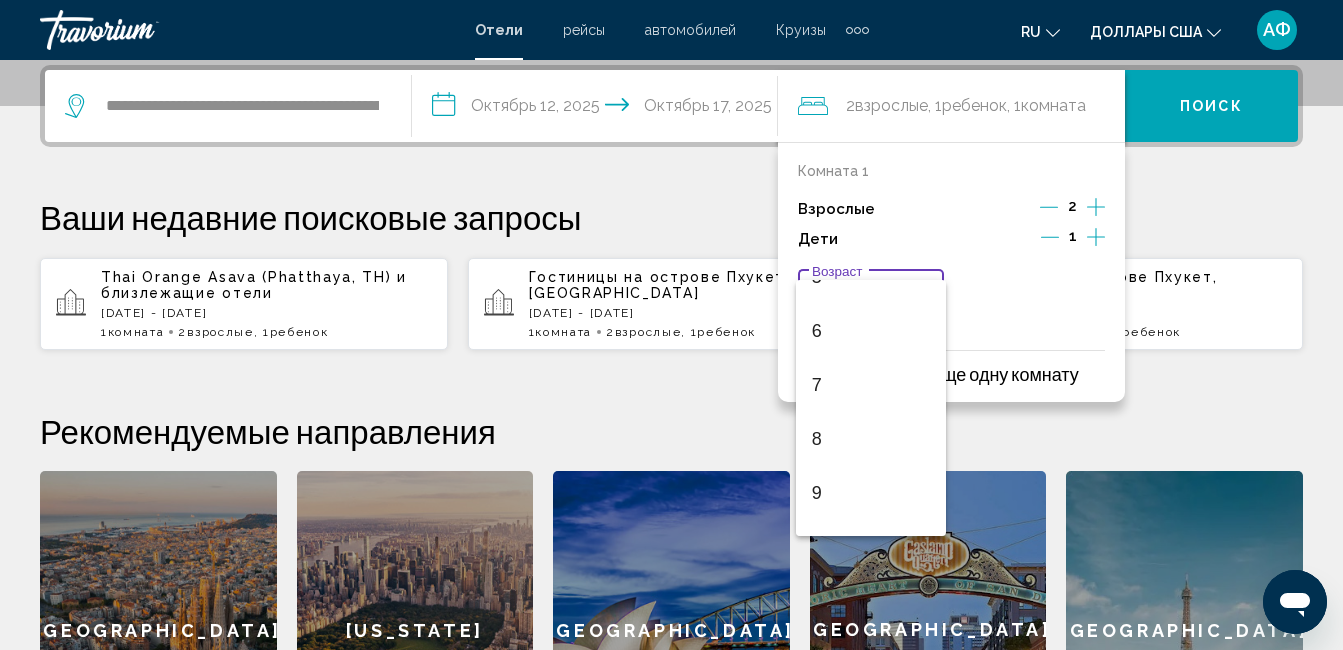 scroll, scrollTop: 400, scrollLeft: 0, axis: vertical 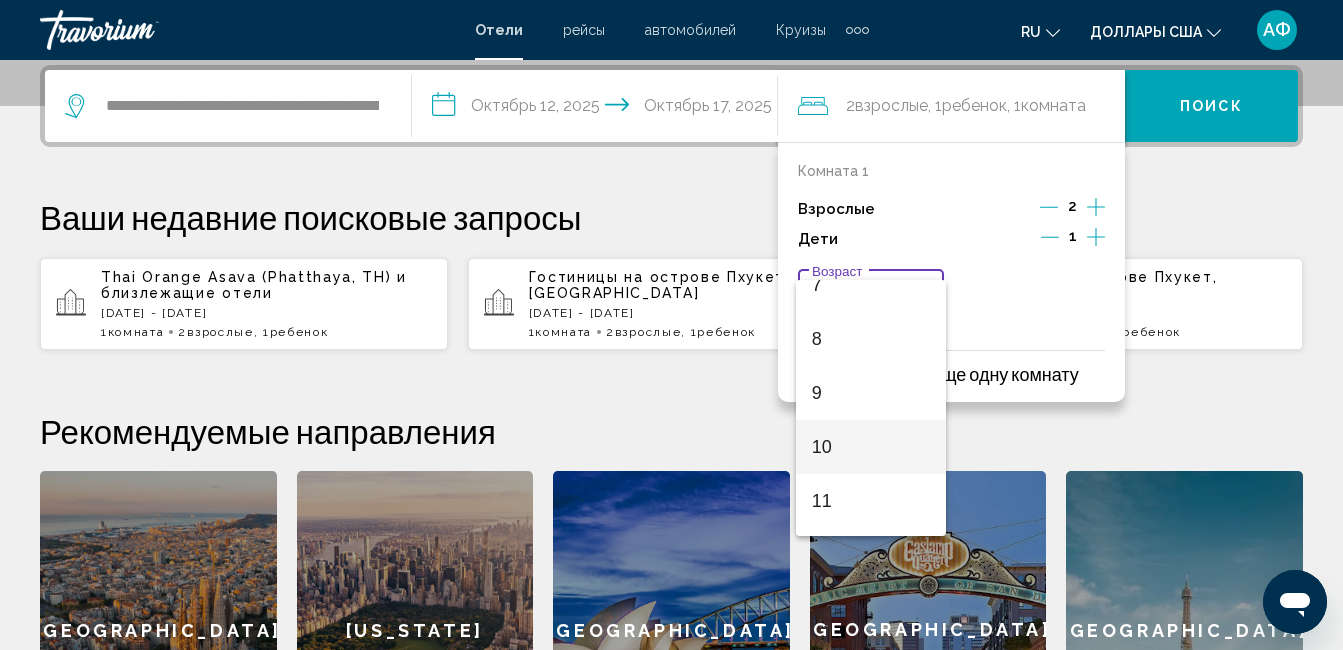 click on "10" at bounding box center [871, 447] 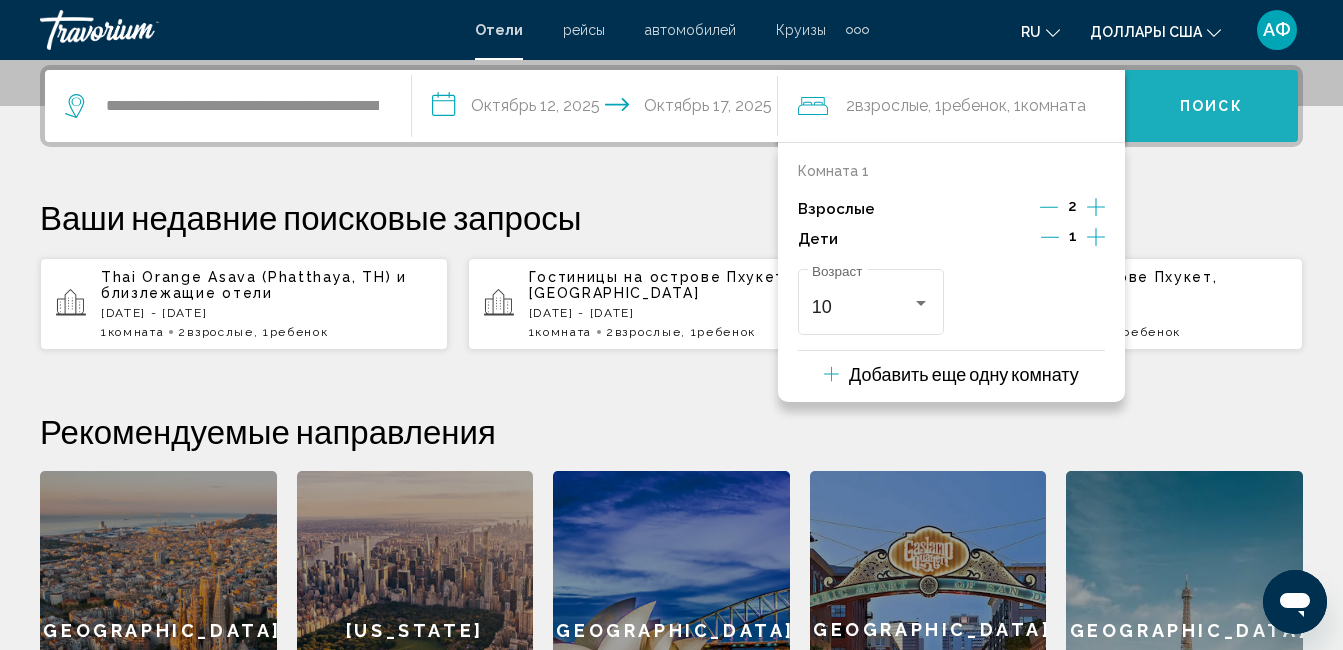 click on "Поиск" at bounding box center [1211, 107] 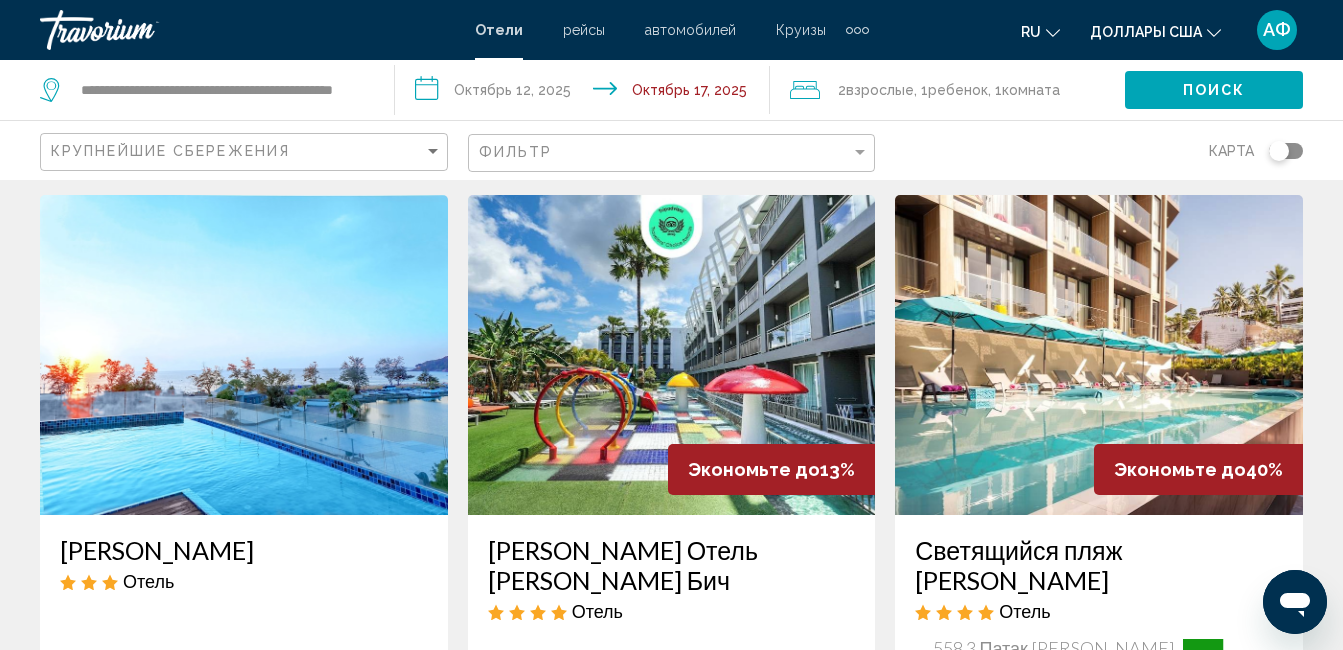 scroll, scrollTop: 100, scrollLeft: 0, axis: vertical 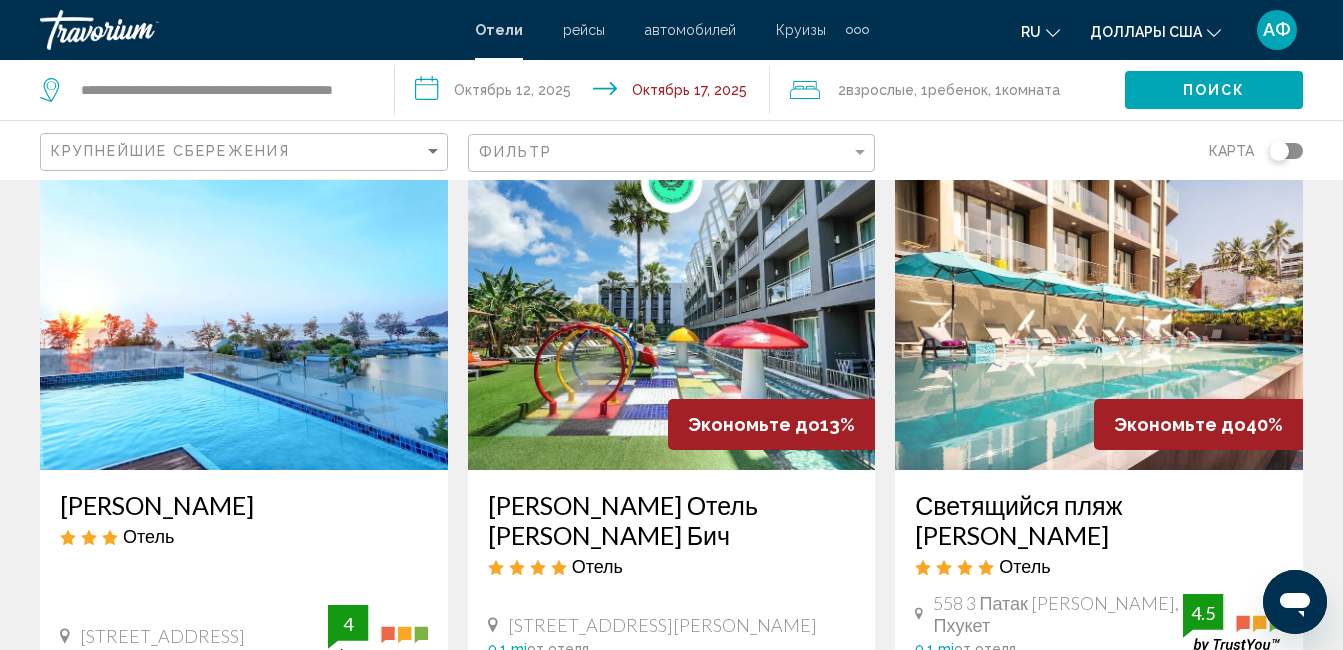 click at bounding box center [672, 310] 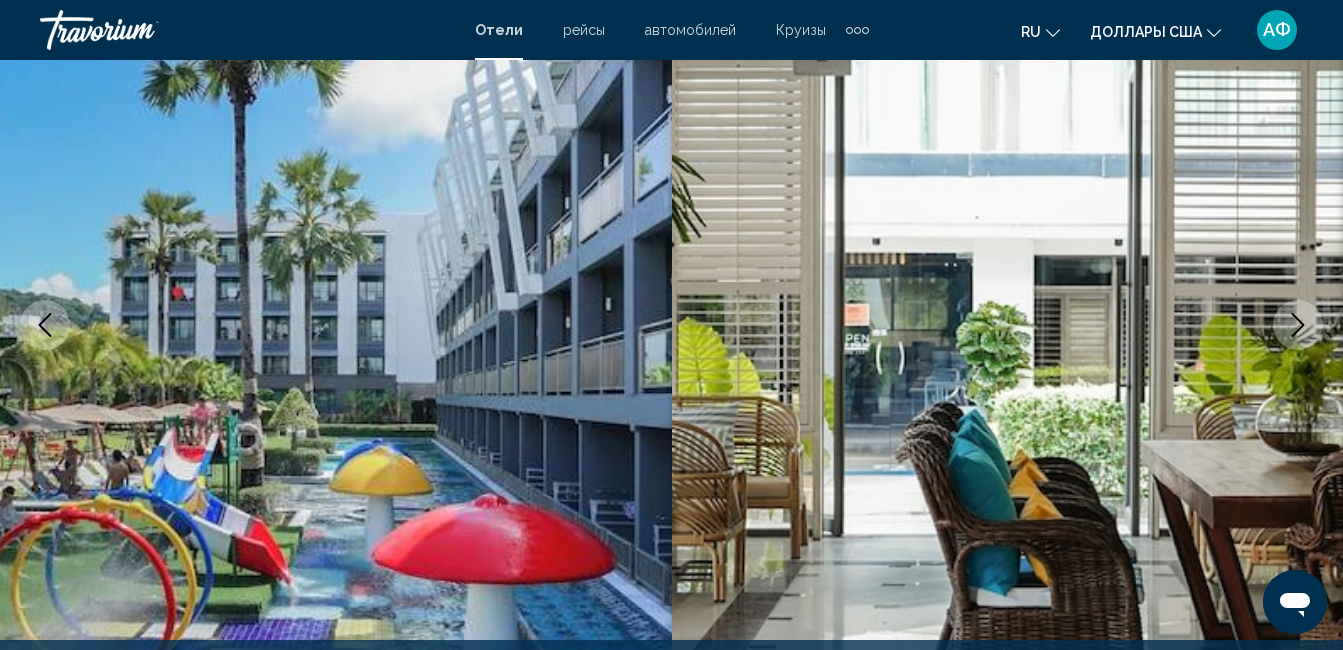 scroll, scrollTop: 310, scrollLeft: 0, axis: vertical 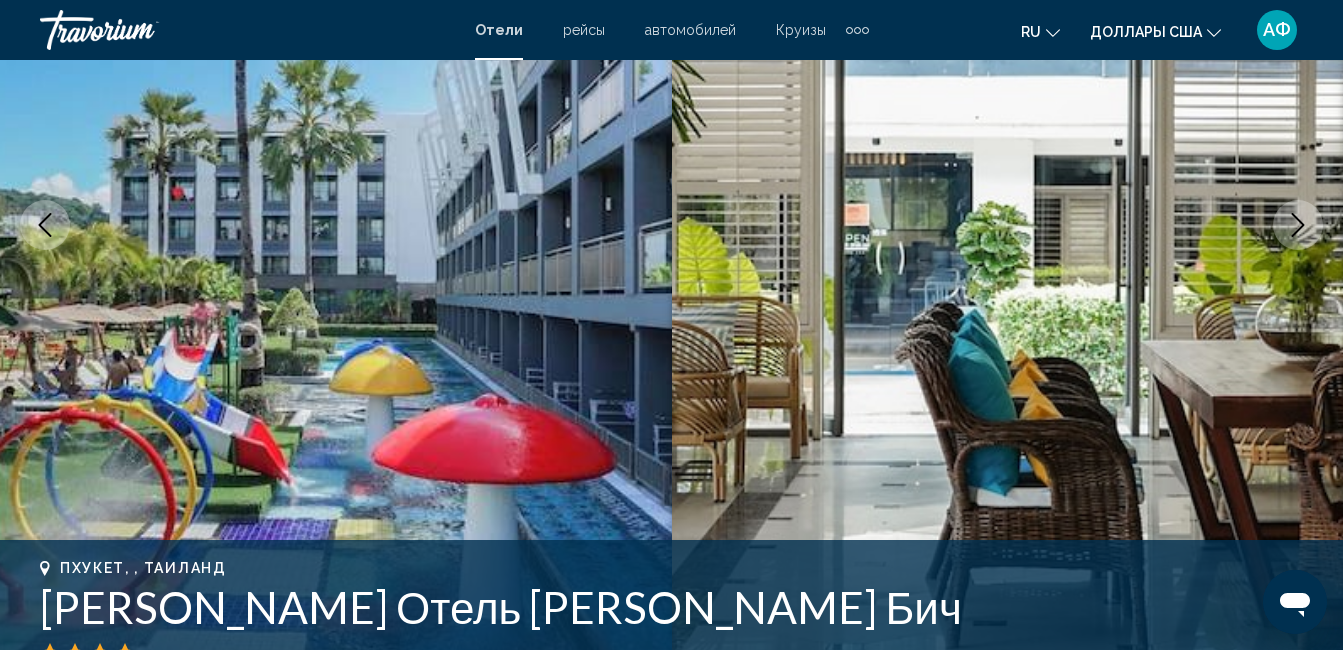 click 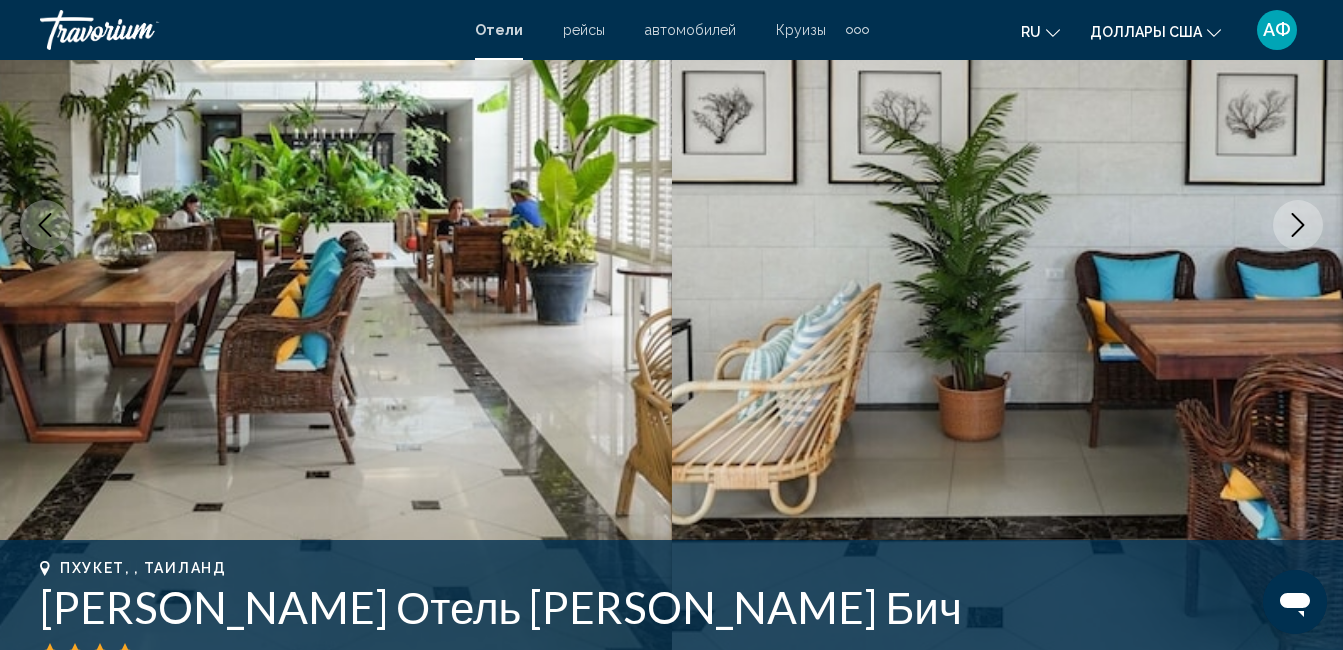 click 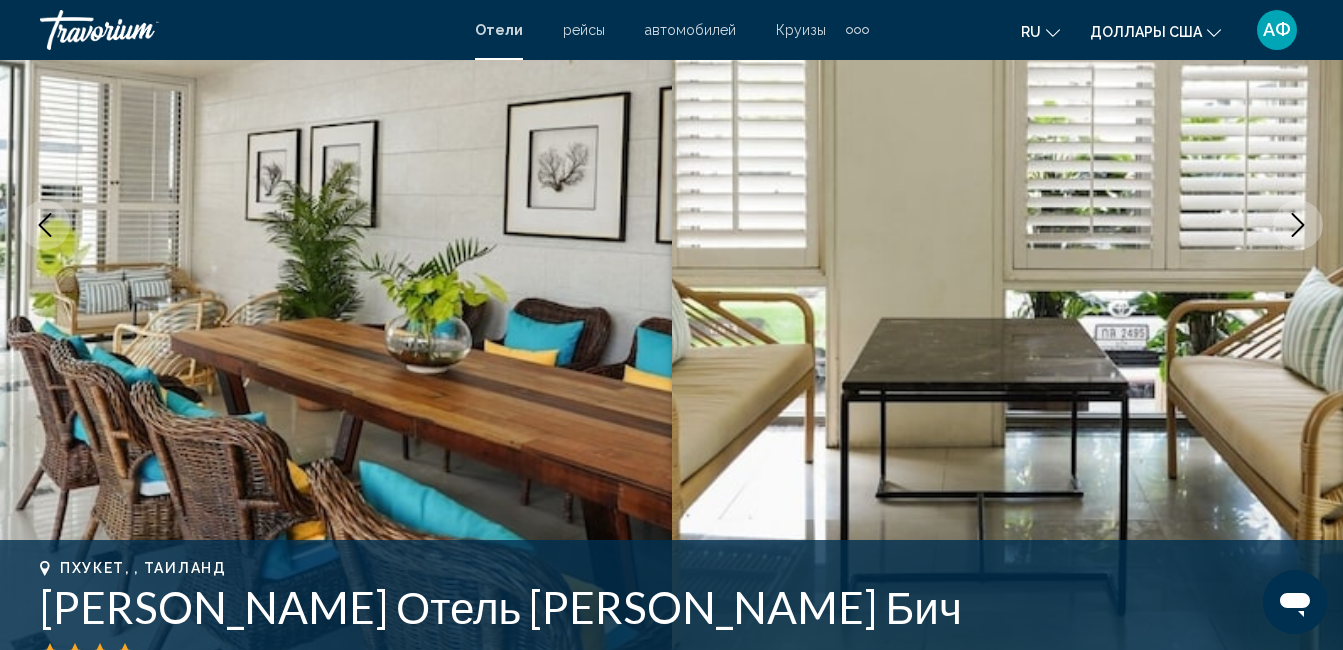click 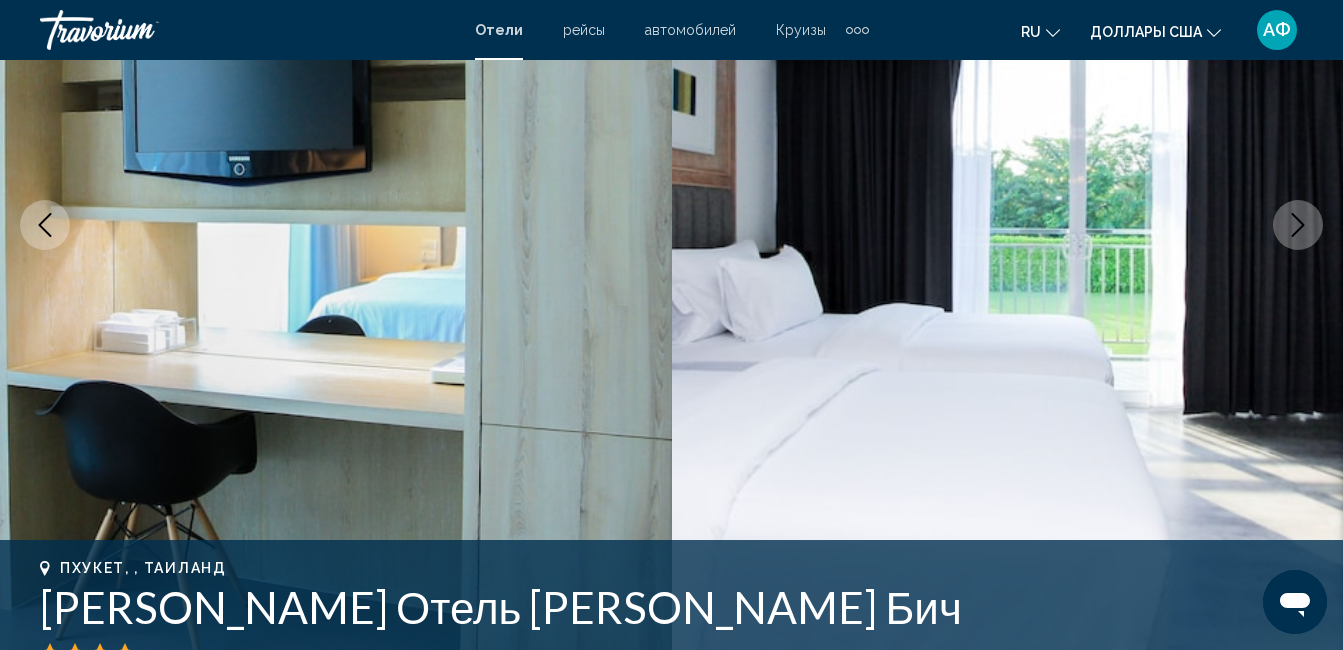 click 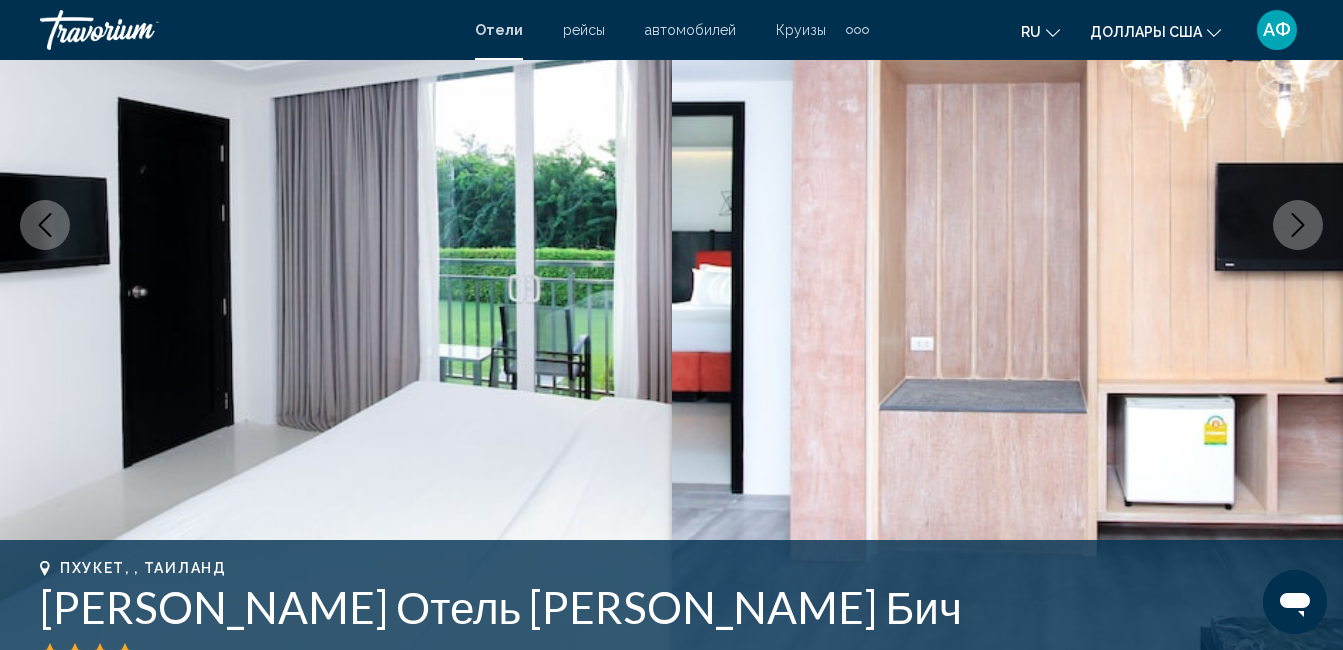 click 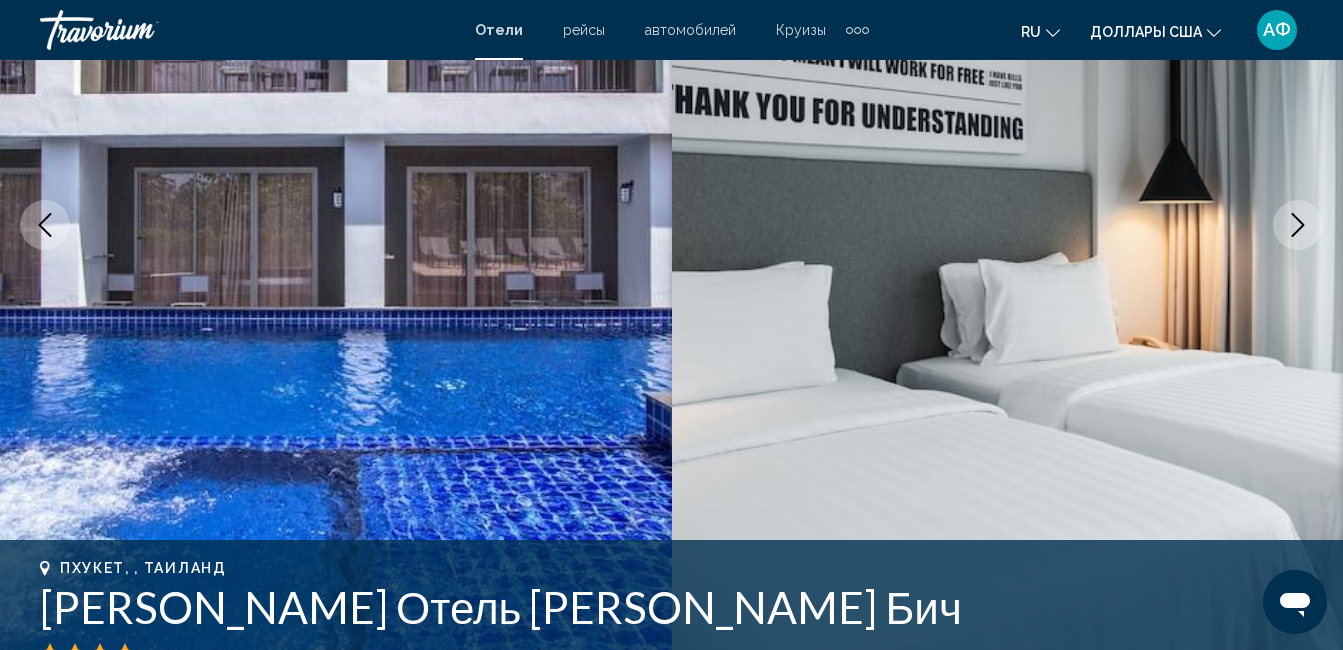 click 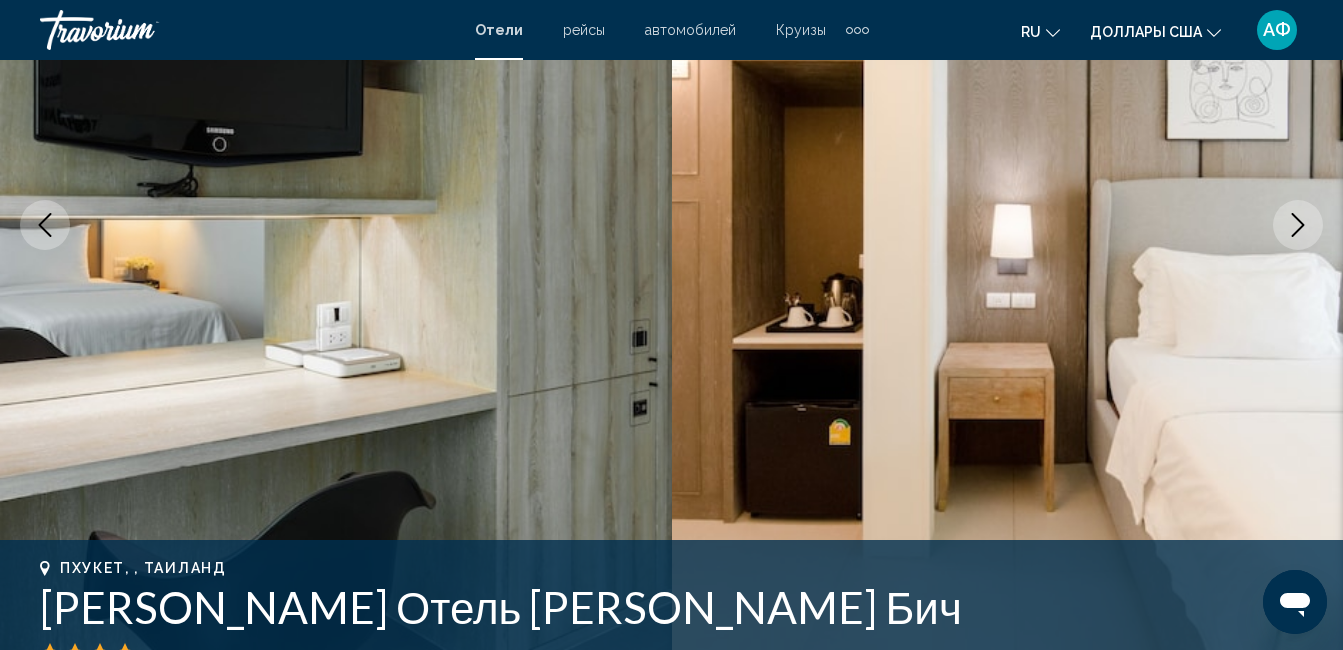 click 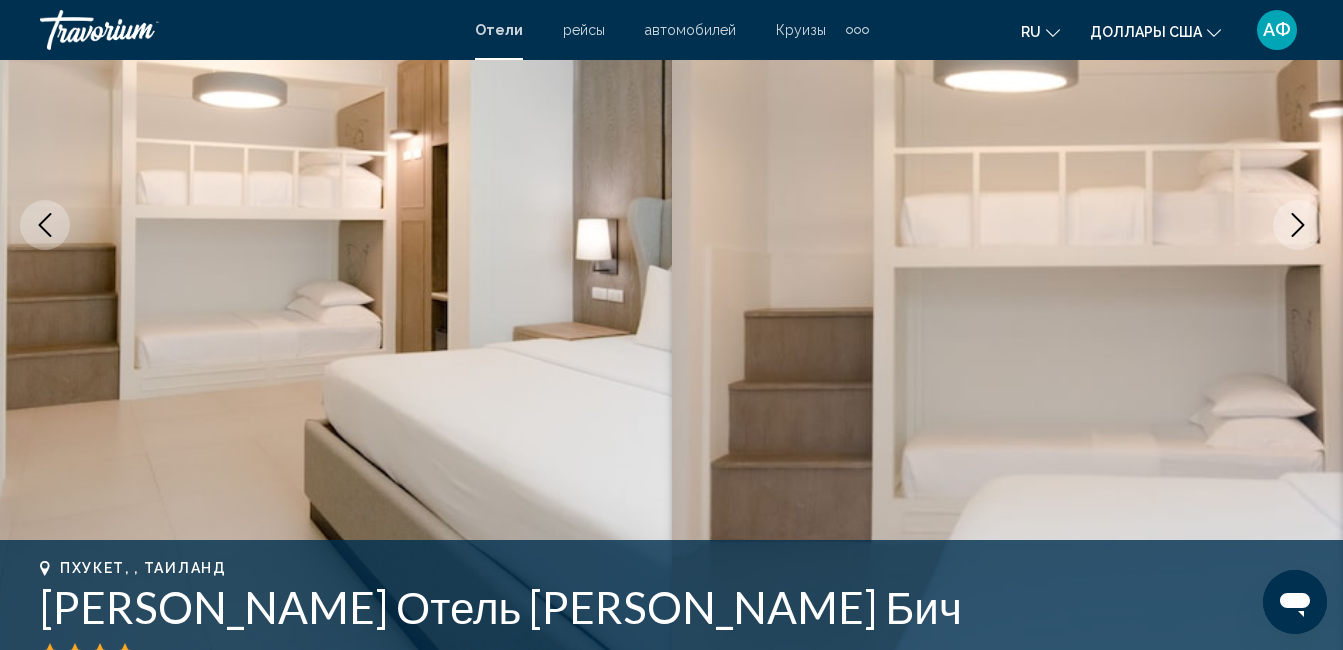 click 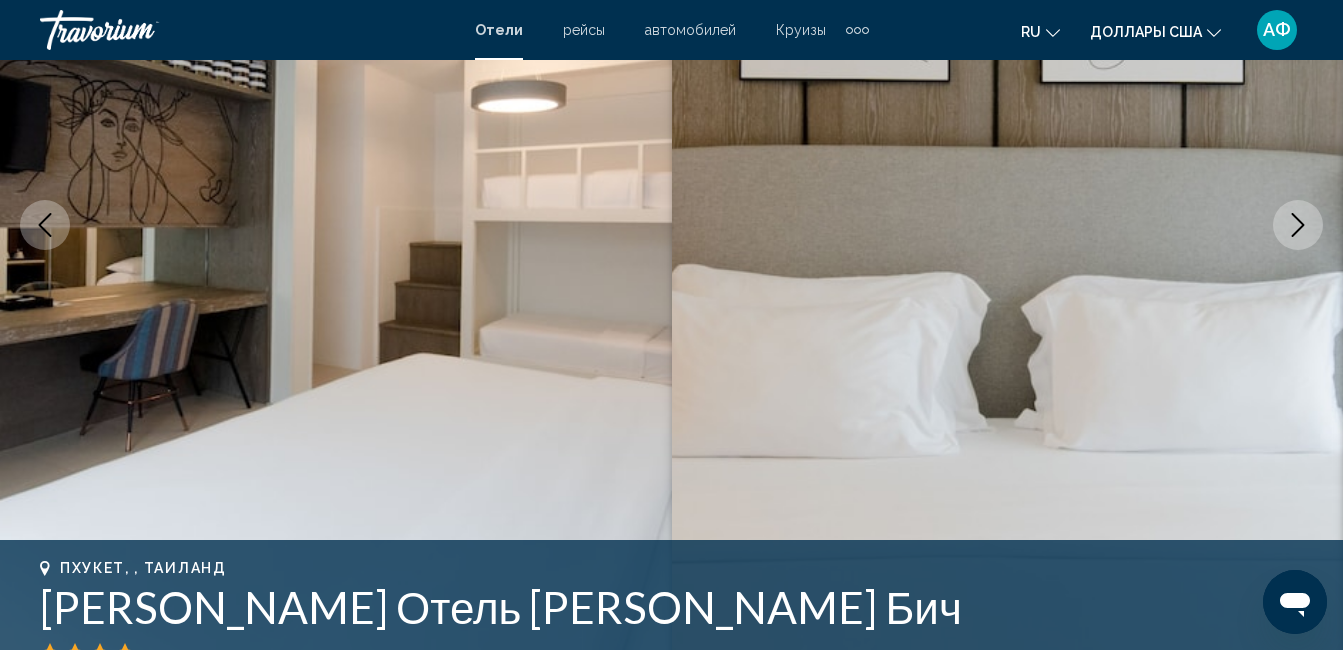 click 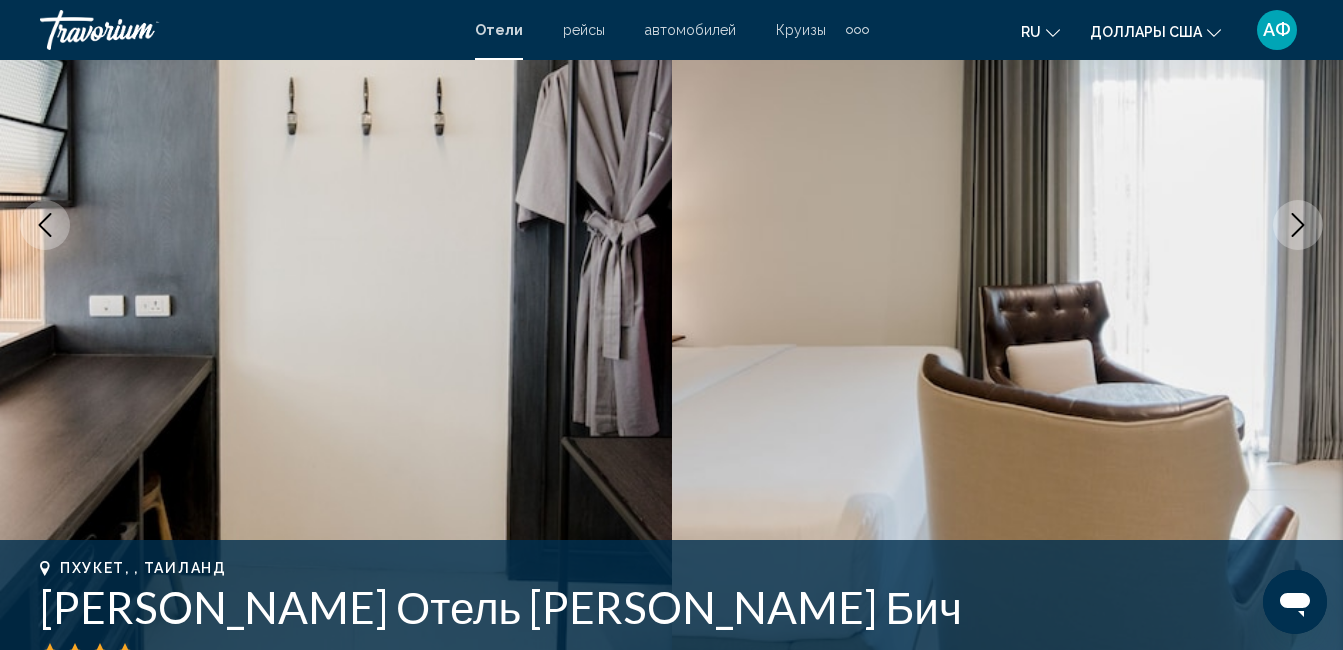click 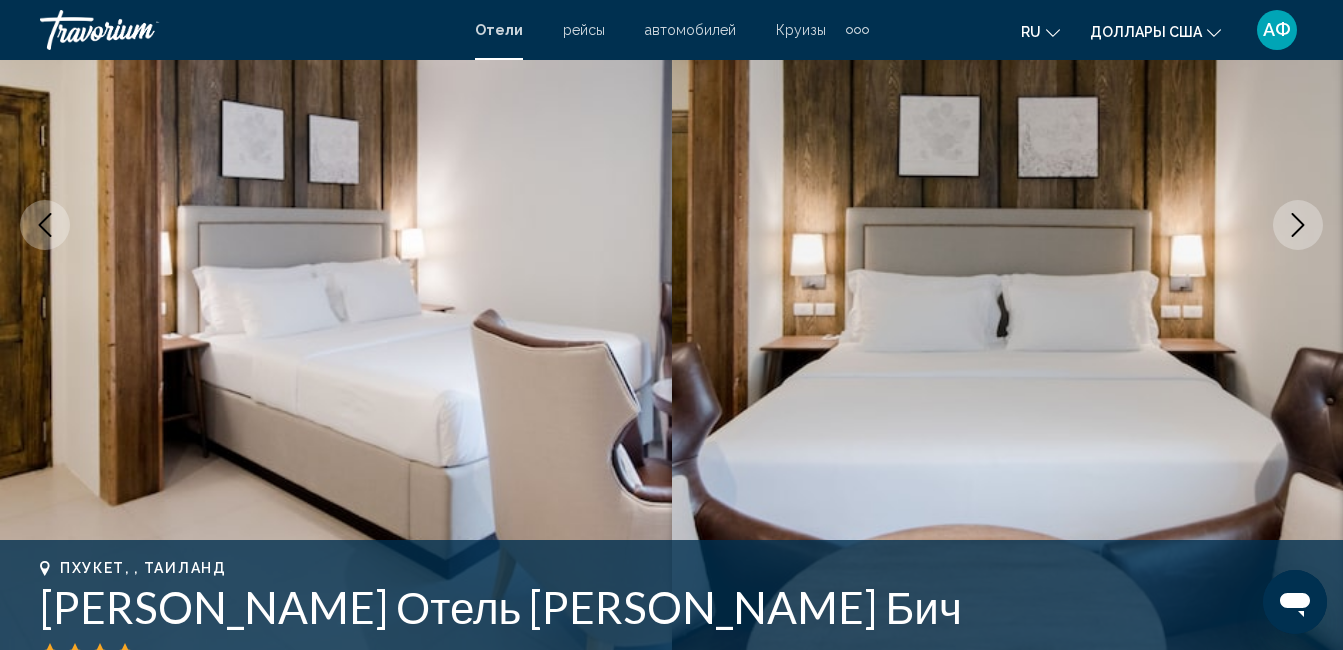 click 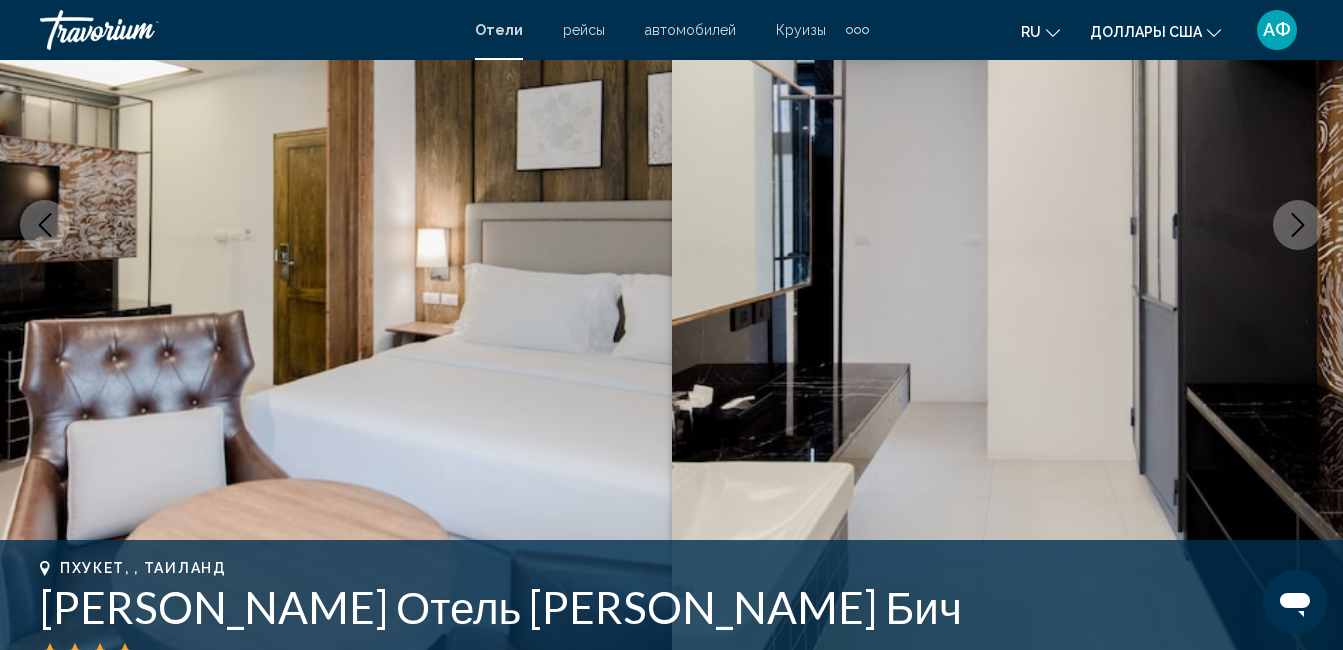 click 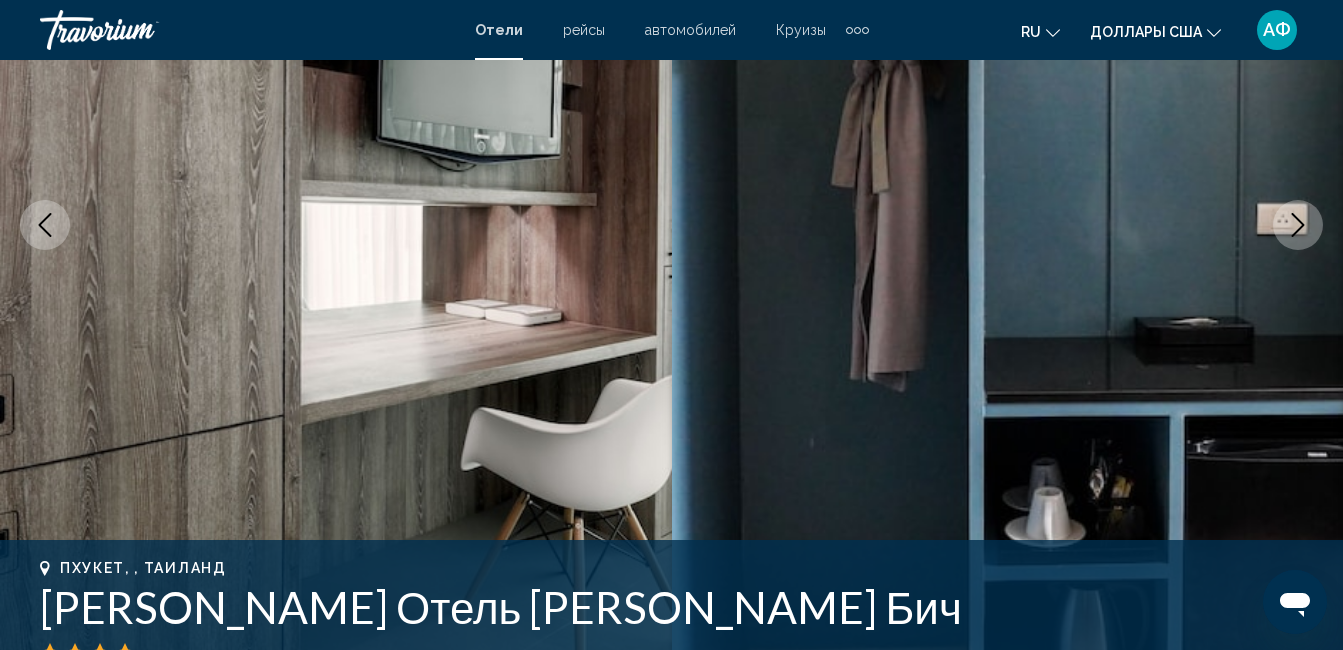 click 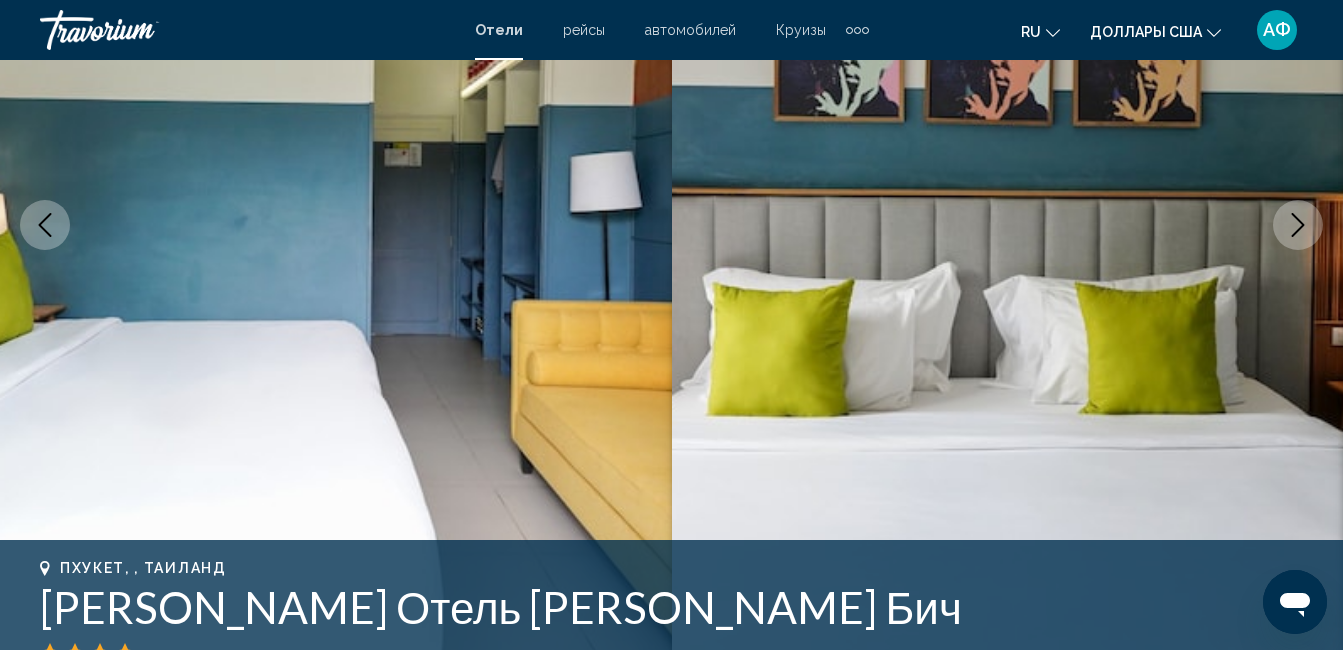 click 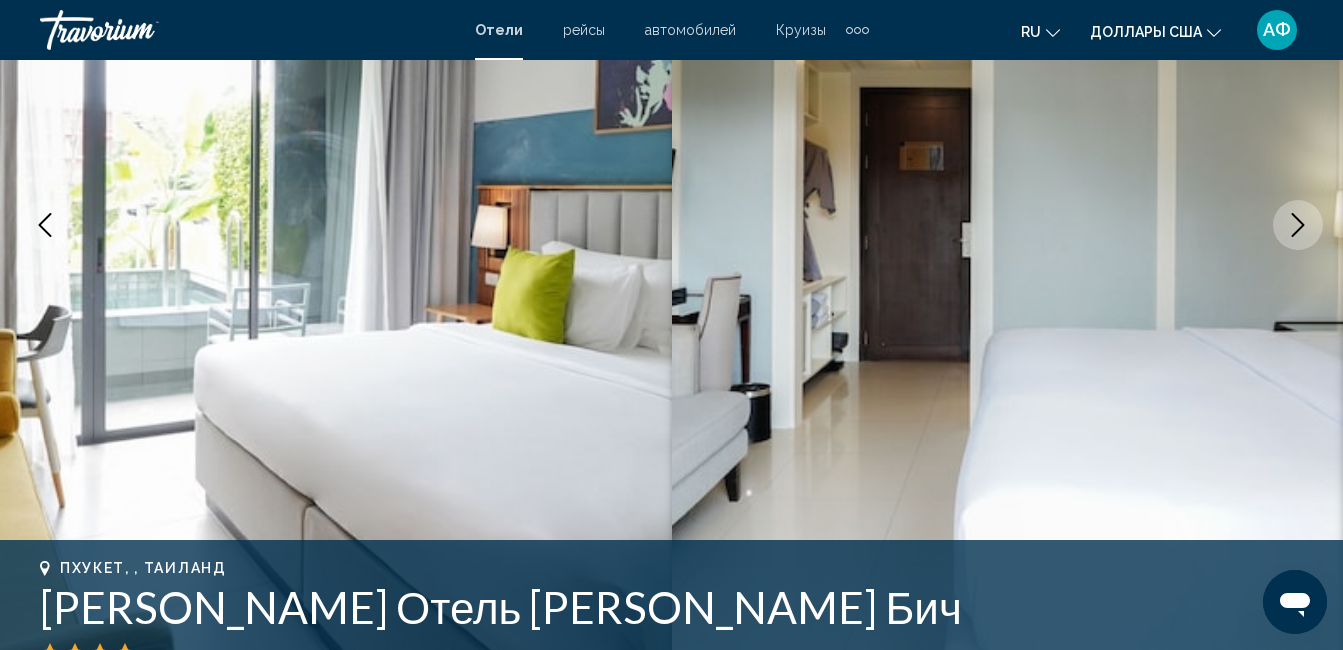 click 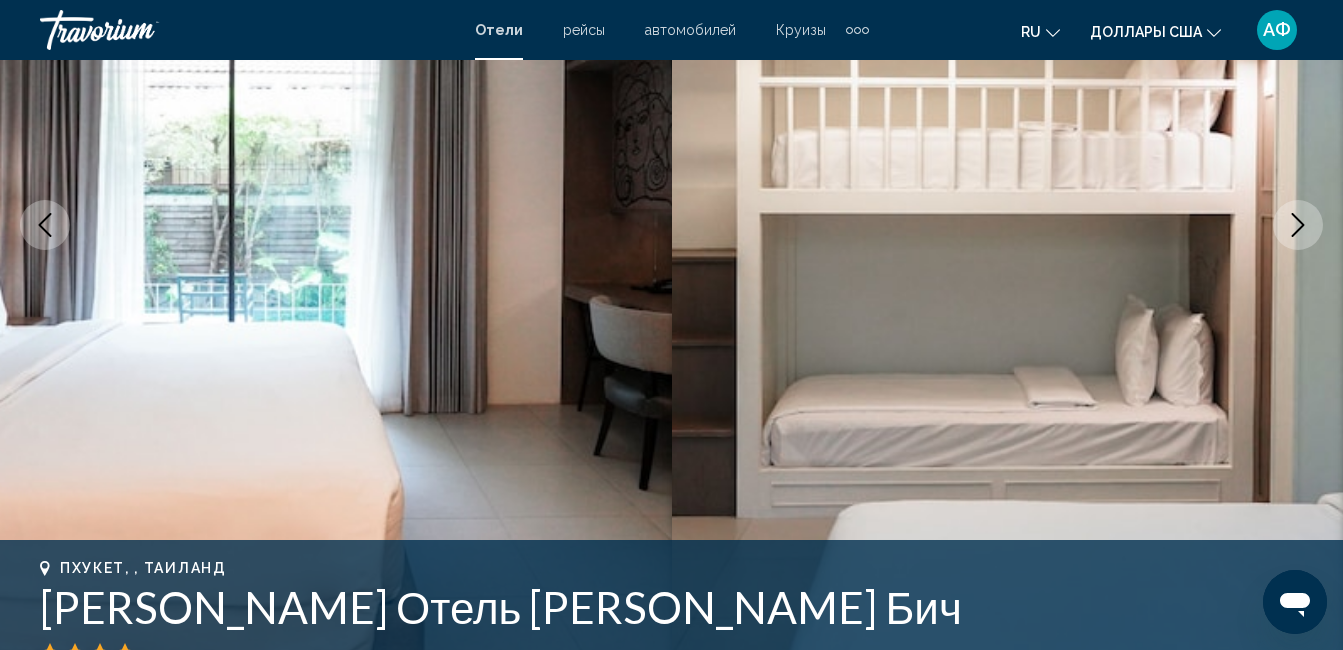click 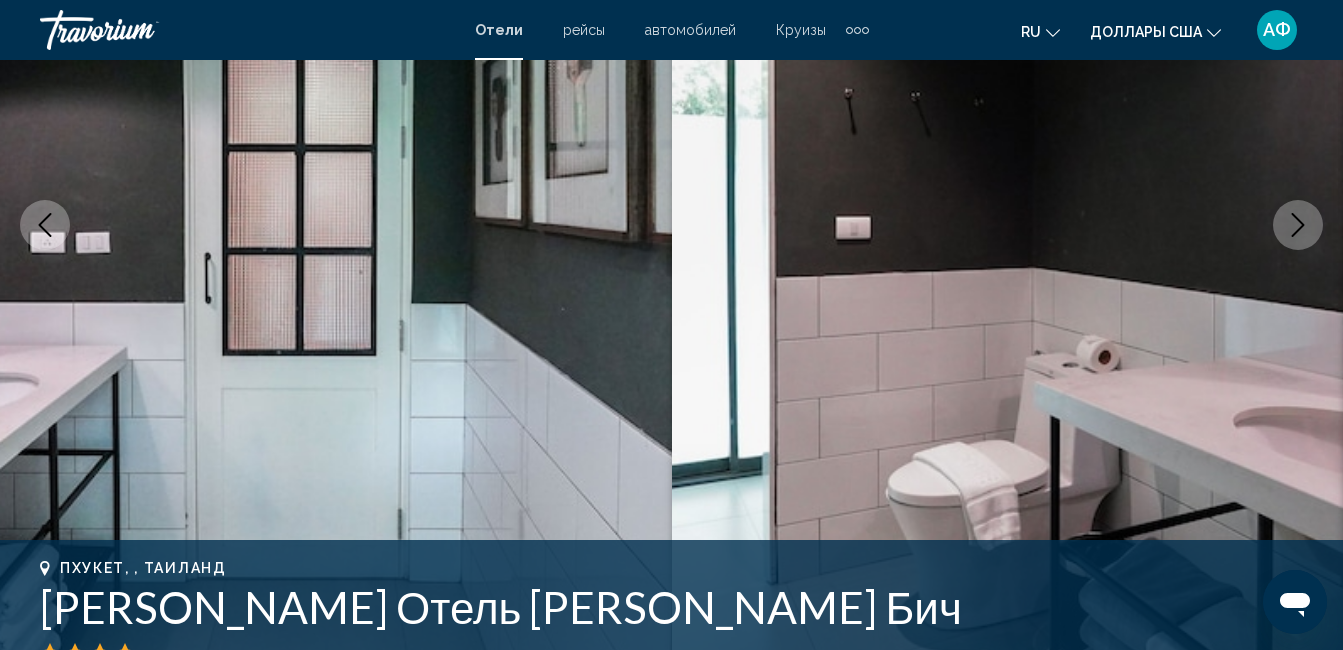 click 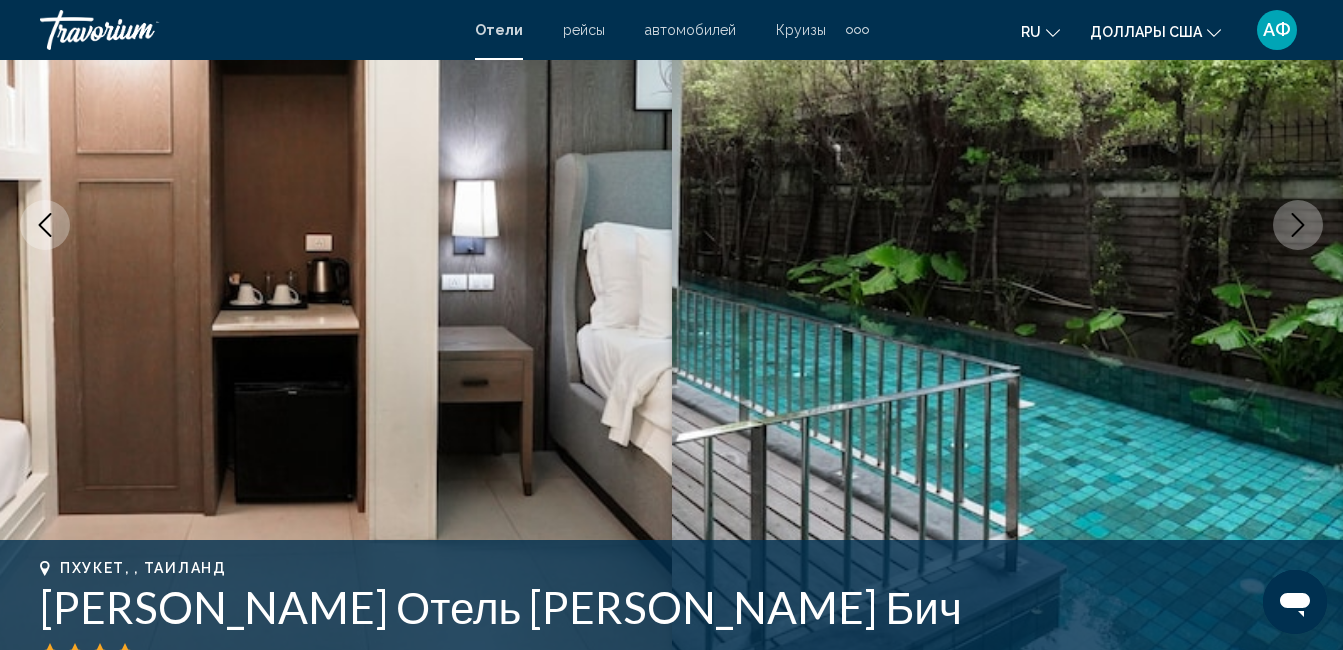 click 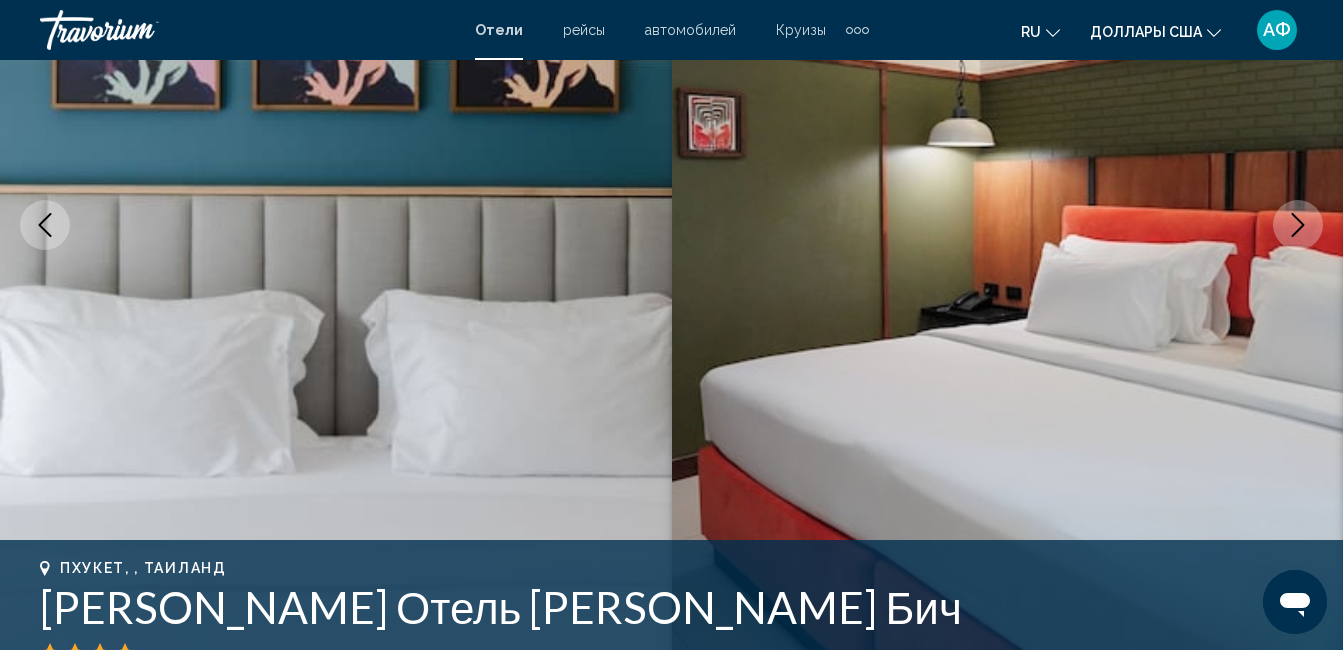 click 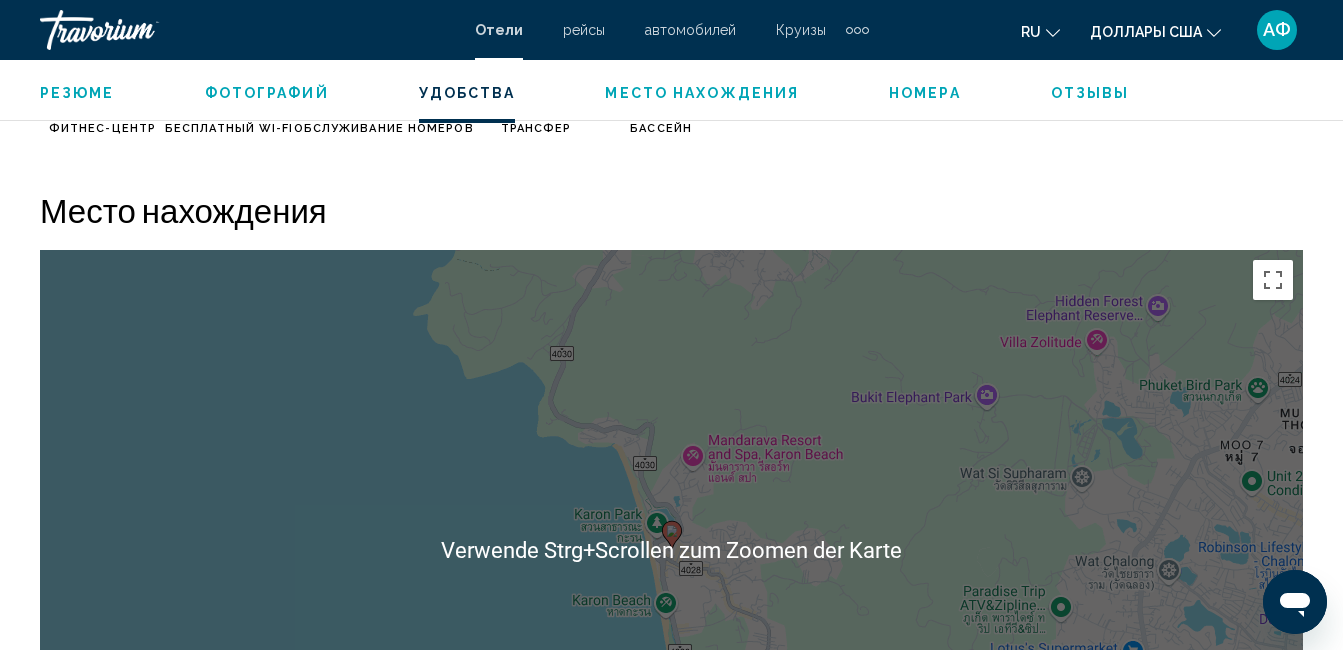 scroll, scrollTop: 2110, scrollLeft: 0, axis: vertical 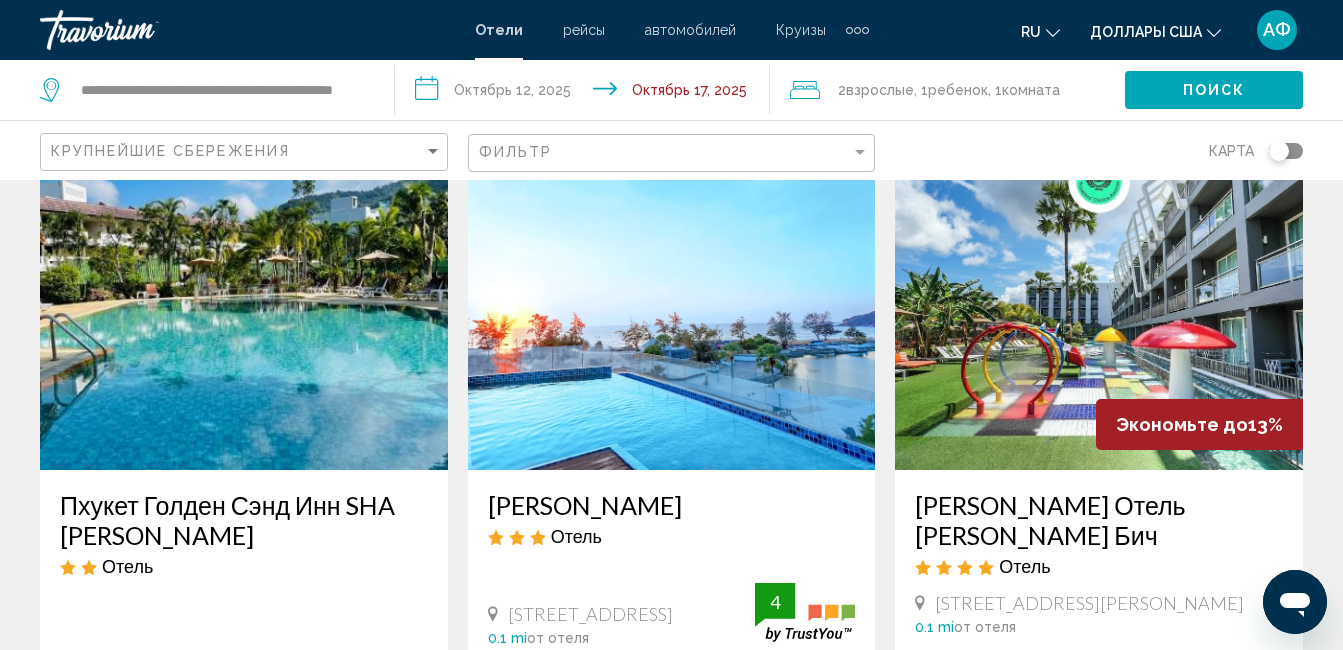 click at bounding box center (244, 310) 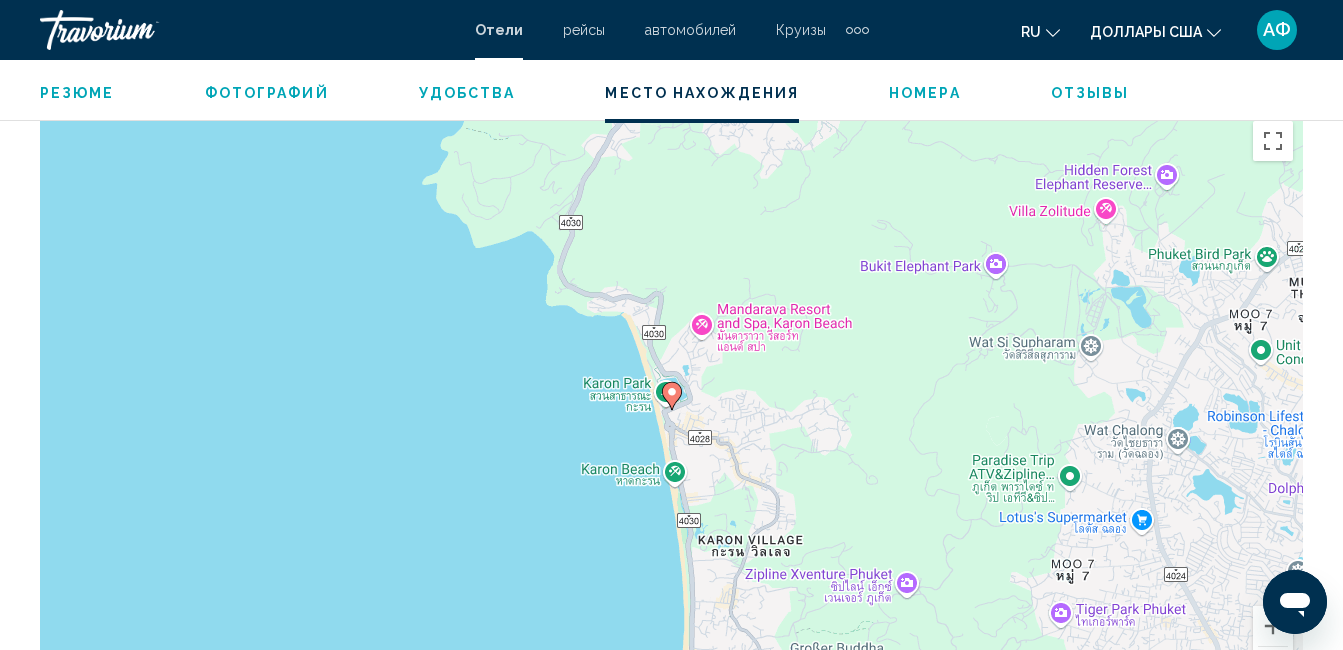 scroll, scrollTop: 2210, scrollLeft: 0, axis: vertical 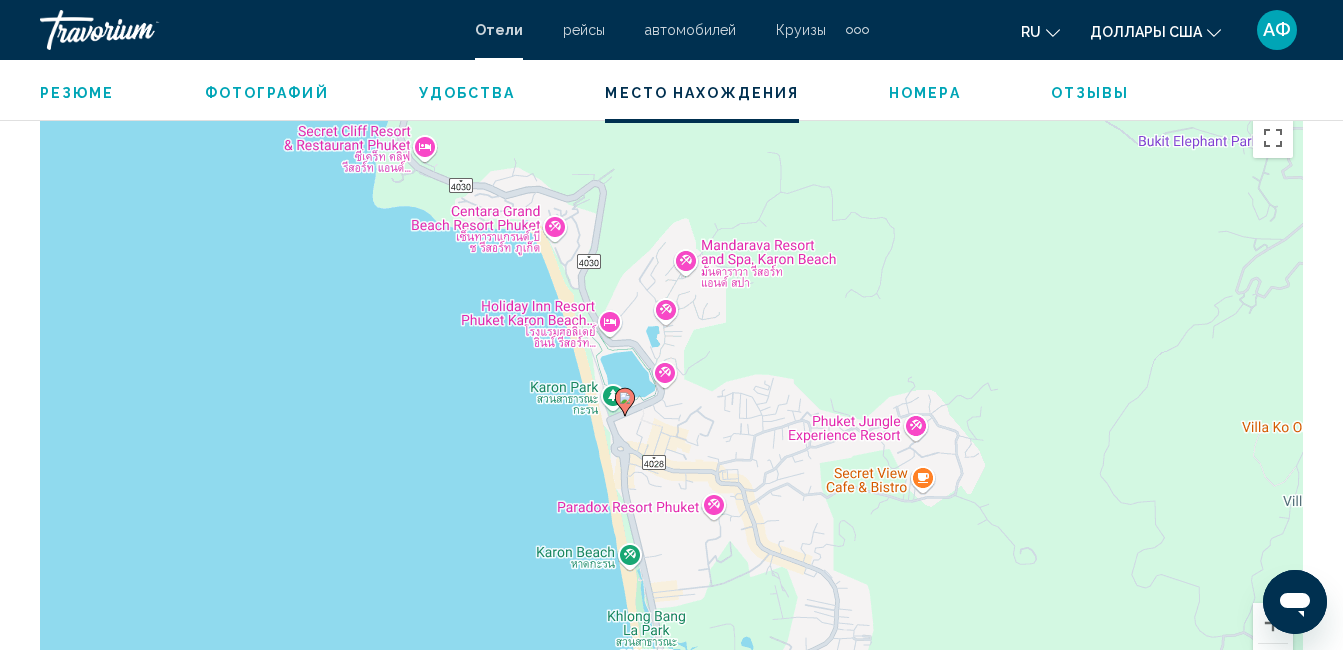 click on "Um von einem Element zum anderen zu gelangen, drückst du die Pfeiltasten entsprechend. Um den Modus zum Ziehen mit der Tastatur zu aktivieren, drückst du Alt + Eingabetaste. Wenn du den Modus aktiviert hast, kannst du die Markierung mit den Pfeiltasten verschieben. Nachdem du sie an die gewünschte Stelle gezogen bzw. verschoben hast, drückst du einfach die Eingabetaste. Durch Drücken der Esc-Taste kannst du den Vorgang abbrechen." at bounding box center [671, 408] 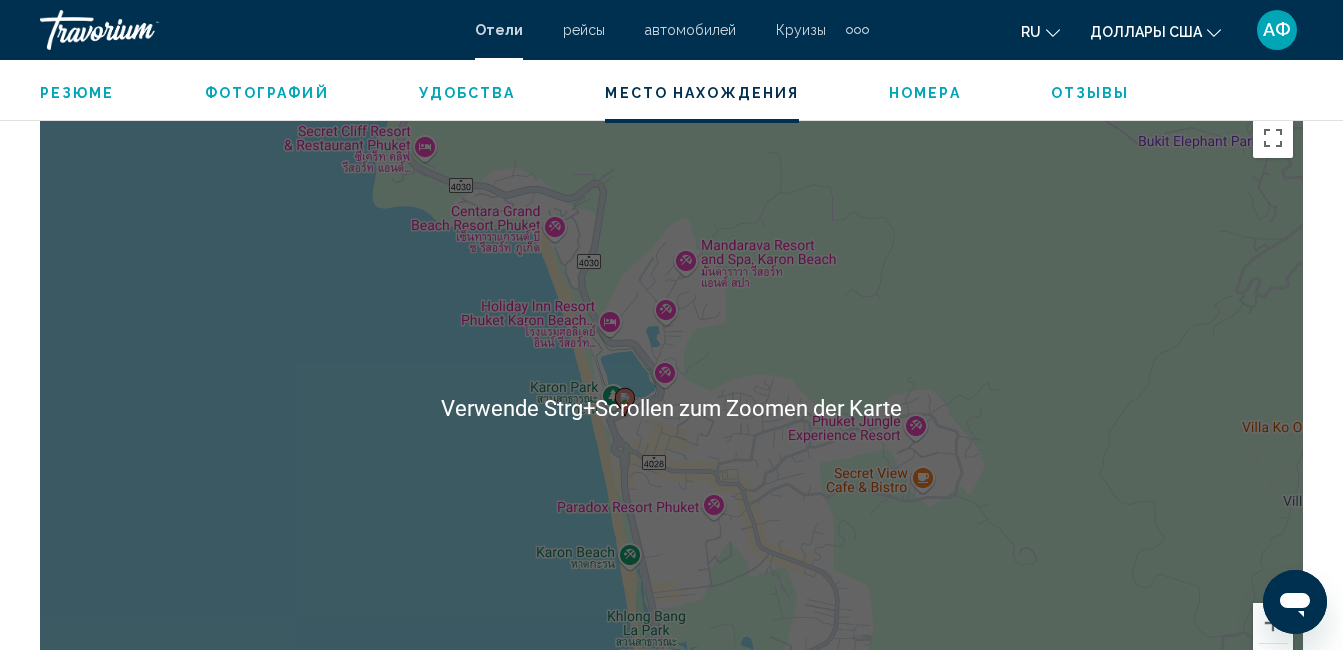 scroll, scrollTop: 2110, scrollLeft: 0, axis: vertical 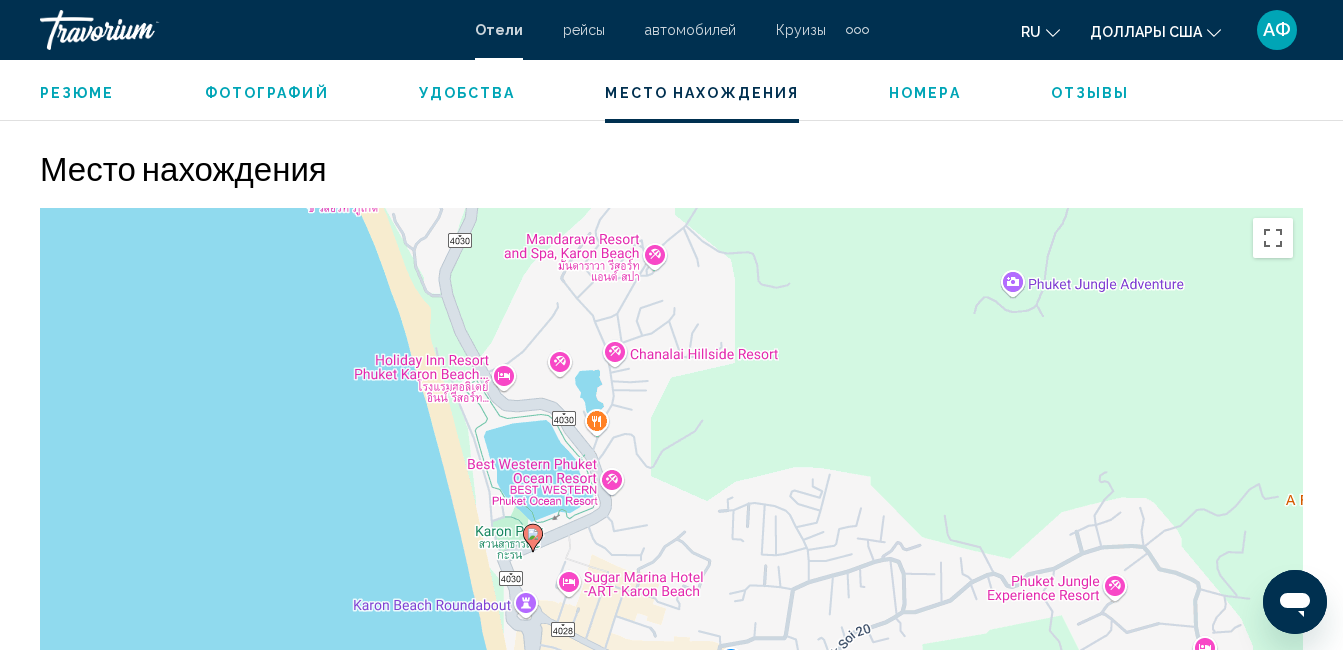 click on "Um von einem Element zum anderen zu gelangen, drückst du die Pfeiltasten entsprechend. Um den Modus zum Ziehen mit der Tastatur zu aktivieren, drückst du Alt + Eingabetaste. Wenn du den Modus aktiviert hast, kannst du die Markierung mit den Pfeiltasten verschieben. Nachdem du sie an die gewünschte Stelle gezogen bzw. verschoben hast, drückst du einfach die Eingabetaste. Durch Drücken der Esc-Taste kannst du den Vorgang abbrechen." at bounding box center (671, 508) 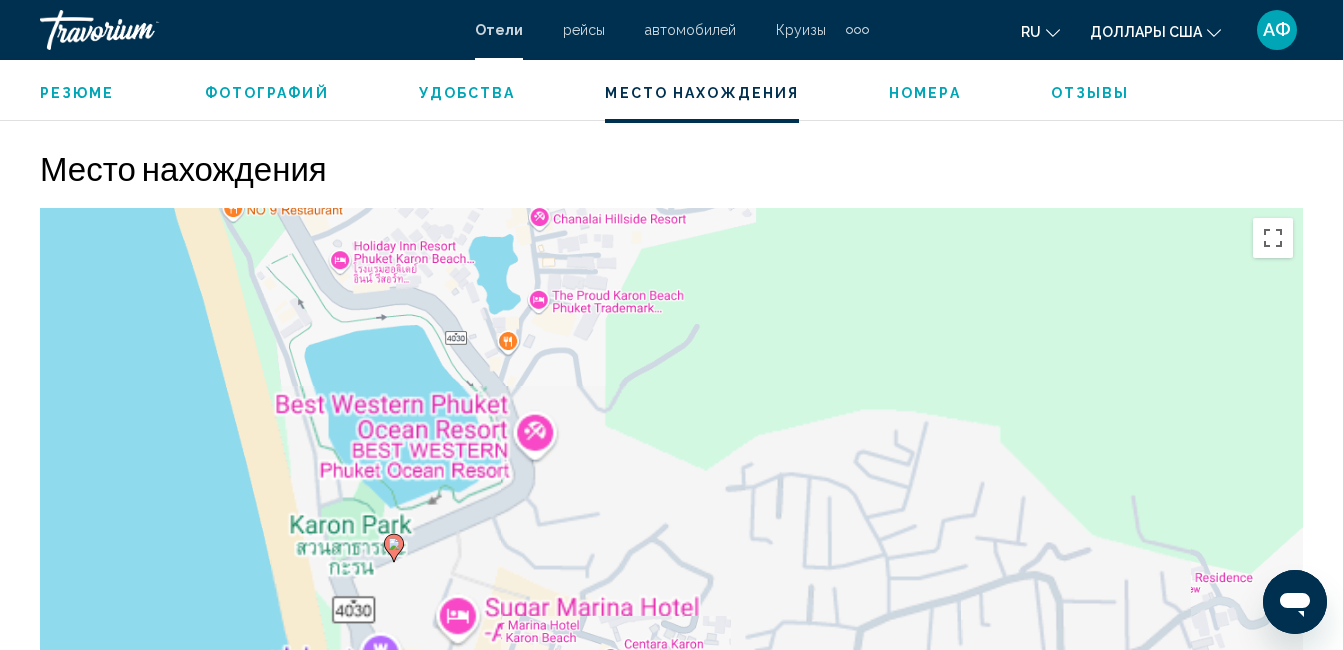 drag, startPoint x: 708, startPoint y: 536, endPoint x: 710, endPoint y: 523, distance: 13.152946 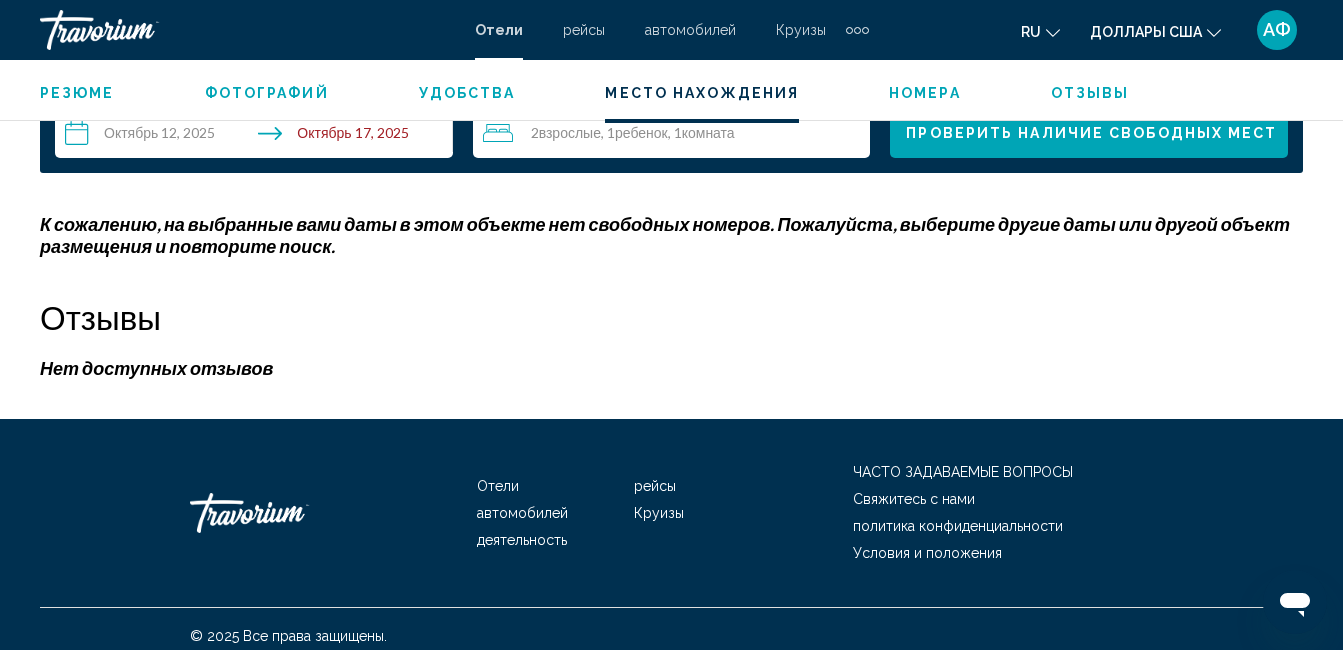 scroll, scrollTop: 2939, scrollLeft: 0, axis: vertical 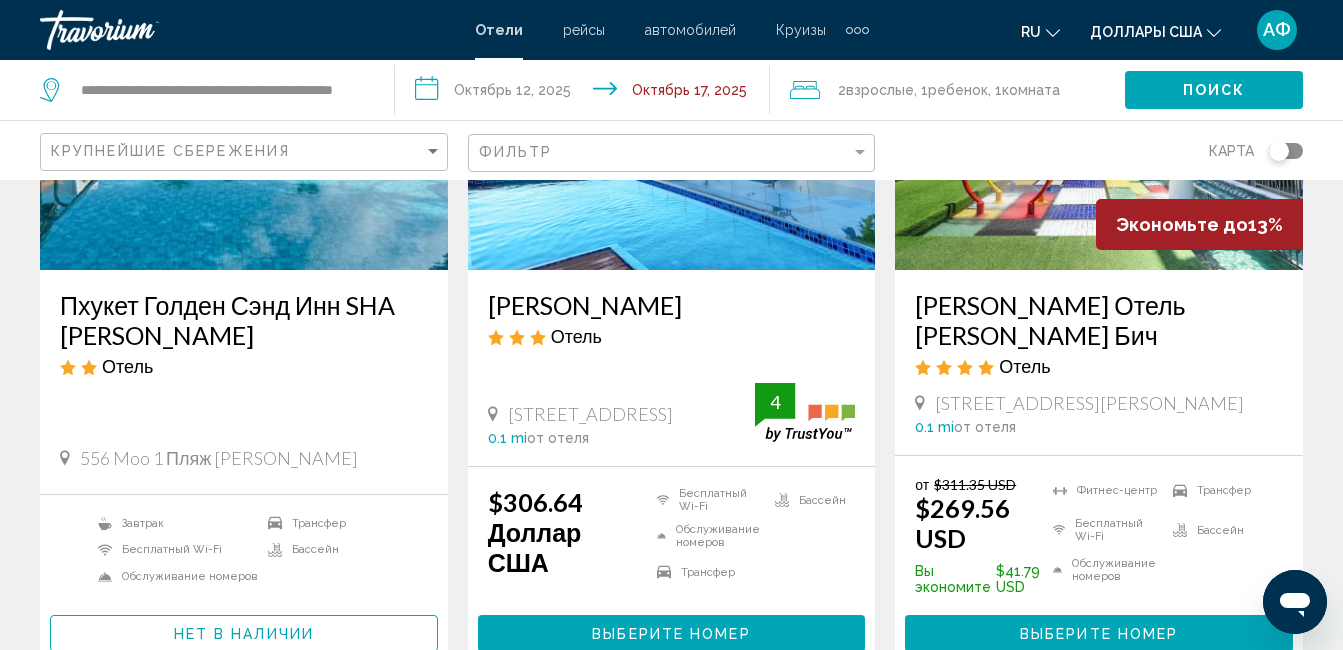 click at bounding box center [672, 110] 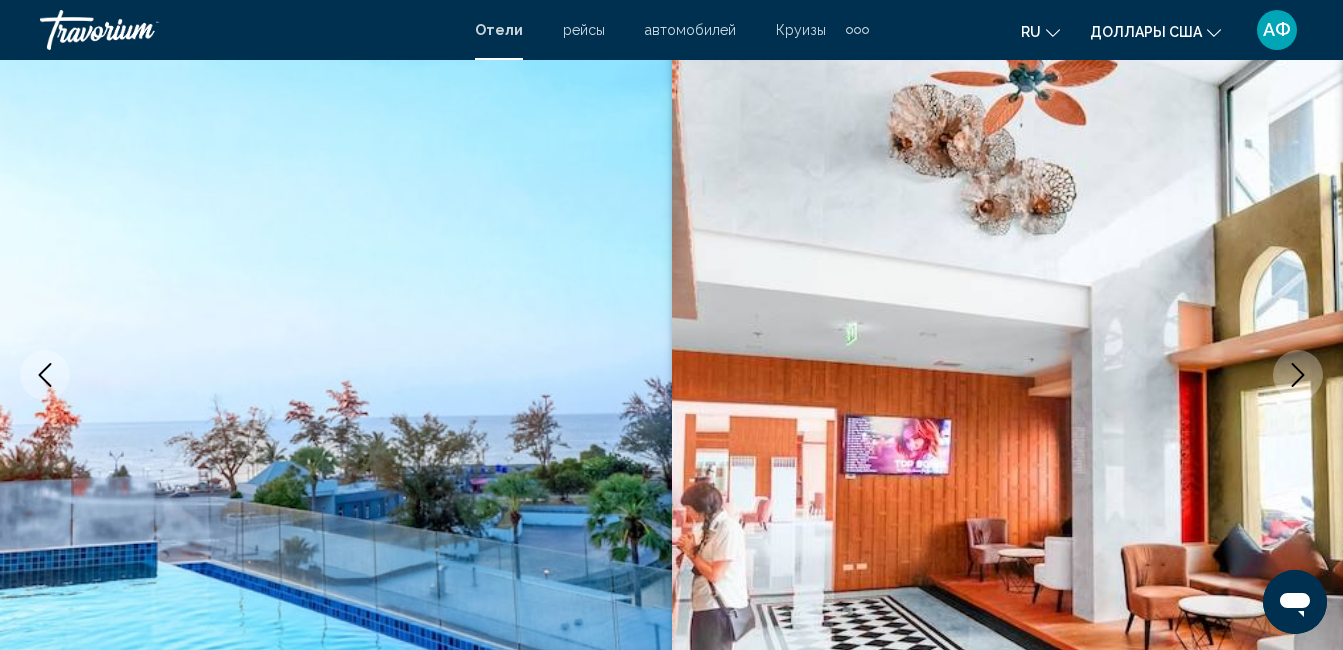 scroll, scrollTop: 0, scrollLeft: 0, axis: both 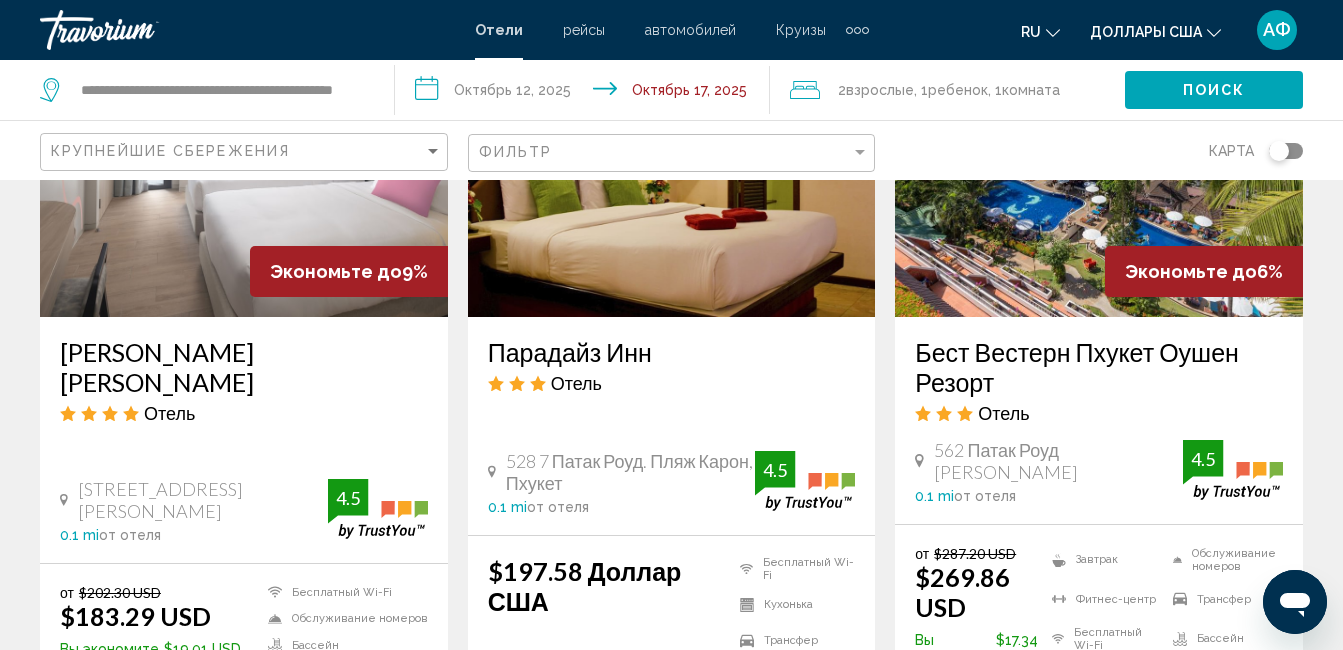 click at bounding box center (672, 157) 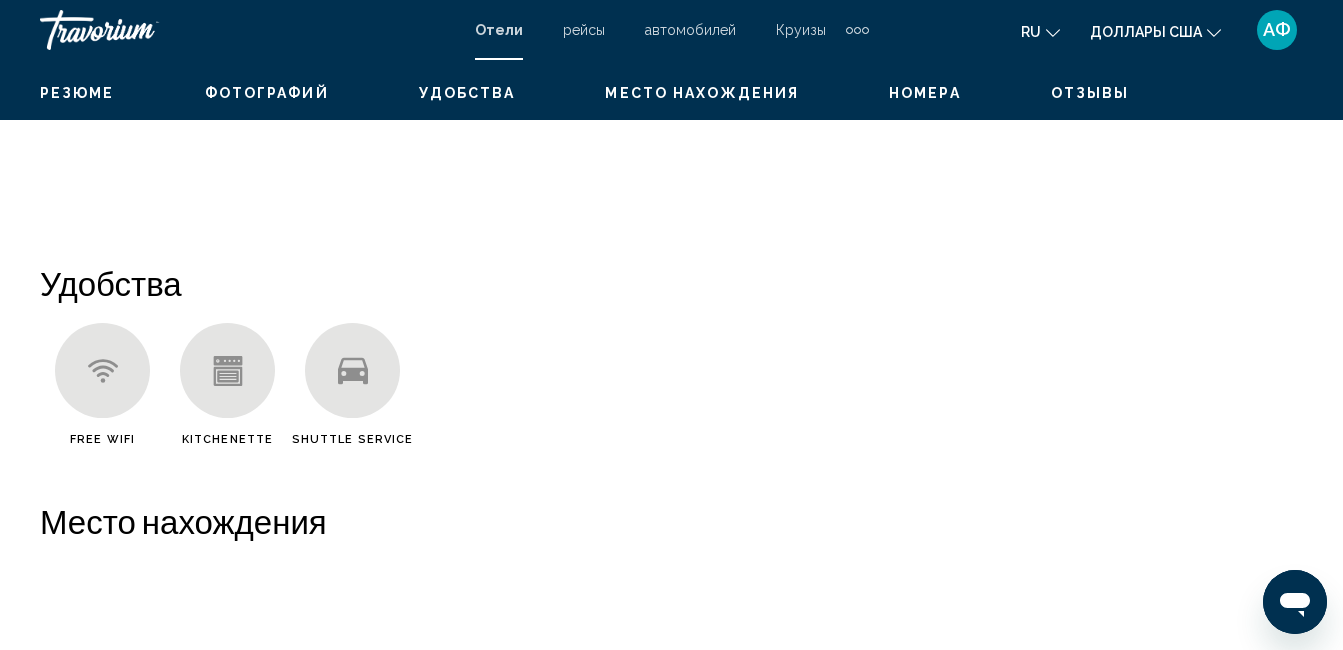 scroll, scrollTop: 210, scrollLeft: 0, axis: vertical 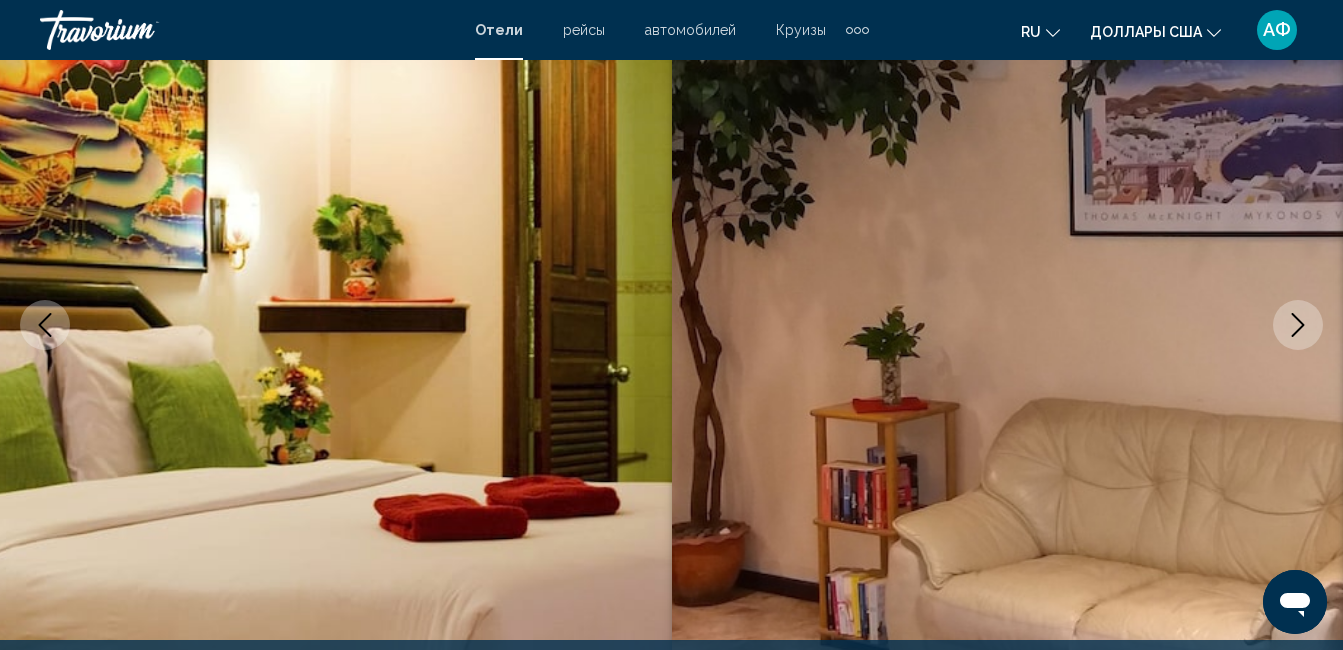 click 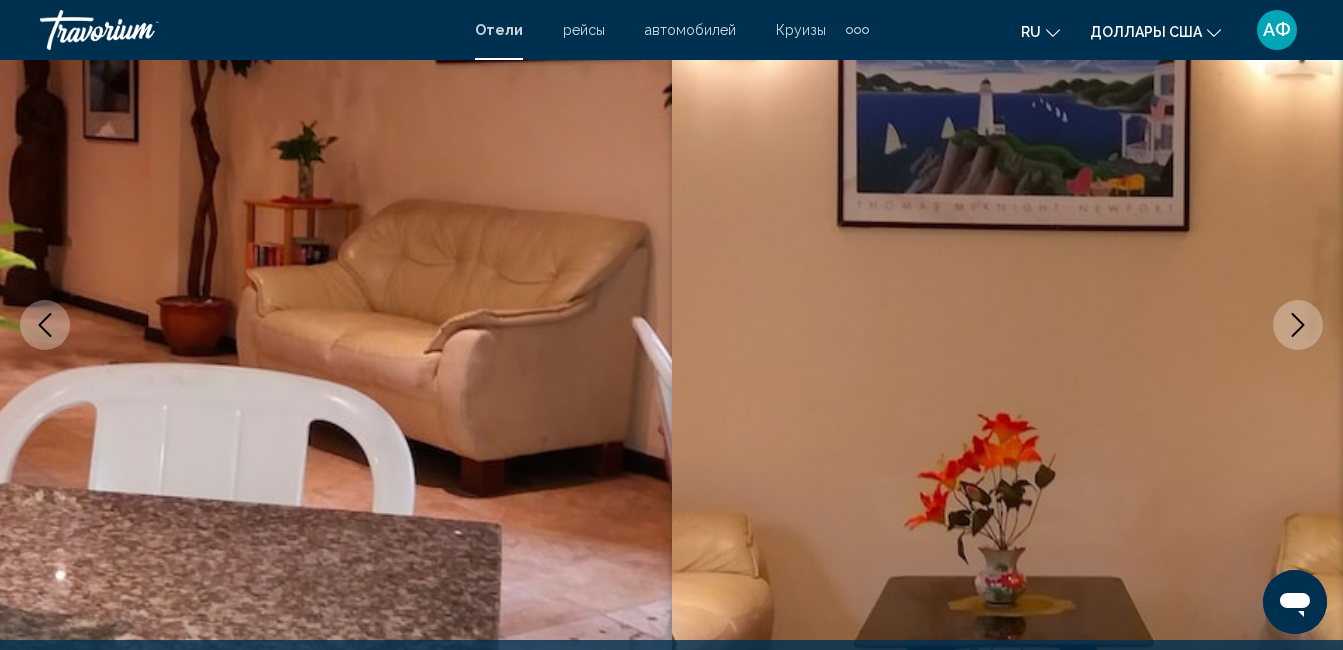 click 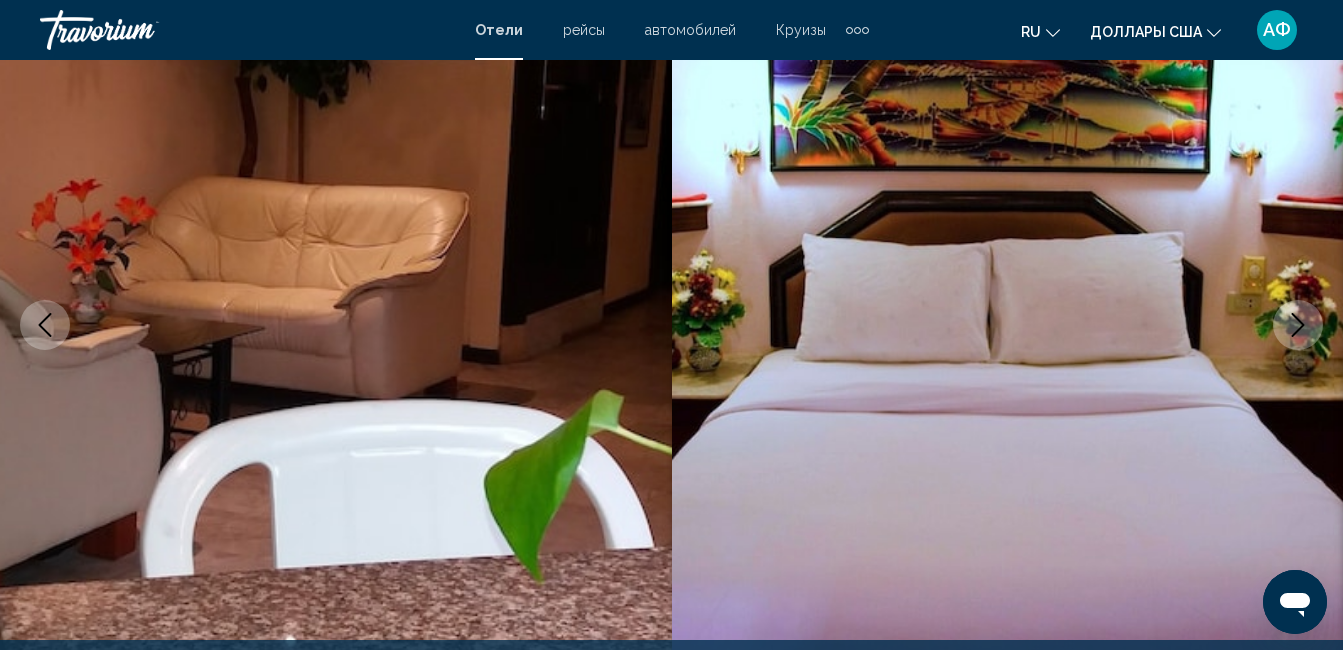 click 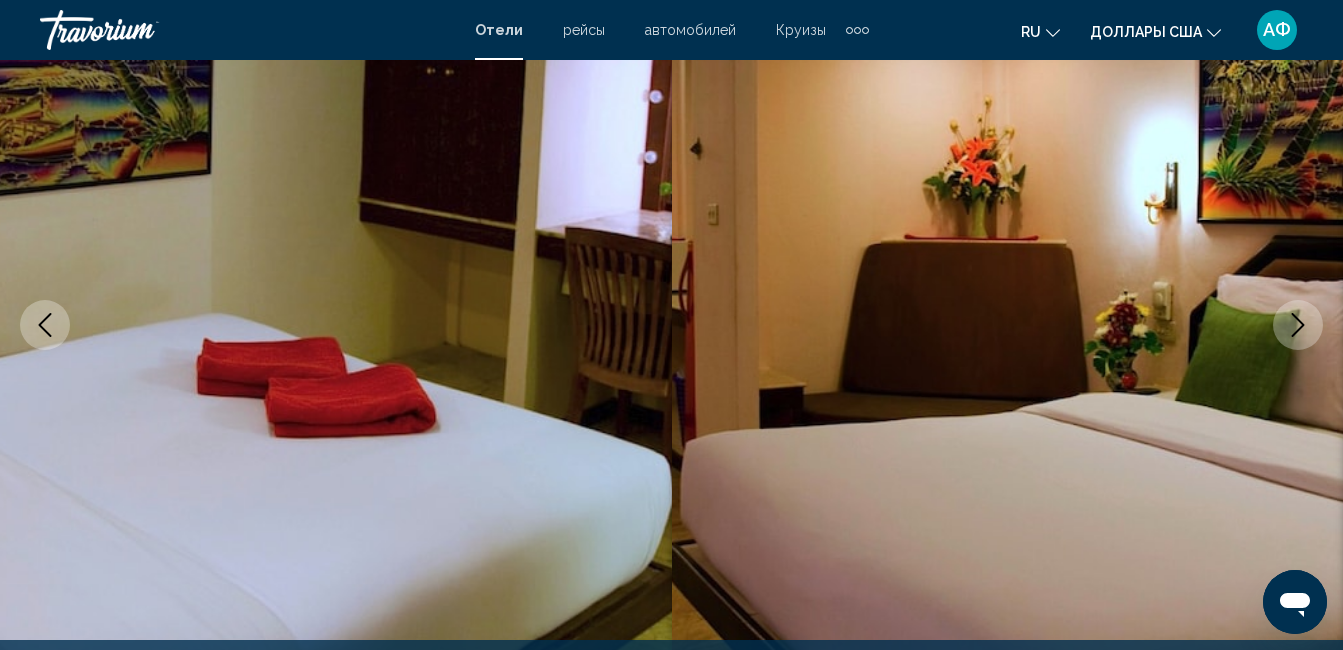 click 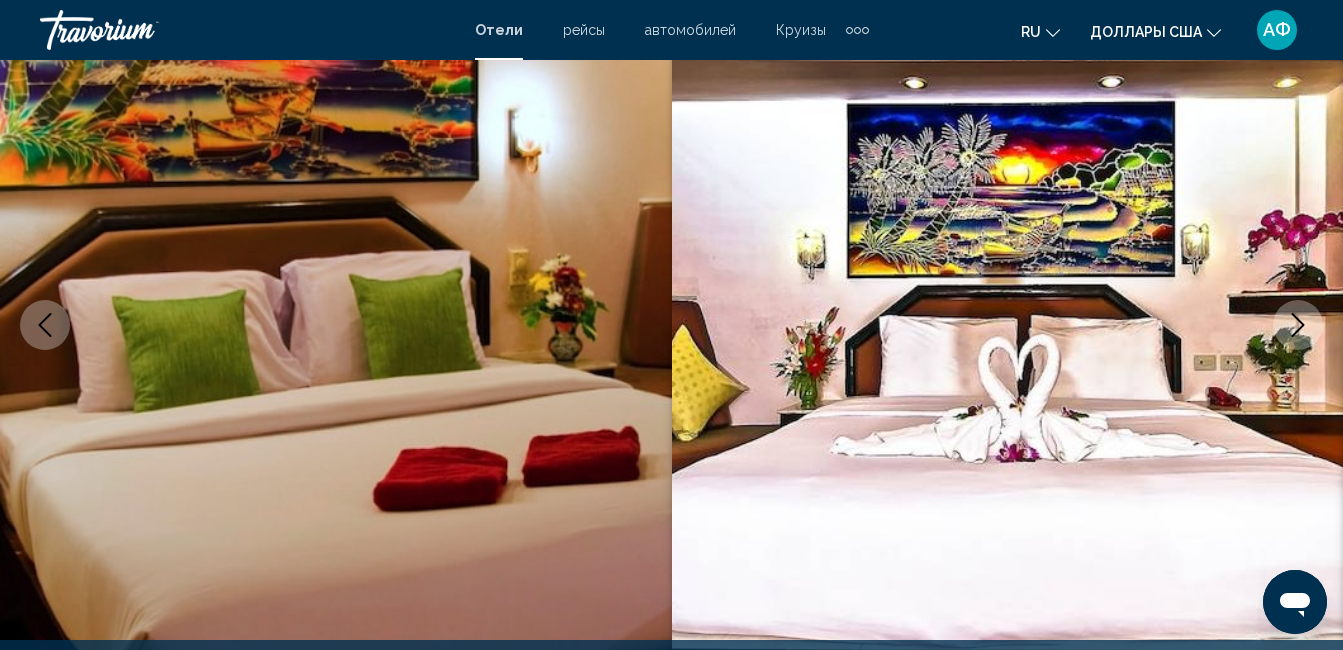 click 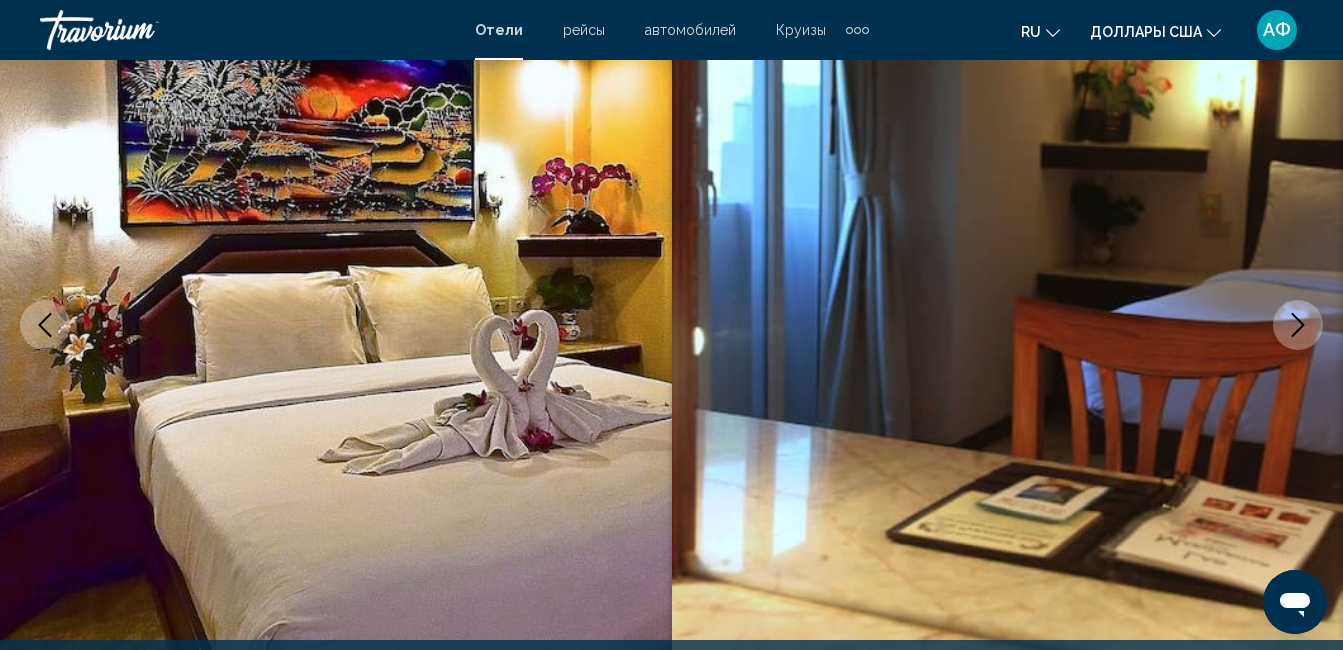 click 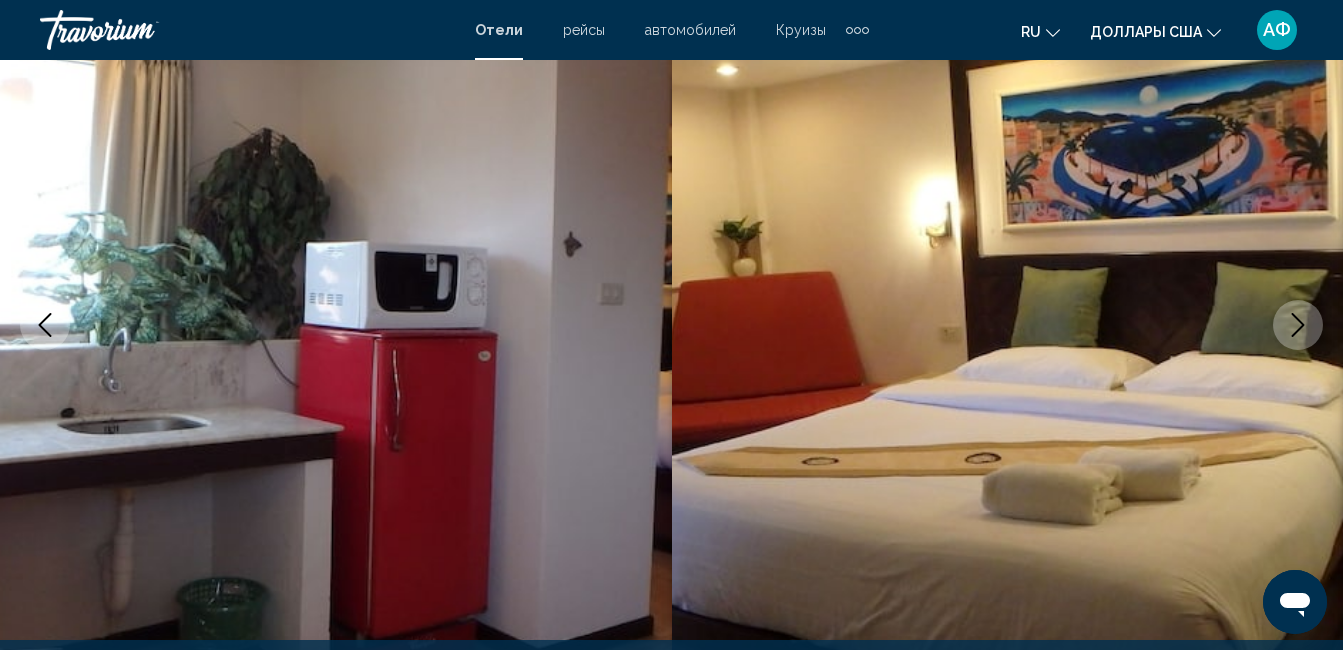 click 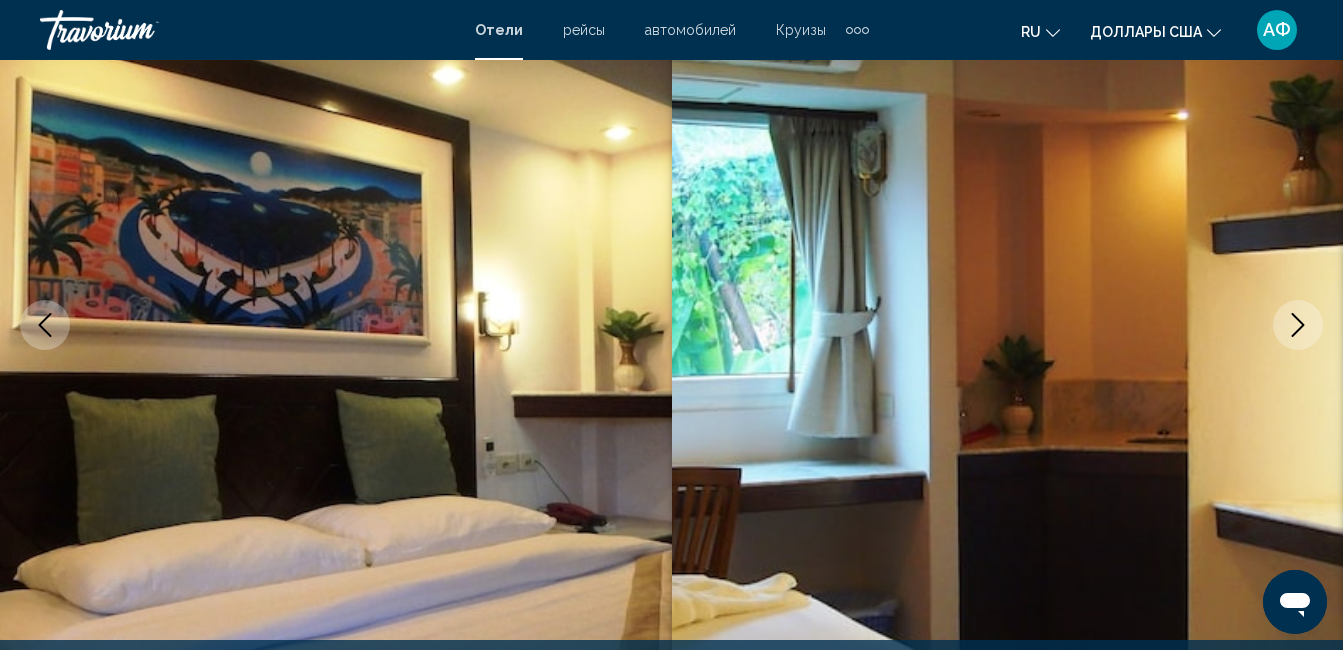 click 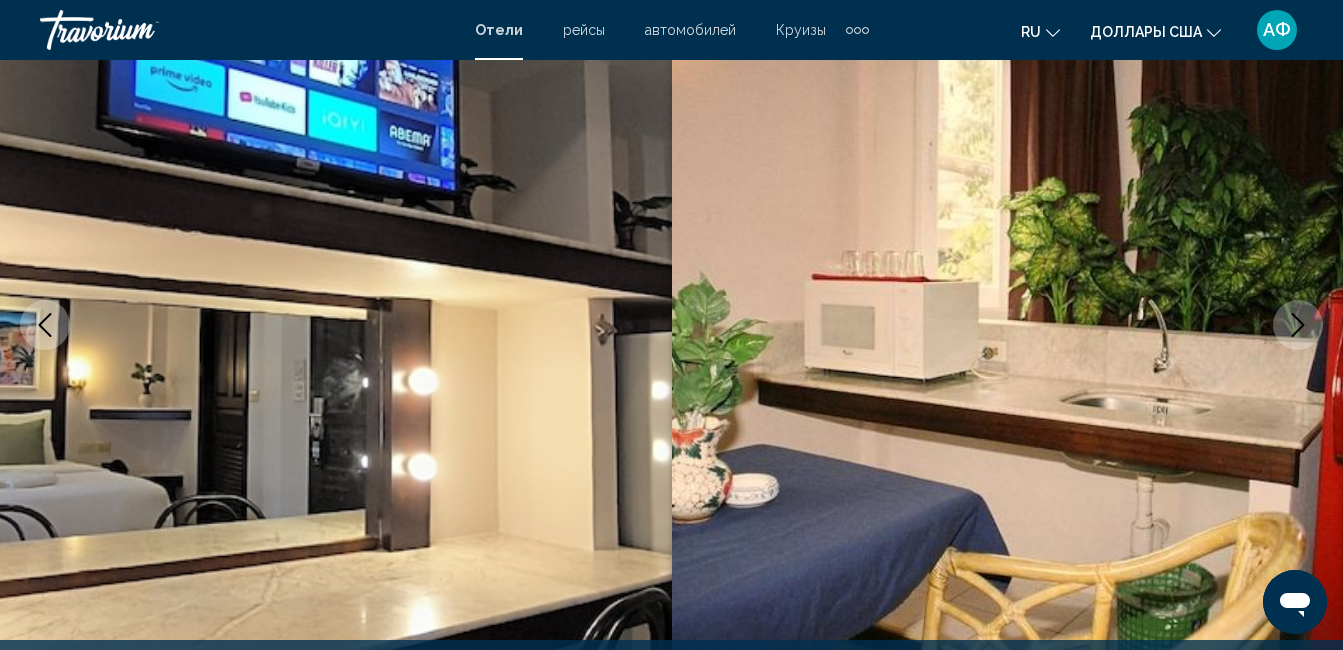click 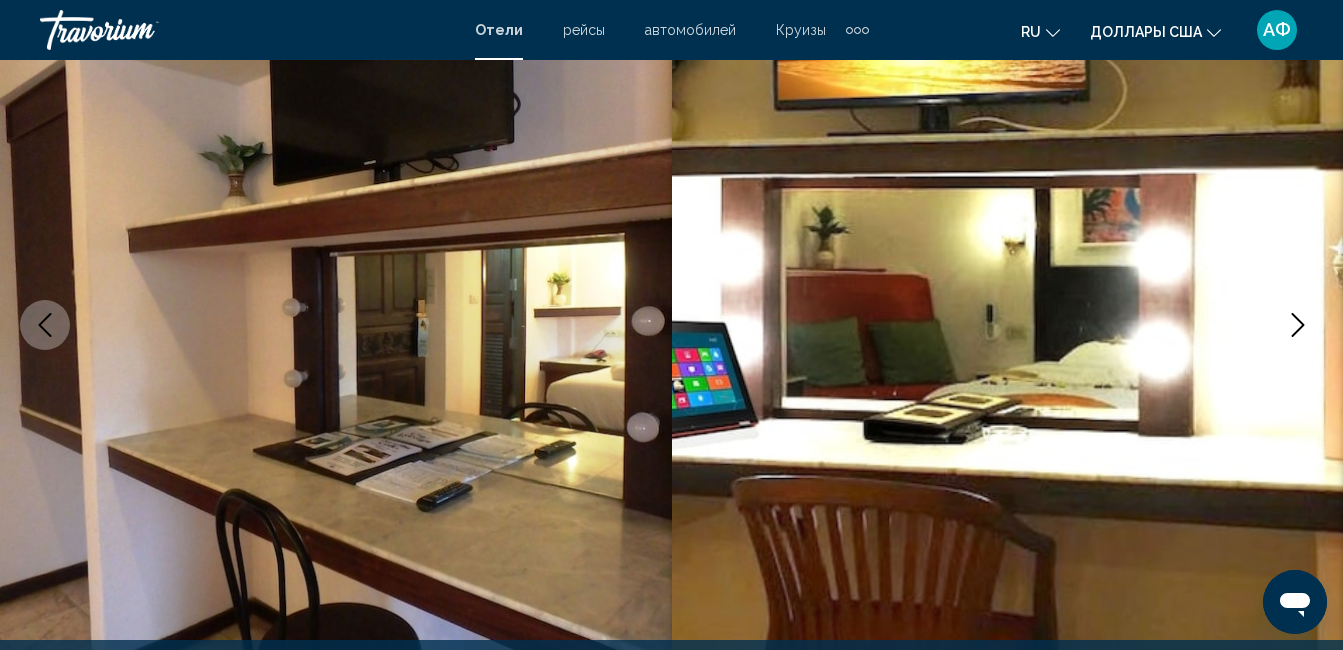 click 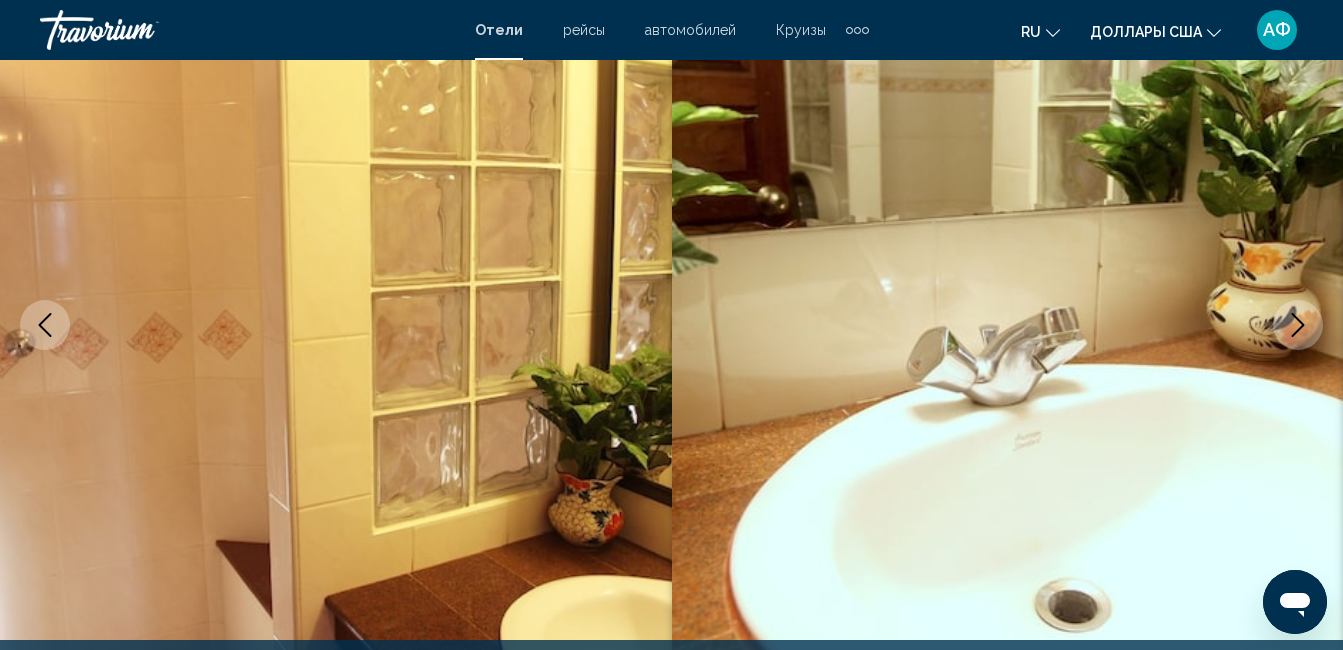 click 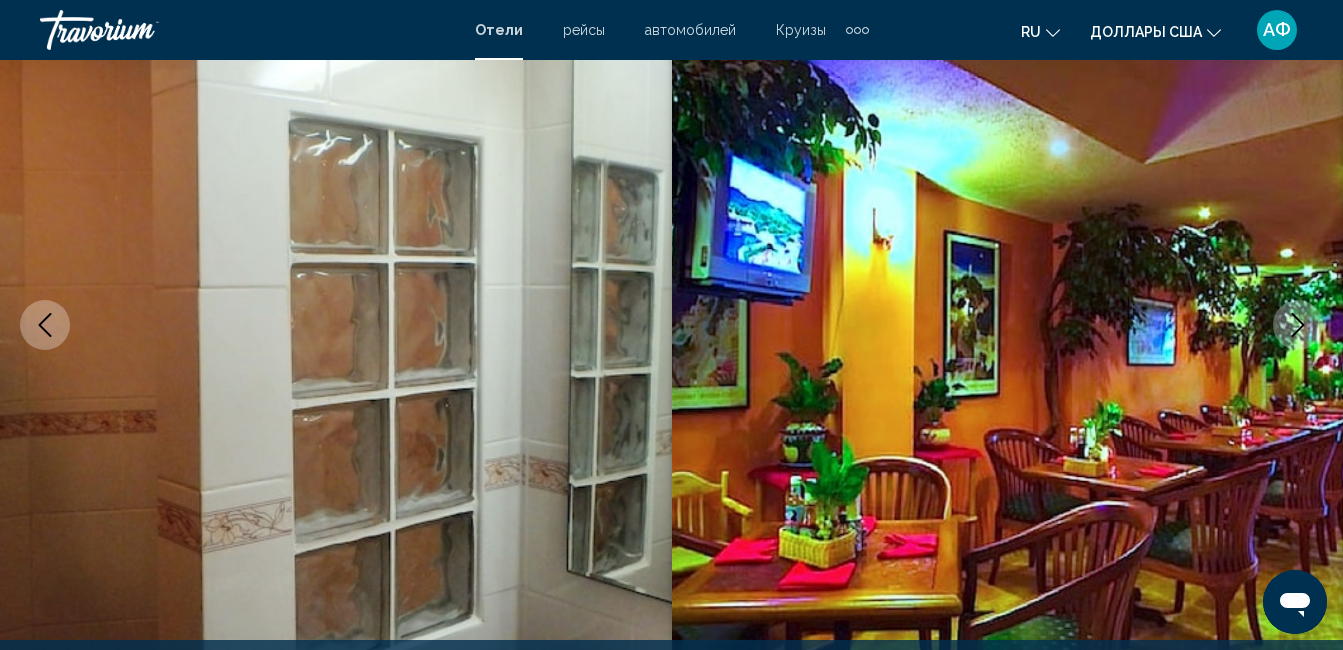 click 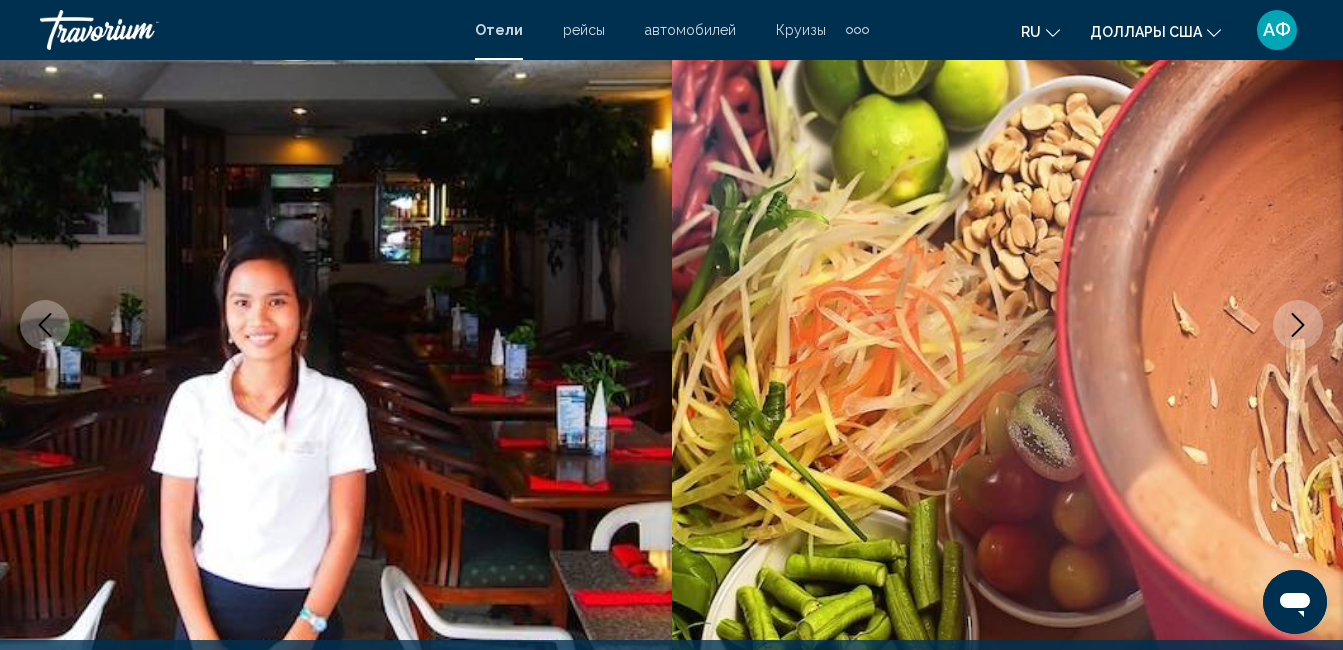 click 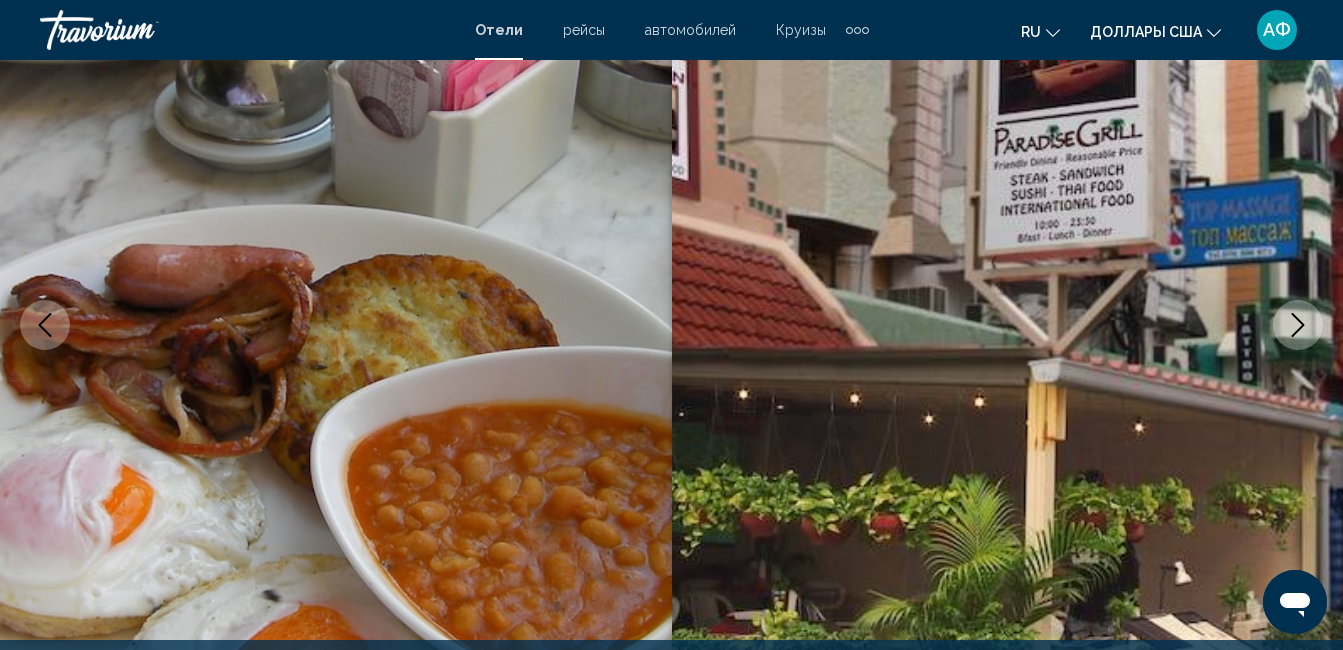 click 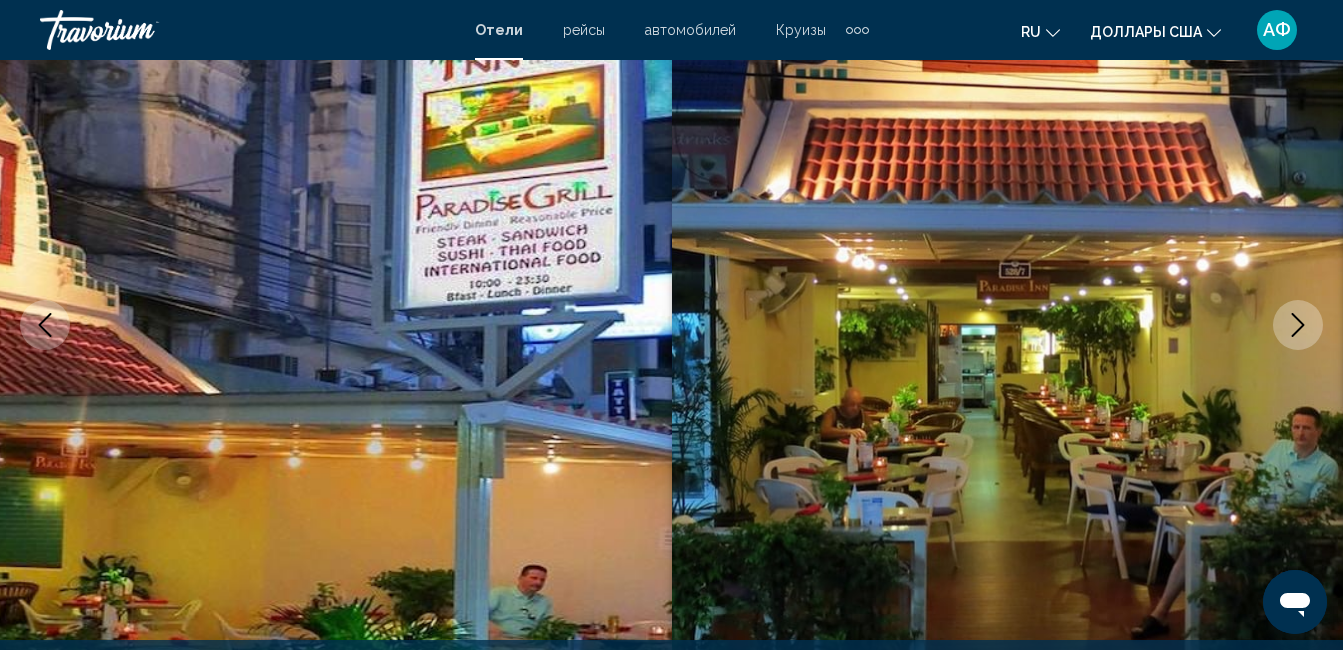click 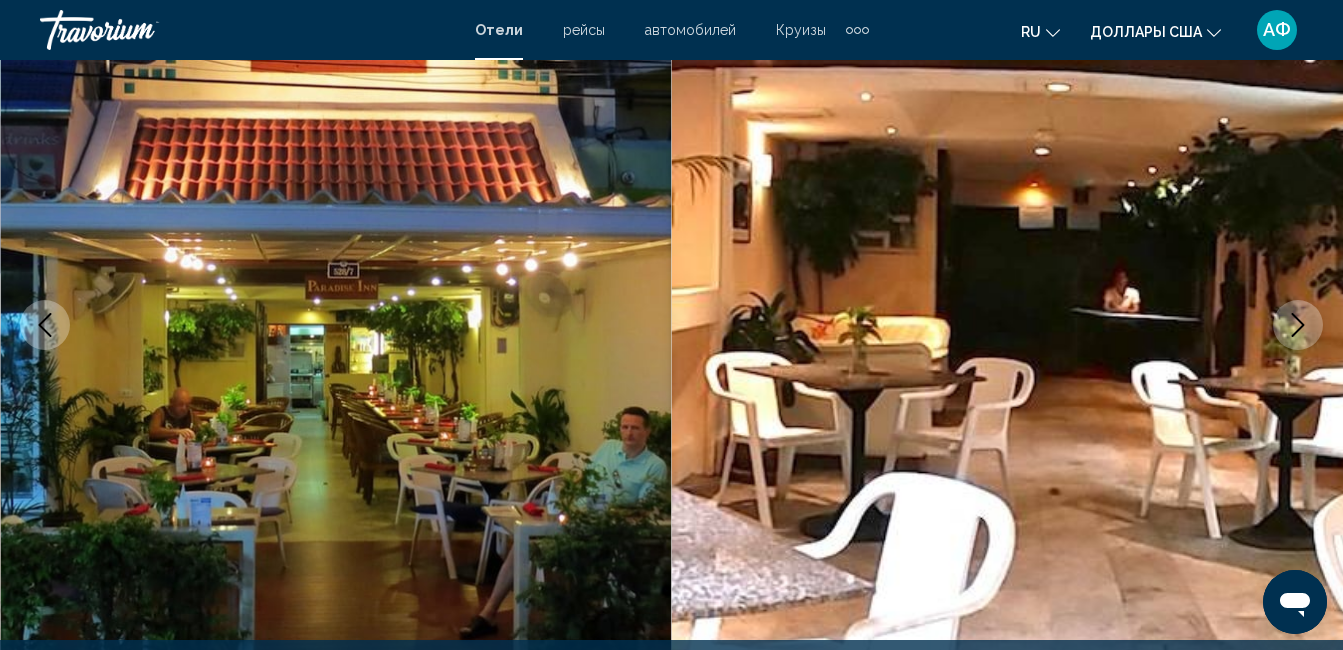 click 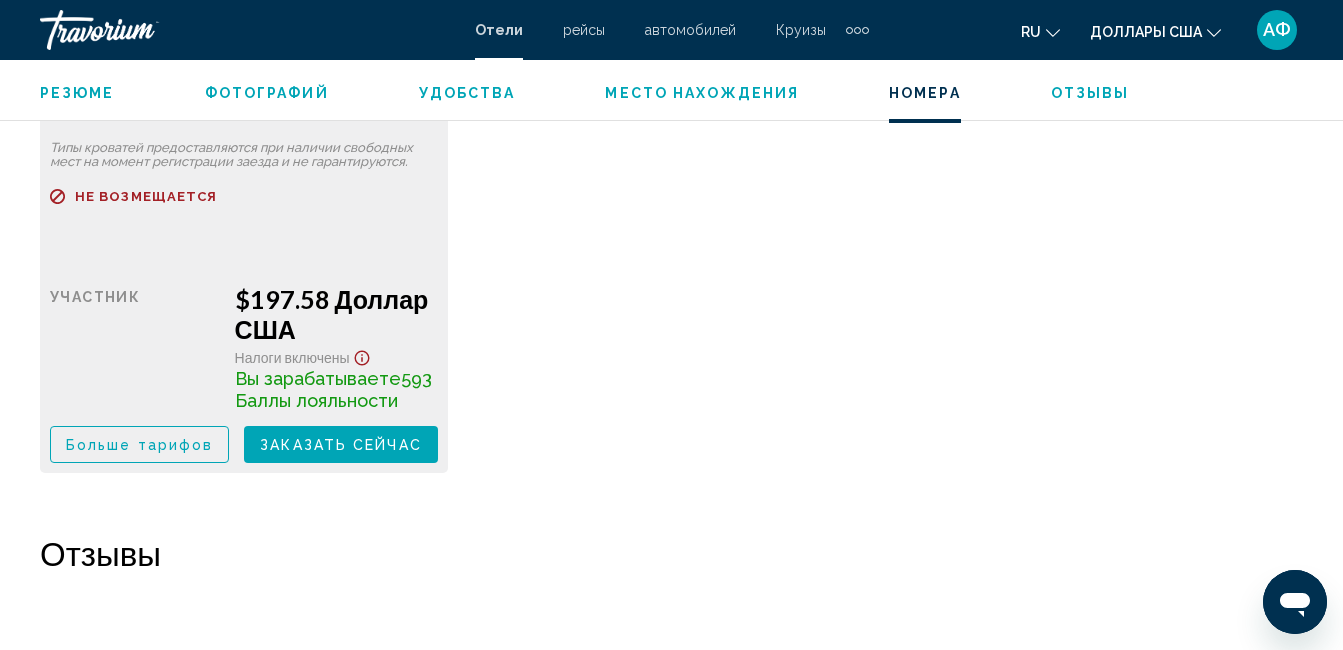 scroll, scrollTop: 3410, scrollLeft: 0, axis: vertical 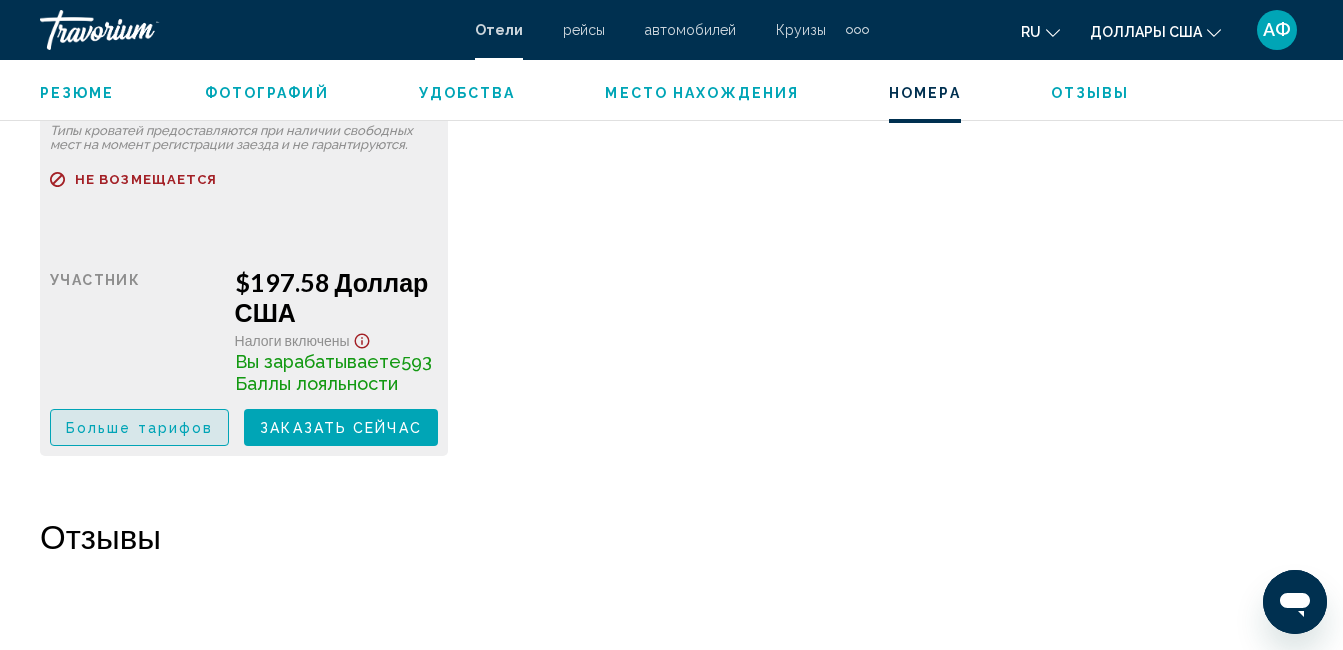 click on "Больше тарифов" at bounding box center [139, 428] 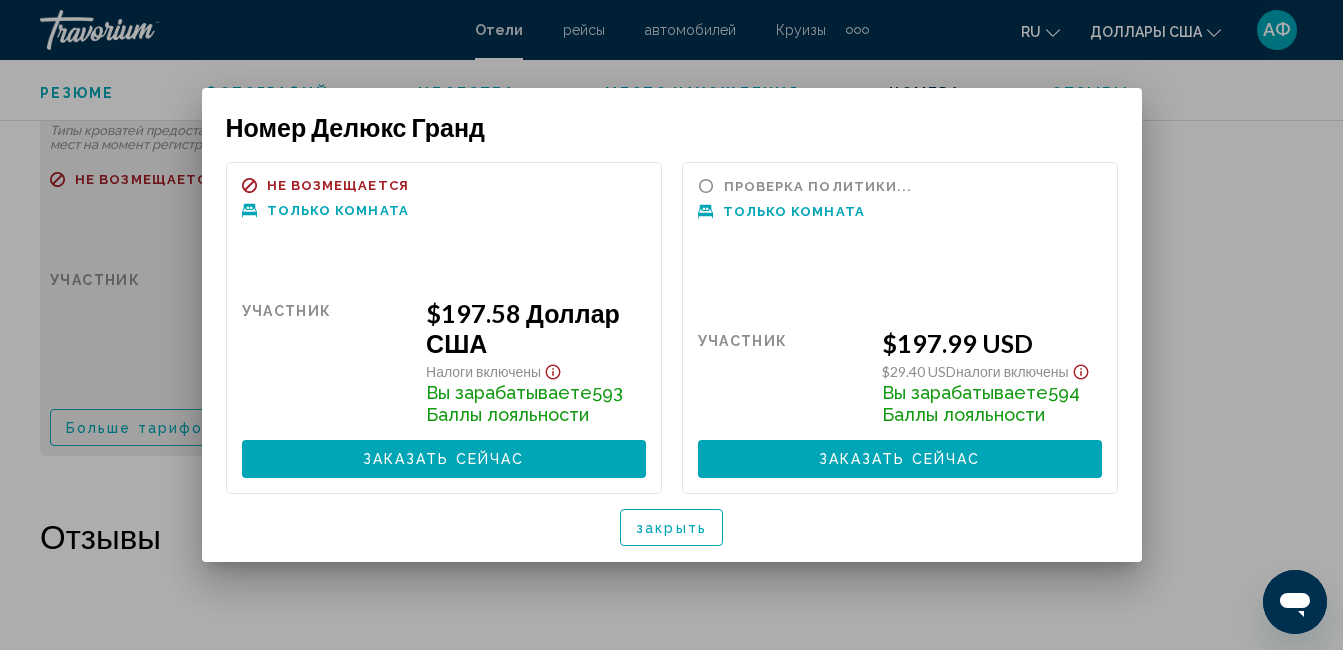 scroll, scrollTop: 0, scrollLeft: 0, axis: both 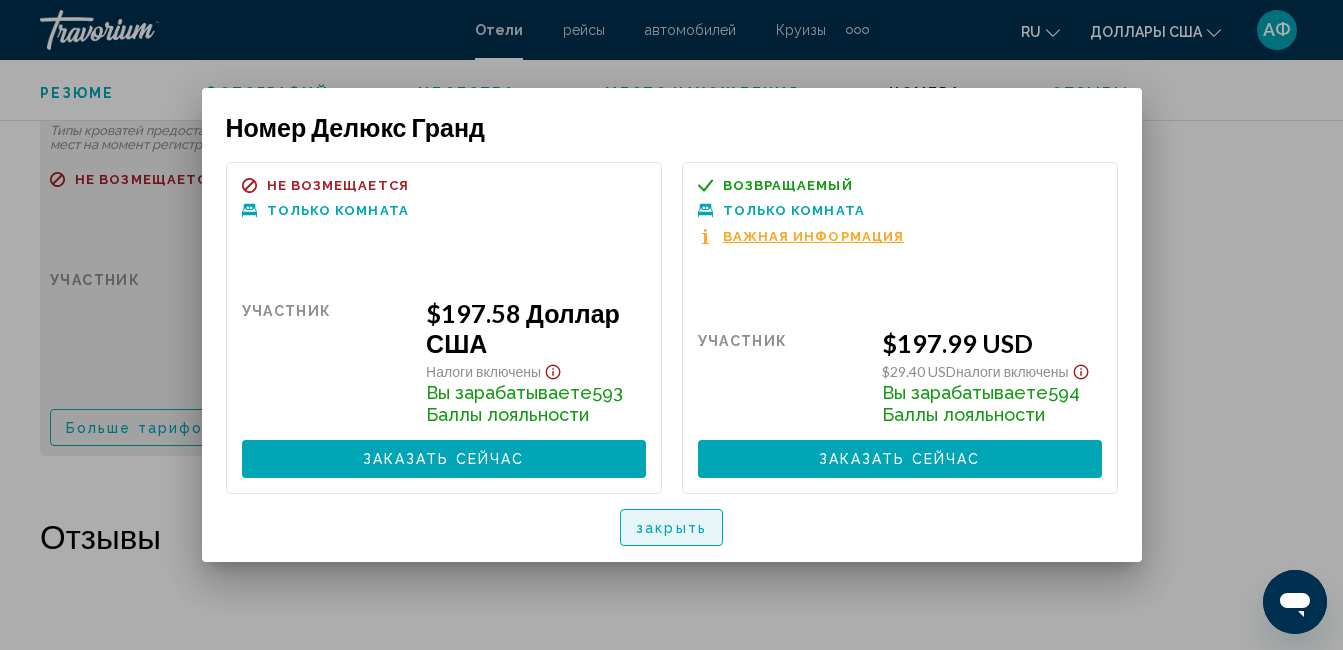 click on "закрыть" at bounding box center (671, 527) 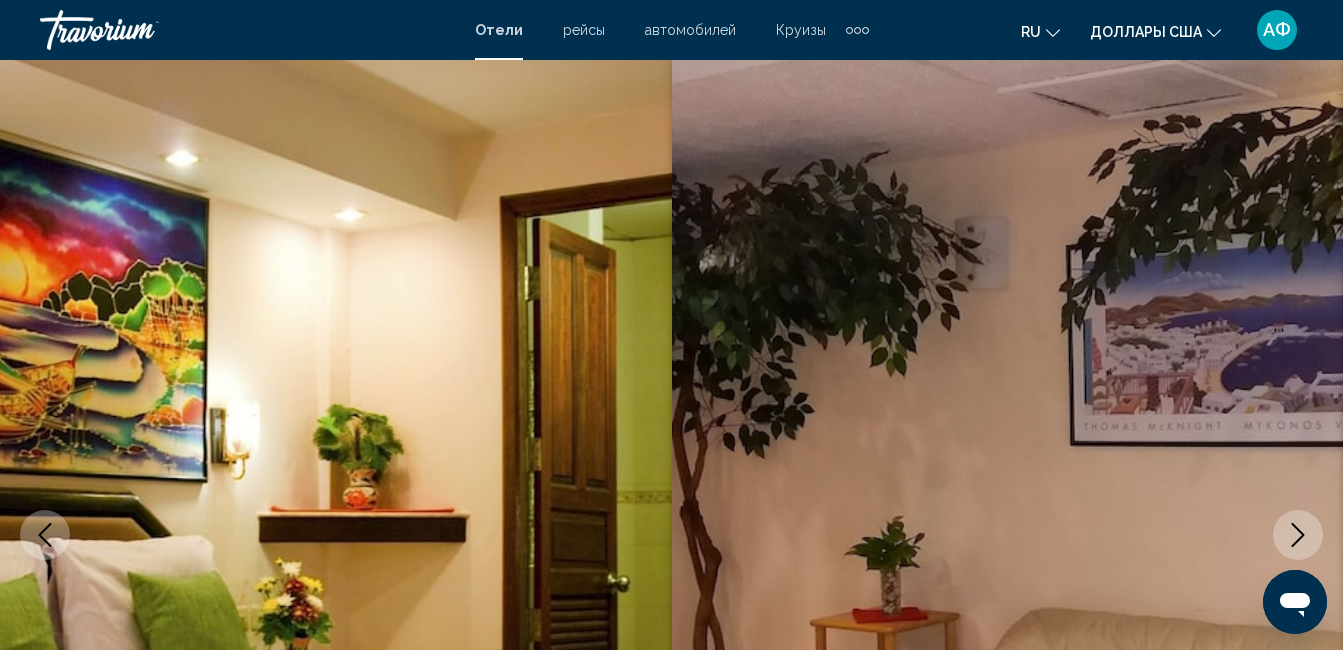 scroll, scrollTop: 3410, scrollLeft: 0, axis: vertical 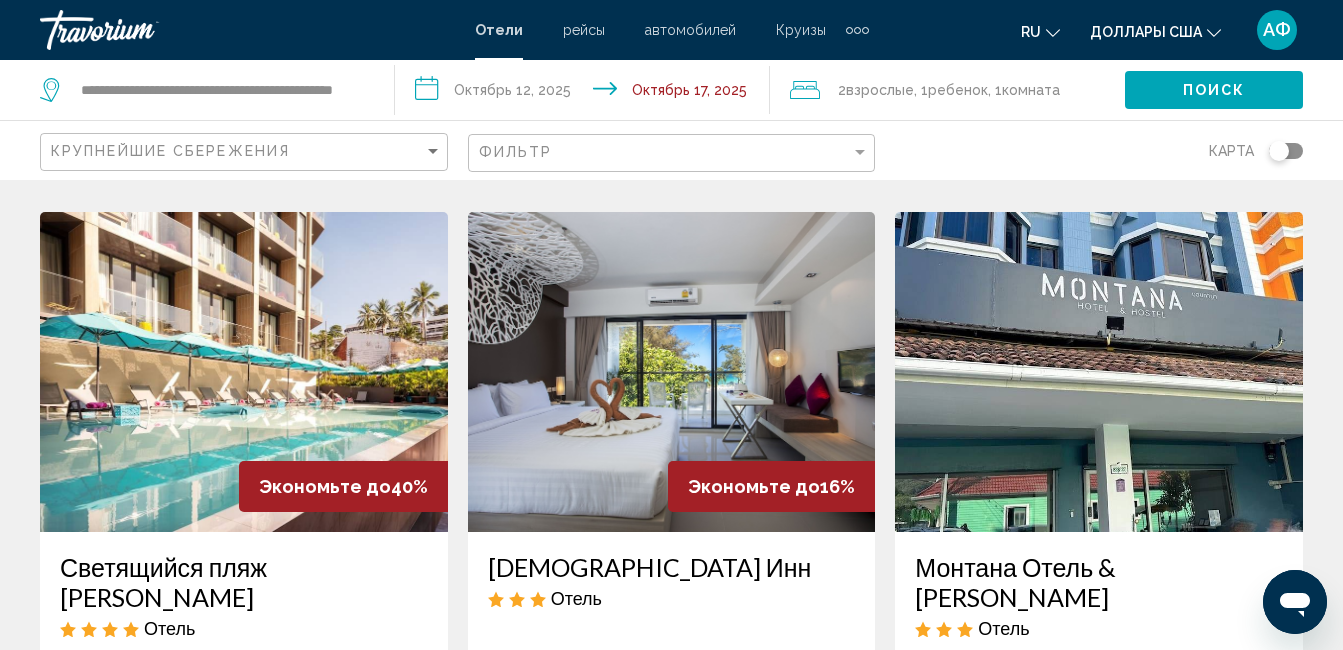 click at bounding box center (244, 372) 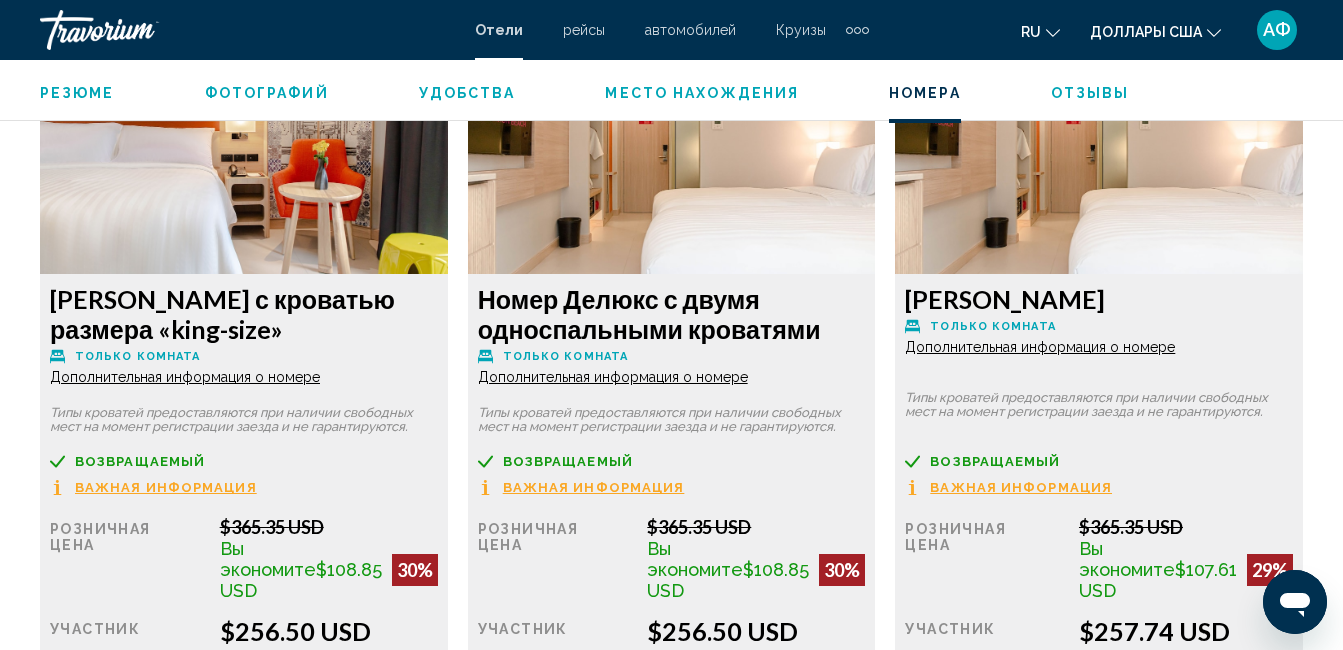 scroll, scrollTop: 3810, scrollLeft: 0, axis: vertical 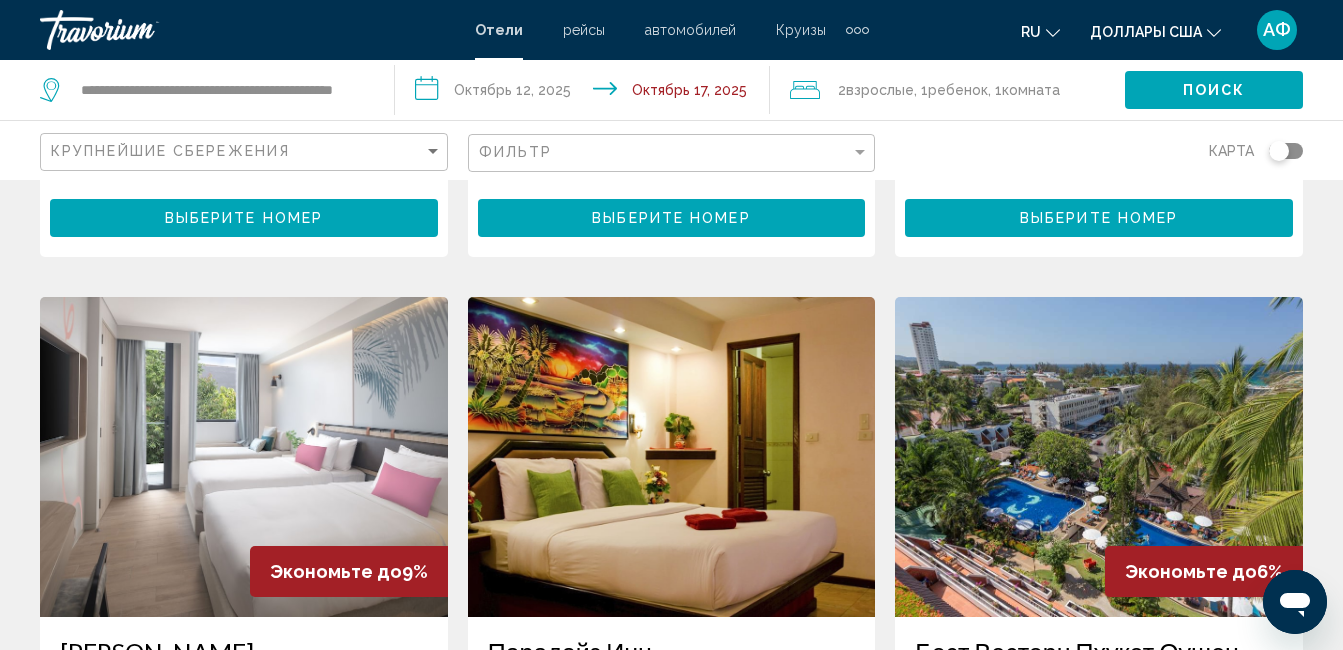 click at bounding box center [1099, 457] 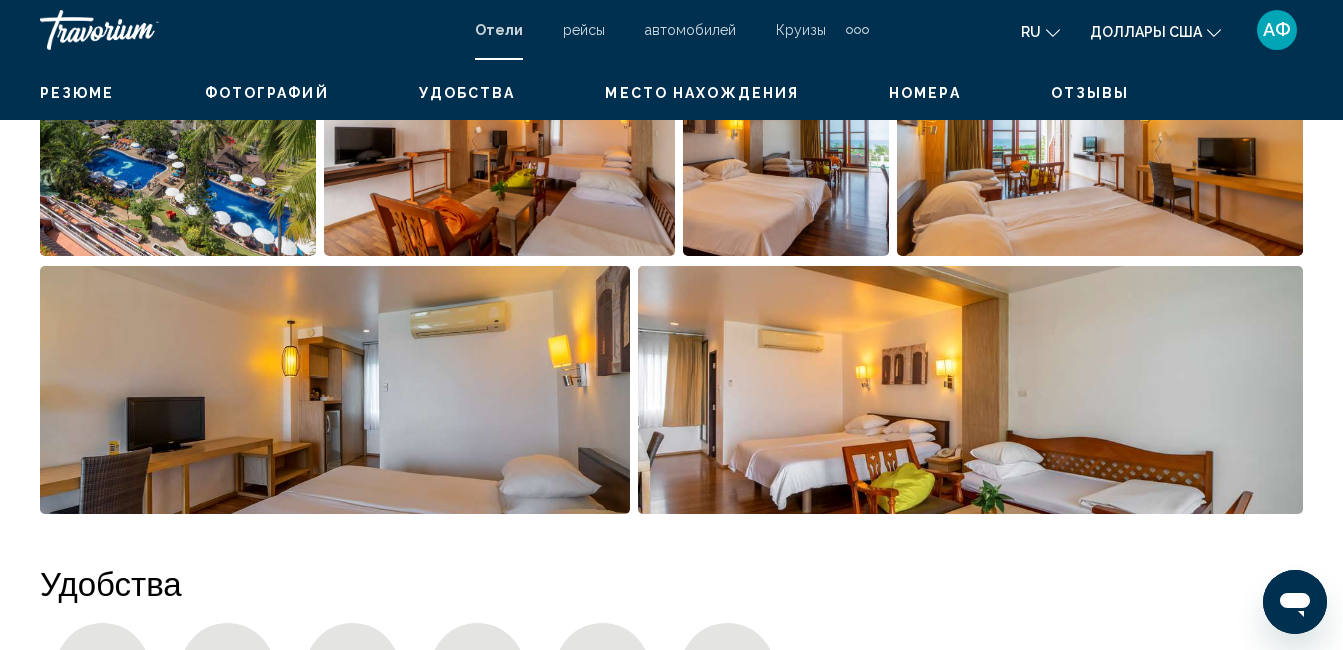 scroll, scrollTop: 210, scrollLeft: 0, axis: vertical 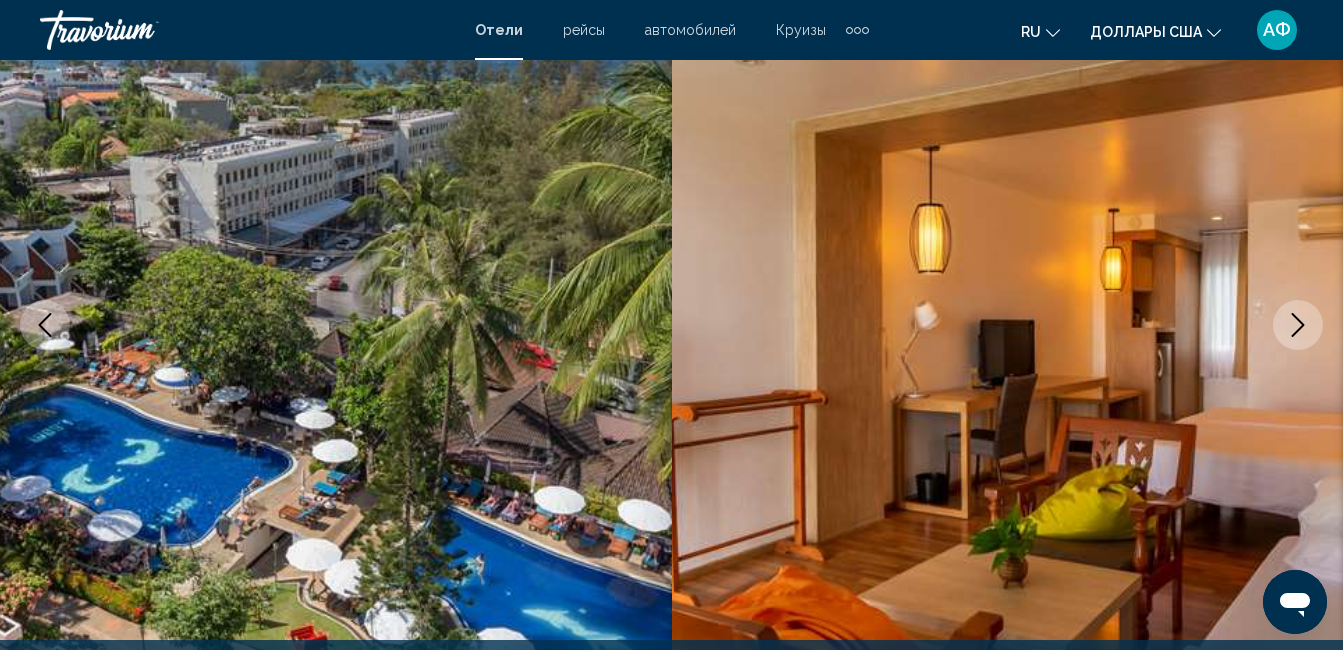 click at bounding box center [1298, 325] 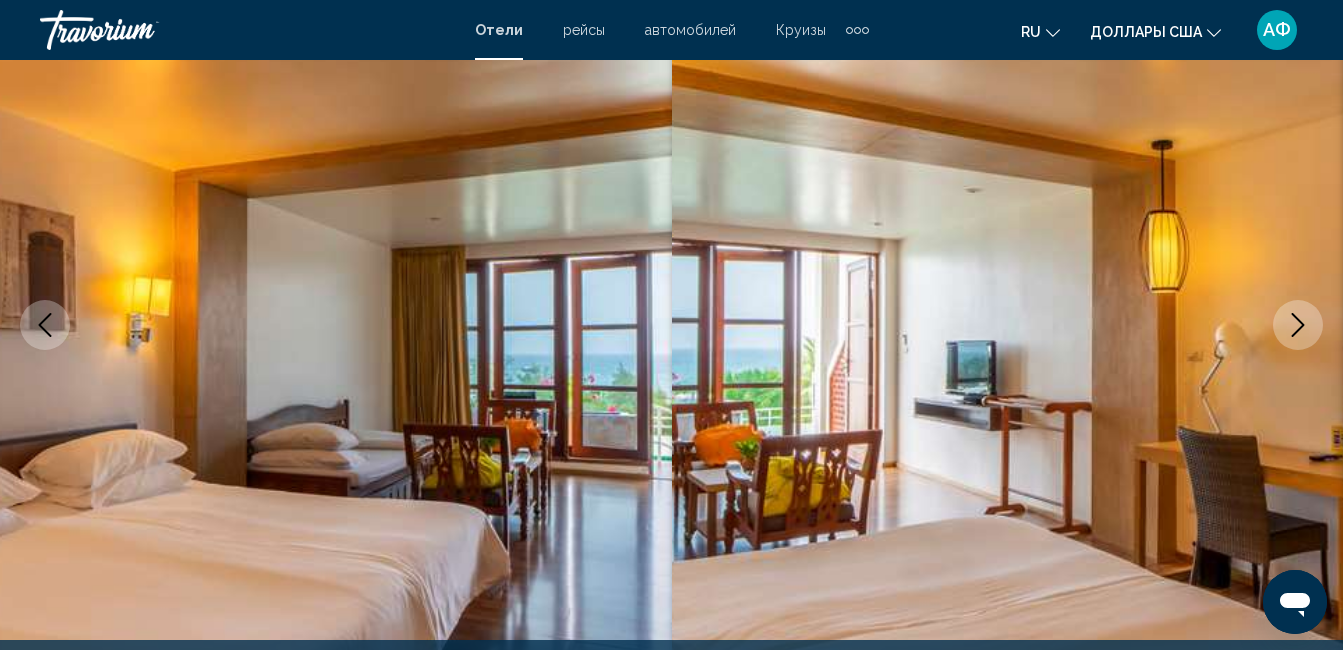 click at bounding box center [1298, 325] 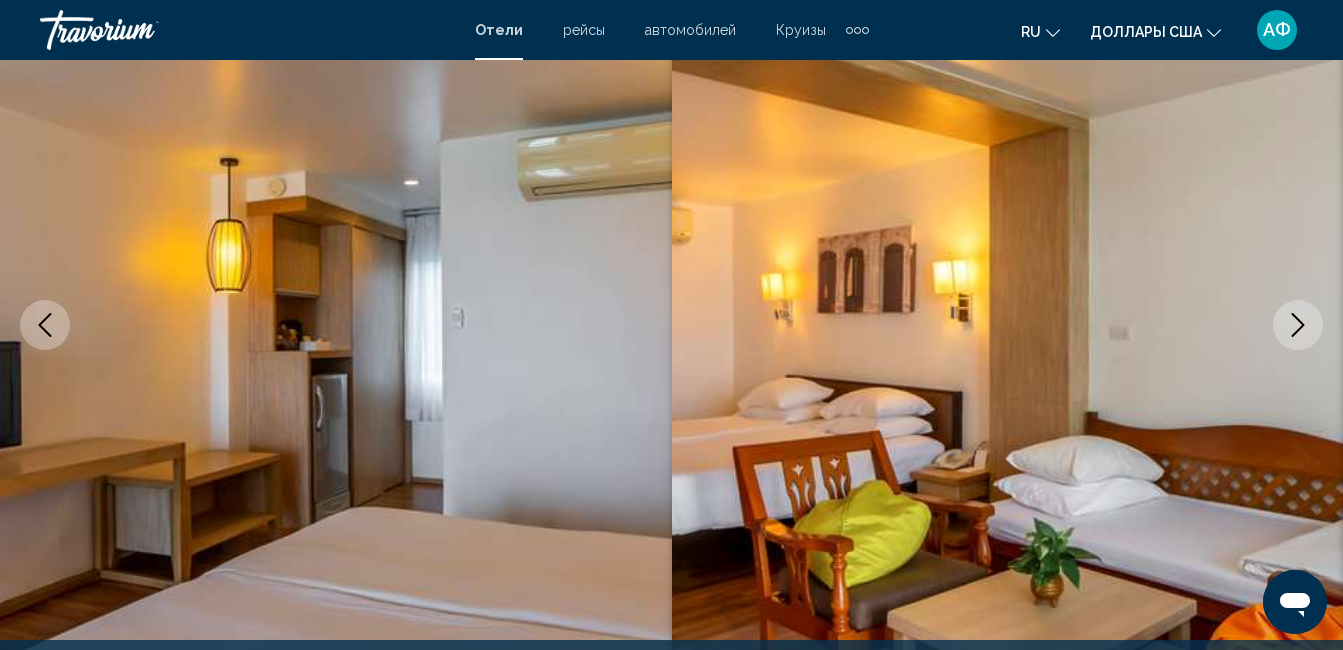 click at bounding box center [1298, 325] 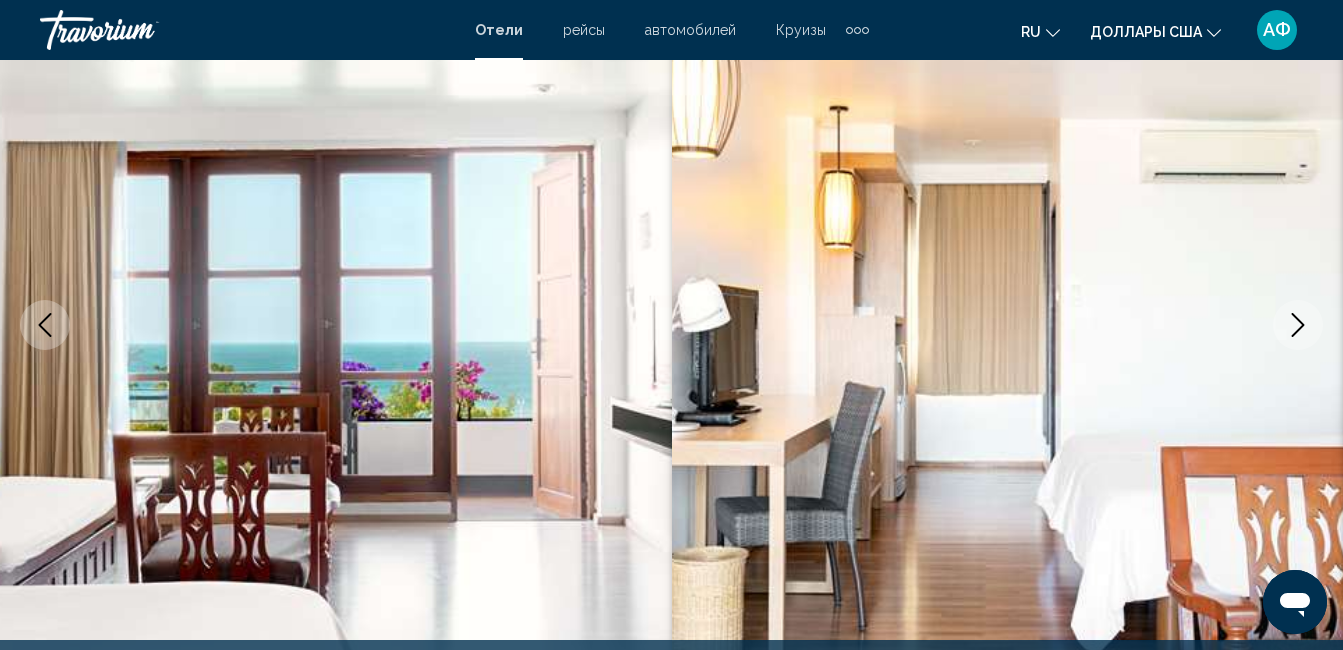 click at bounding box center [1298, 325] 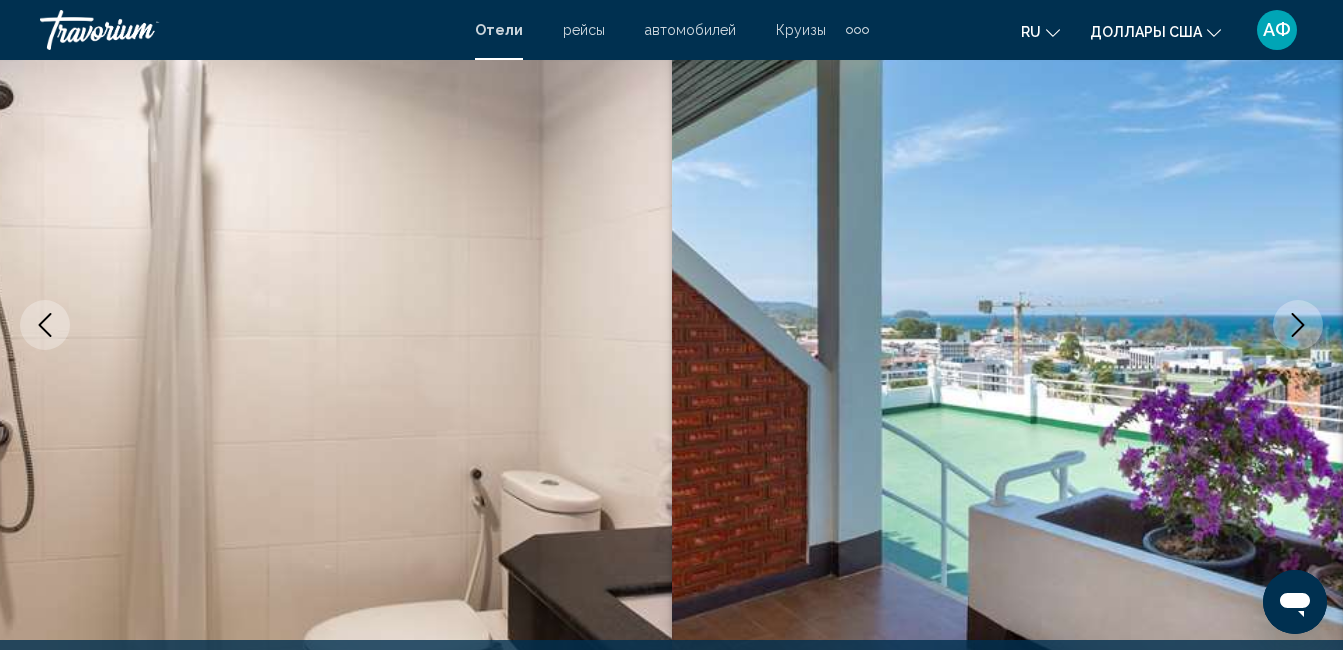 click at bounding box center (1298, 325) 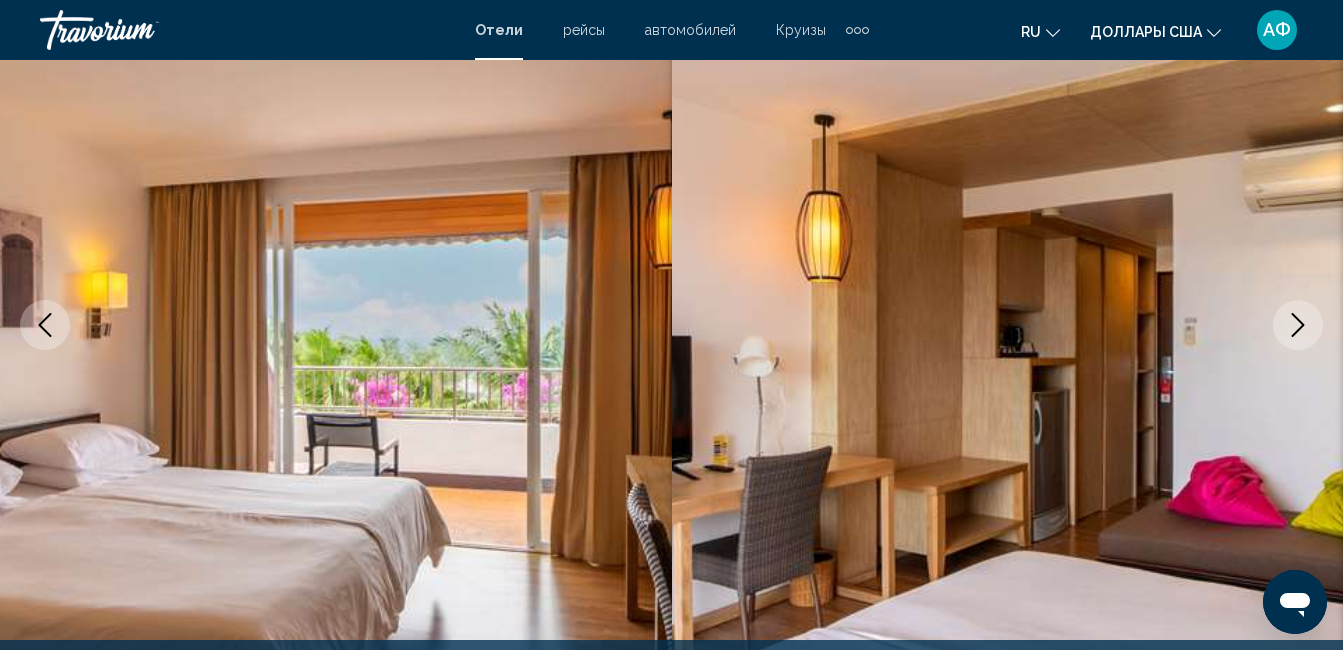 click at bounding box center (1298, 325) 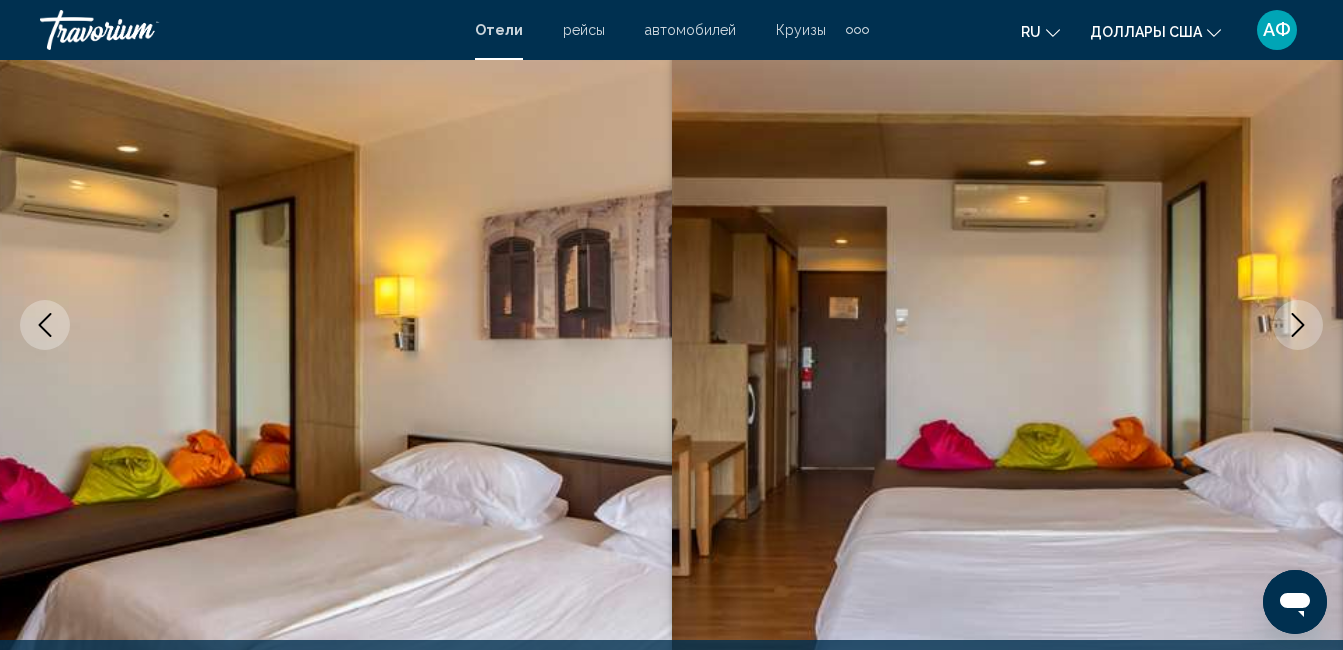 click at bounding box center [1298, 325] 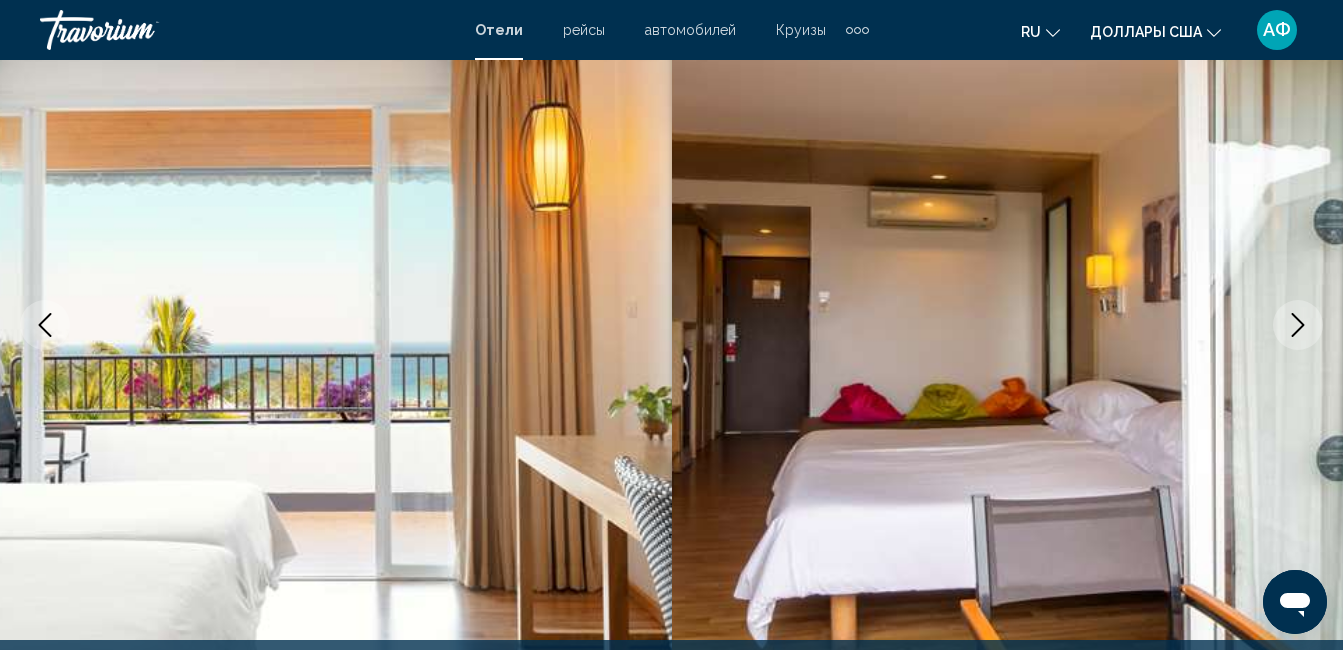 click at bounding box center (1298, 325) 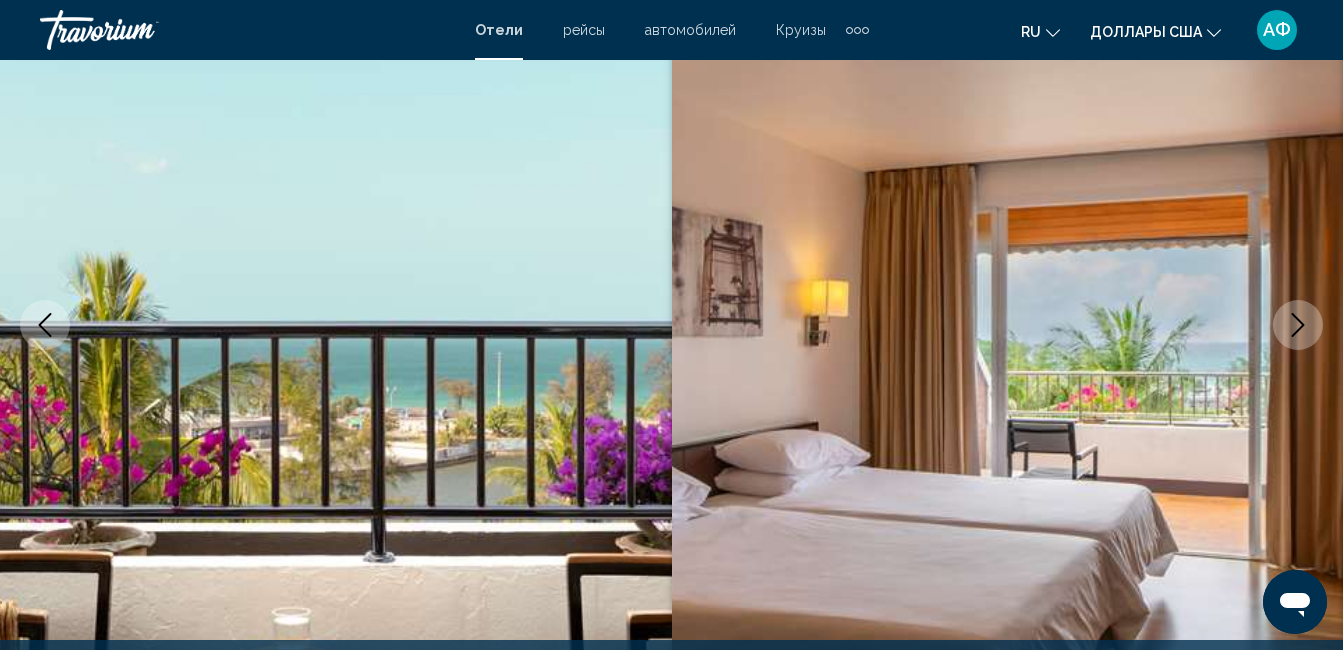 click at bounding box center [1298, 325] 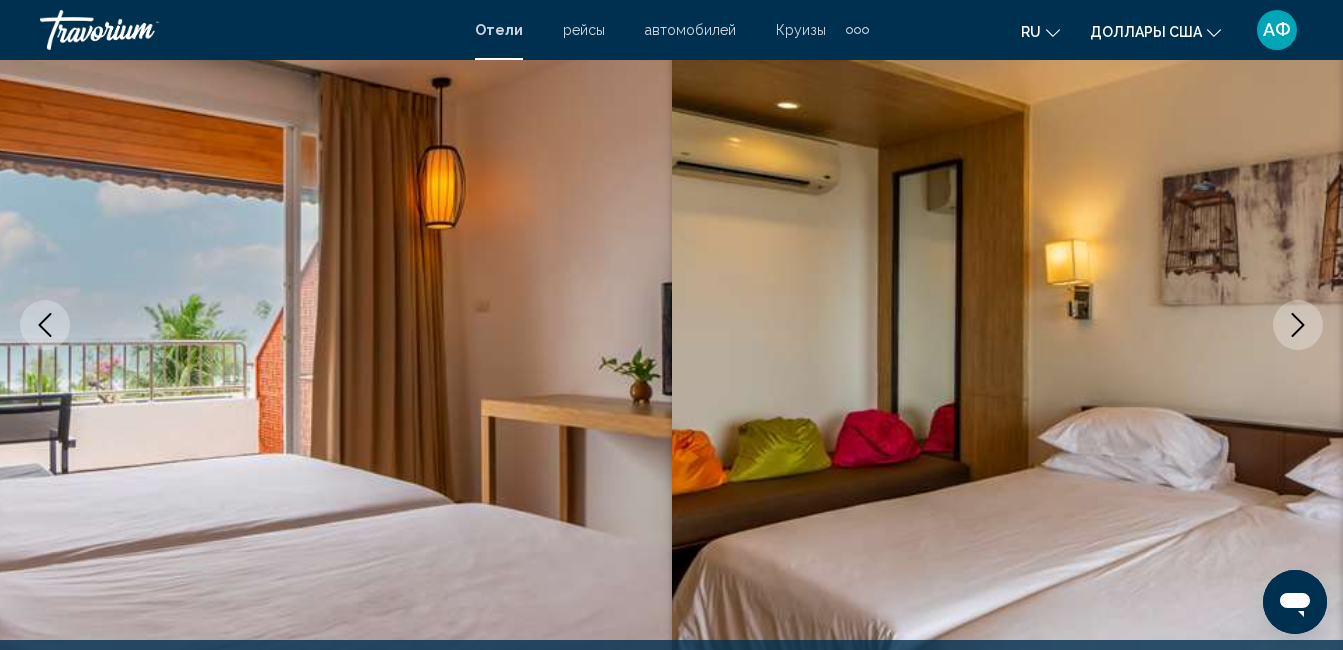 click at bounding box center (1298, 325) 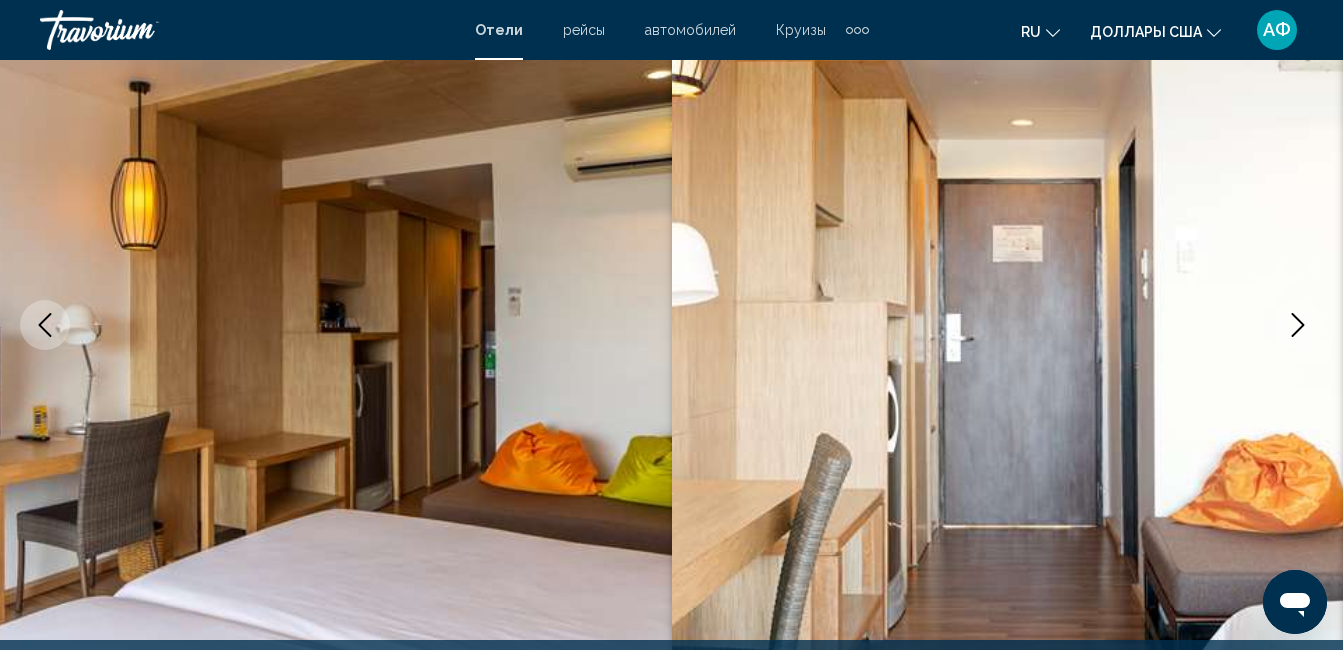 click at bounding box center (1298, 325) 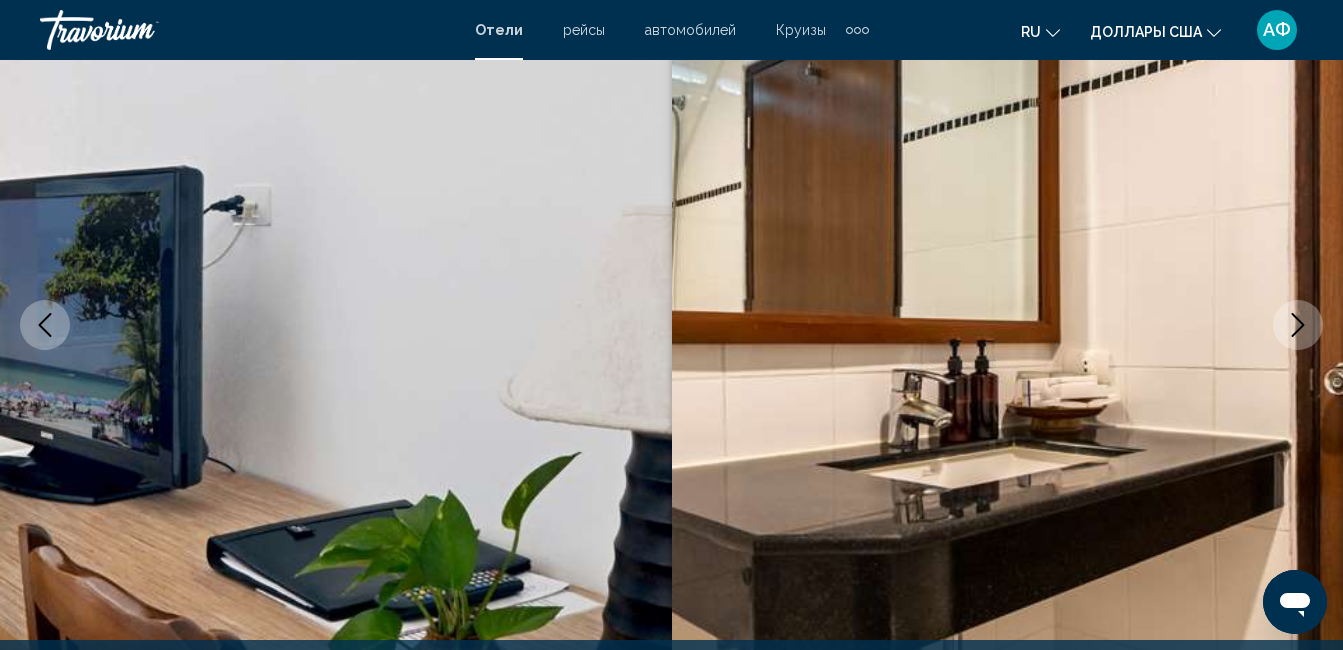 click at bounding box center (1298, 325) 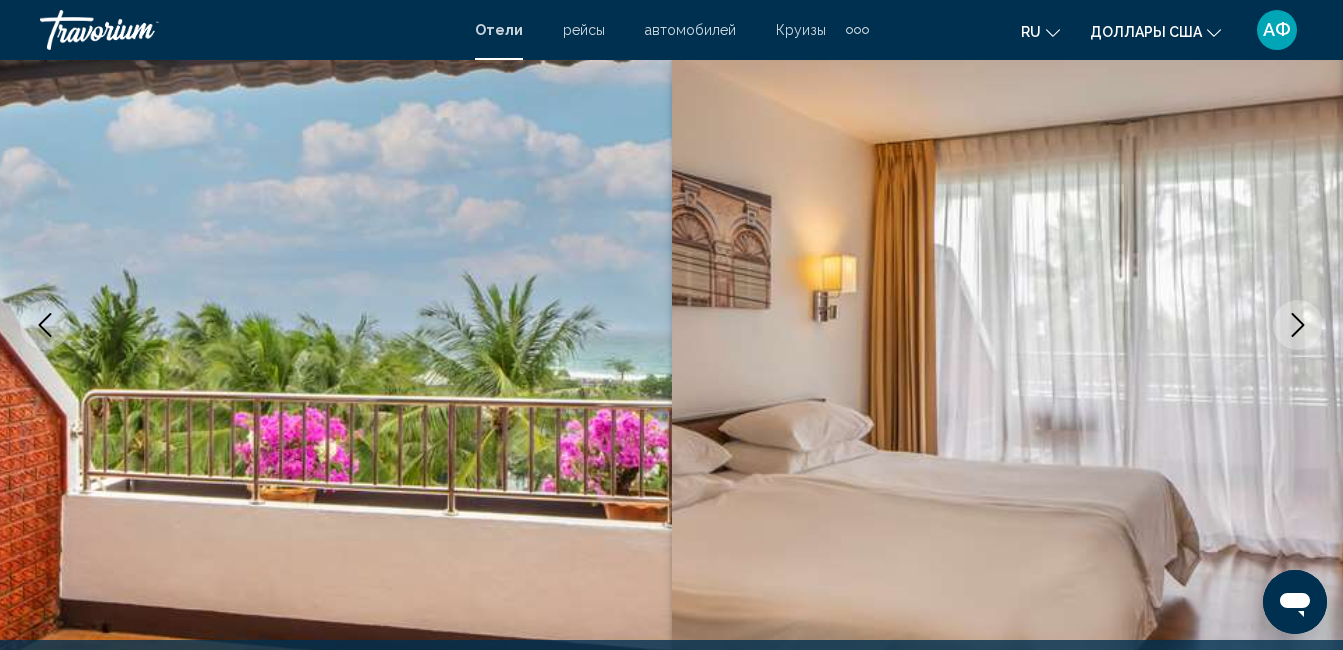 click at bounding box center (1298, 325) 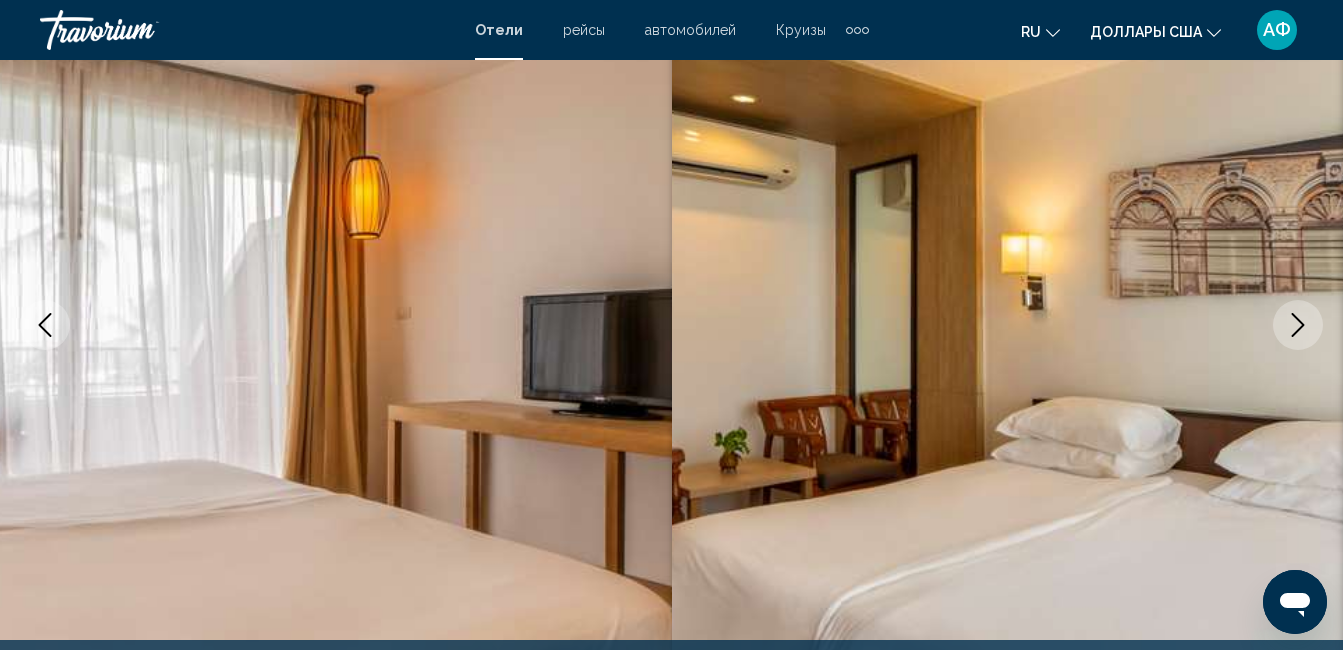 click at bounding box center [1298, 325] 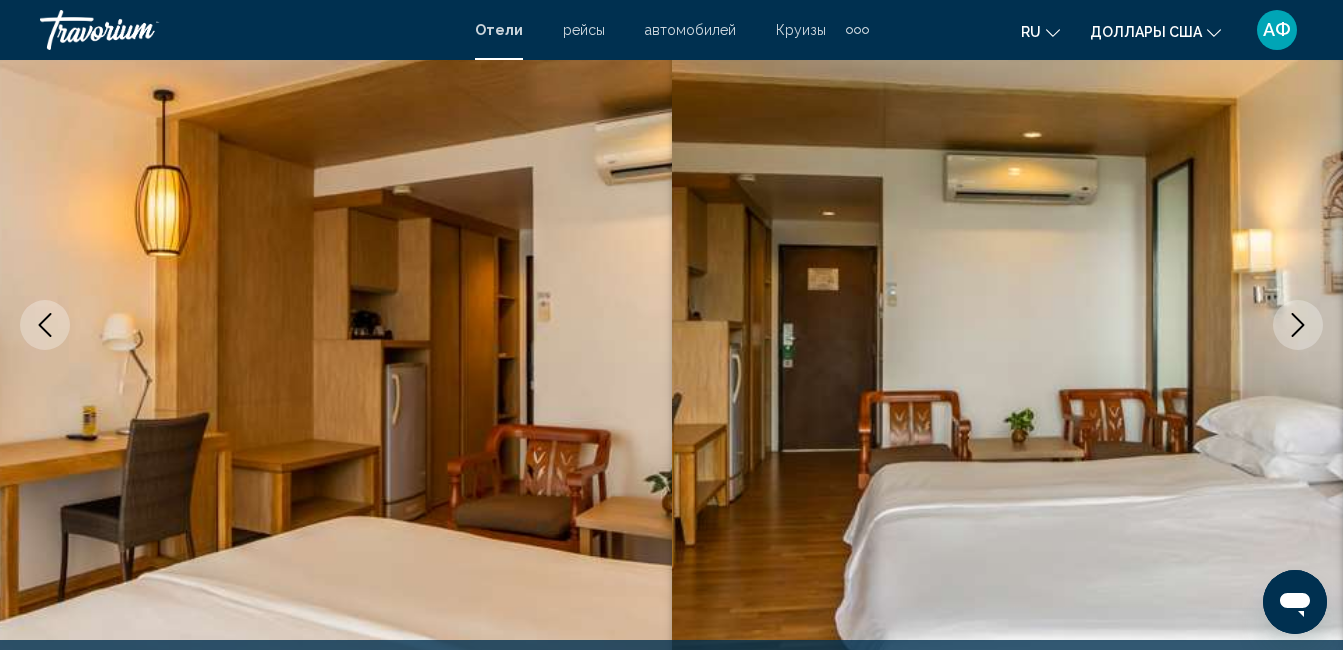 click at bounding box center [1298, 325] 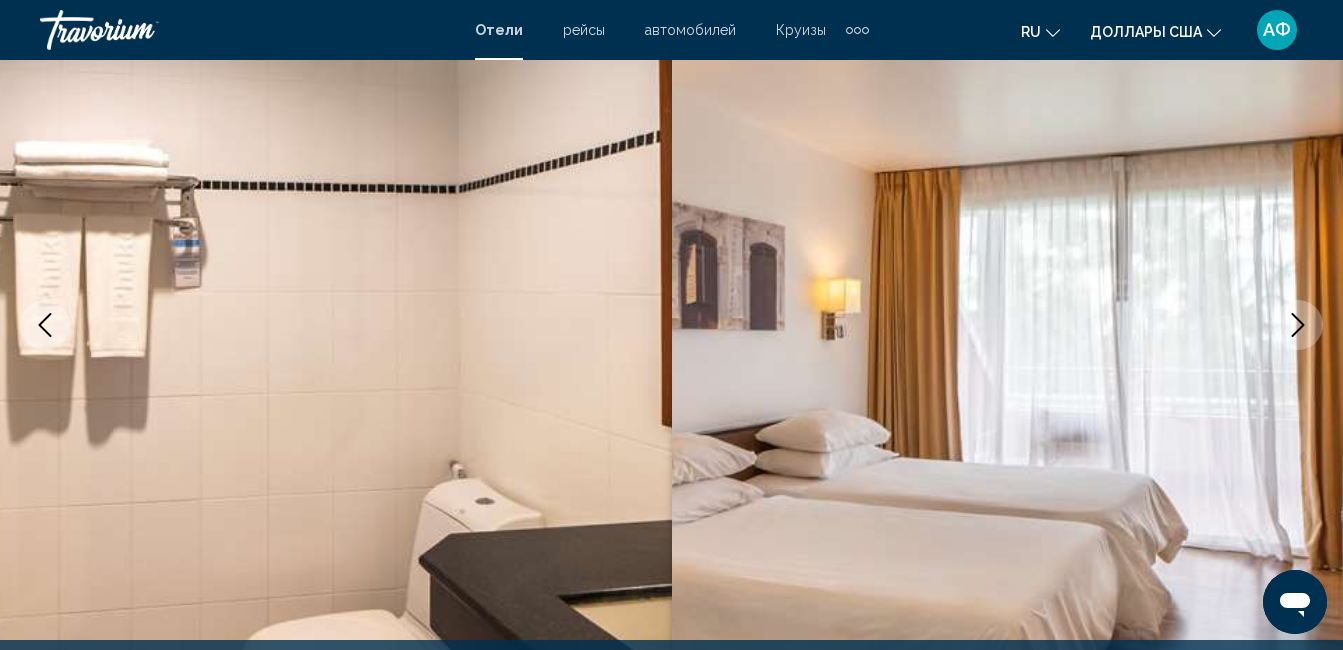 click at bounding box center (1298, 325) 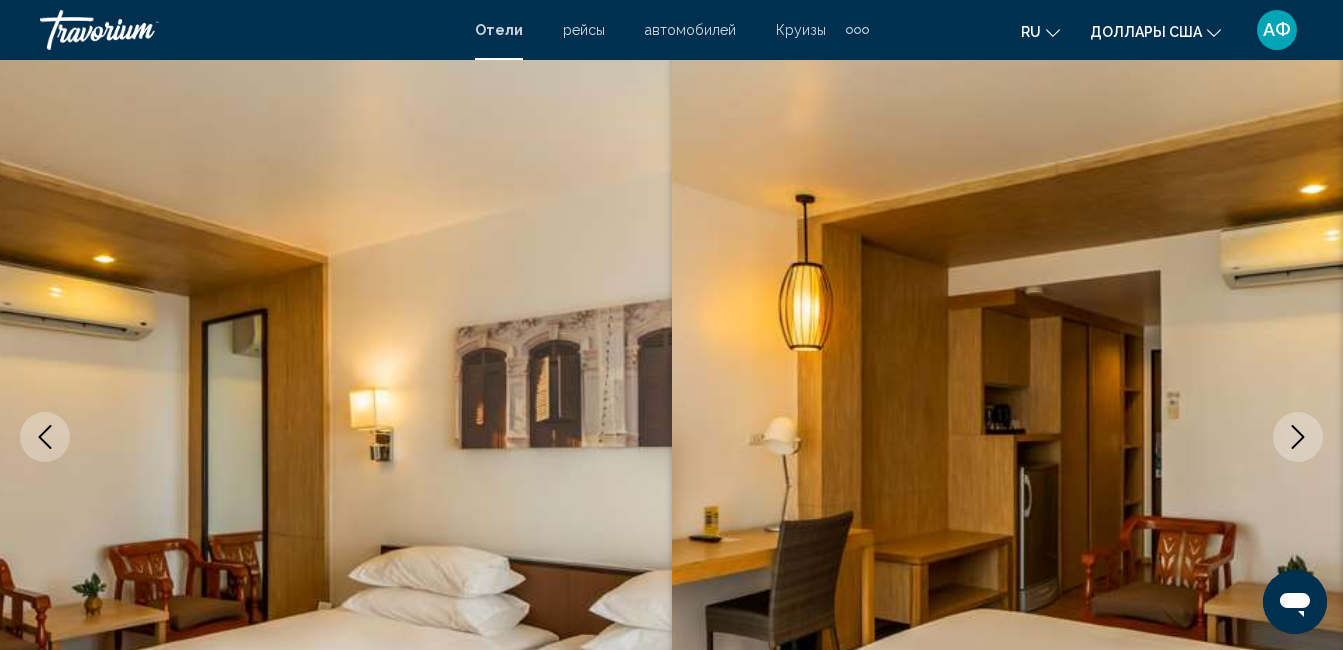 scroll, scrollTop: 0, scrollLeft: 0, axis: both 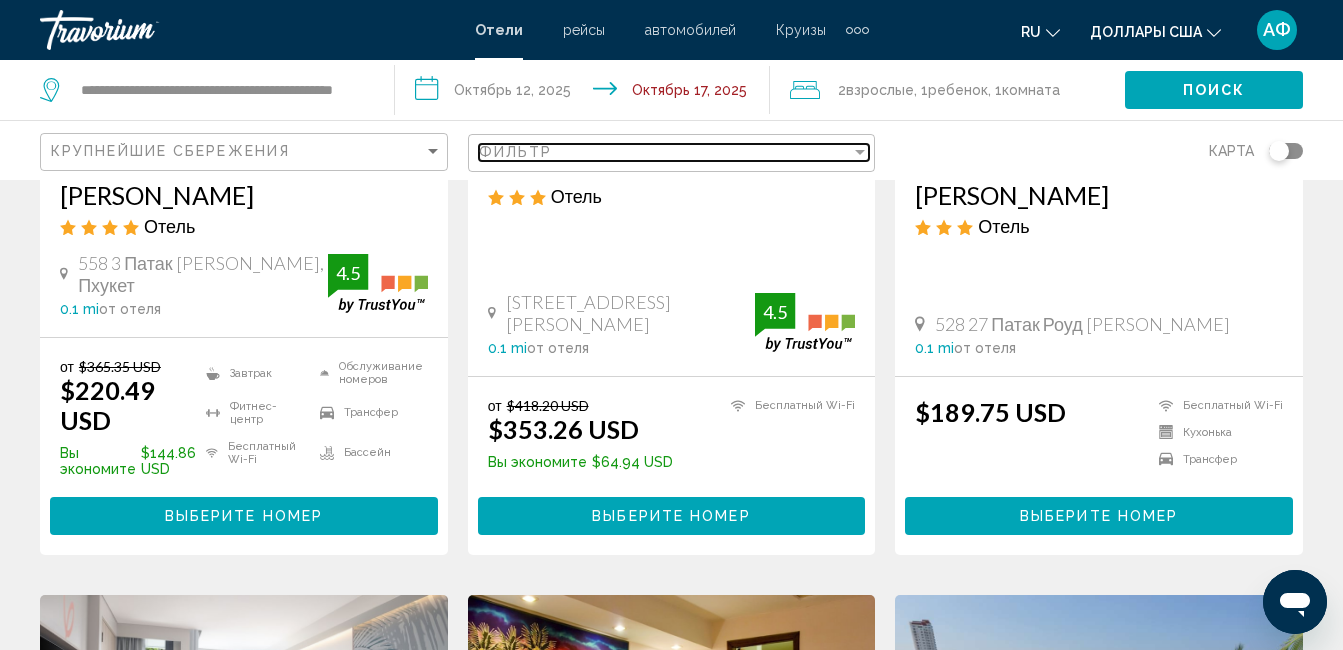 click on "Фильтр" at bounding box center [665, 152] 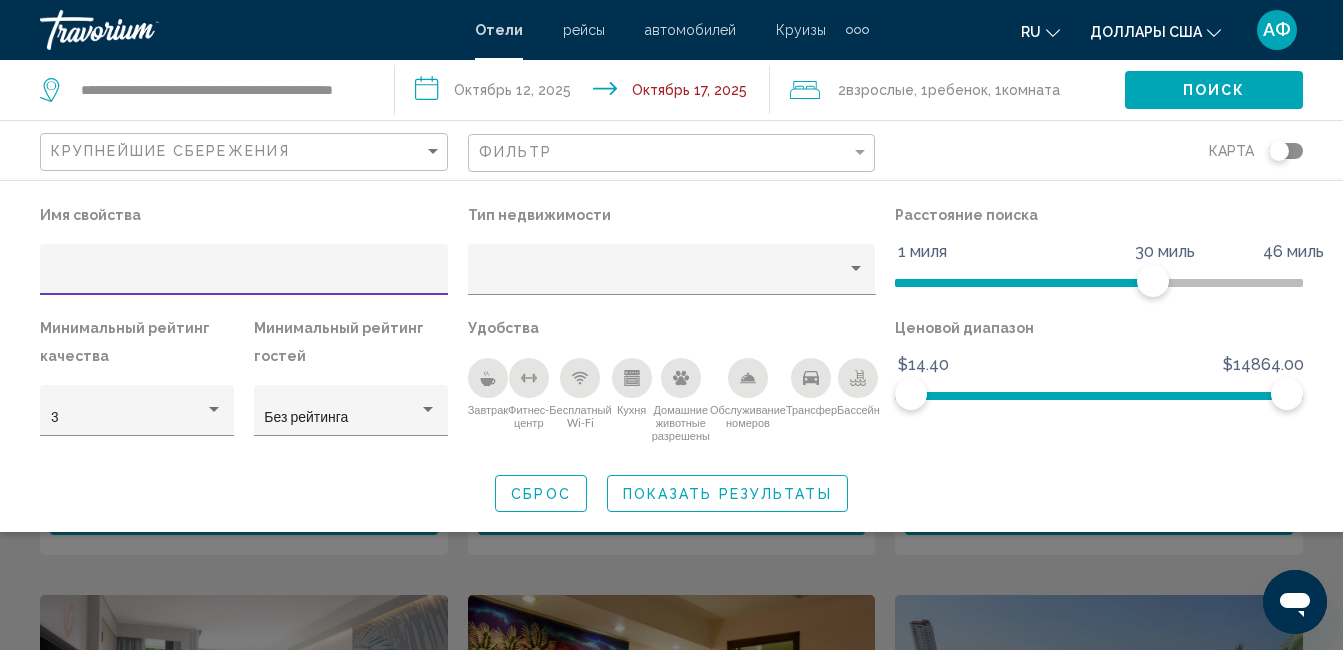 click 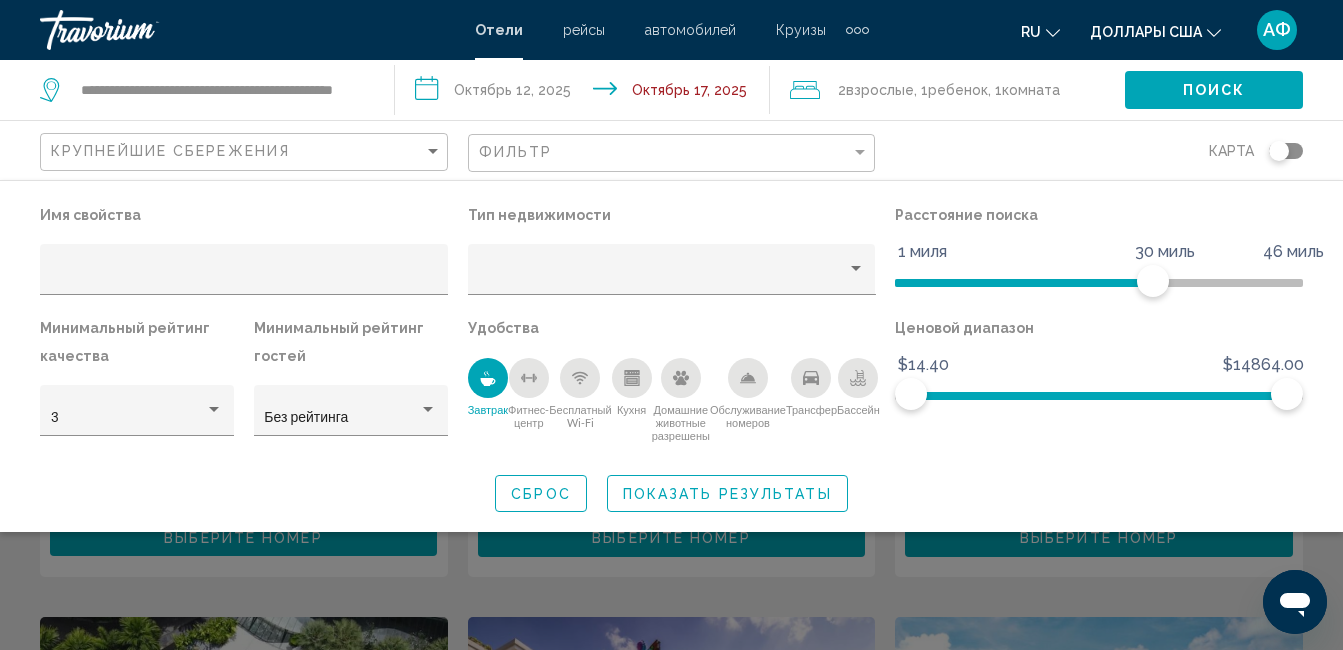 scroll, scrollTop: 418, scrollLeft: 0, axis: vertical 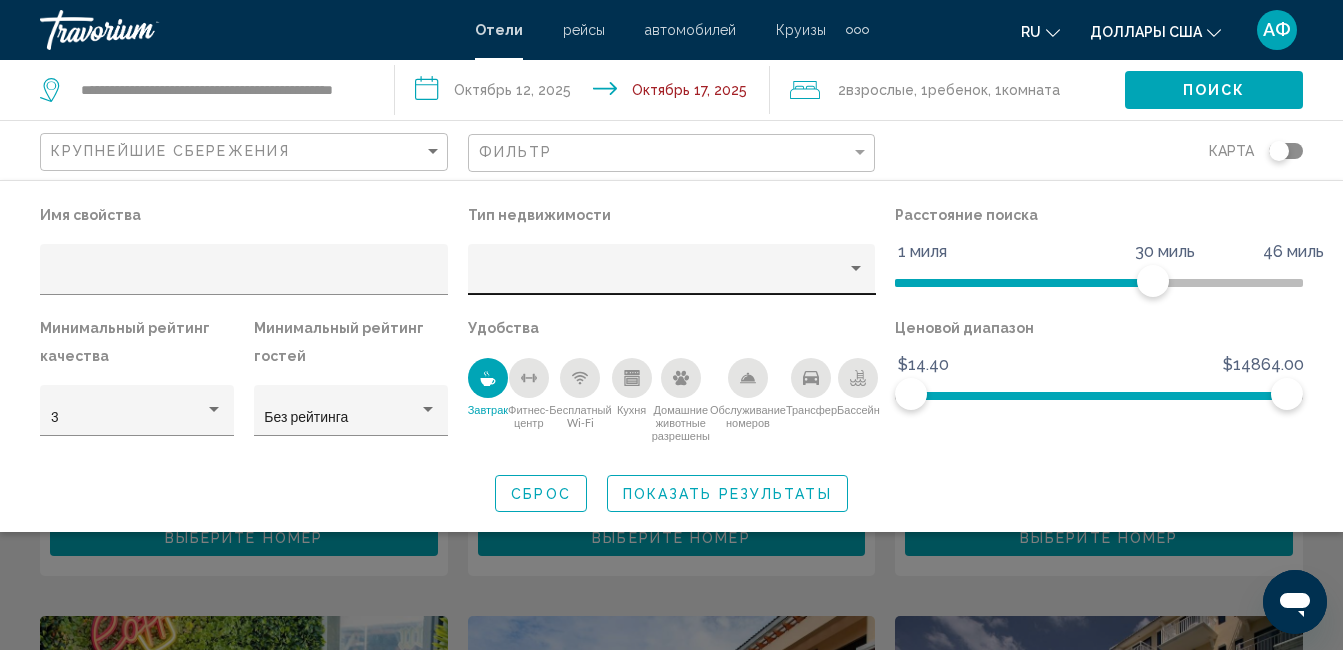 click 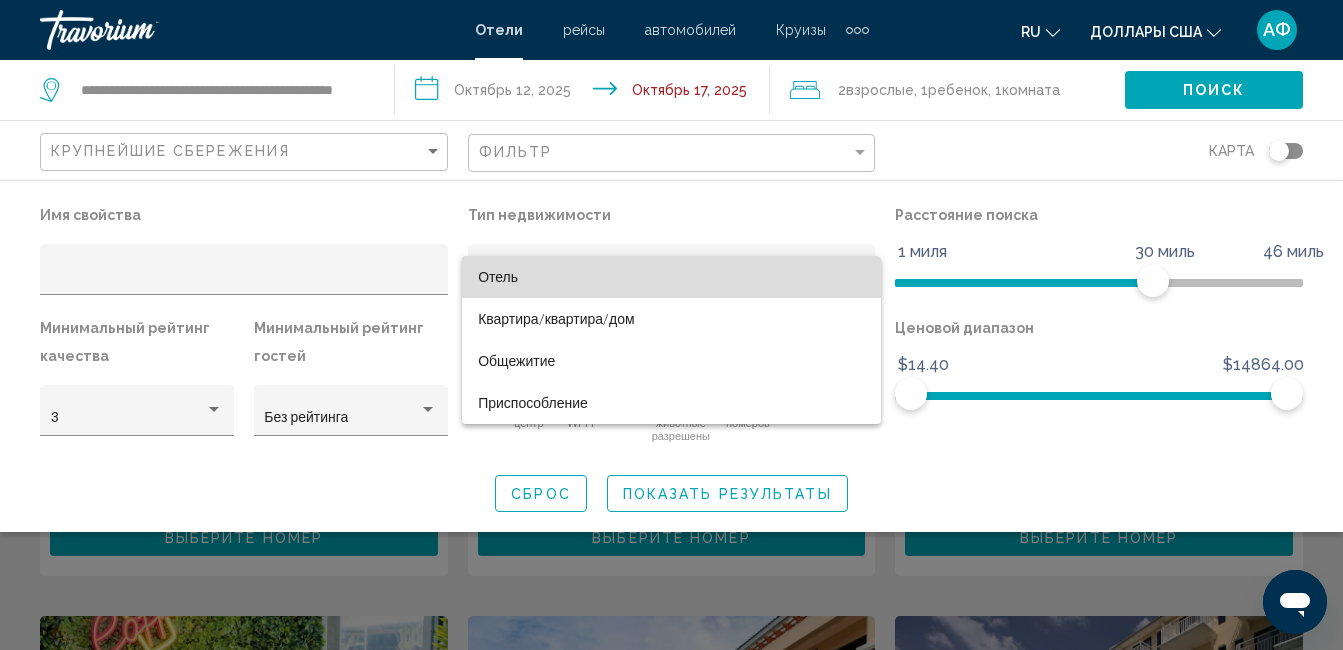click on "Отель" at bounding box center (671, 277) 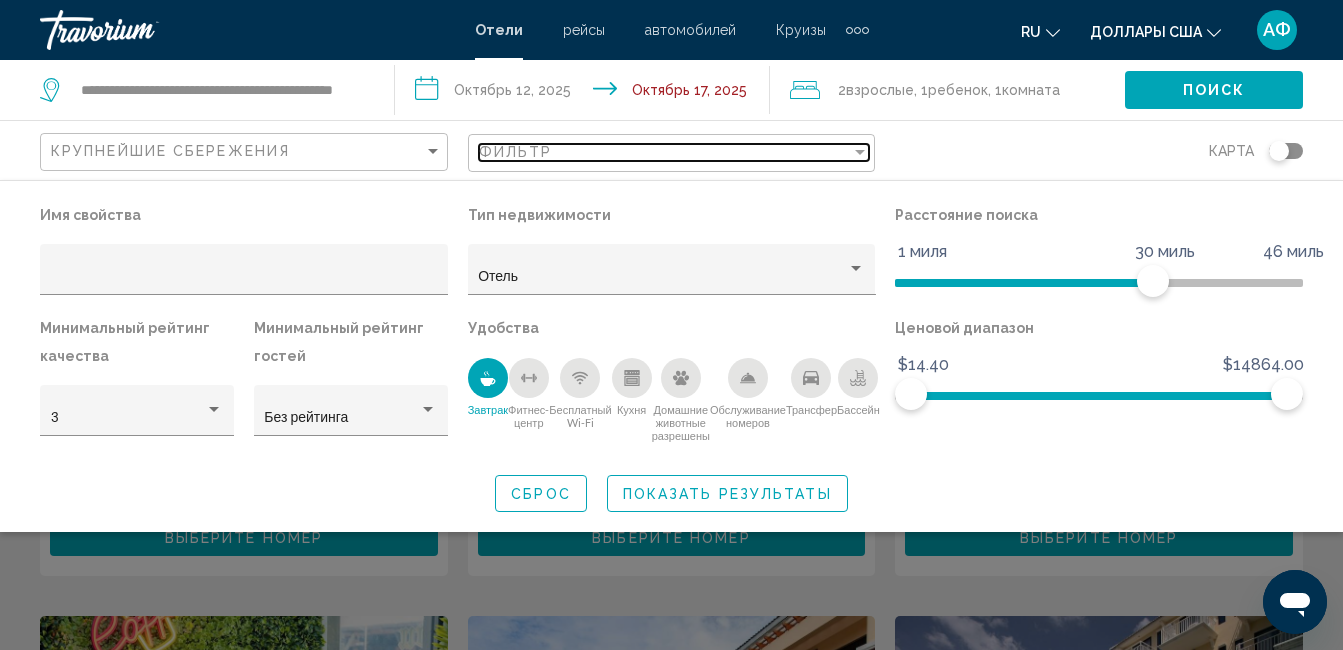 click at bounding box center [860, 152] 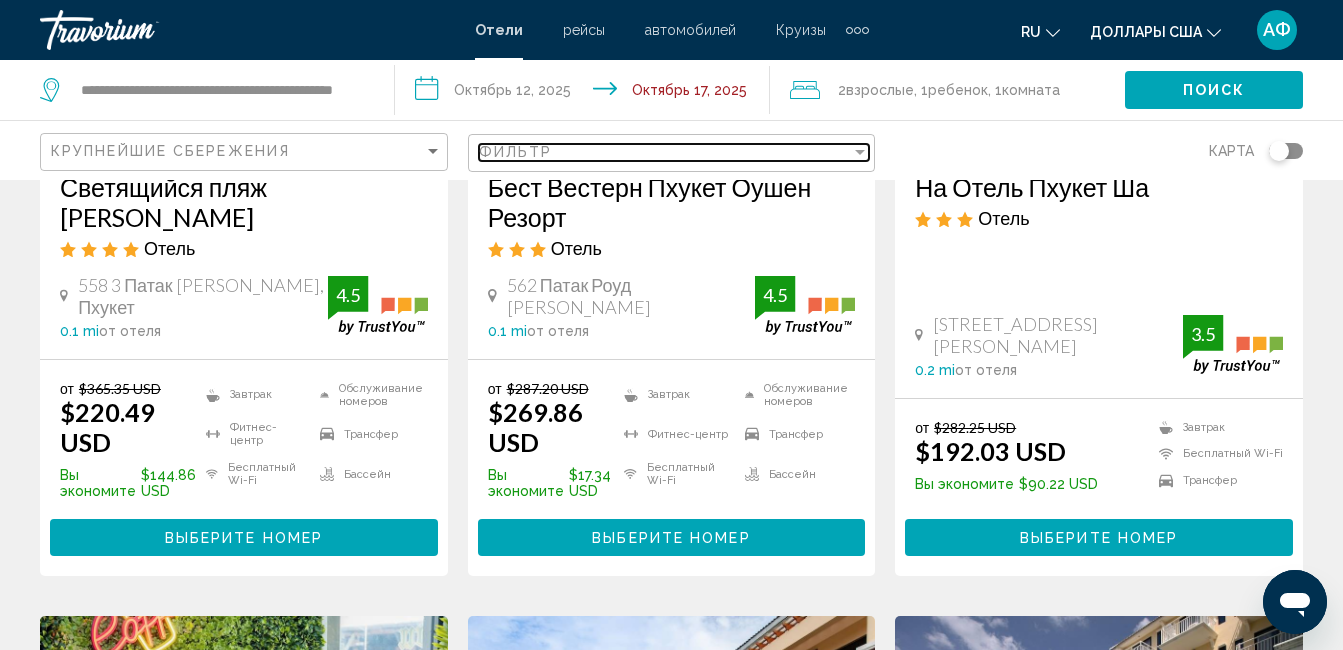 click at bounding box center (860, 152) 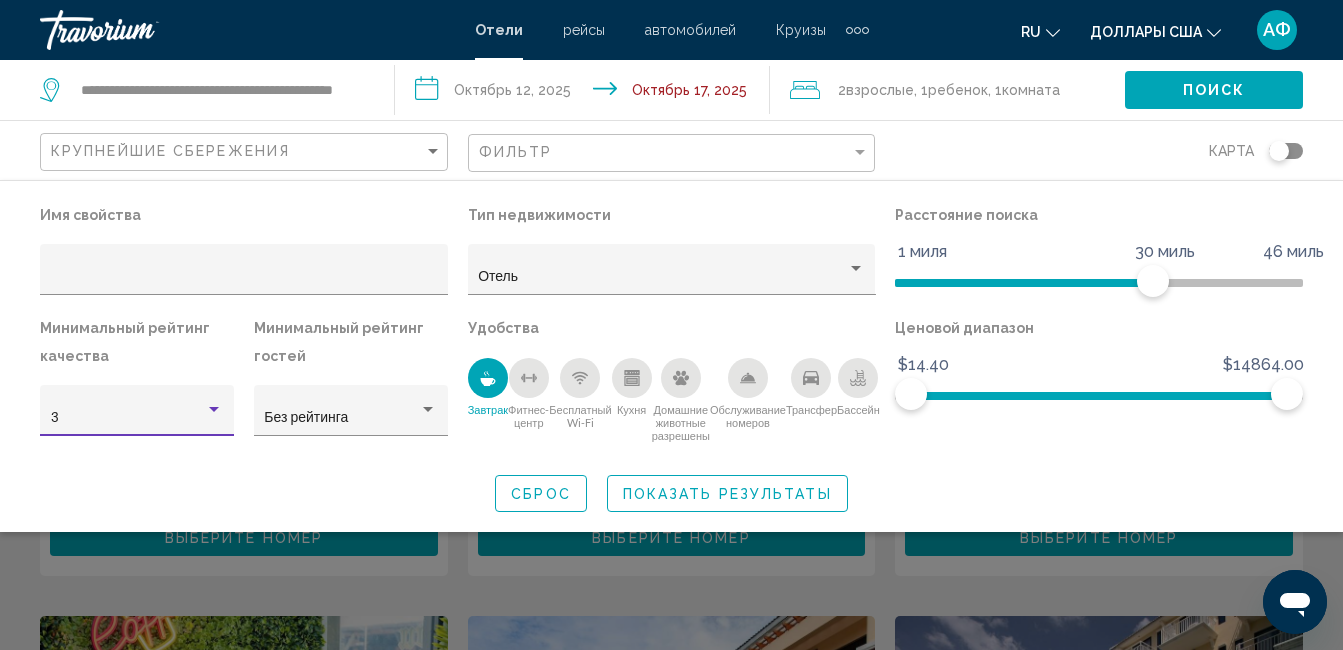 click at bounding box center (214, 410) 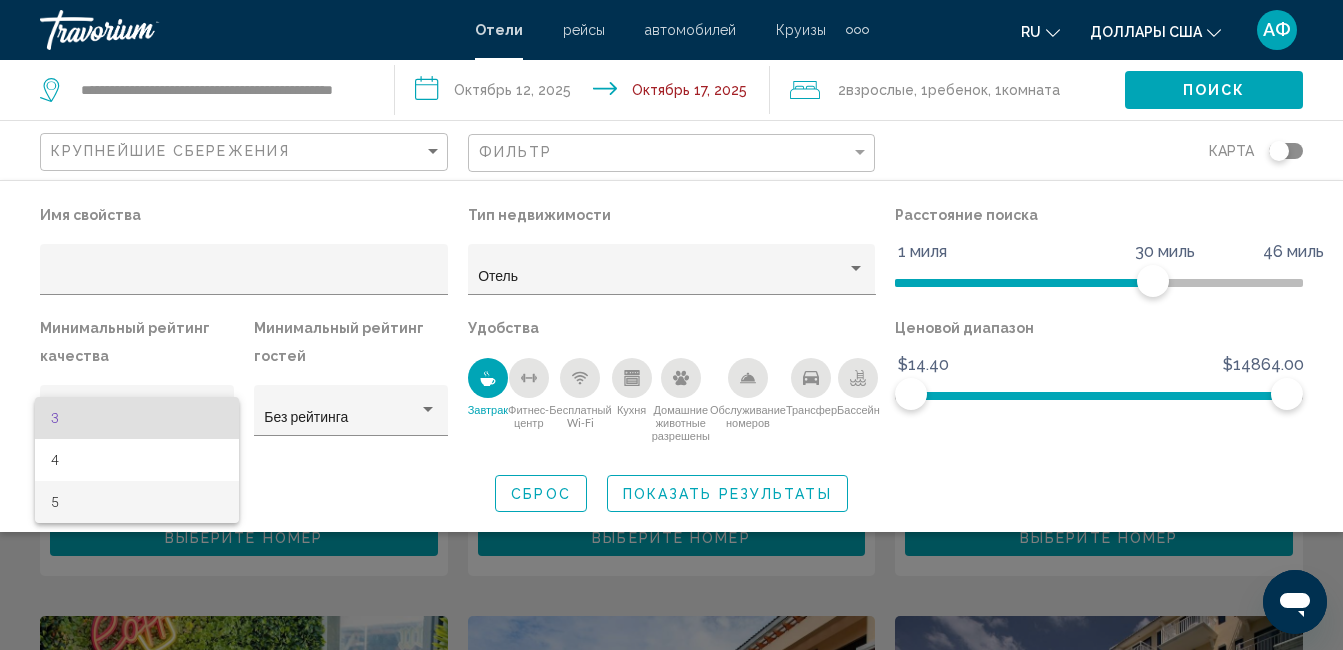 click on "5" at bounding box center [137, 502] 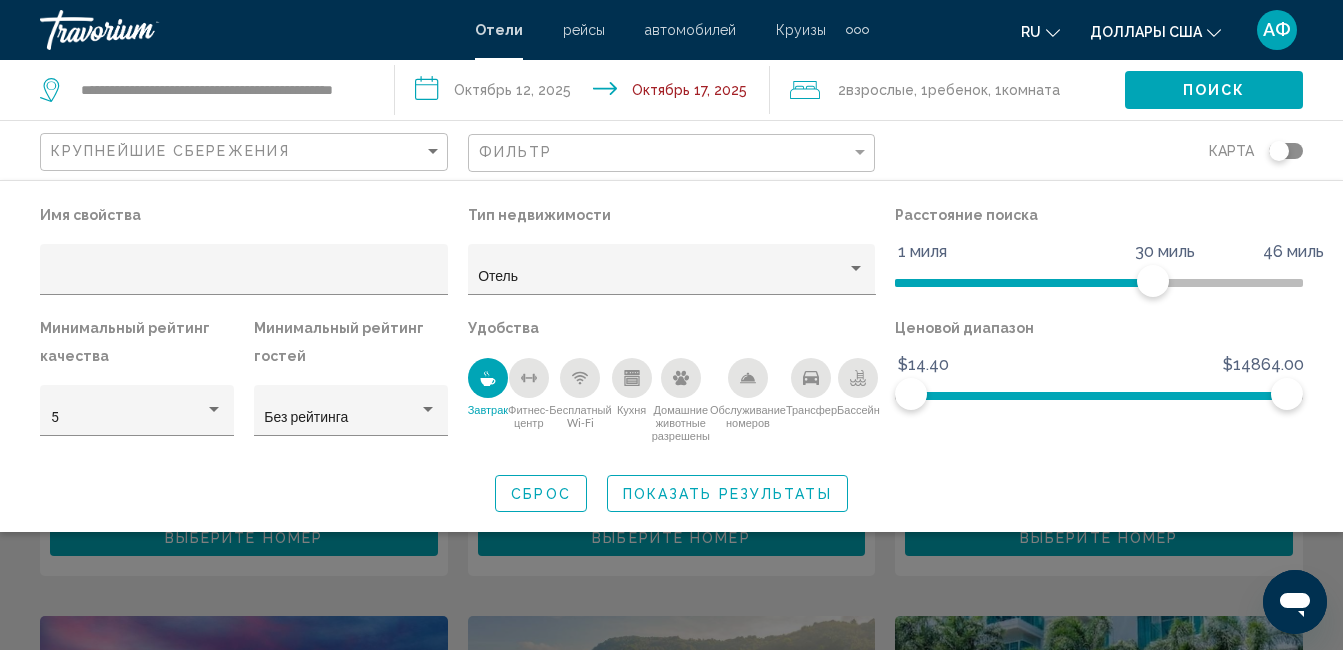 click 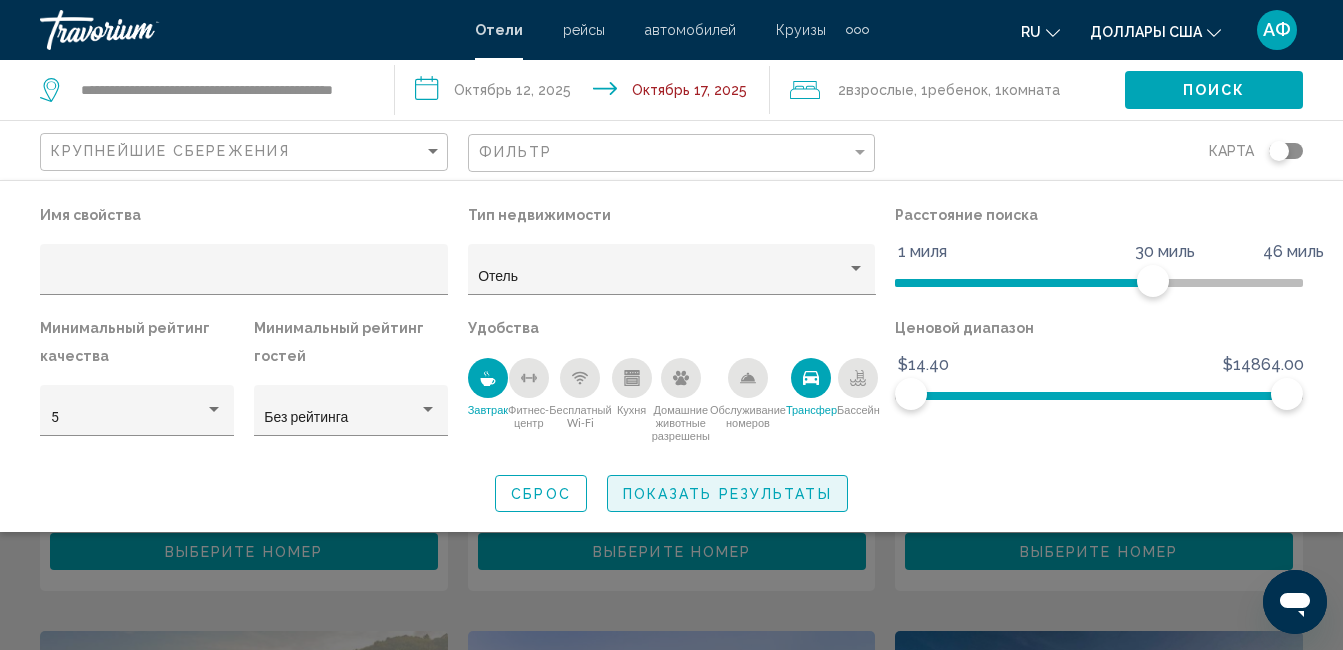 click on "Показать результаты" 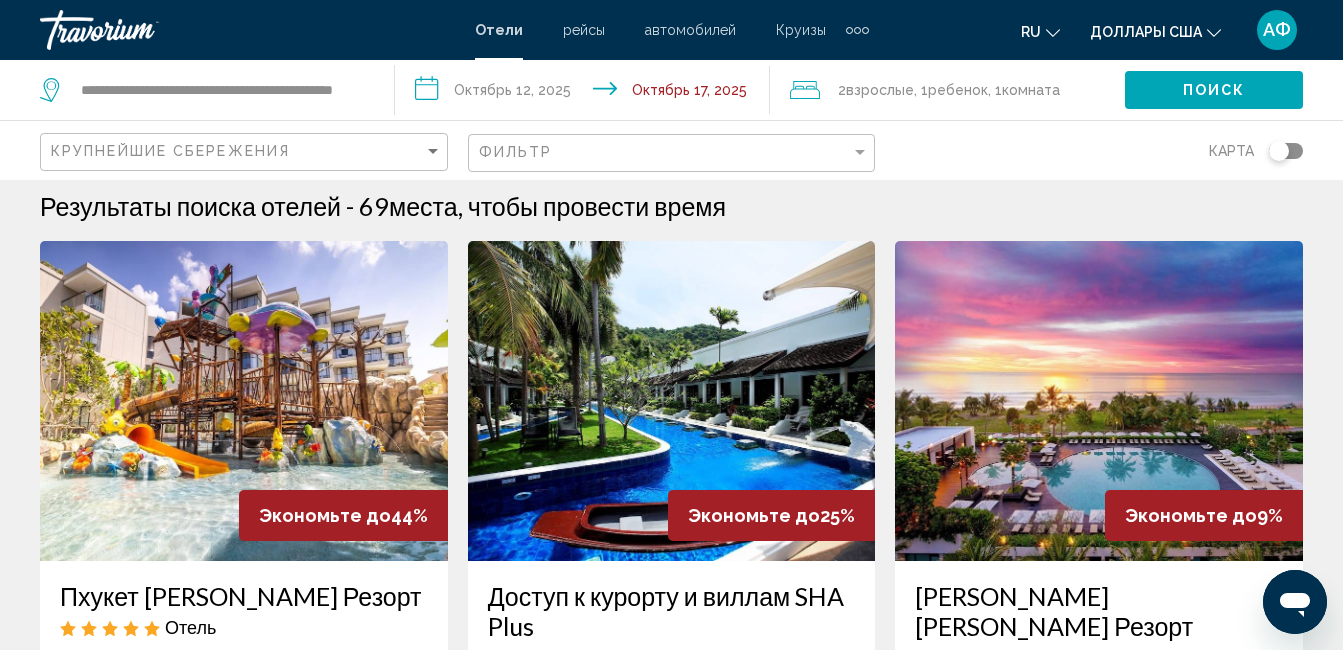 scroll, scrollTop: 0, scrollLeft: 0, axis: both 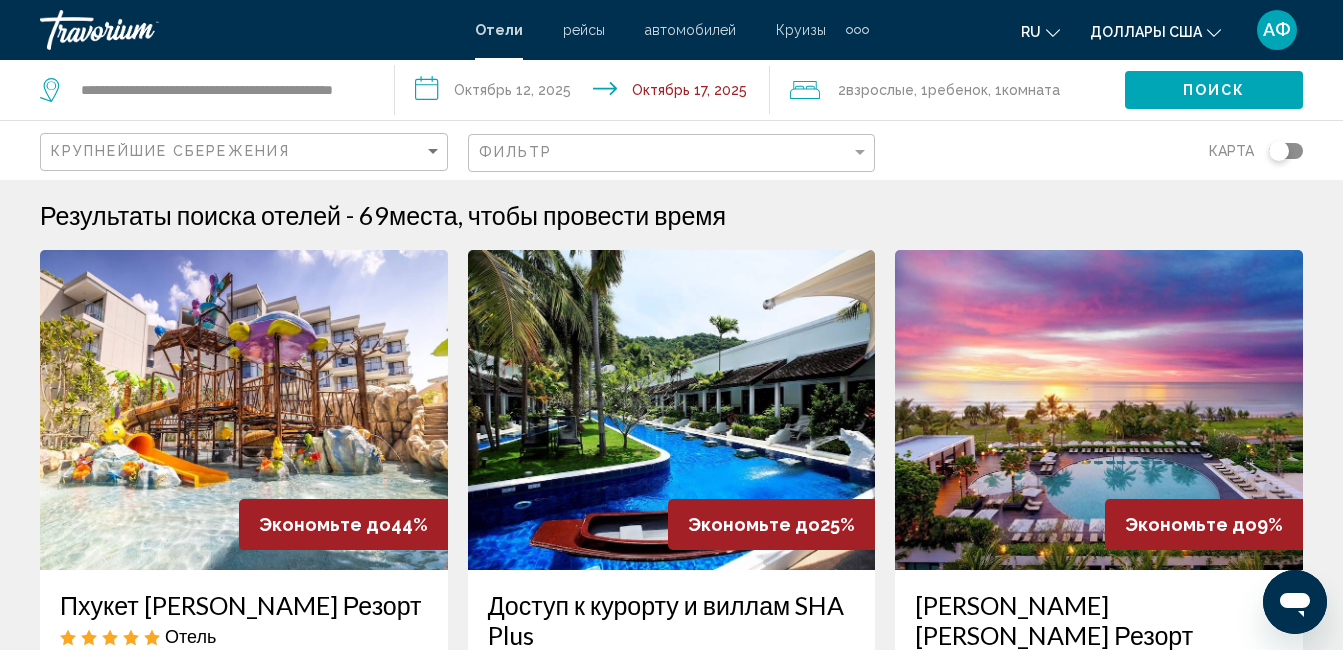 click at bounding box center (672, 410) 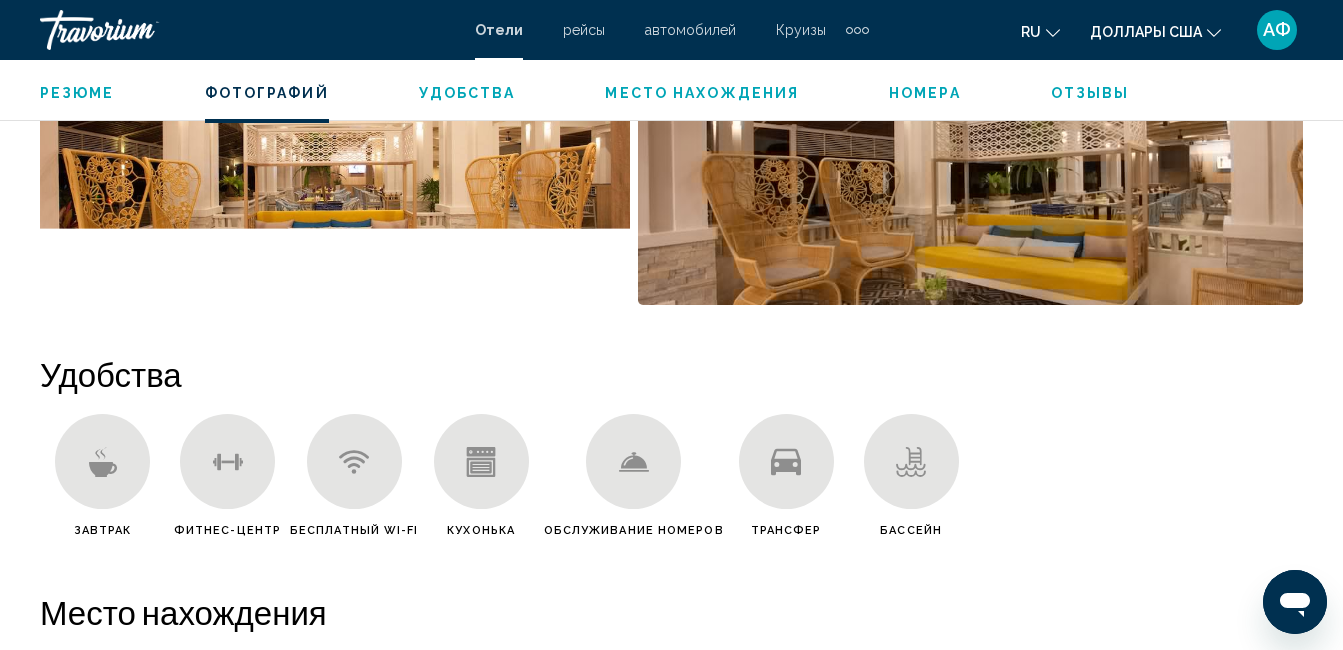 scroll, scrollTop: 1310, scrollLeft: 0, axis: vertical 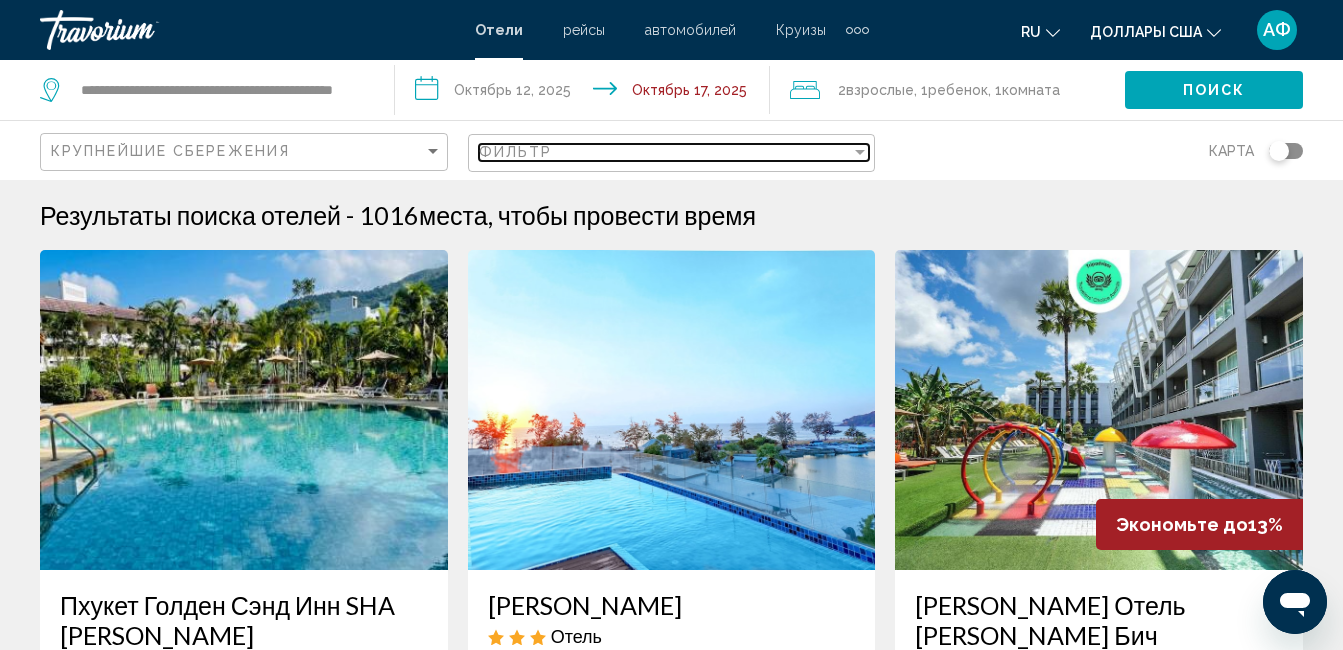 click on "Фильтр" at bounding box center [665, 152] 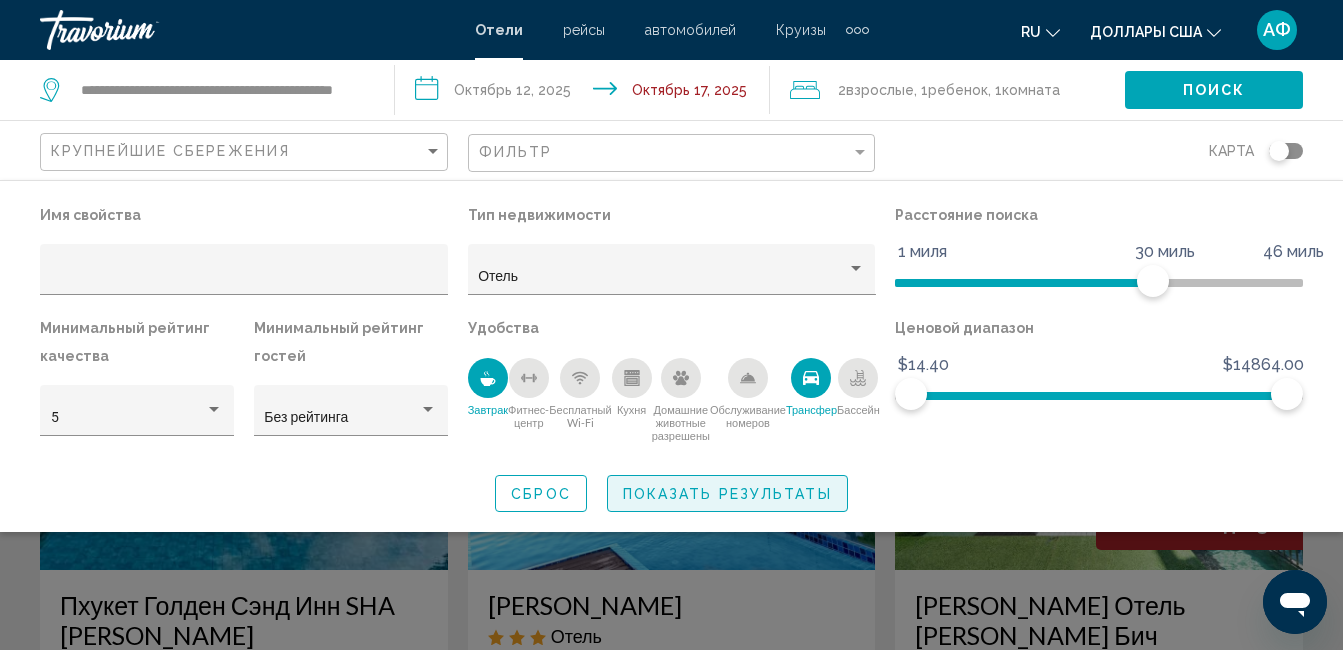 click on "Показать результаты" 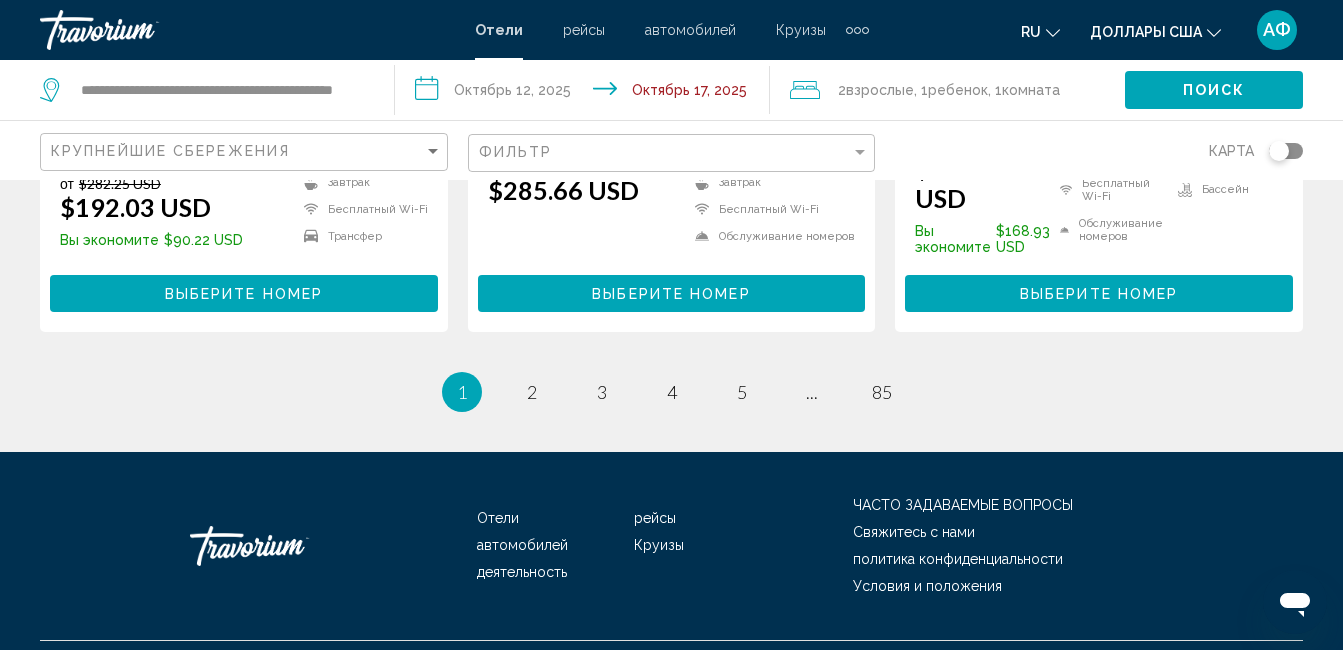 scroll, scrollTop: 3002, scrollLeft: 0, axis: vertical 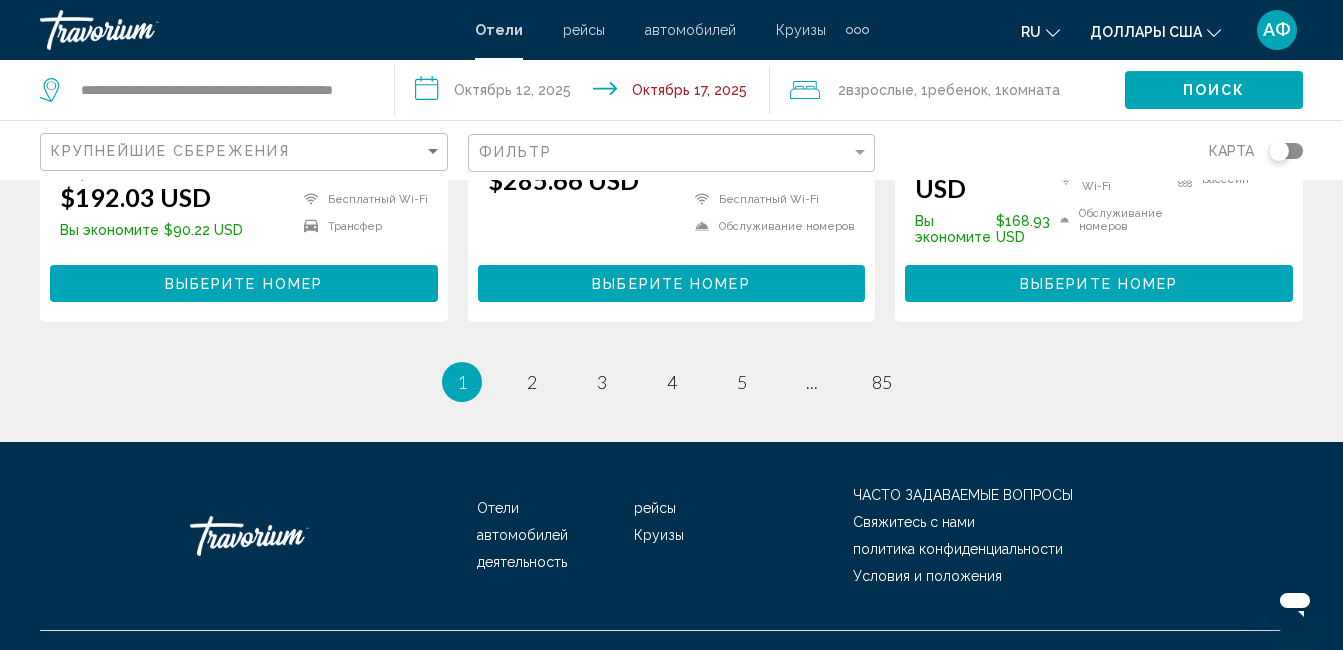 click on "**********" 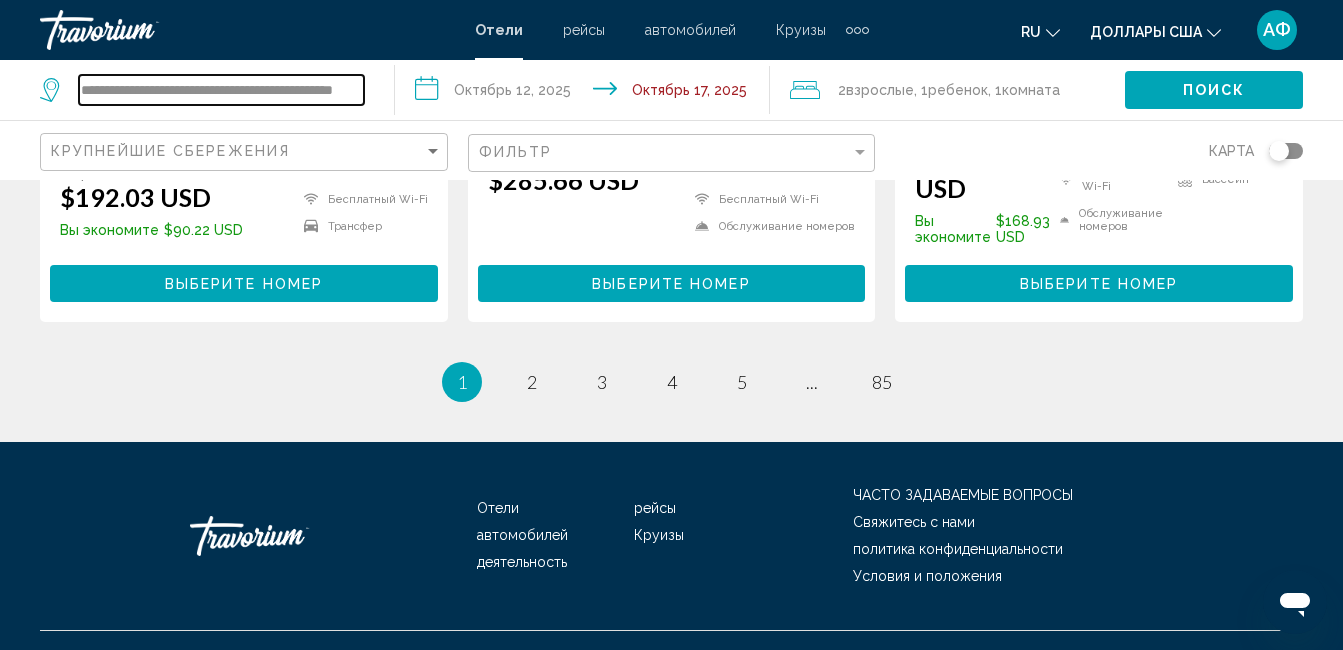 click on "**********" at bounding box center (221, 90) 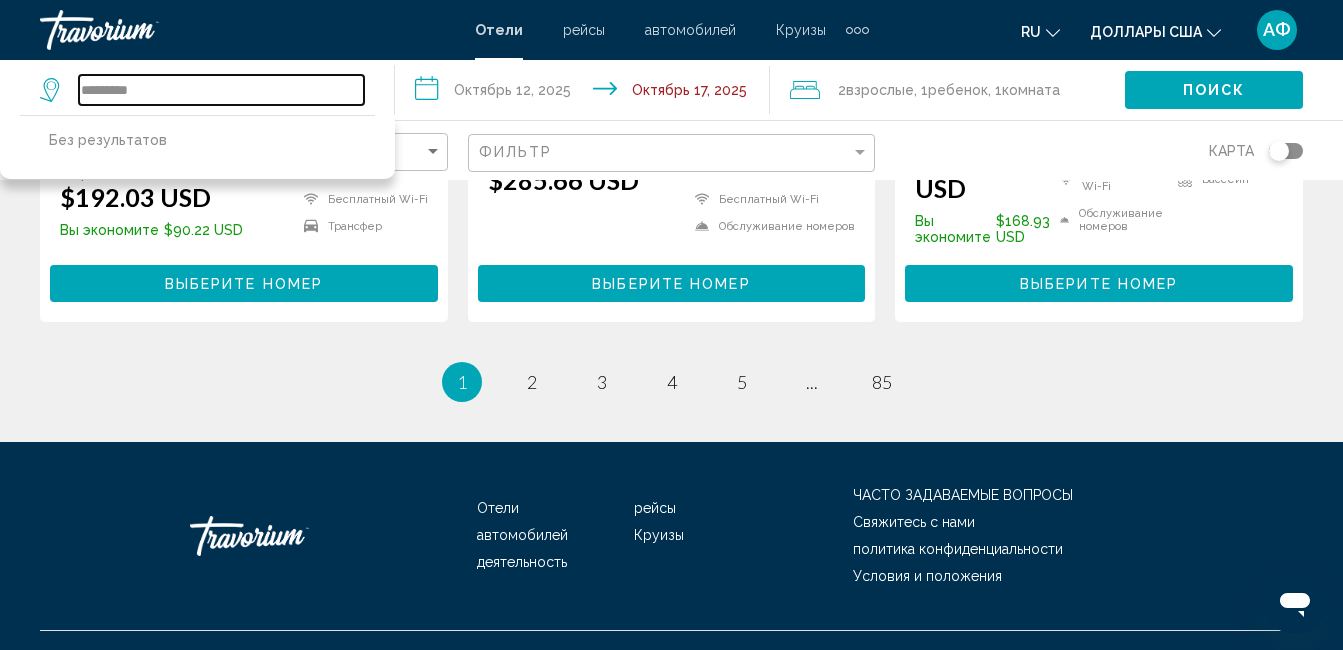 click on "*********" at bounding box center (221, 90) 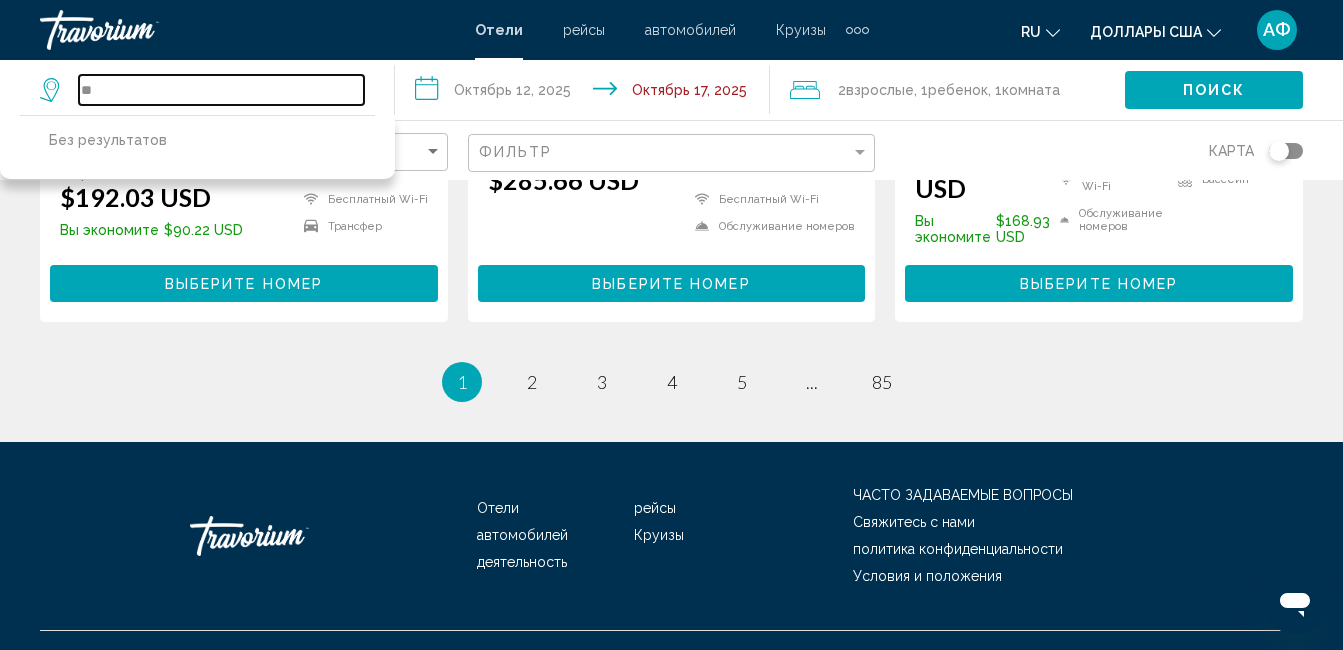 type on "*" 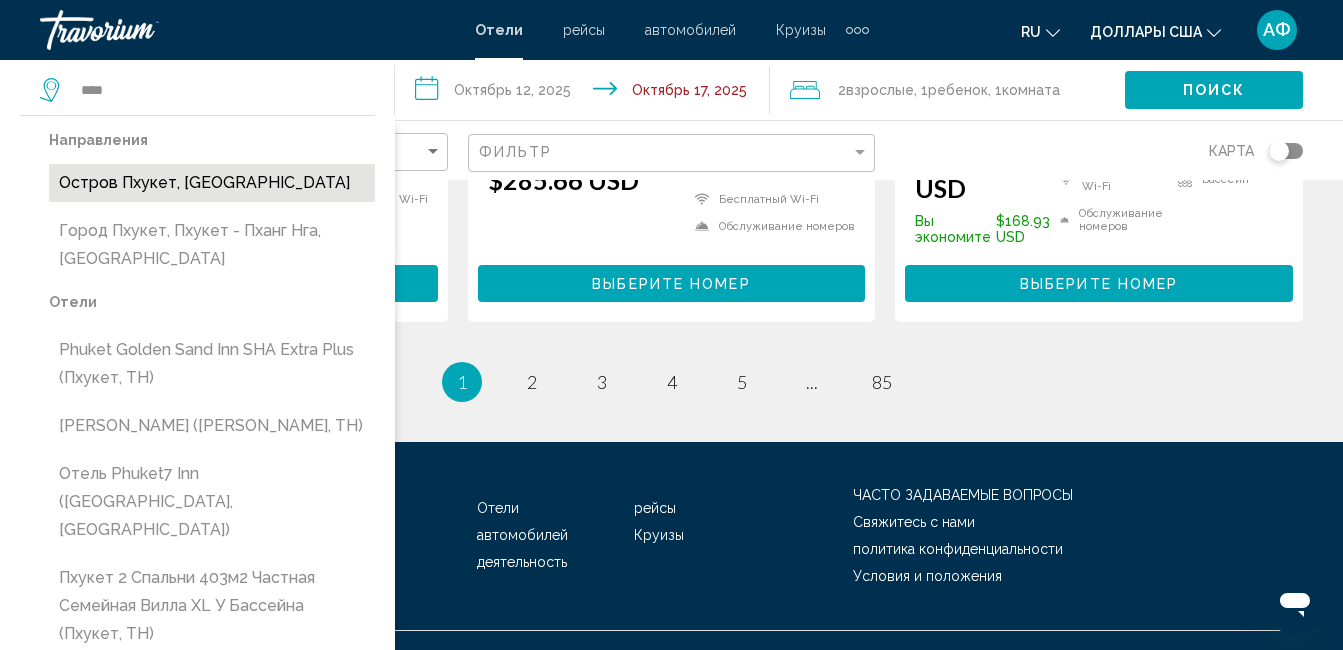 click on "Остров Пхукет, [GEOGRAPHIC_DATA]" at bounding box center [212, 183] 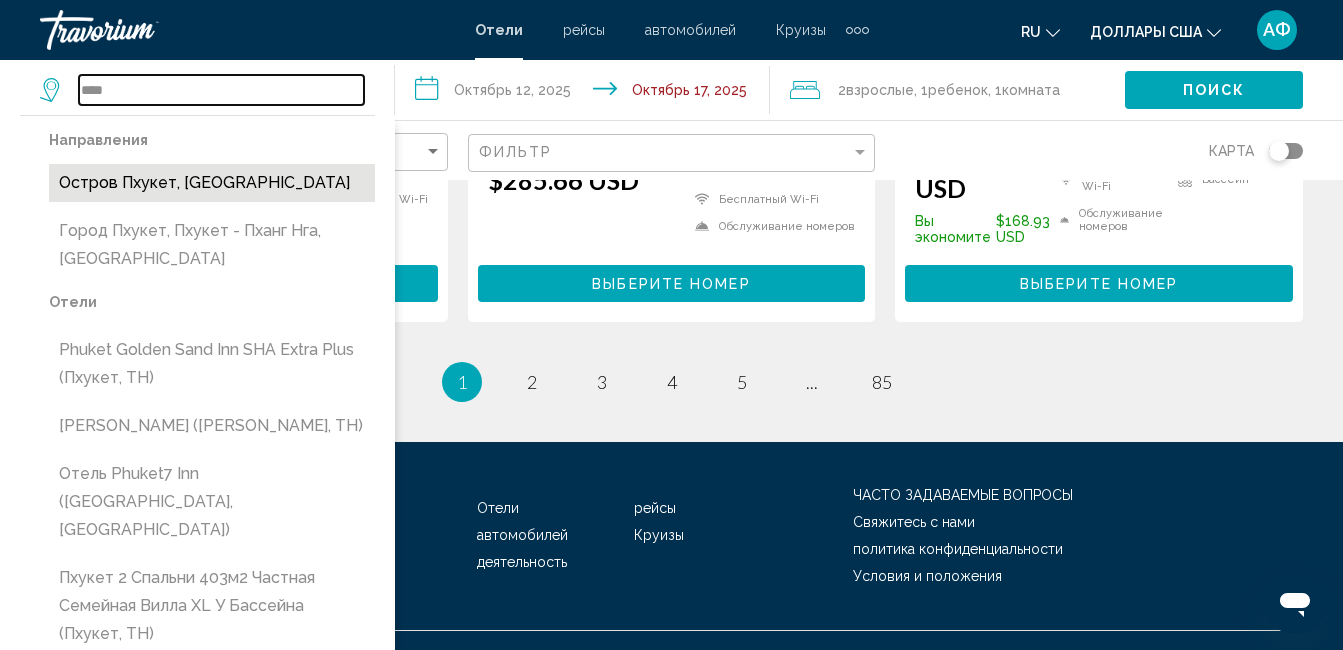 type on "**********" 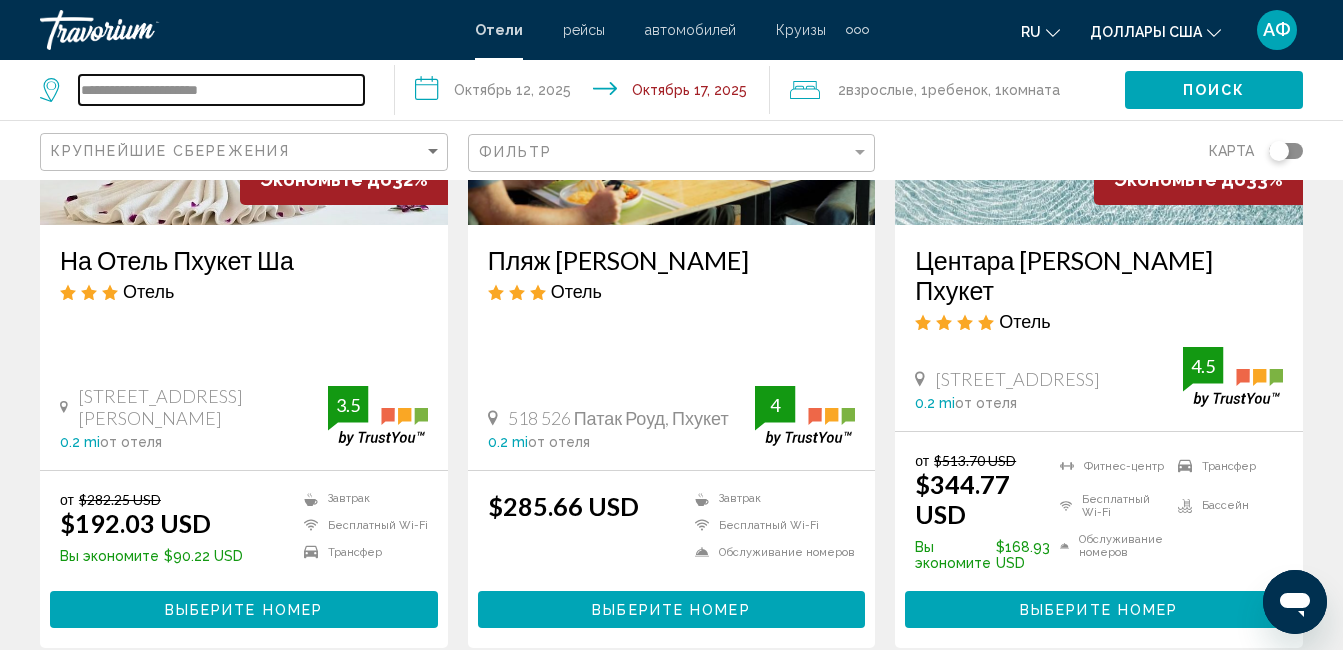 scroll, scrollTop: 2602, scrollLeft: 0, axis: vertical 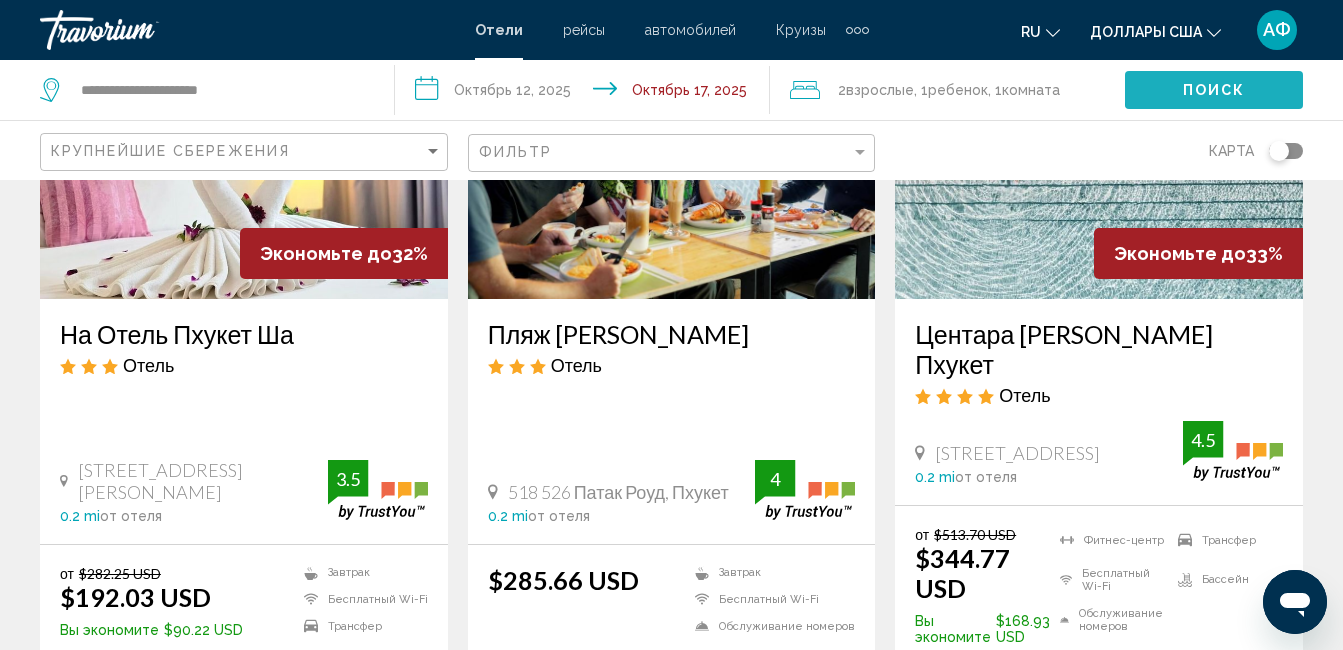 click on "Поиск" 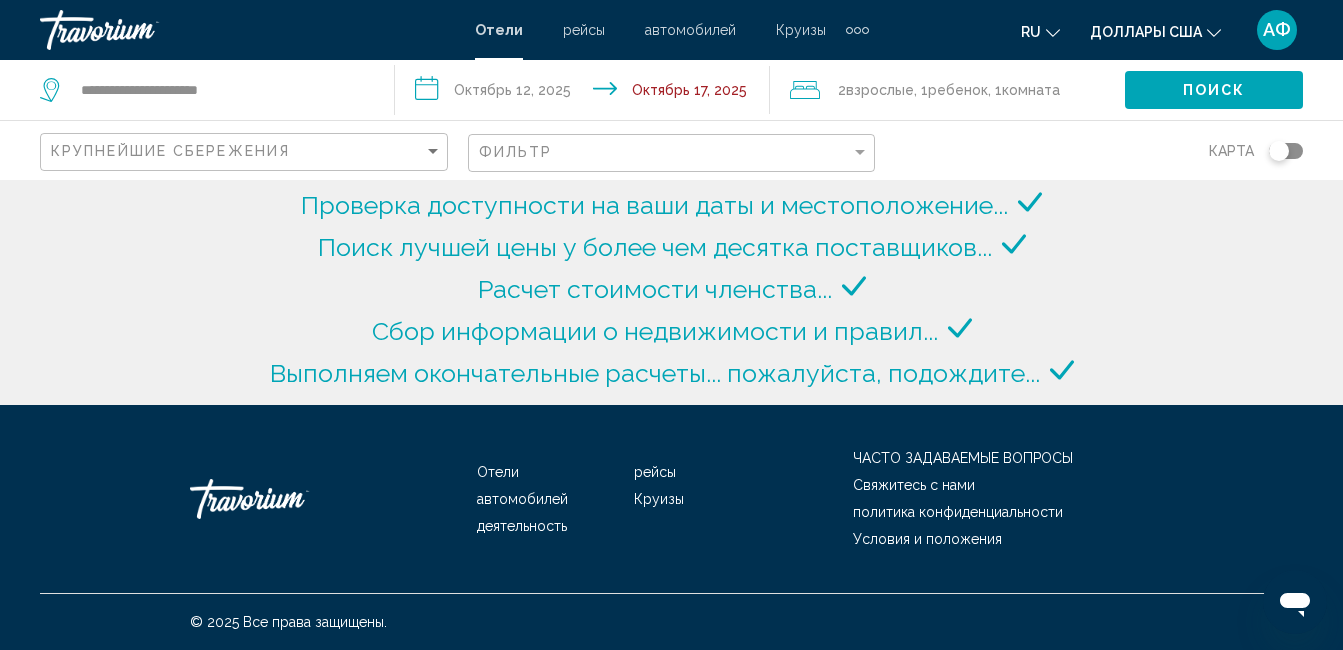scroll, scrollTop: 0, scrollLeft: 0, axis: both 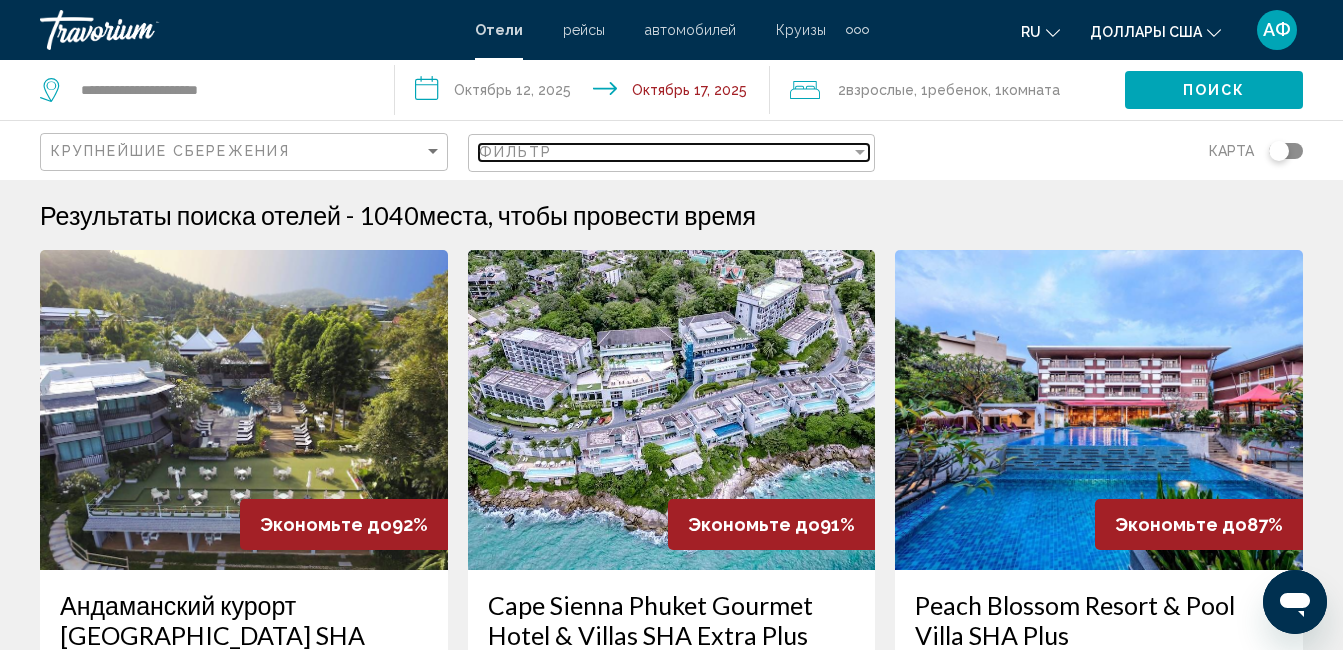 click at bounding box center [860, 152] 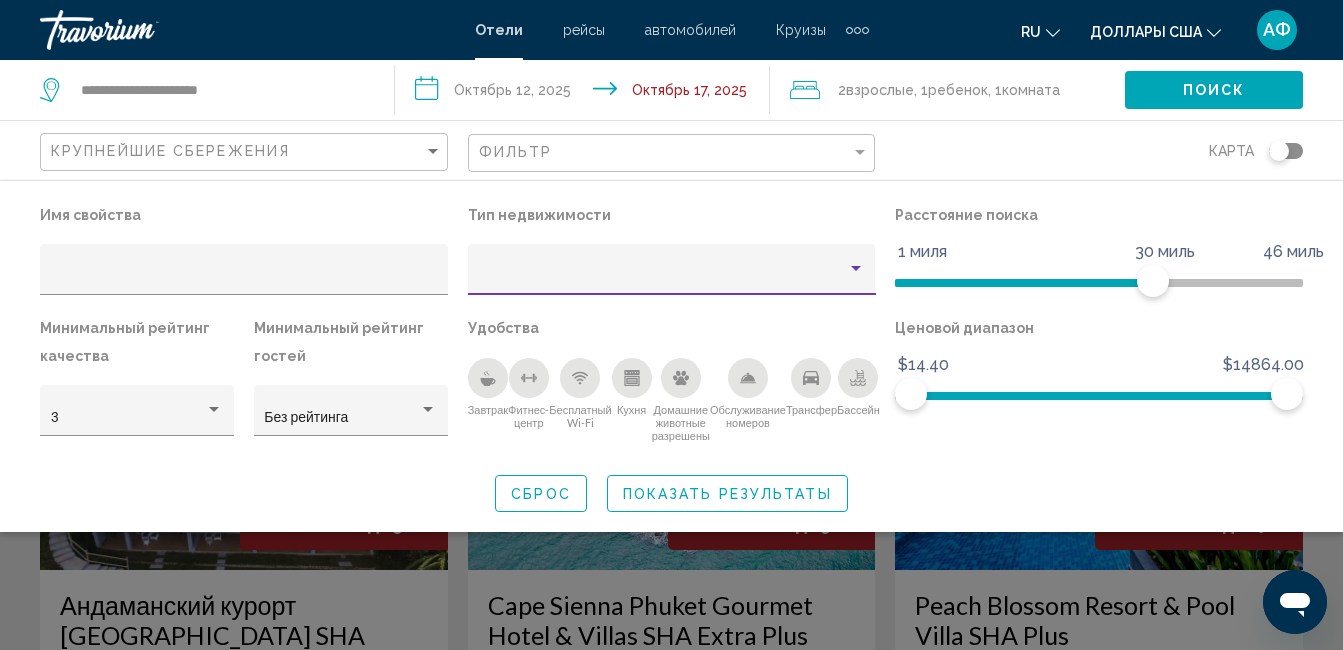 click at bounding box center (662, 277) 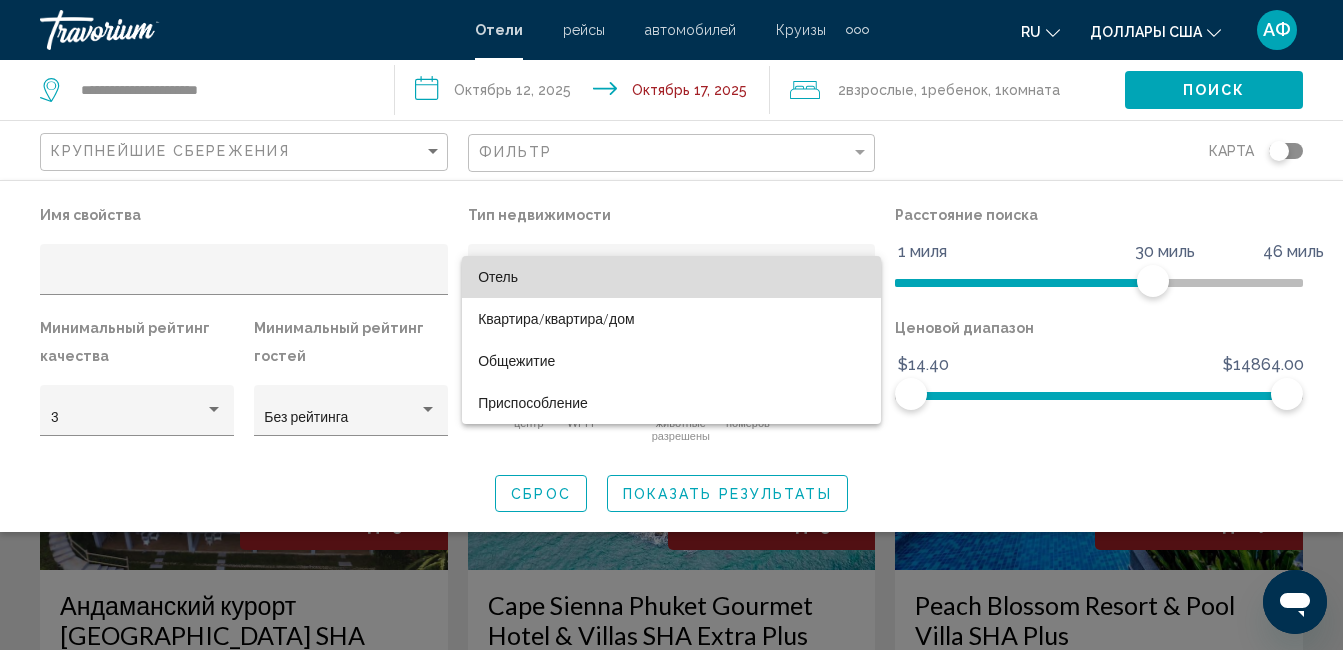 click on "Отель" at bounding box center (671, 277) 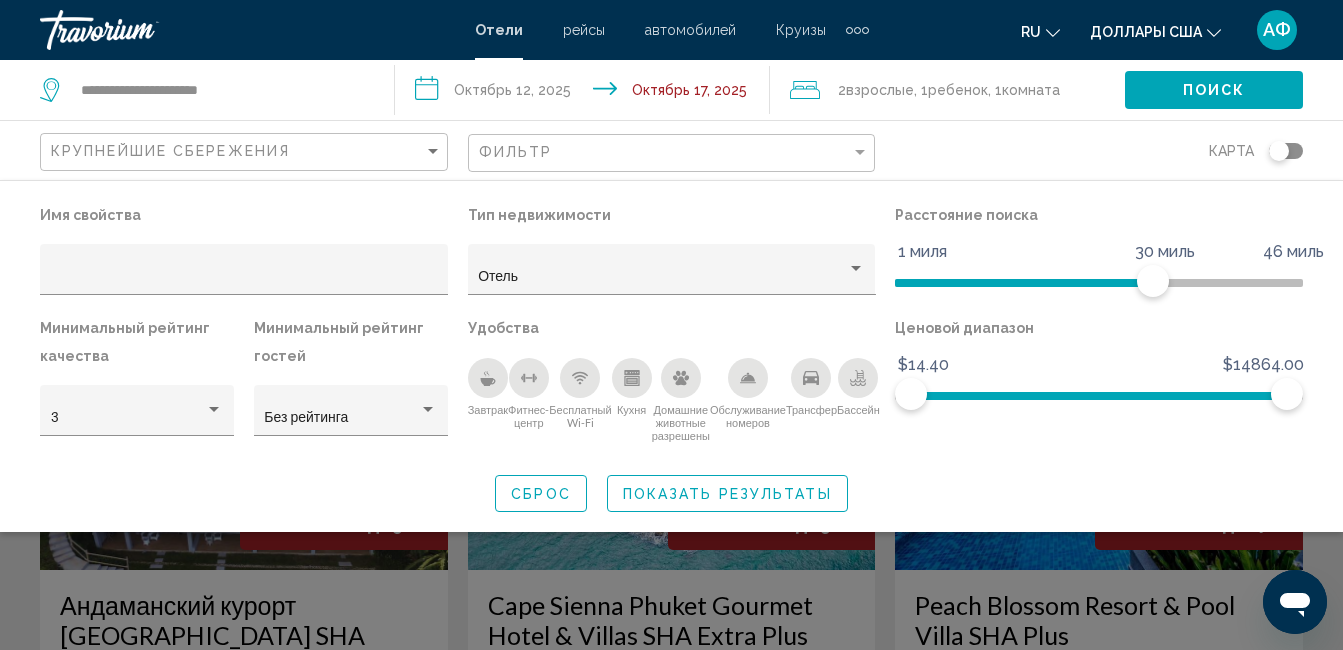 click 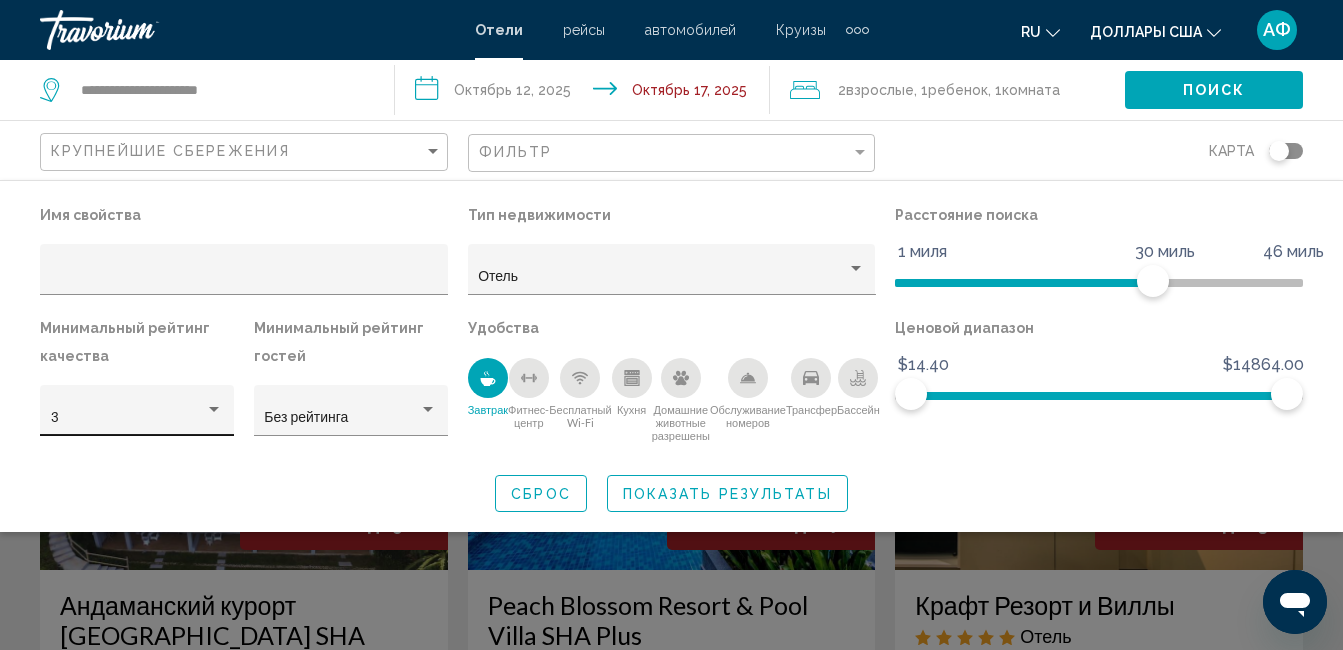 click on "3" 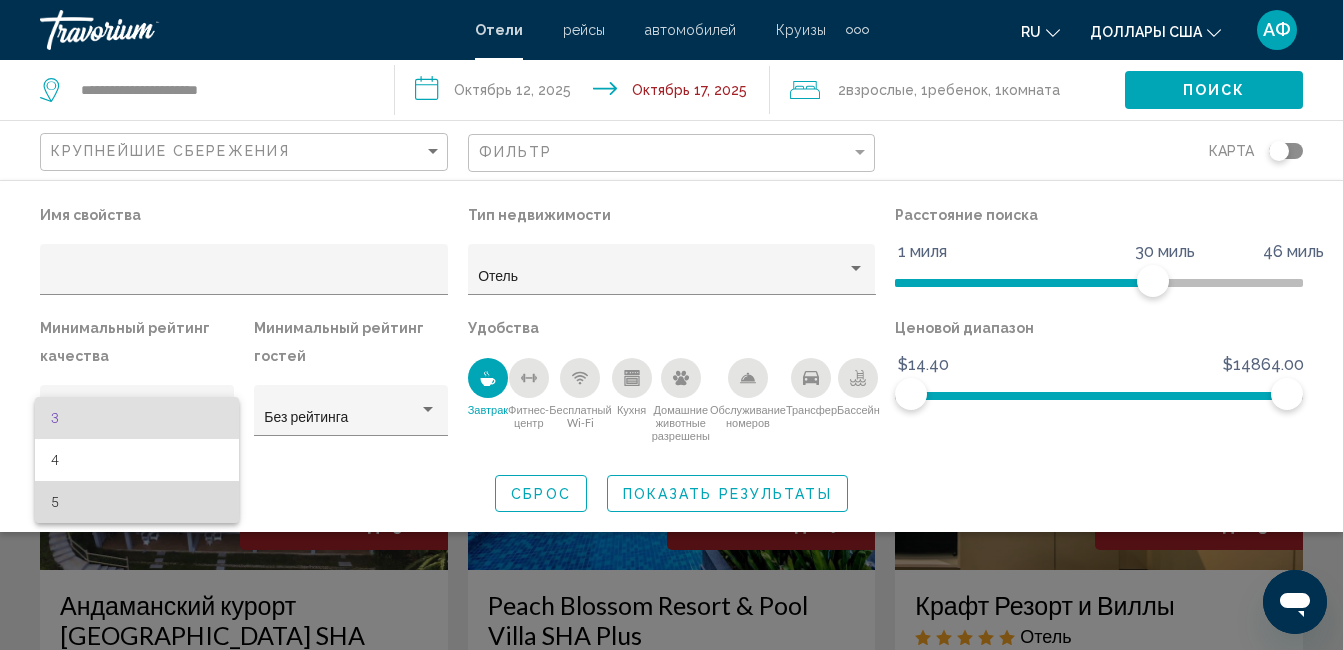 click on "5" at bounding box center (137, 502) 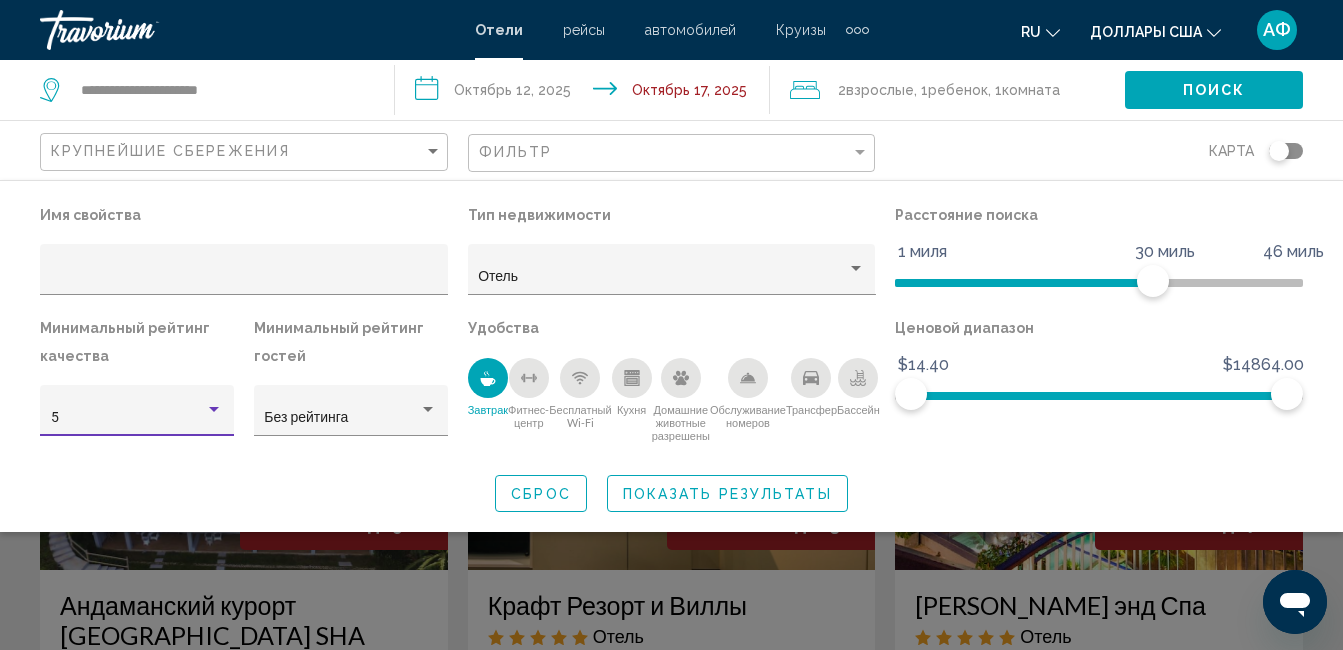click on "Показать результаты" 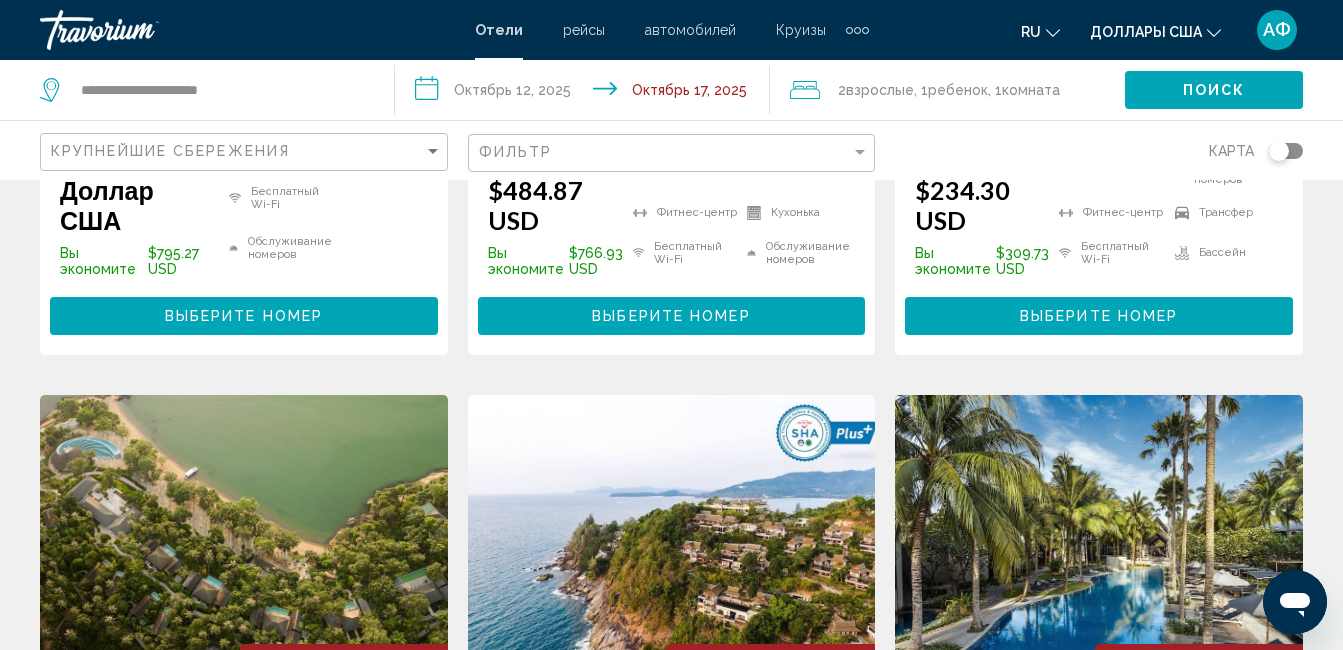 scroll, scrollTop: 1700, scrollLeft: 0, axis: vertical 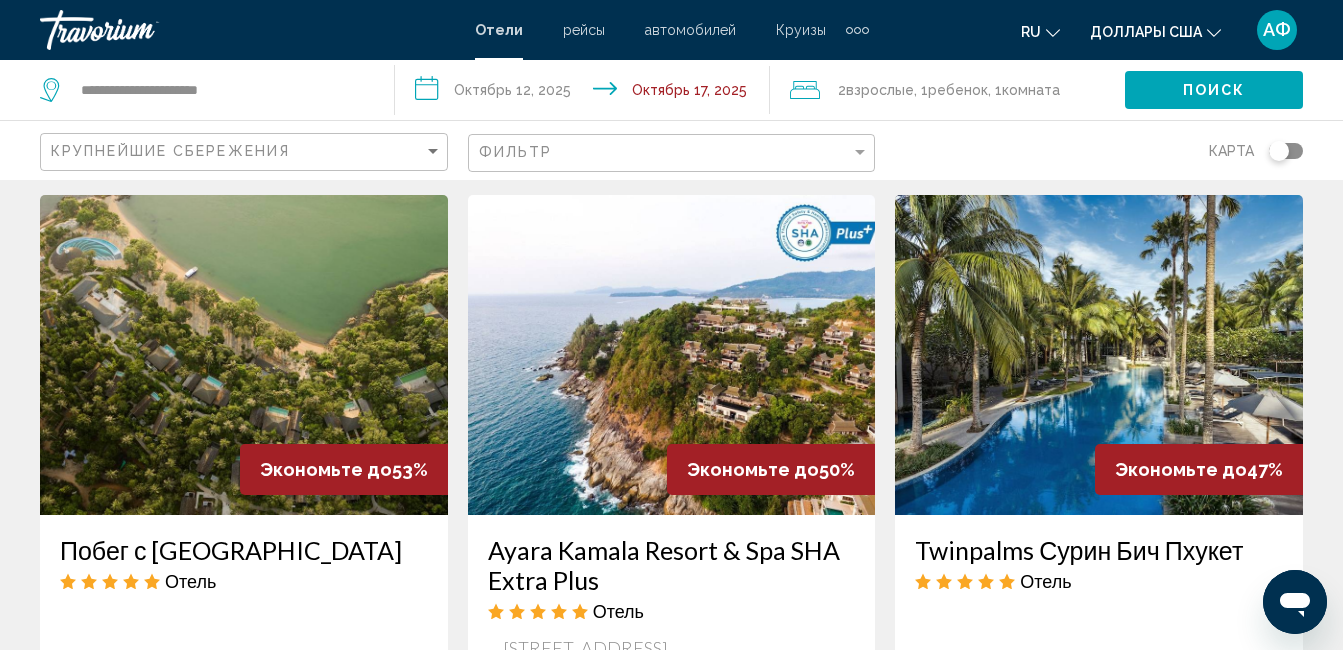 click at bounding box center [1099, 355] 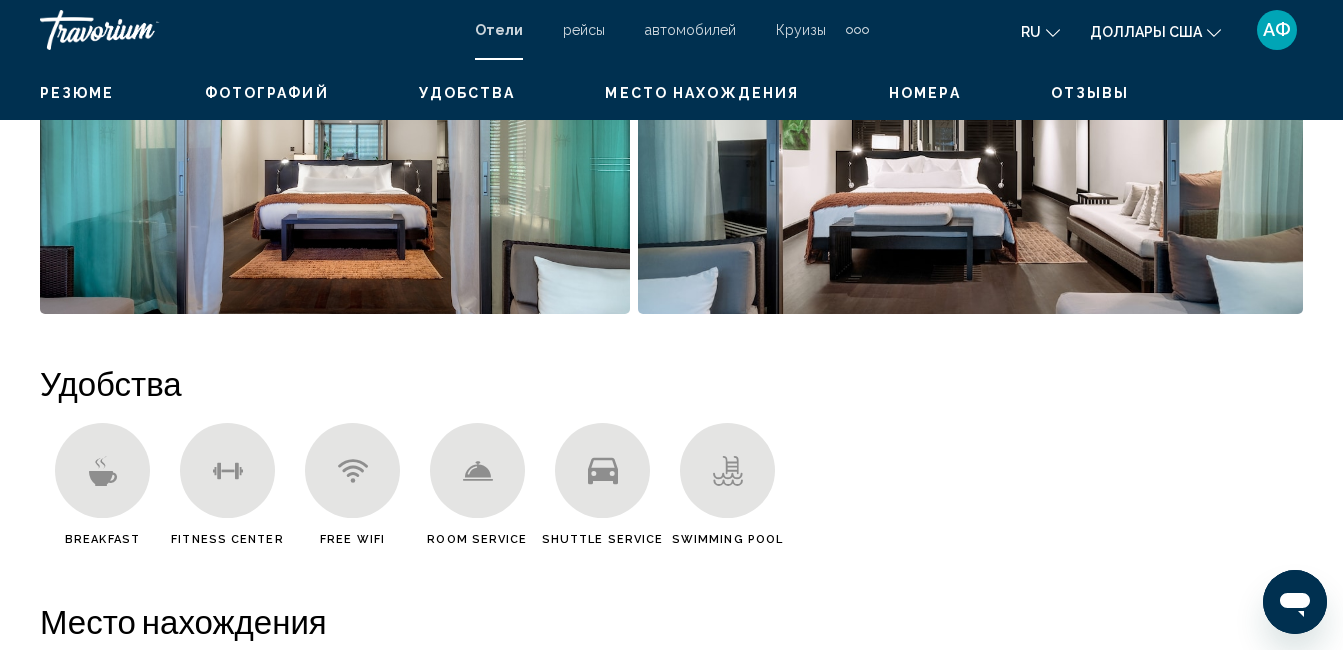 scroll, scrollTop: 210, scrollLeft: 0, axis: vertical 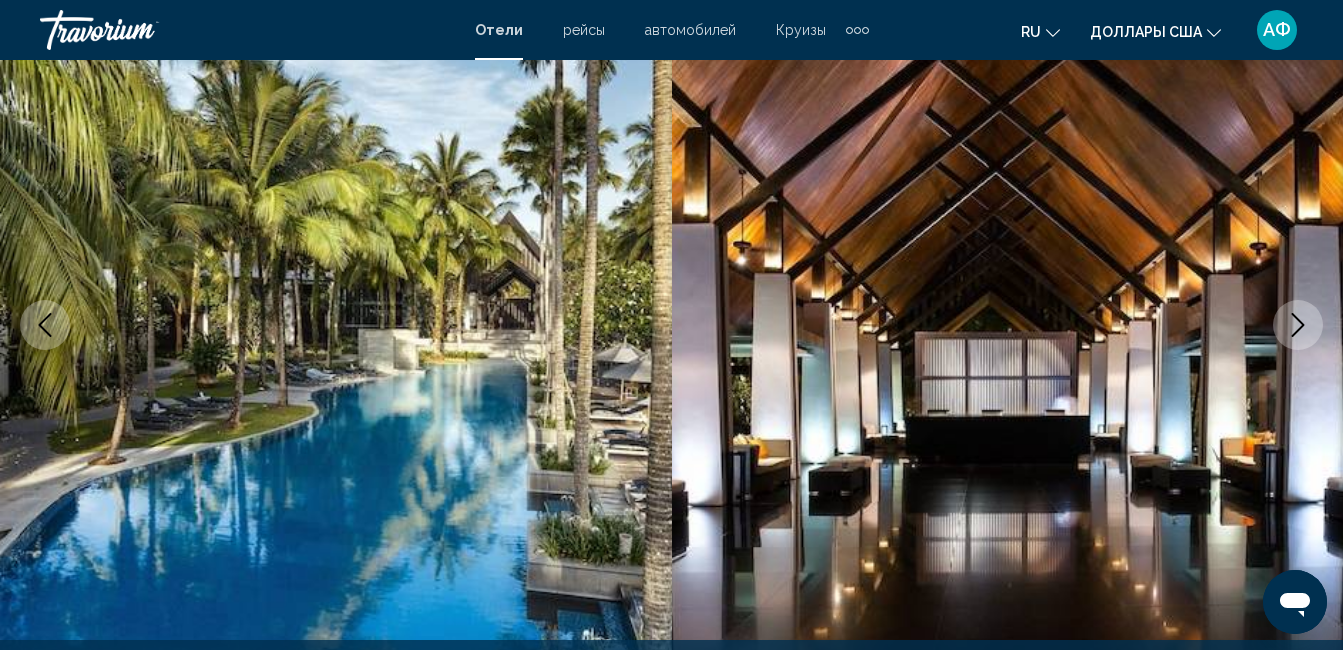 click 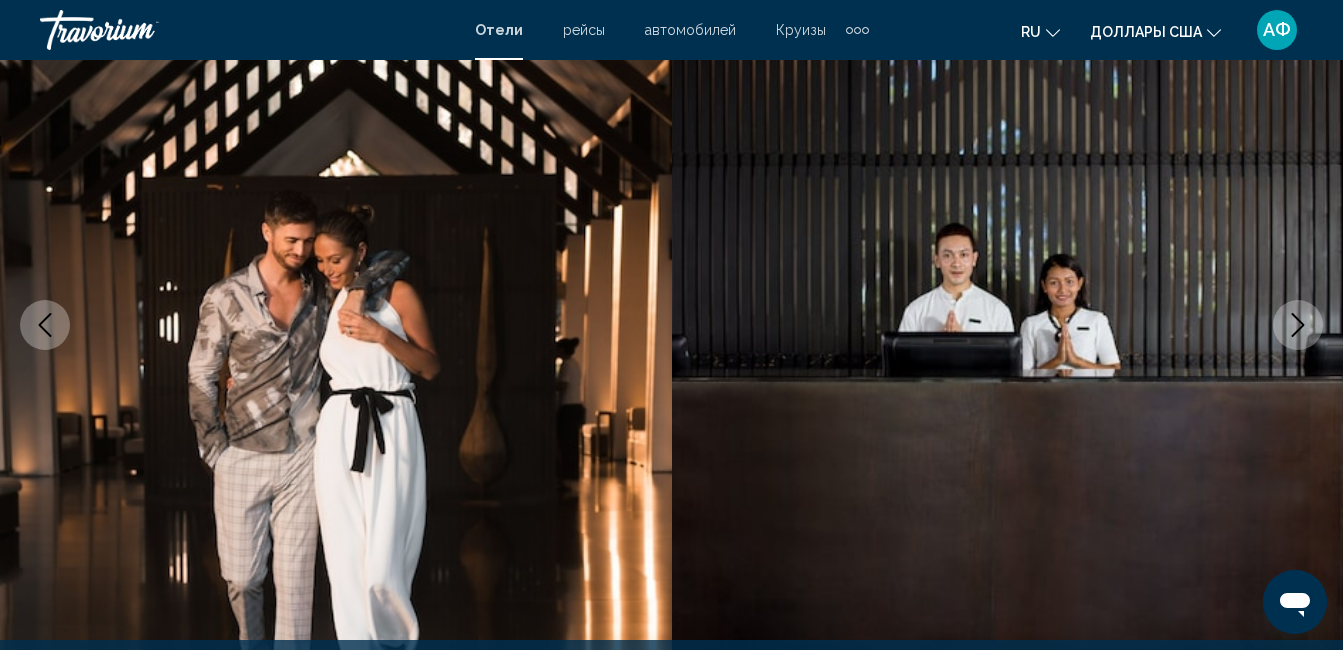 click 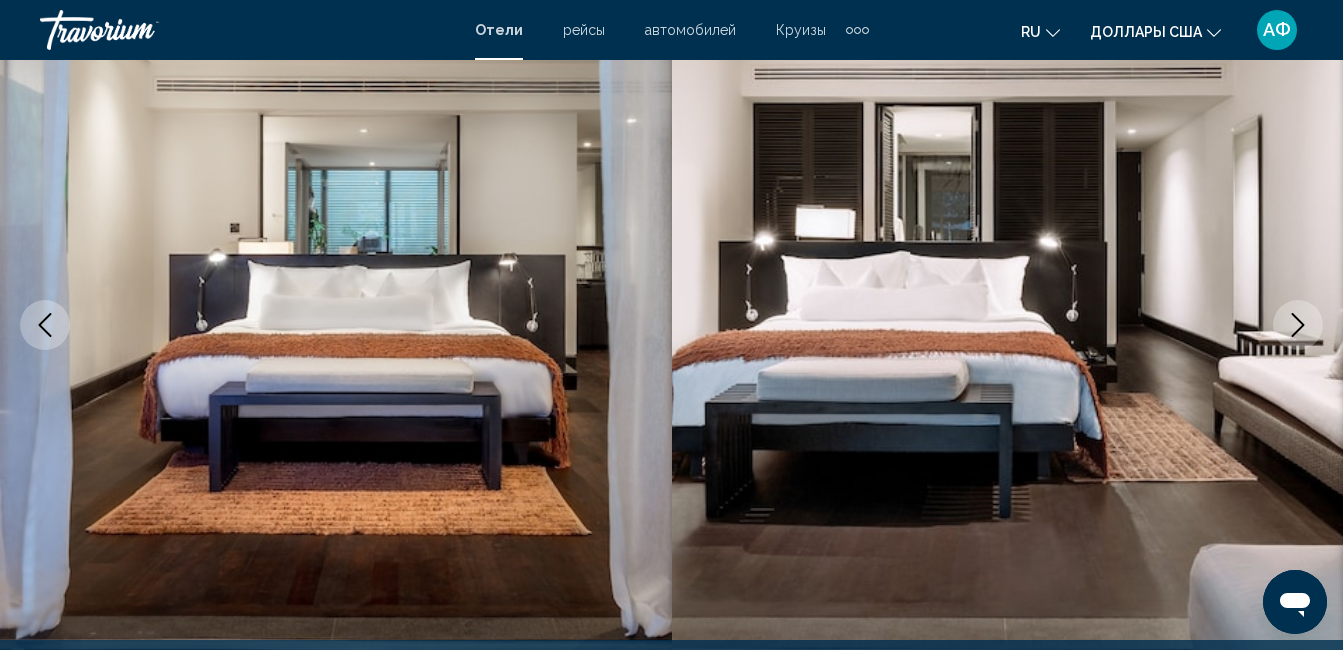 click 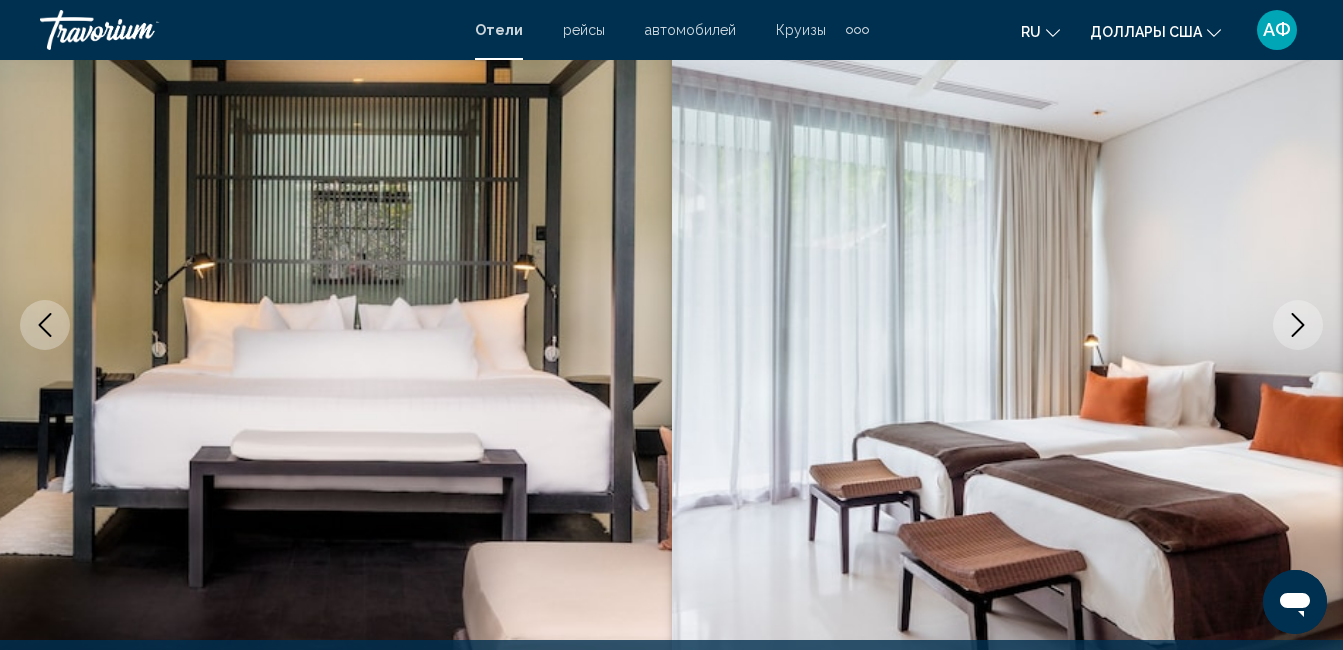 click 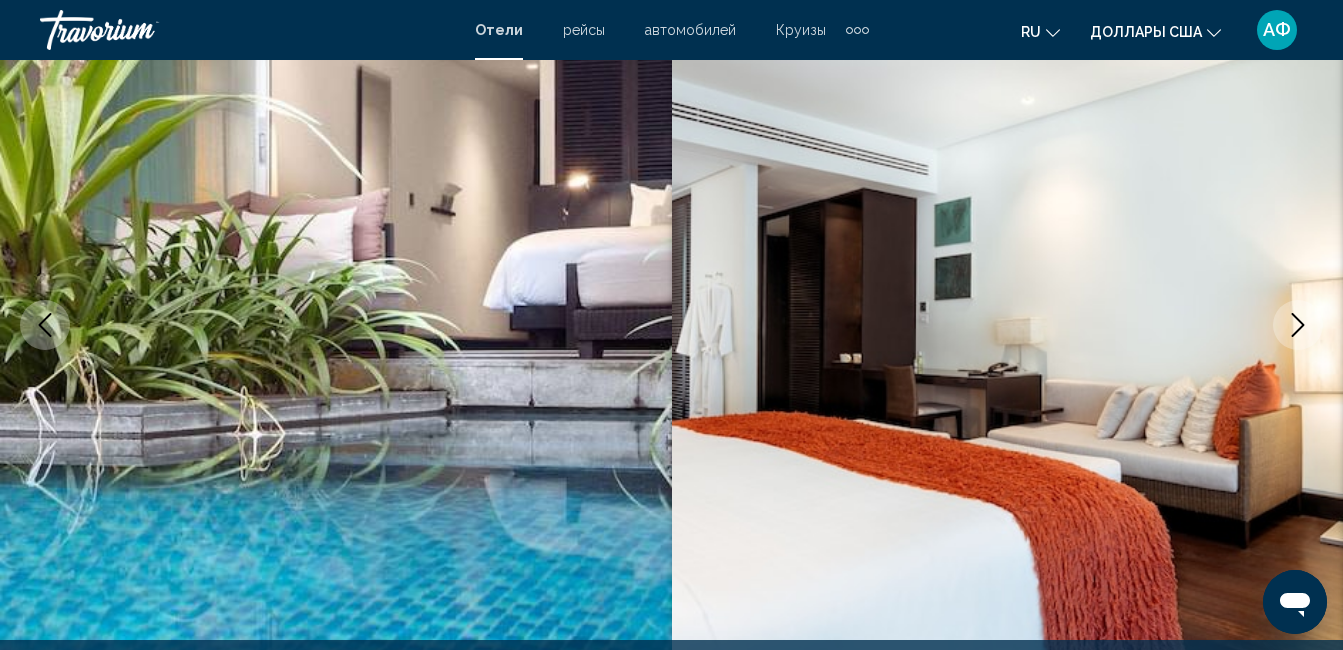 click 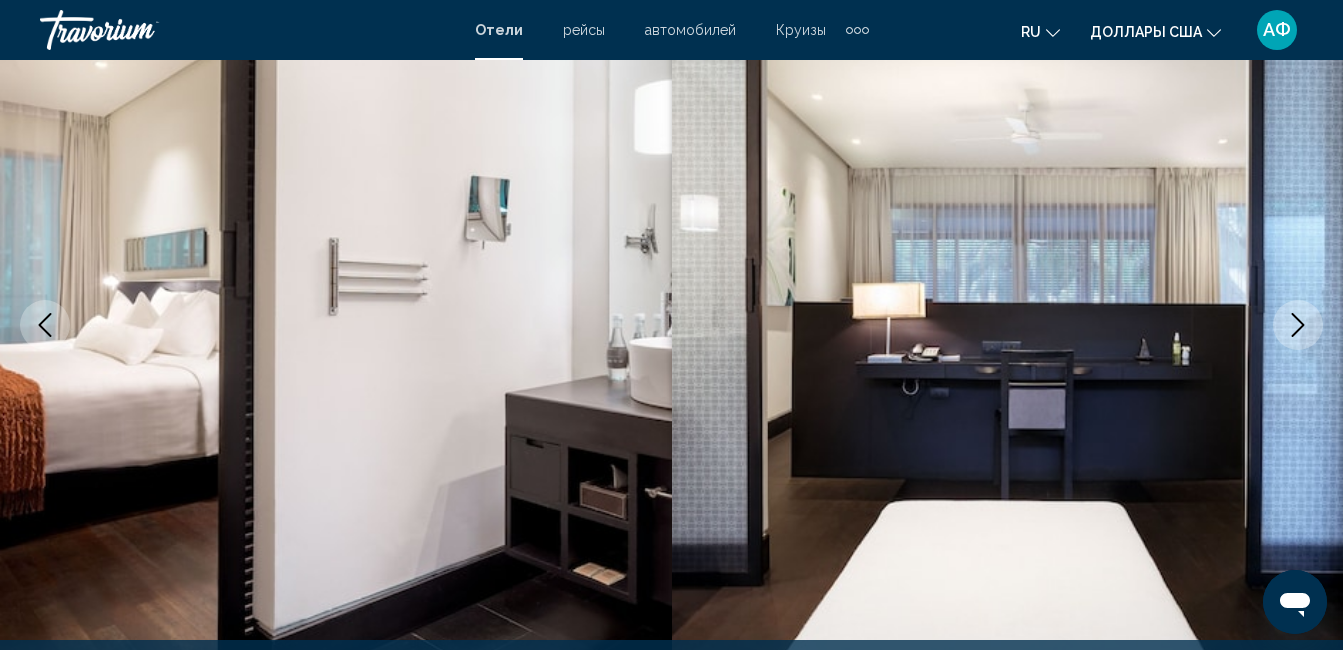 click 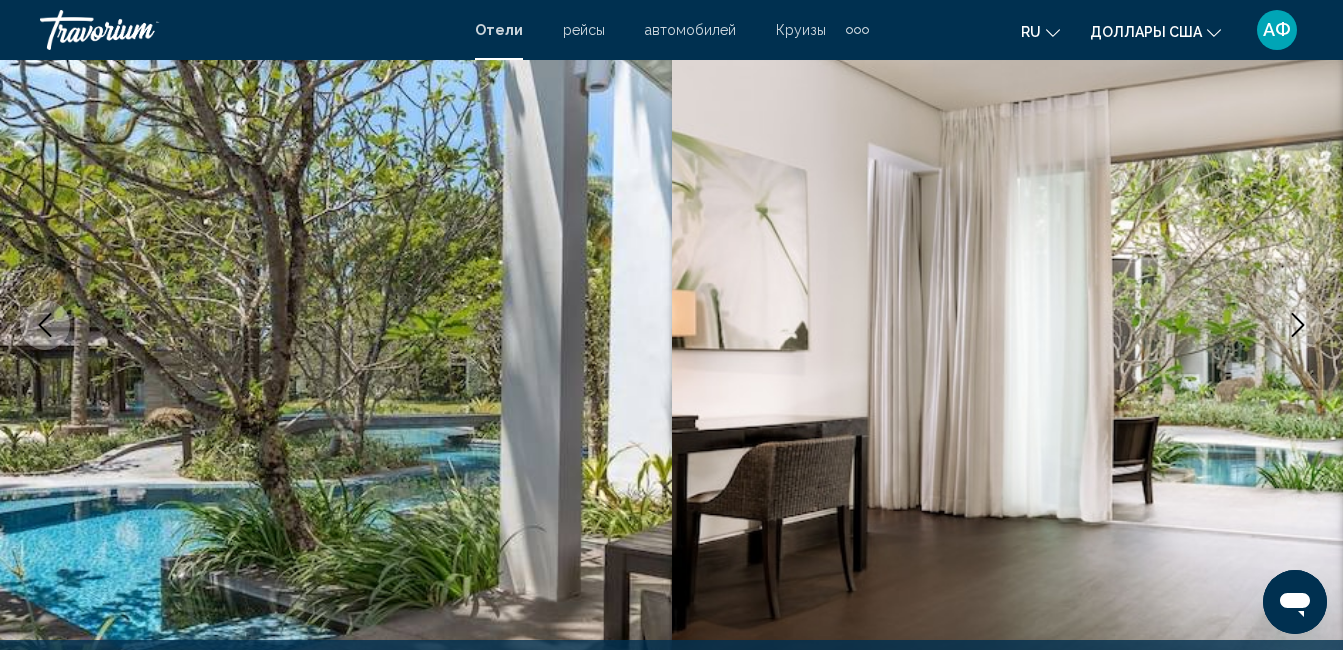 click 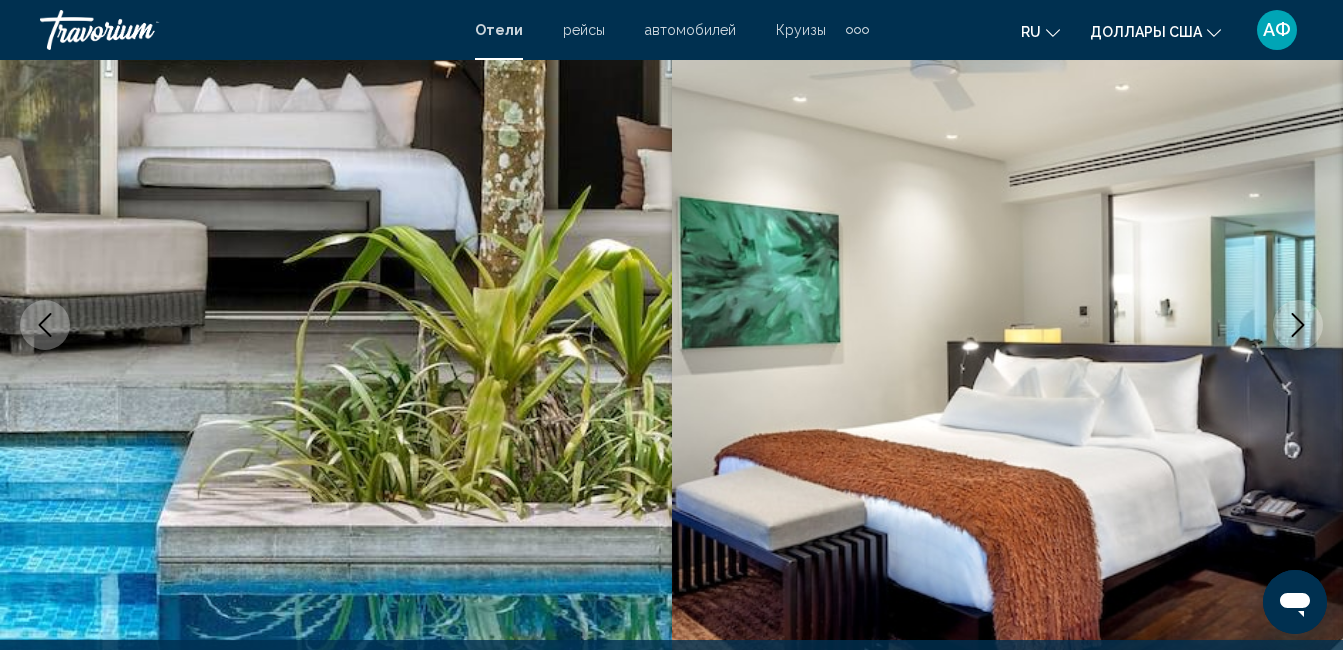 click 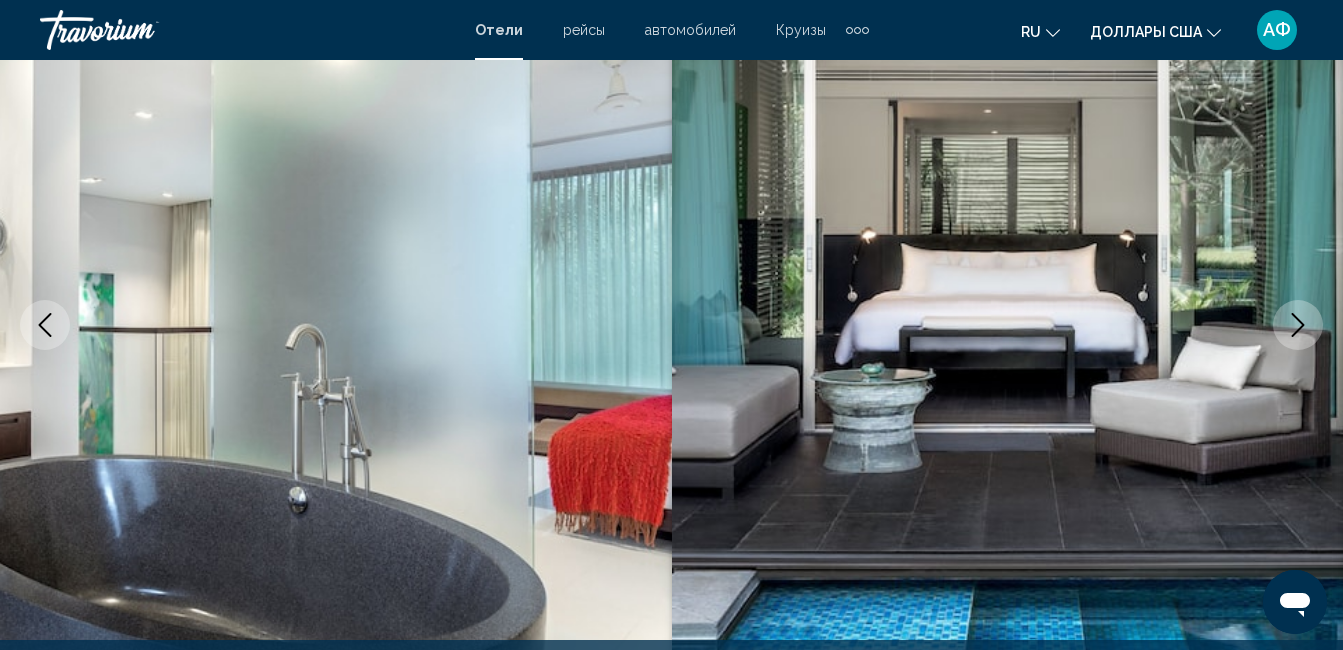 click 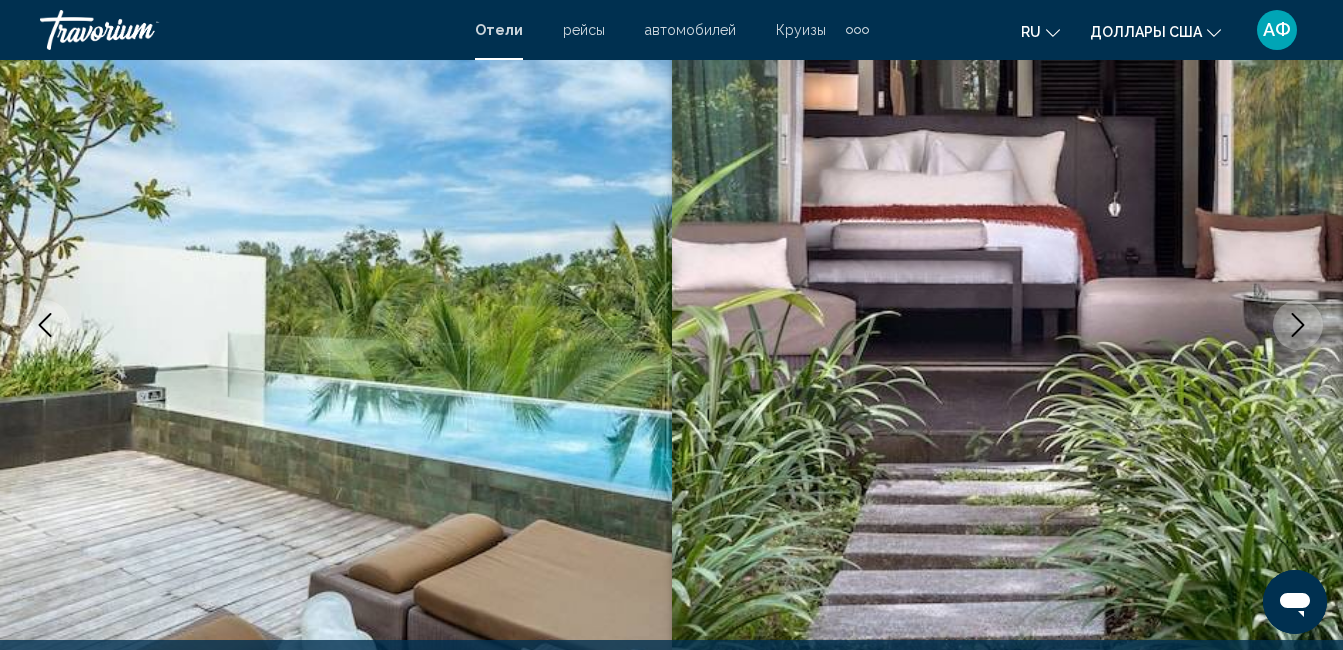 click 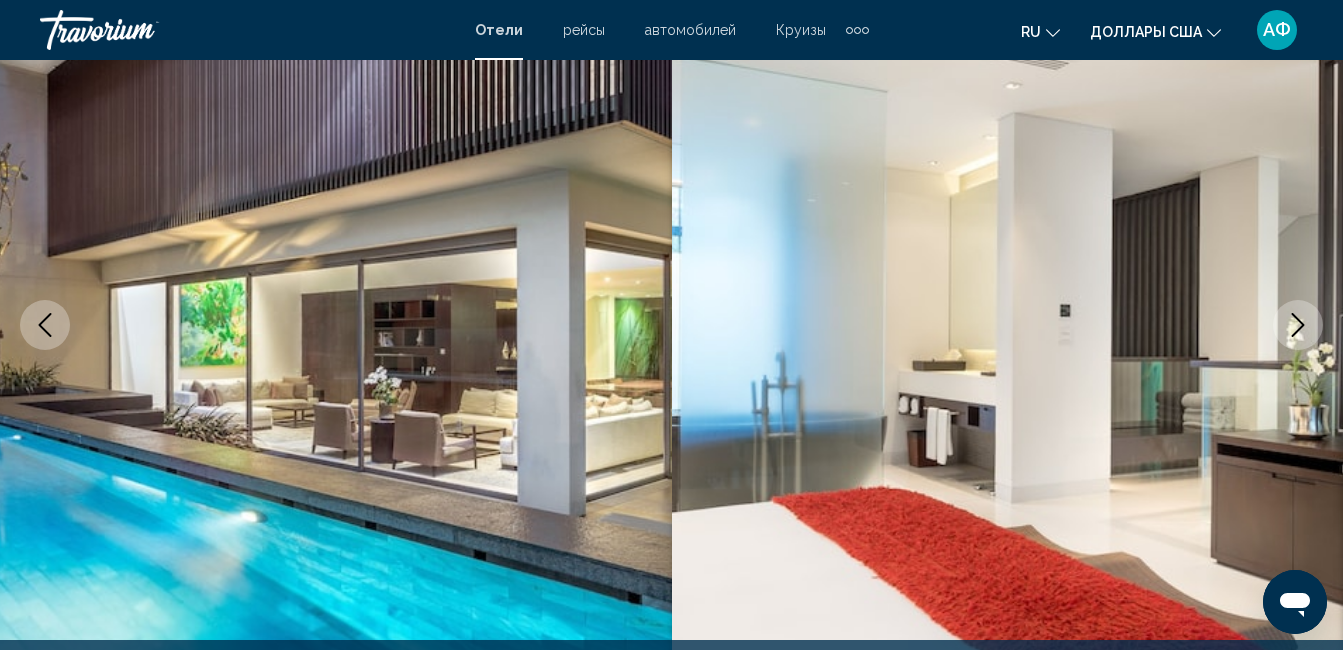 click 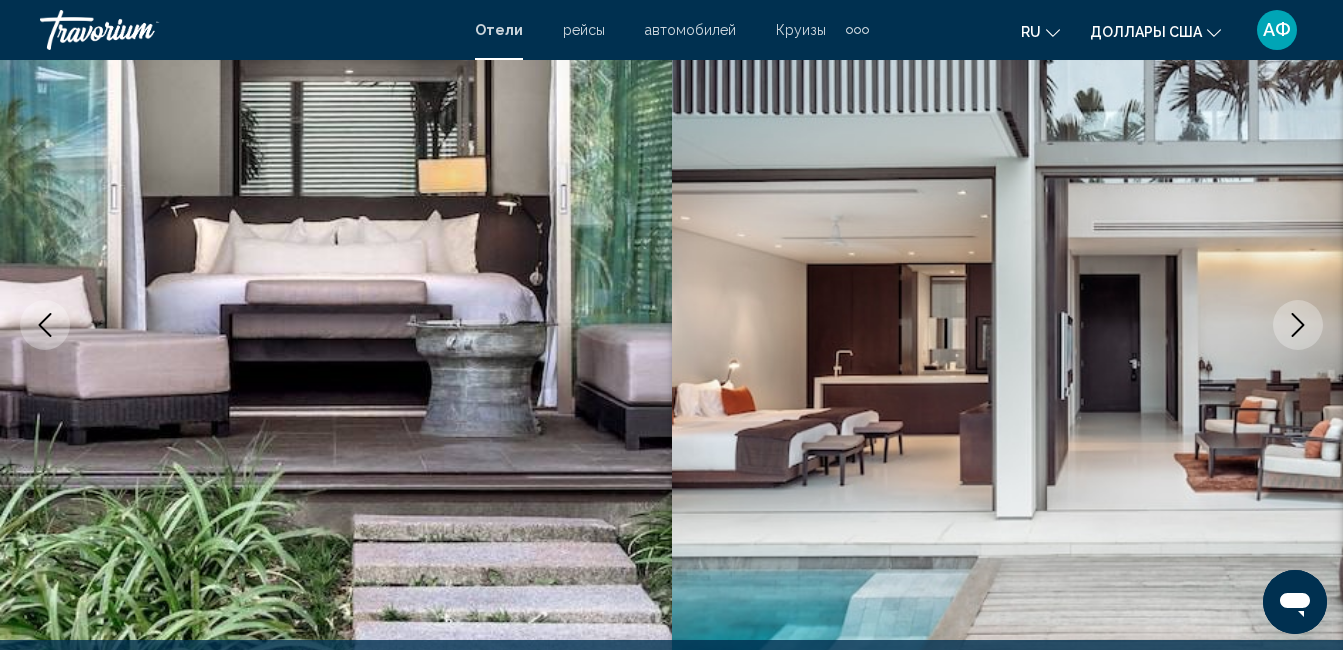 click 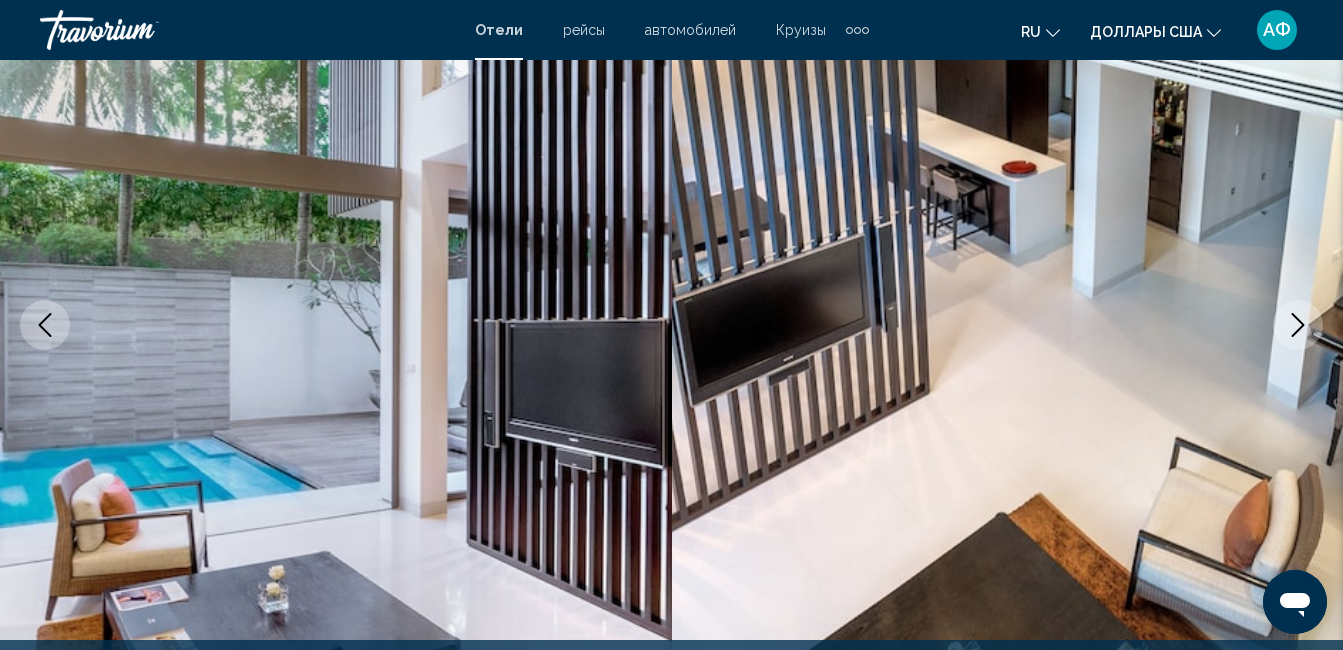 click 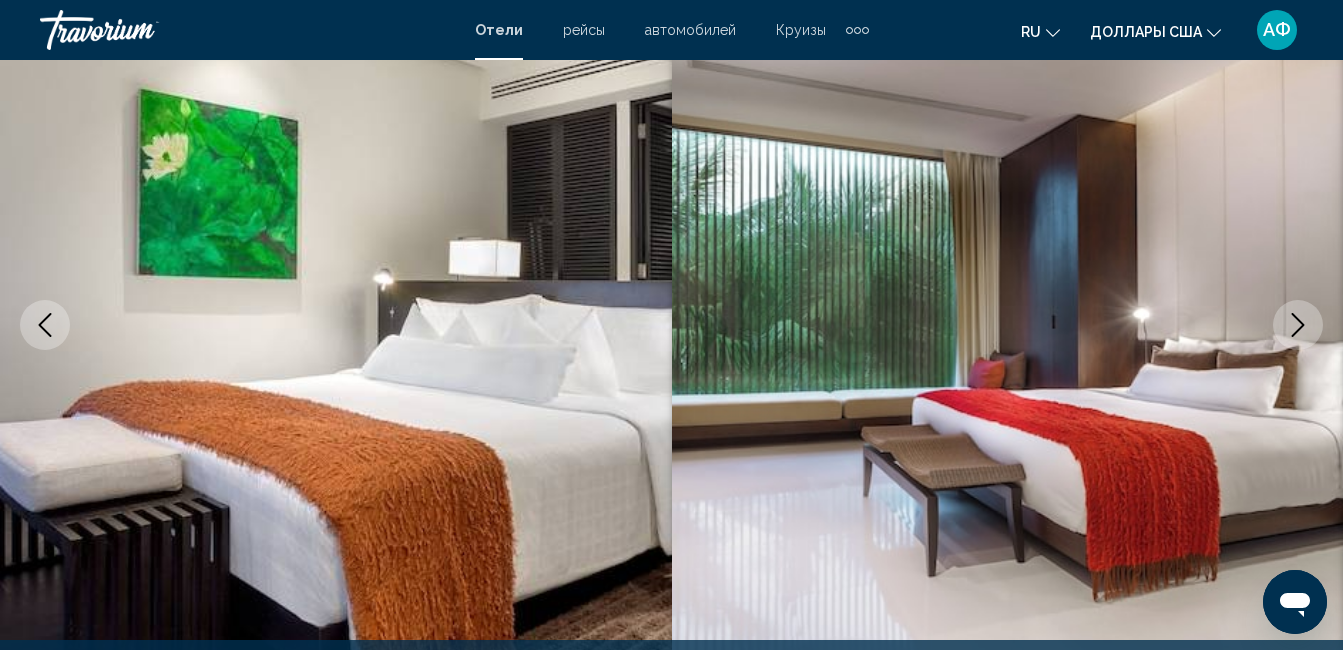 click 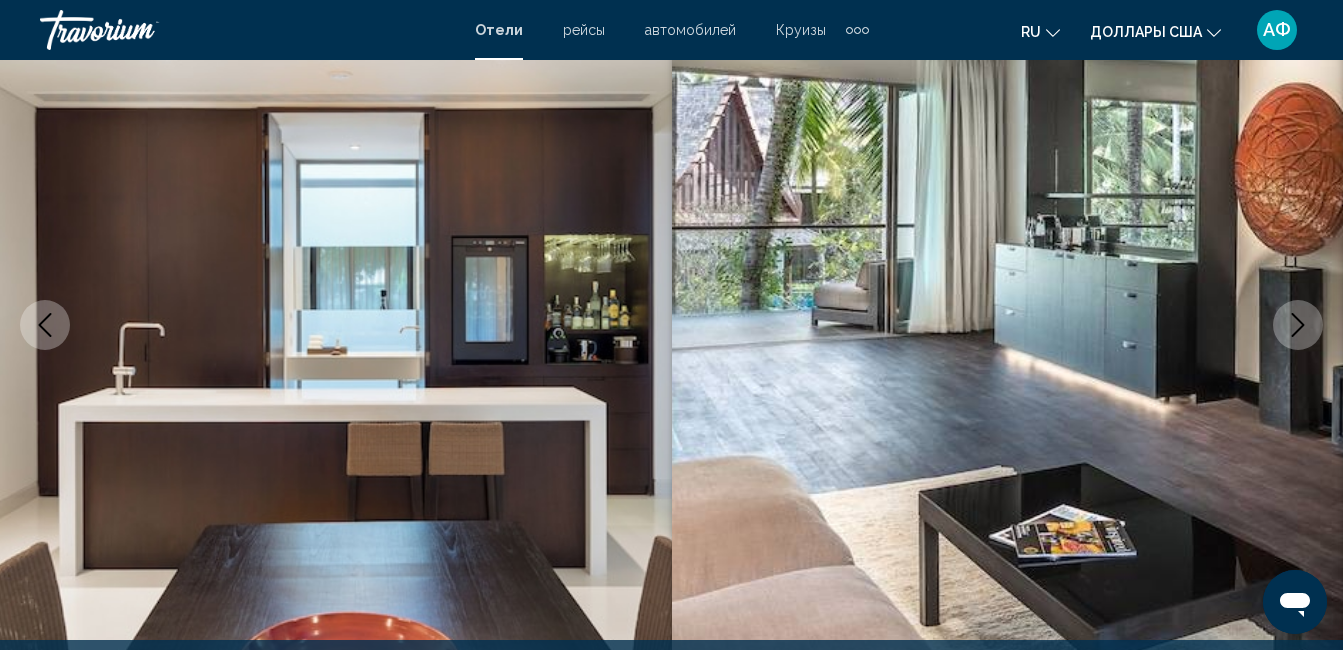 click 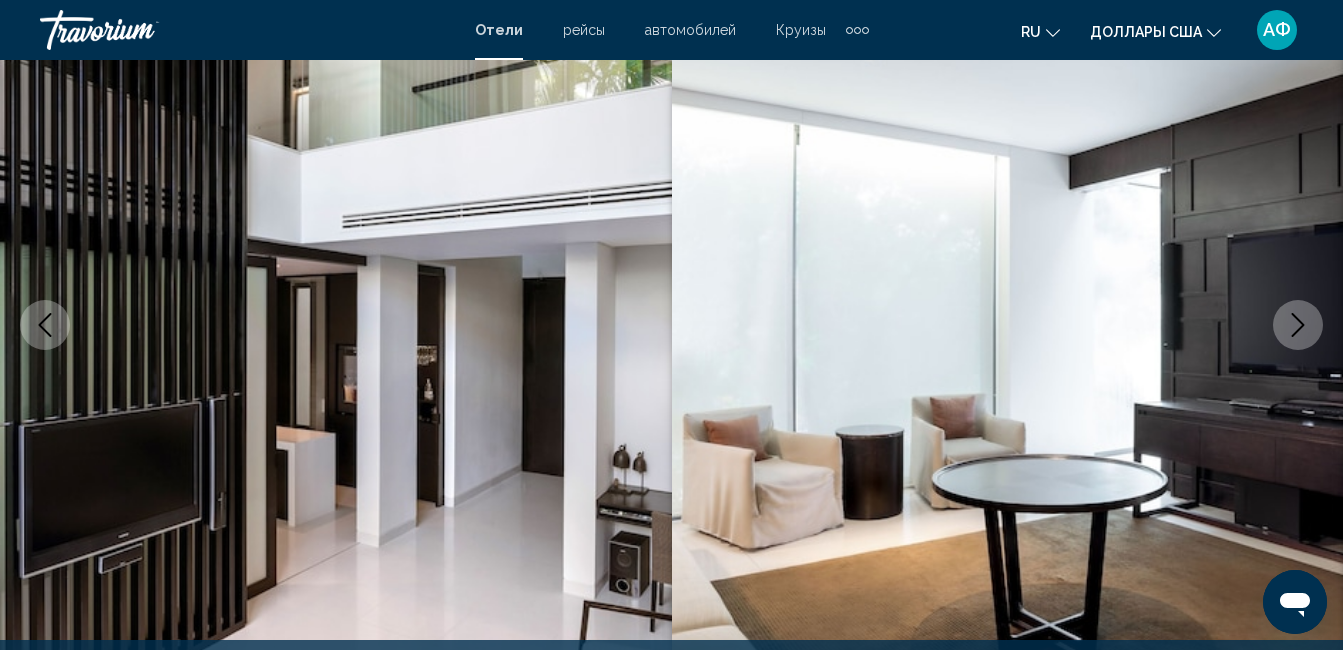 click 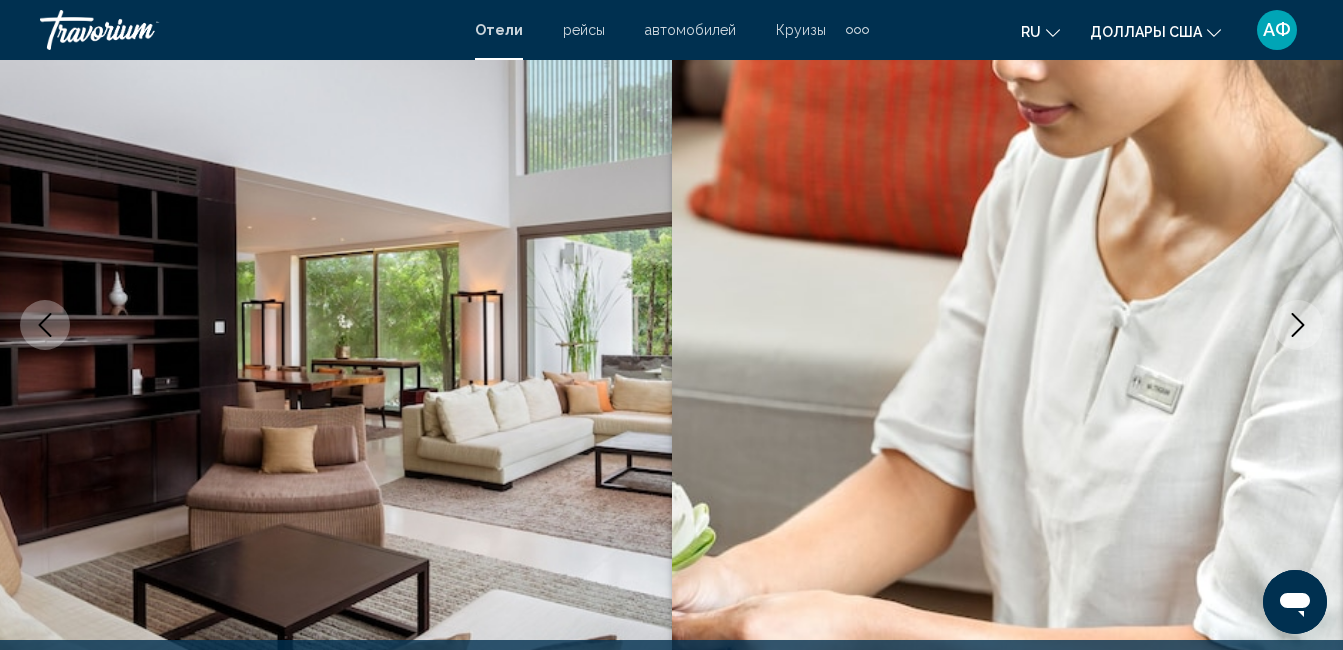 click 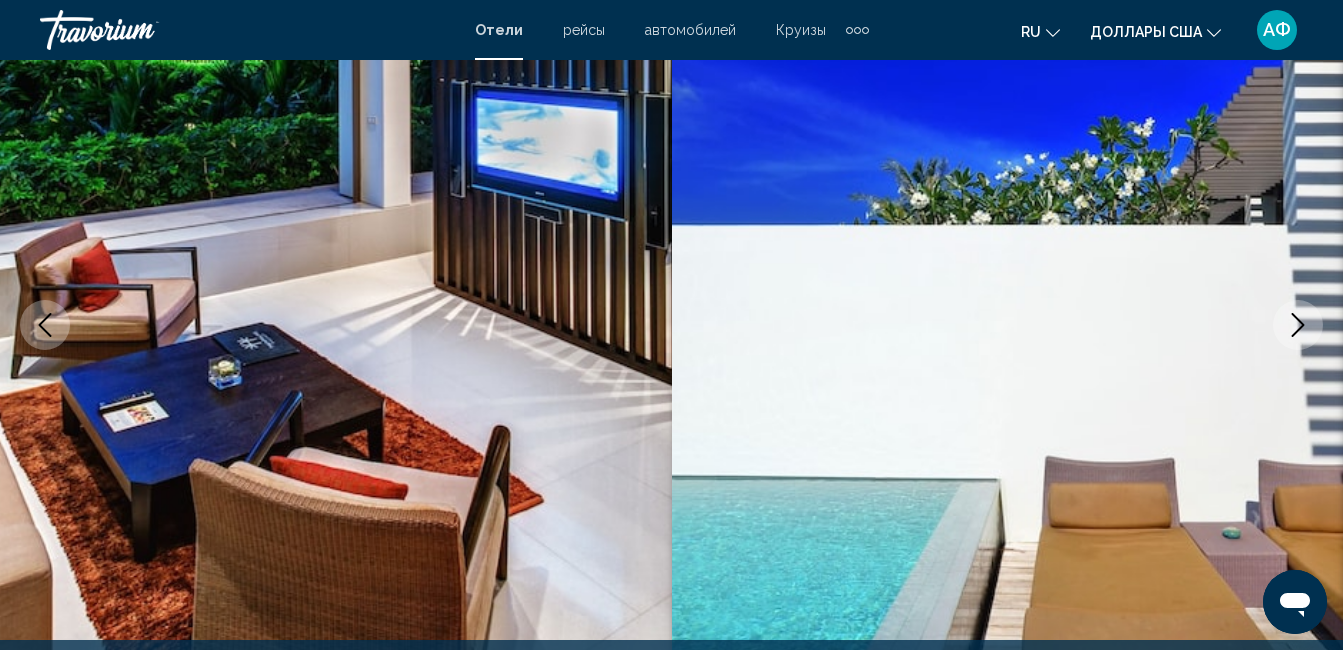 click 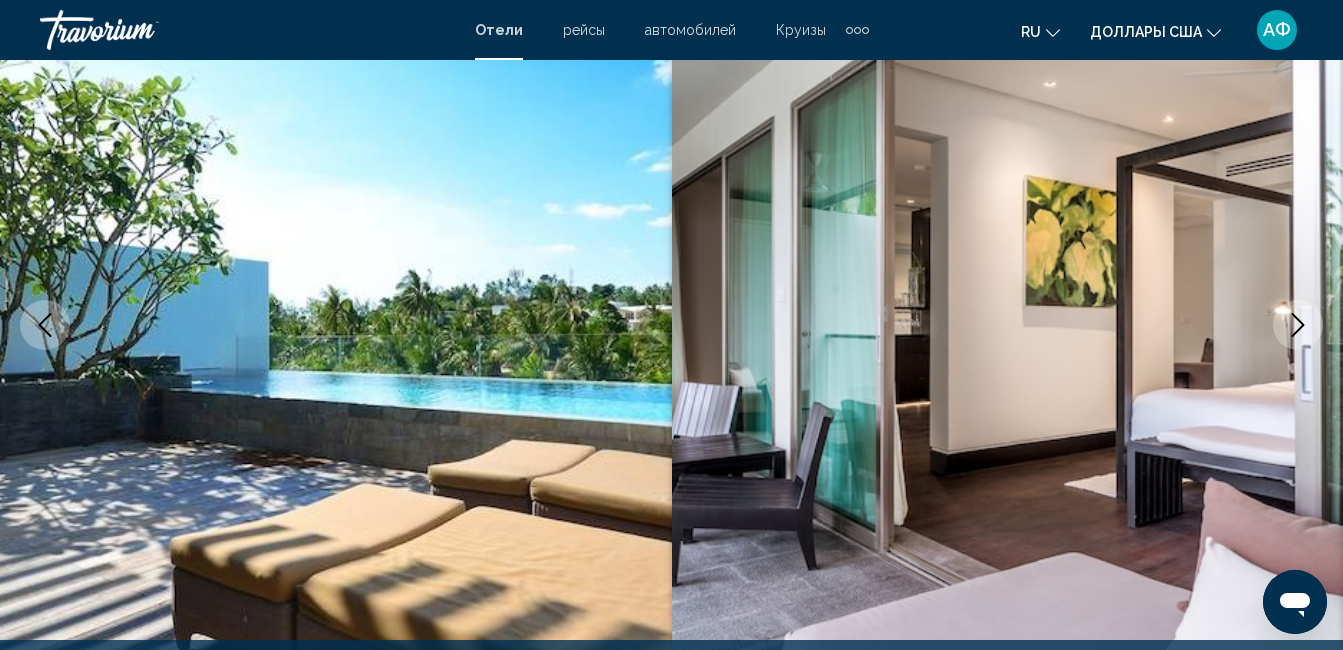 click 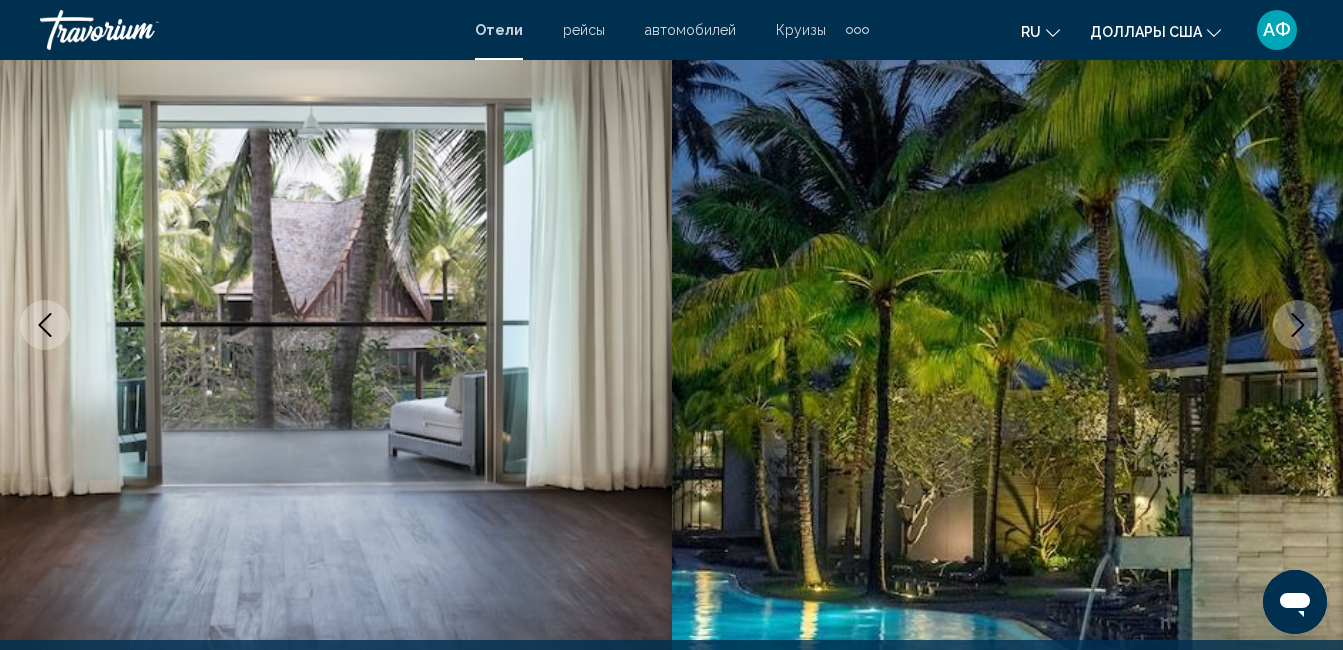 click 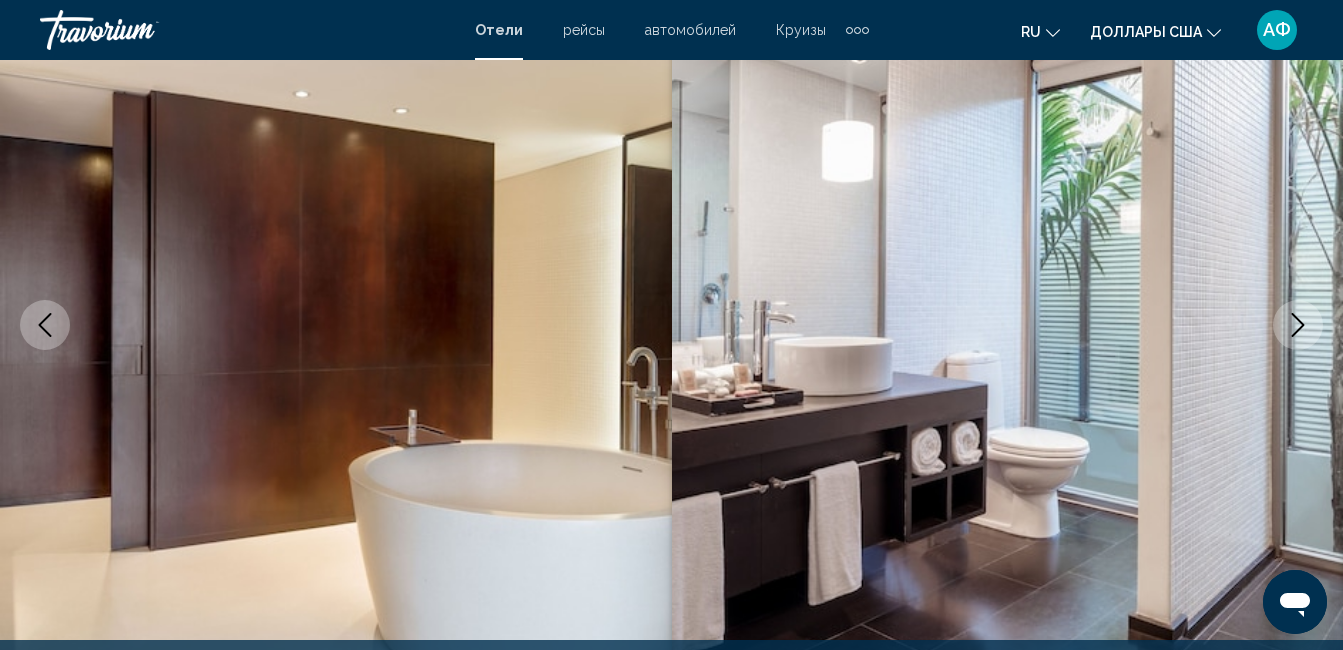 click 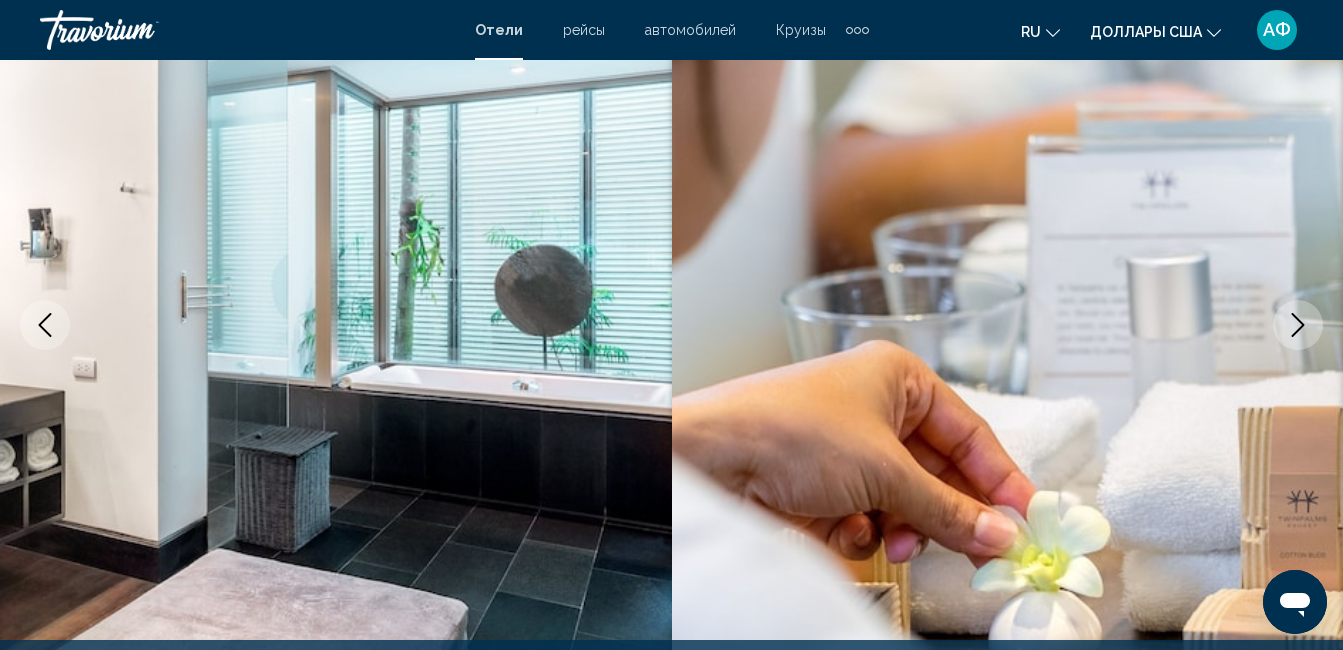 click 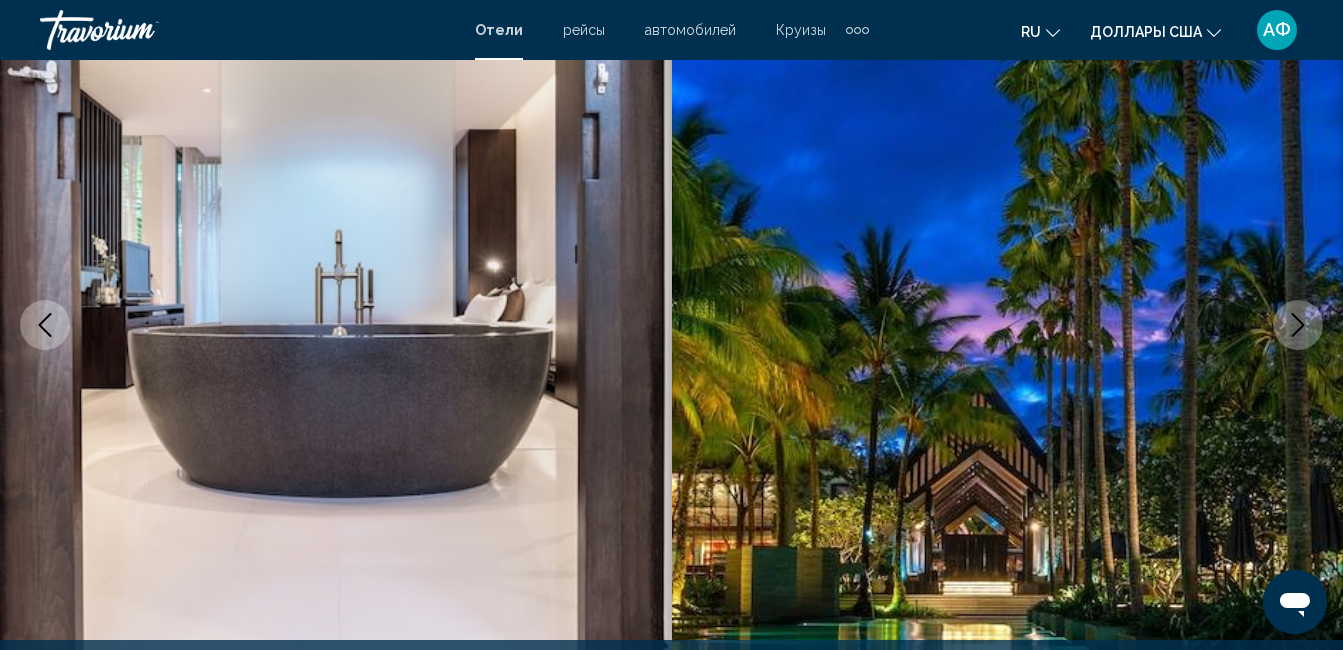 click 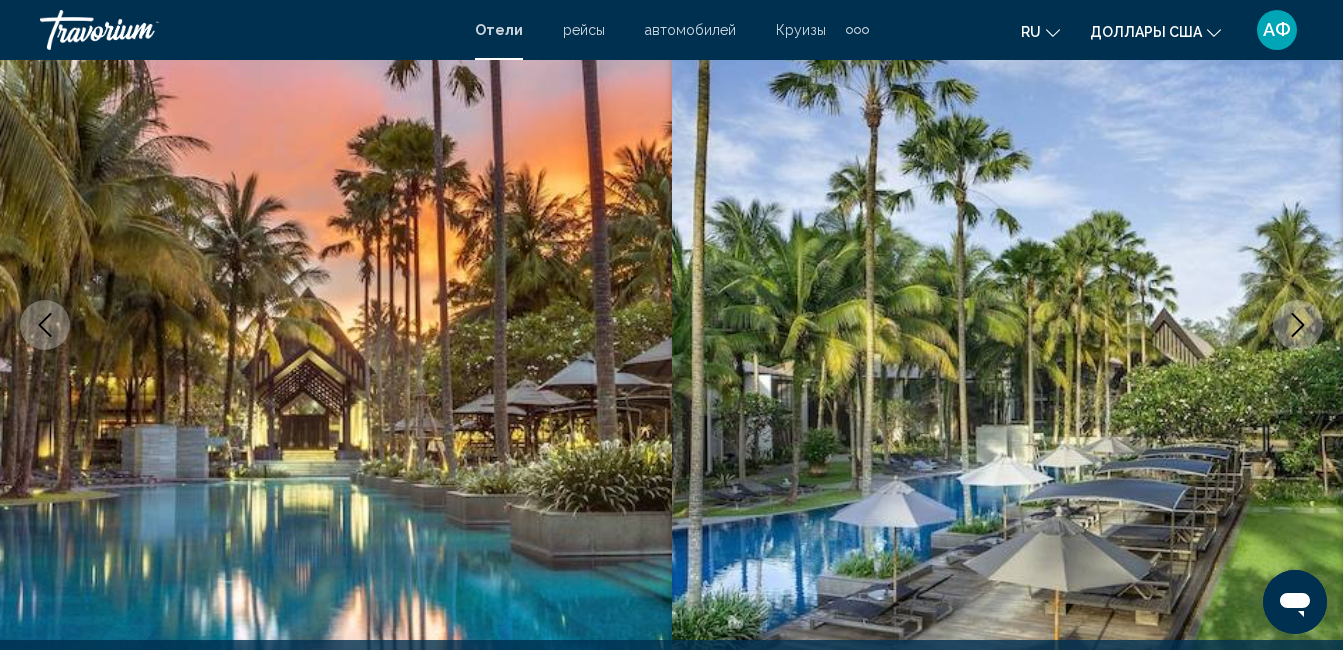 click 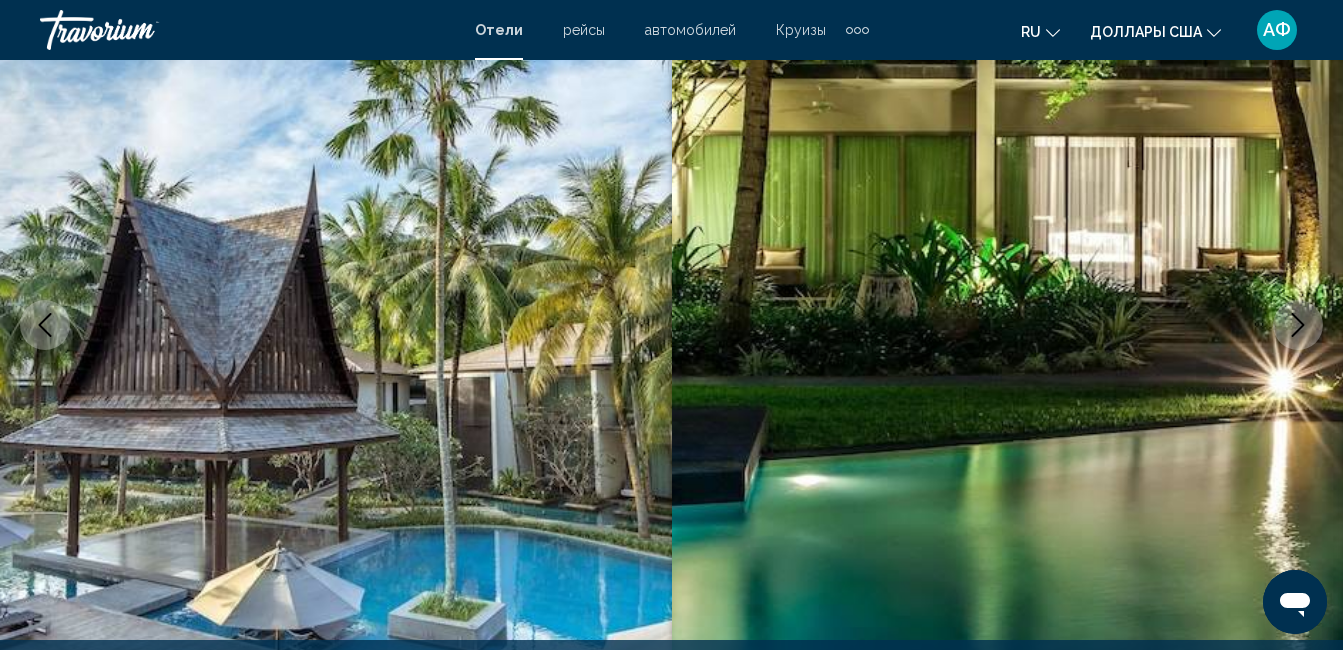 click 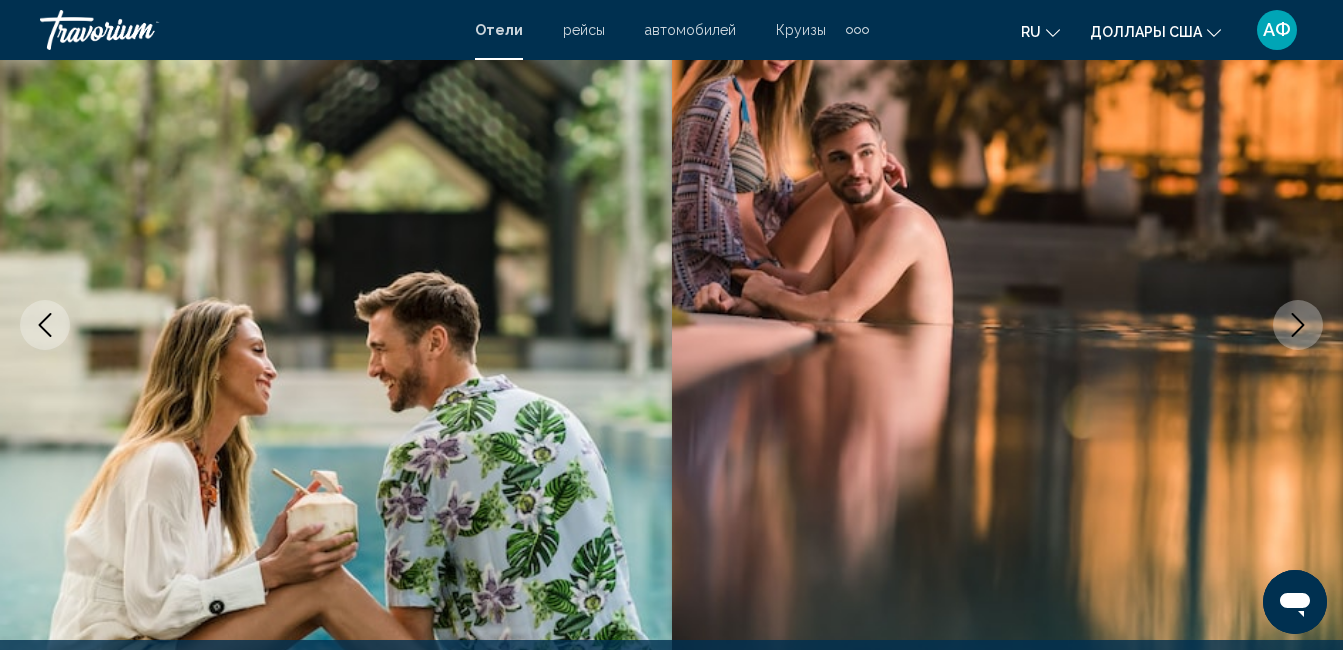 click 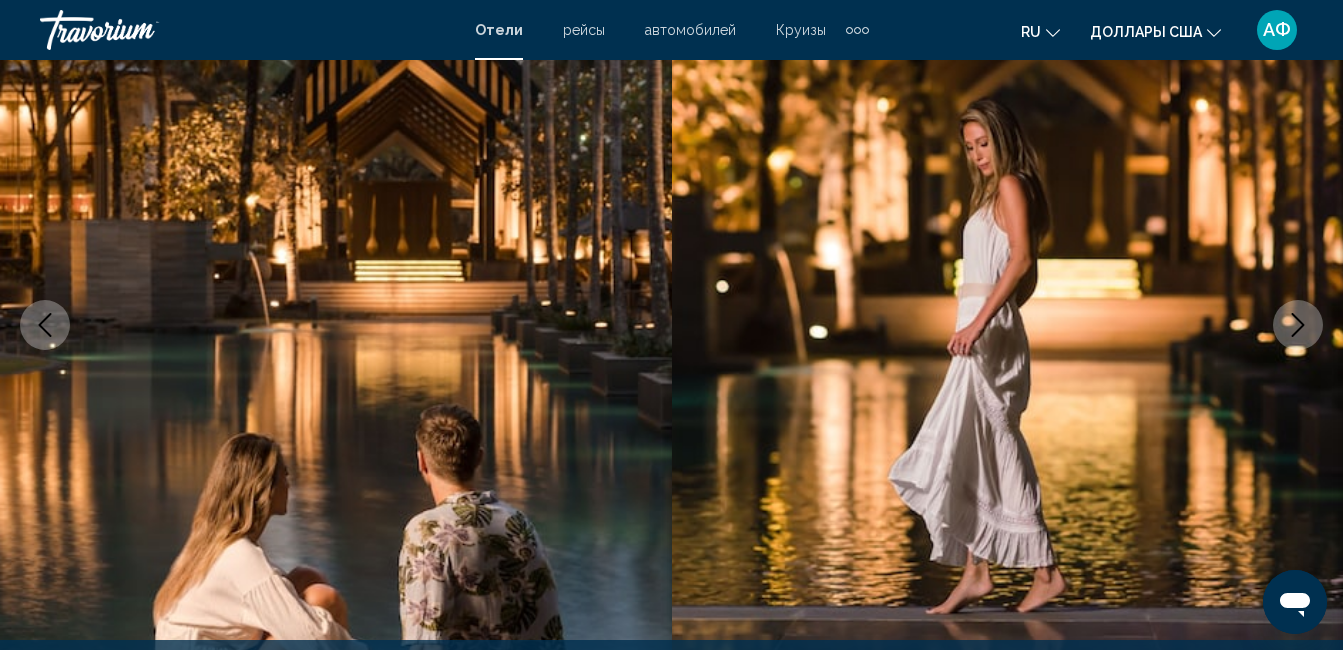 click 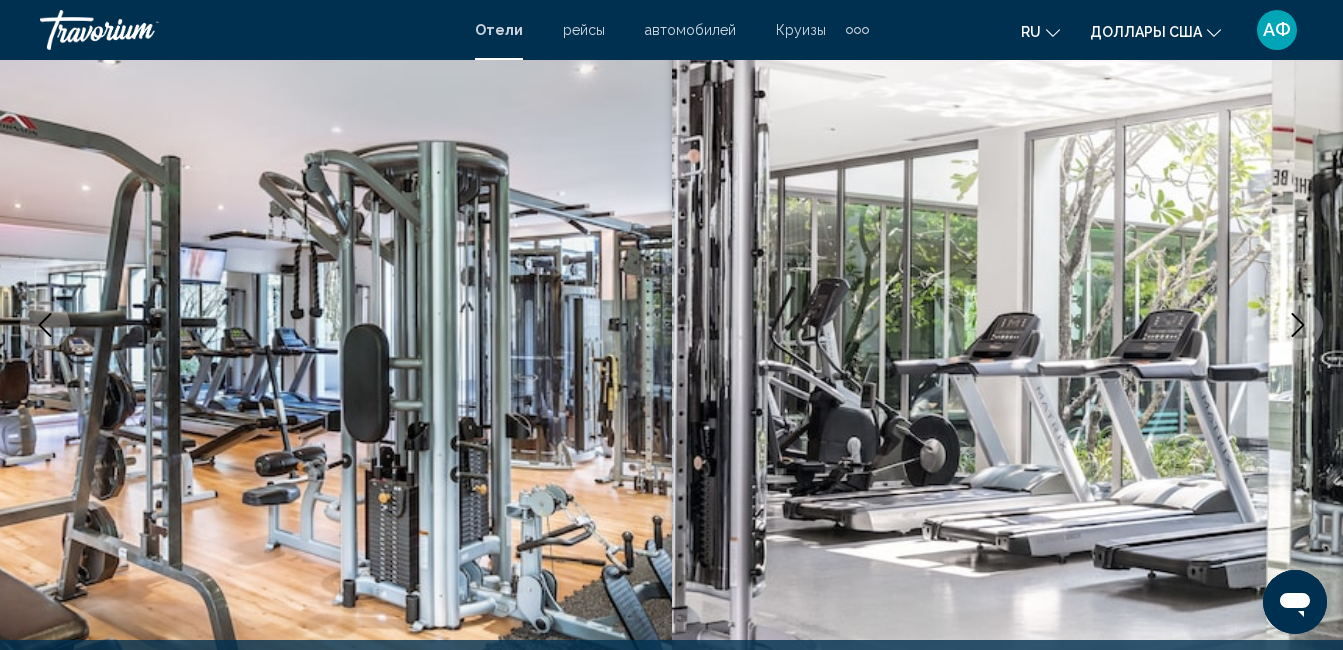 click 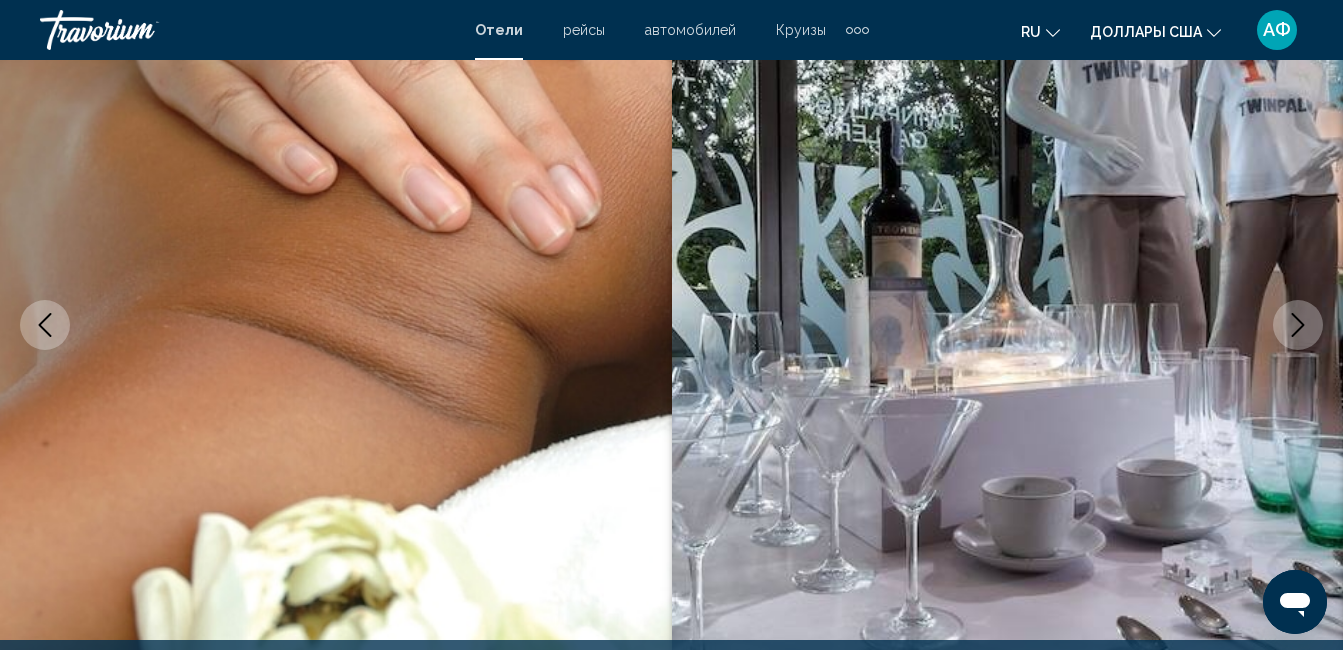 click 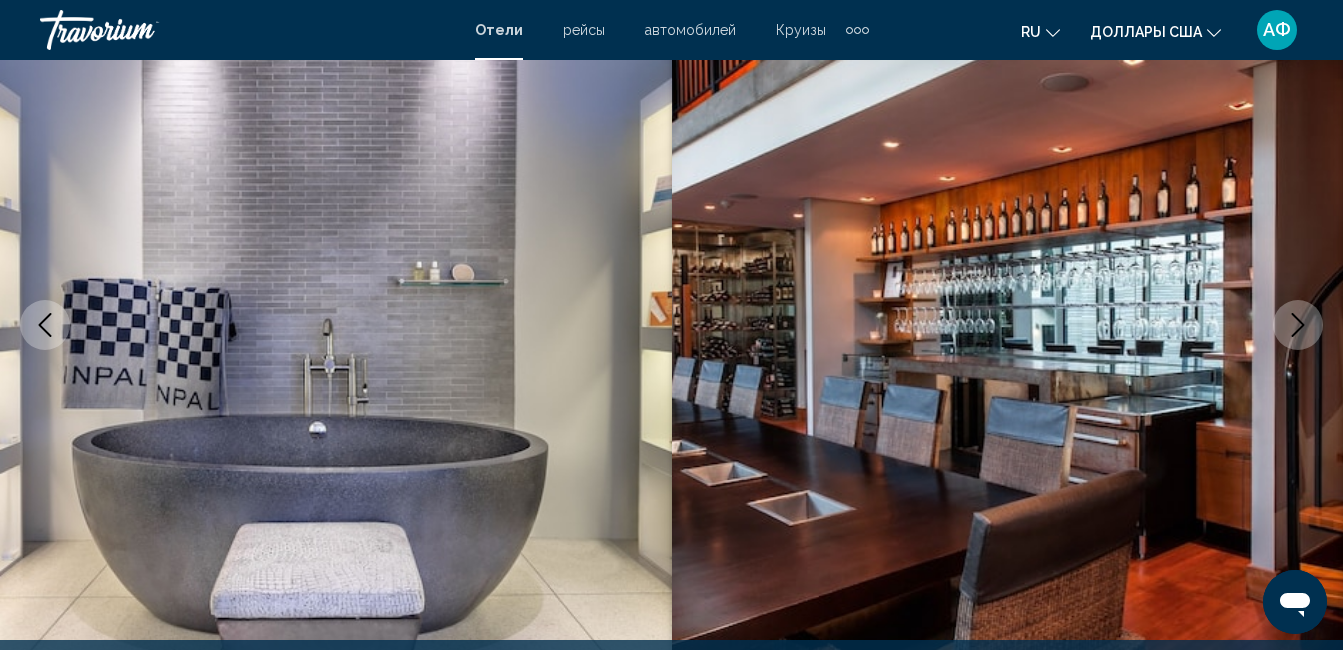 click 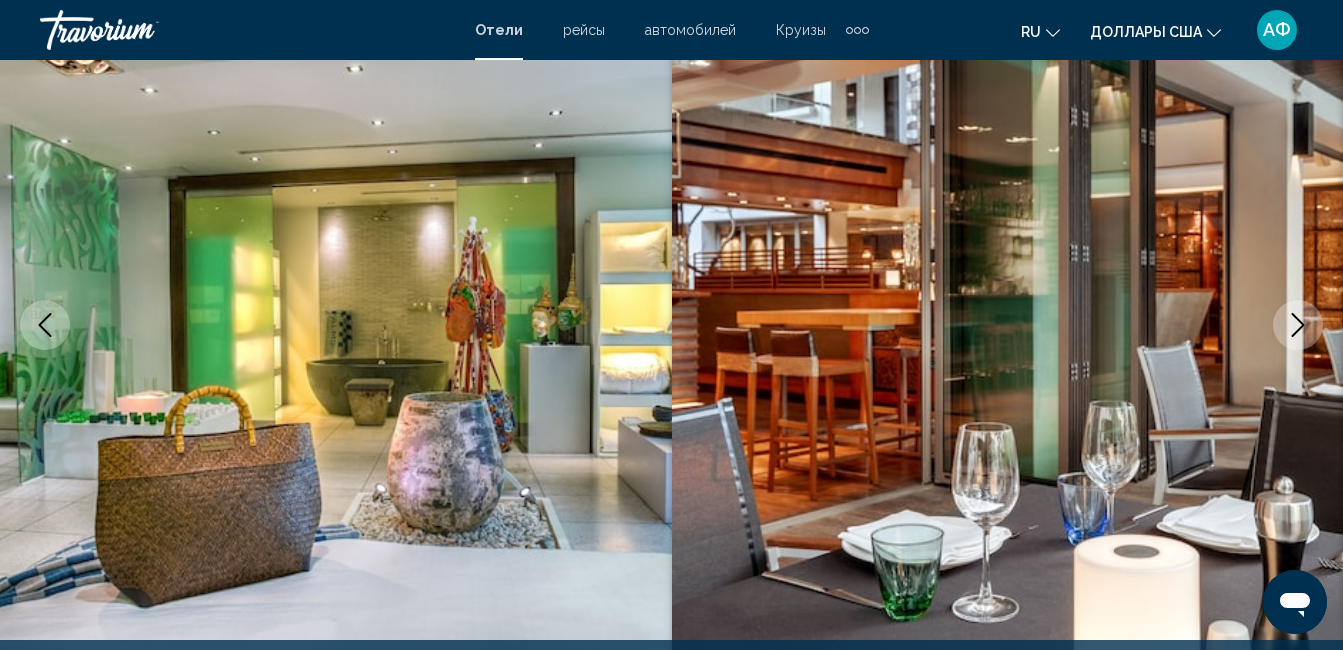 click 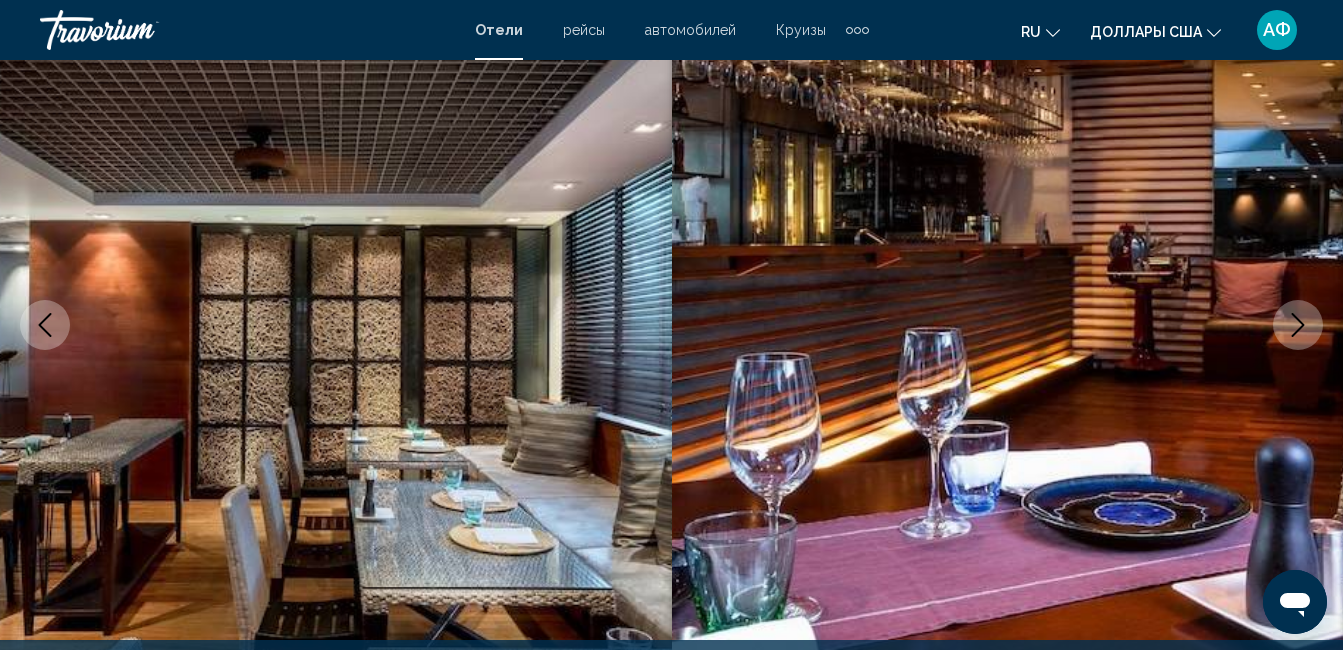 click 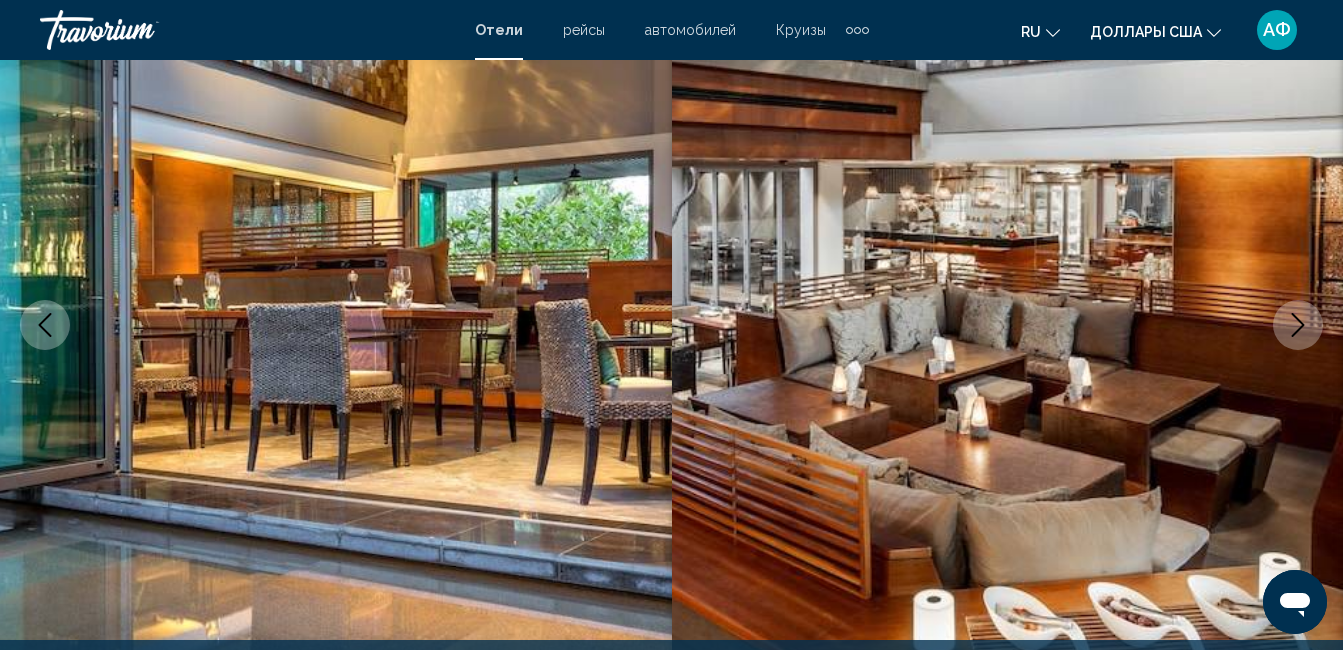 click 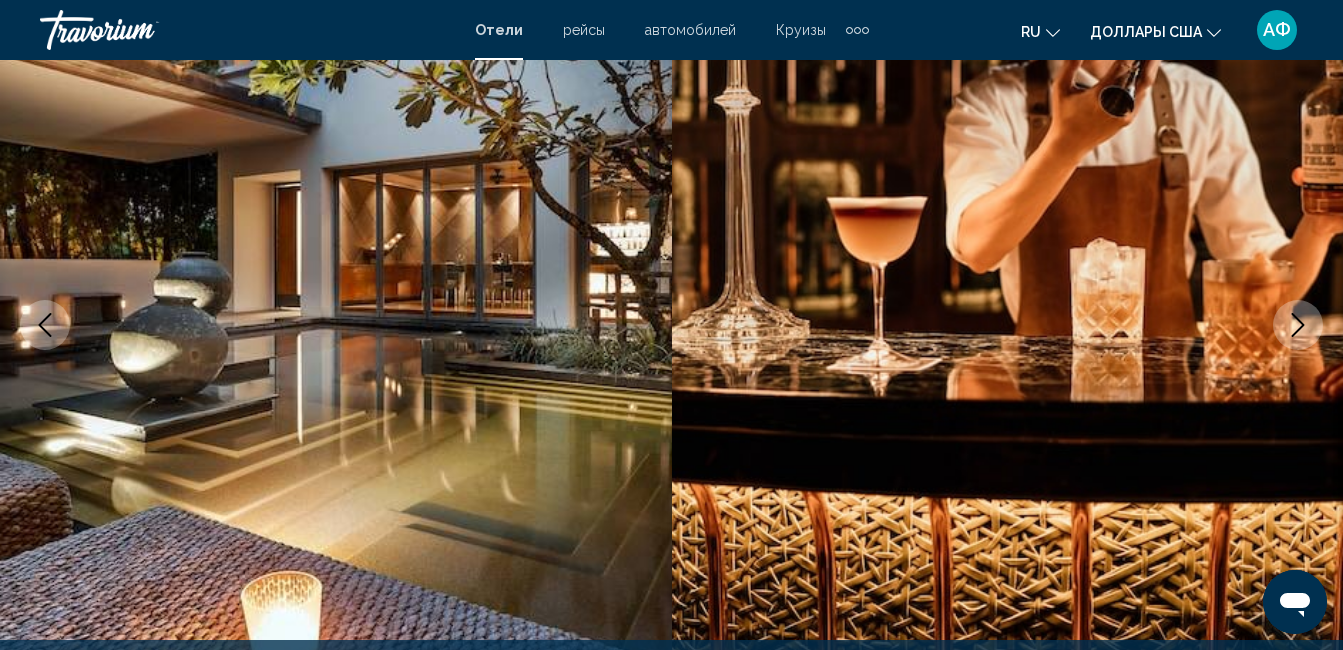 click 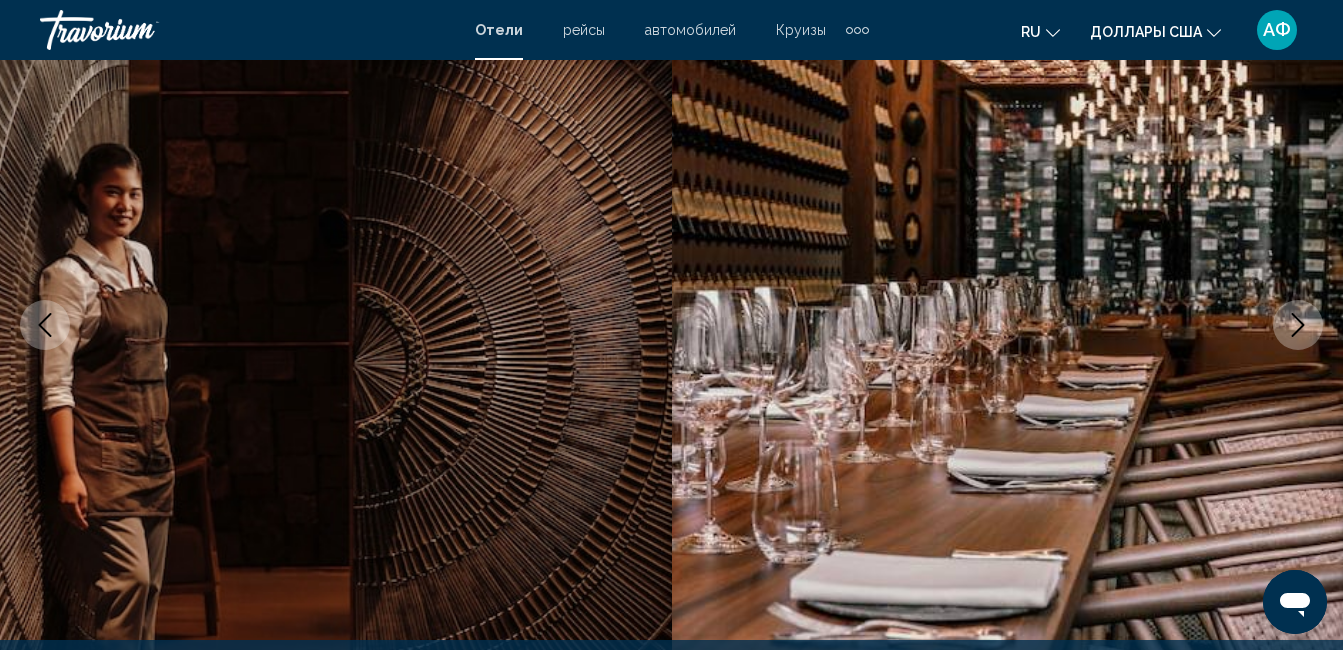 click 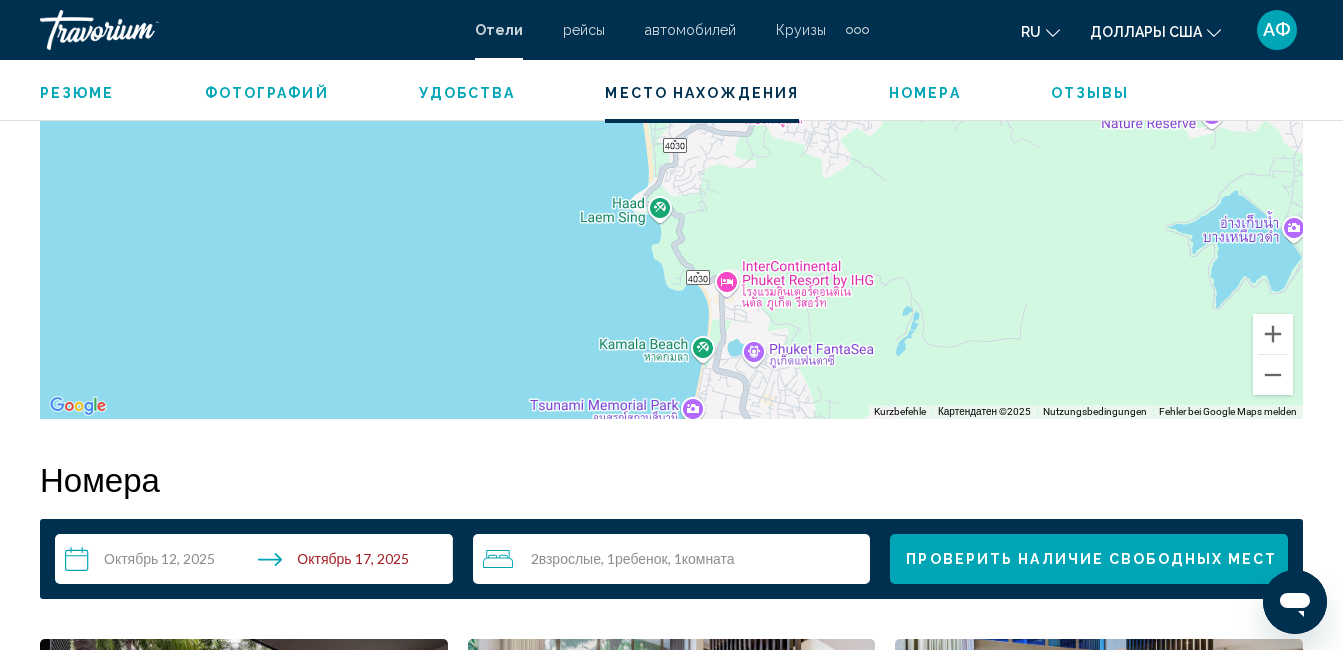 scroll, scrollTop: 2410, scrollLeft: 0, axis: vertical 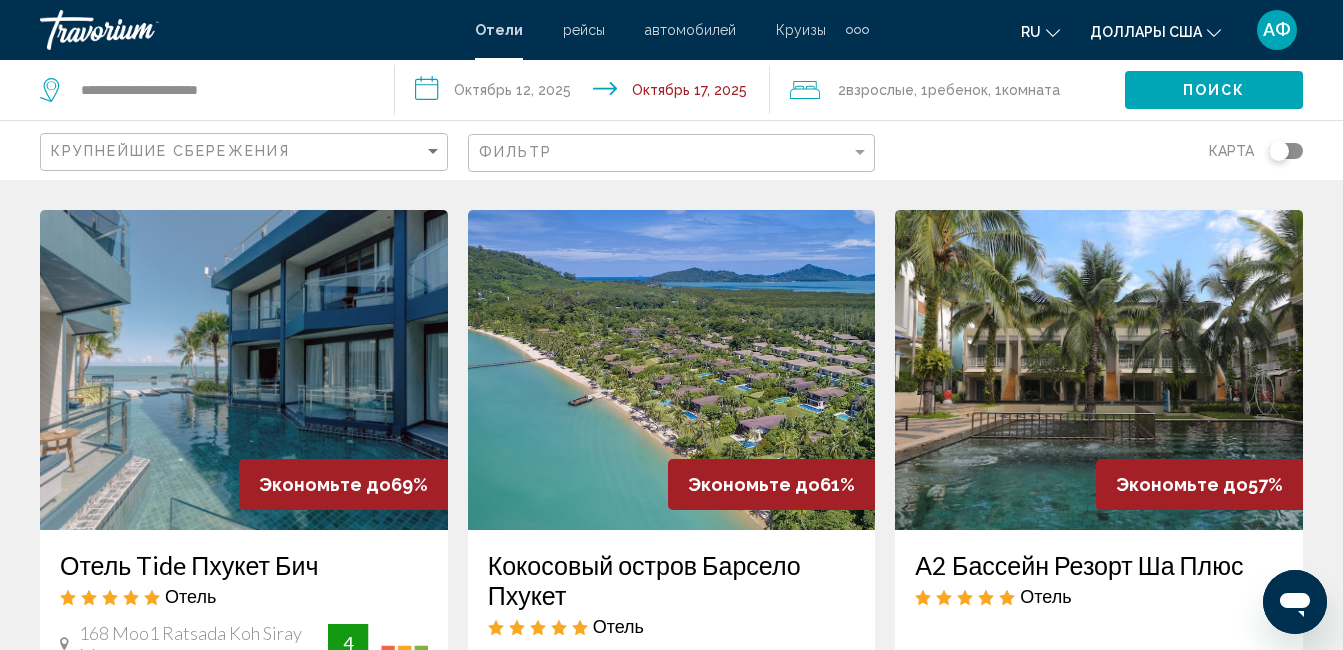 click at bounding box center [1099, 370] 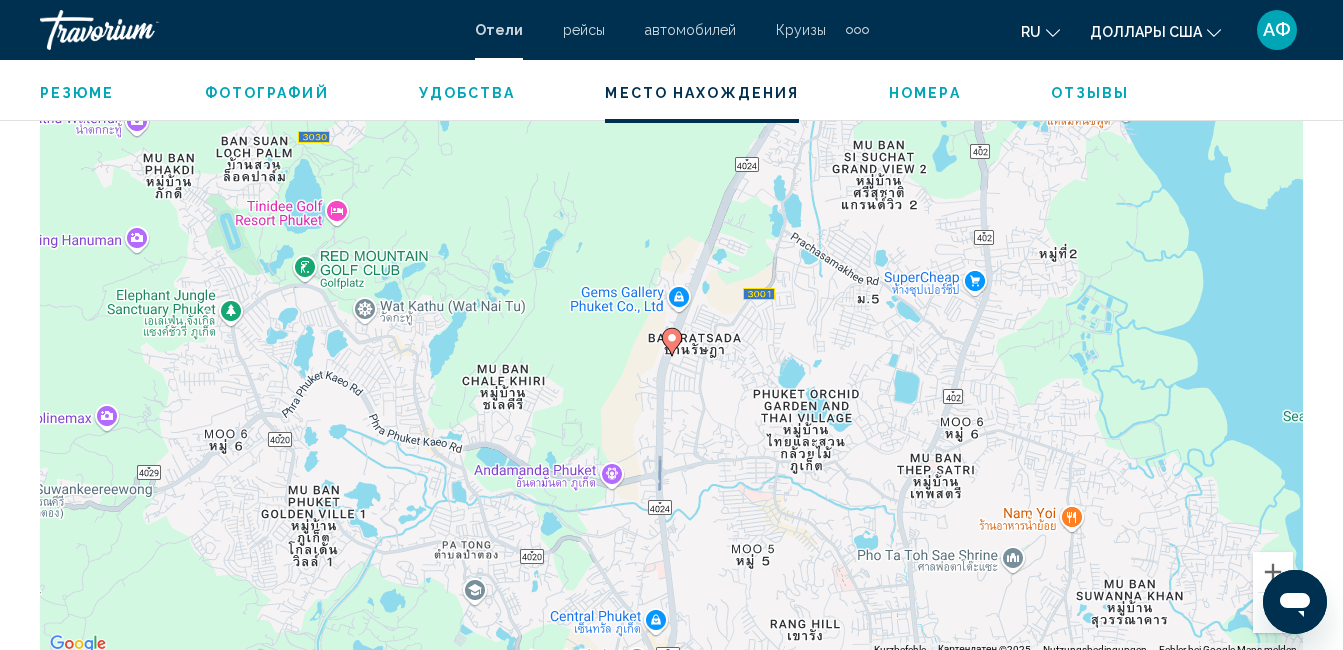 scroll, scrollTop: 2310, scrollLeft: 0, axis: vertical 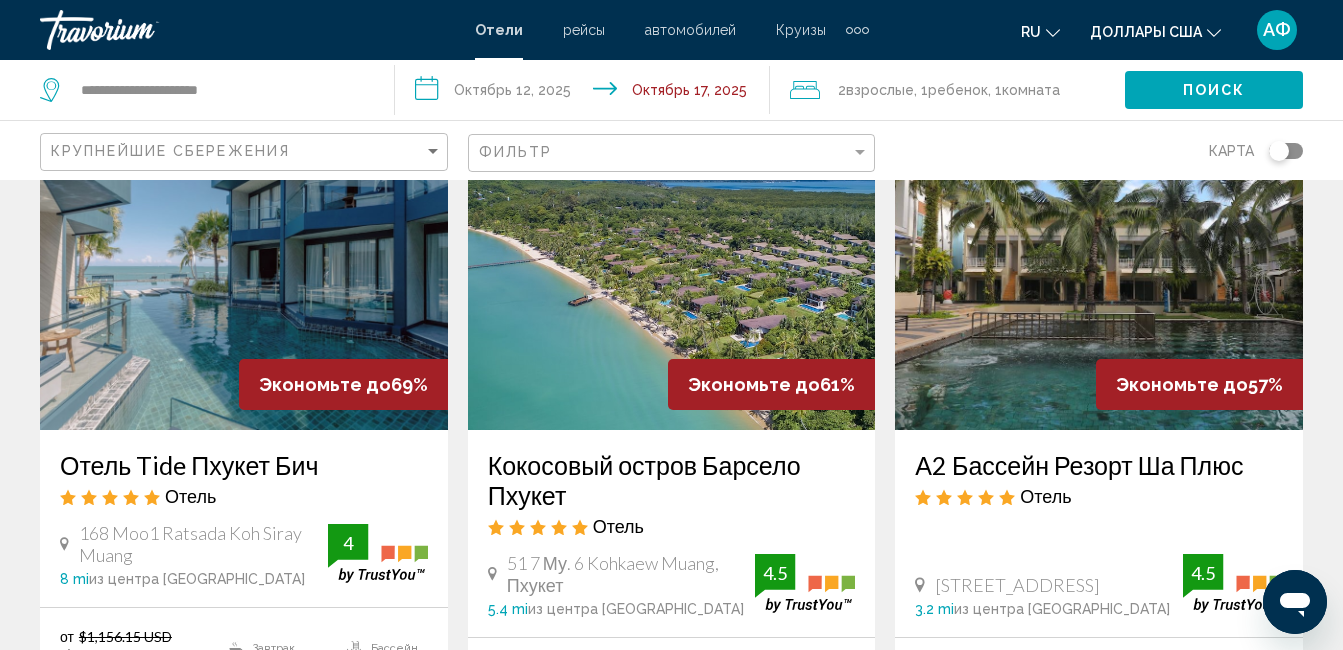 click at bounding box center (244, 270) 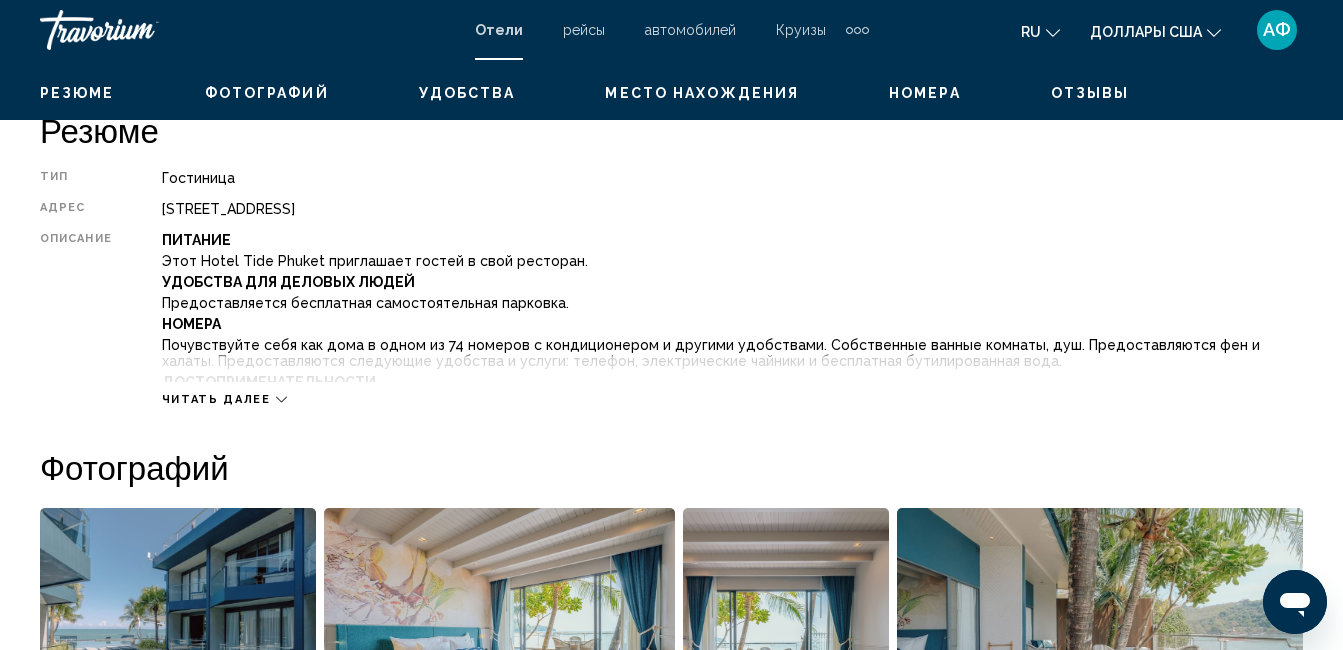scroll, scrollTop: 210, scrollLeft: 0, axis: vertical 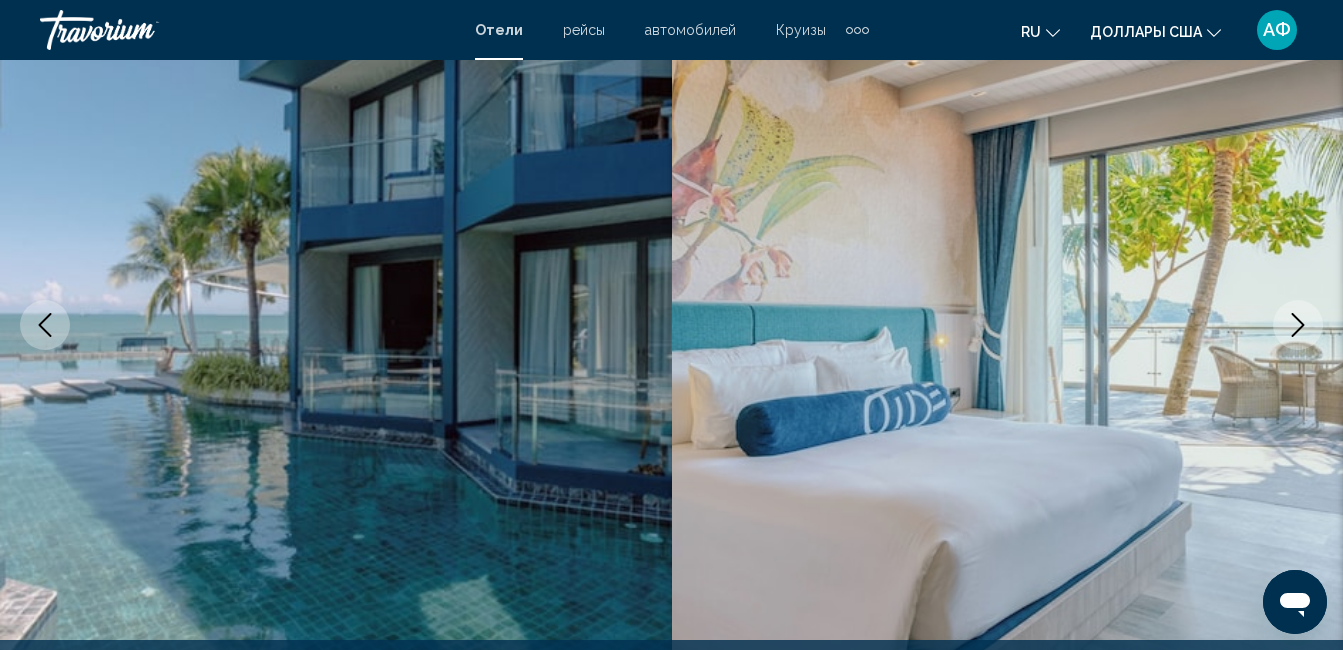 click 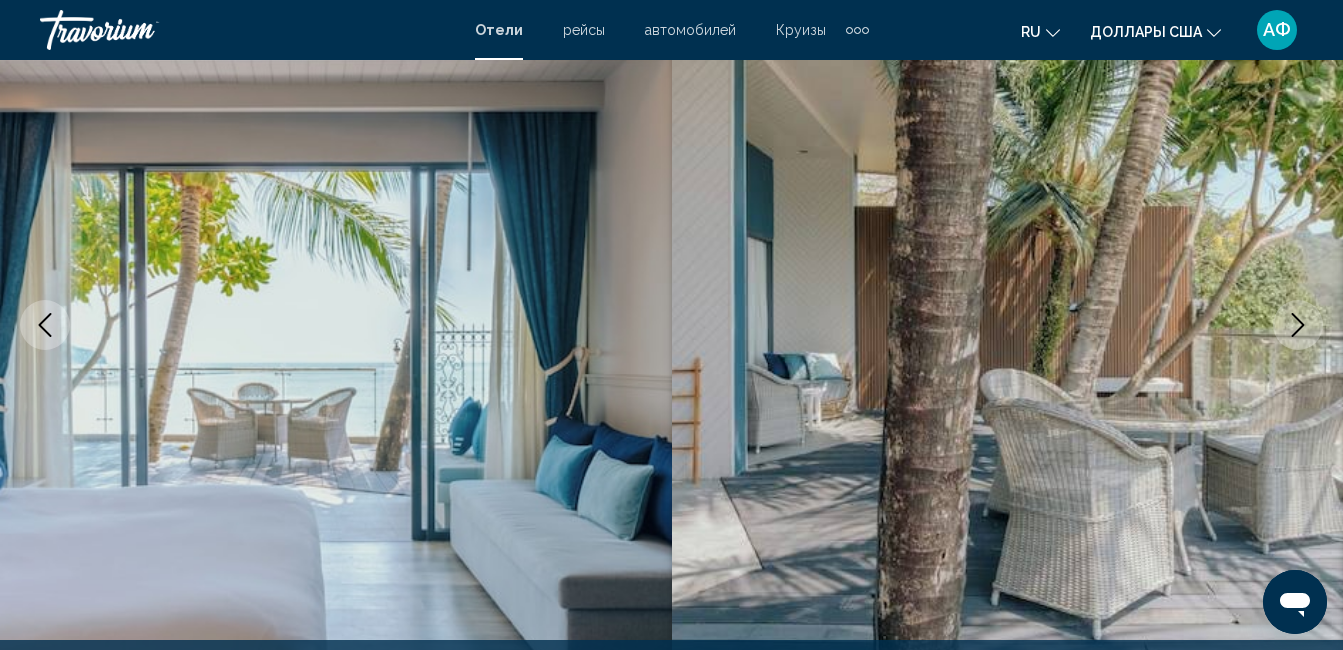 click 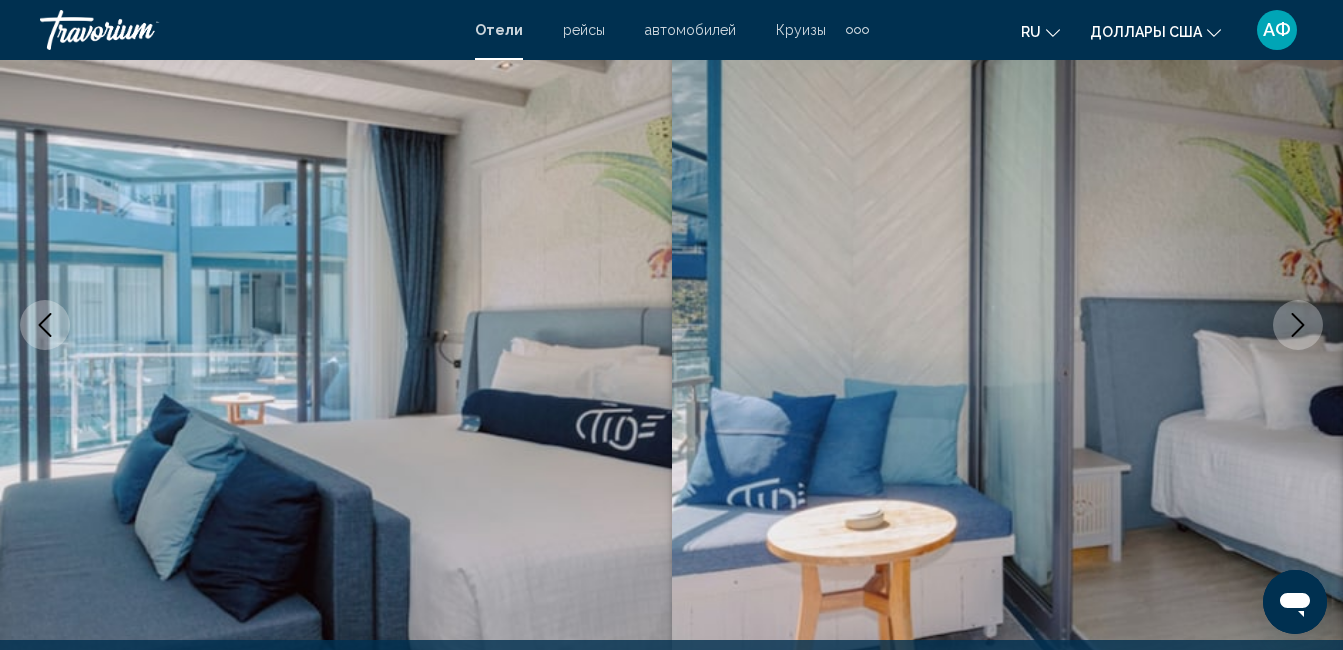 click 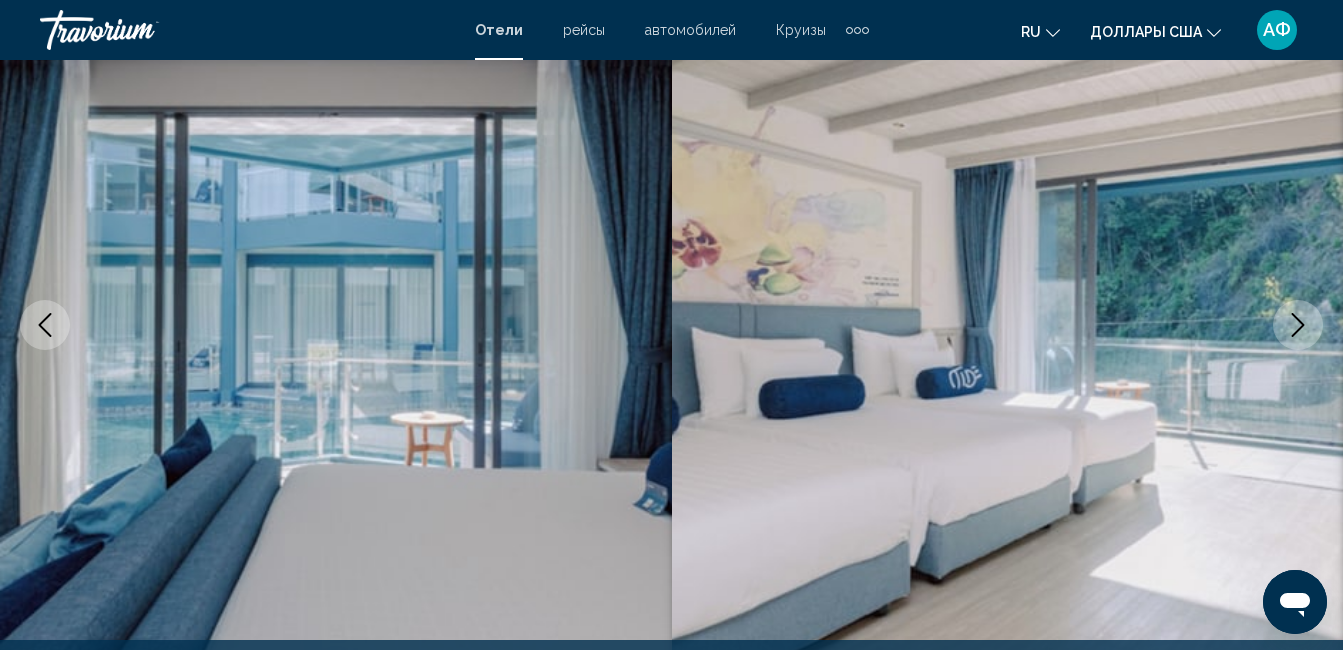 click 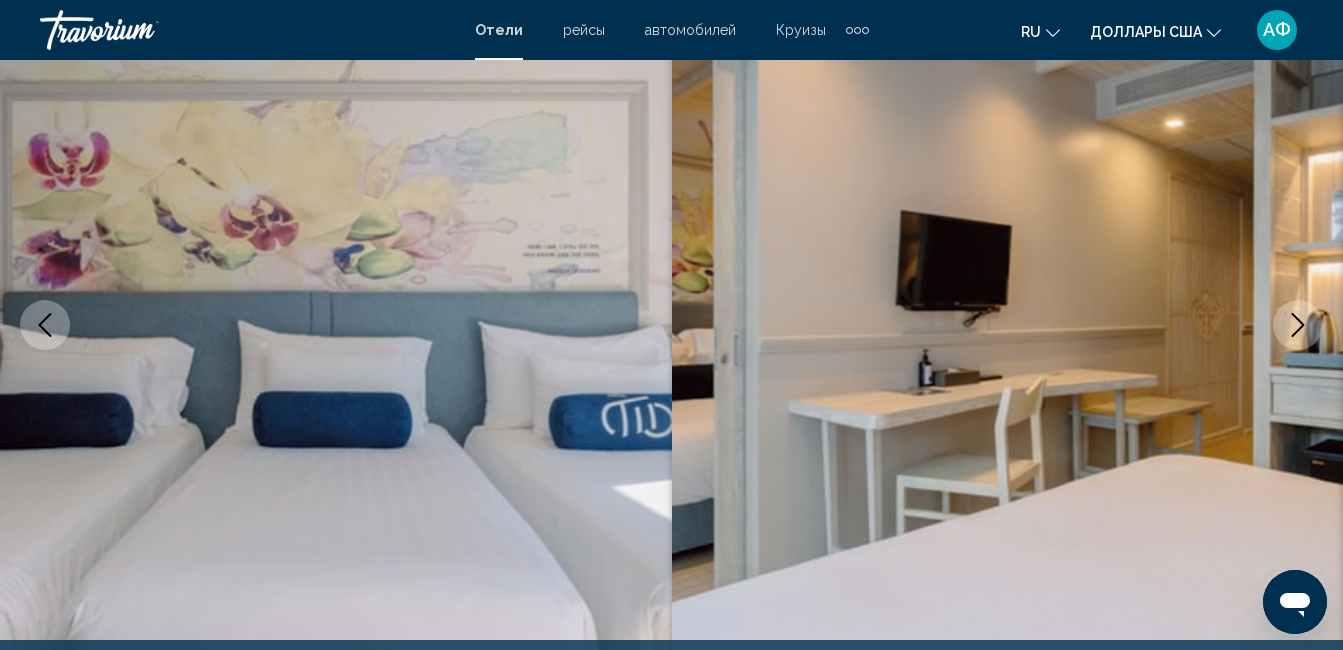 click 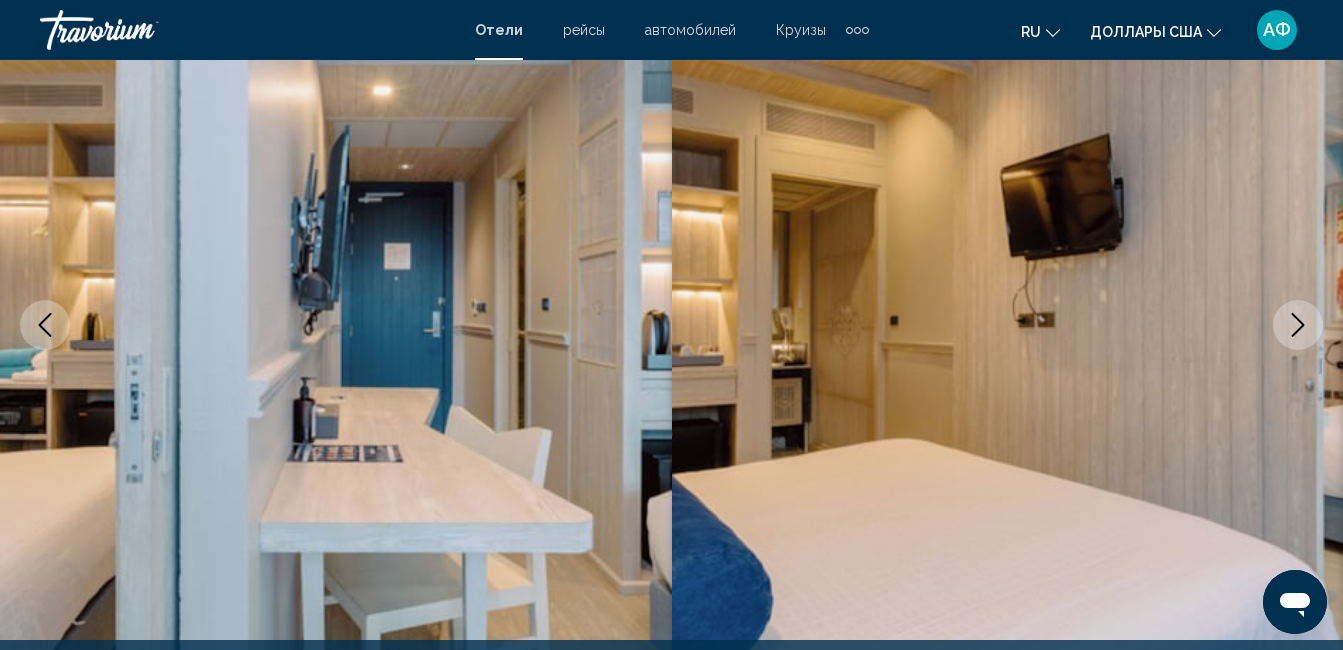 click 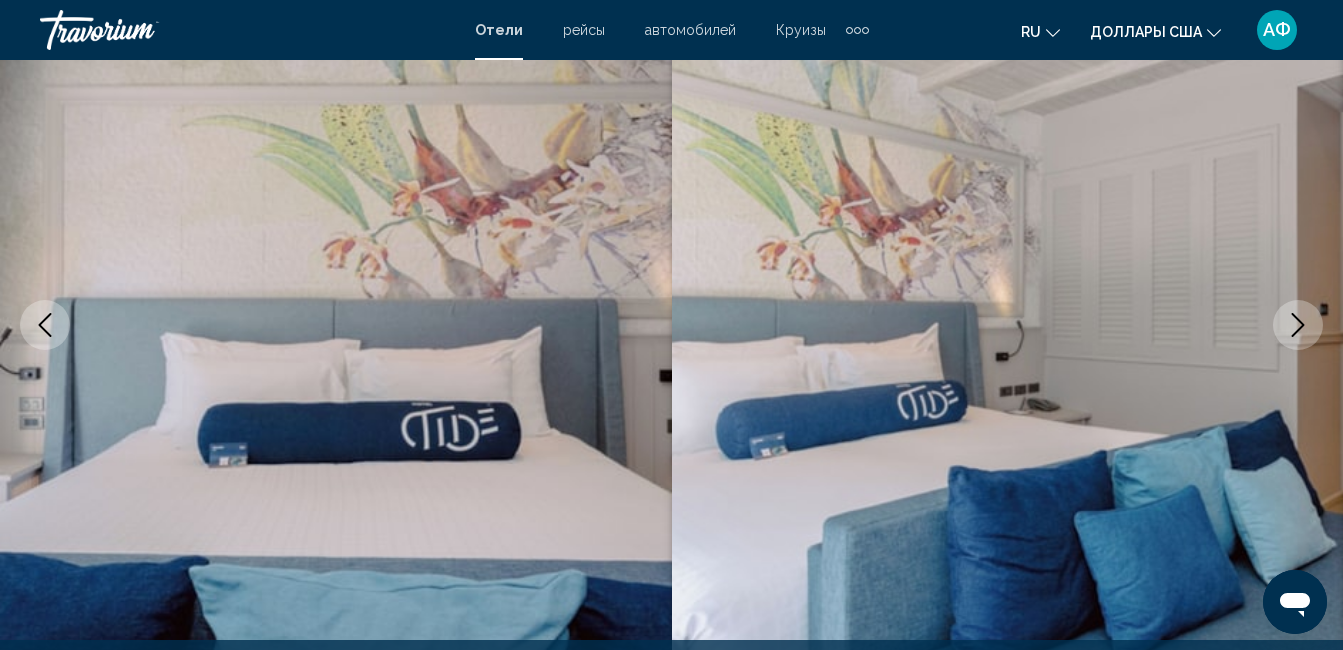 click 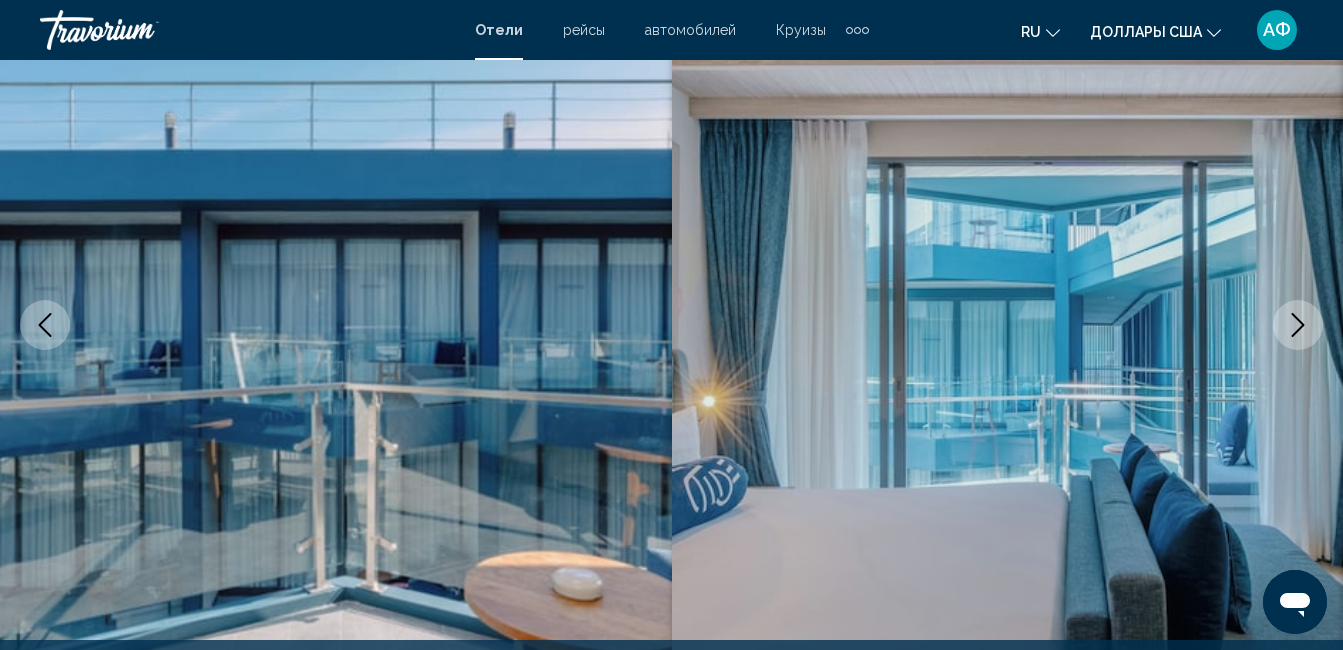 click 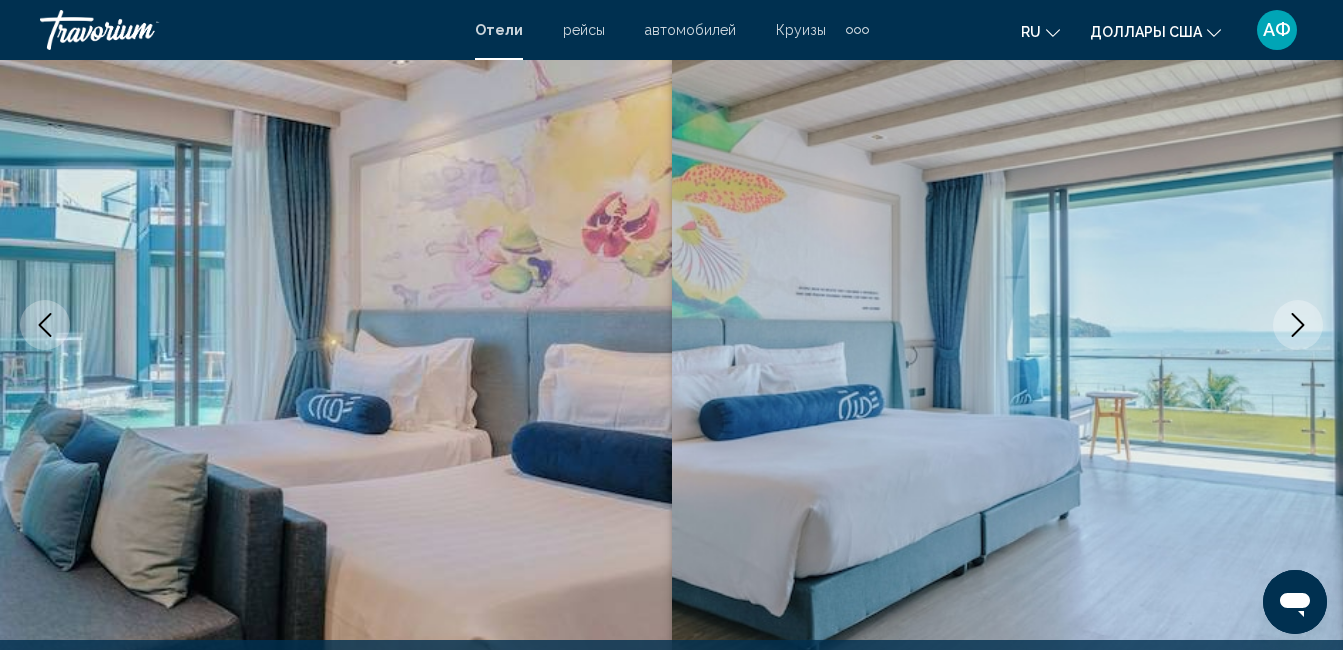 click 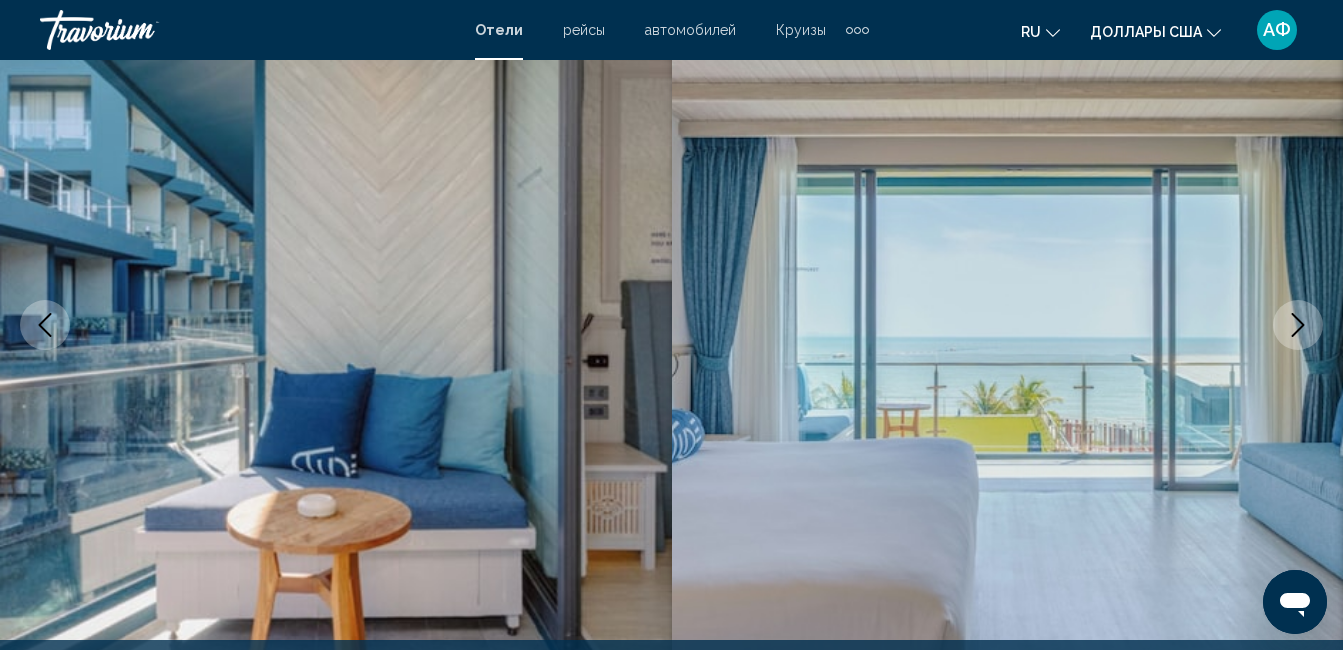 click 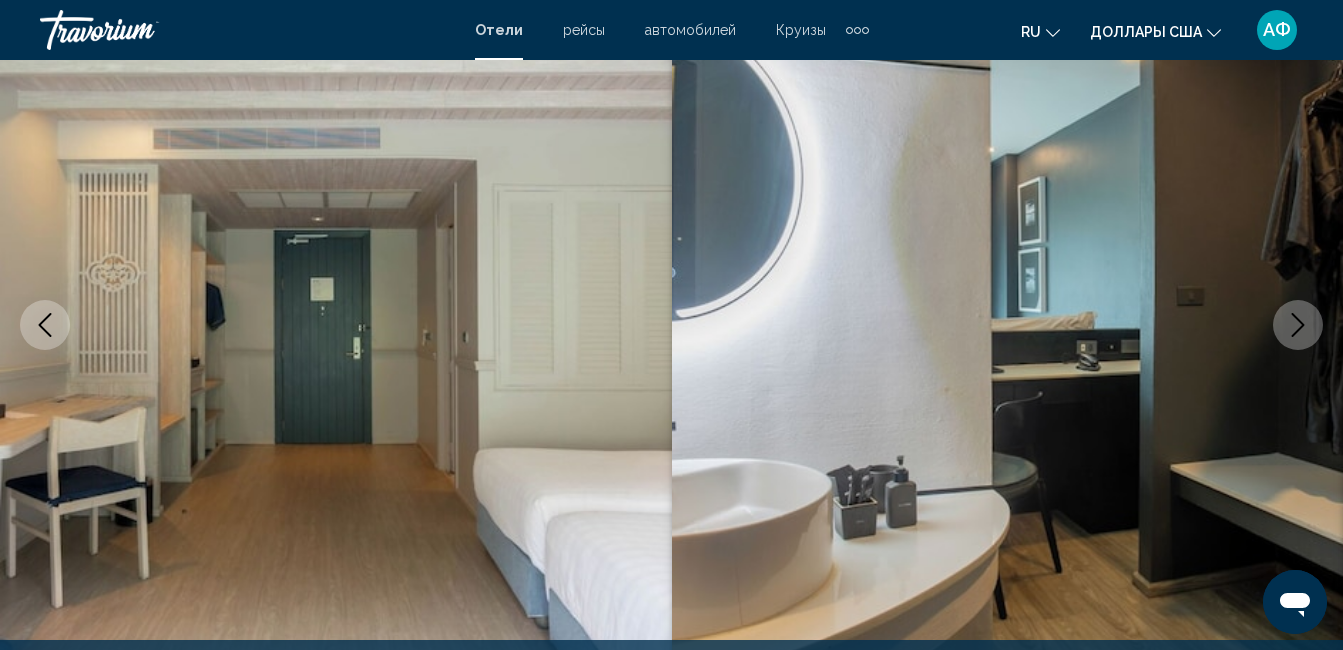 click 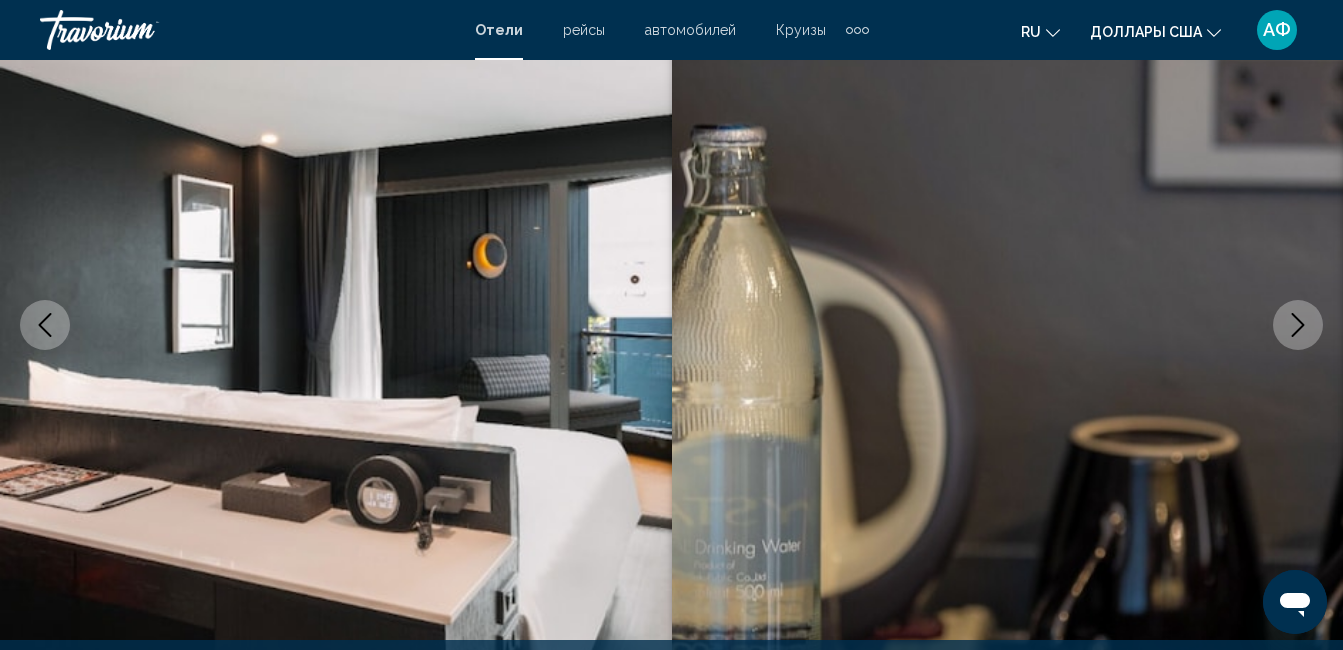 click 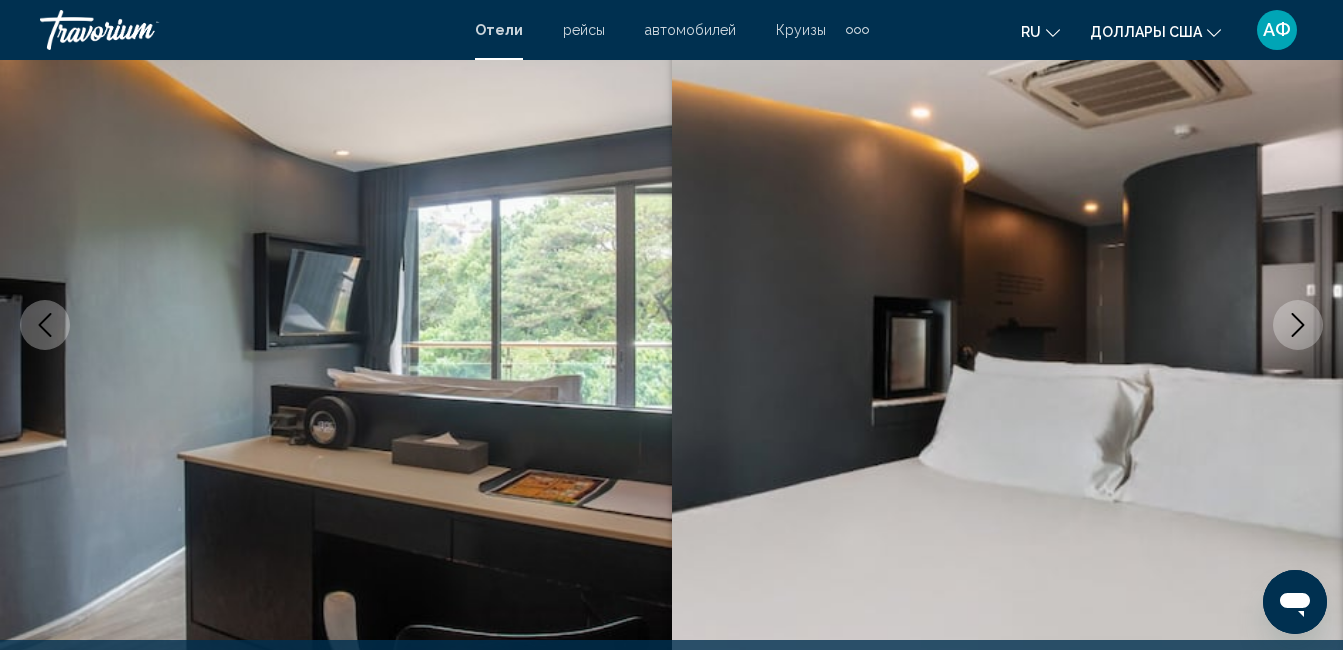 click 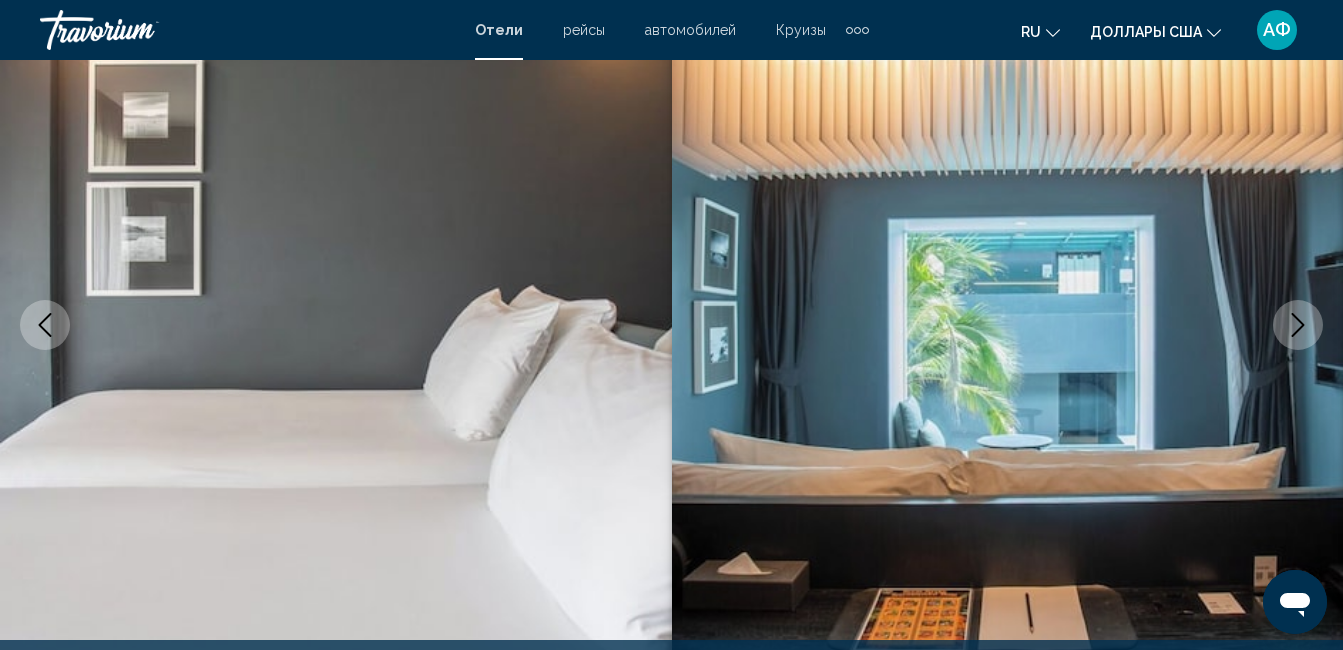click 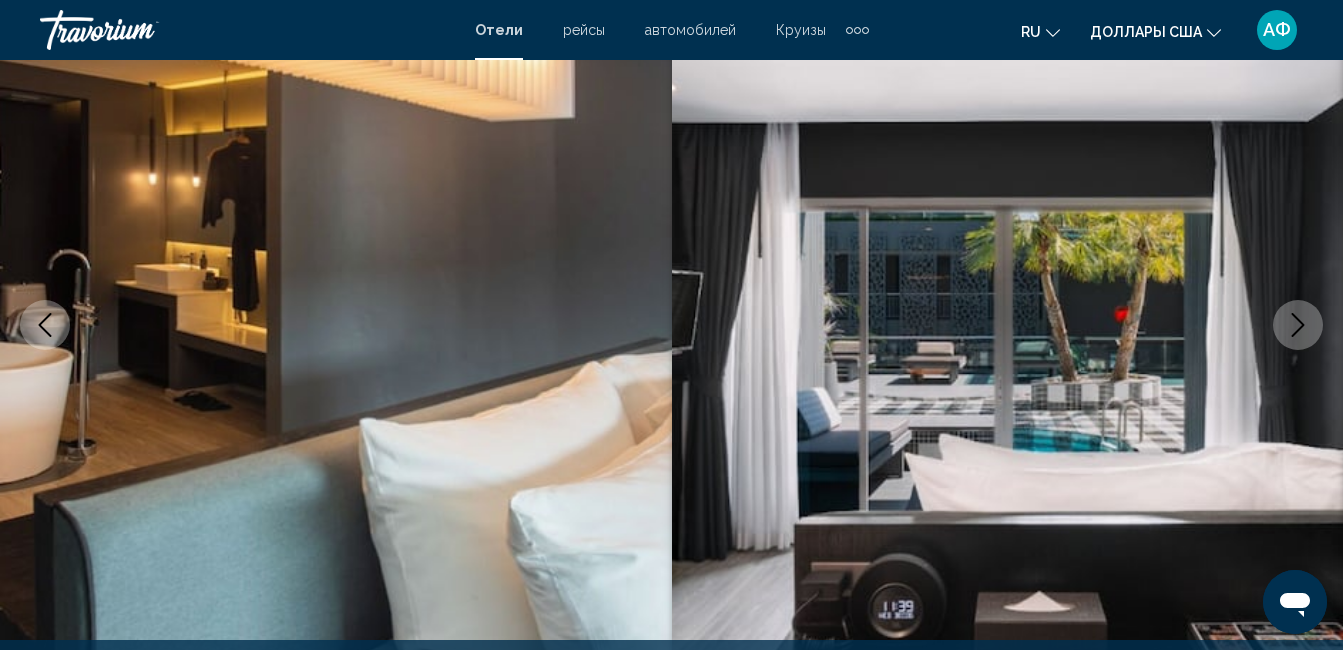 click 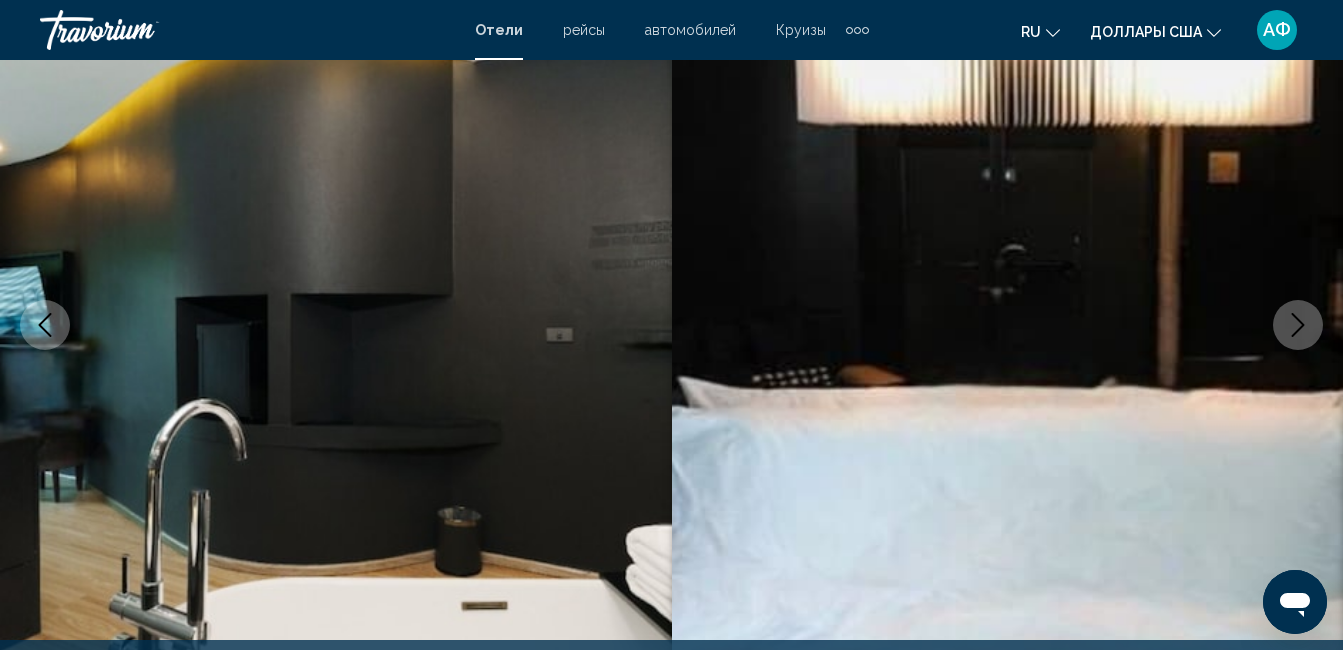 click 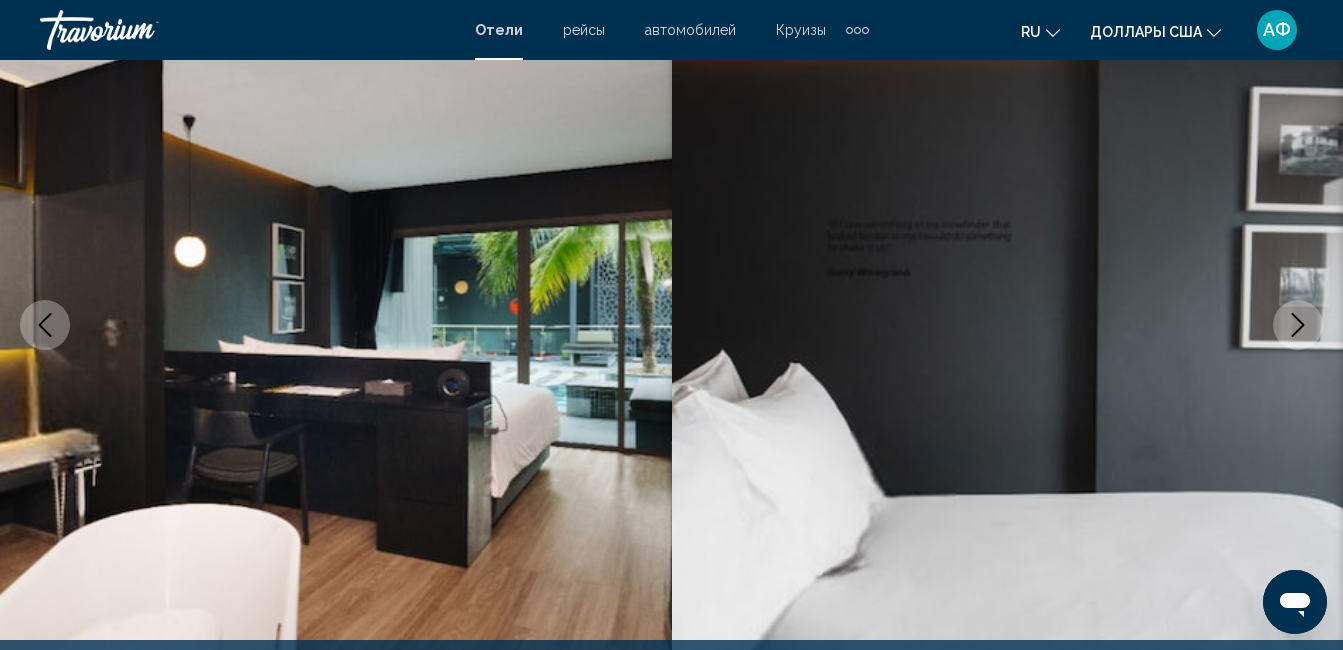 click 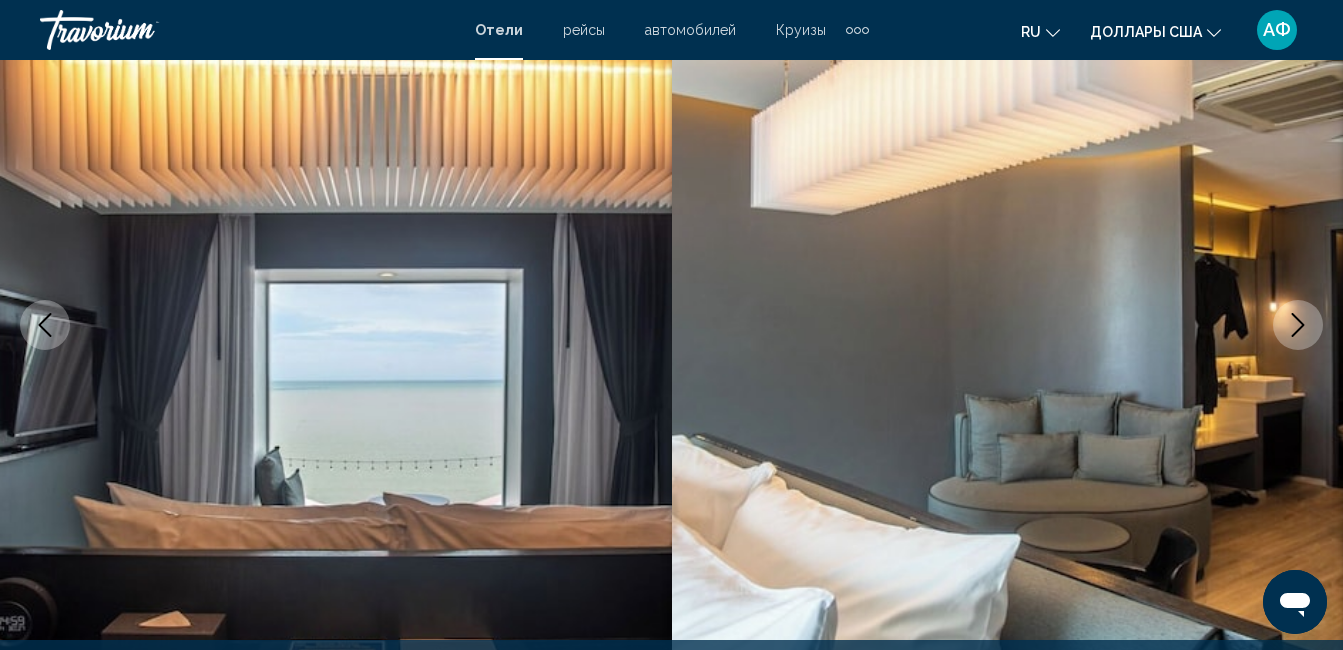 click 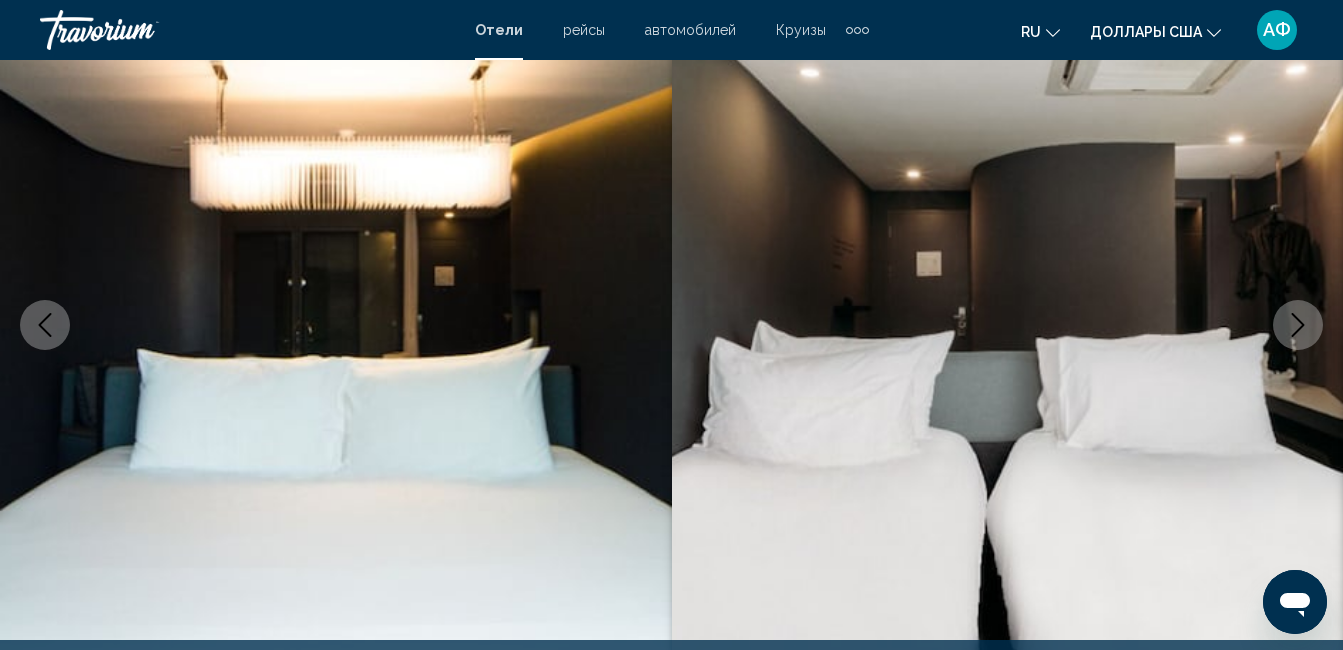 click 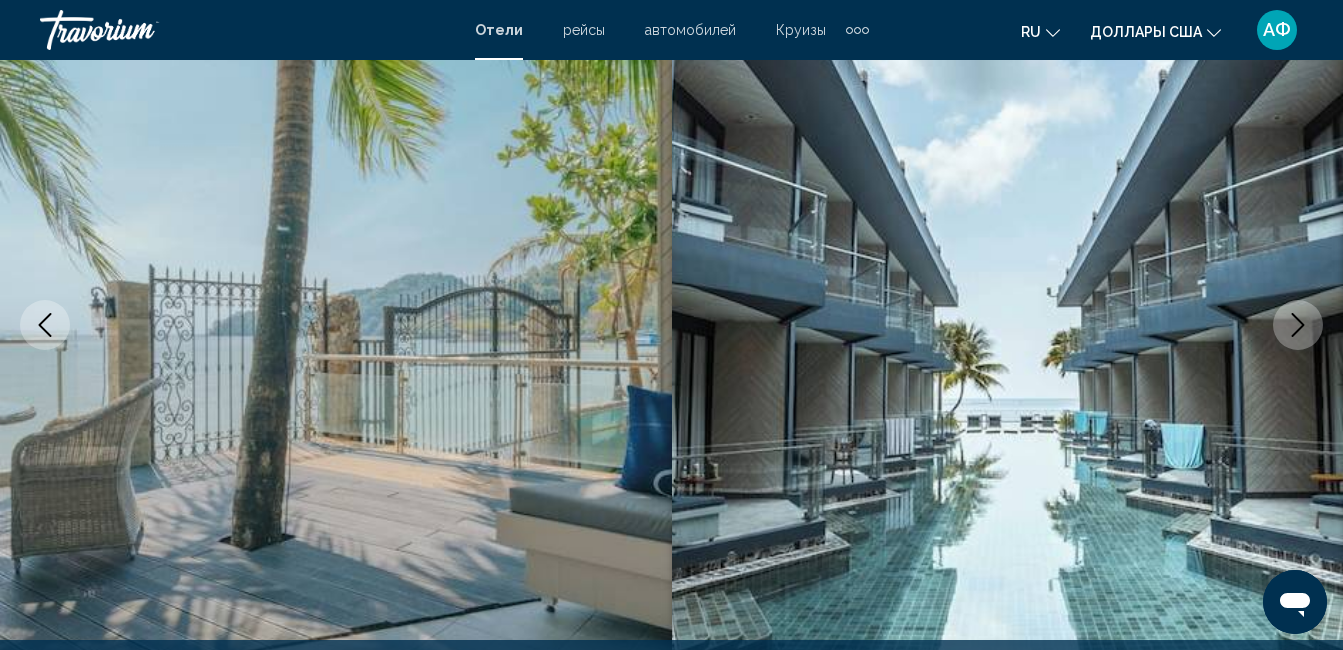 click 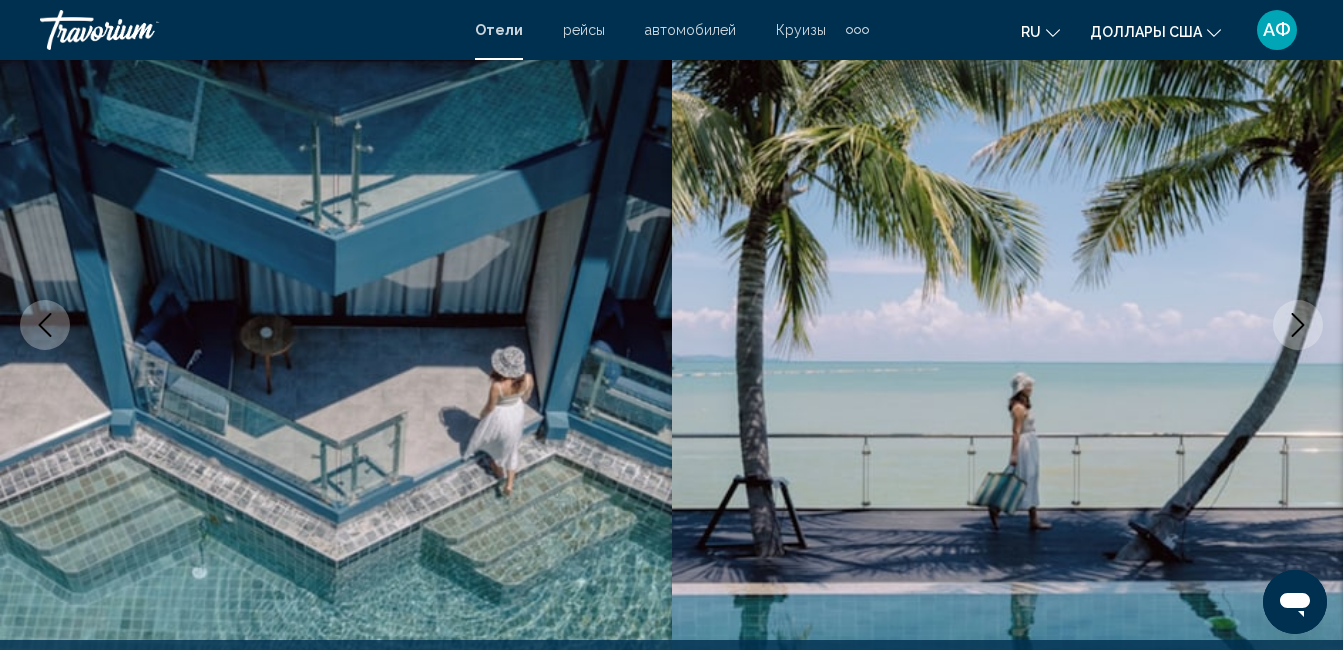 click 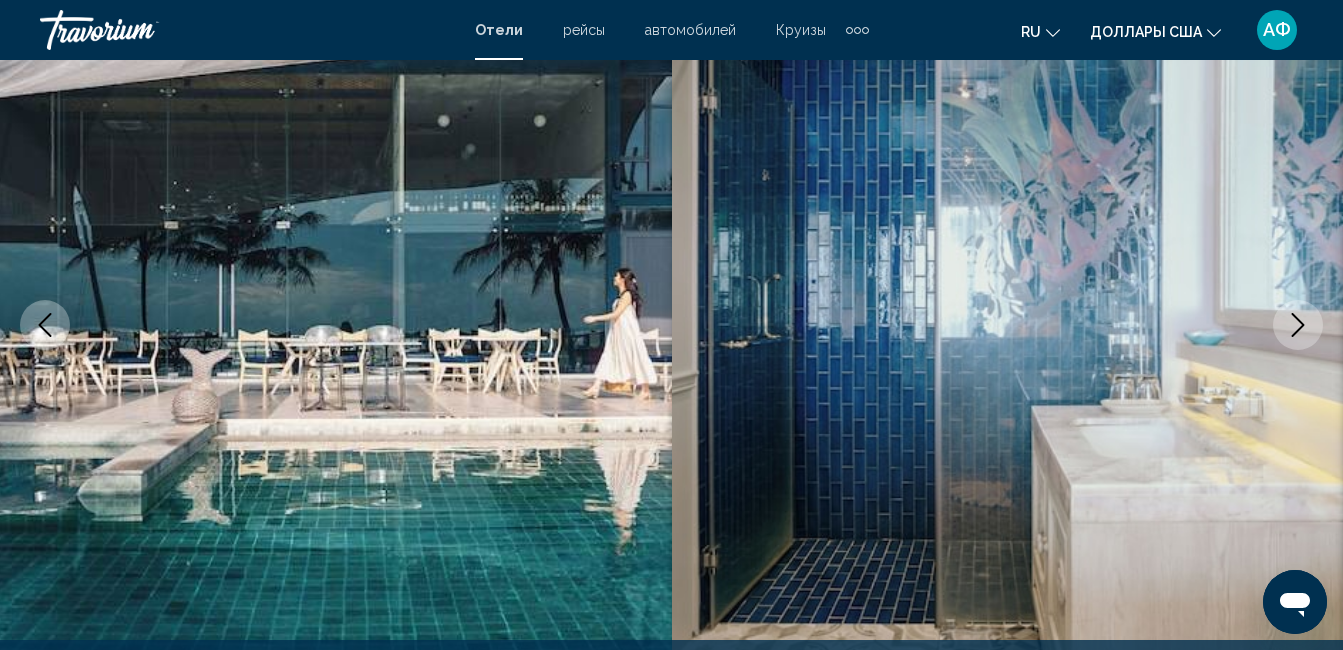click 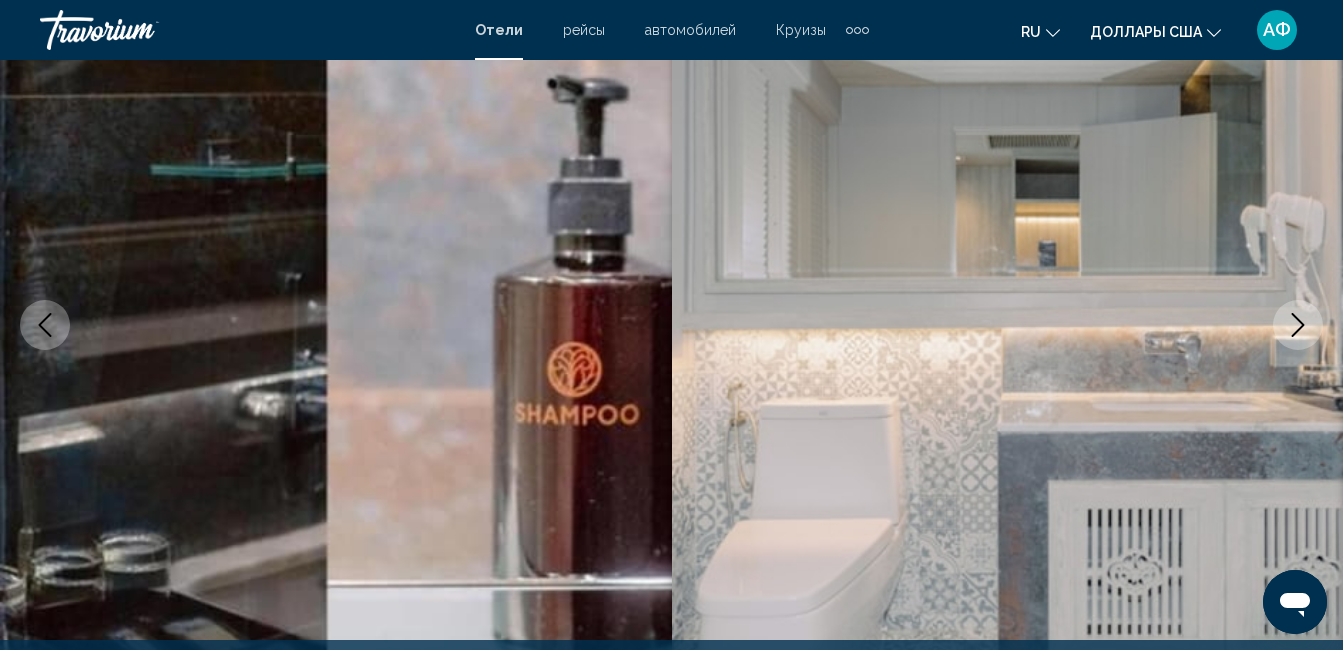 click 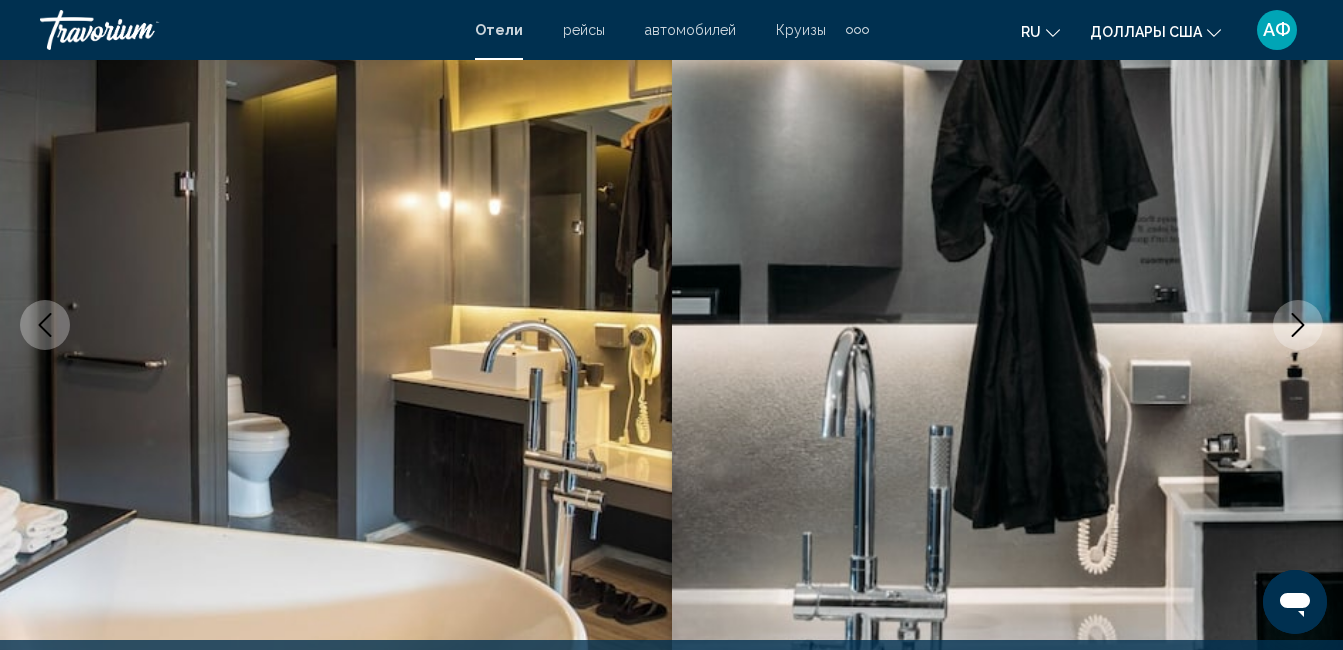 click 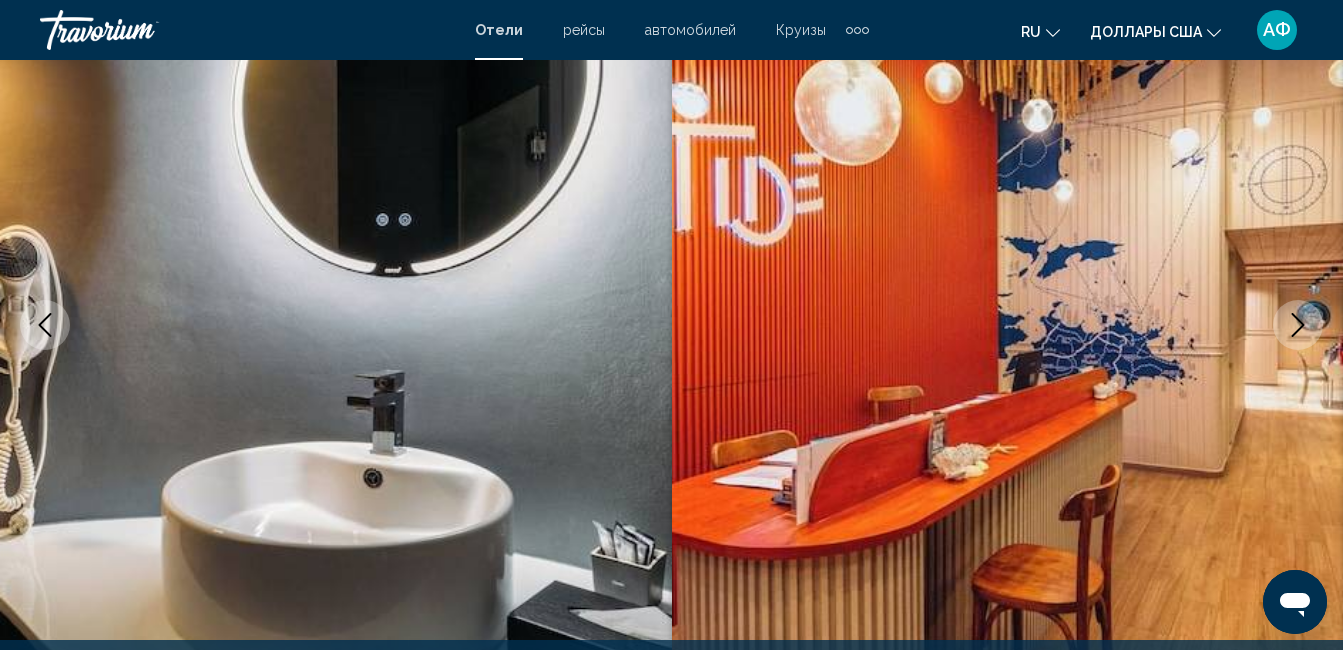 click 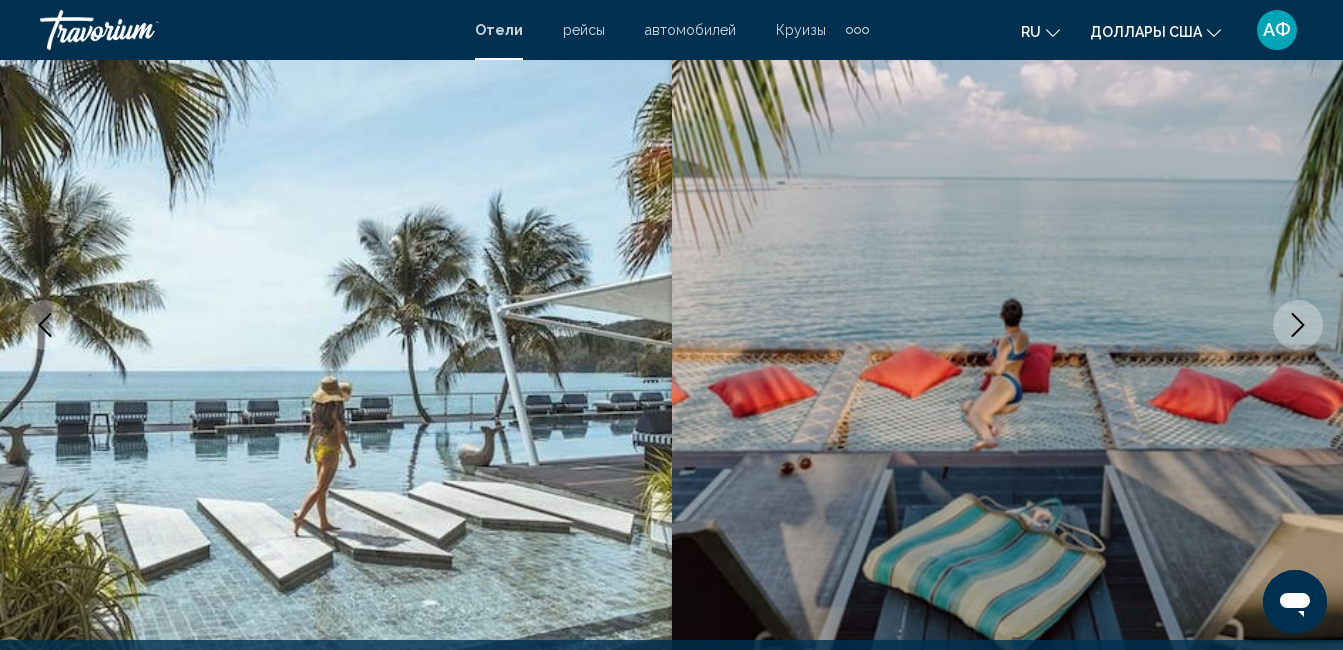 click 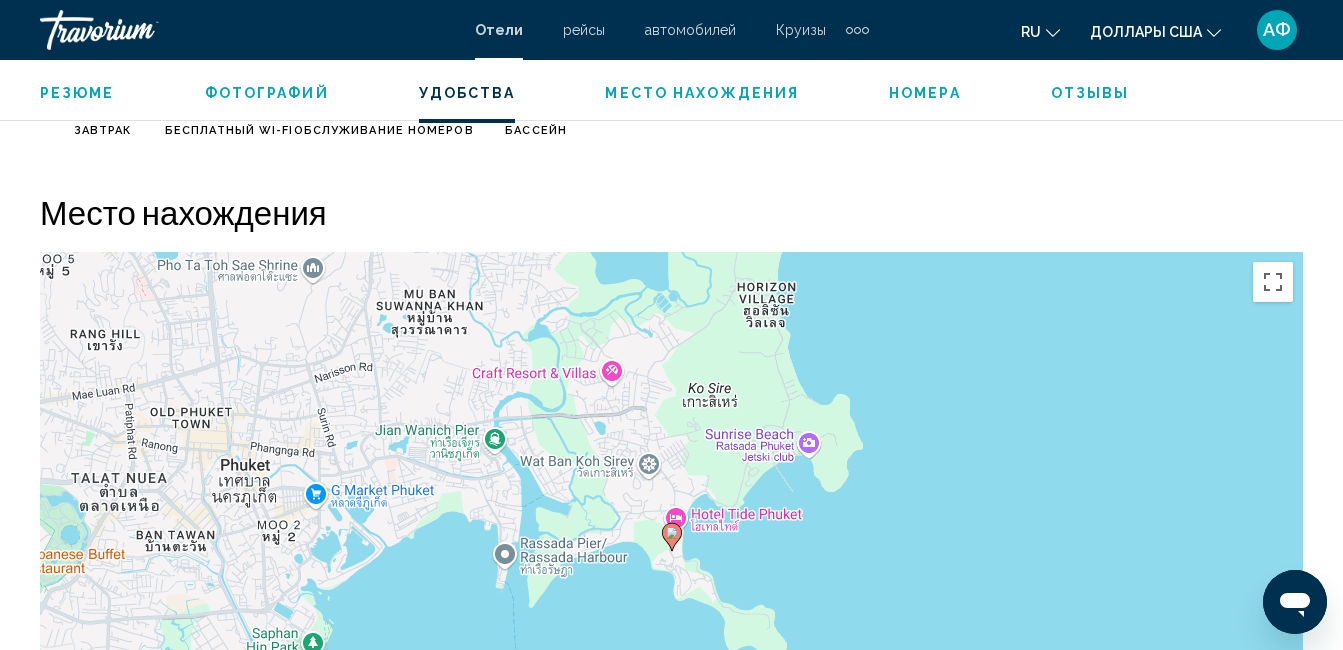 scroll, scrollTop: 2210, scrollLeft: 0, axis: vertical 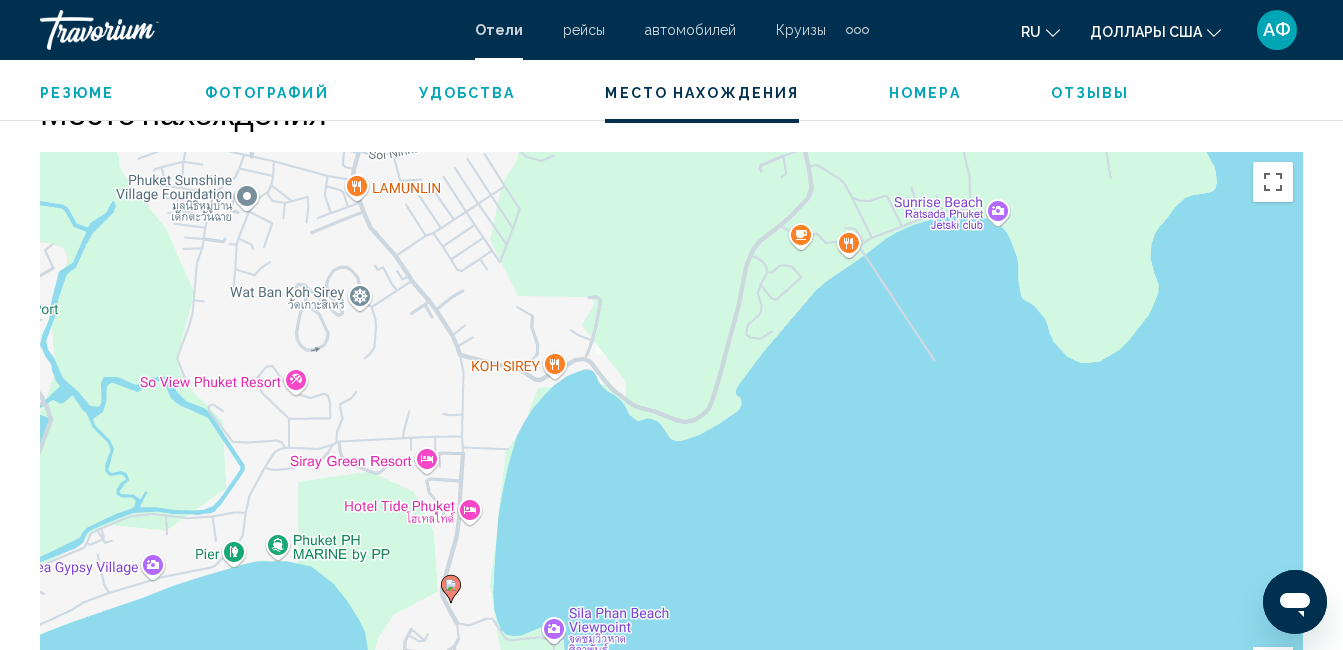 drag, startPoint x: 745, startPoint y: 398, endPoint x: 761, endPoint y: 387, distance: 19.416489 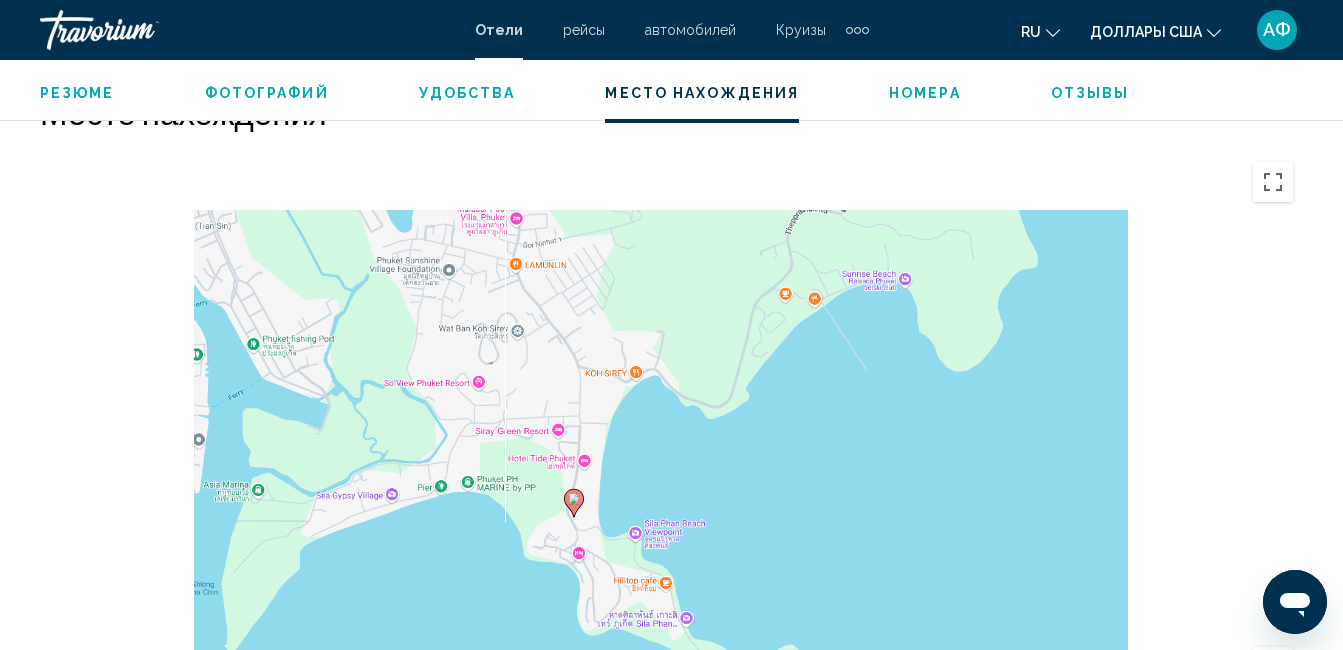 click on "Um von einem Element zum anderen zu gelangen, drückst du die Pfeiltasten entsprechend. Um den Modus zum Ziehen mit der Tastatur zu aktivieren, drückst du Alt + Eingabetaste. Wenn du den Modus aktiviert hast, kannst du die Markierung mit den Pfeiltasten verschieben. Nachdem du sie an die gewünschte Stelle gezogen bzw. verschoben hast, drückst du einfach die Eingabetaste. Durch Drücken der Esc-Taste kannst du den Vorgang abbrechen." at bounding box center (671, 452) 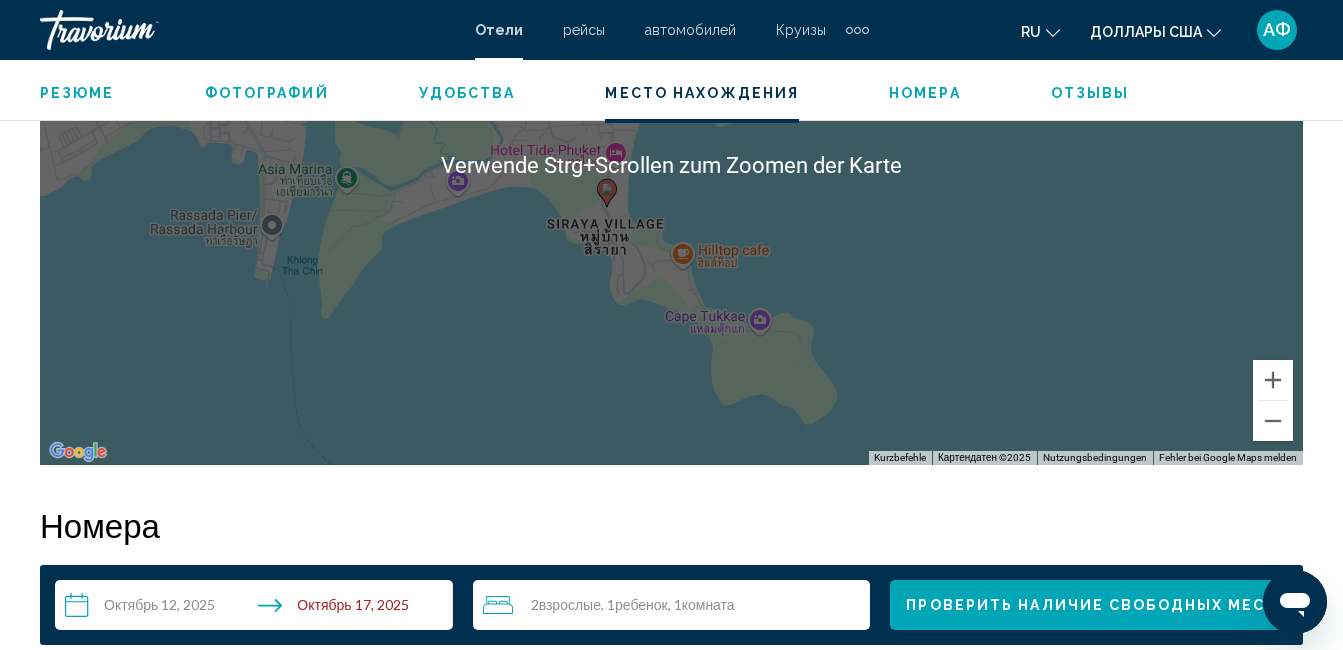 scroll, scrollTop: 2510, scrollLeft: 0, axis: vertical 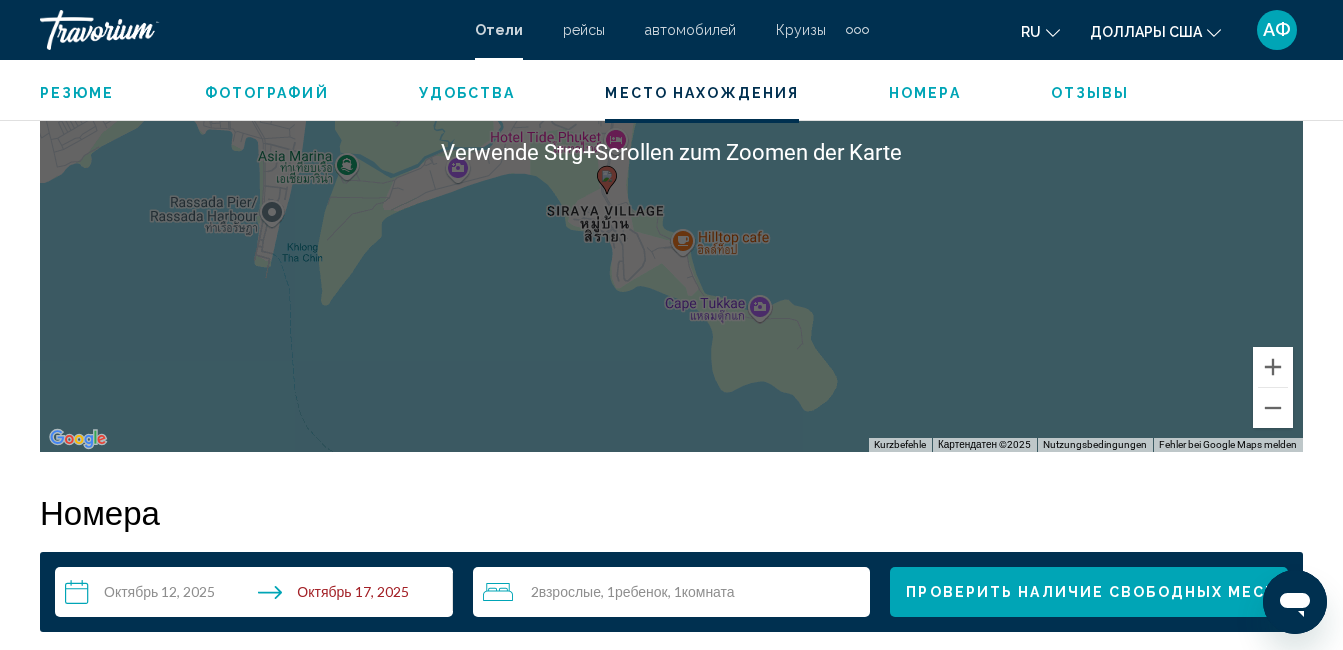 click on "Um von einem Element zum anderen zu gelangen, drückst du die Pfeiltasten entsprechend. Um den Modus zum Ziehen mit der Tastatur zu aktivieren, drückst du Alt + Eingabetaste. Wenn du den Modus aktiviert hast, kannst du die Markierung mit den Pfeiltasten verschieben. Nachdem du sie an die gewünschte Stelle gezogen bzw. verschoben hast, drückst du einfach die Eingabetaste. Durch Drücken der Esc-Taste kannst du den Vorgang abbrechen." at bounding box center (671, 152) 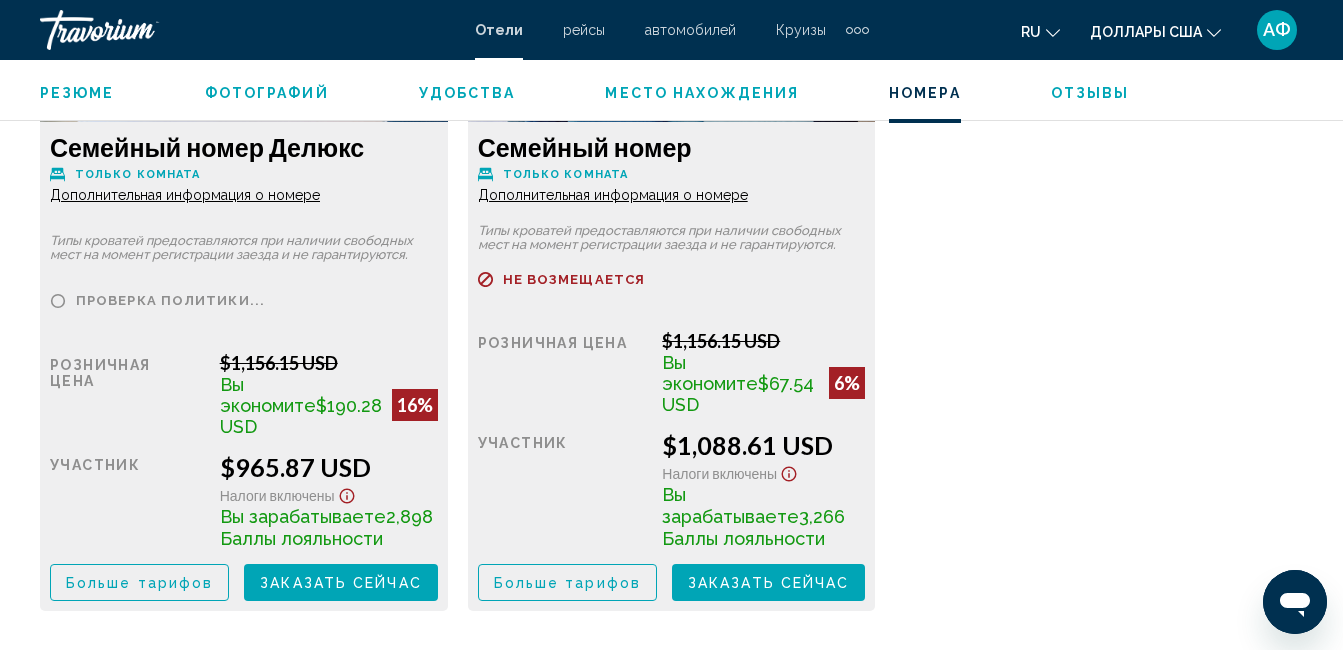 scroll, scrollTop: 4410, scrollLeft: 0, axis: vertical 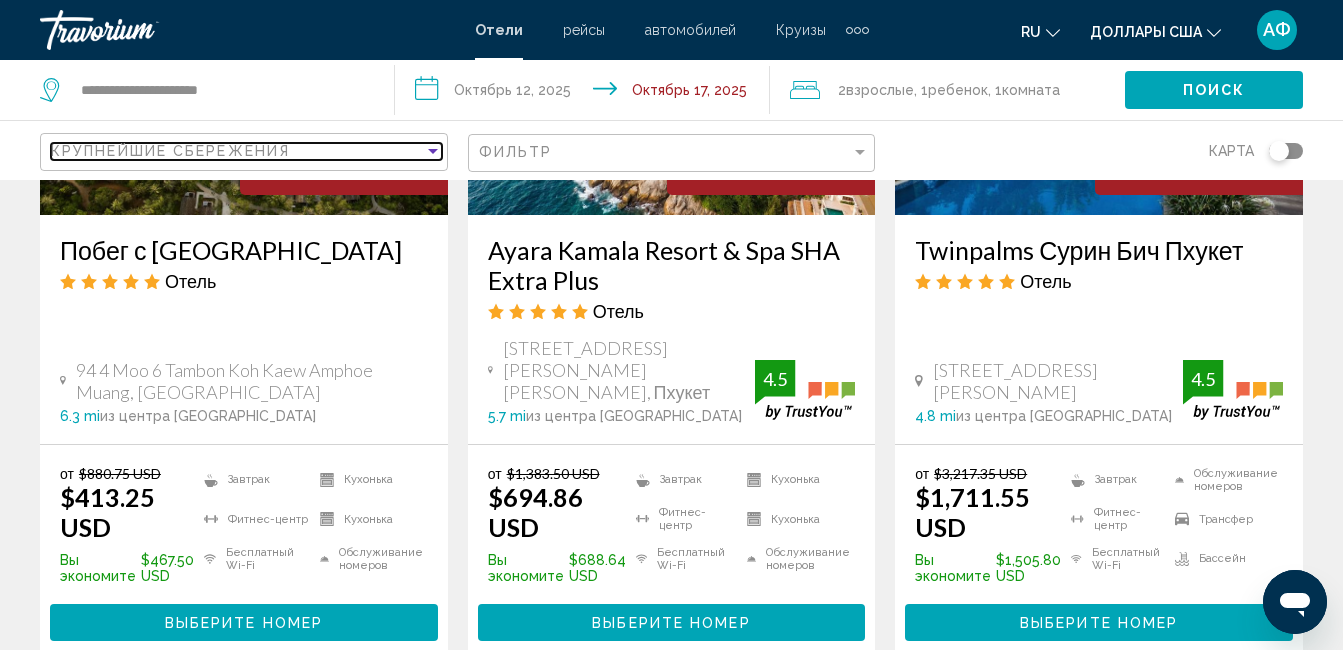 click at bounding box center (433, 151) 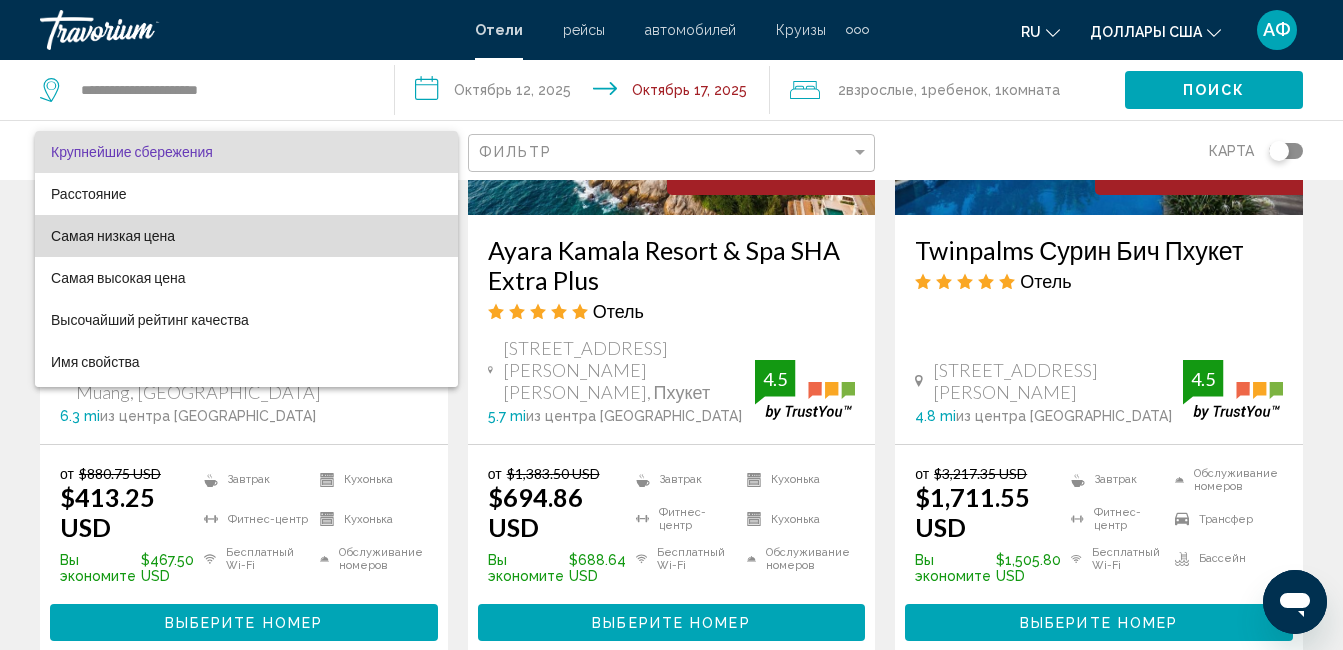 click on "Самая низкая цена" at bounding box center (246, 236) 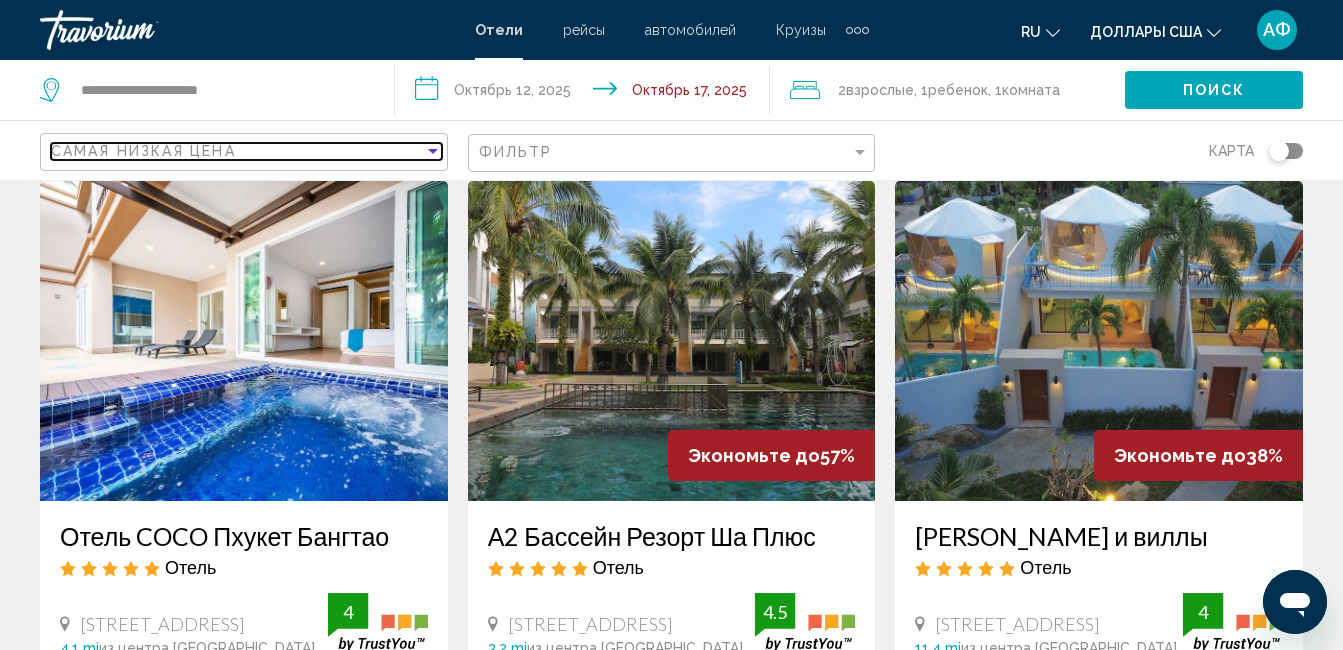 scroll, scrollTop: 0, scrollLeft: 0, axis: both 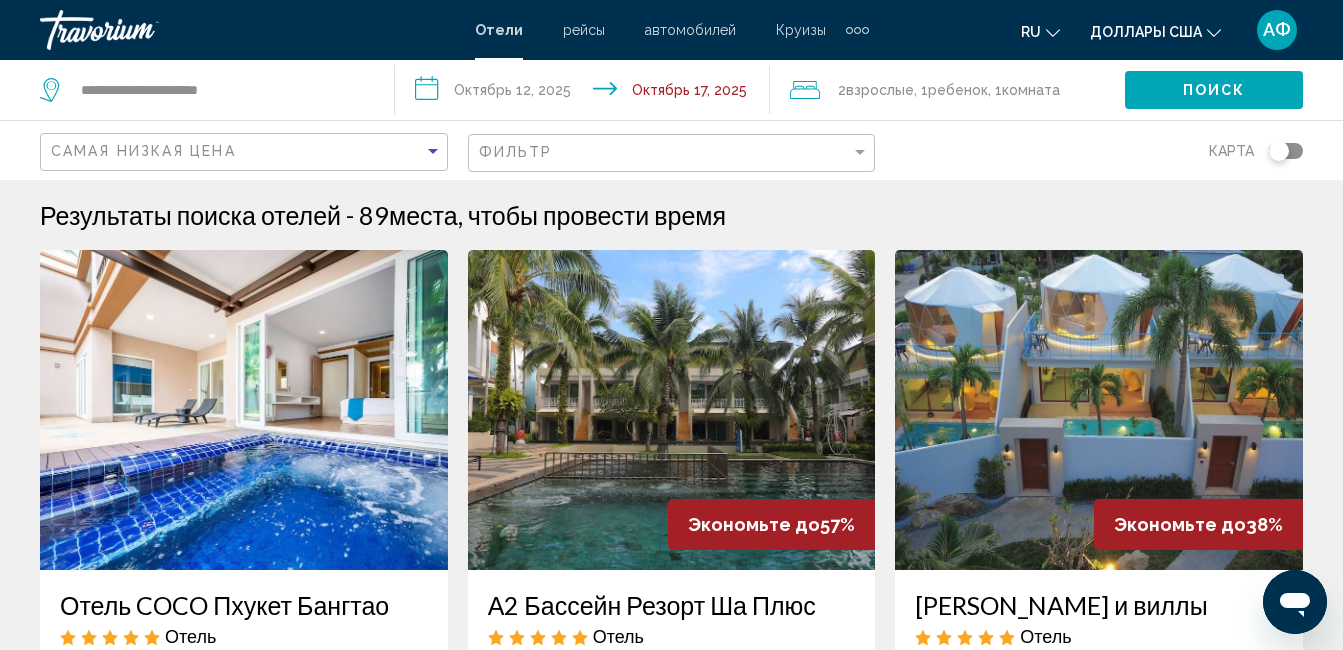 click at bounding box center [1099, 410] 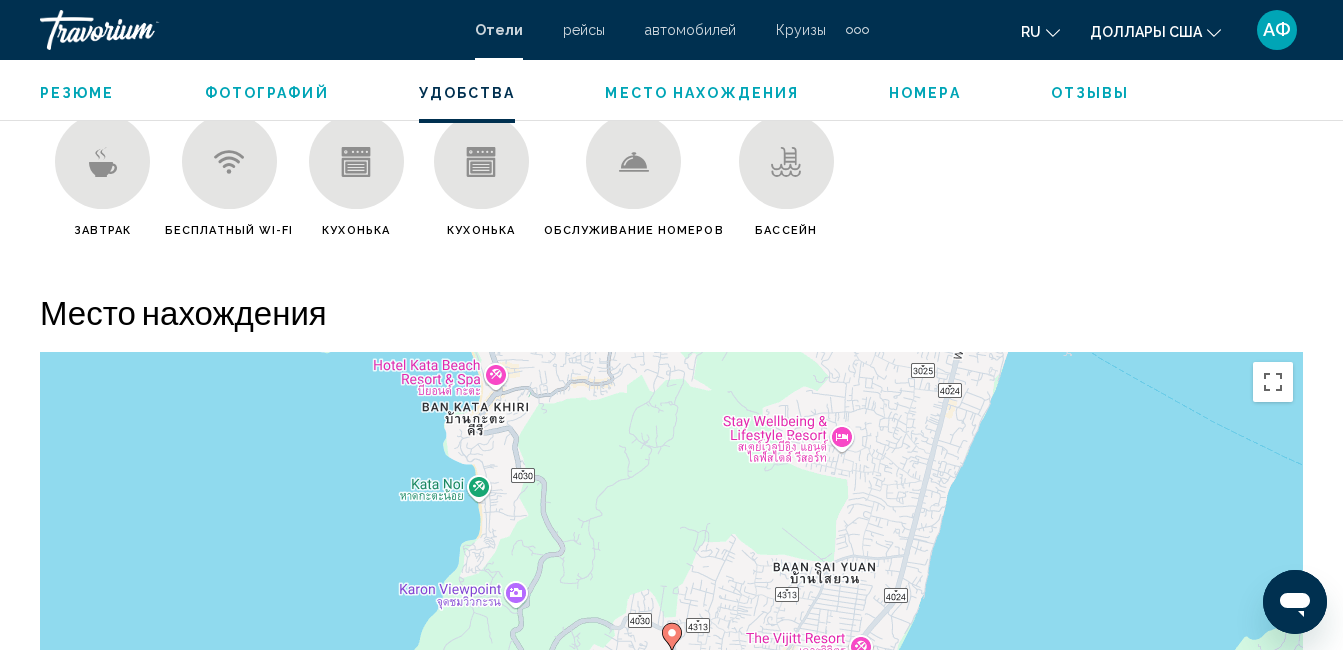scroll, scrollTop: 2210, scrollLeft: 0, axis: vertical 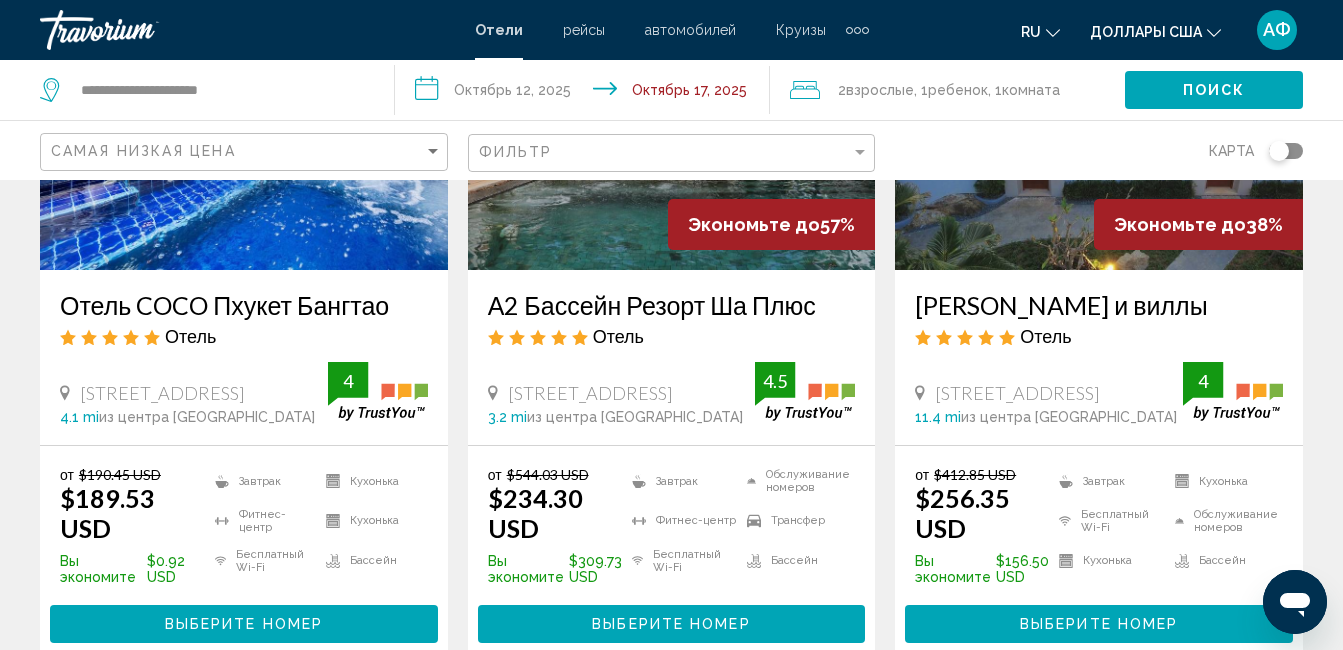 click at bounding box center (244, 110) 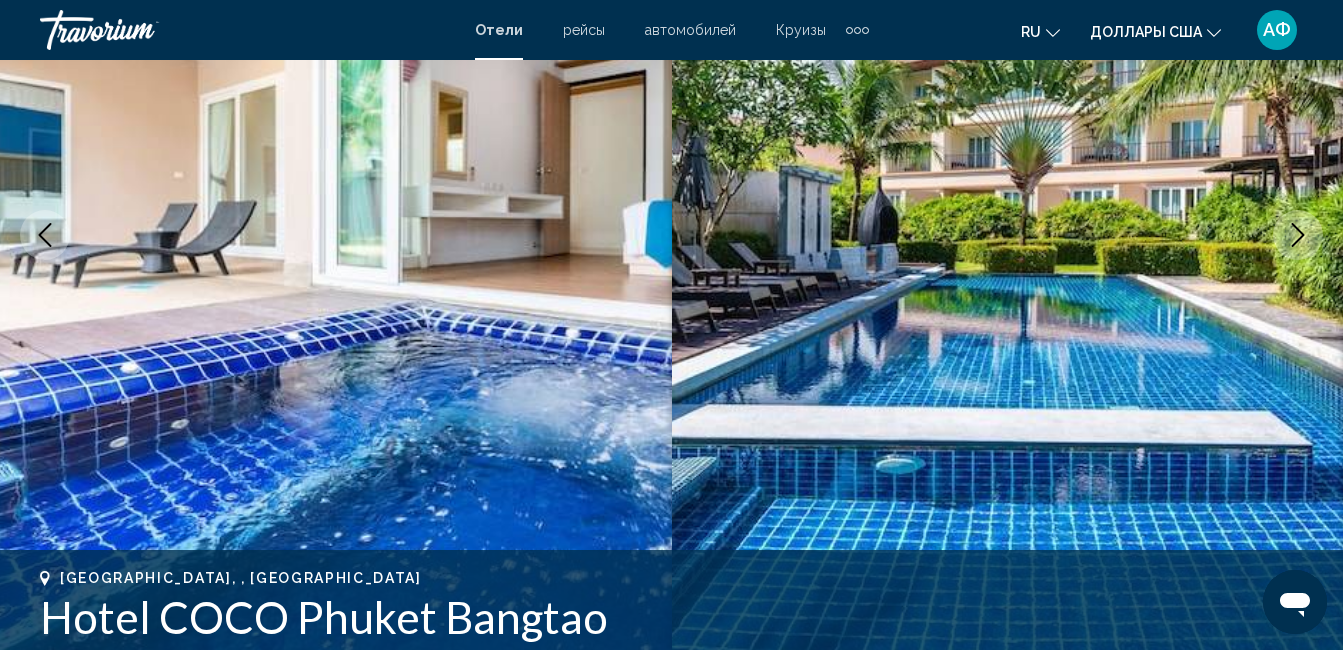 scroll, scrollTop: 210, scrollLeft: 0, axis: vertical 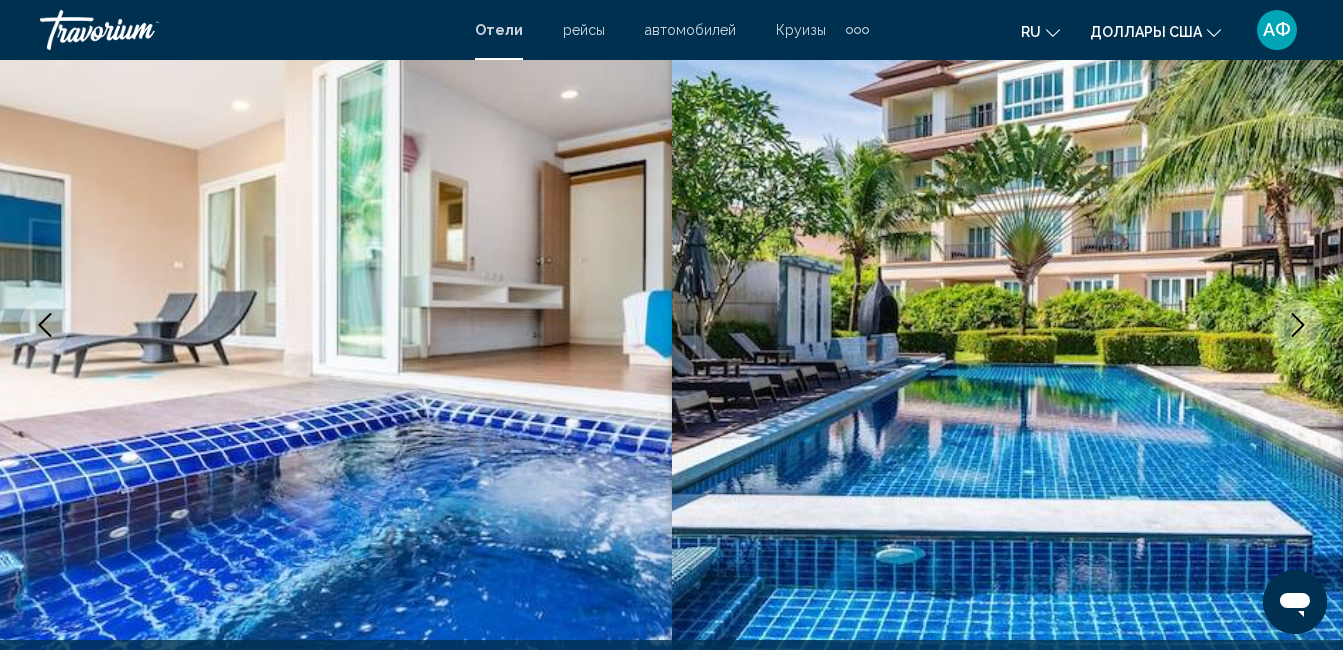 click at bounding box center [1298, 325] 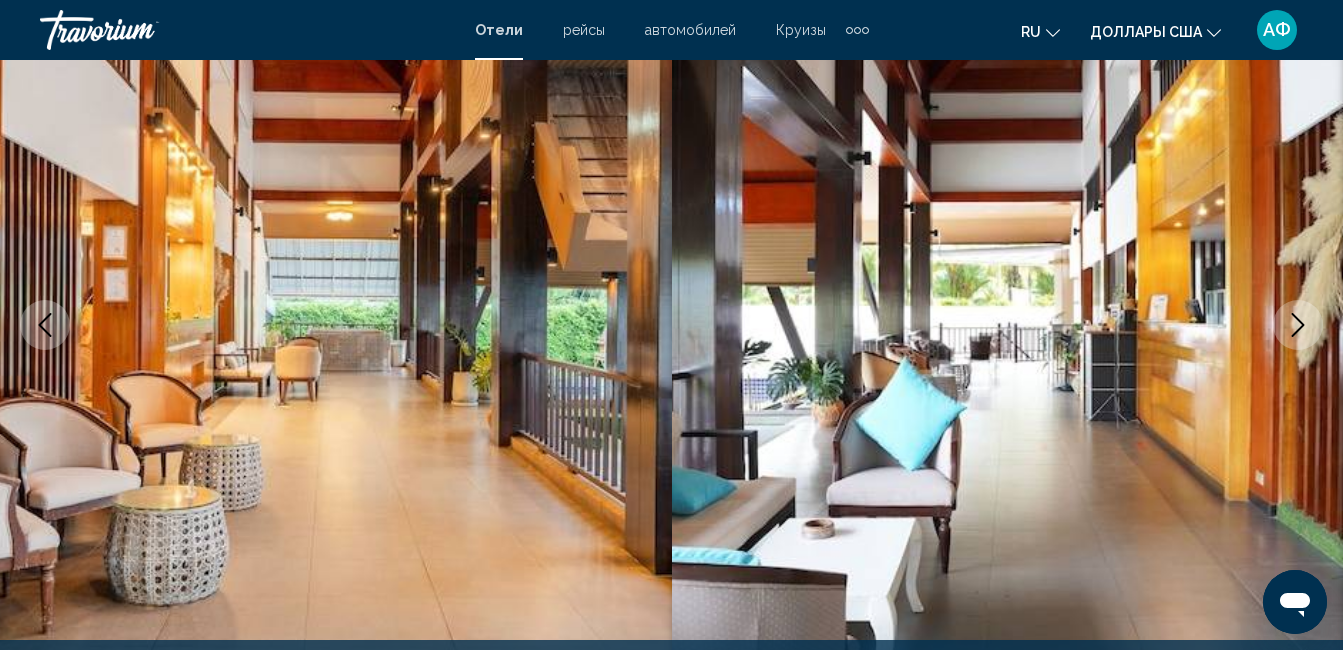 click at bounding box center [1298, 325] 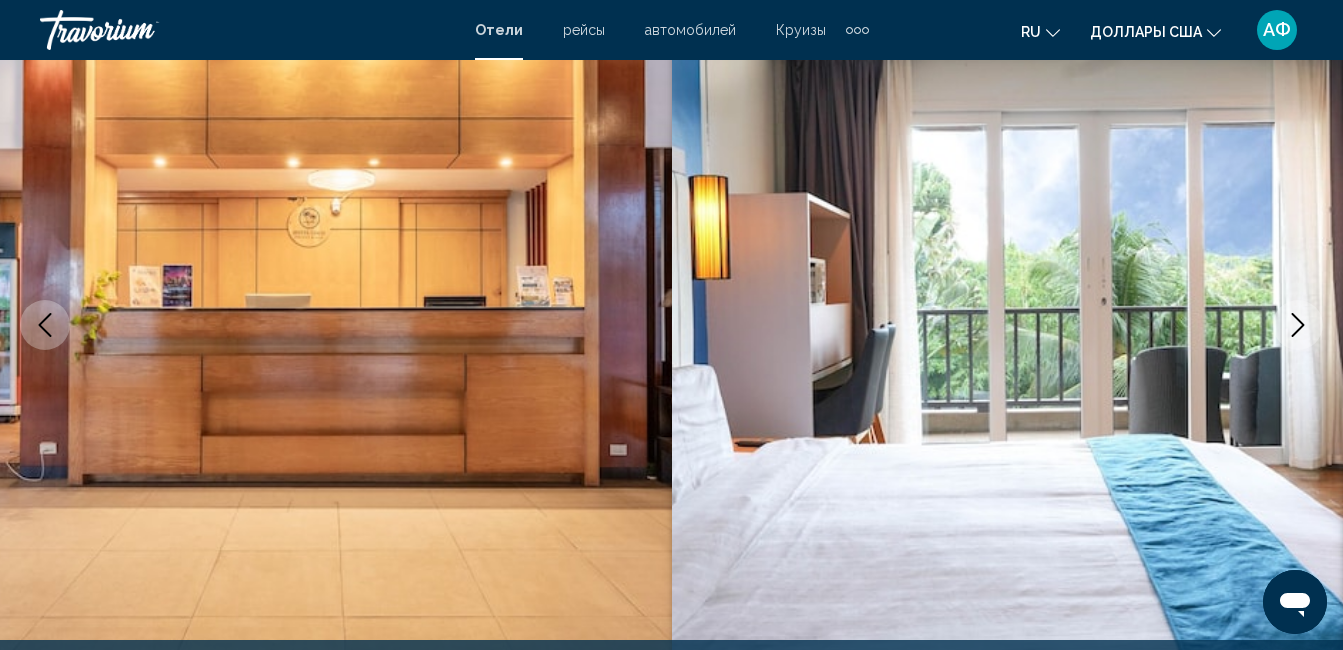click 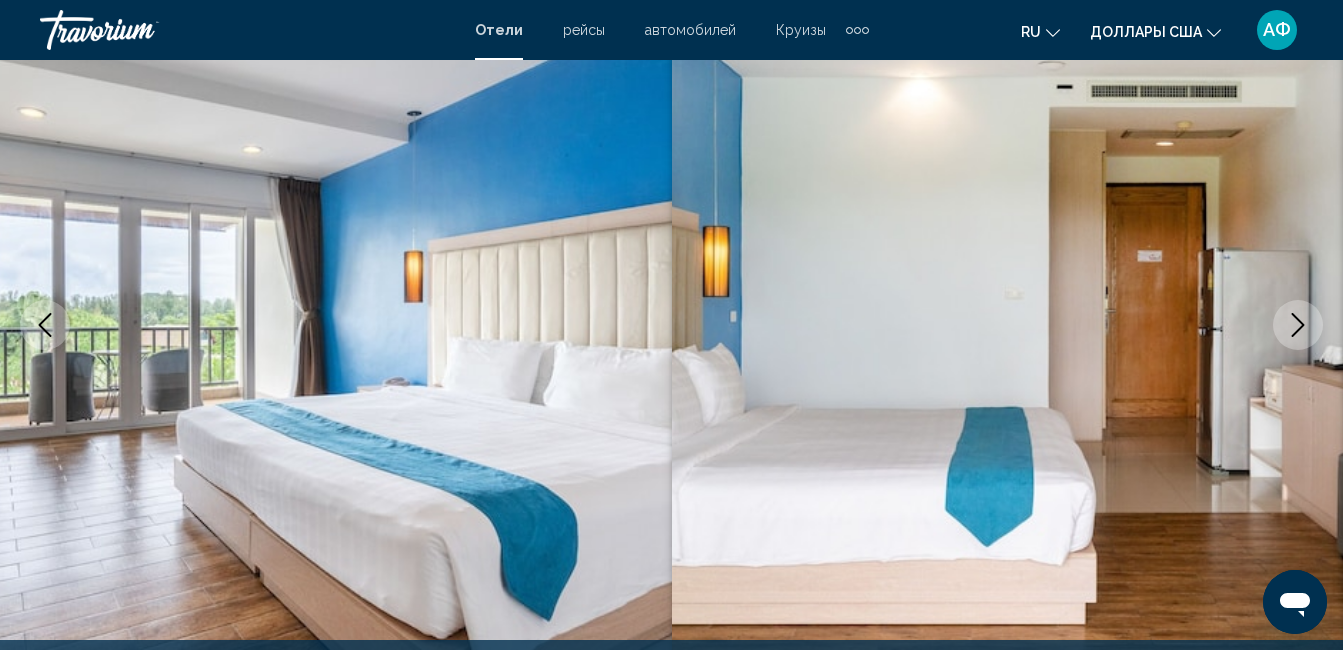 click 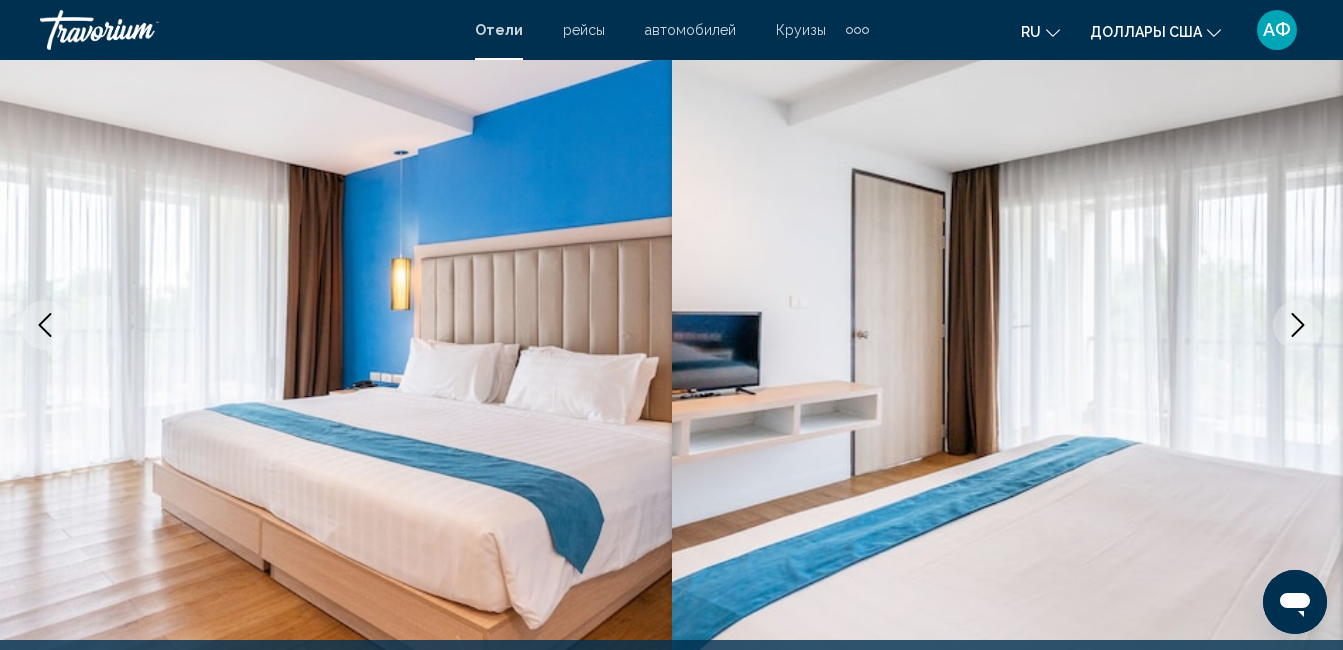 click 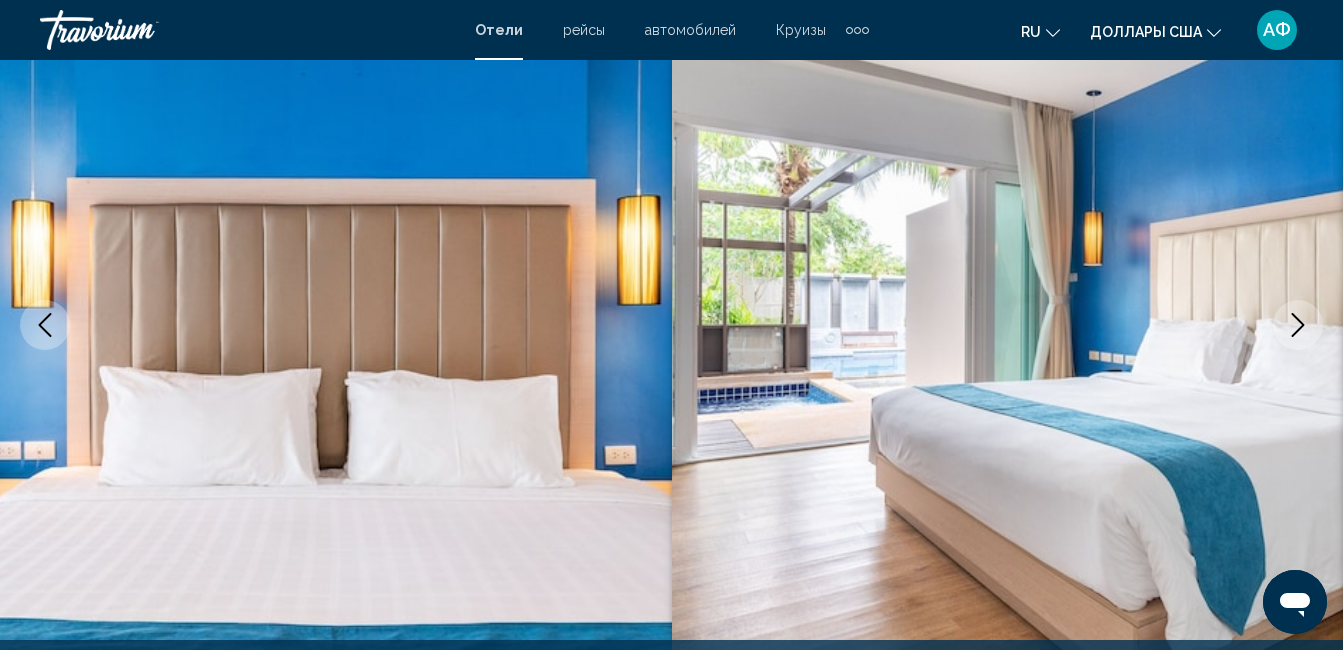 click 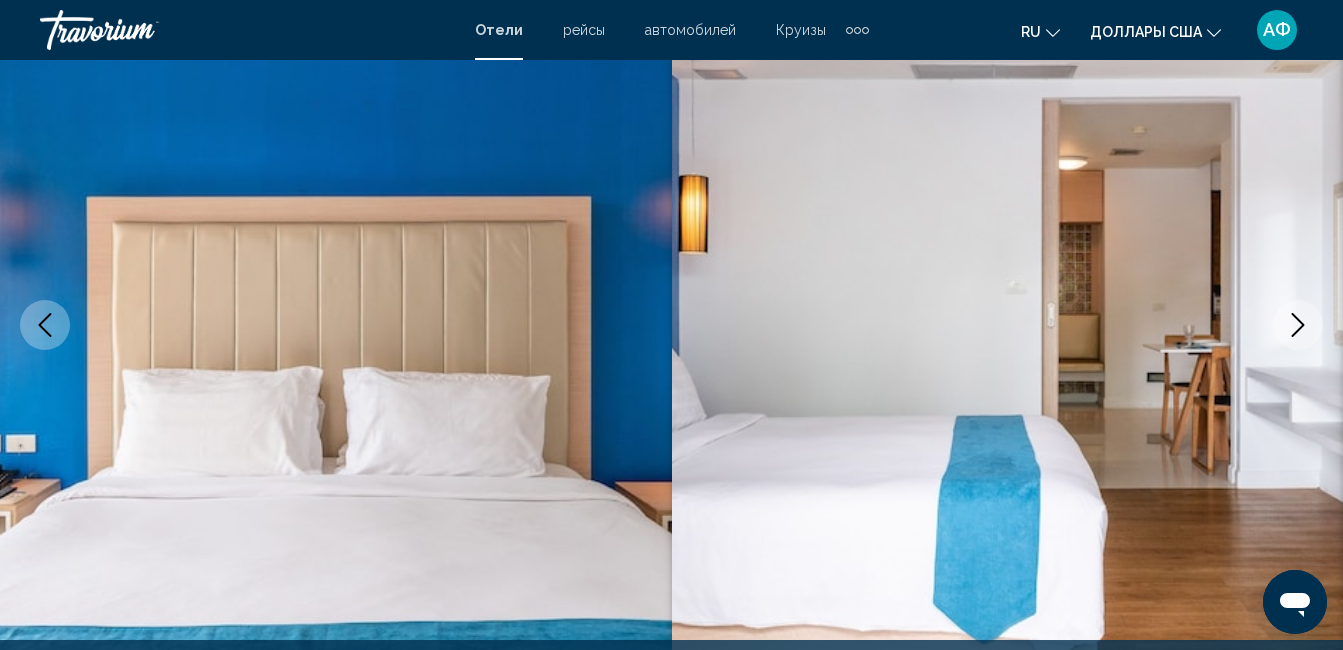 click 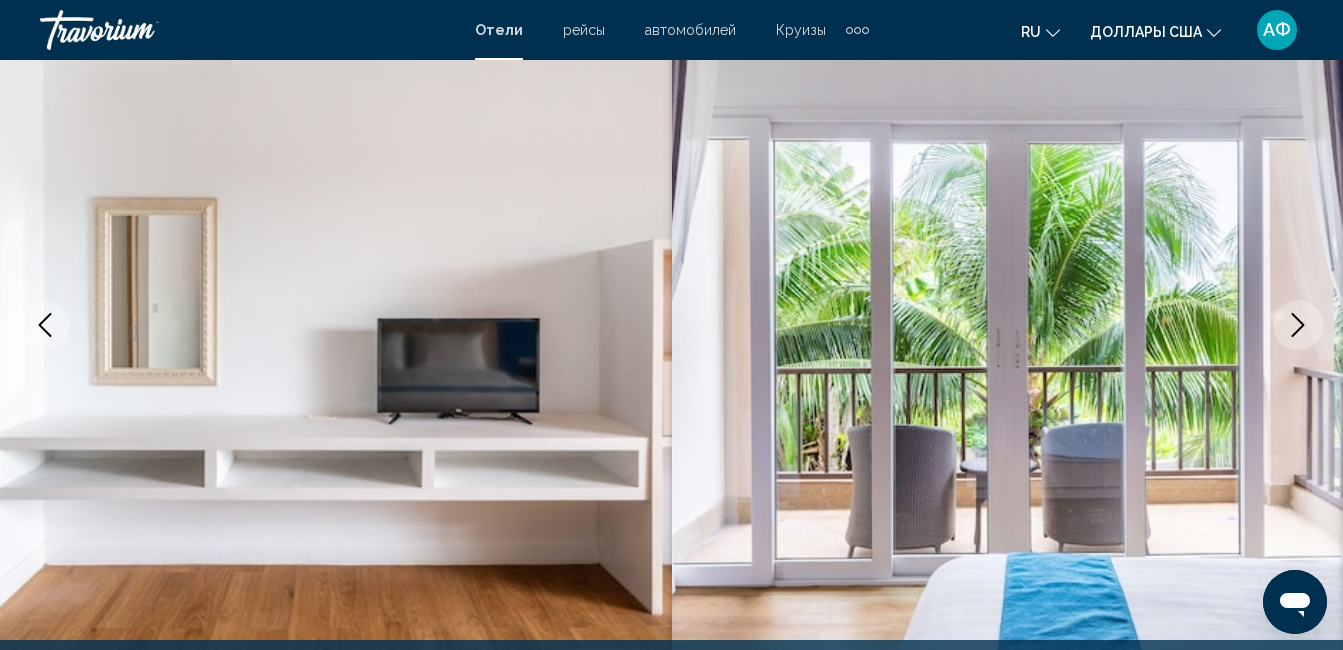 click 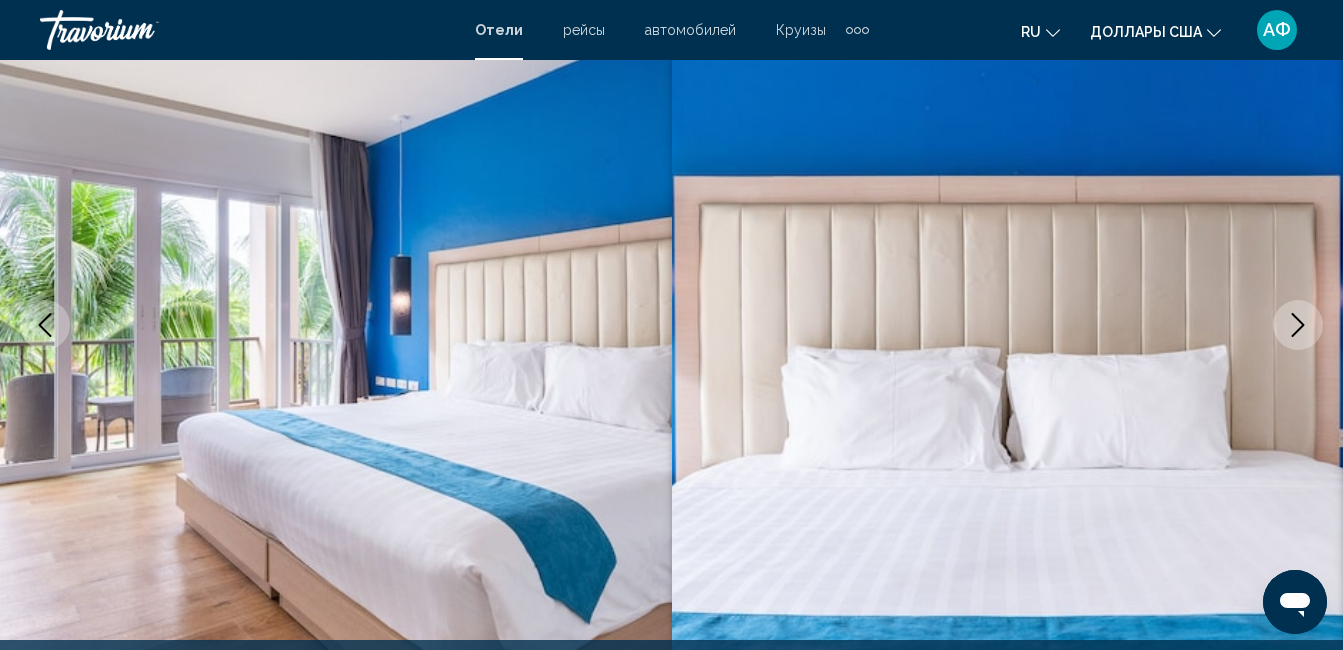 click 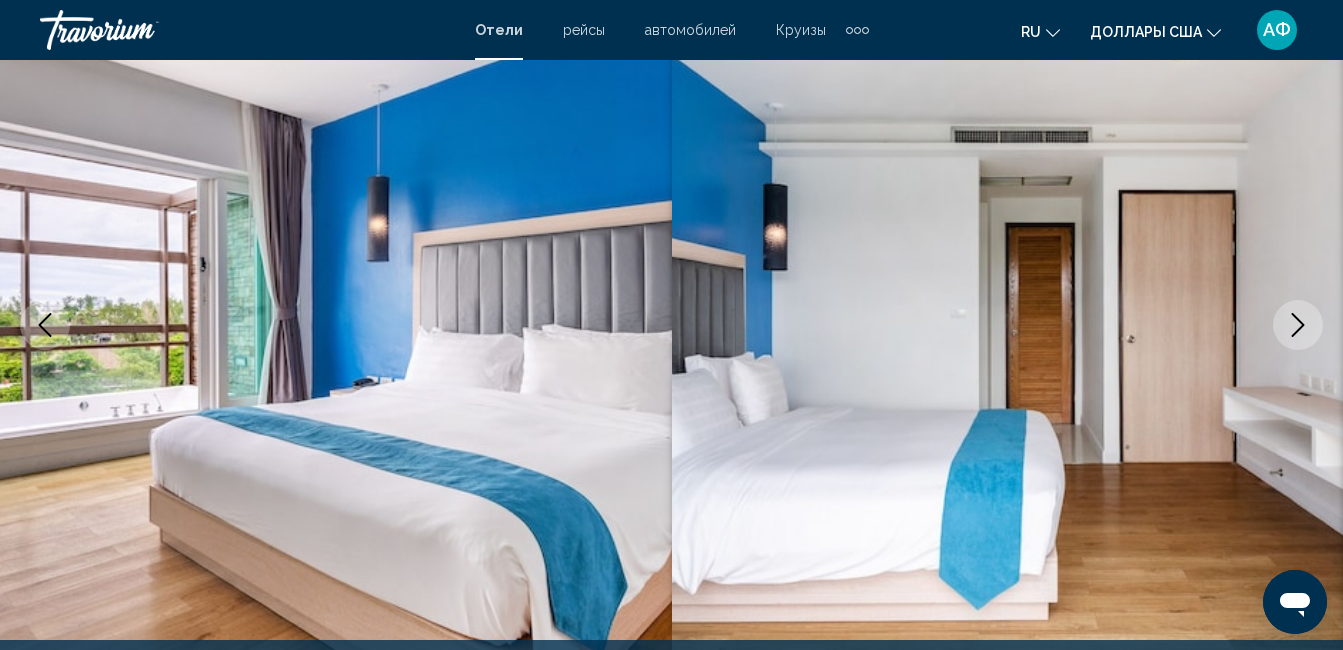 click 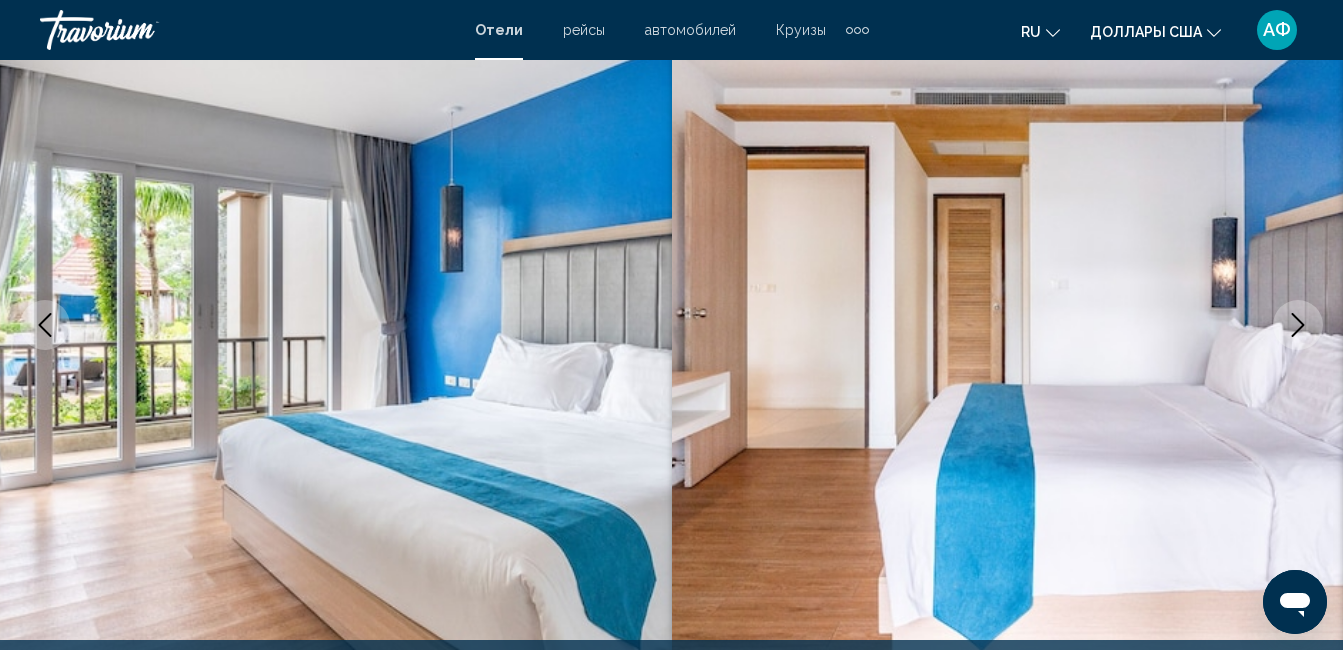 click 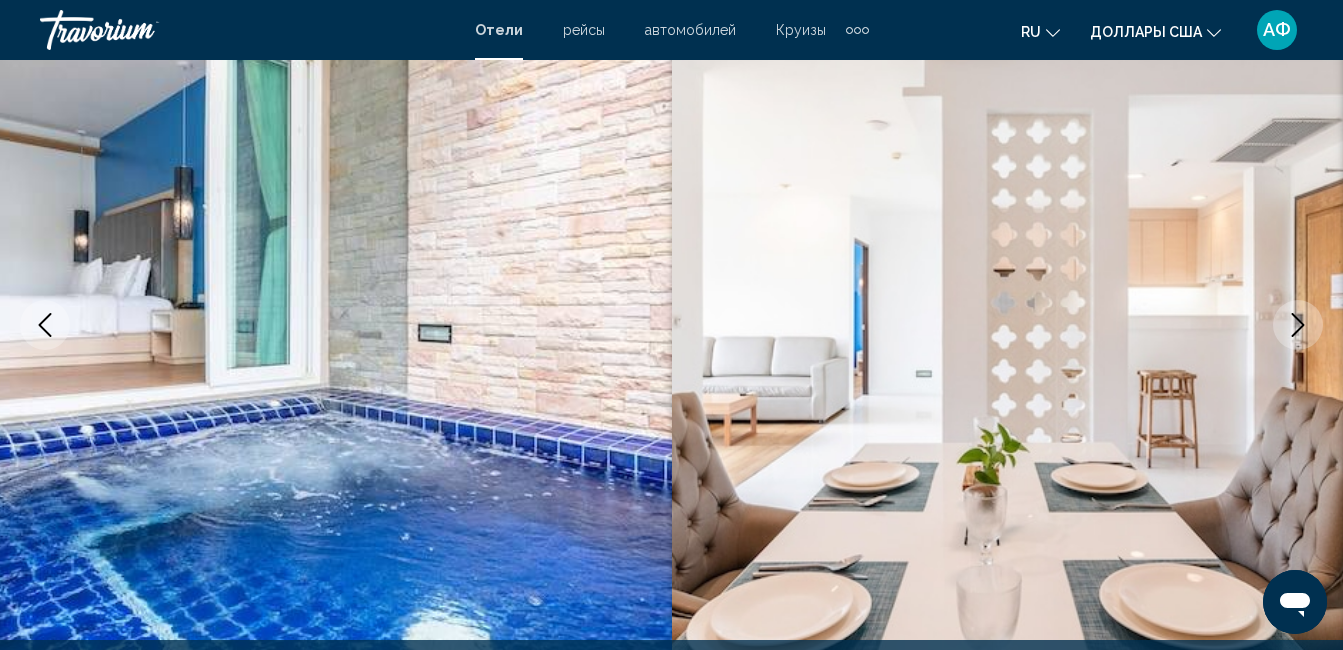 click at bounding box center [1298, 325] 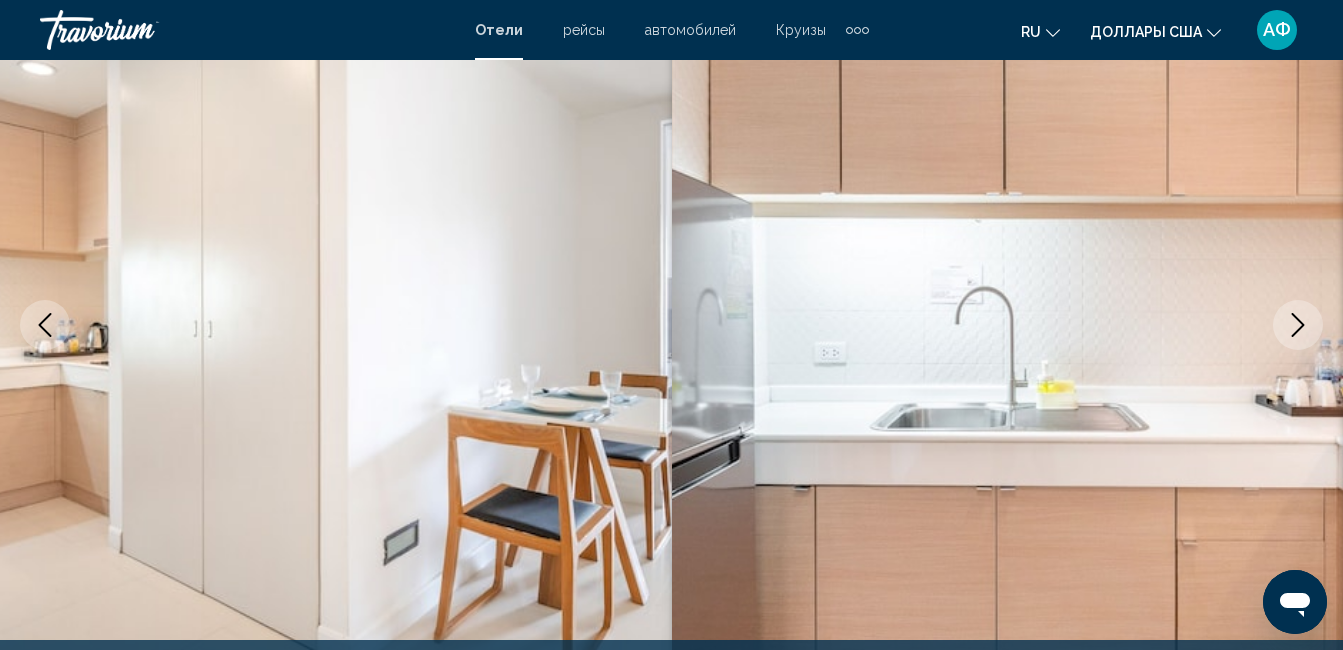 click at bounding box center (1298, 325) 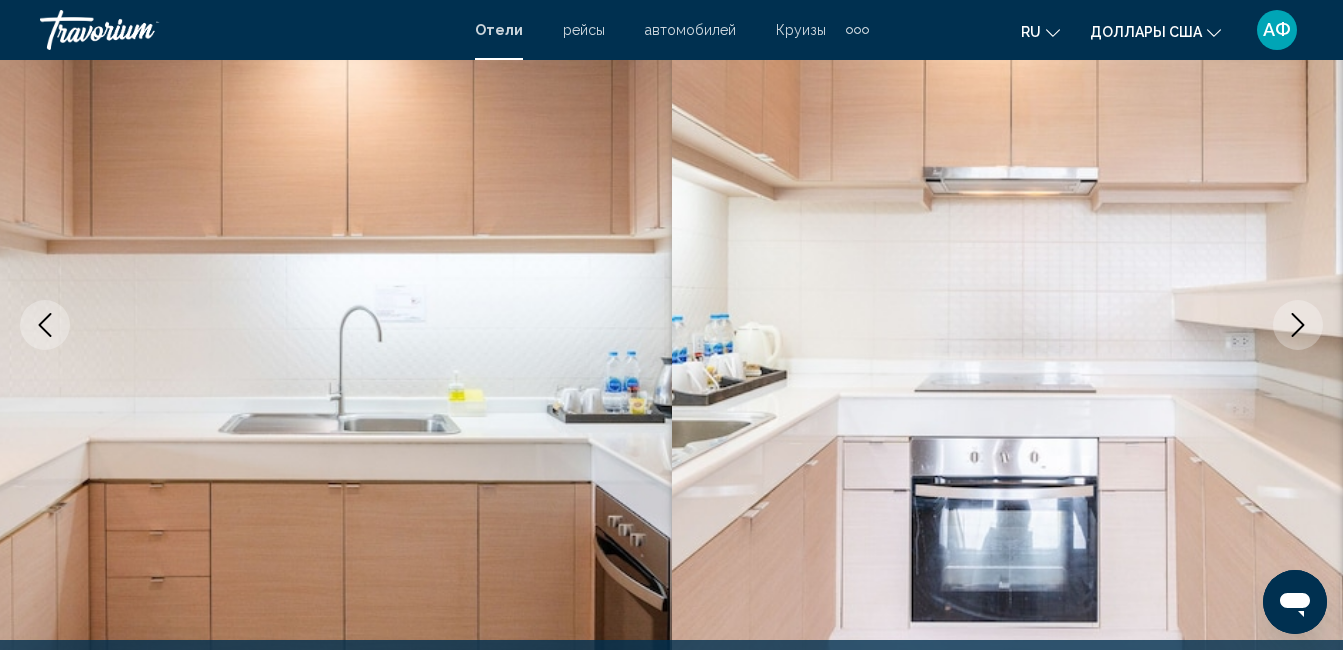 click at bounding box center [1298, 325] 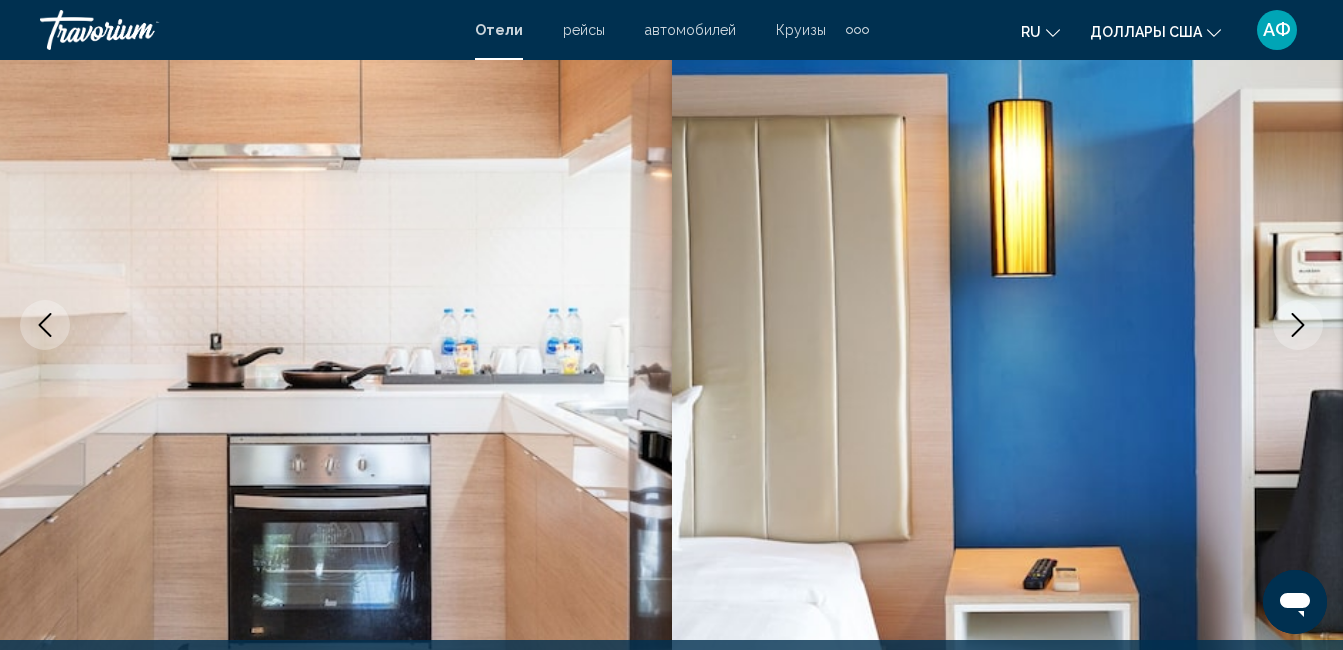click at bounding box center [1298, 325] 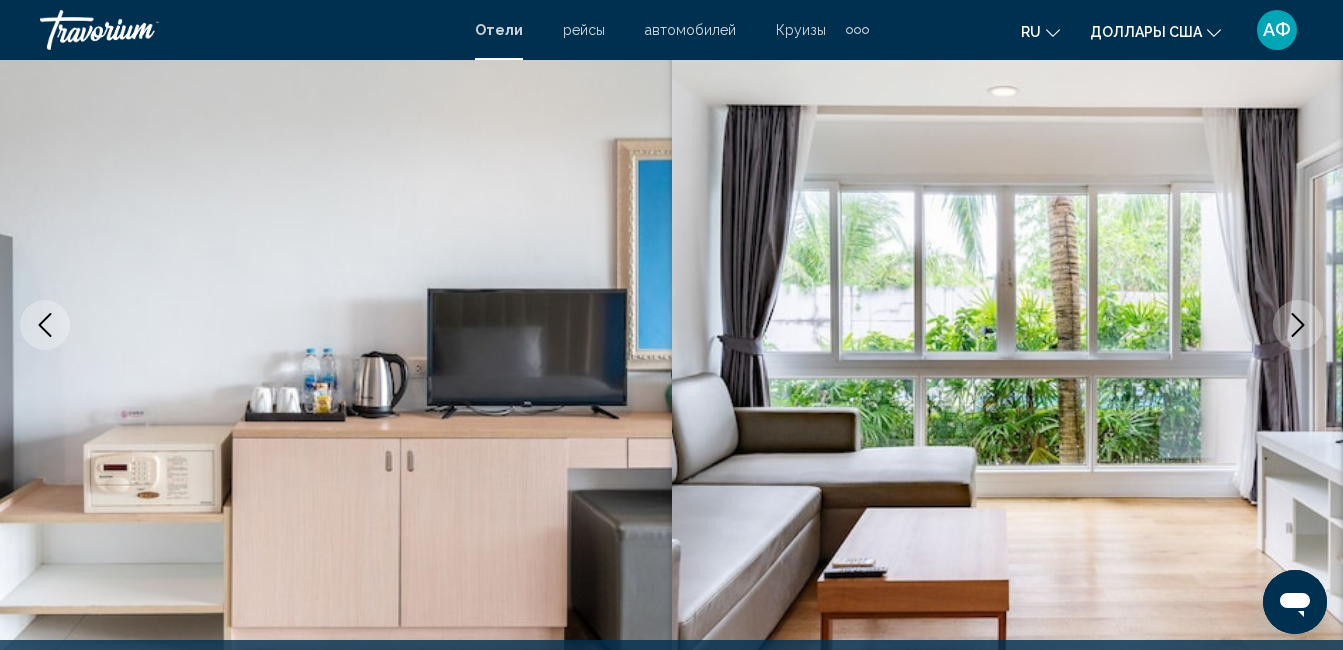 click at bounding box center [1298, 325] 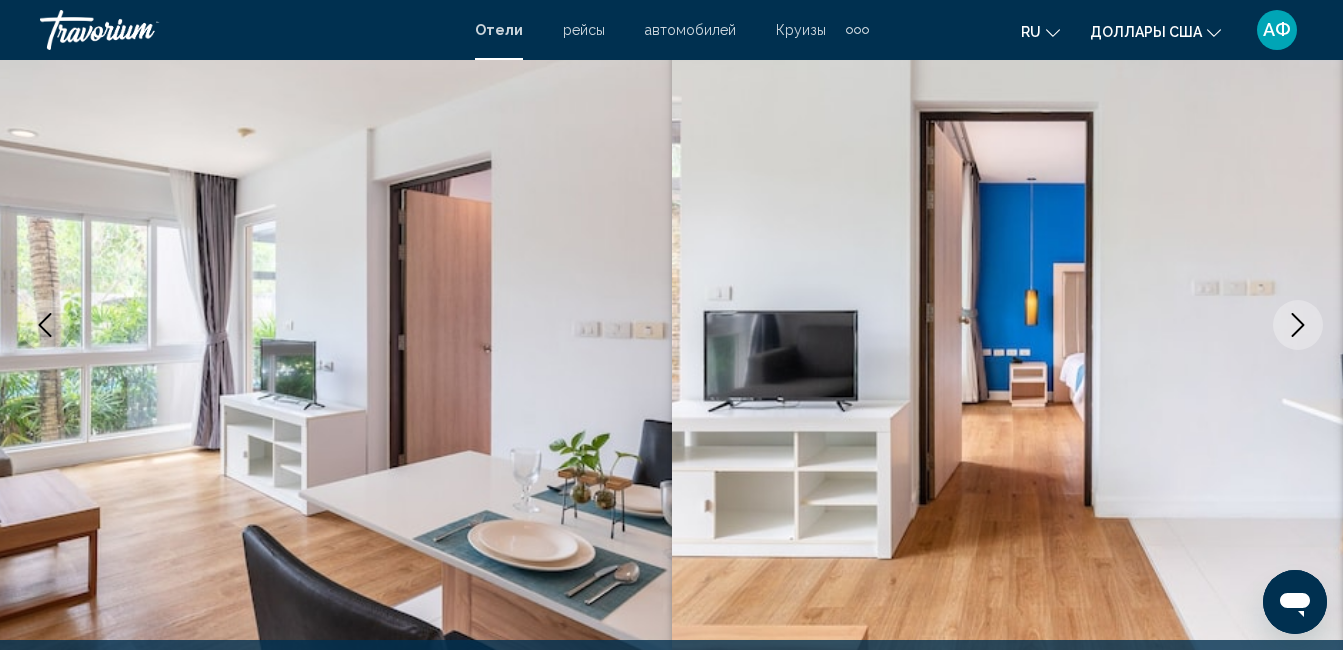 click at bounding box center (1298, 325) 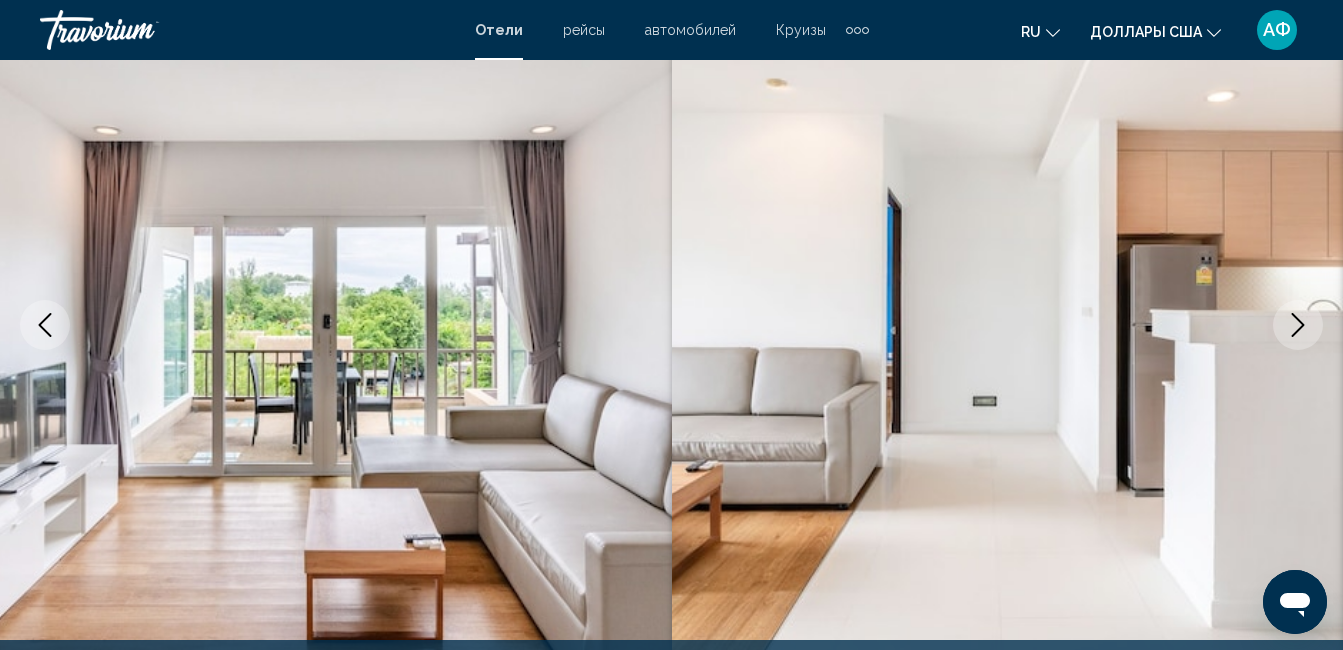 click at bounding box center (1298, 325) 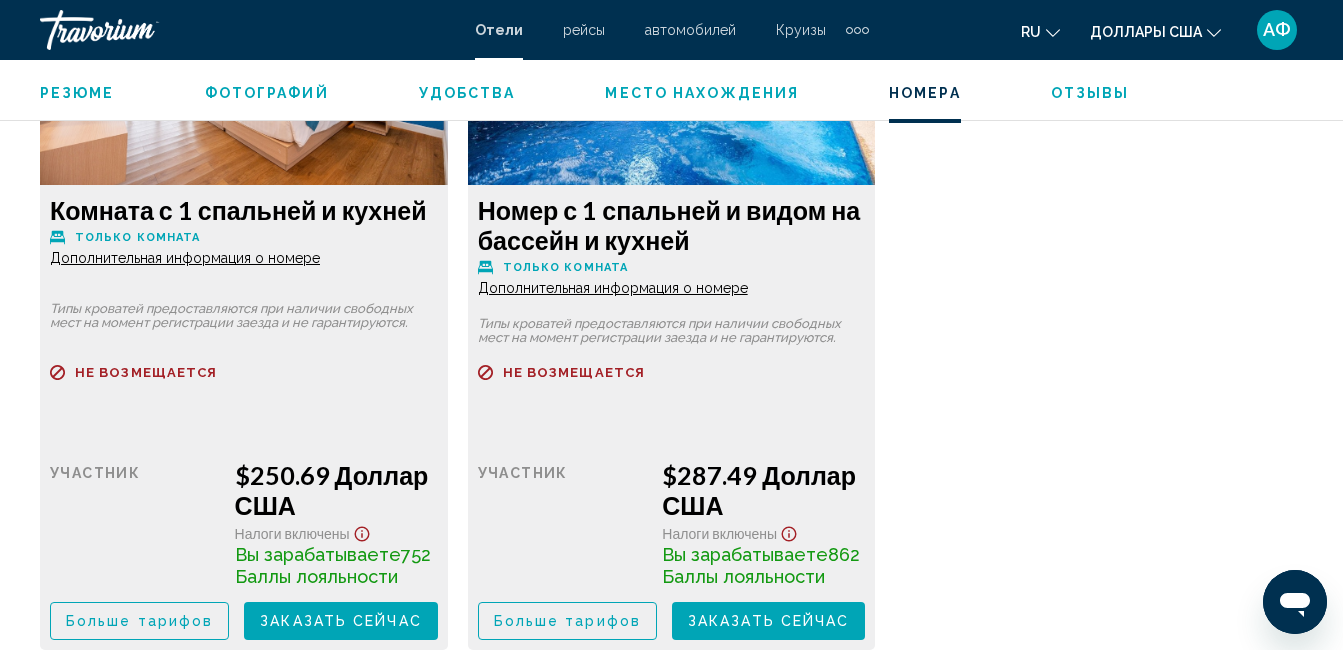 scroll, scrollTop: 4010, scrollLeft: 0, axis: vertical 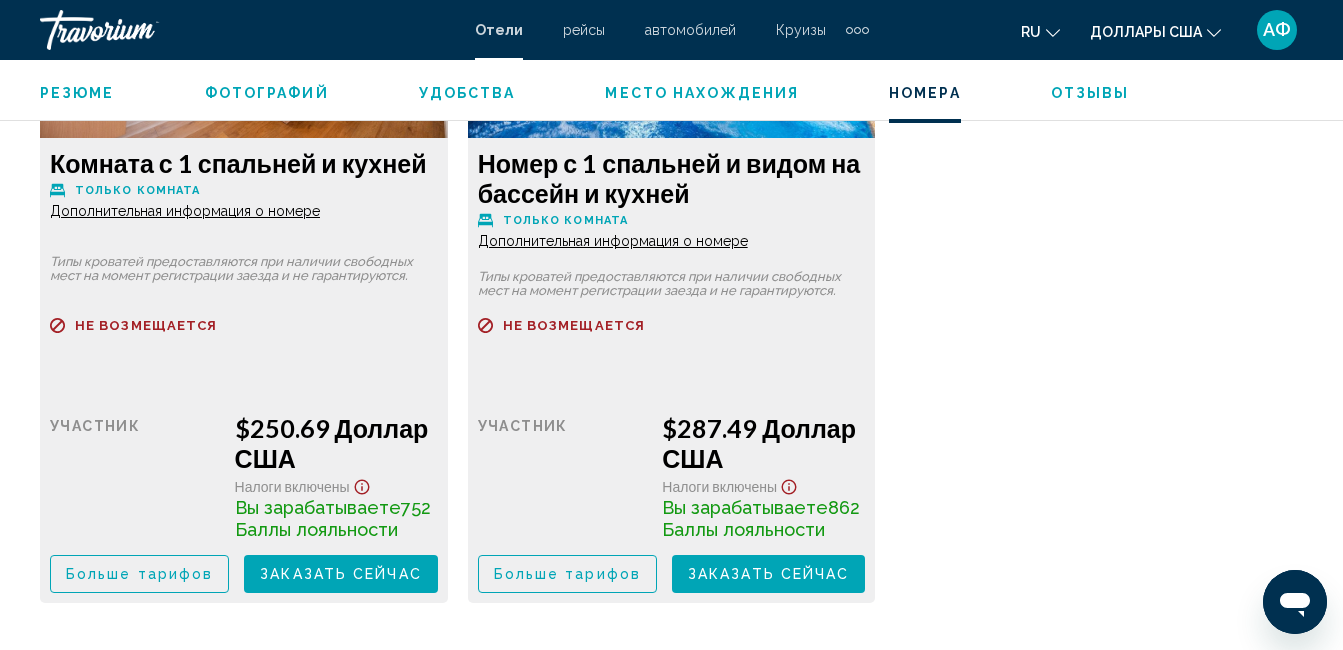 click on "Больше тарифов" at bounding box center [139, -160] 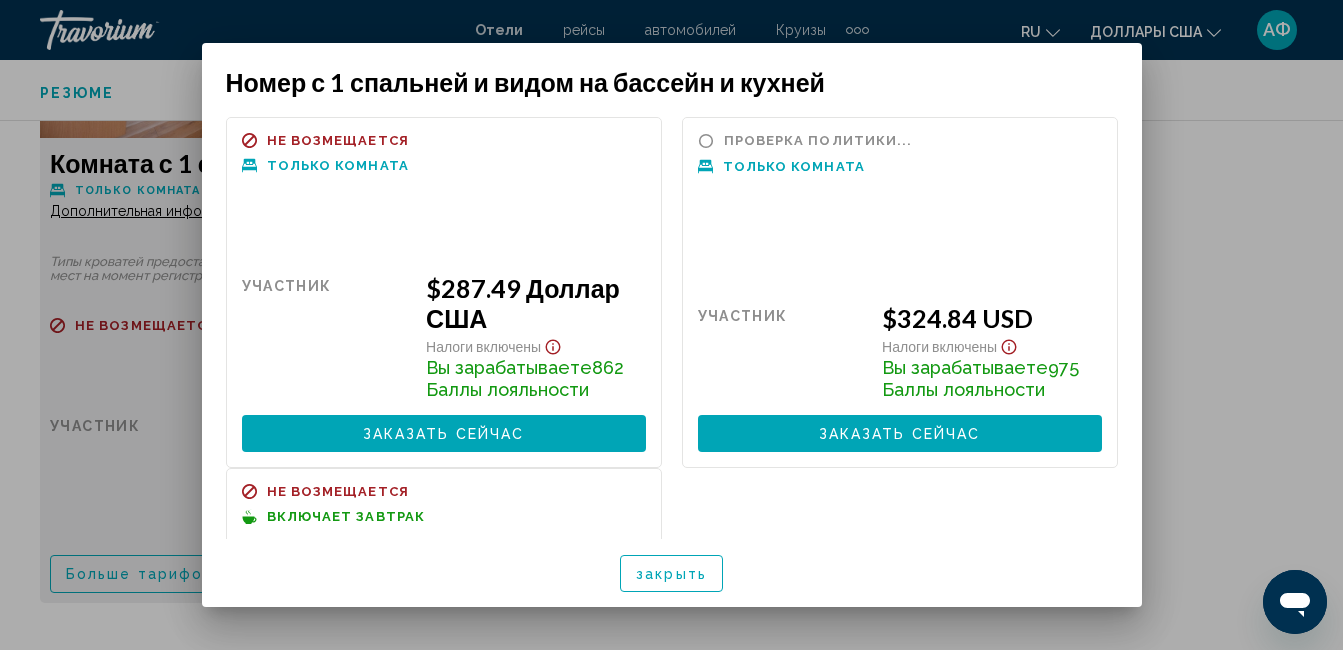 scroll, scrollTop: 0, scrollLeft: 0, axis: both 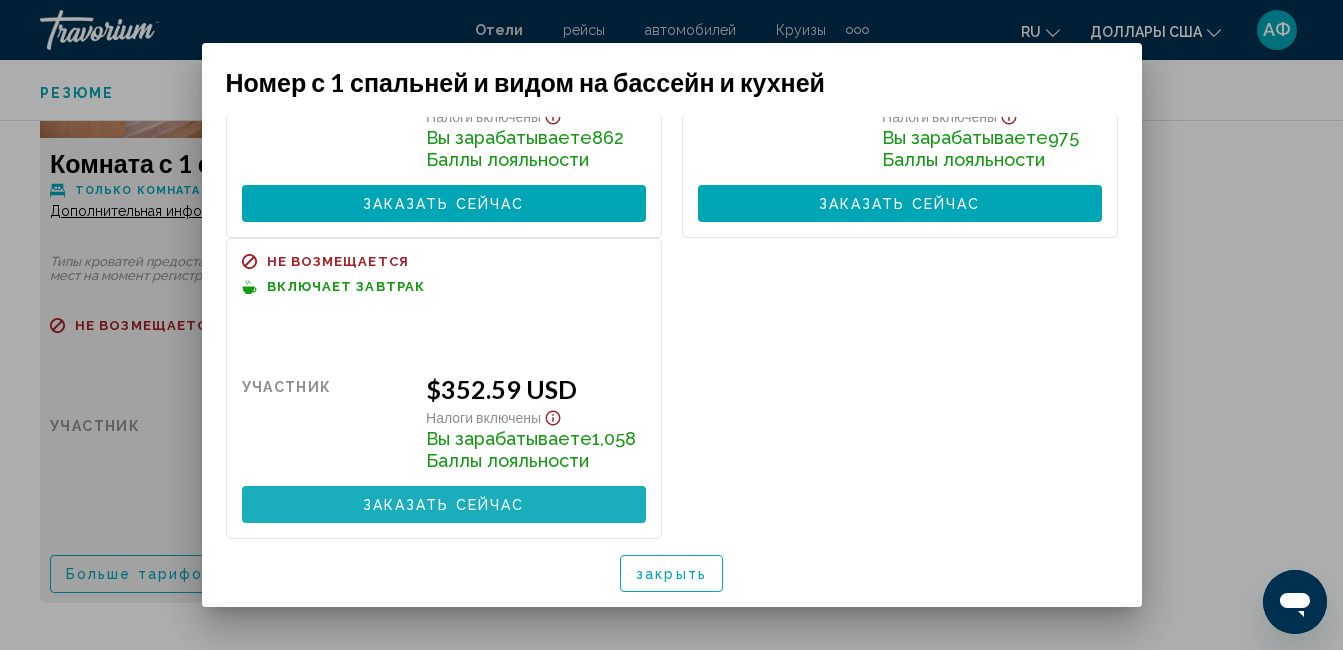 click on "Заказать сейчас Больше недоступно" at bounding box center [444, 504] 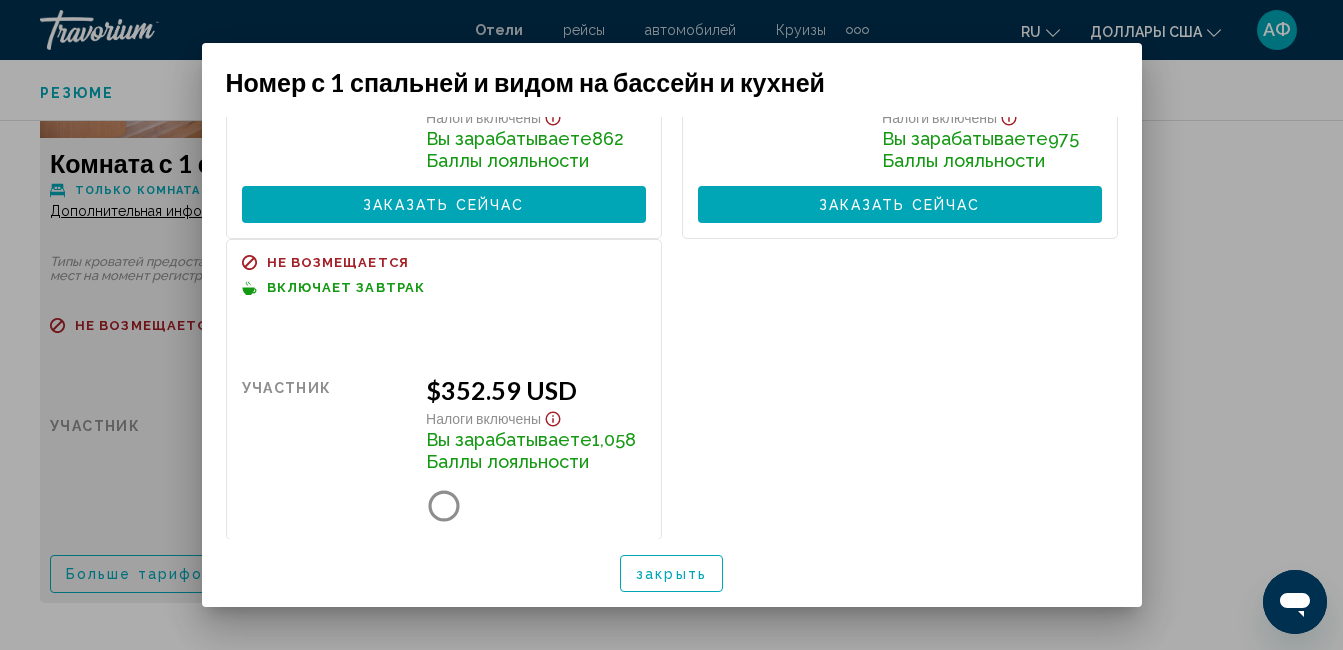 scroll, scrollTop: 0, scrollLeft: 0, axis: both 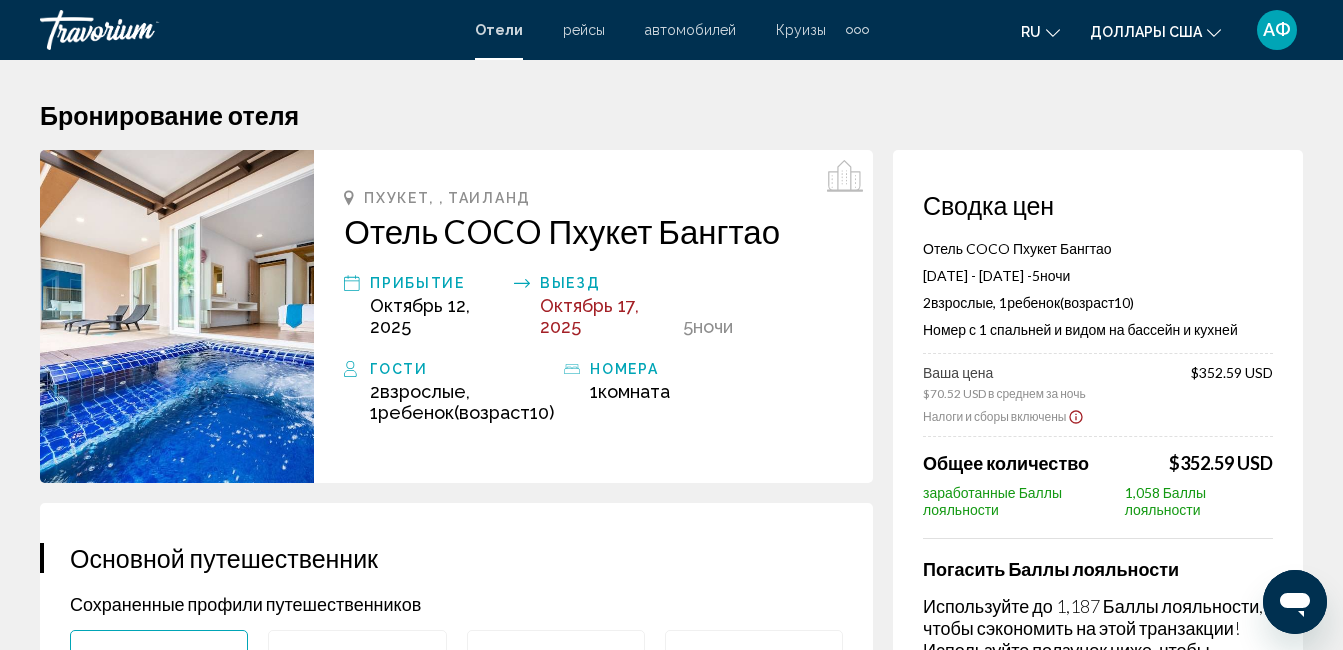 drag, startPoint x: 1333, startPoint y: 314, endPoint x: 1357, endPoint y: 476, distance: 163.76813 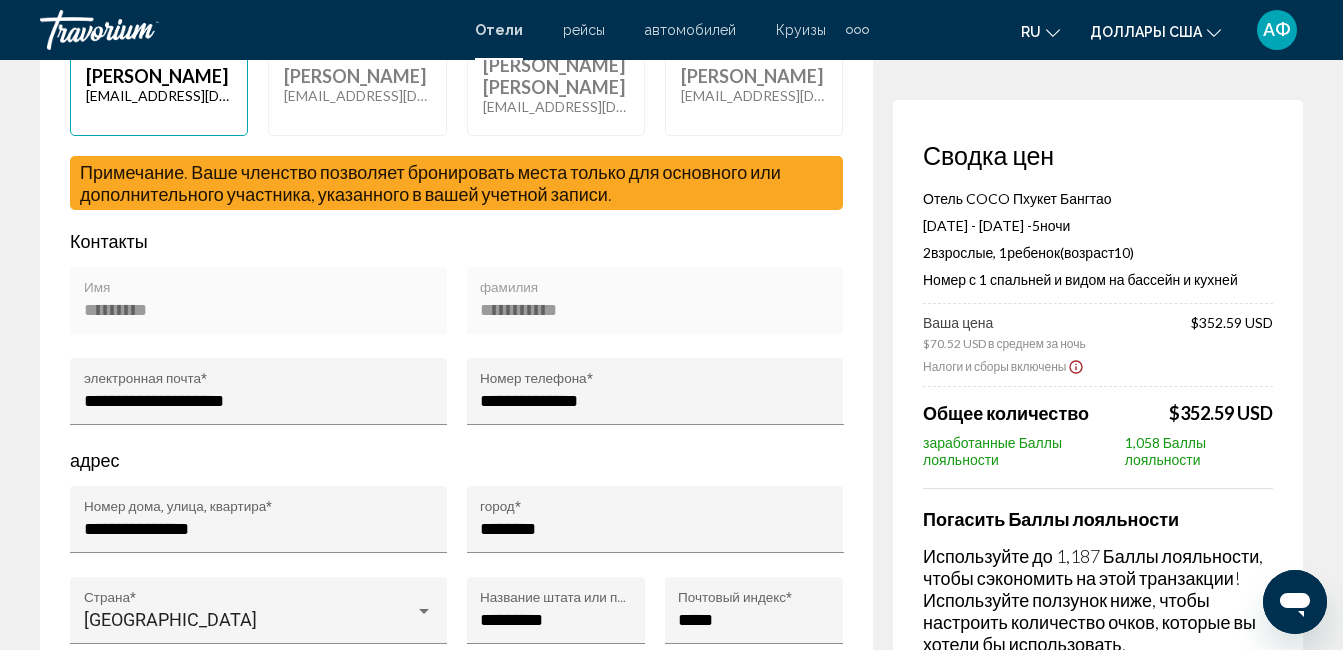 scroll, scrollTop: 563, scrollLeft: 0, axis: vertical 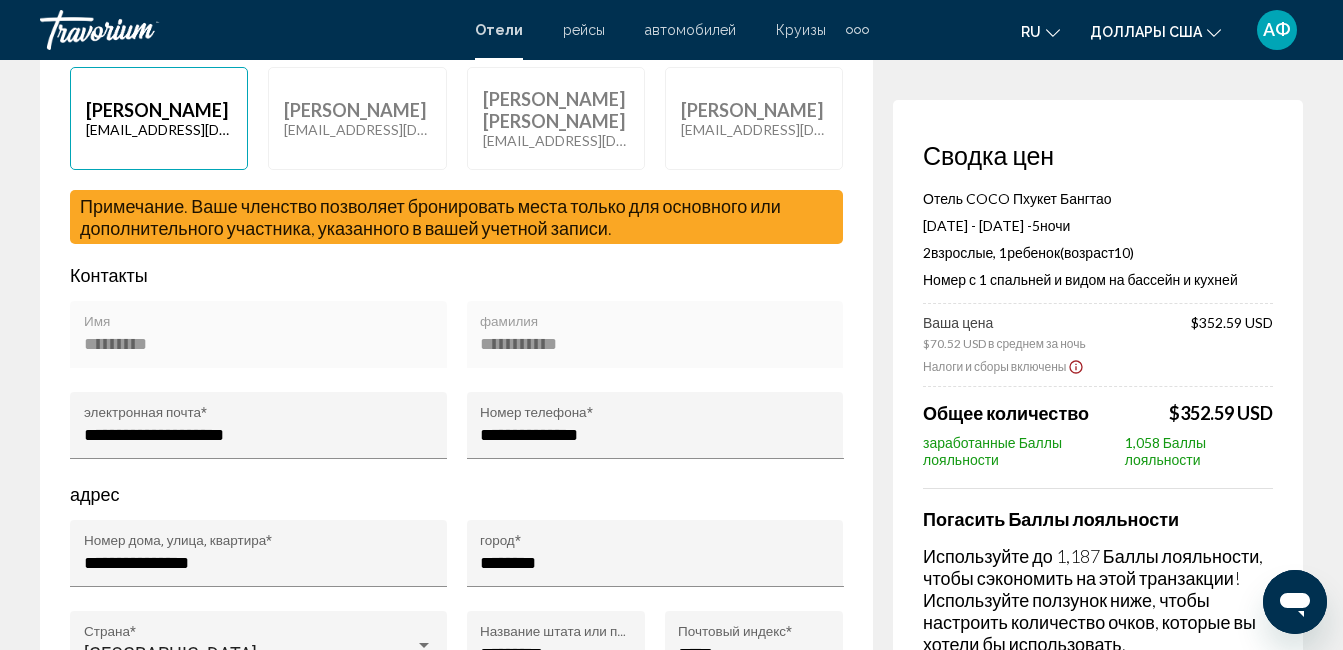 drag, startPoint x: 1158, startPoint y: 356, endPoint x: 1209, endPoint y: 268, distance: 101.71037 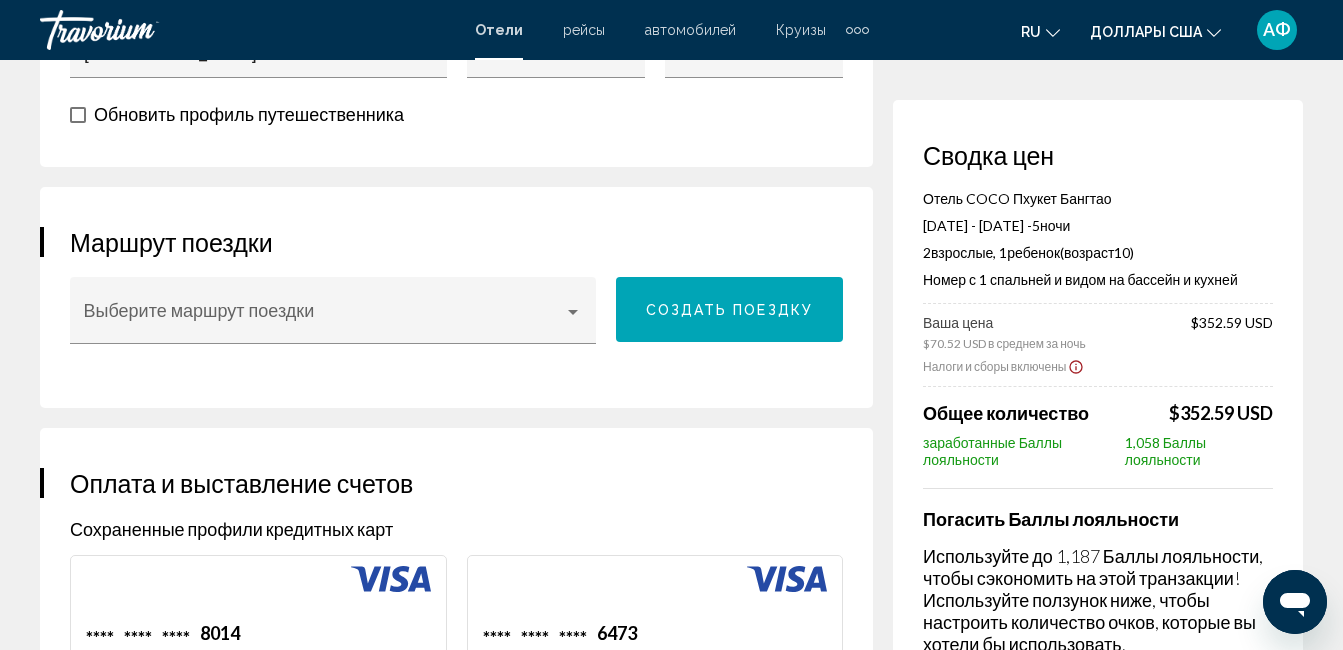 scroll, scrollTop: 595, scrollLeft: 0, axis: vertical 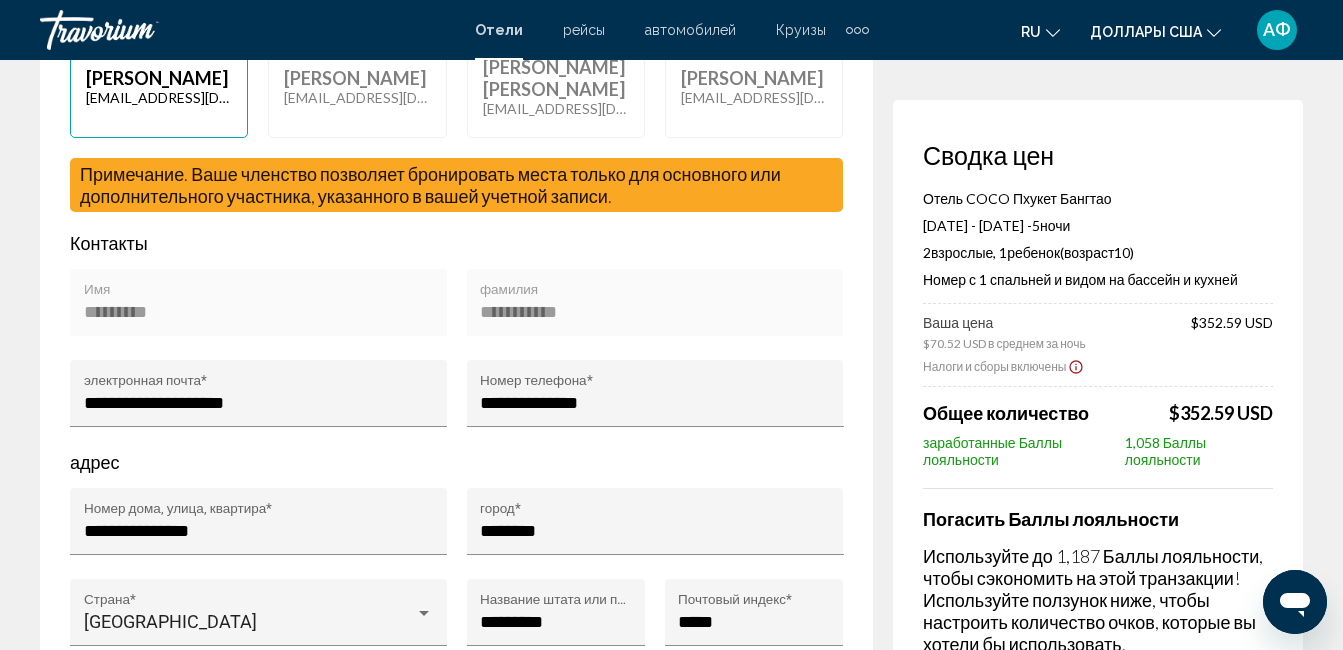 click on "Бронирование отеля Сводка цен Отель COCO Пхукет Бангтао  12 октября, 2025 - 17 октября, 2025 -  5  ночь ночи 2  Взрослый Взрослые , 1  Ребенок  ( Возраст Дети   10)   Номер с 1 спальней и видом на бассейн и кухней   Ваша цена  $70.52 USD в среднем за ночь  $352.59 USD  Налоги и сборы включены
Общее количество  $352.59 USD  заработанные Баллы лояльности  1,058 Баллы лояльности  Погасить Баллы лояльности Используйте до 1,187 Баллы лояльности, чтобы сэкономить на этой транзакции! Используйте ползунок ниже, чтобы настроить количество очков, которые вы хотели бы использовать. 0 1,187 0" at bounding box center (671, 1331) 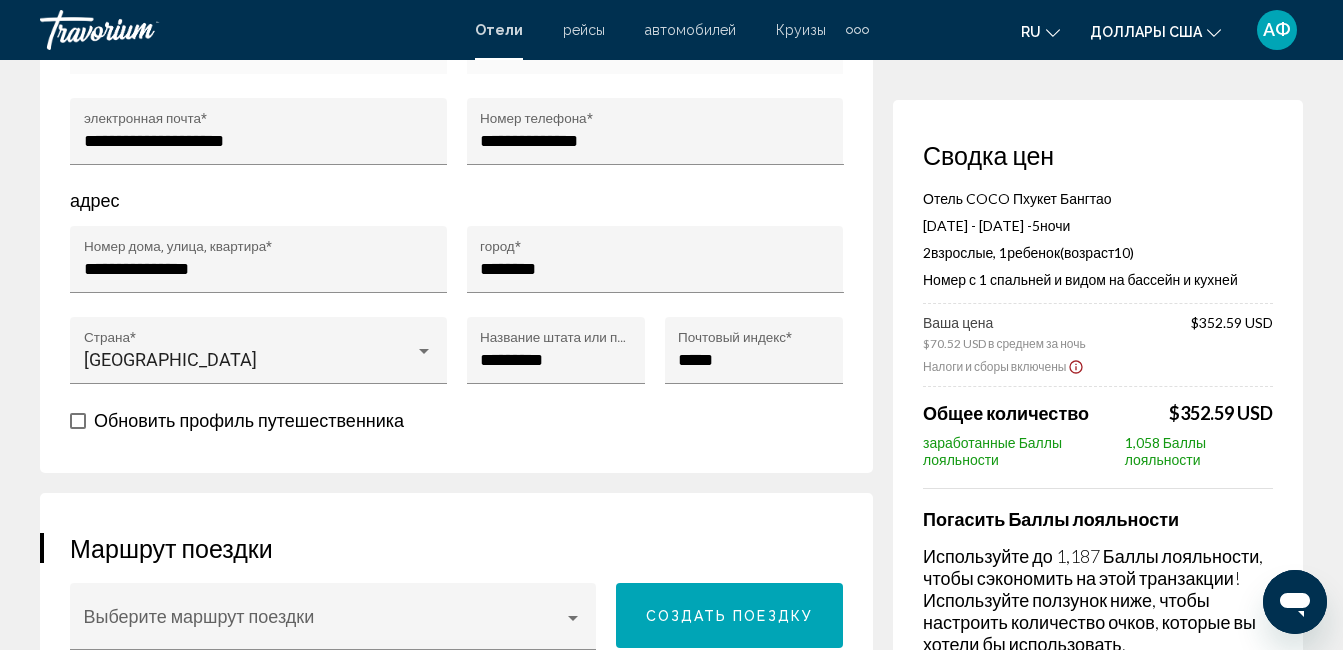 scroll, scrollTop: 995, scrollLeft: 0, axis: vertical 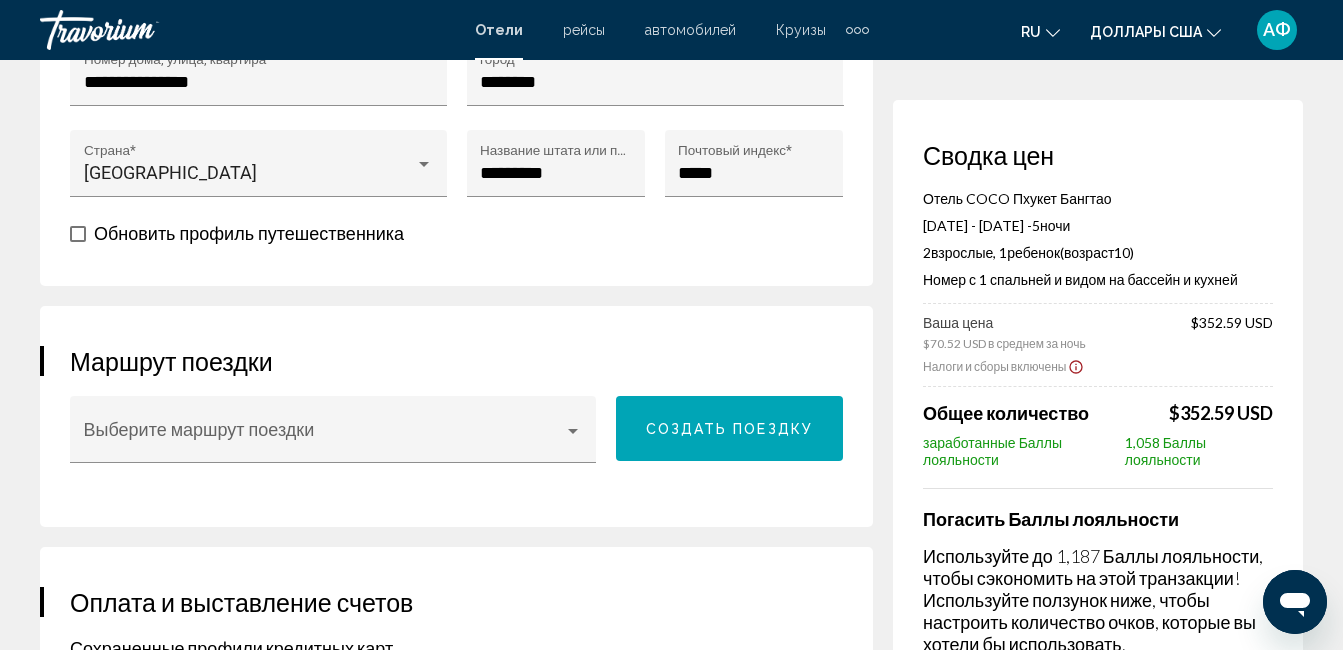 drag, startPoint x: 1183, startPoint y: 592, endPoint x: 1227, endPoint y: 636, distance: 62.225395 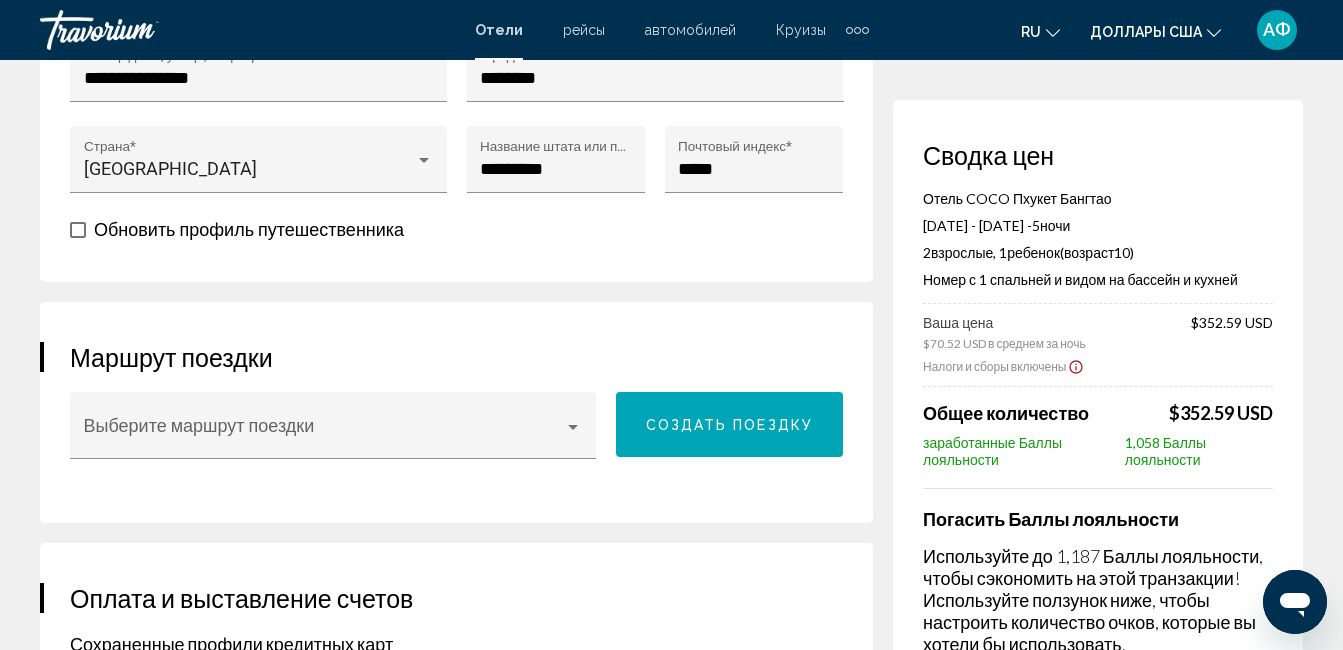 drag, startPoint x: 1227, startPoint y: 636, endPoint x: 1320, endPoint y: 305, distance: 343.8168 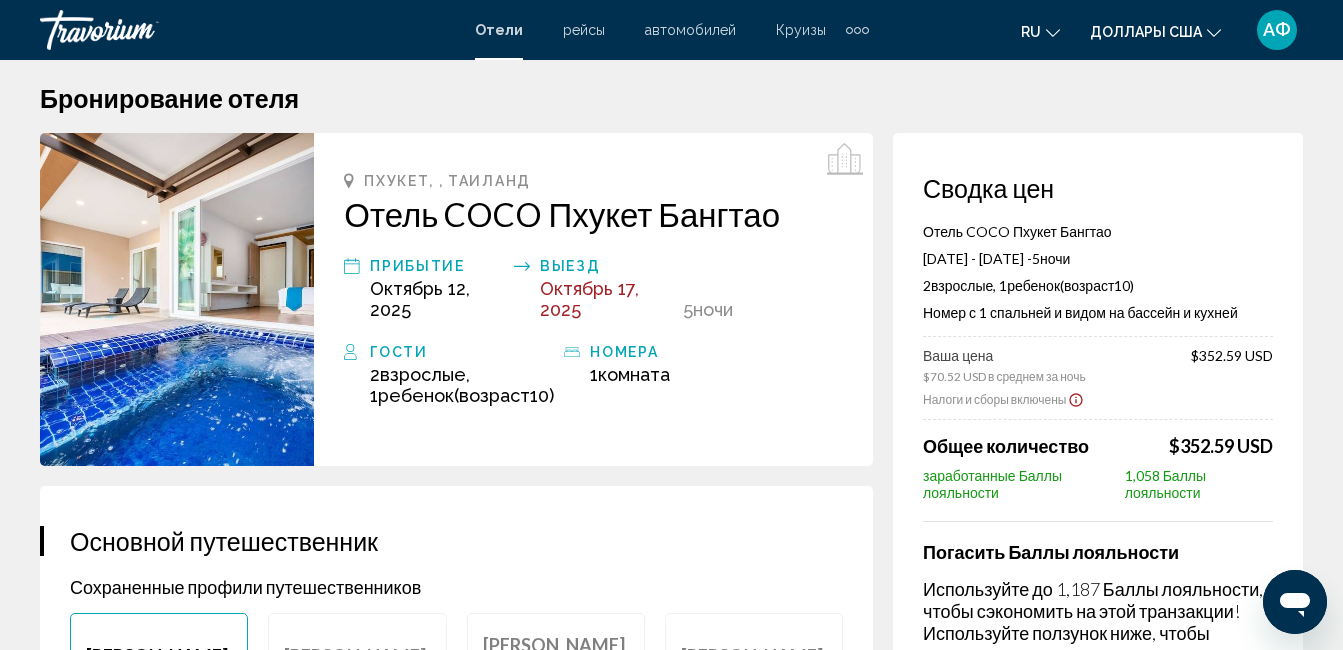 scroll, scrollTop: 0, scrollLeft: 0, axis: both 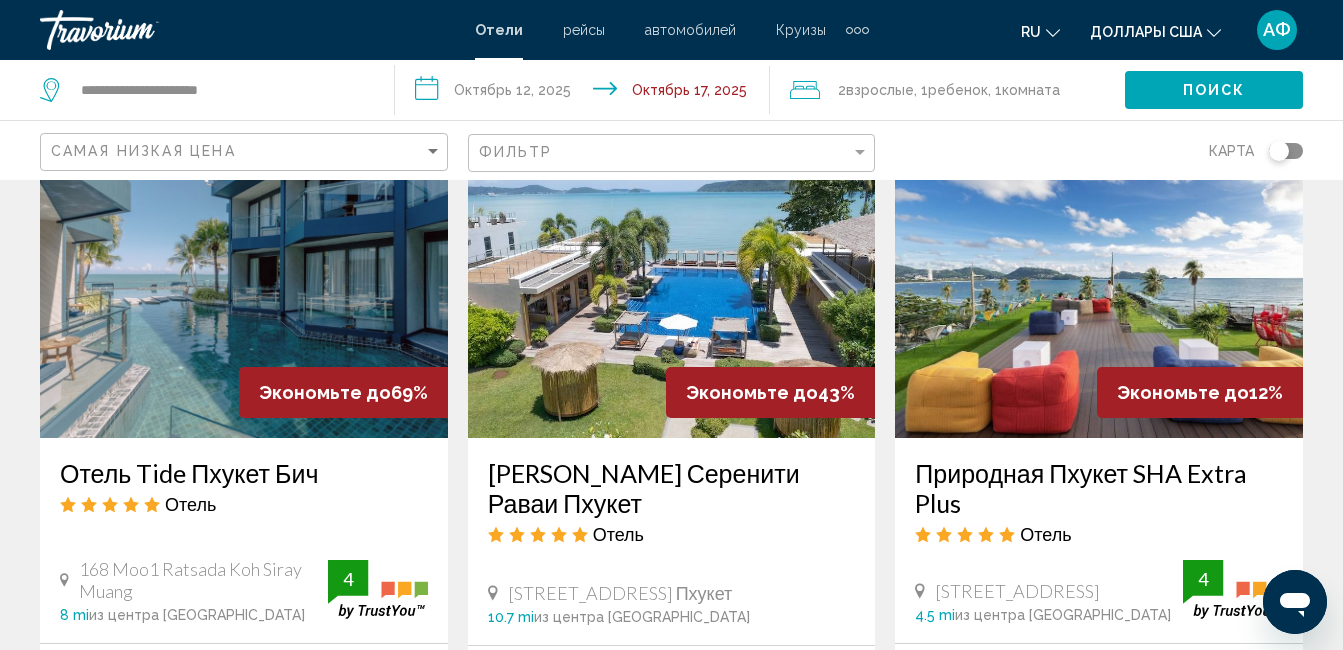 click at bounding box center [1099, 278] 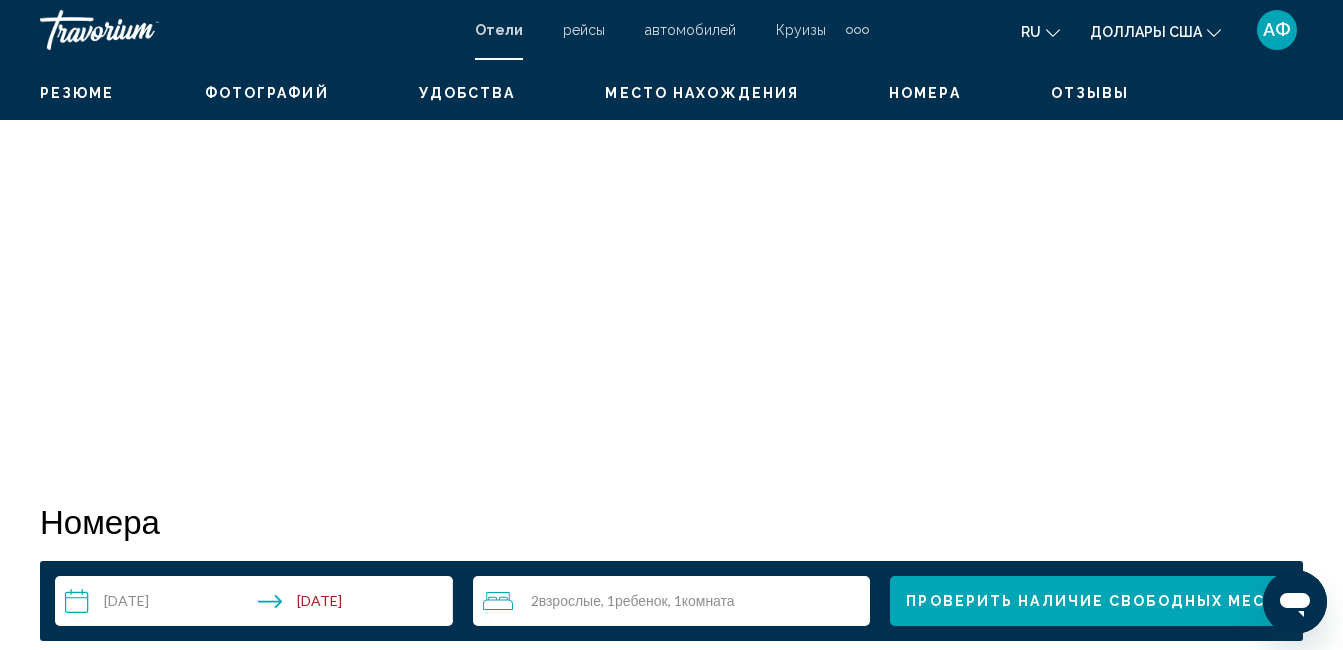scroll, scrollTop: 210, scrollLeft: 0, axis: vertical 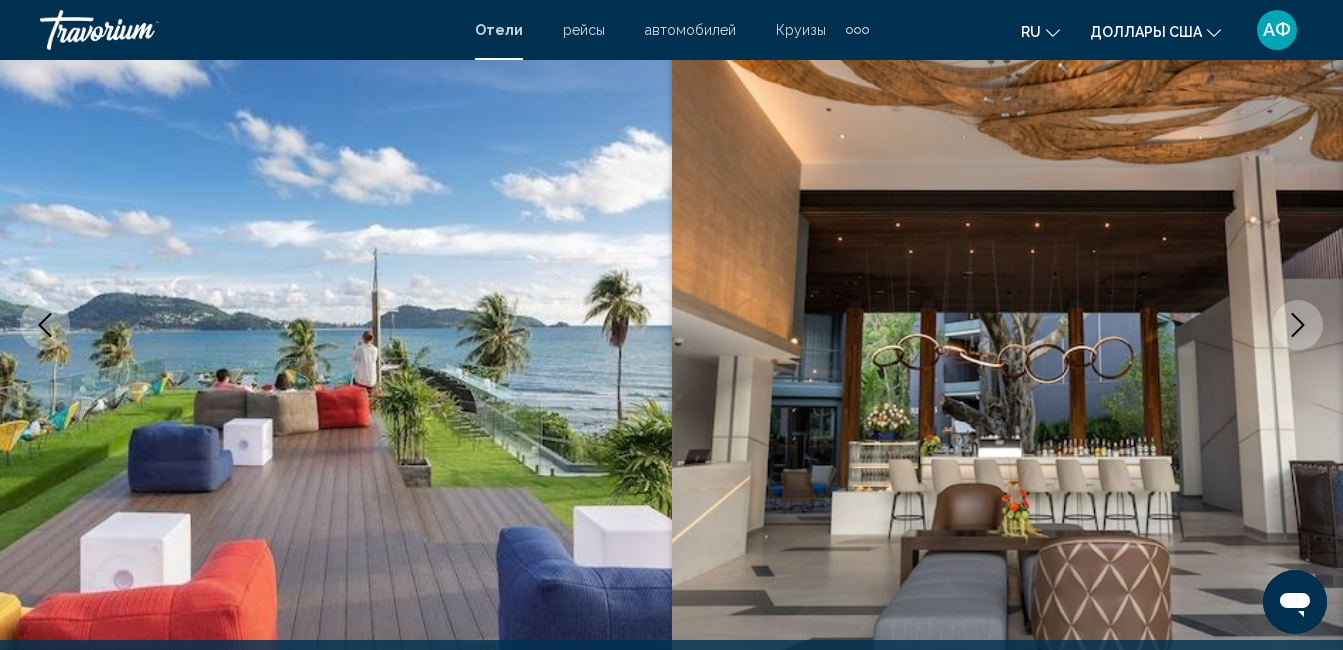 click 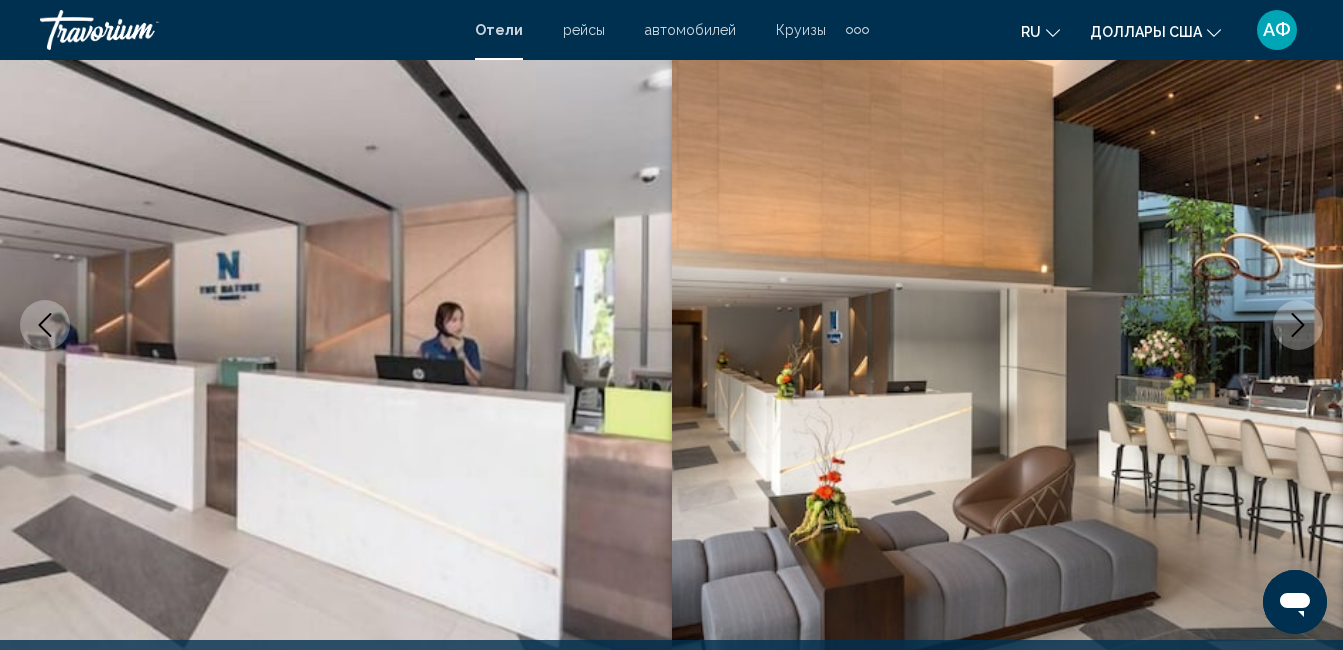 click 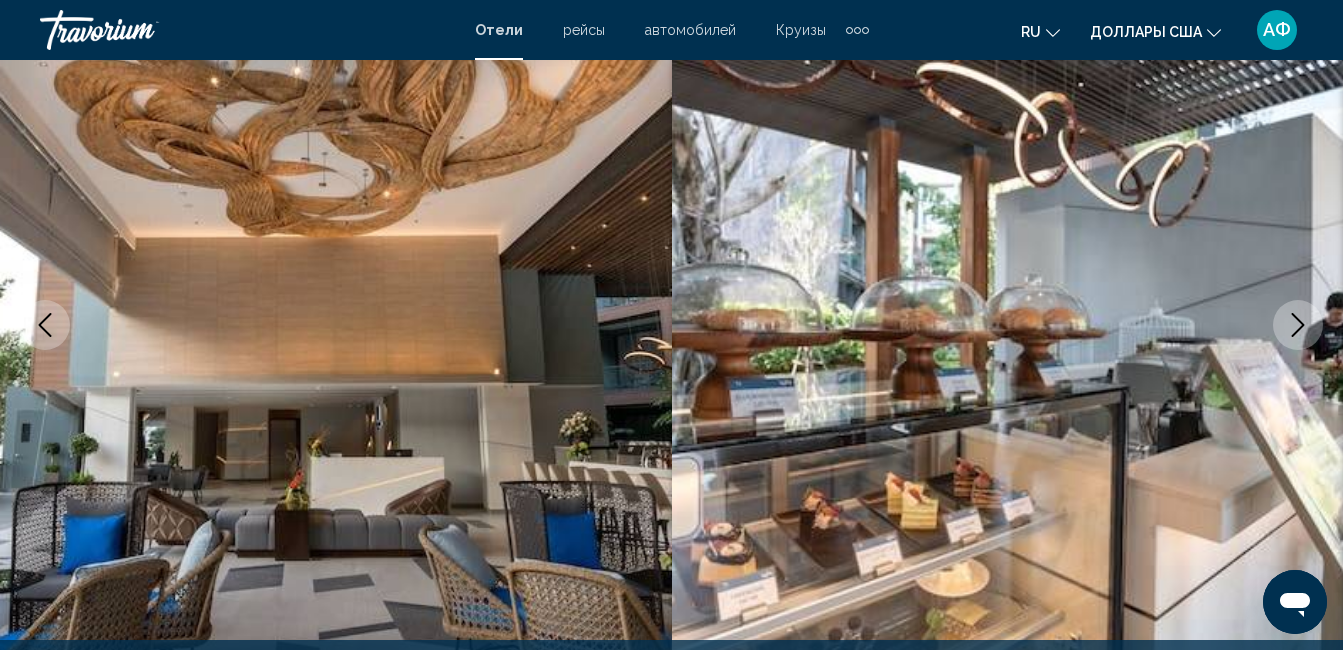 click 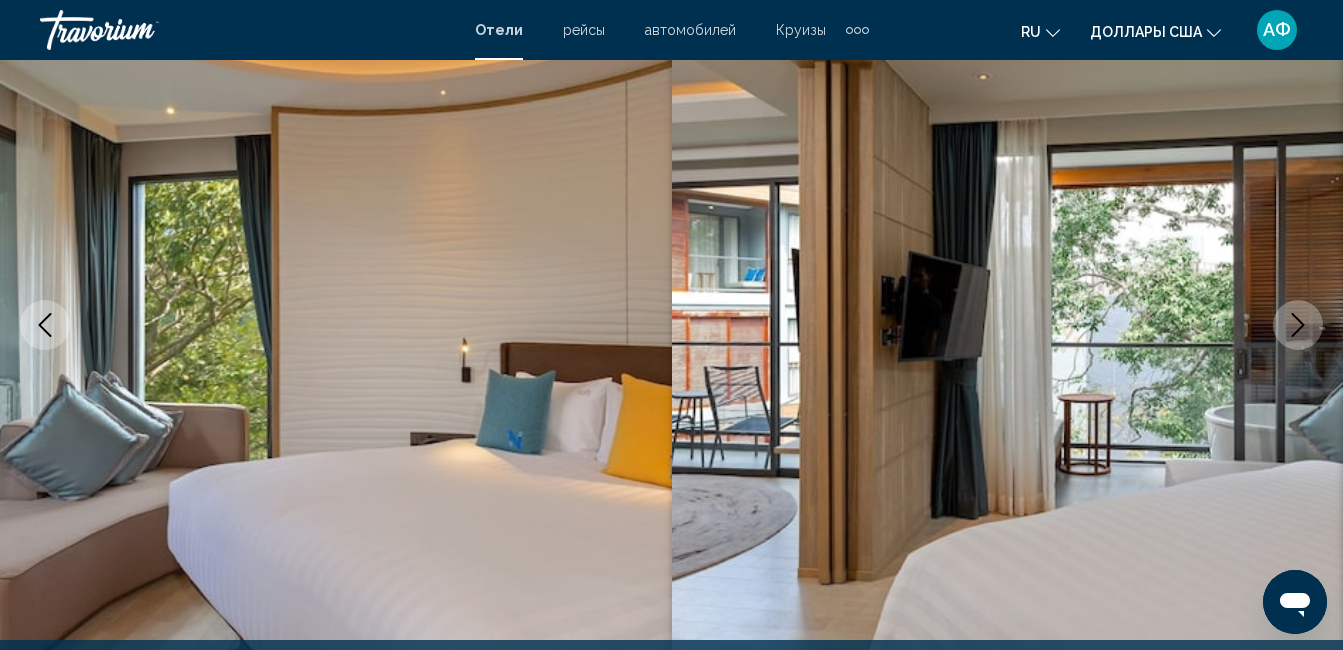click 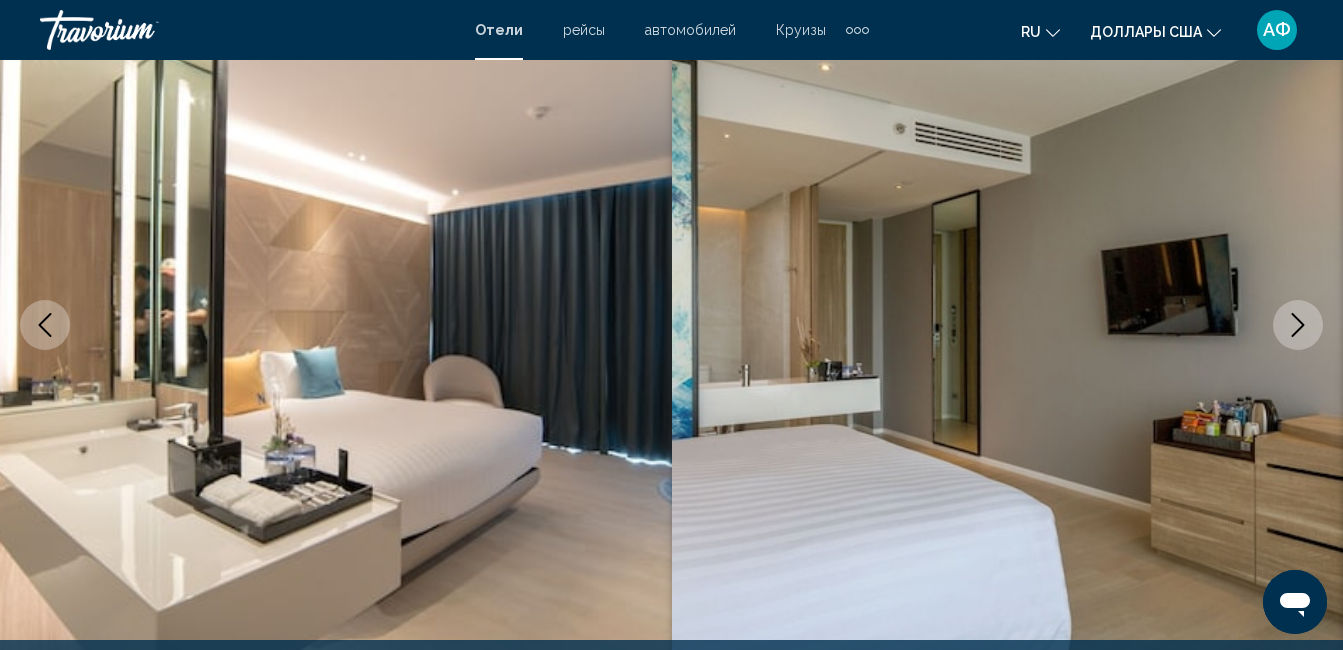 click 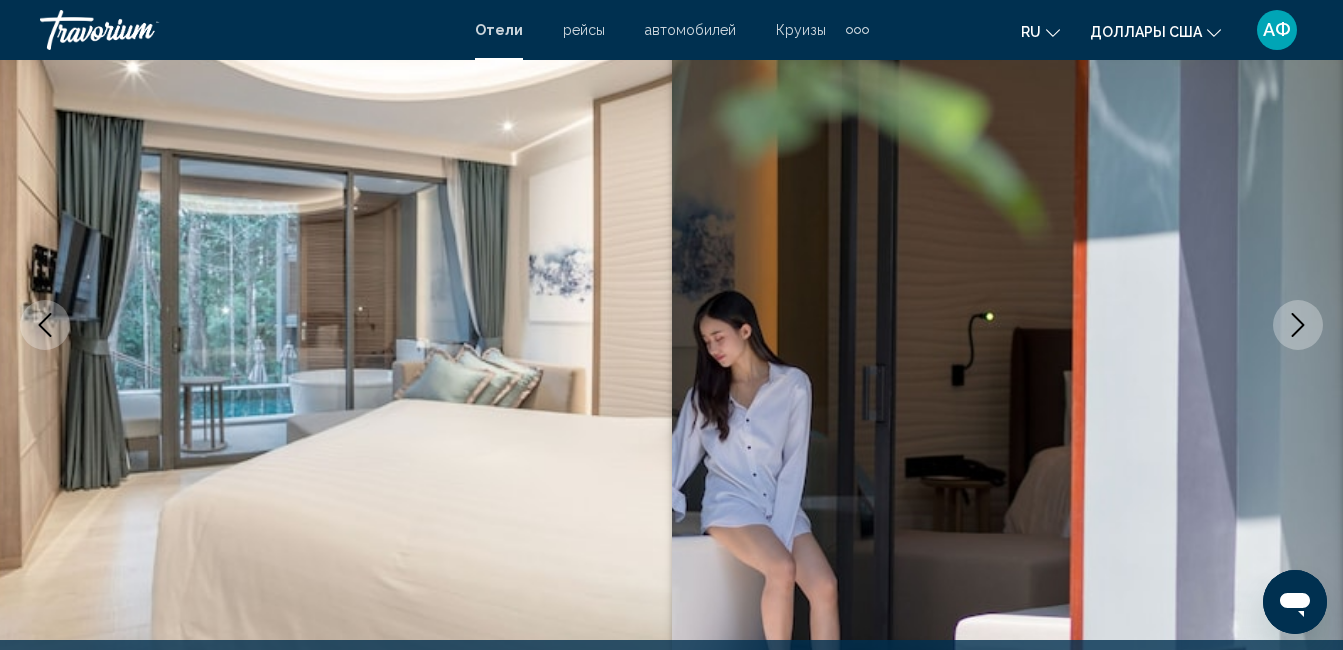 click 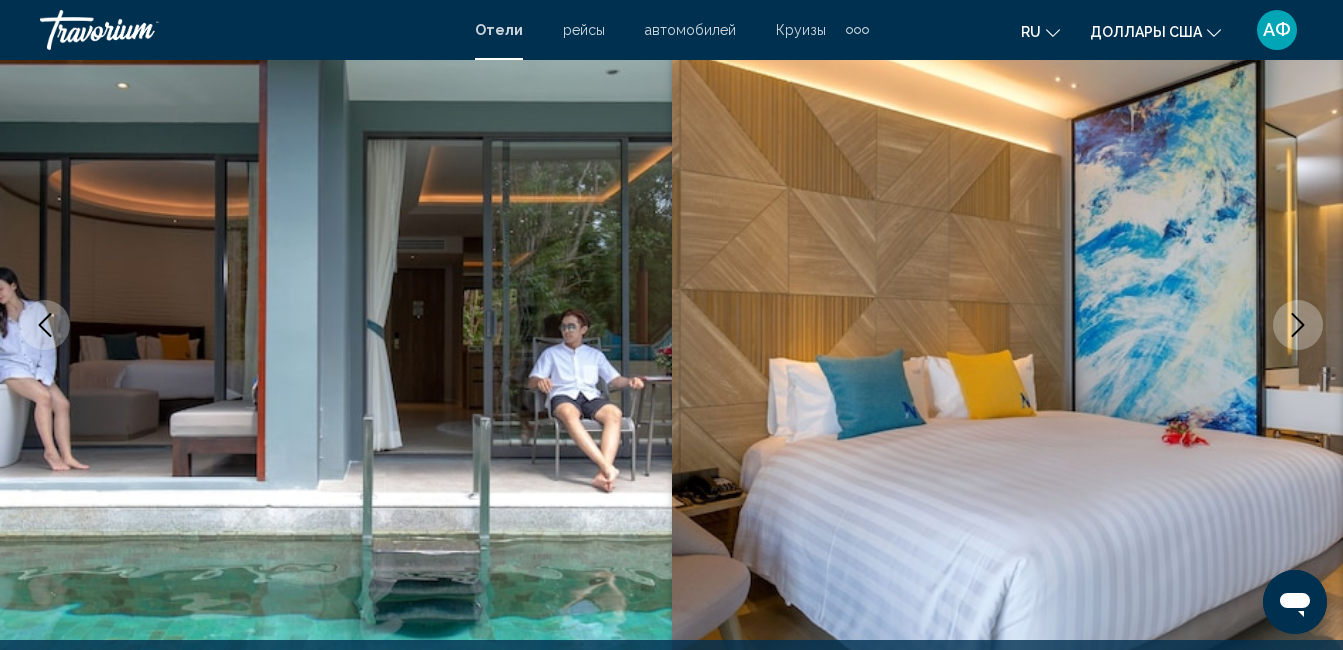 click 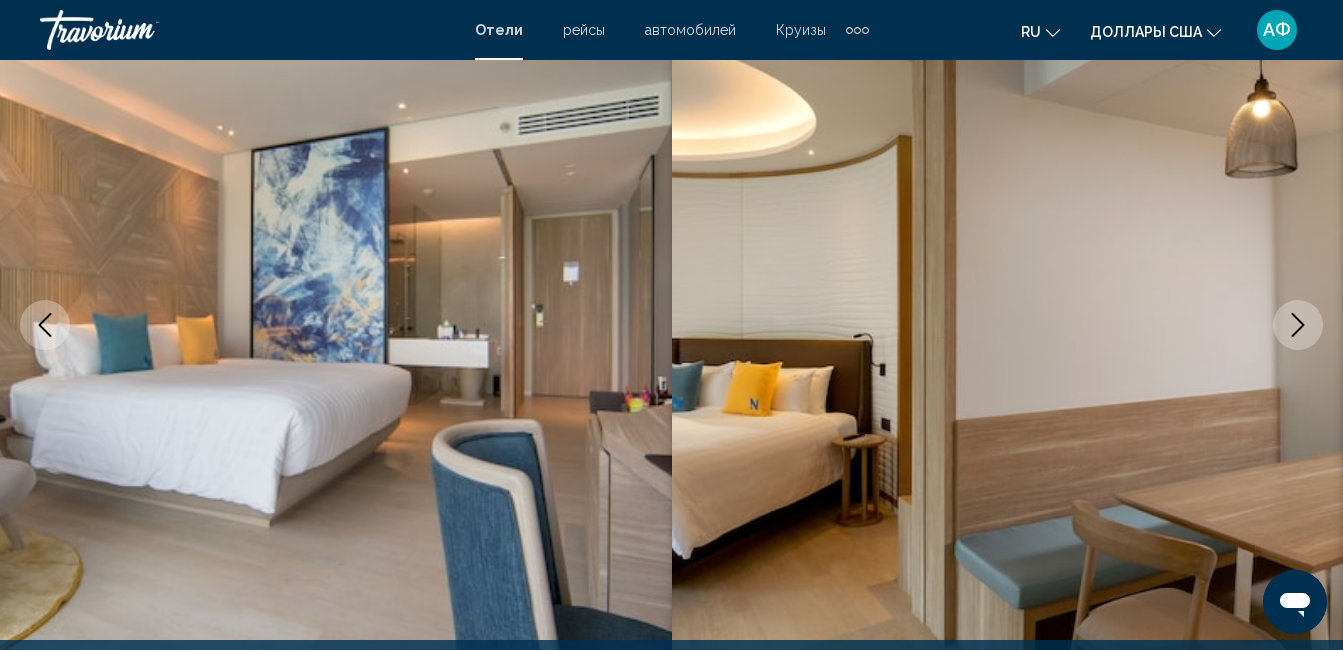 click 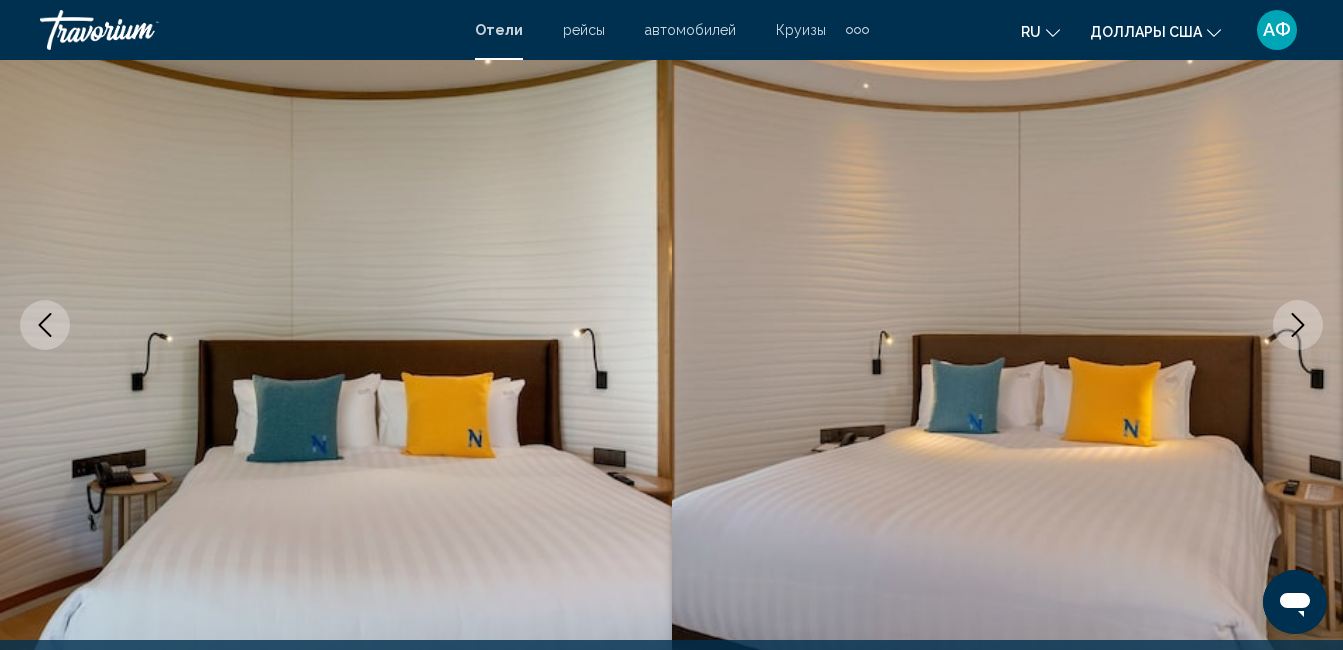 click 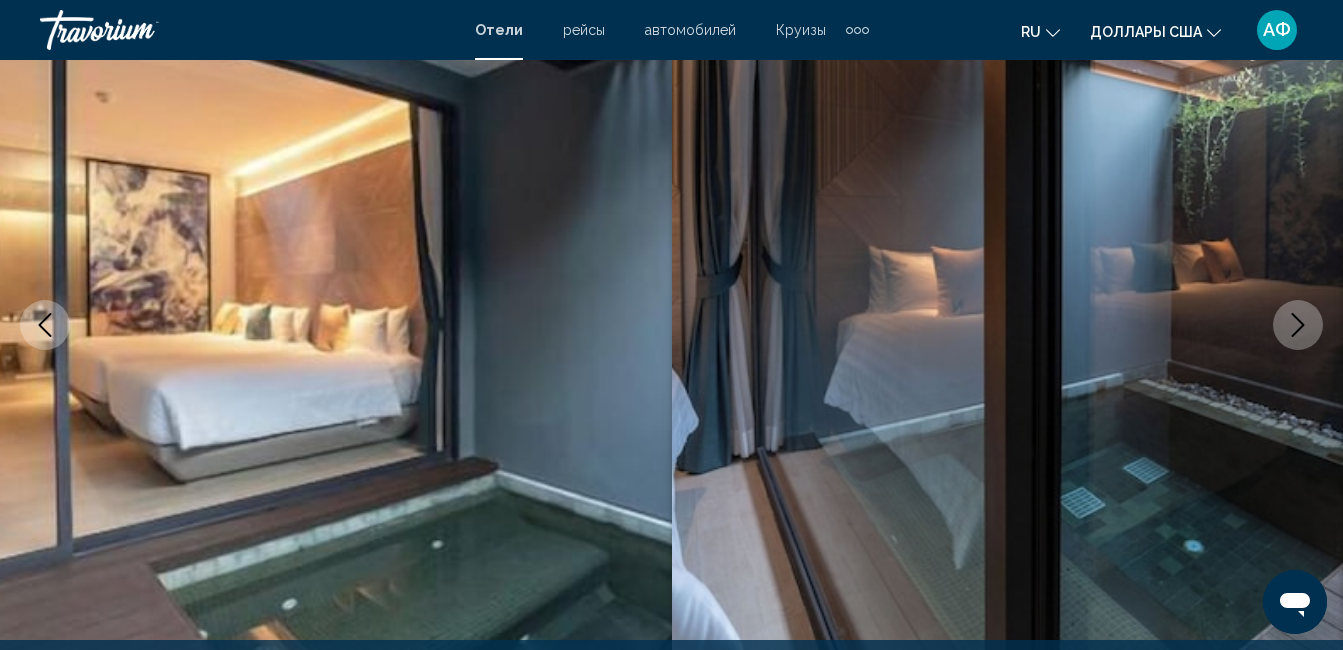 click at bounding box center (1298, 325) 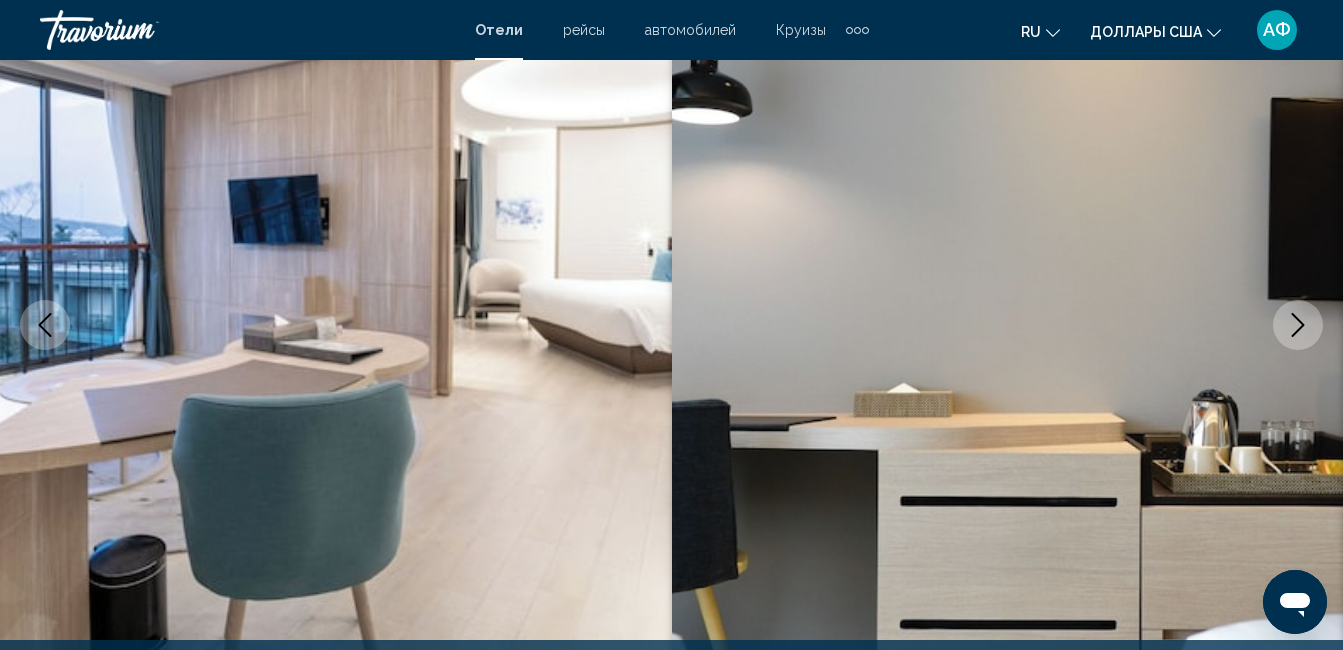 click at bounding box center (1298, 325) 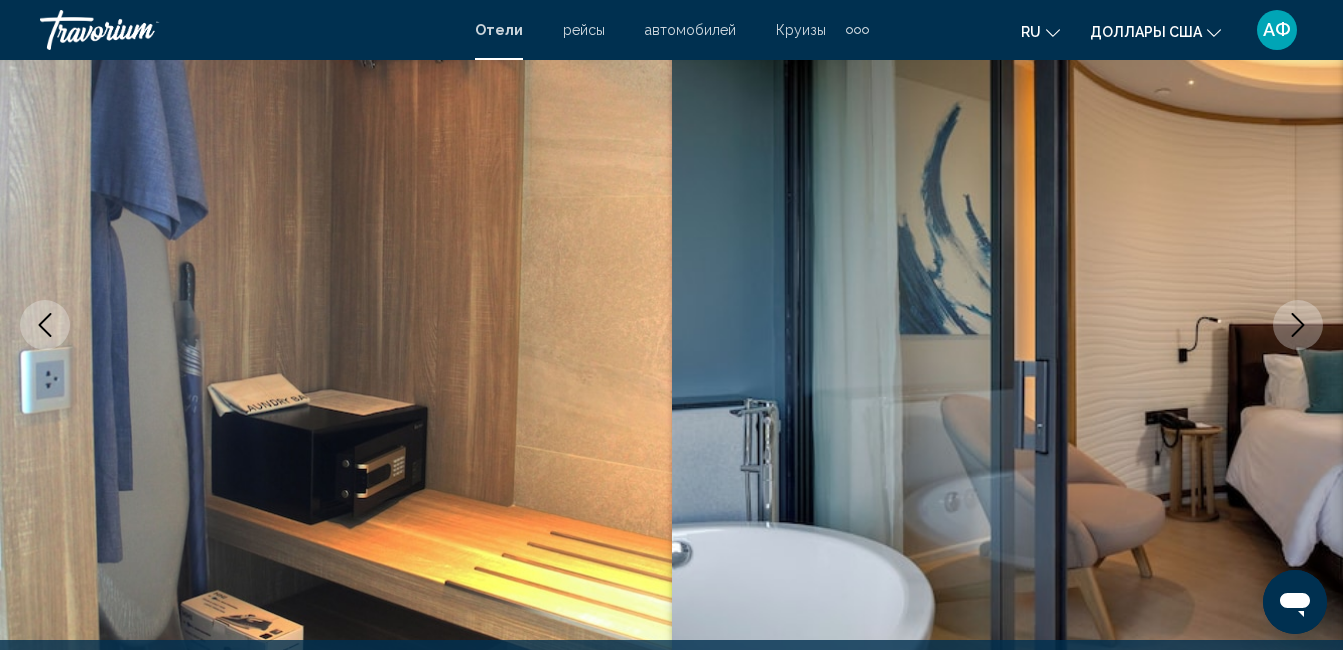 click at bounding box center [1298, 325] 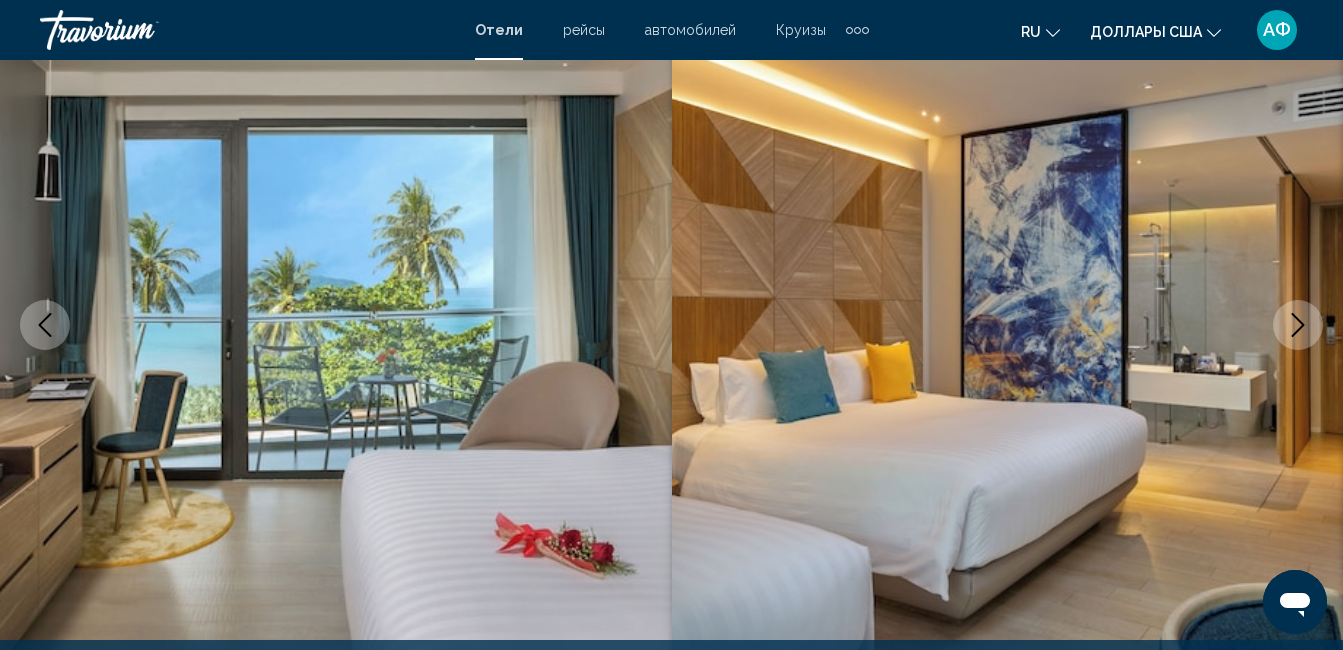 click at bounding box center [1298, 325] 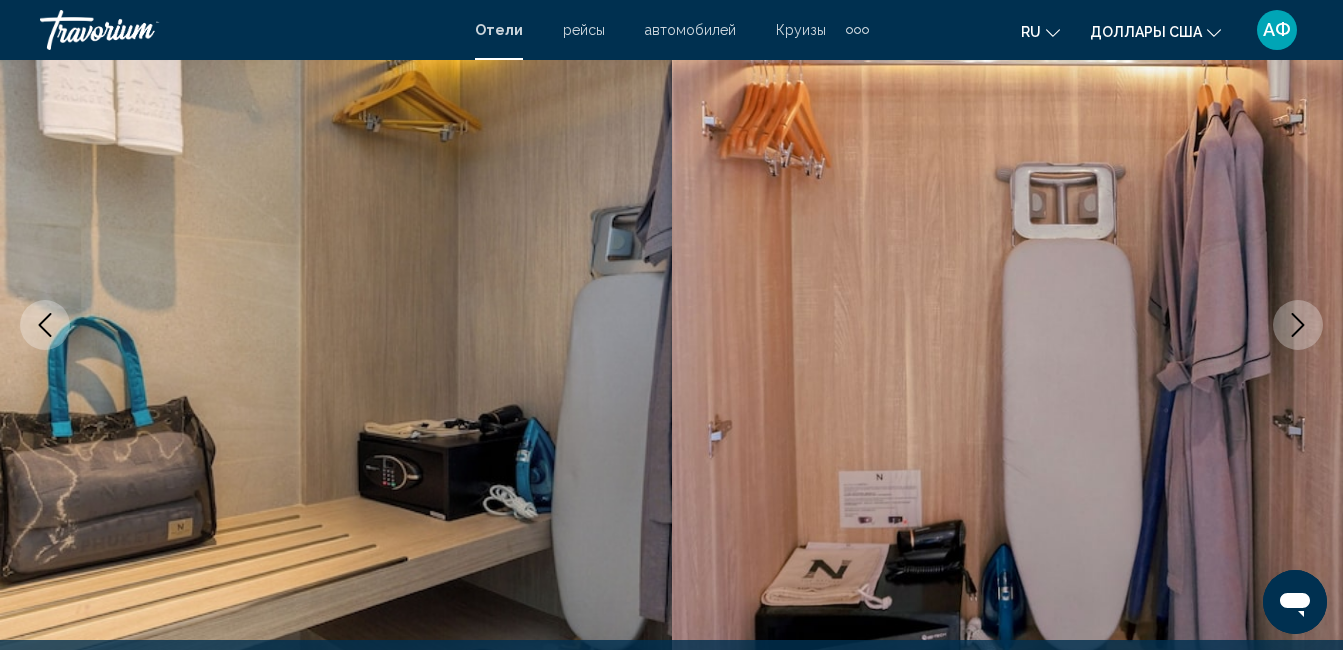 click at bounding box center (1298, 325) 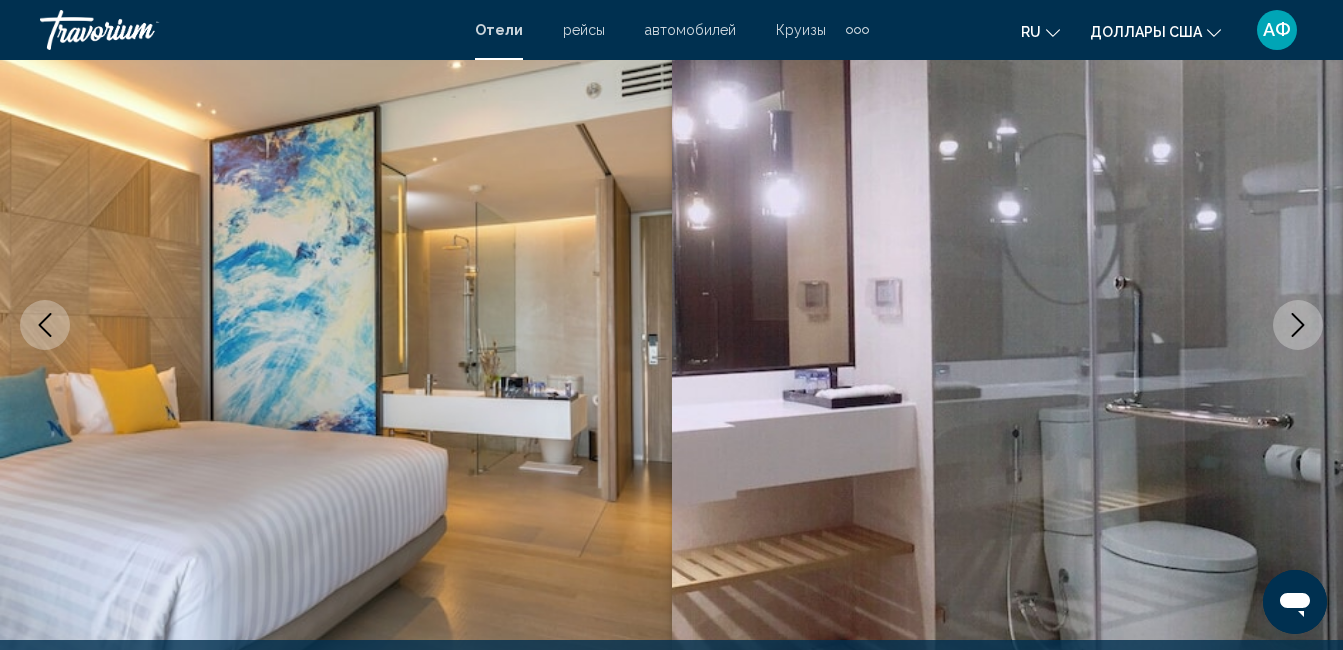 click at bounding box center (1298, 325) 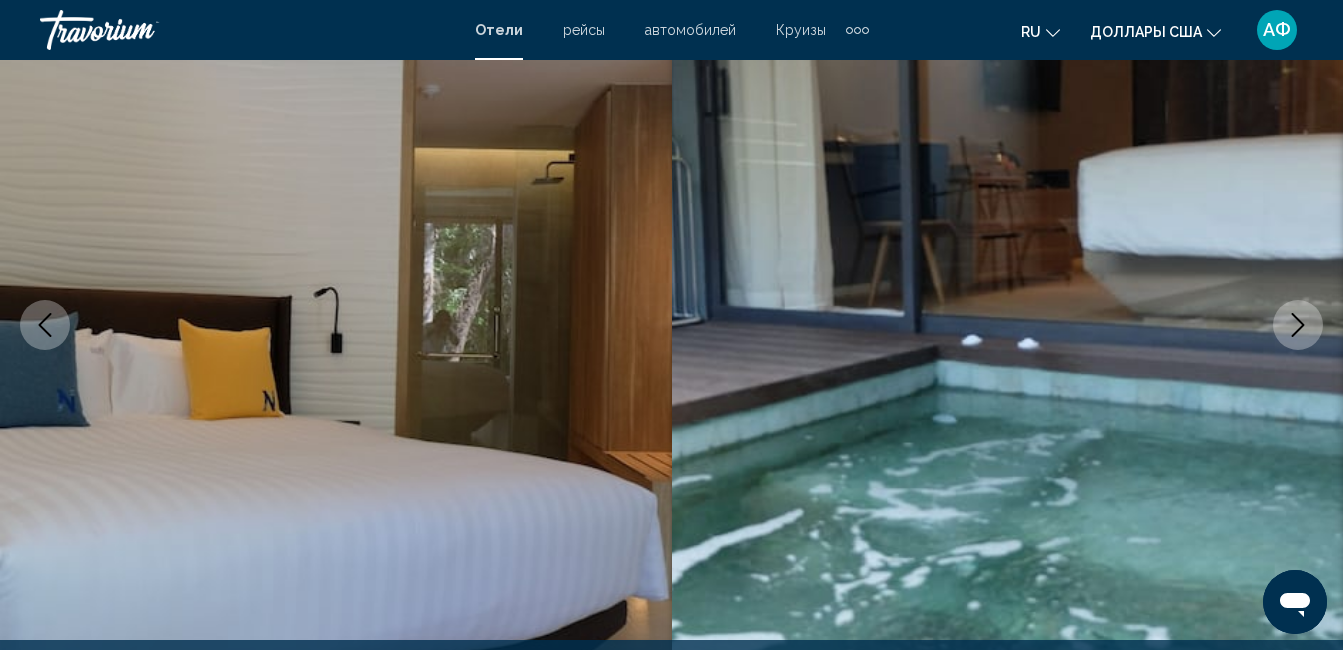 click at bounding box center (1298, 325) 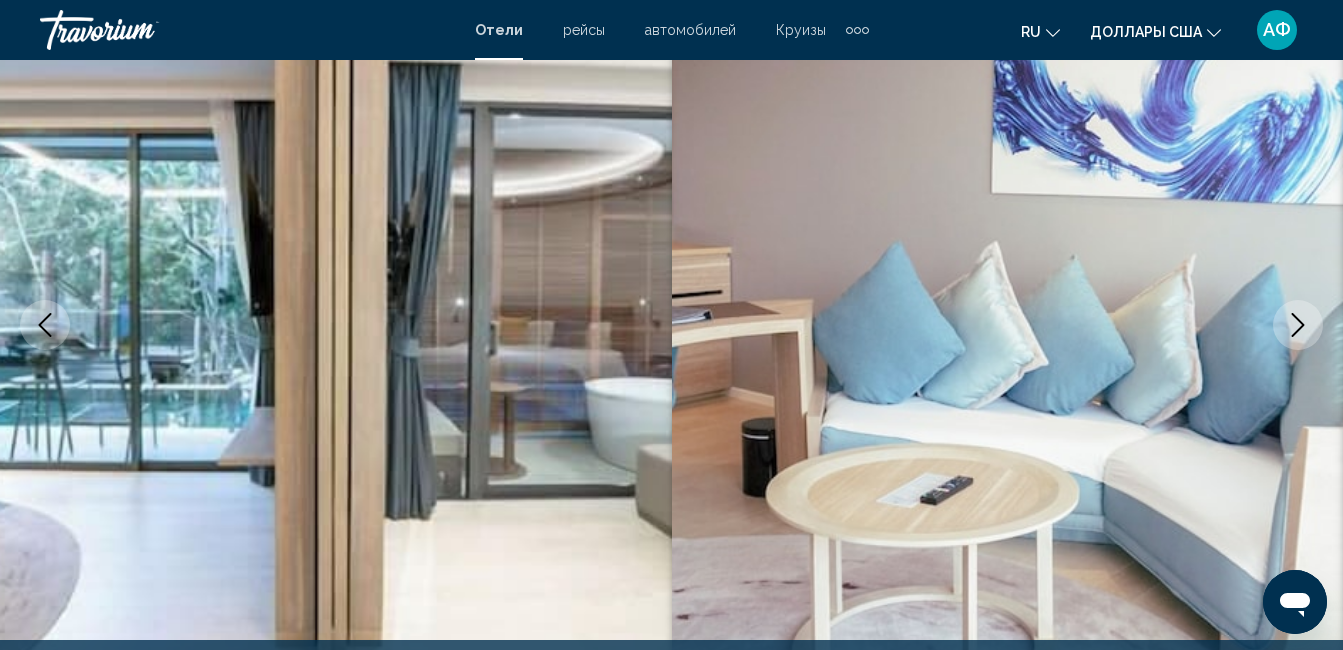 click 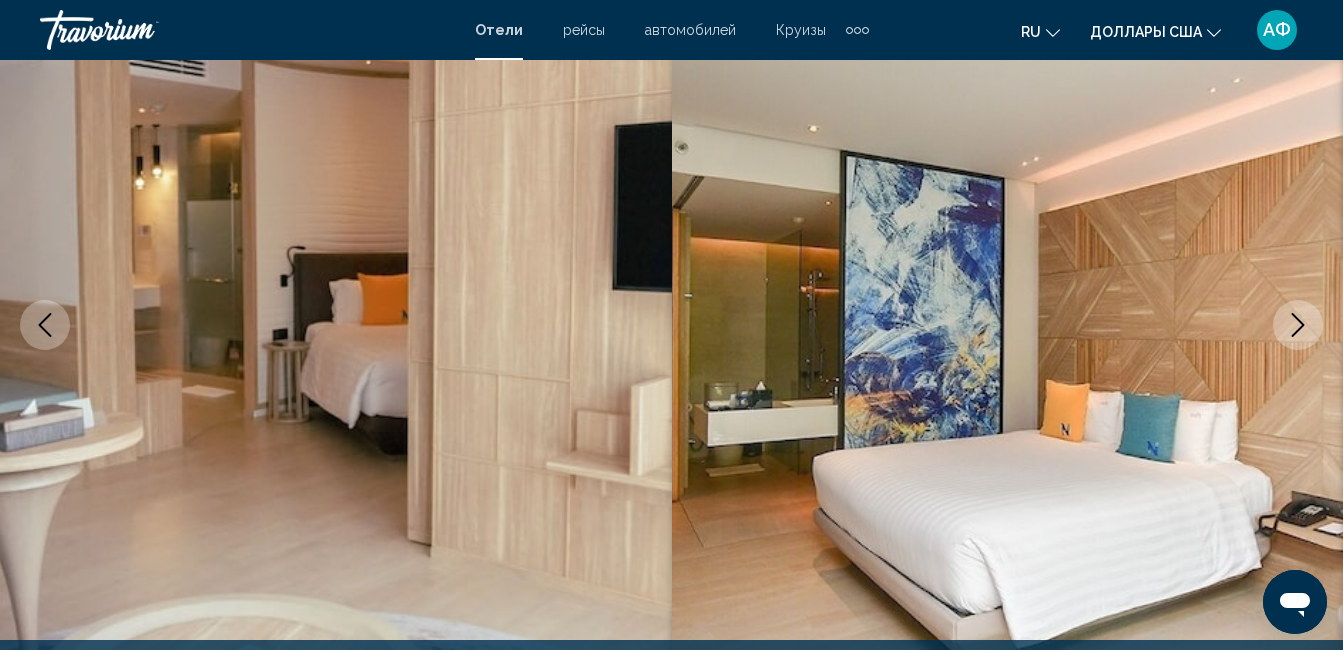 click 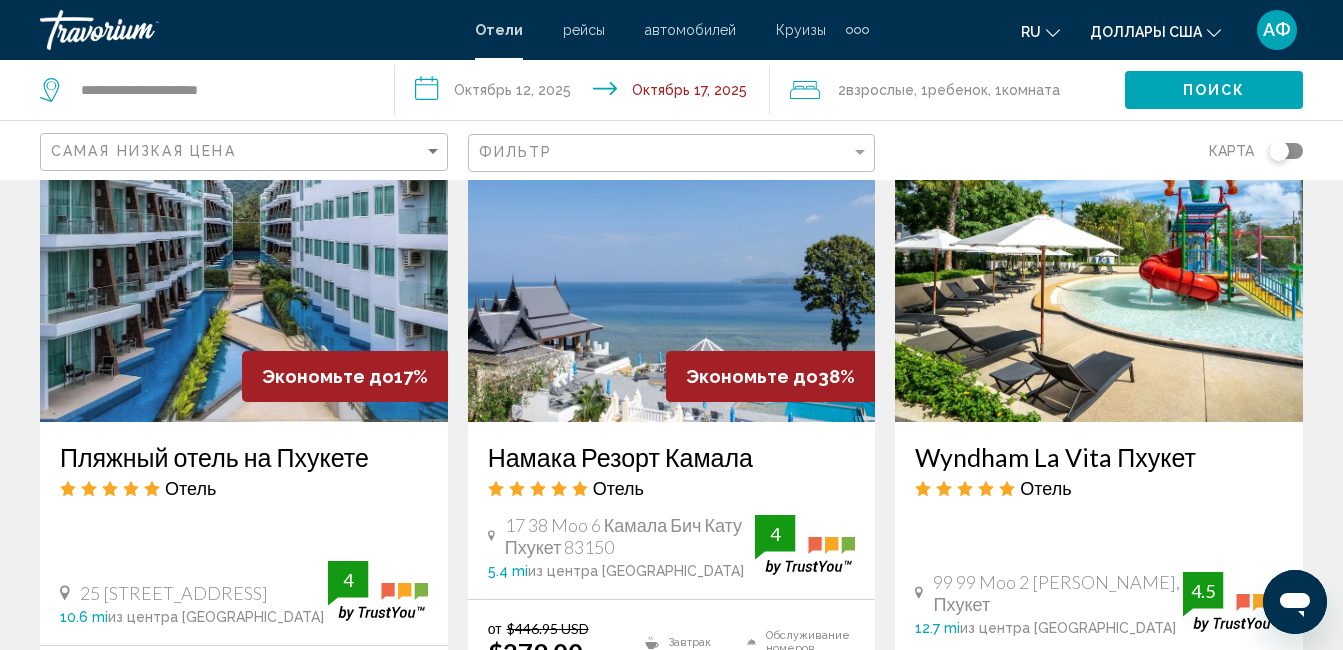scroll, scrollTop: 900, scrollLeft: 0, axis: vertical 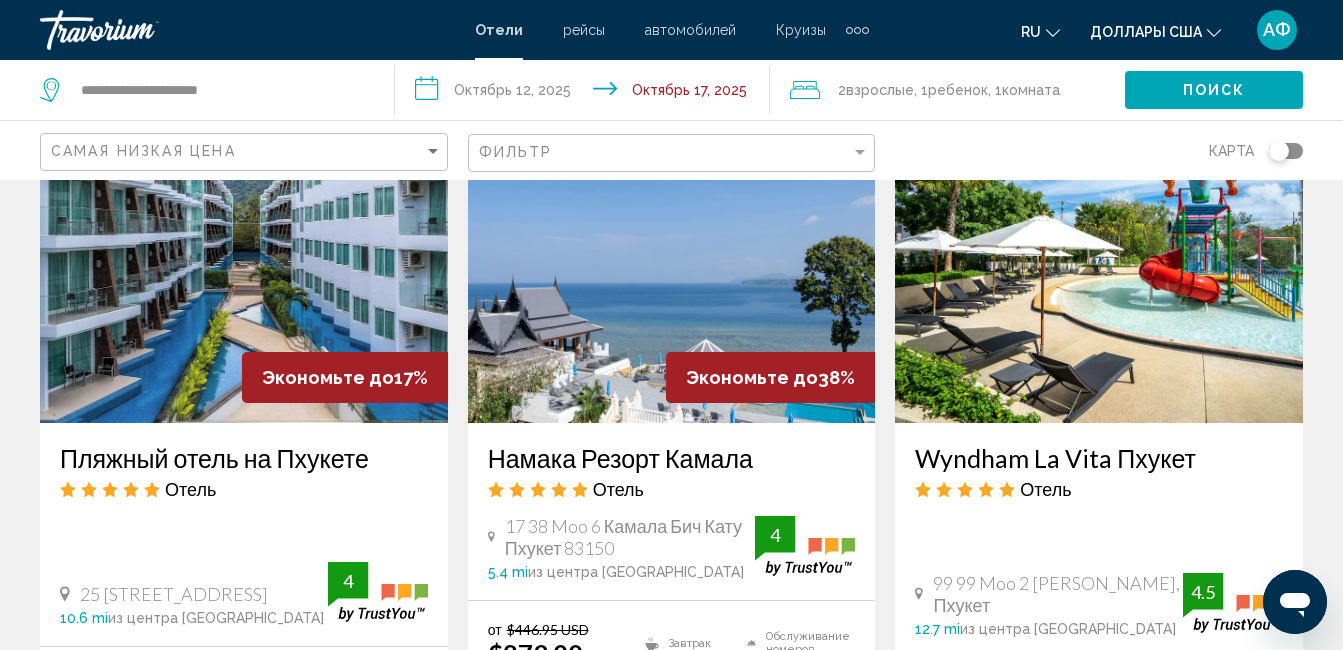 click at bounding box center [1099, 263] 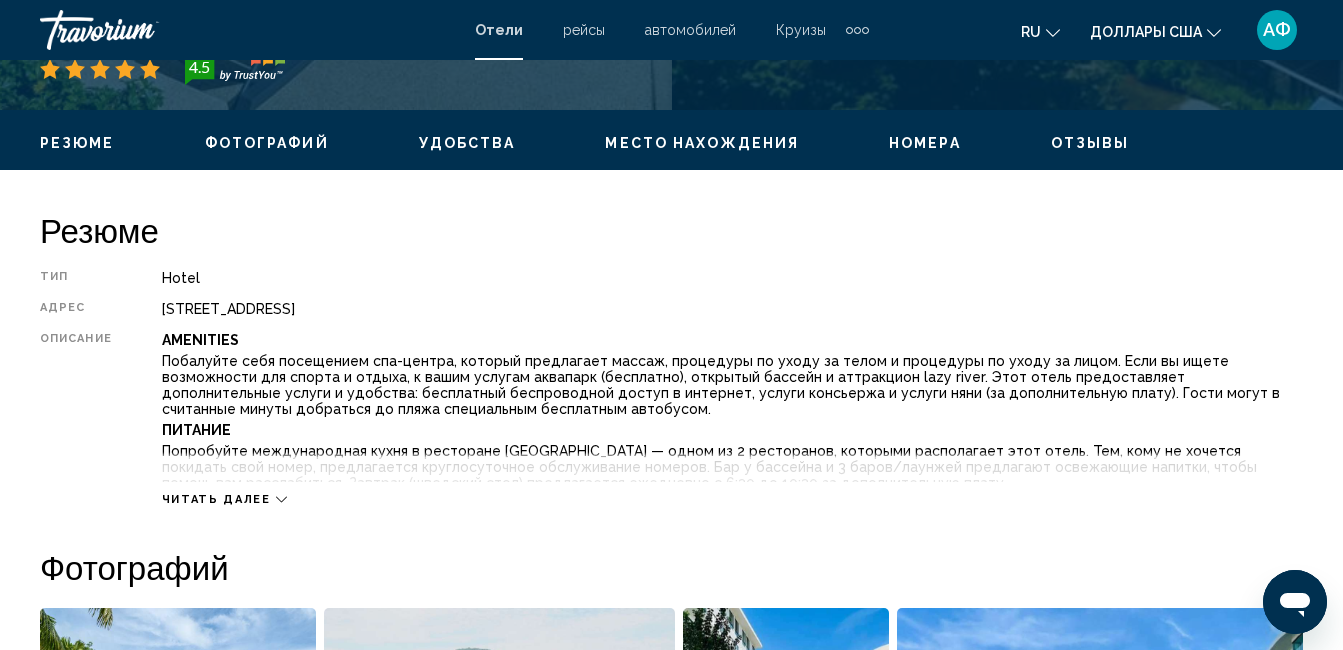 scroll, scrollTop: 210, scrollLeft: 0, axis: vertical 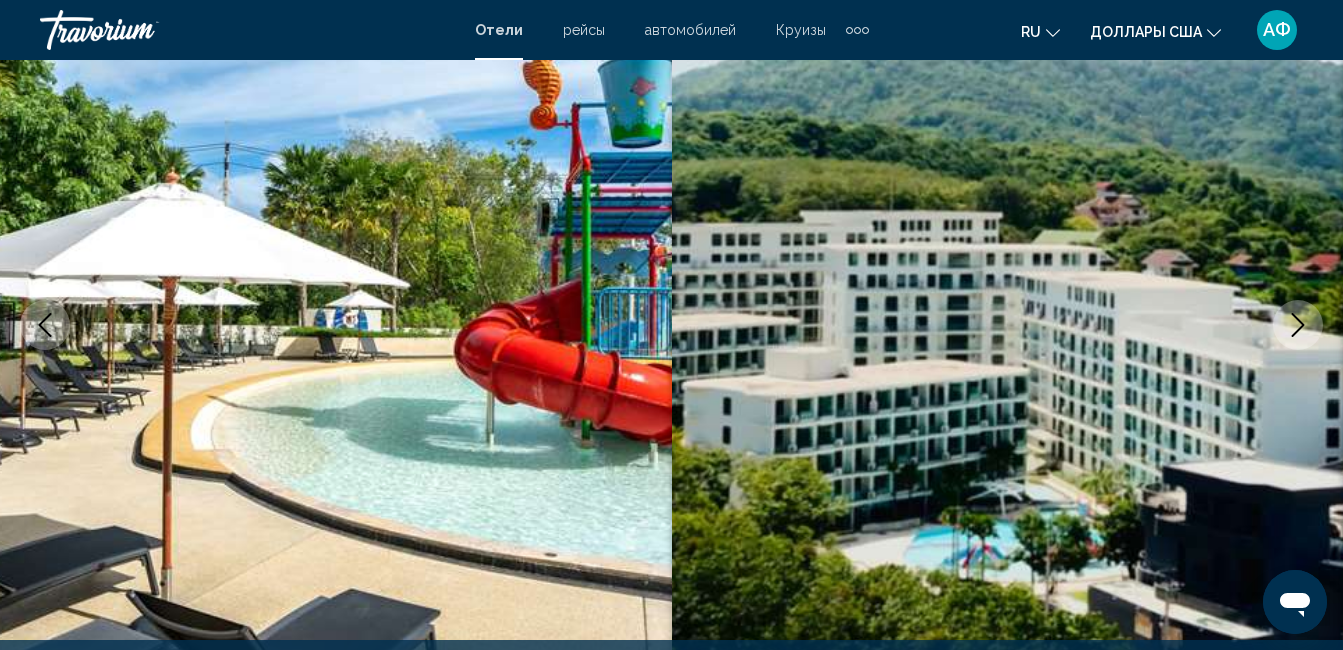 click at bounding box center (1298, 325) 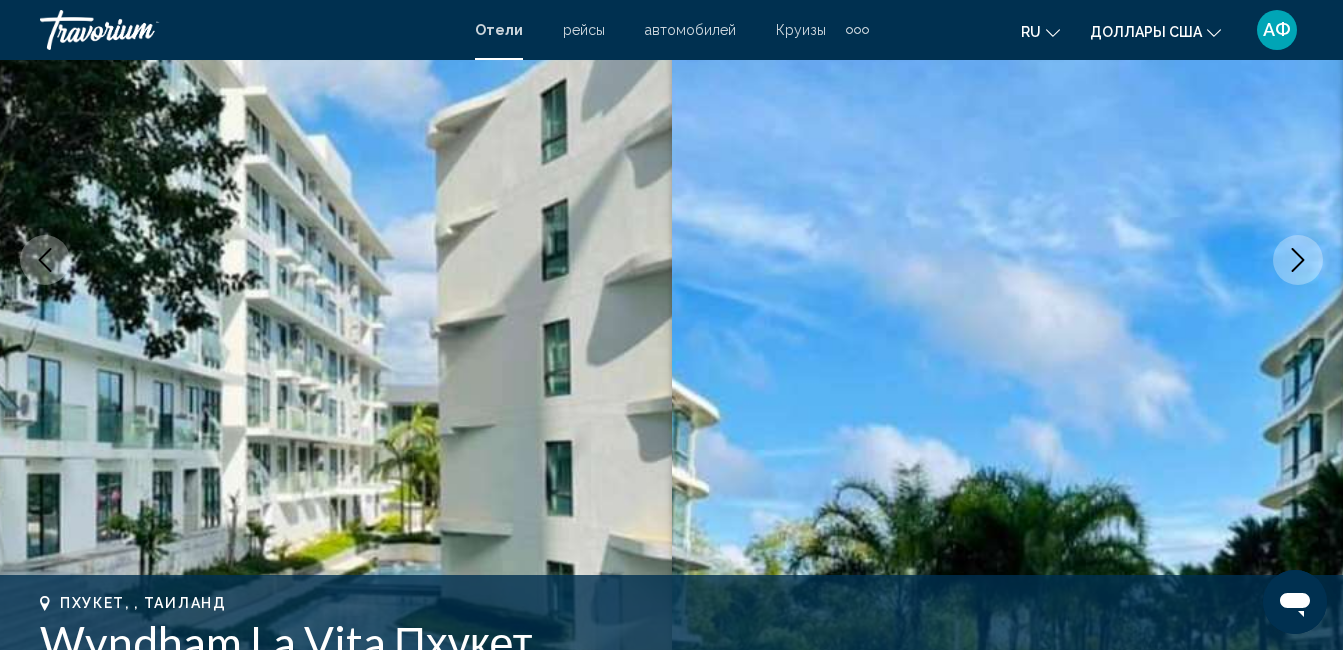 scroll, scrollTop: 310, scrollLeft: 0, axis: vertical 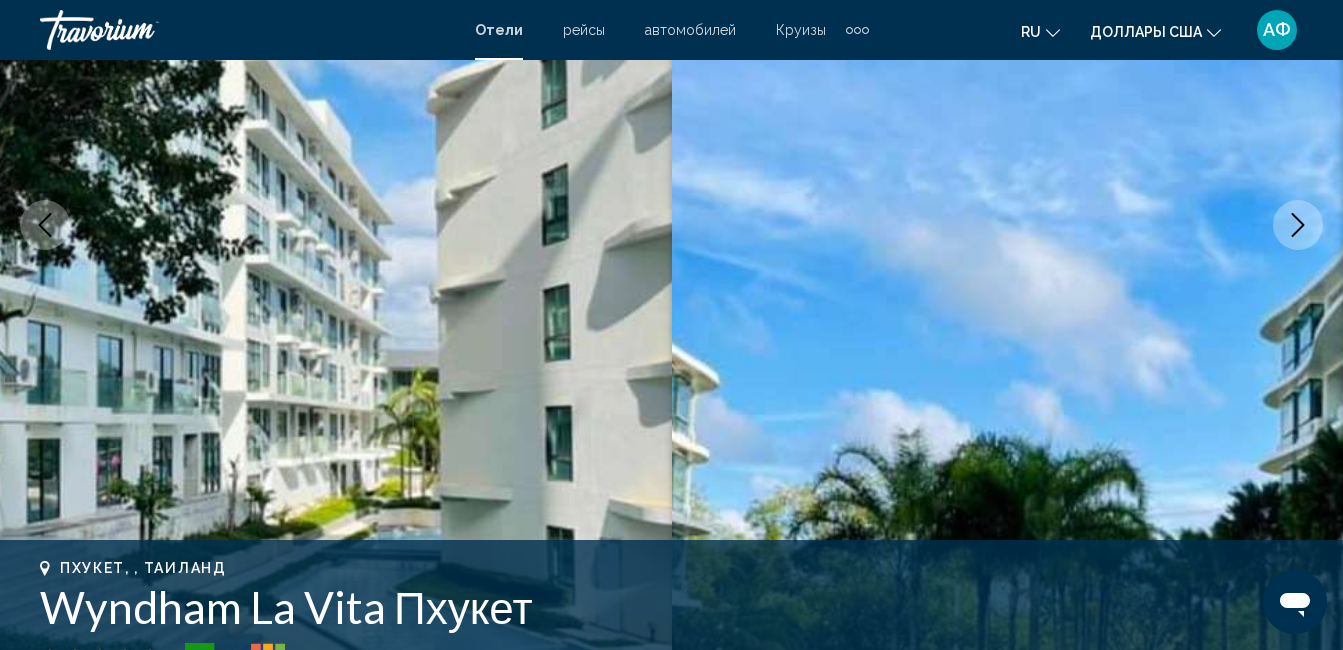 click 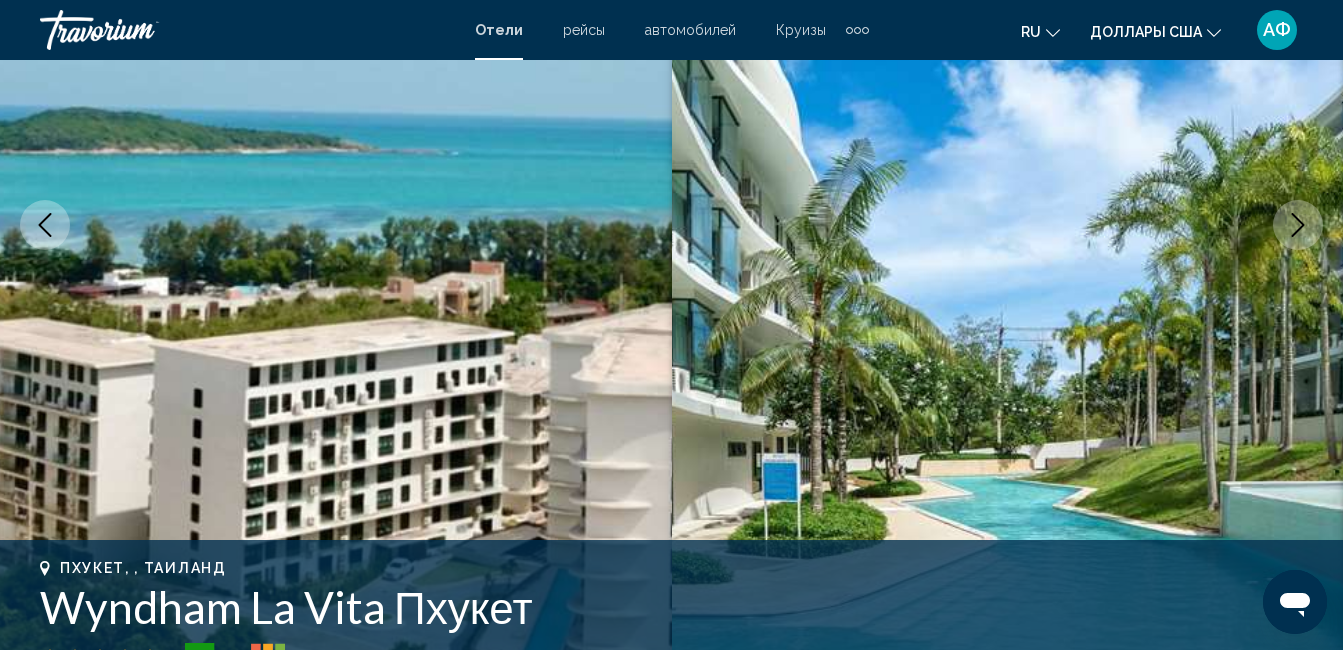 click 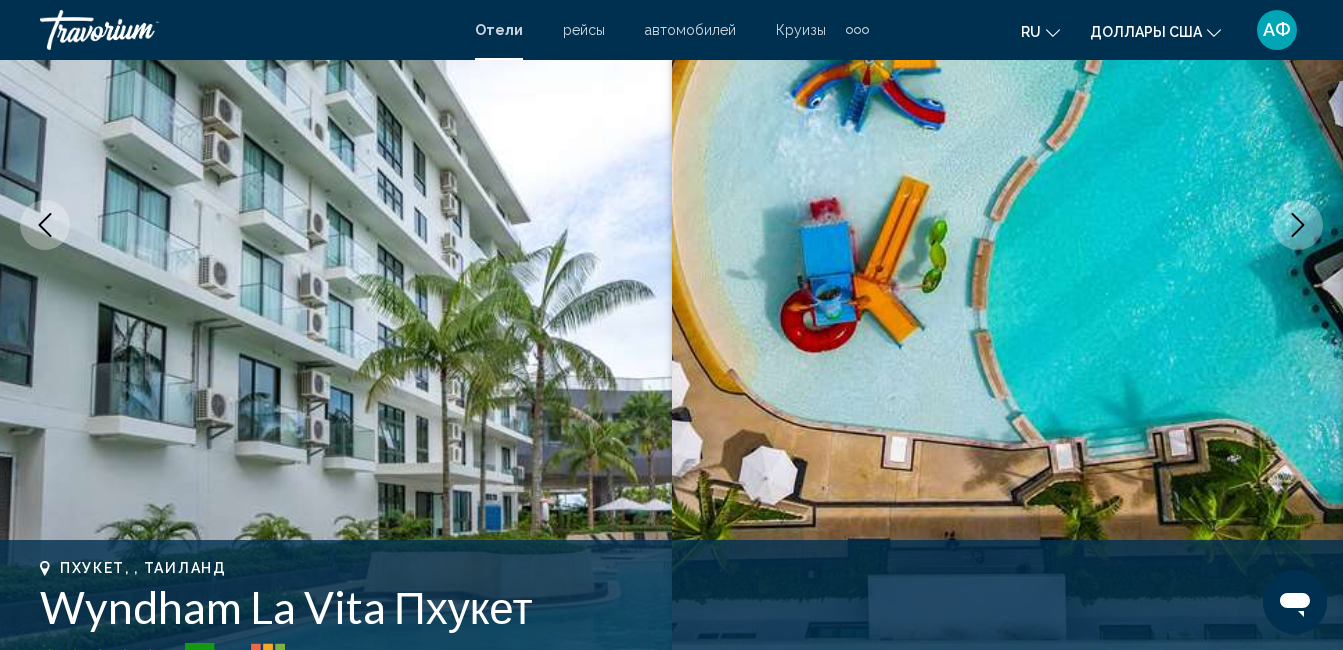 click 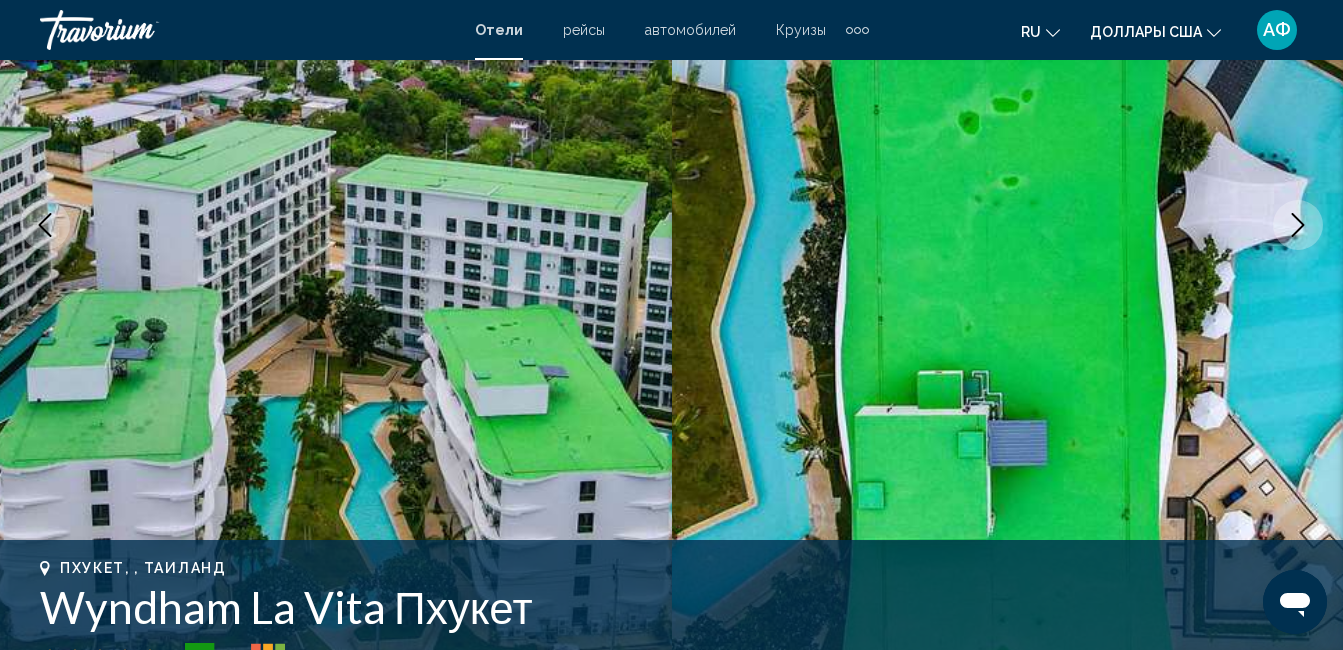 click 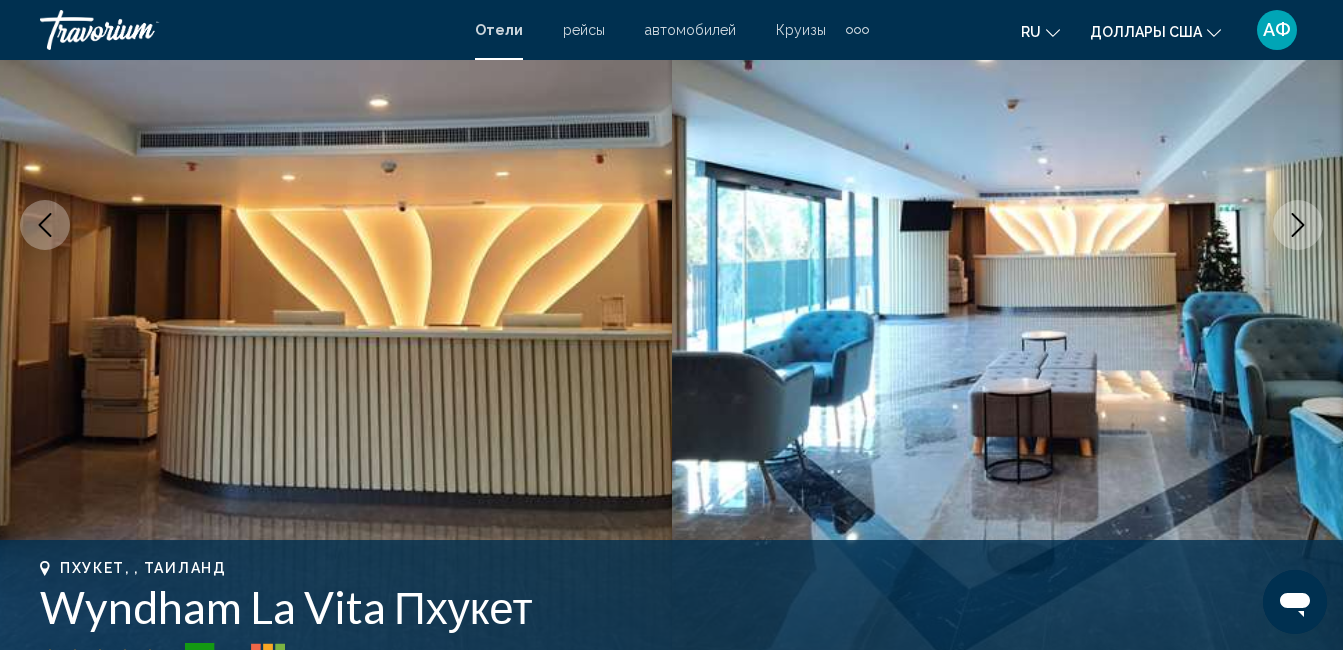 click 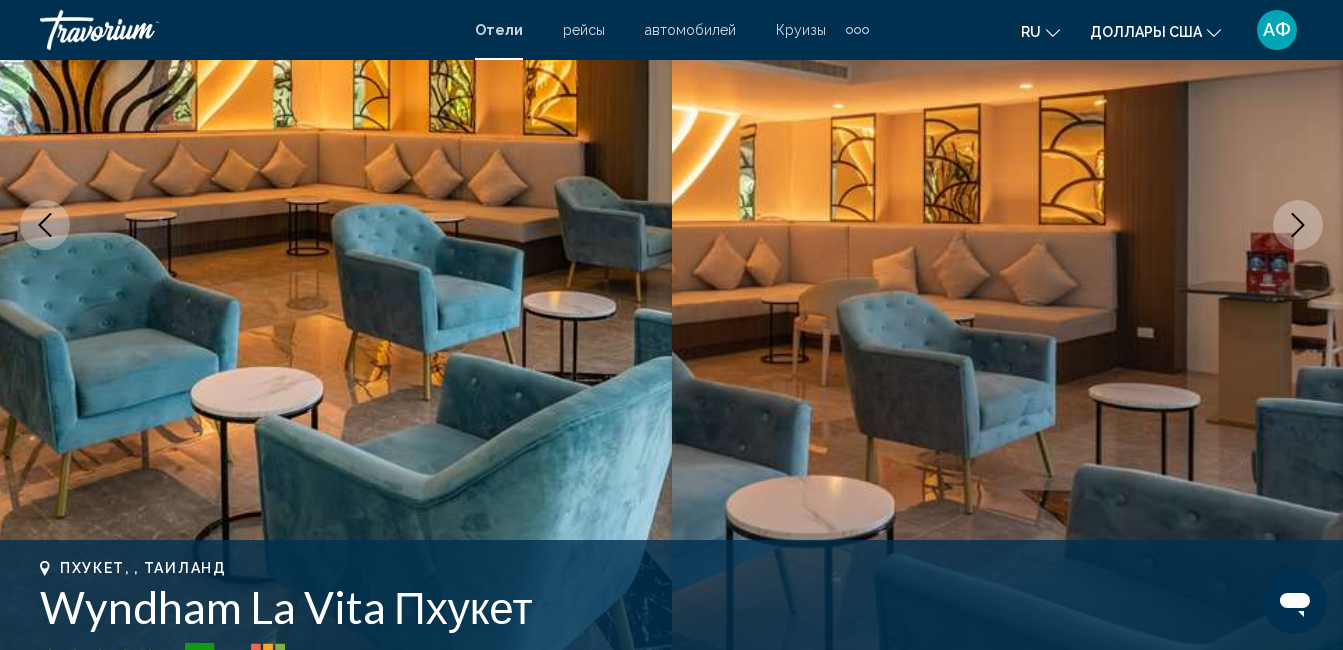 click 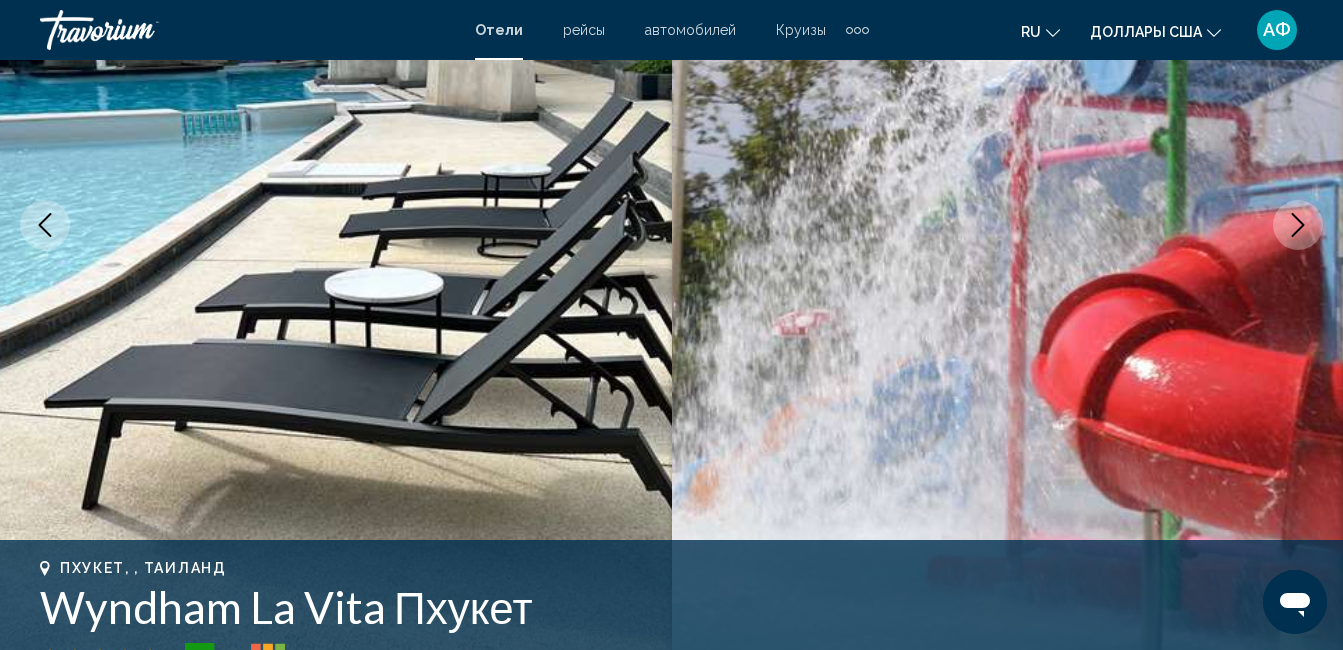 click 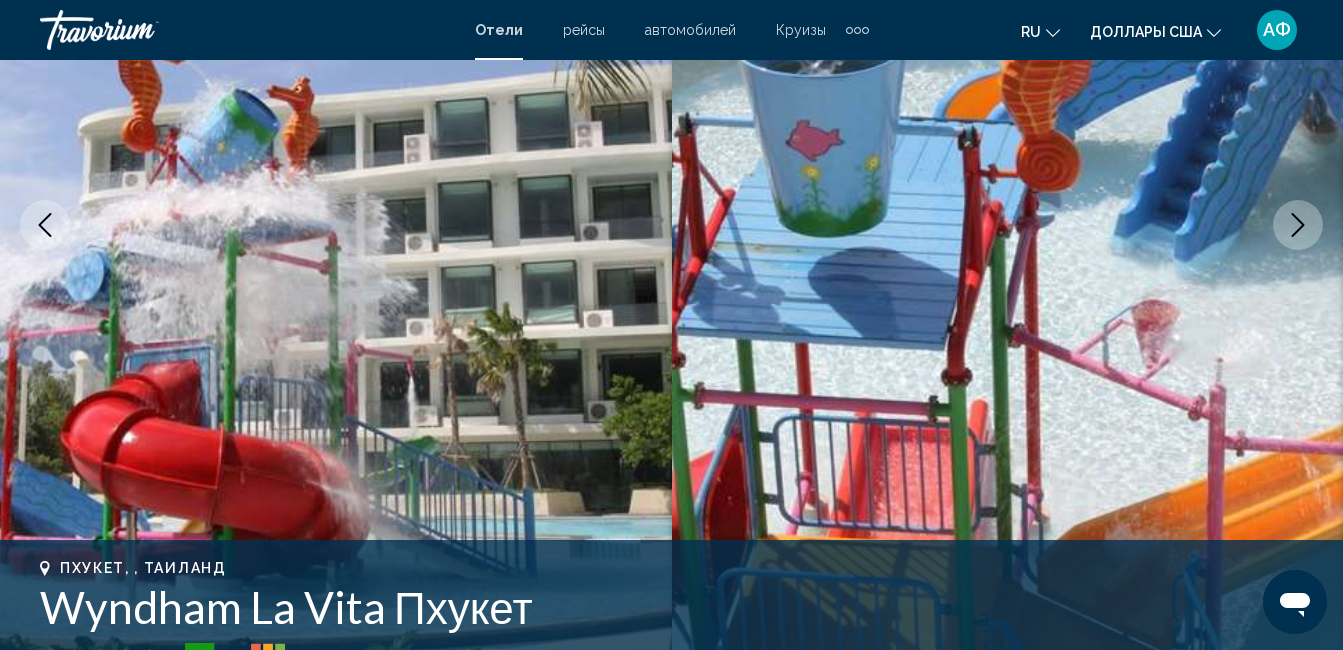 click 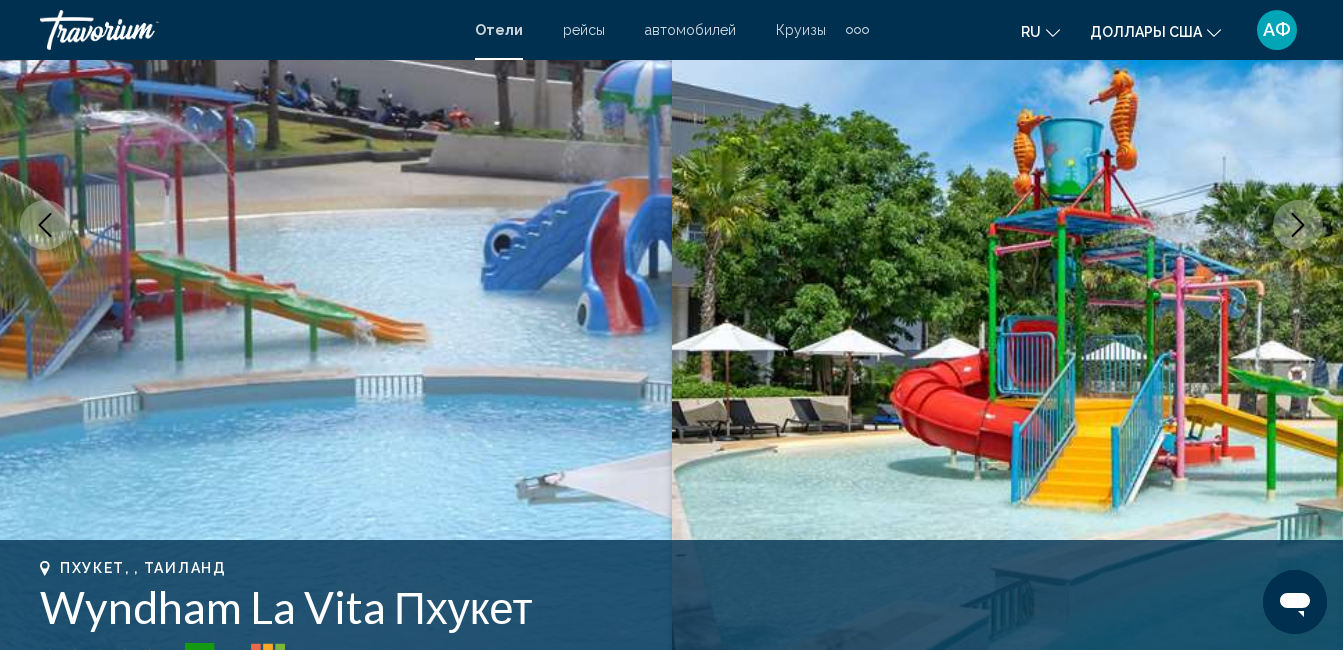 click 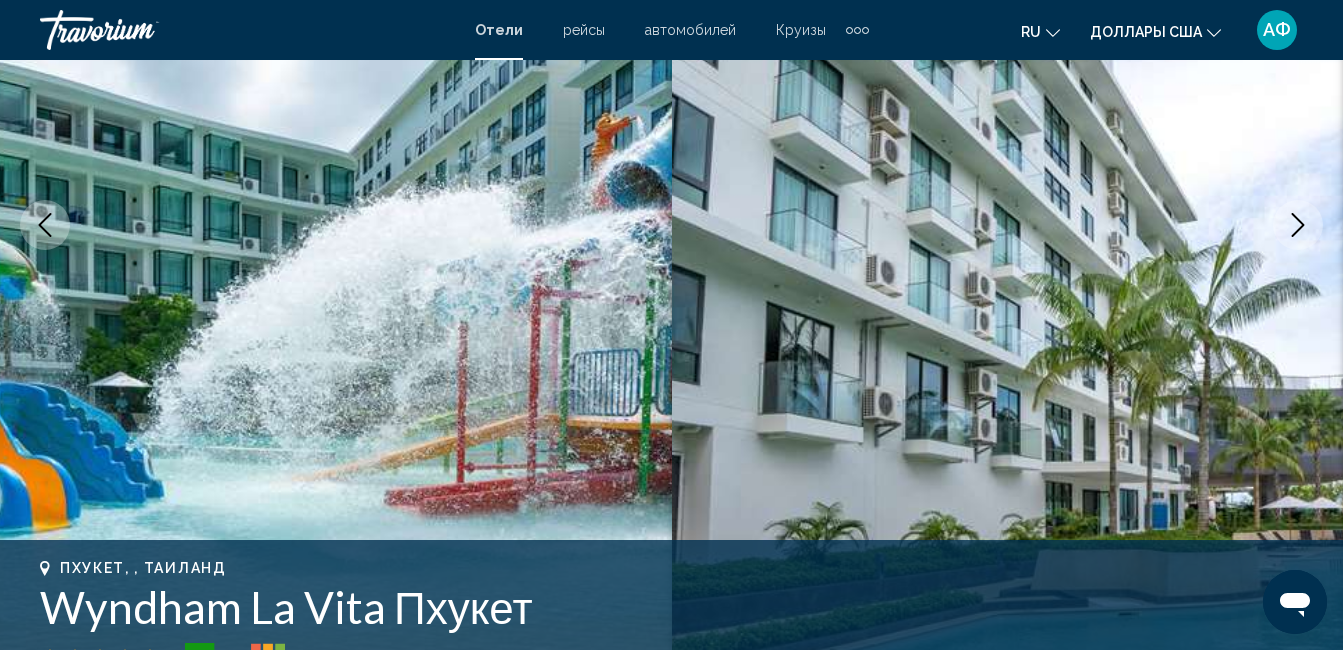 click 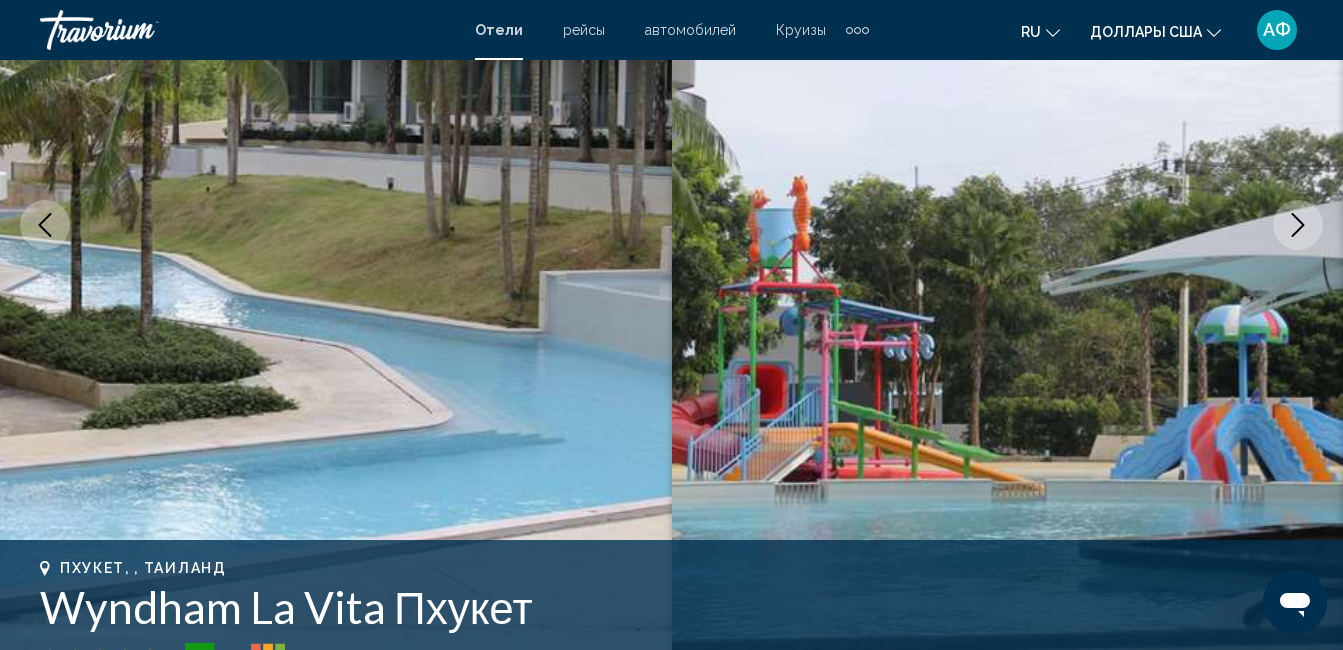 click 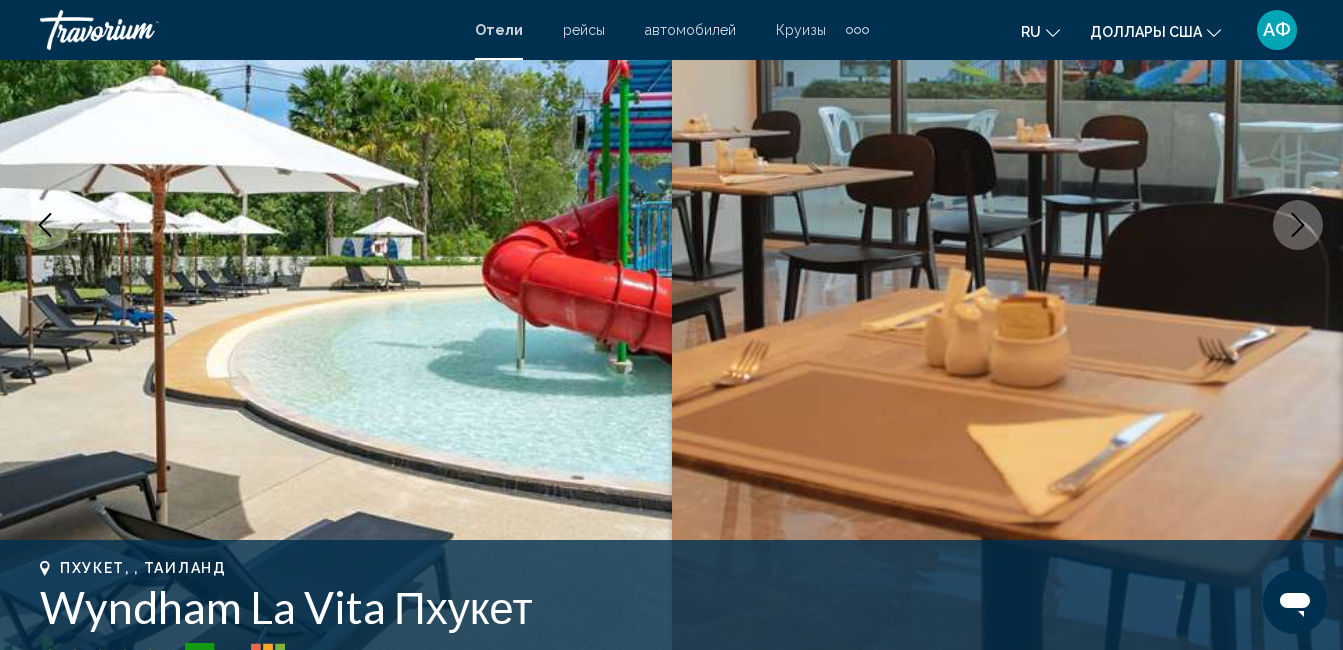 click 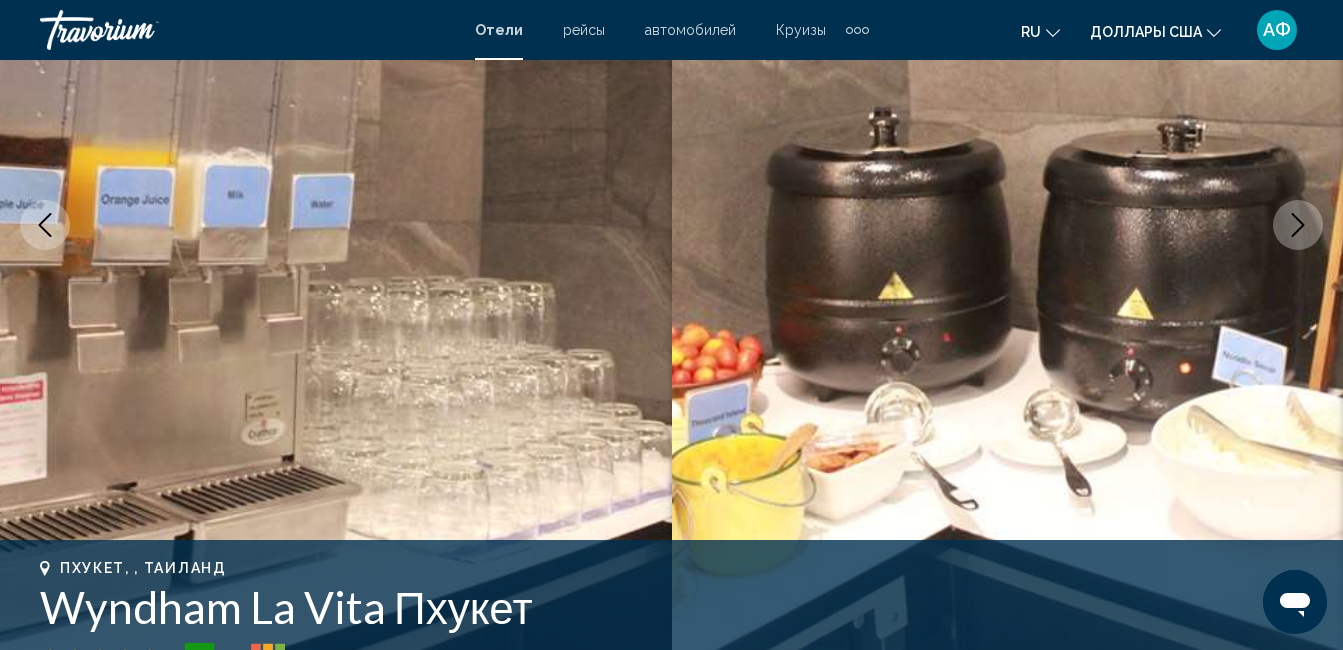 click 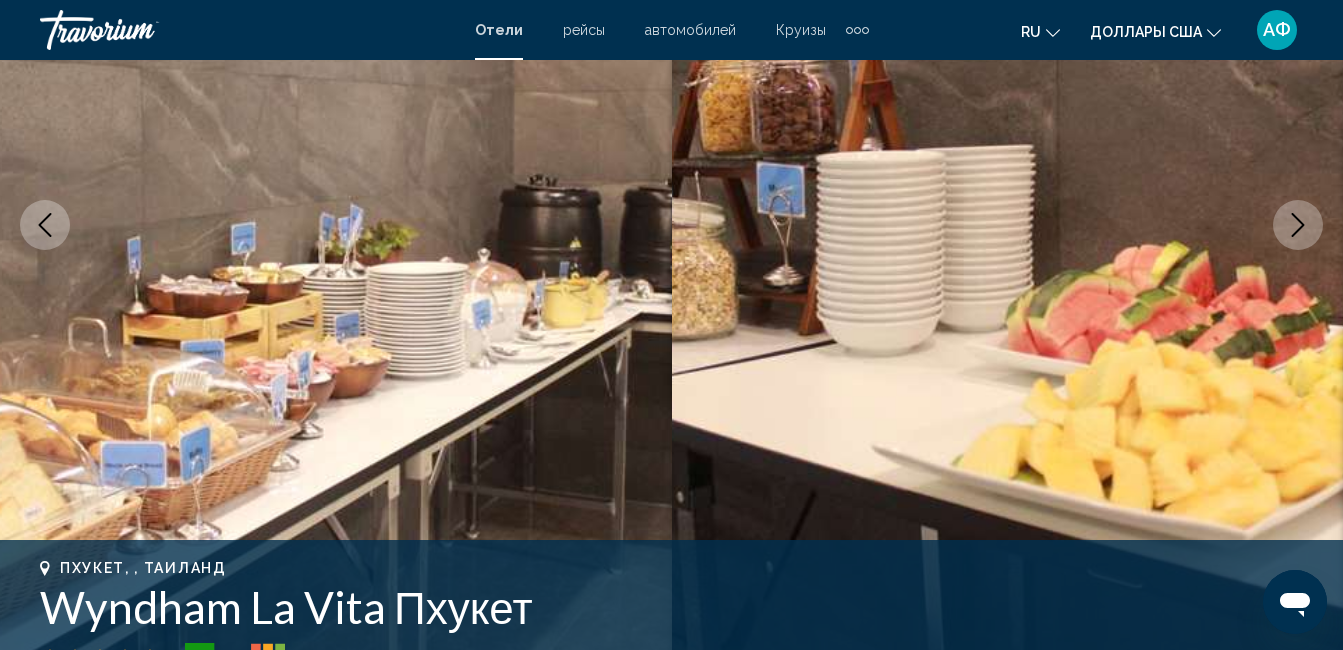 click 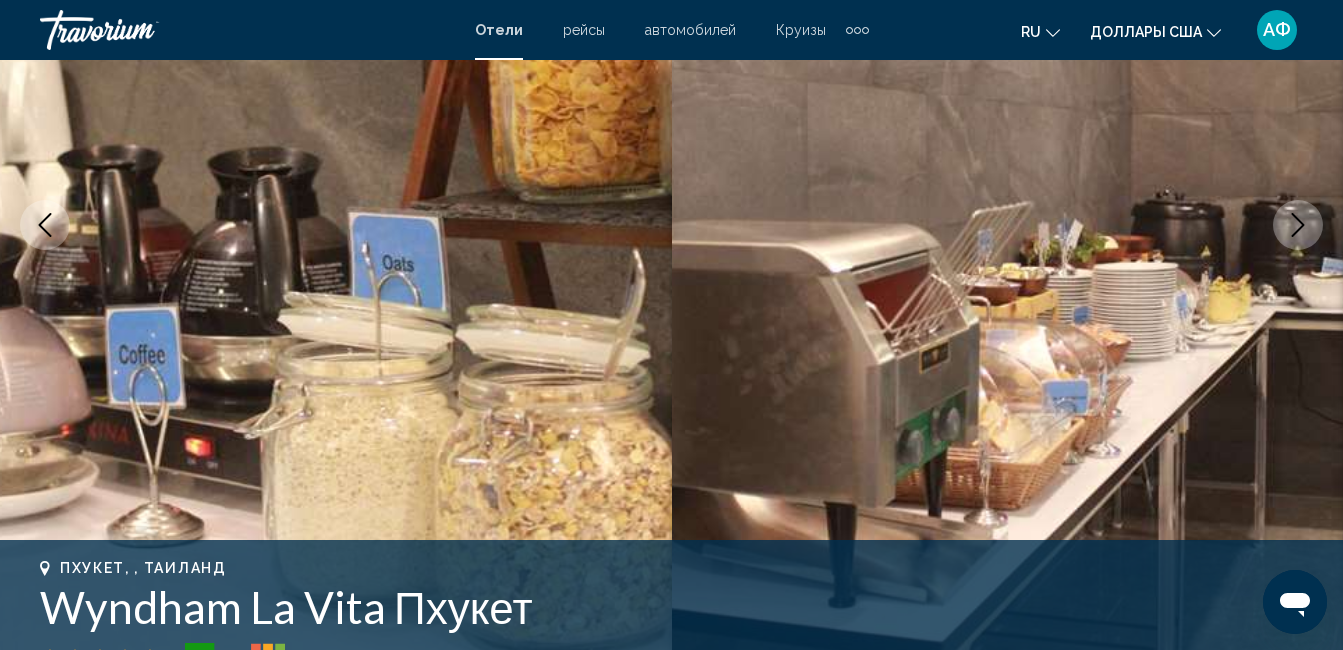 click 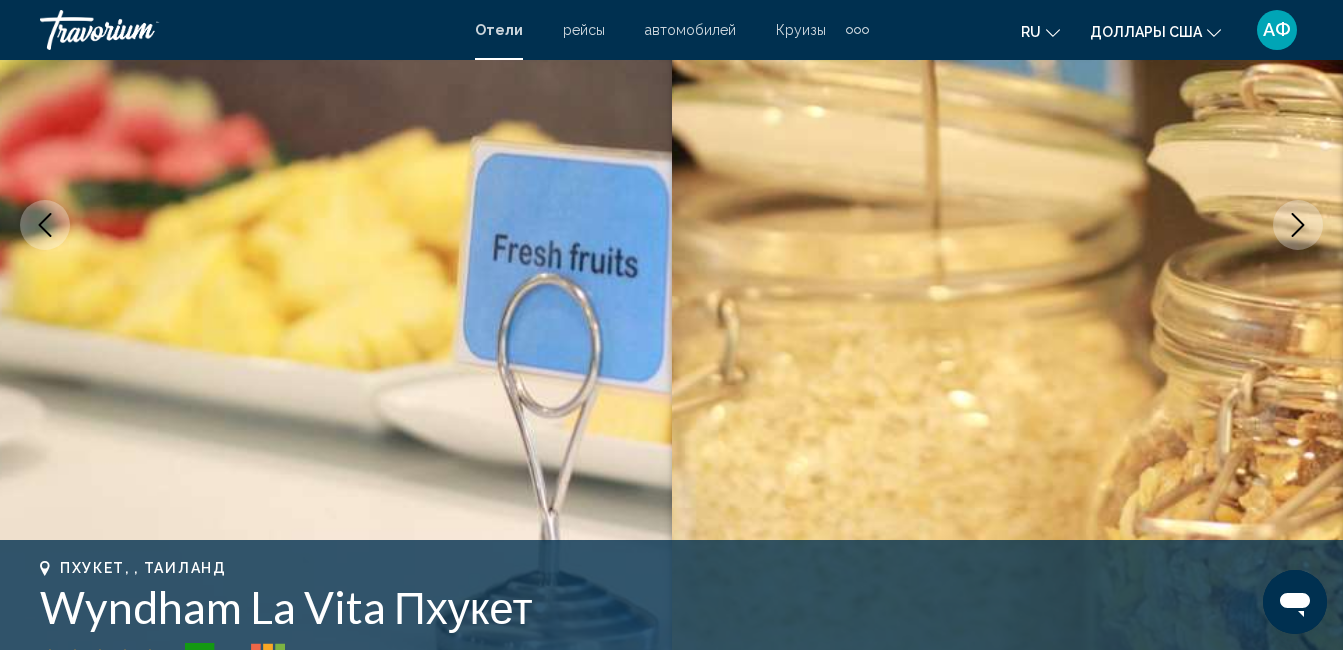 click 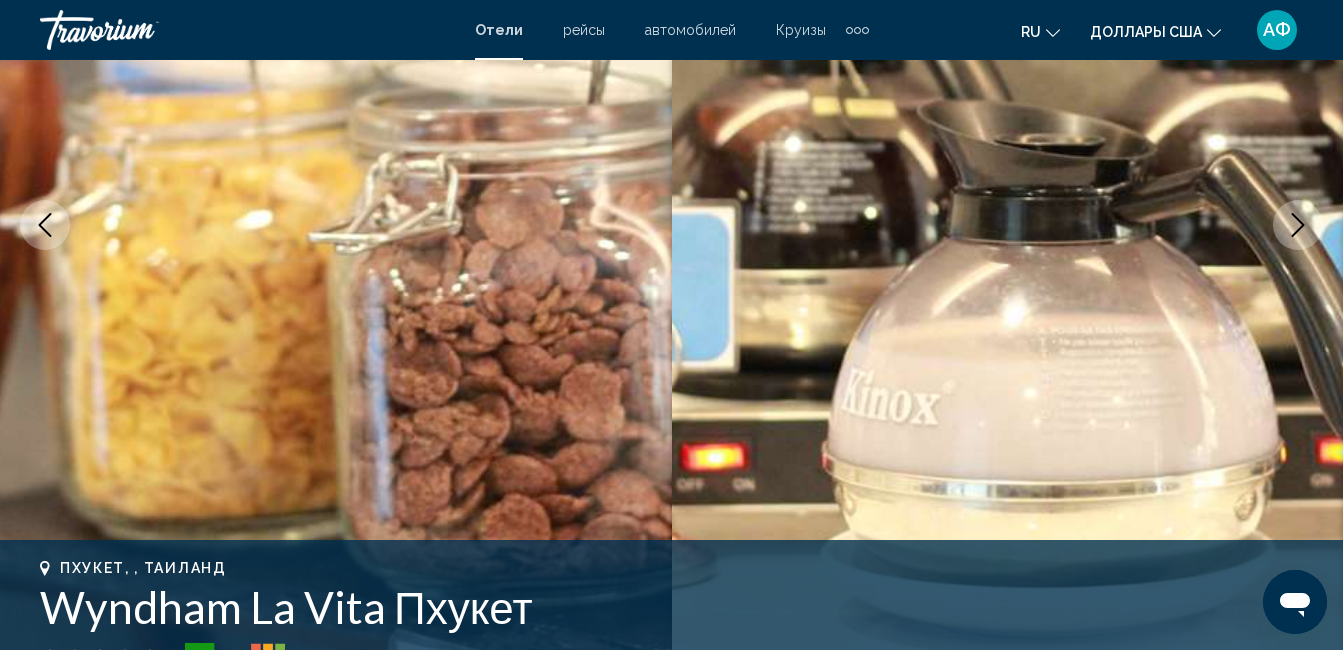 click 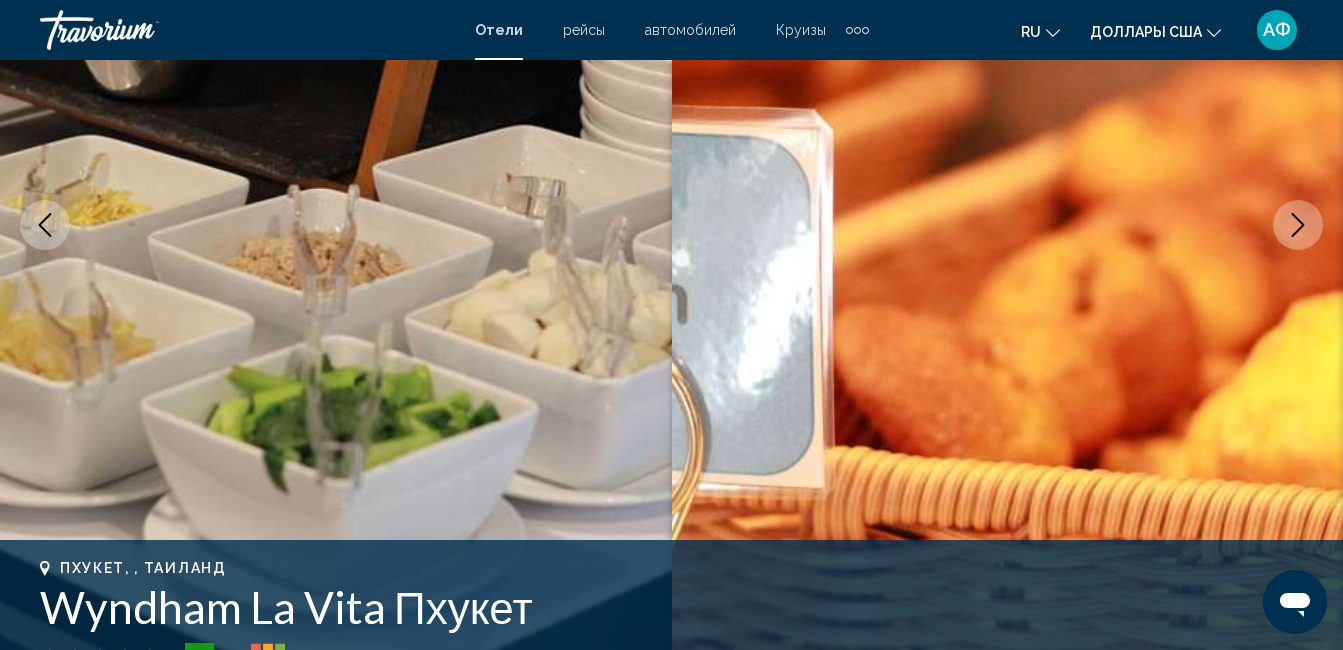 click 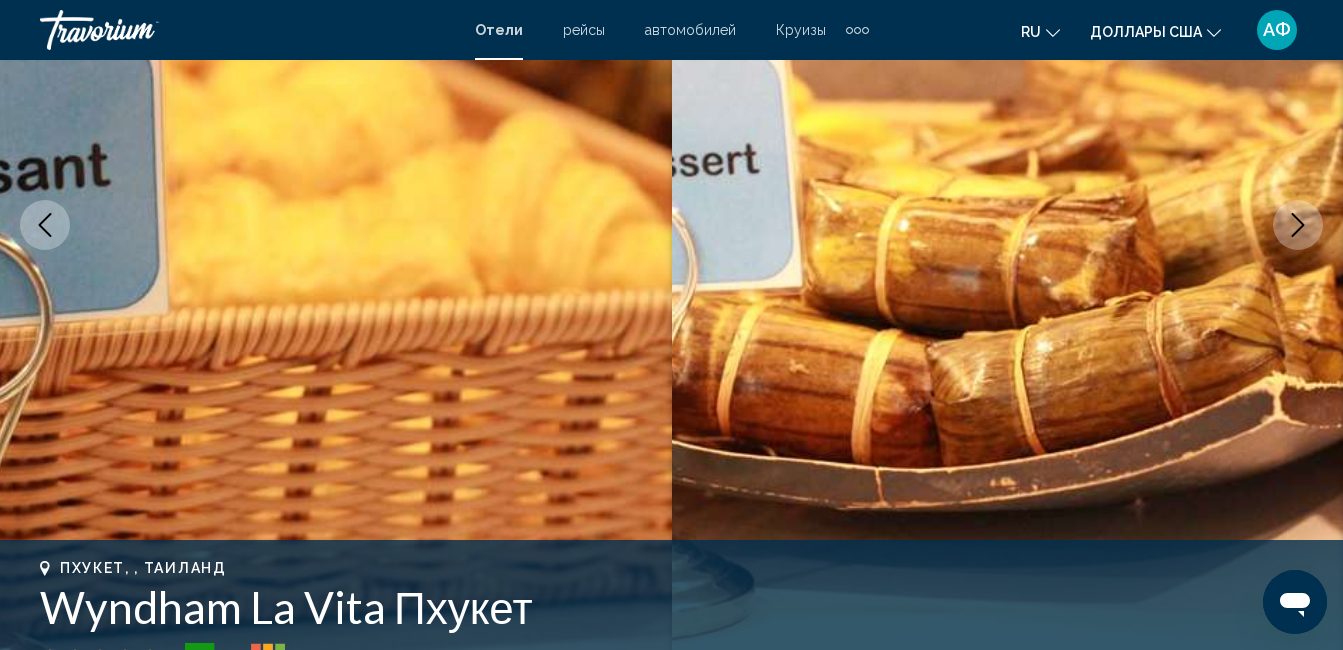 click 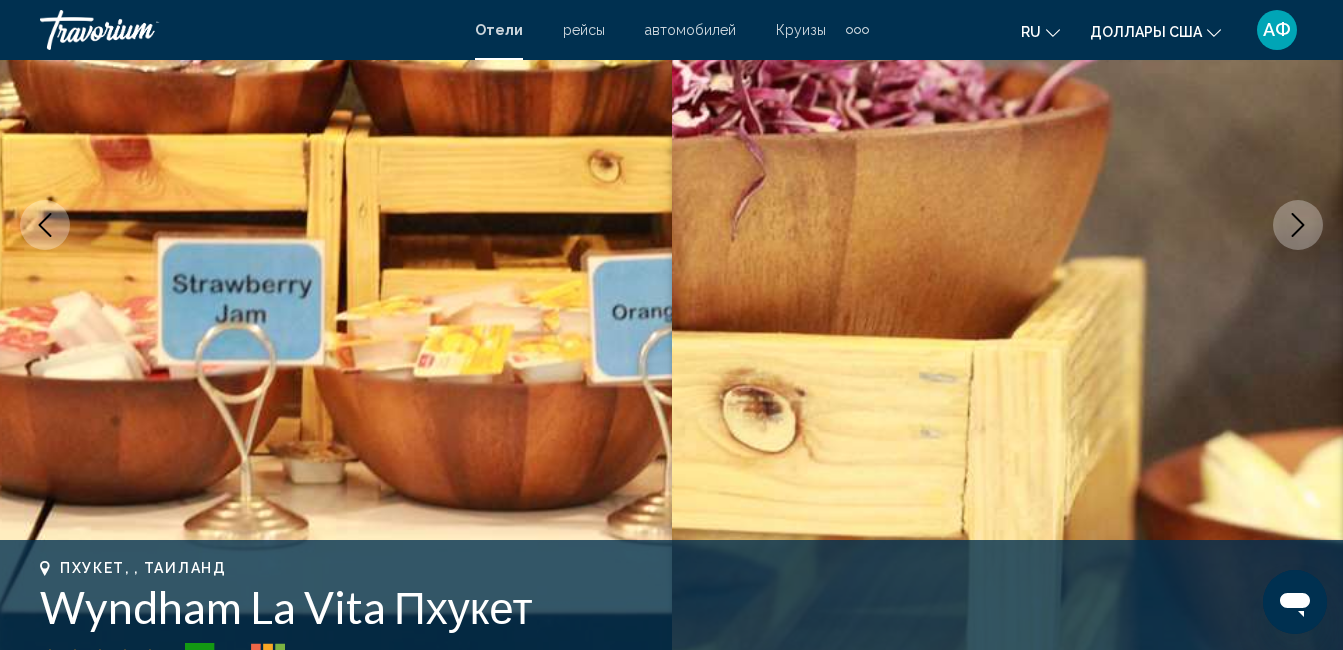 click 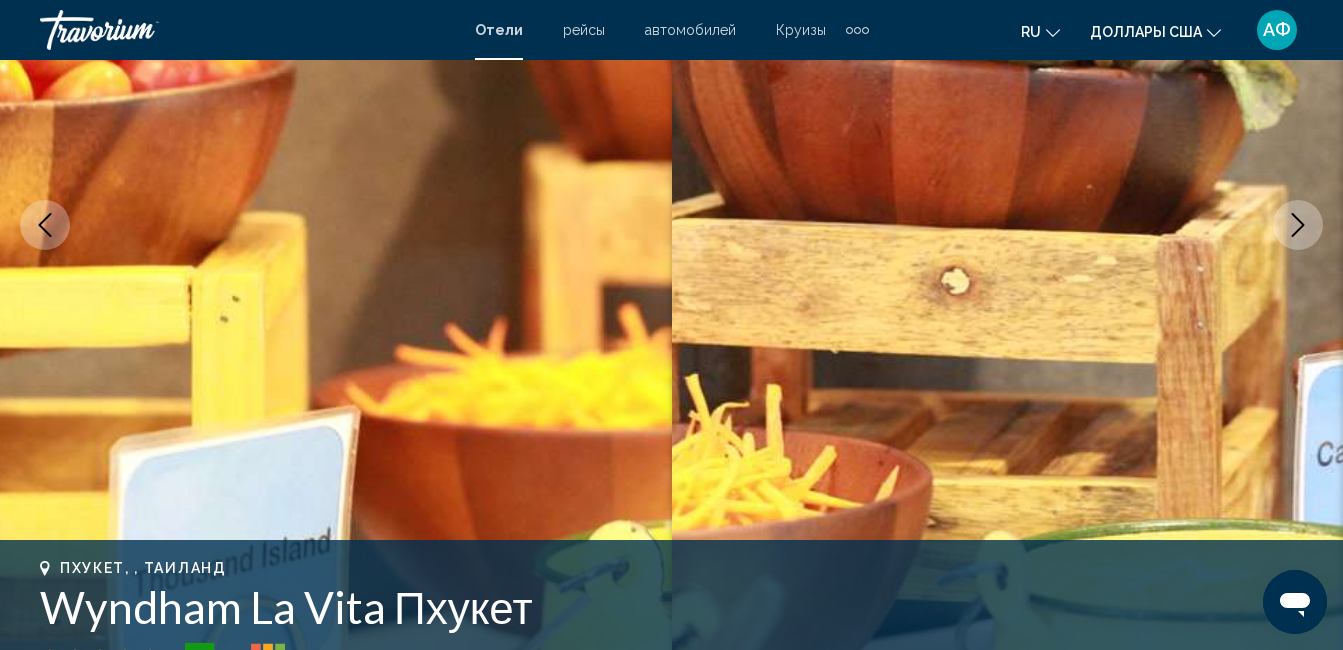 click 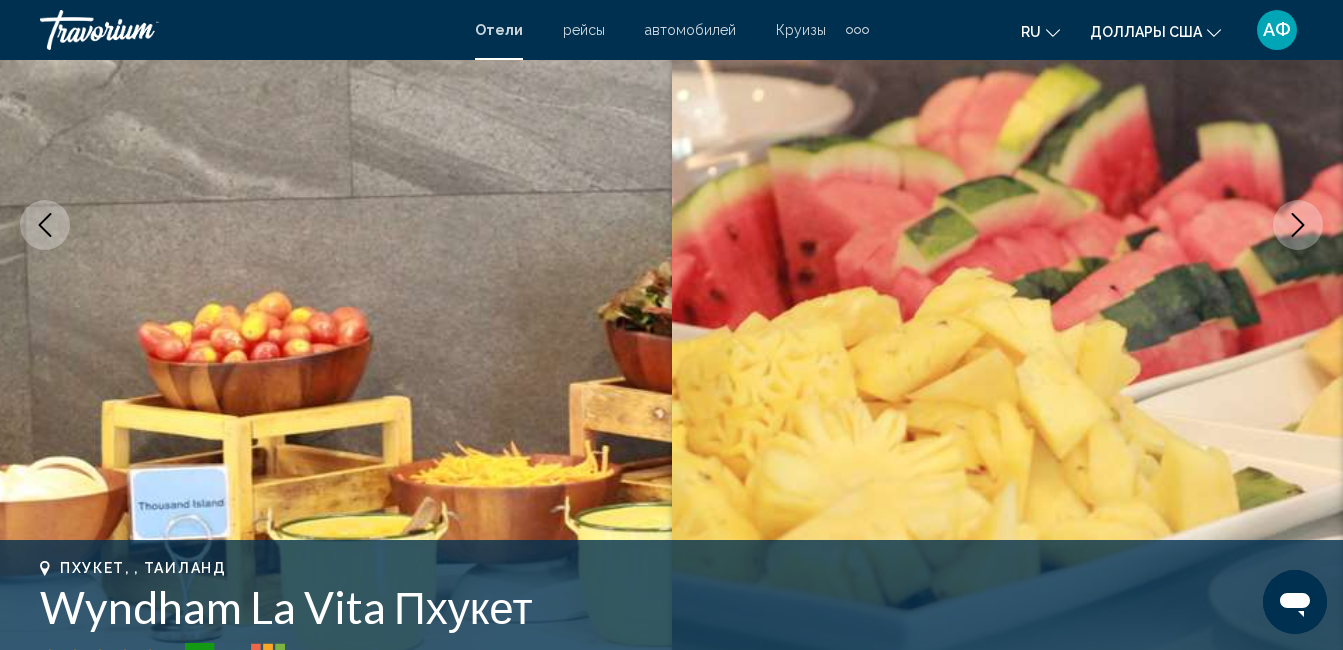 click 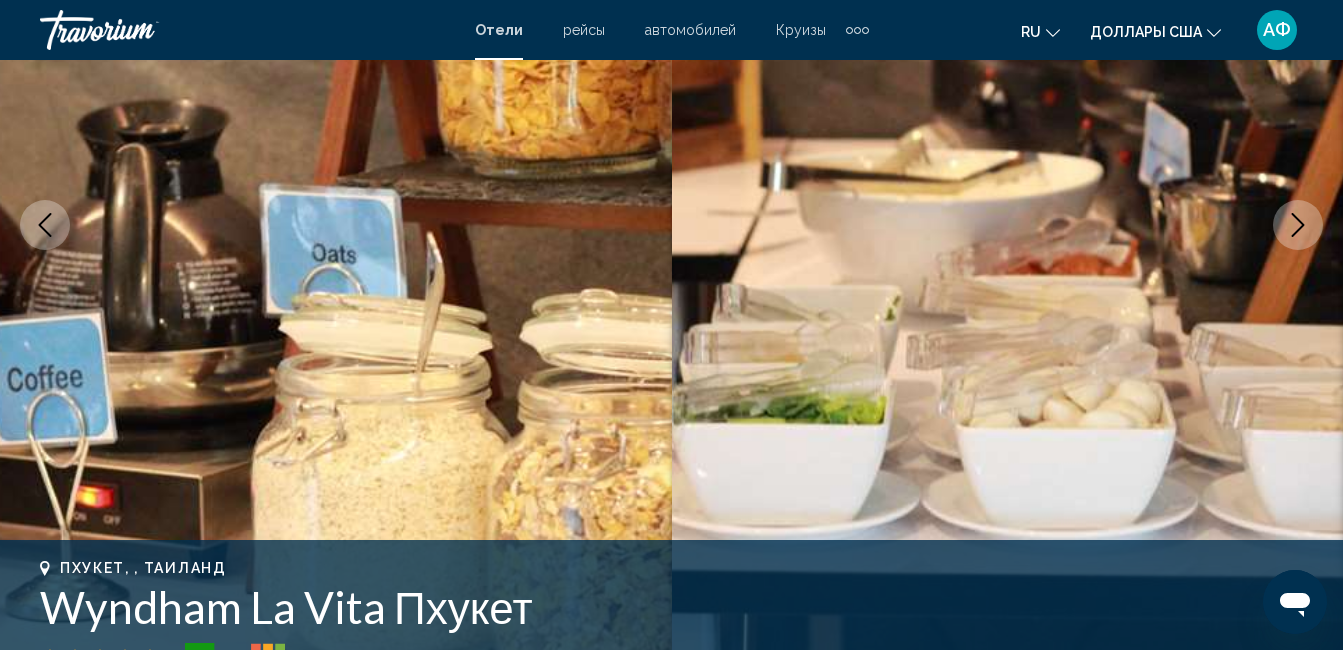 click 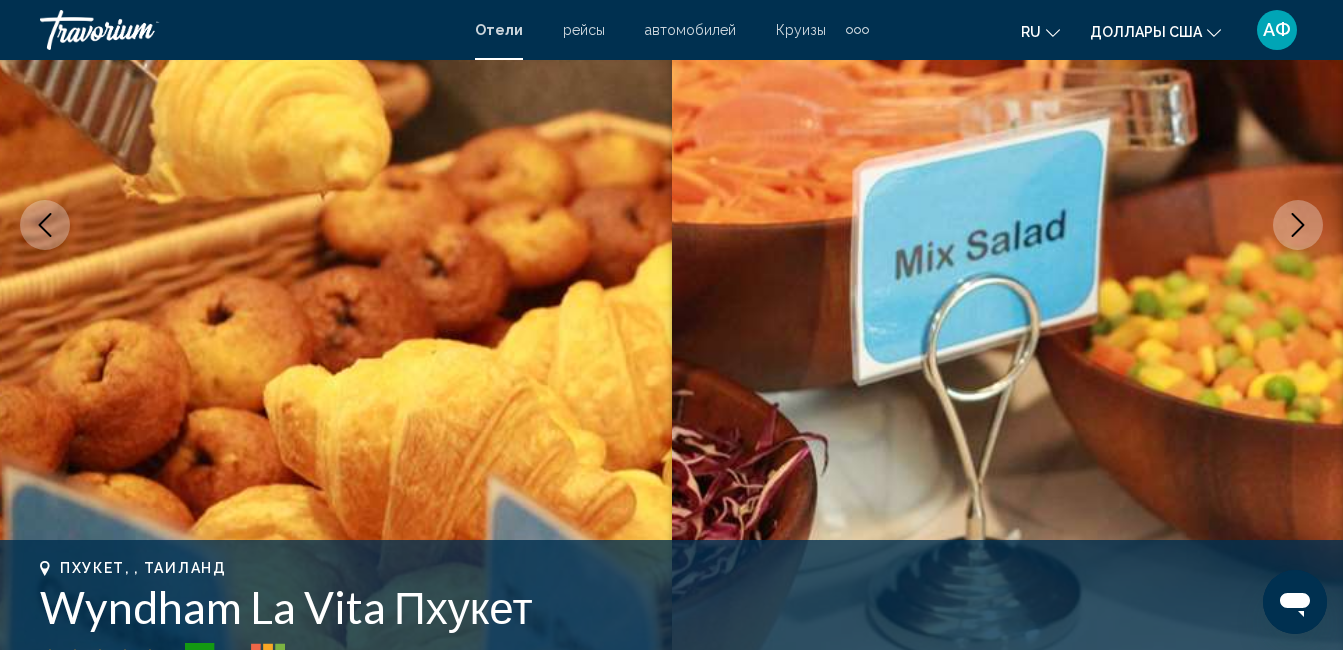 click 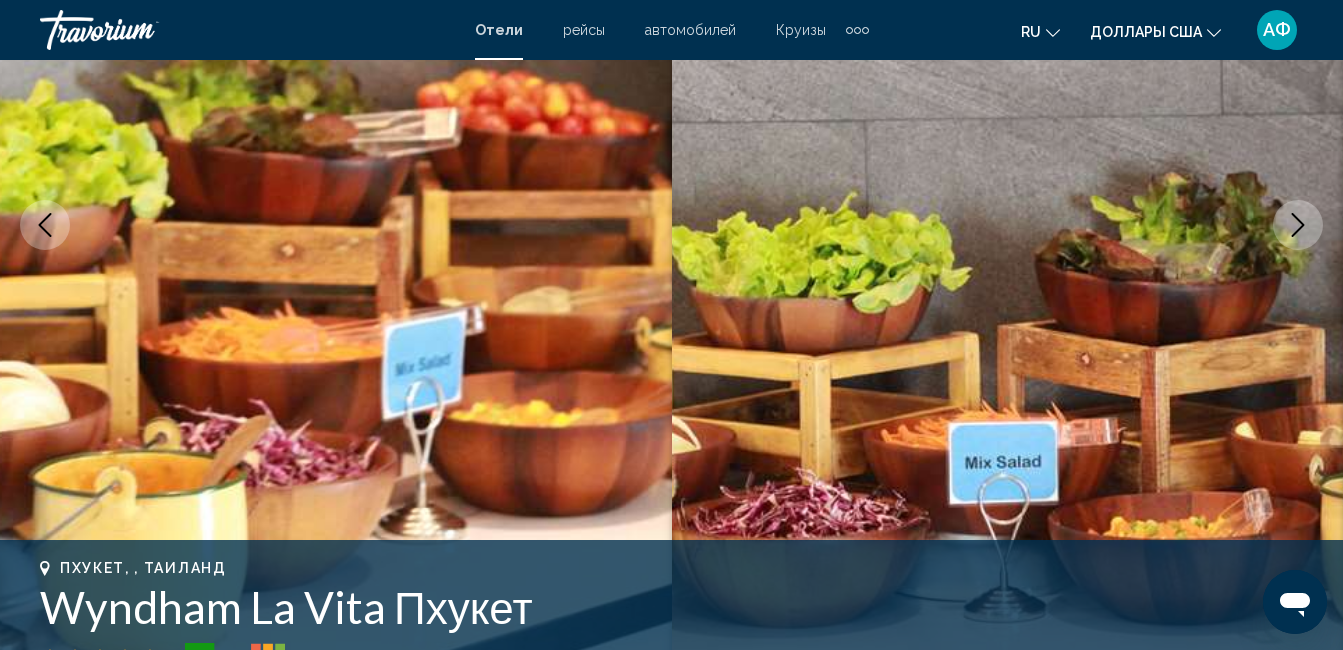 click 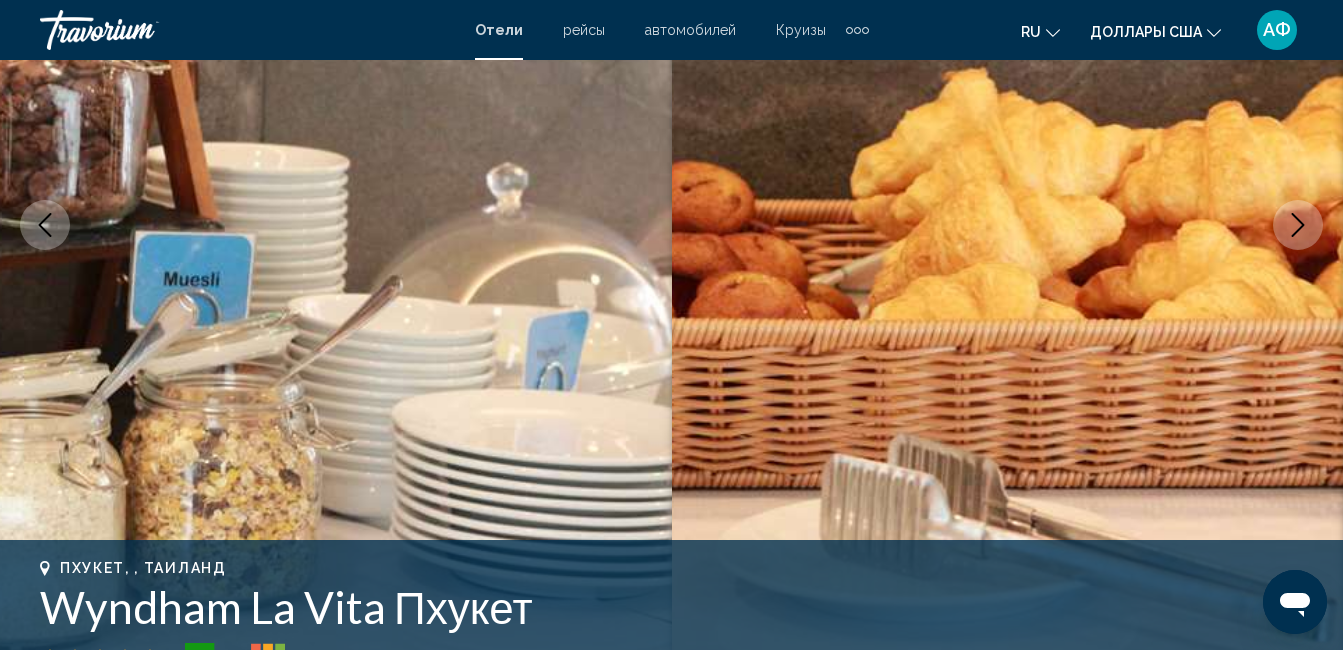 click 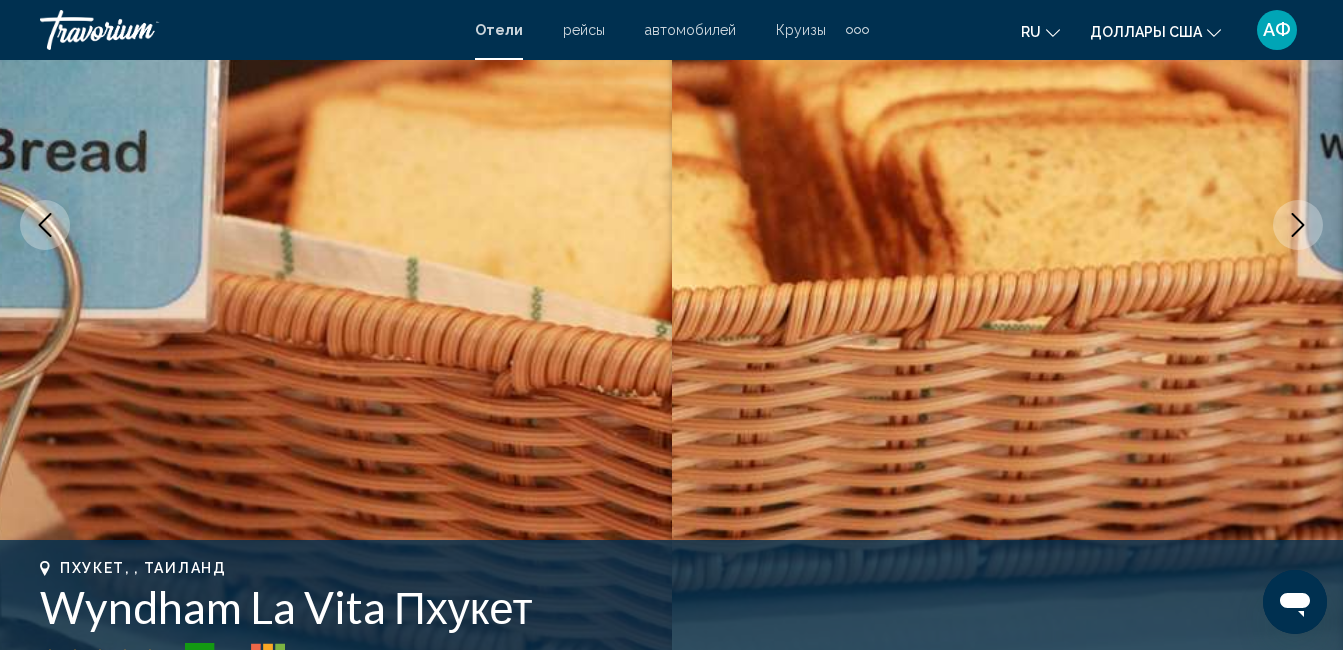 click 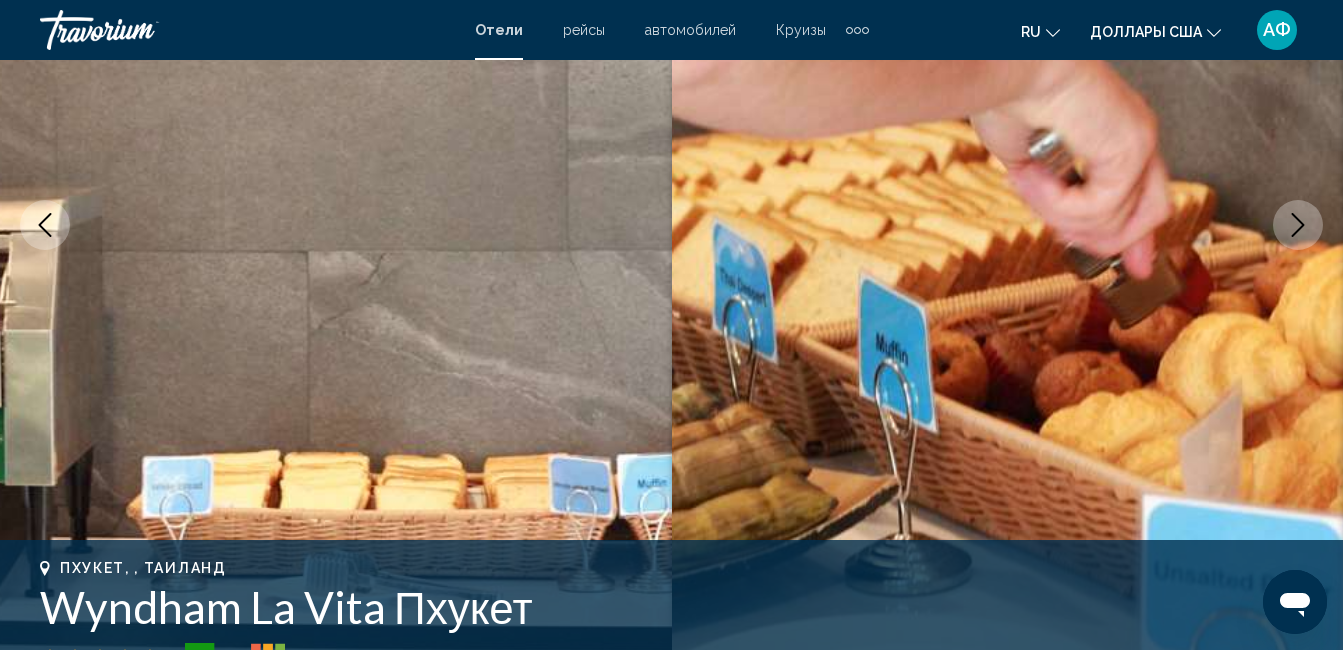 click 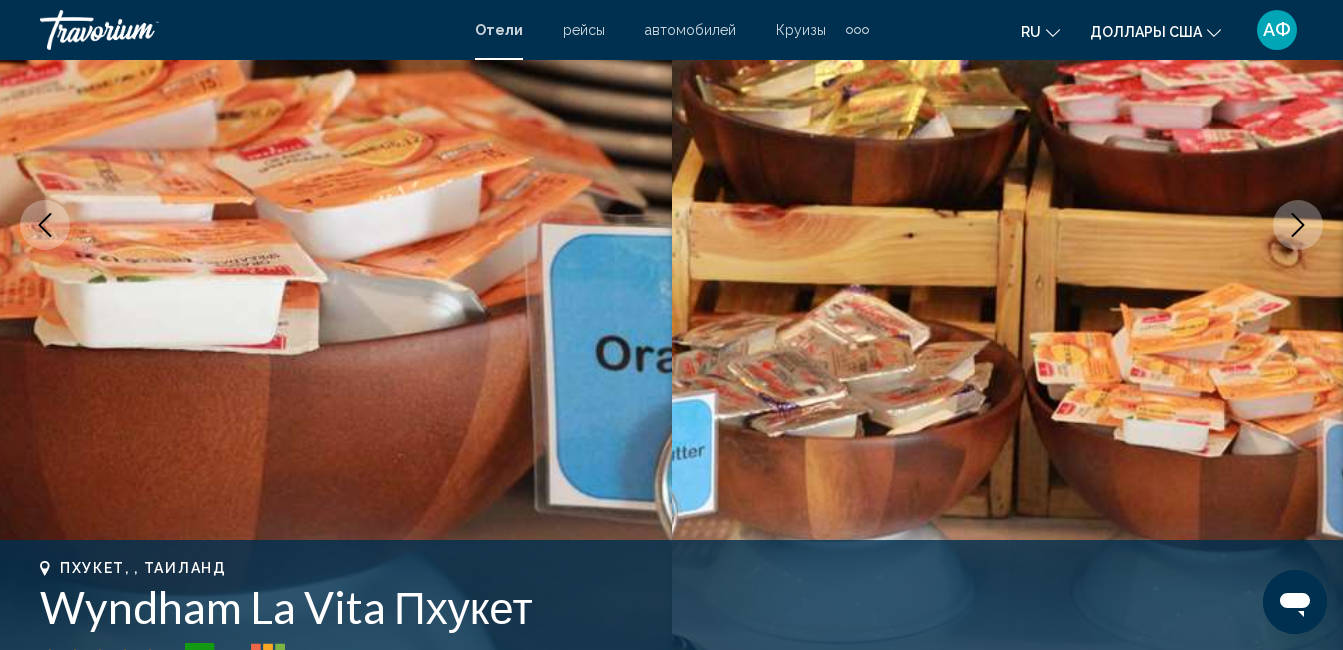 click 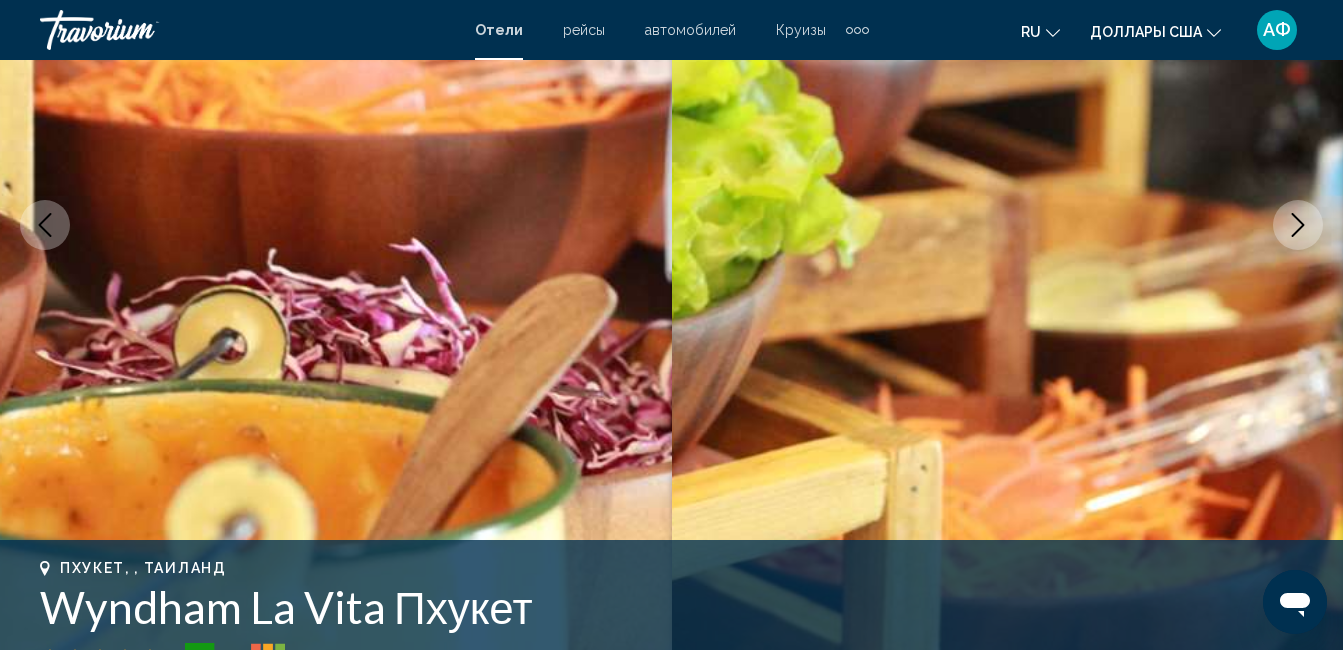 click 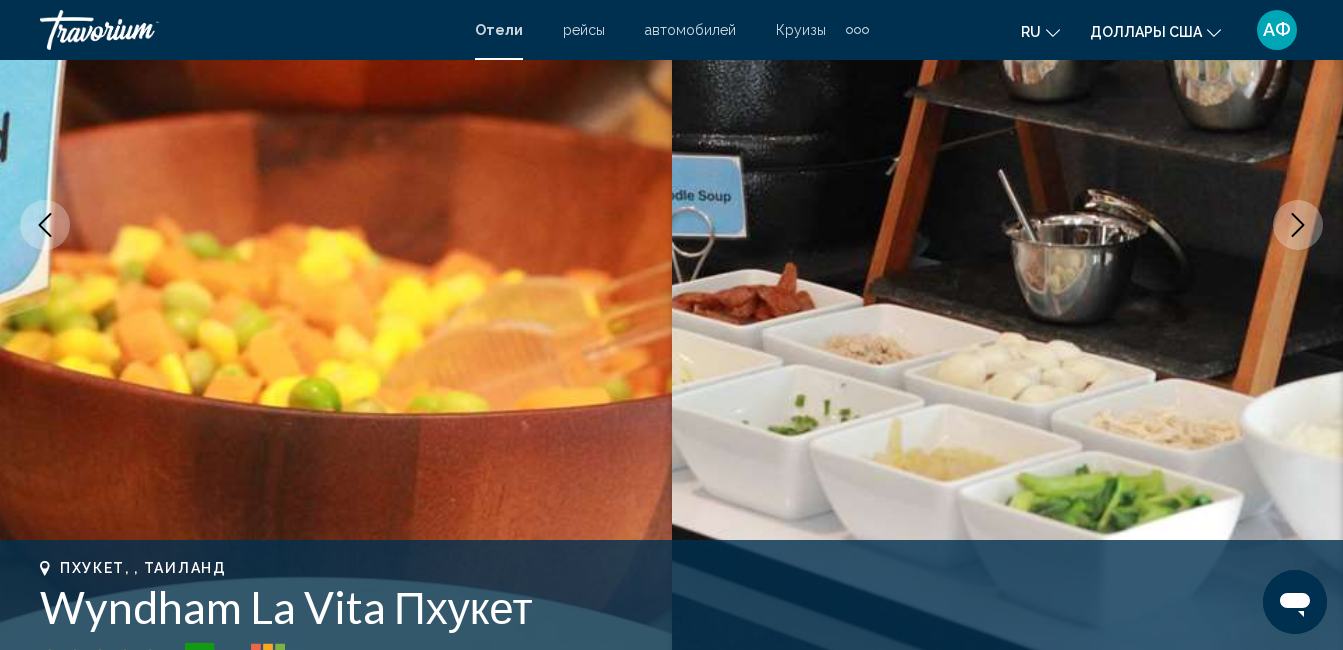 click 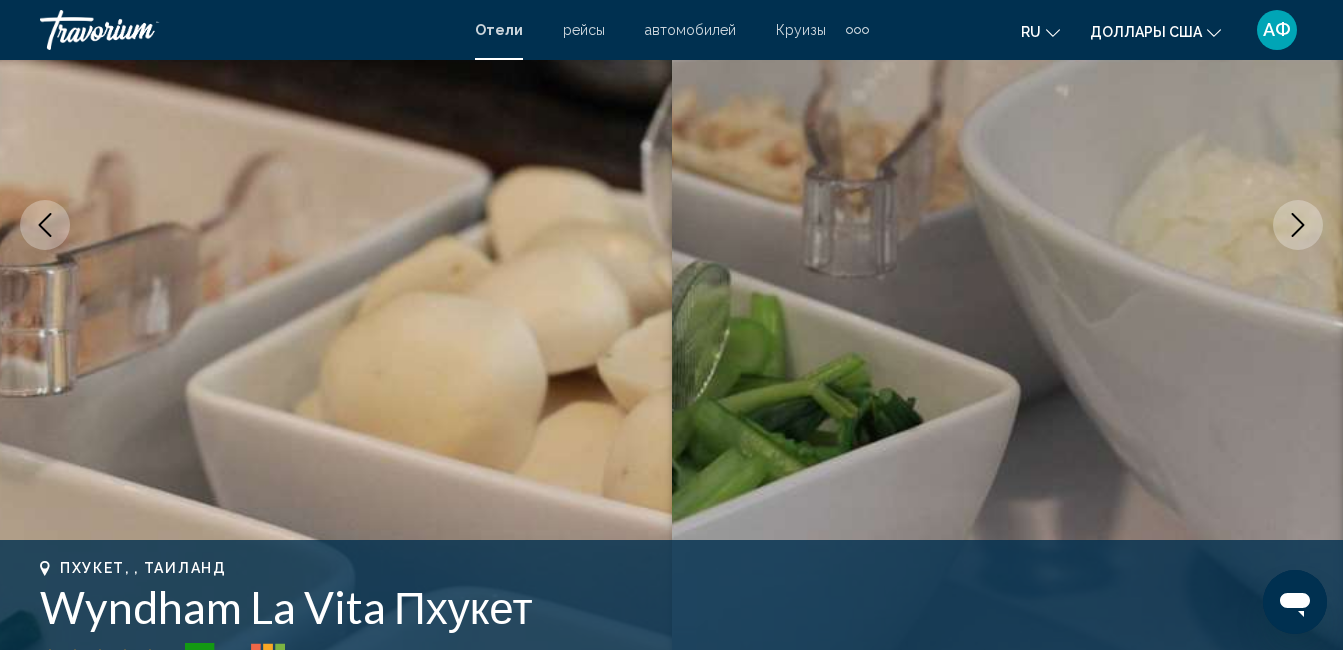 click 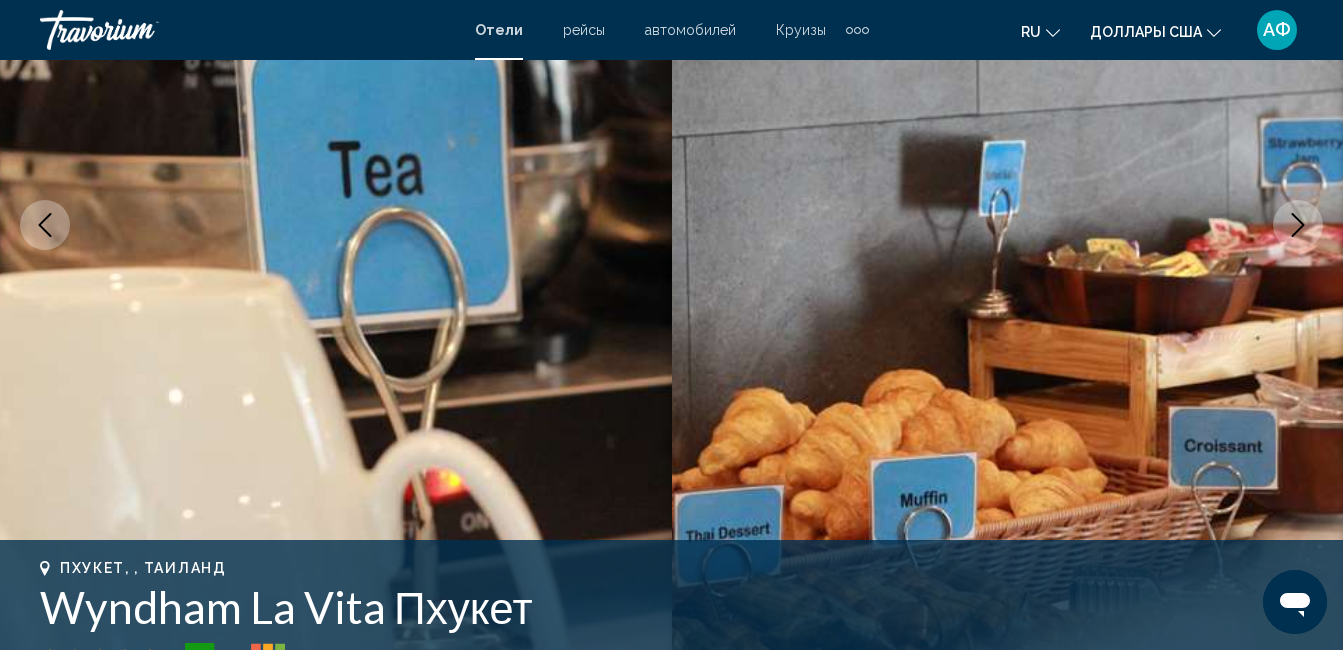 click 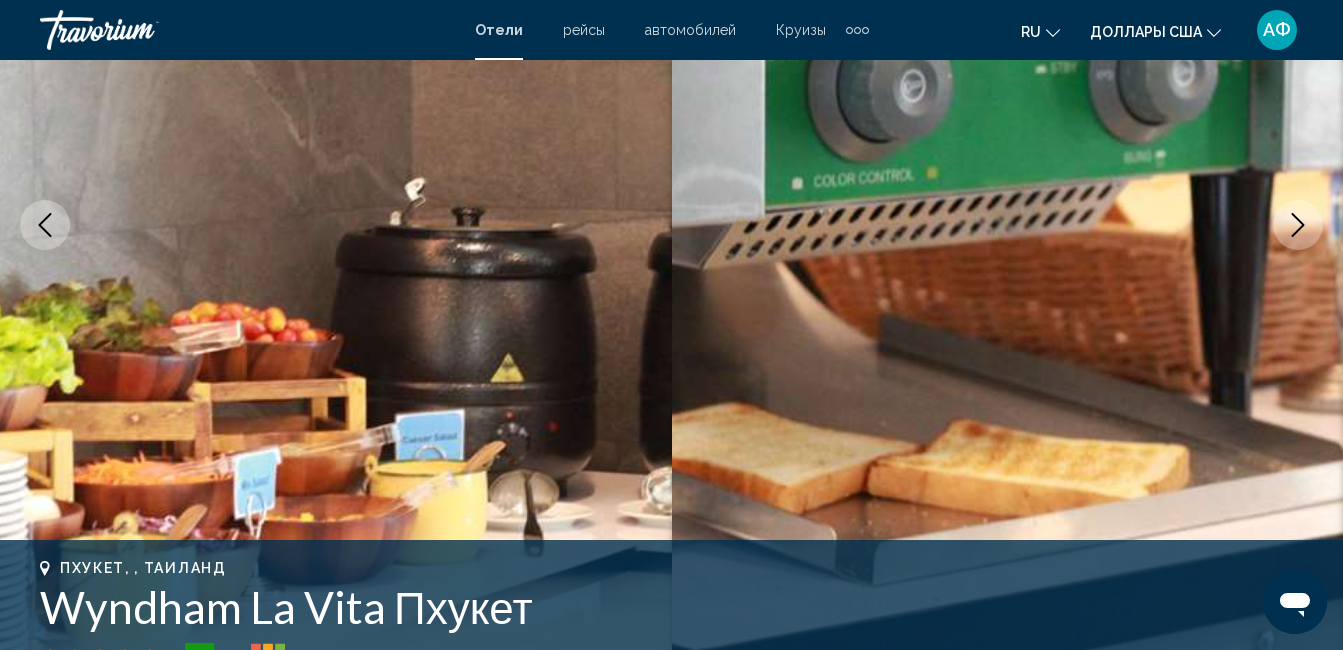 click 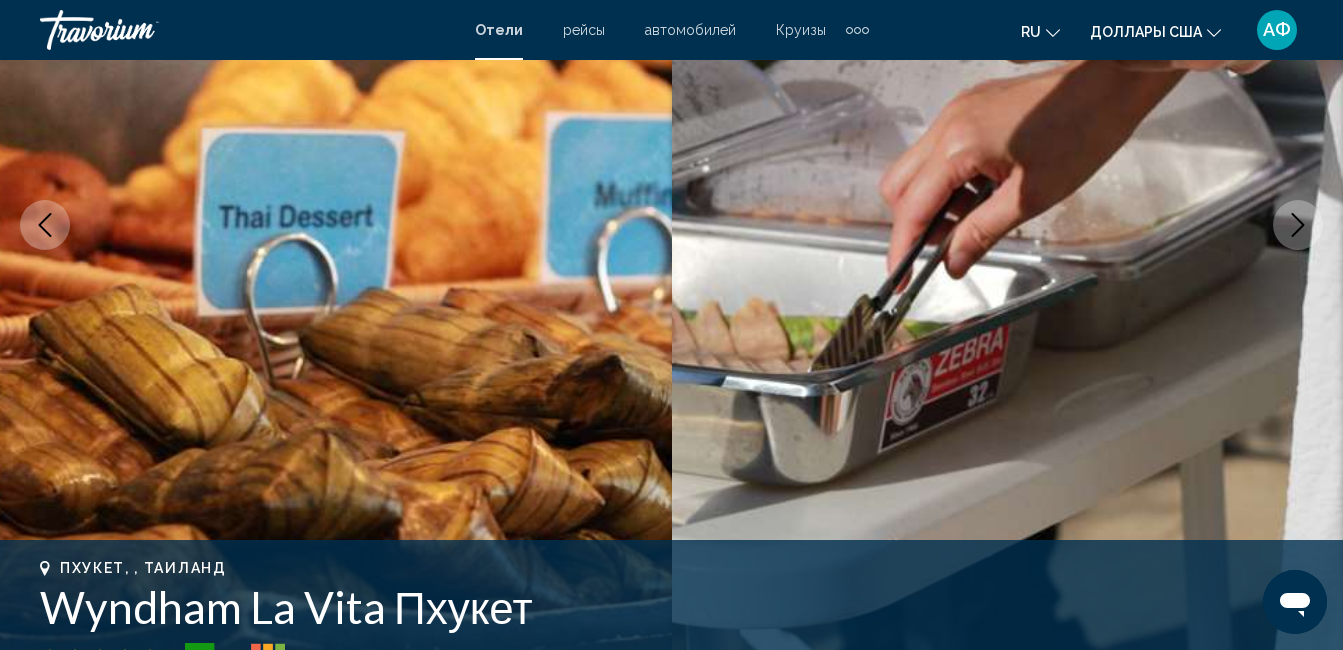click 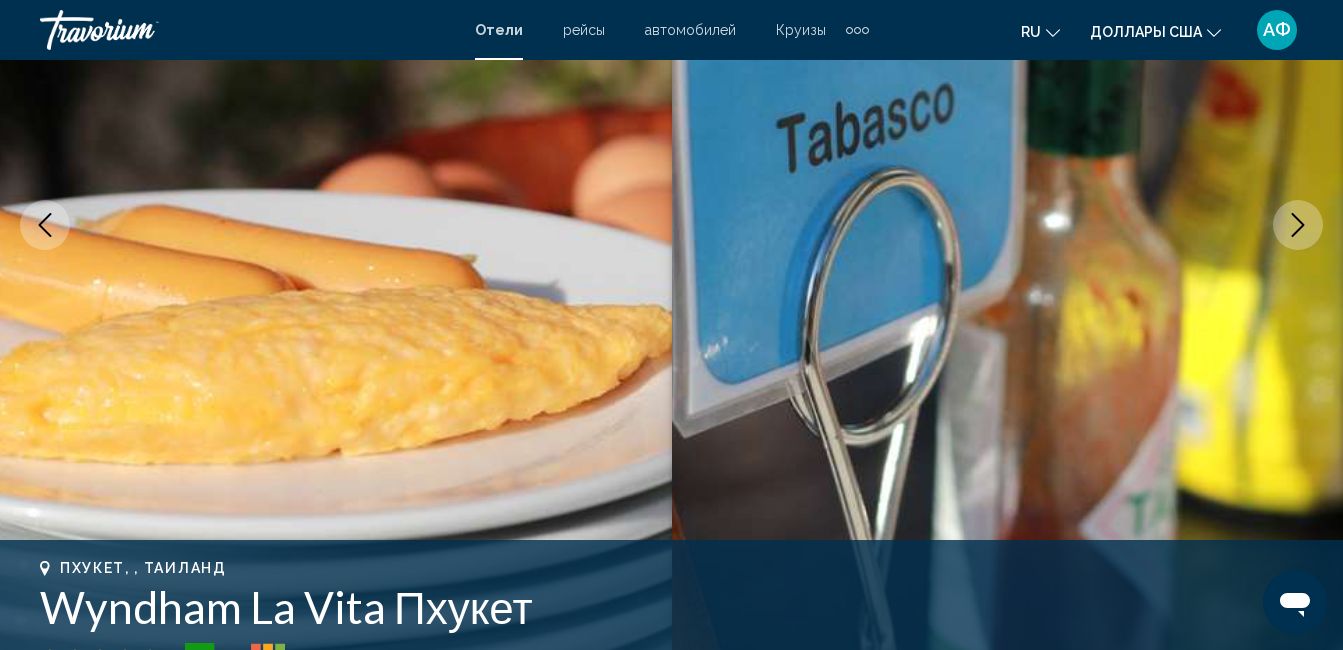 click 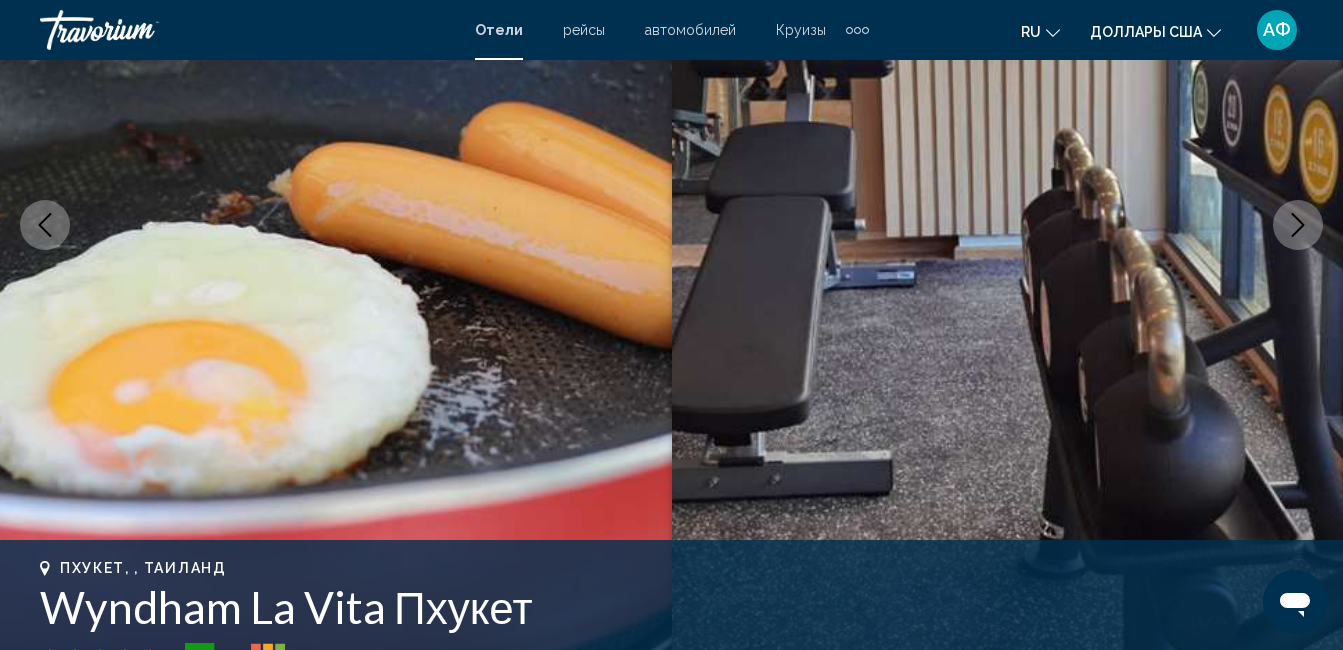 click 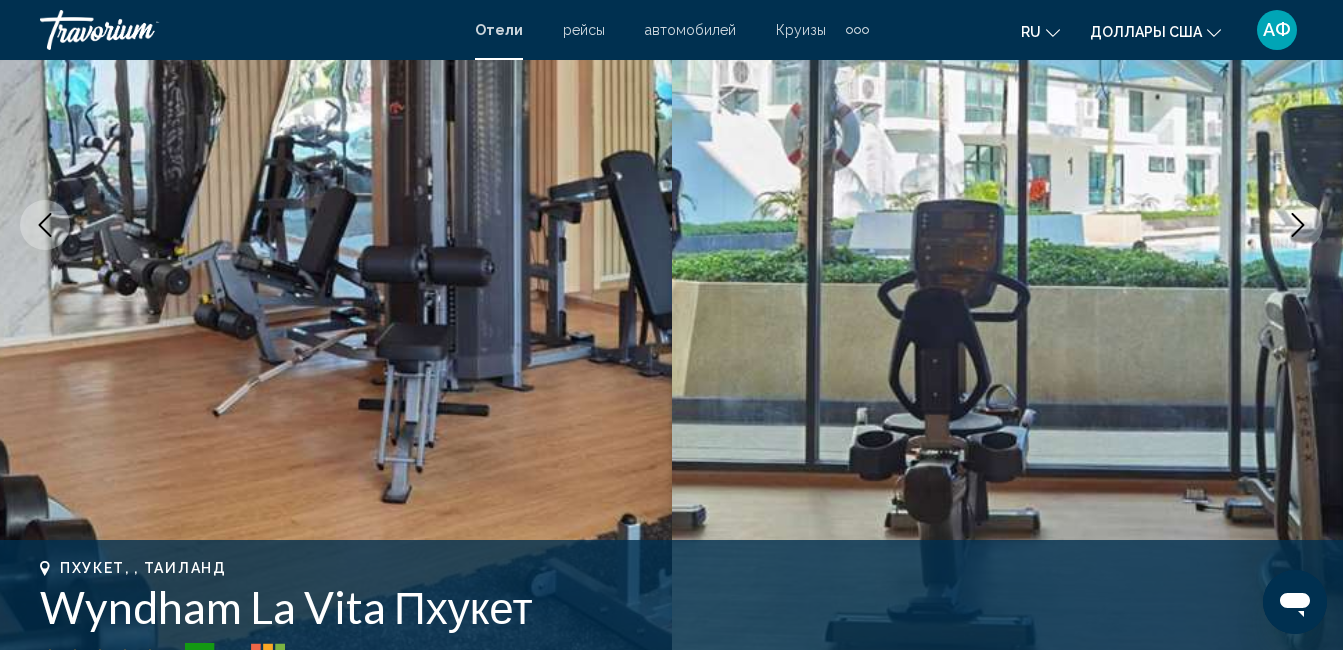 click 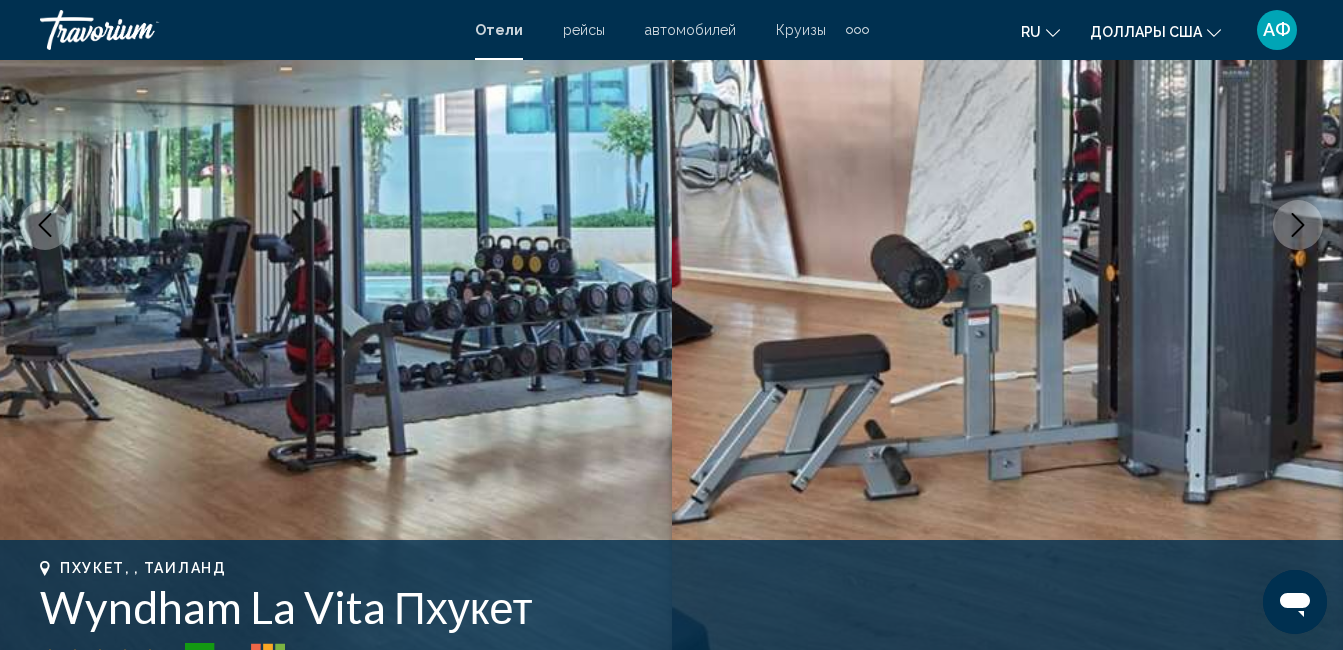 click 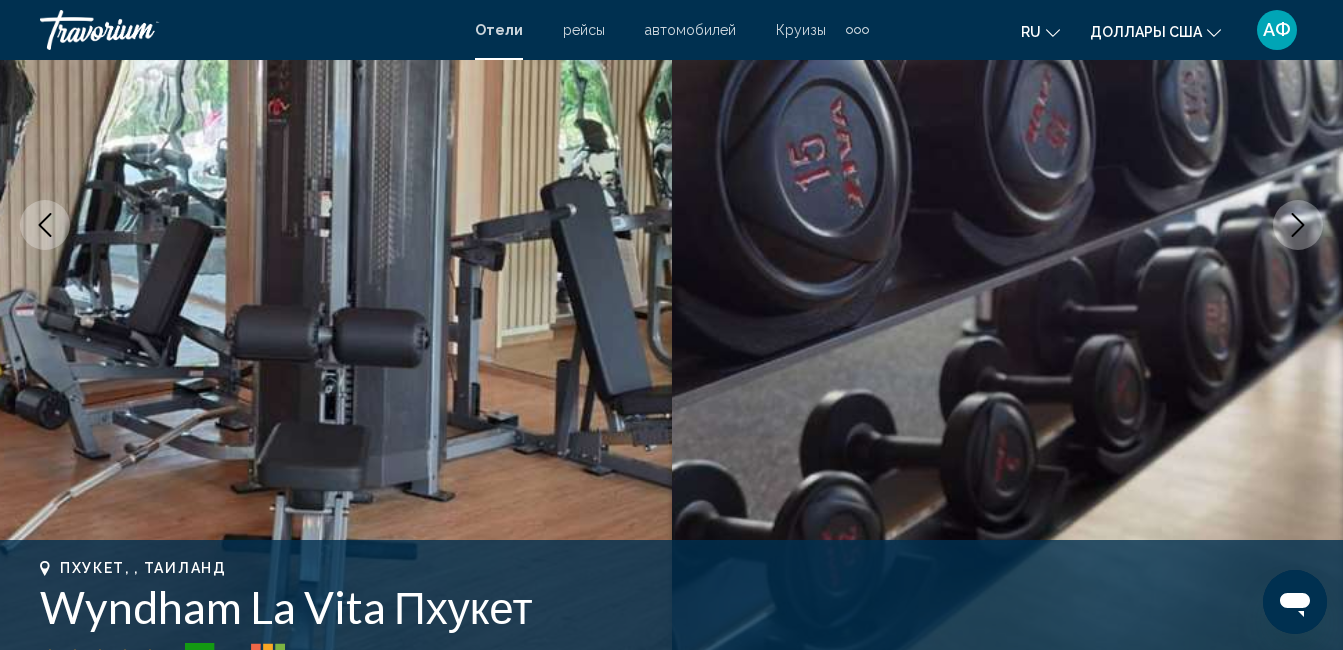 click 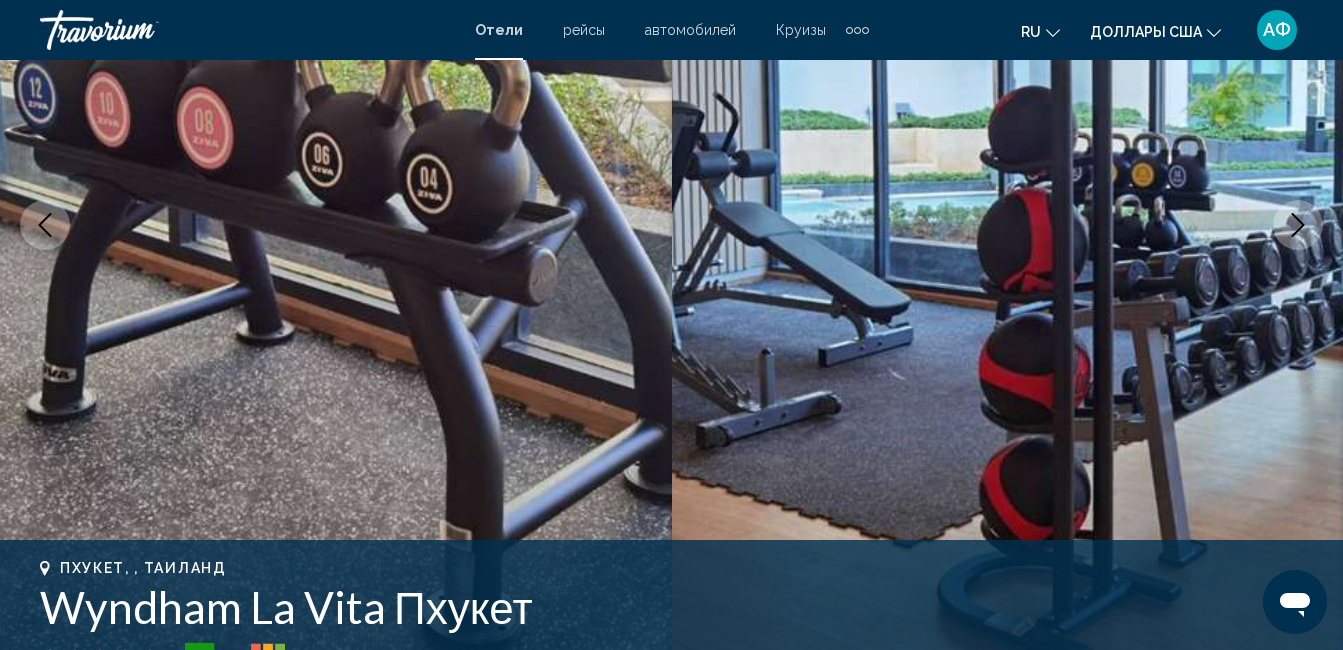 click 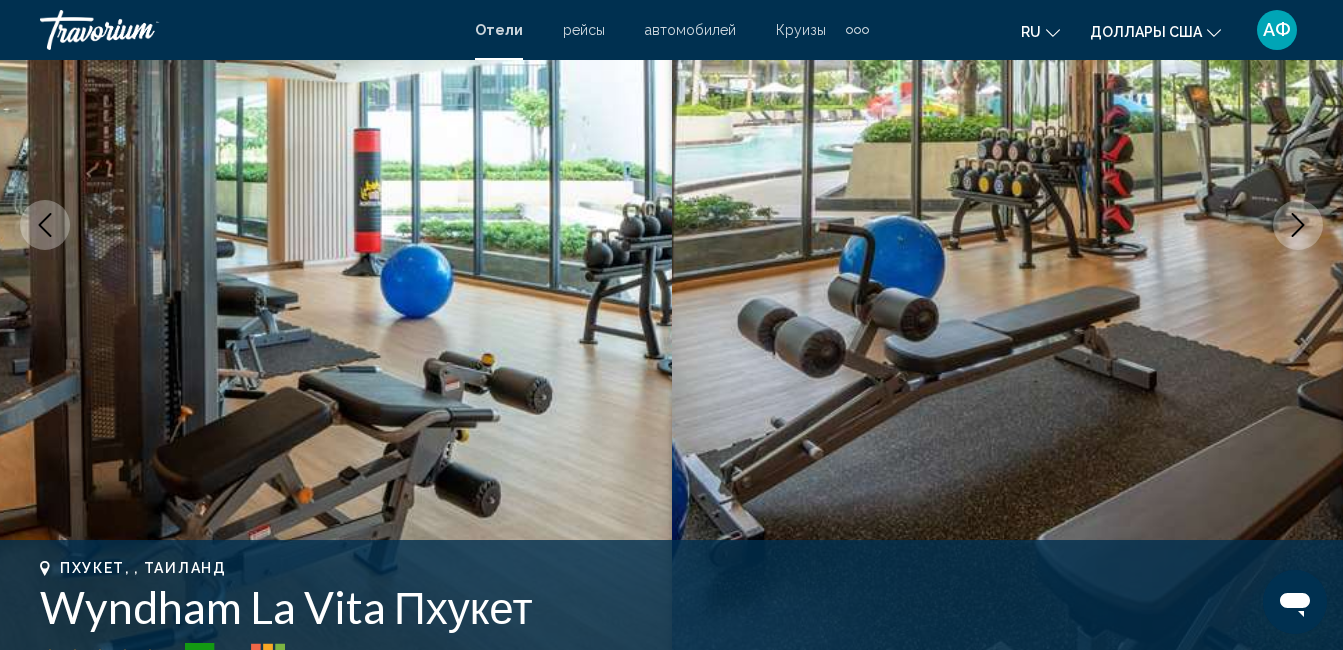 click 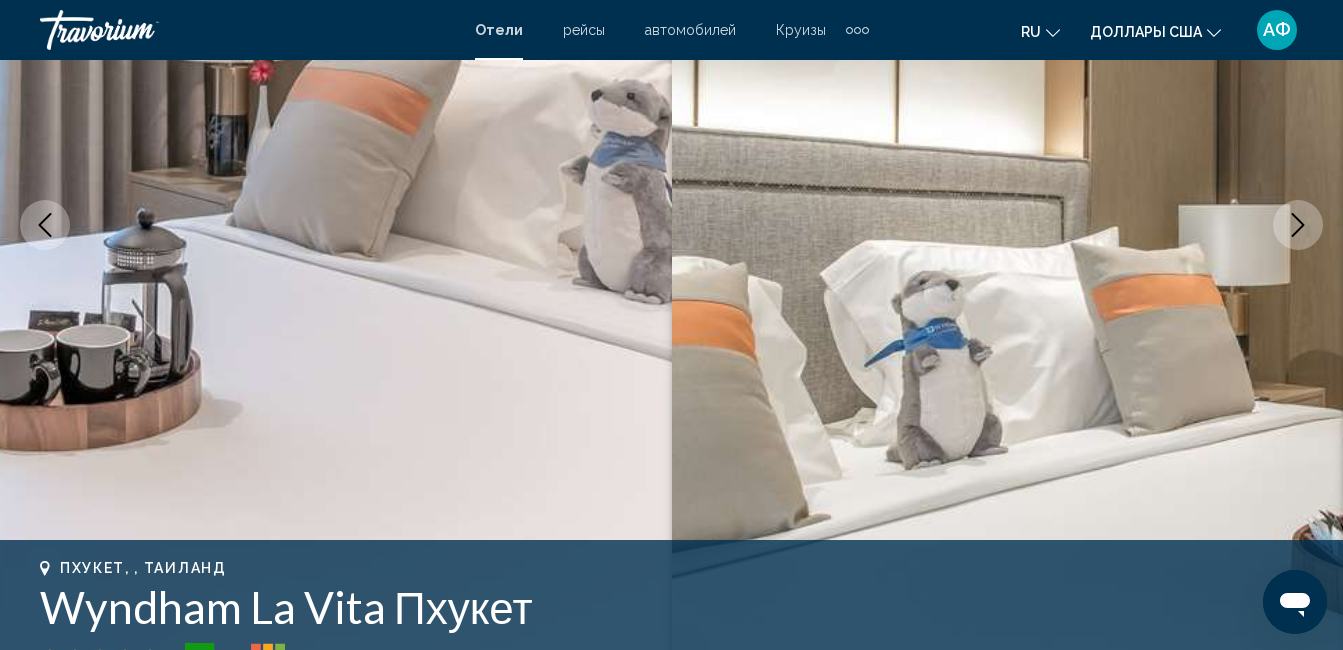 click 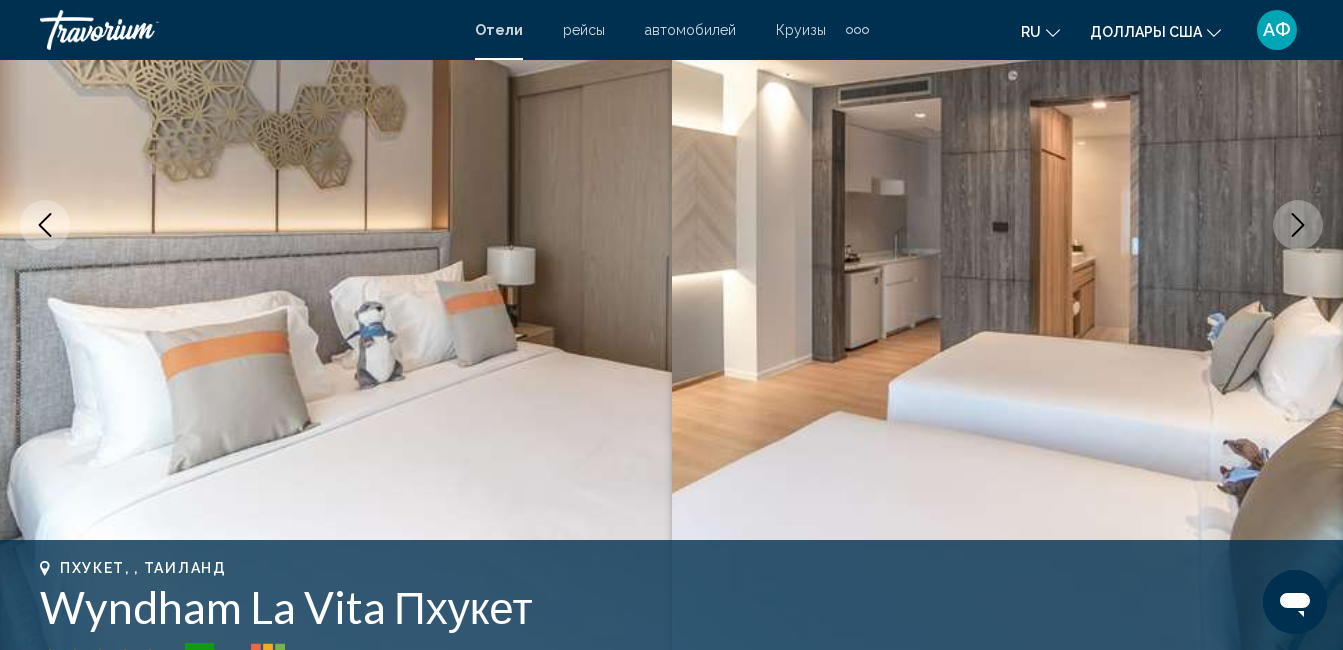 click 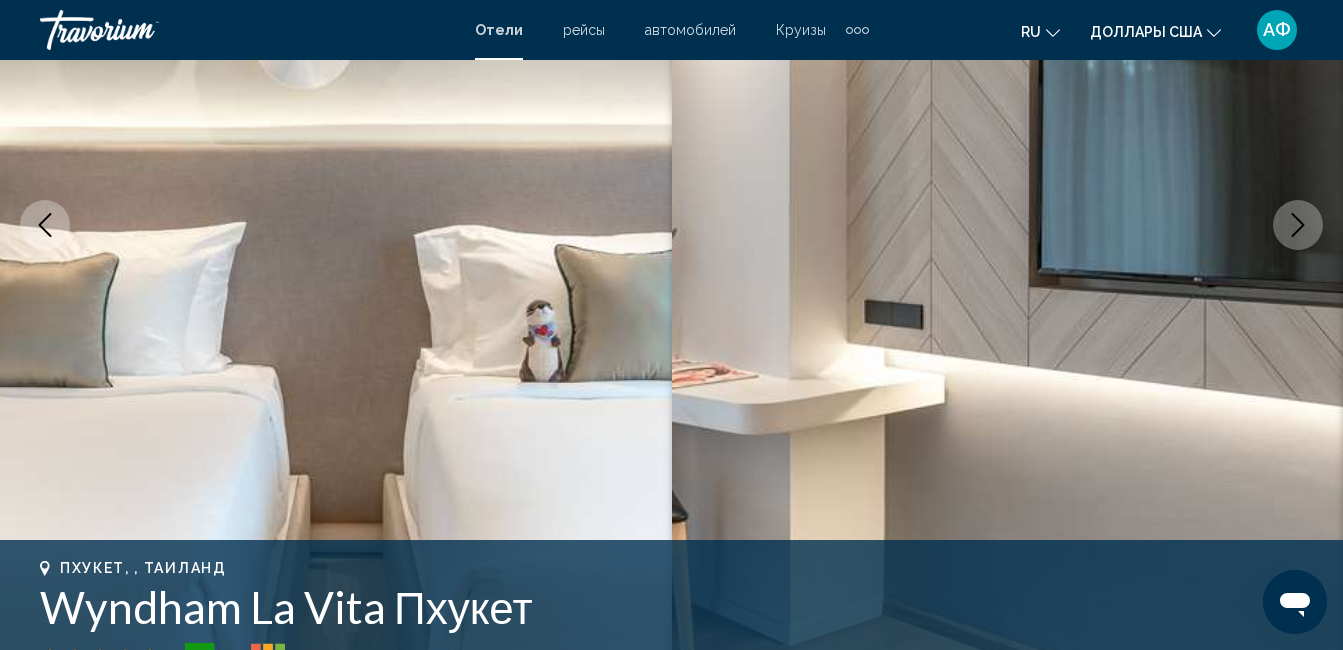 click 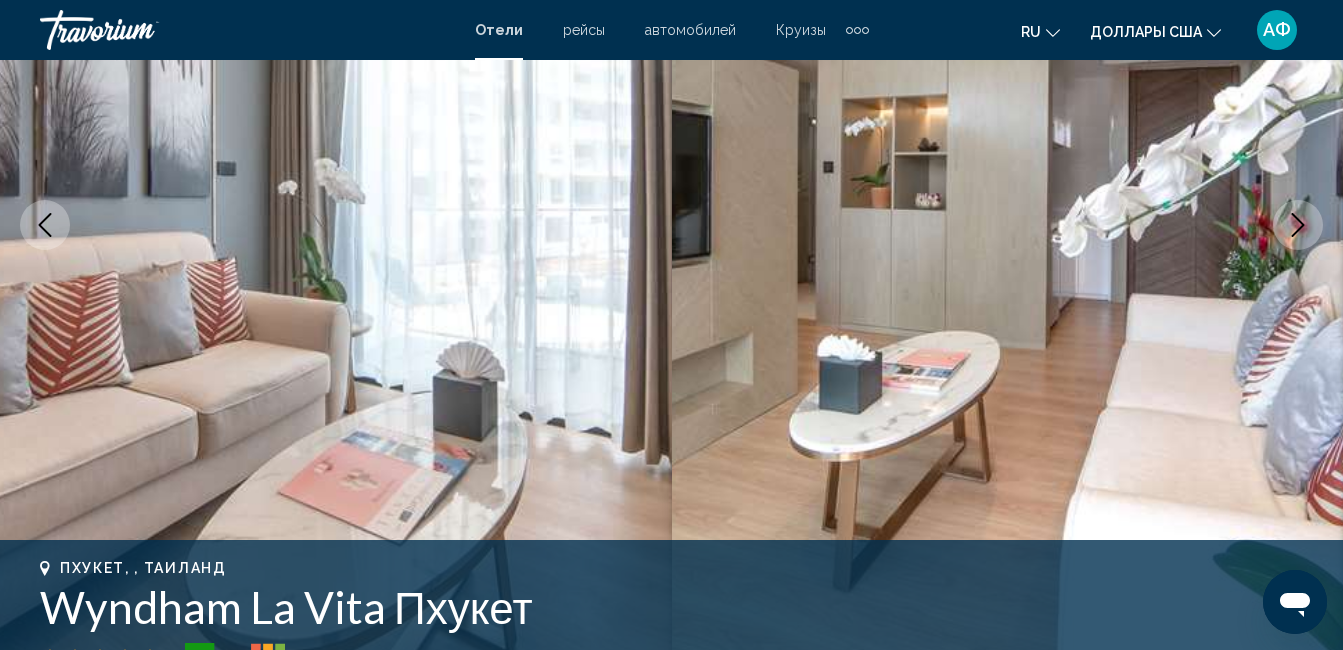 click 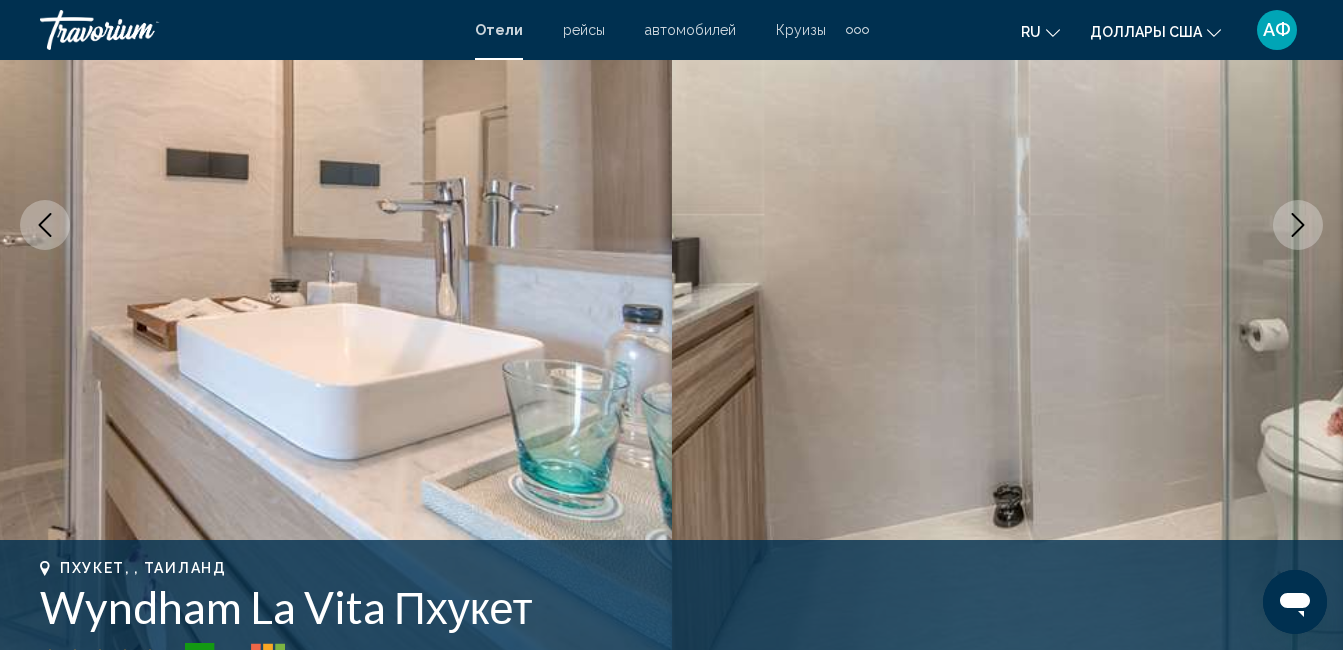 click 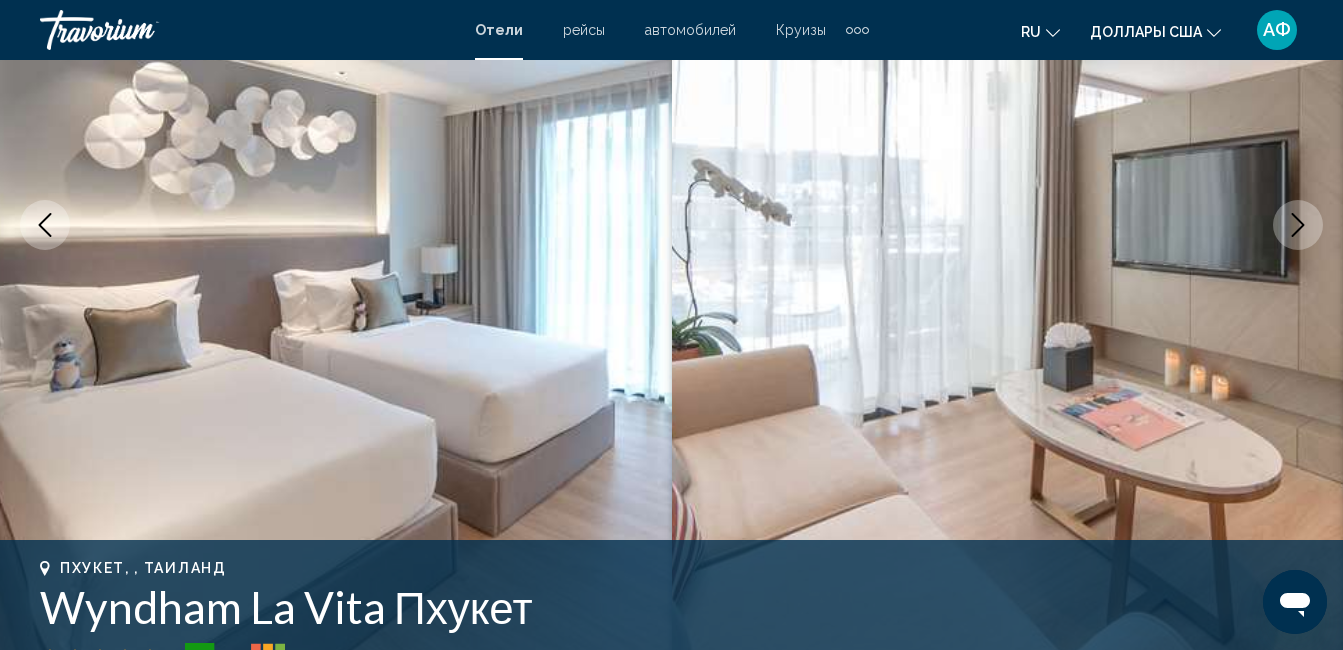 click 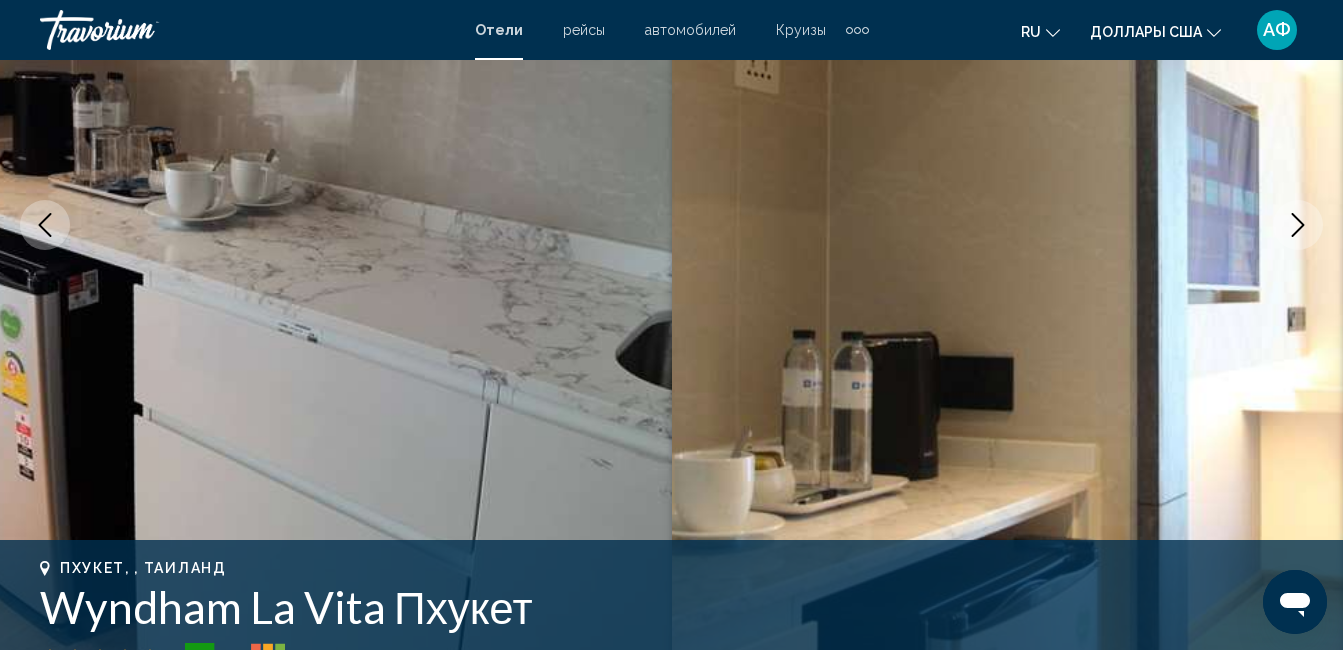 click 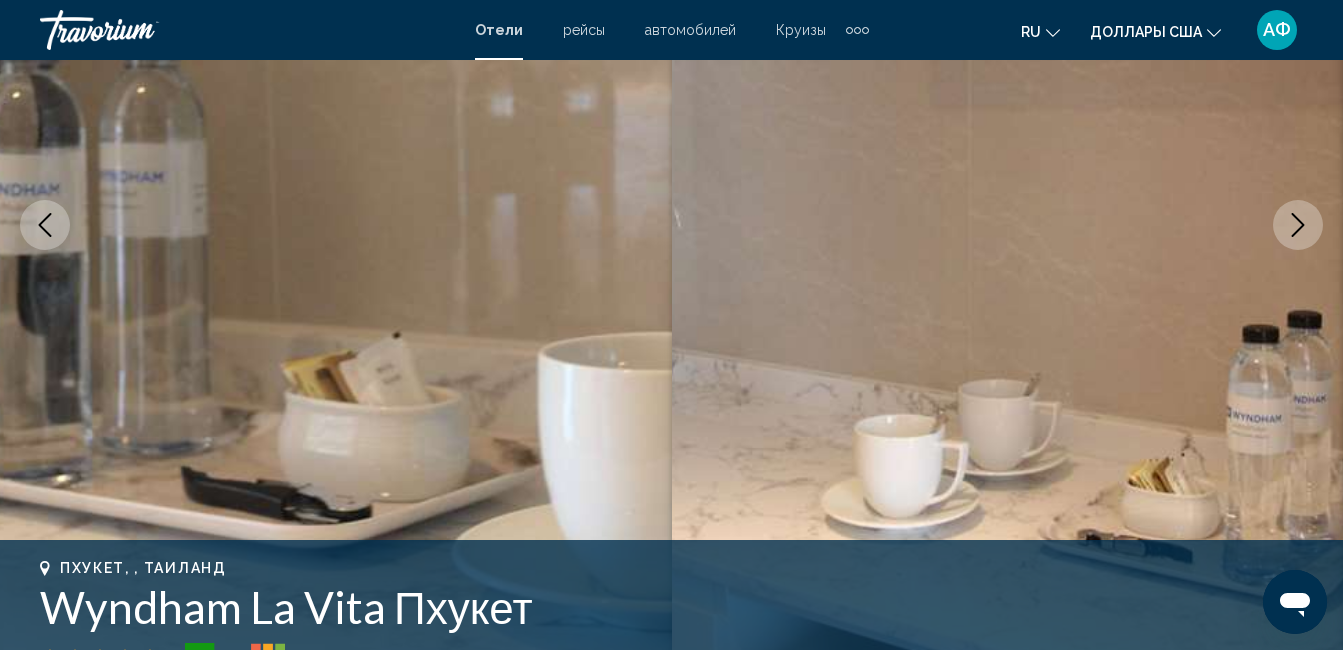 click 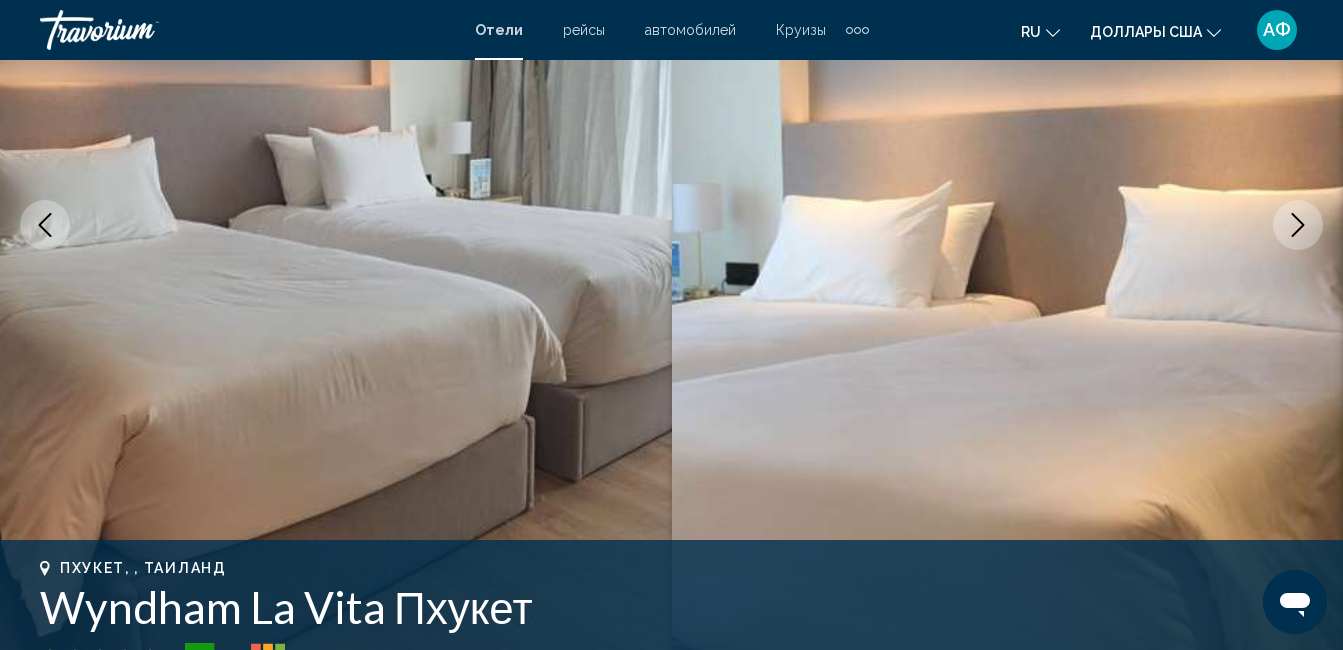 drag, startPoint x: 1296, startPoint y: 233, endPoint x: 1259, endPoint y: 161, distance: 80.9506 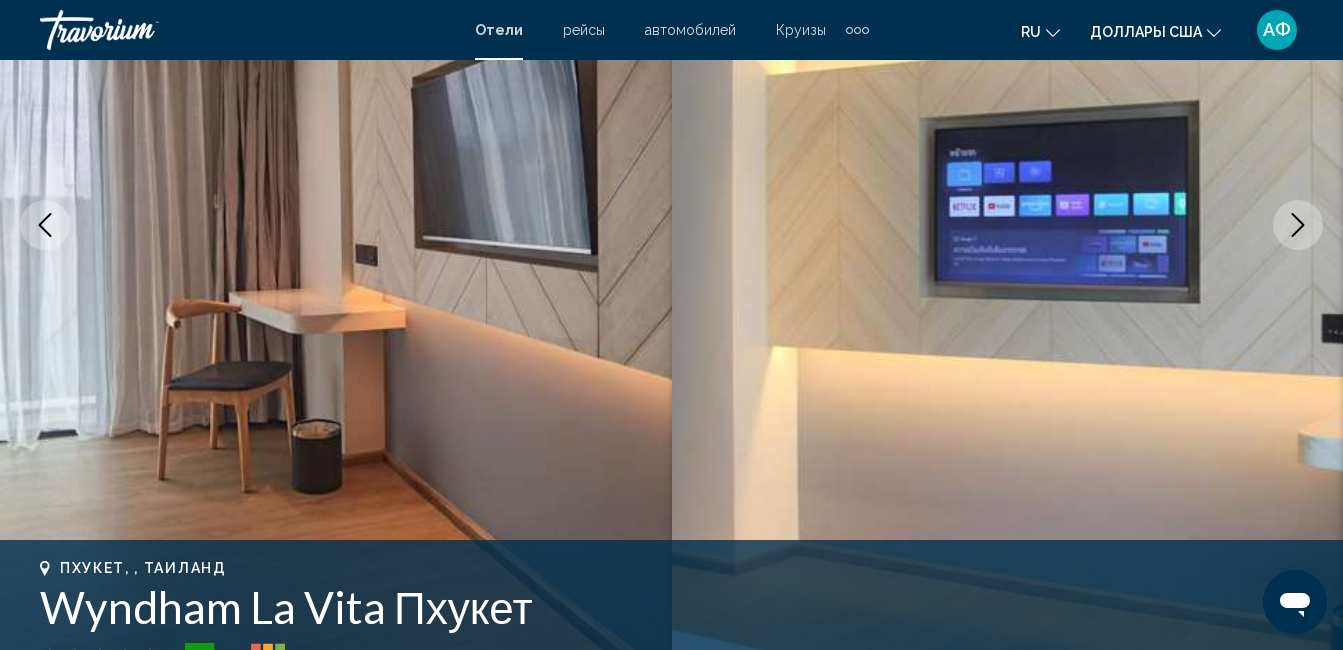 click at bounding box center (1298, 225) 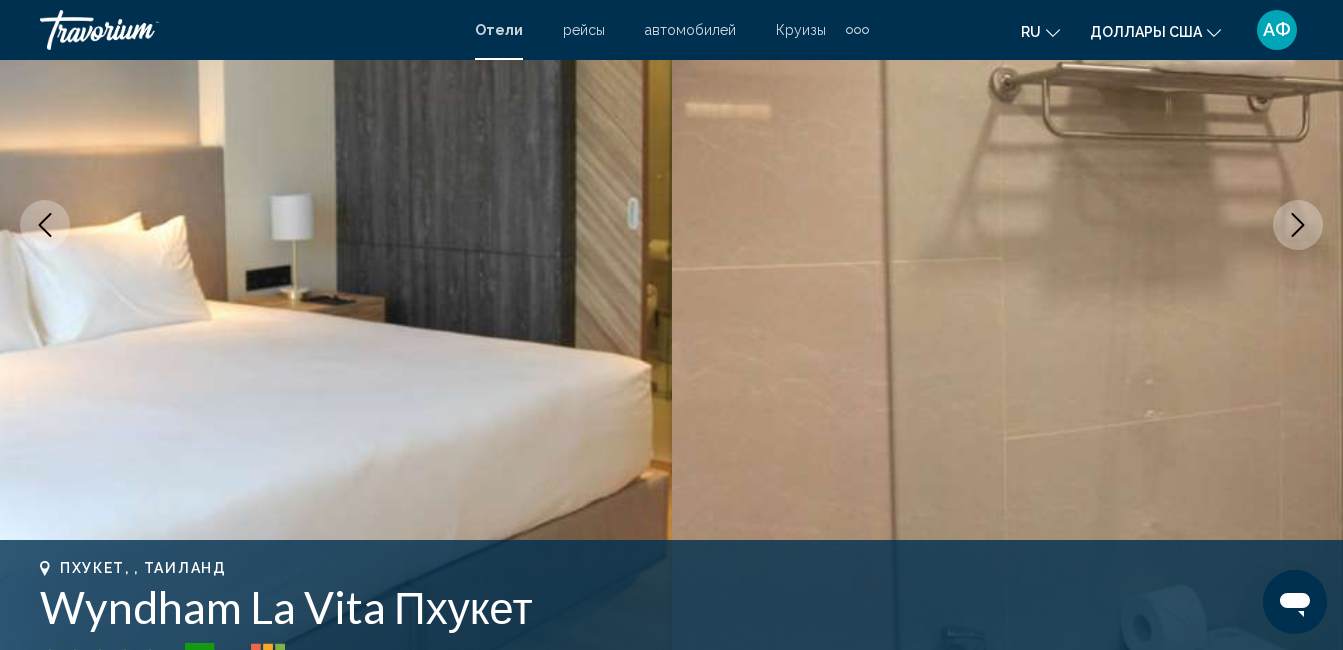 click at bounding box center (1298, 225) 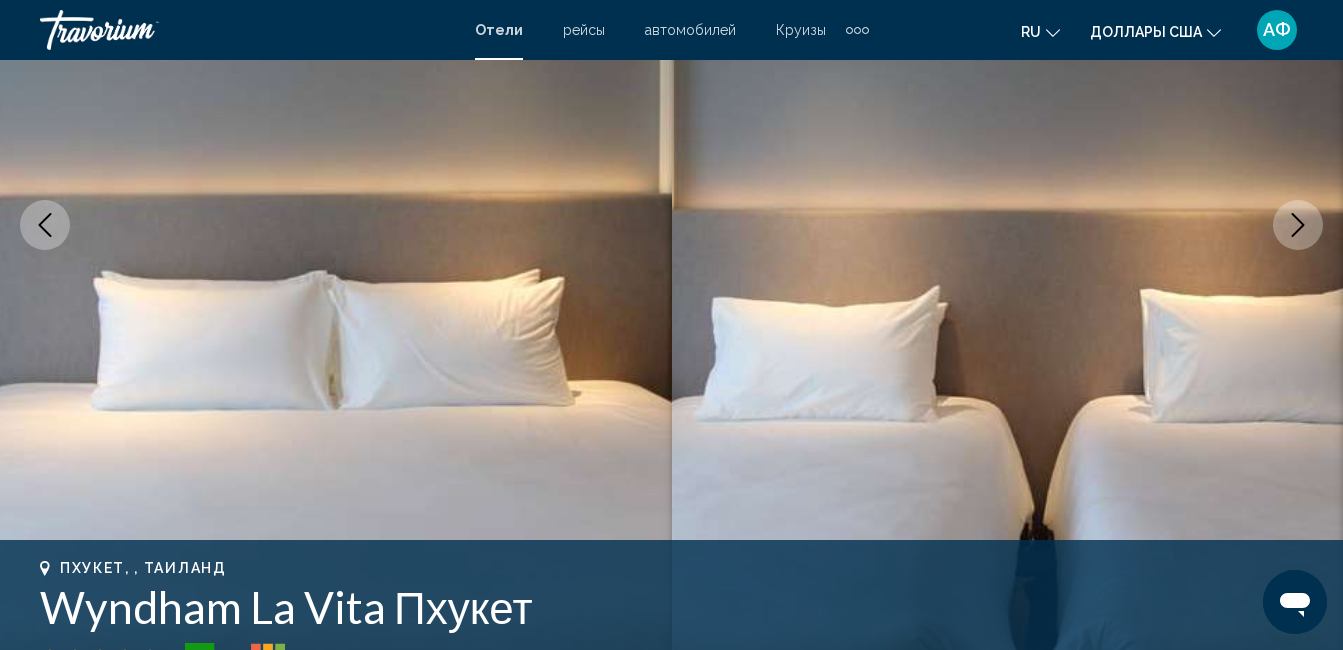 click at bounding box center [1298, 225] 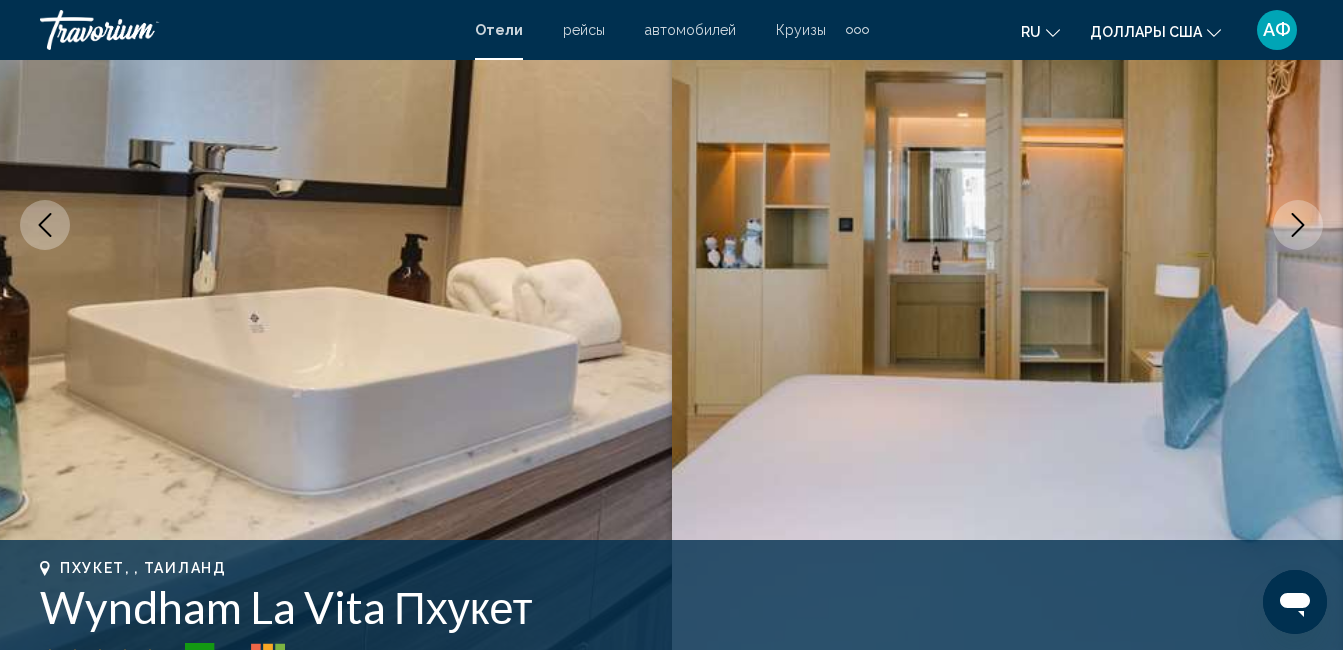 click at bounding box center [1298, 225] 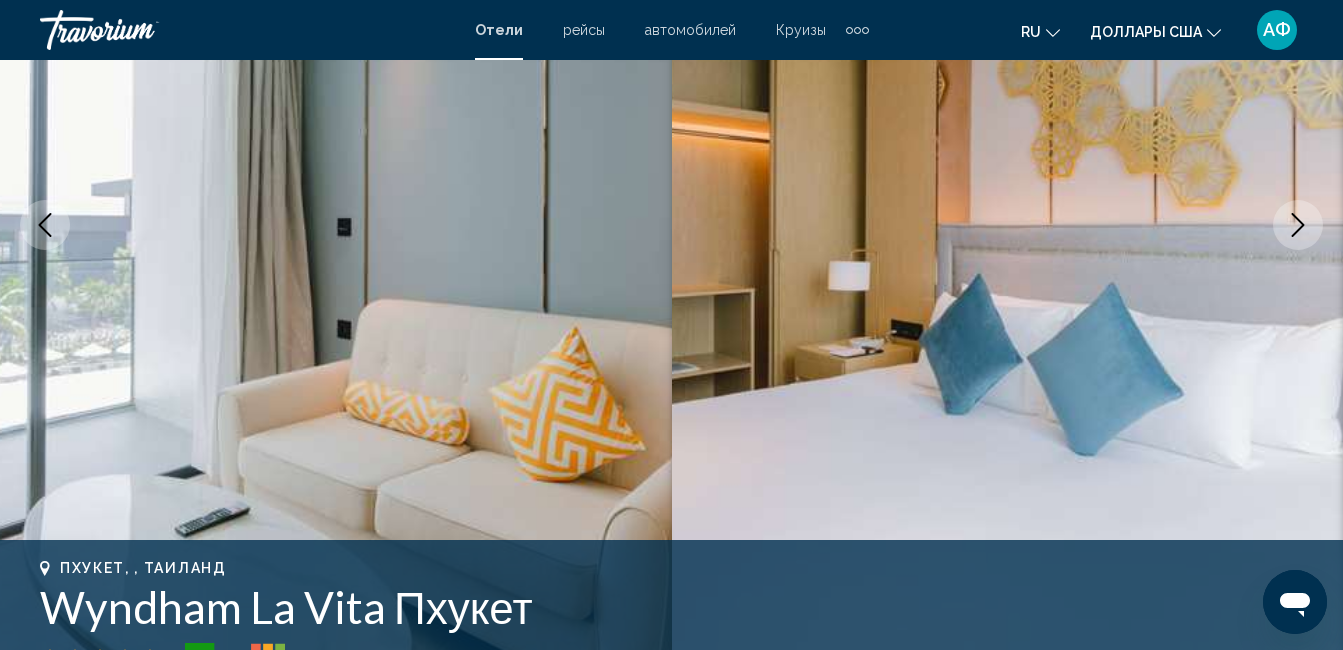 click 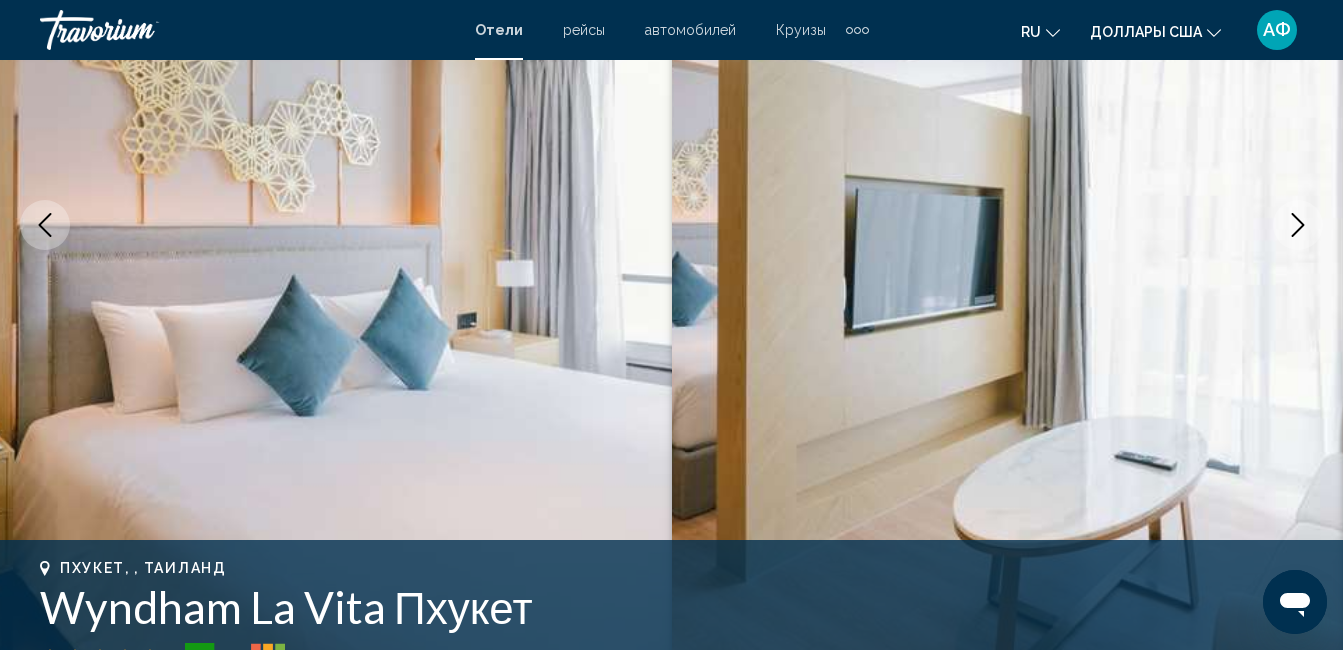 click 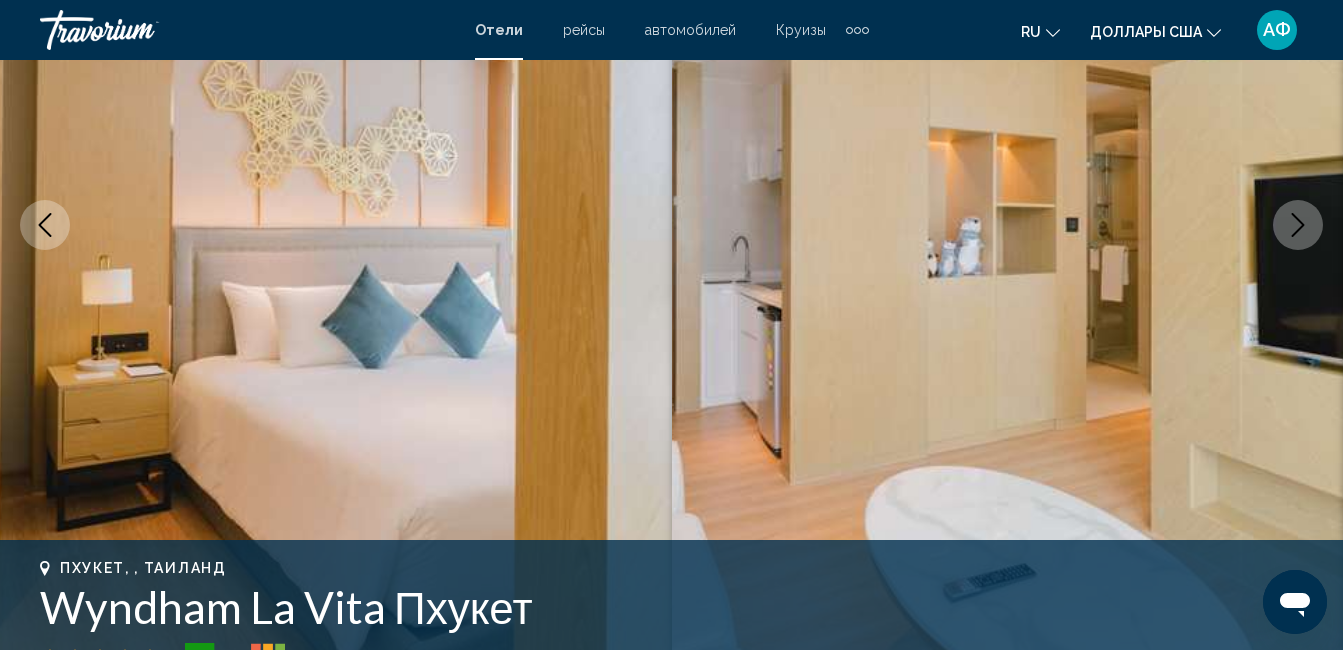 click 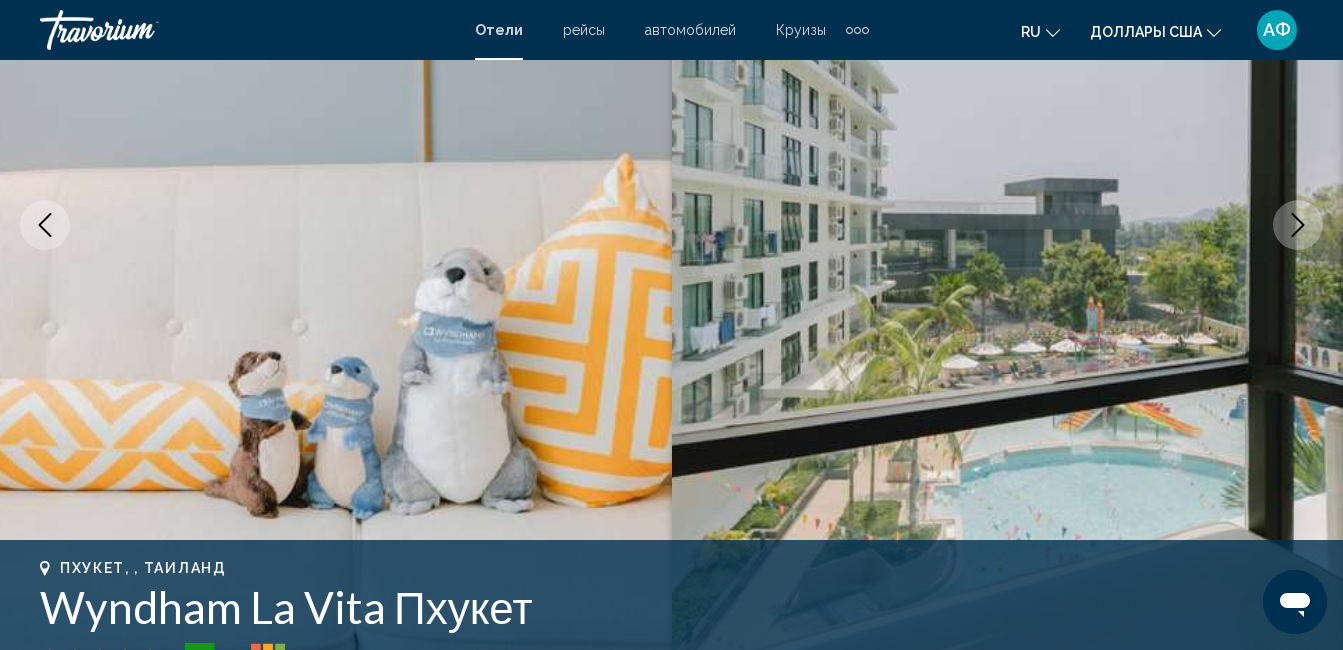 click 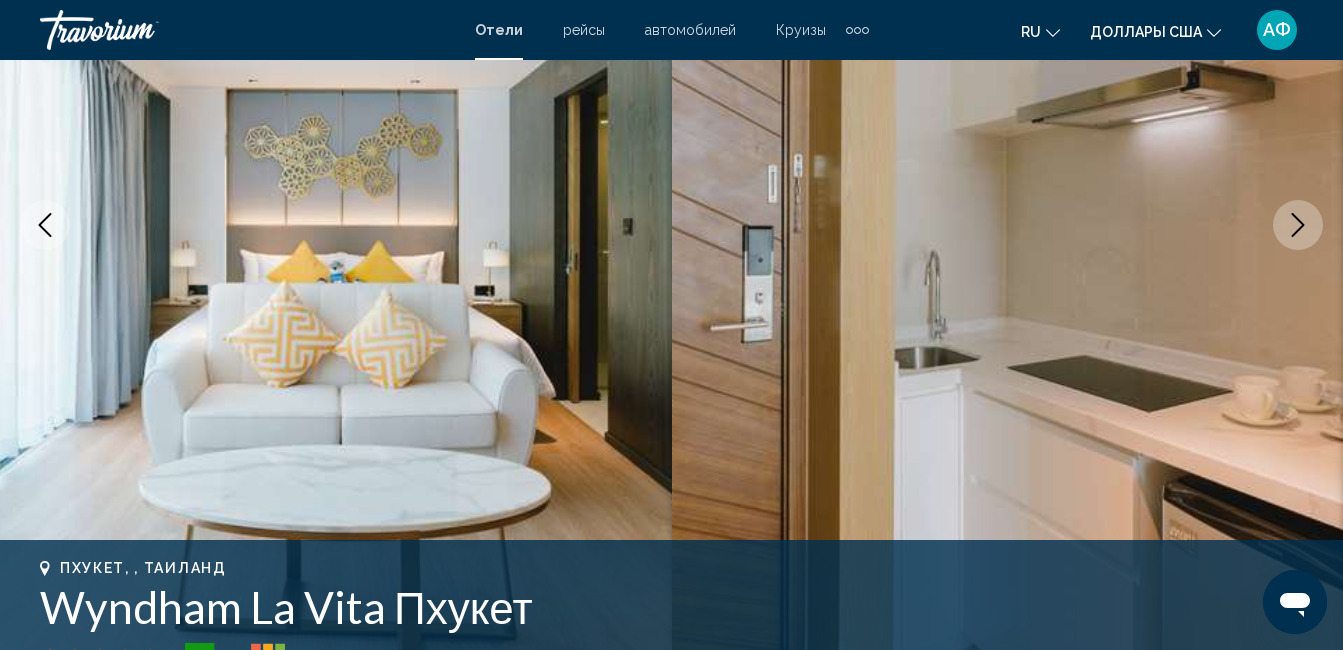 click 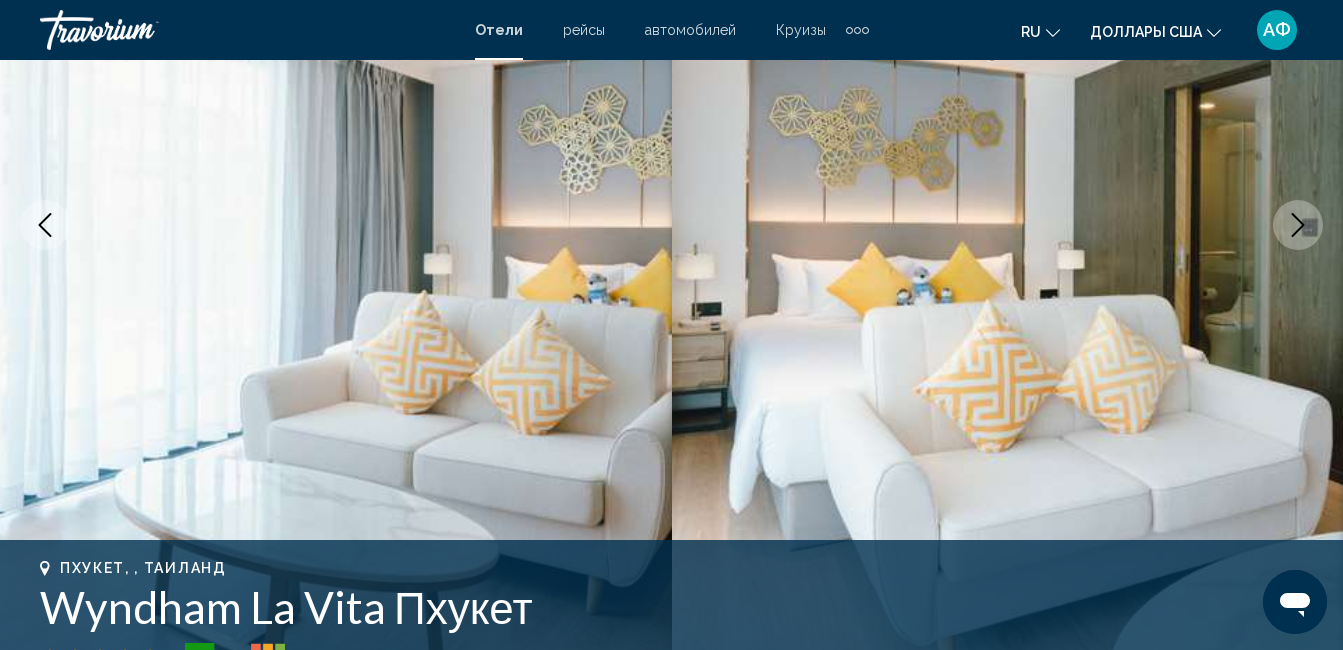 click 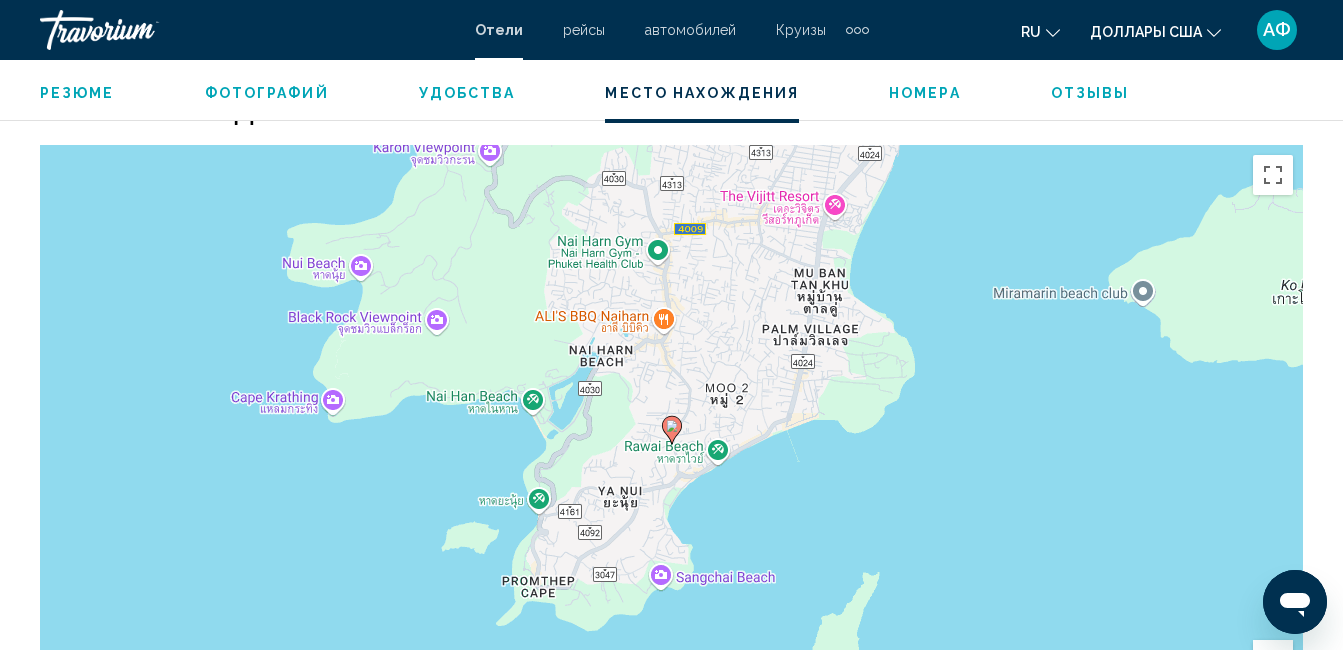 scroll, scrollTop: 2311, scrollLeft: 0, axis: vertical 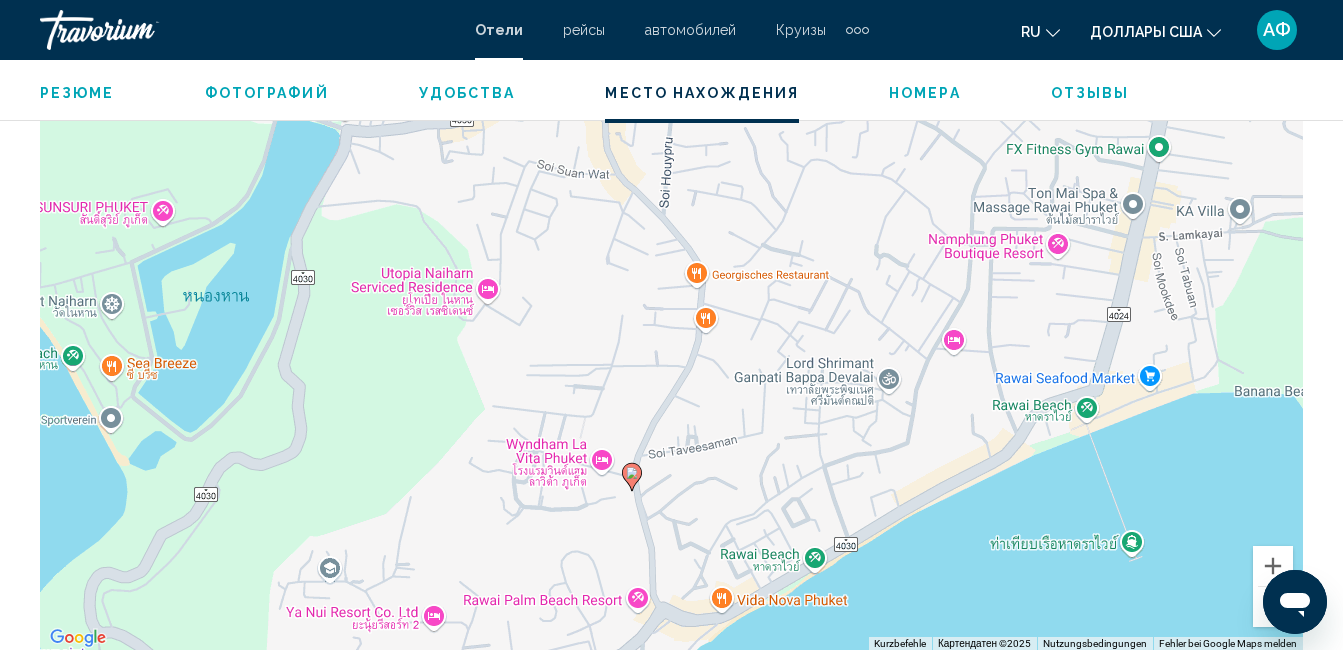 click on "Um von einem Element zum anderen zu gelangen, drückst du die Pfeiltasten entsprechend. Um den Modus zum Ziehen mit der Tastatur zu aktivieren, drückst du Alt + Eingabetaste. Wenn du den Modus aktiviert hast, kannst du die Markierung mit den Pfeiltasten verschieben. Nachdem du sie an die gewünschte Stelle gezogen bzw. verschoben hast, drückst du einfach die Eingabetaste. Durch Drücken der Esc-Taste kannst du den Vorgang abbrechen." at bounding box center (671, 351) 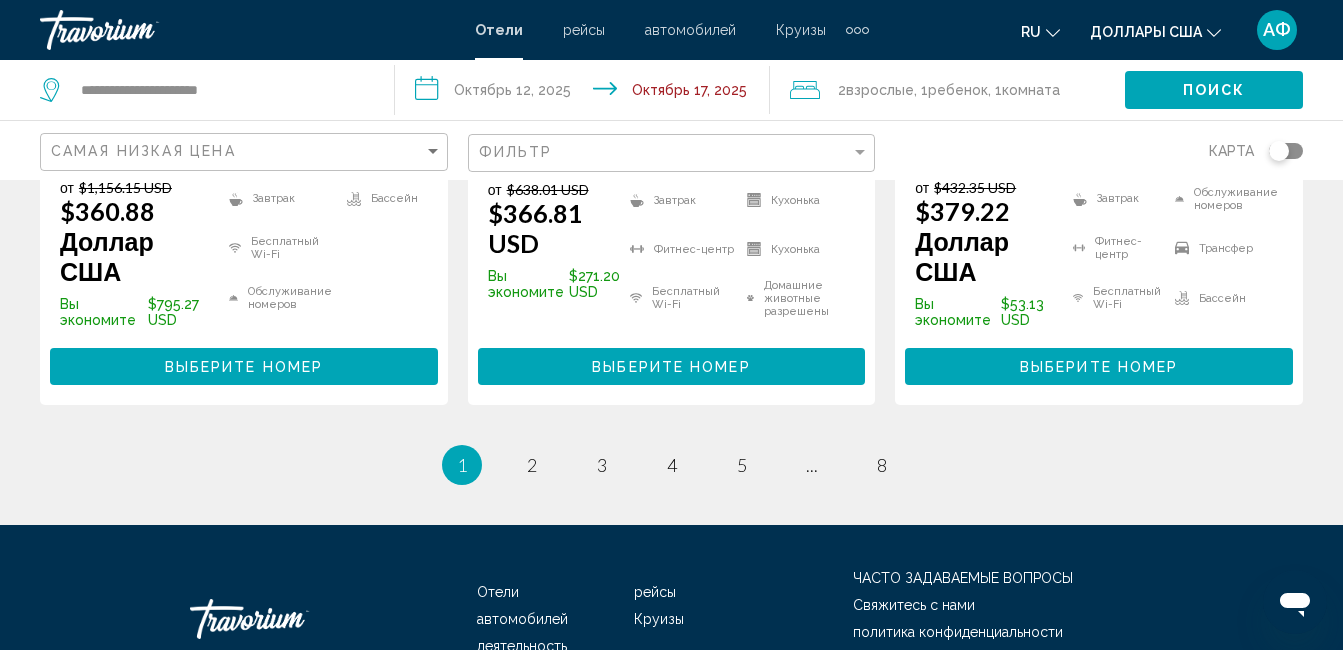 scroll, scrollTop: 3100, scrollLeft: 0, axis: vertical 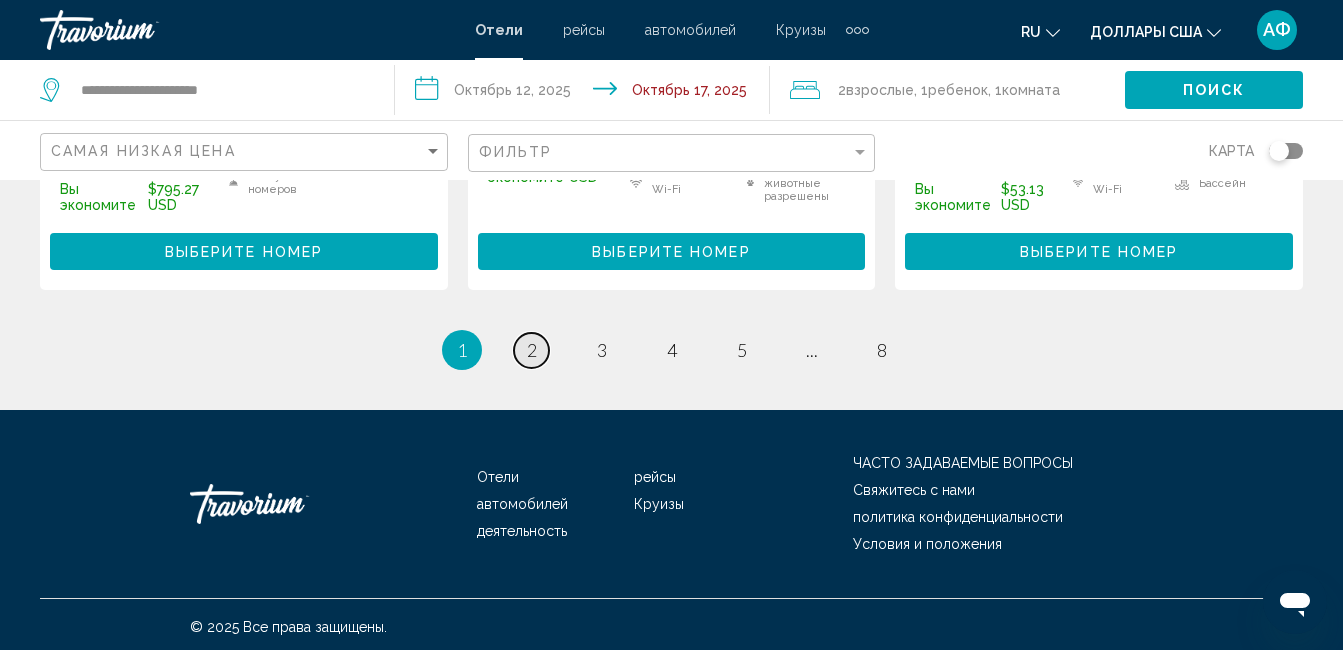 click on "страница  2" at bounding box center (531, 350) 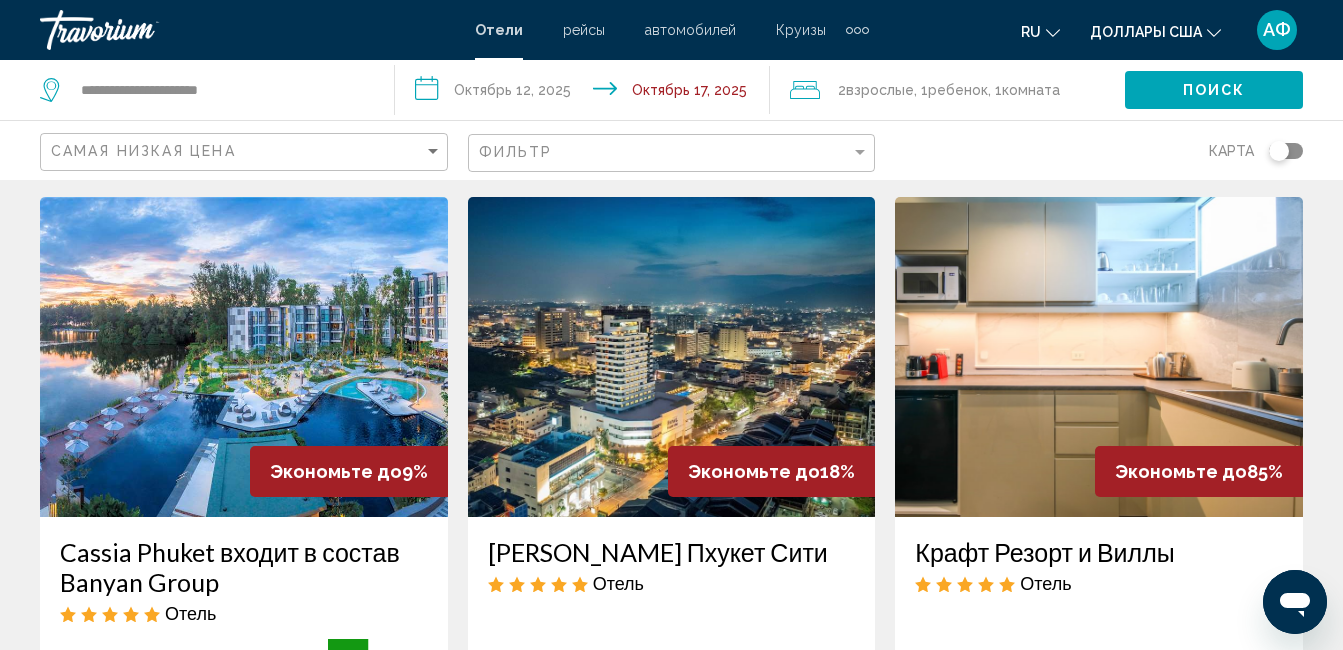 scroll, scrollTop: 100, scrollLeft: 0, axis: vertical 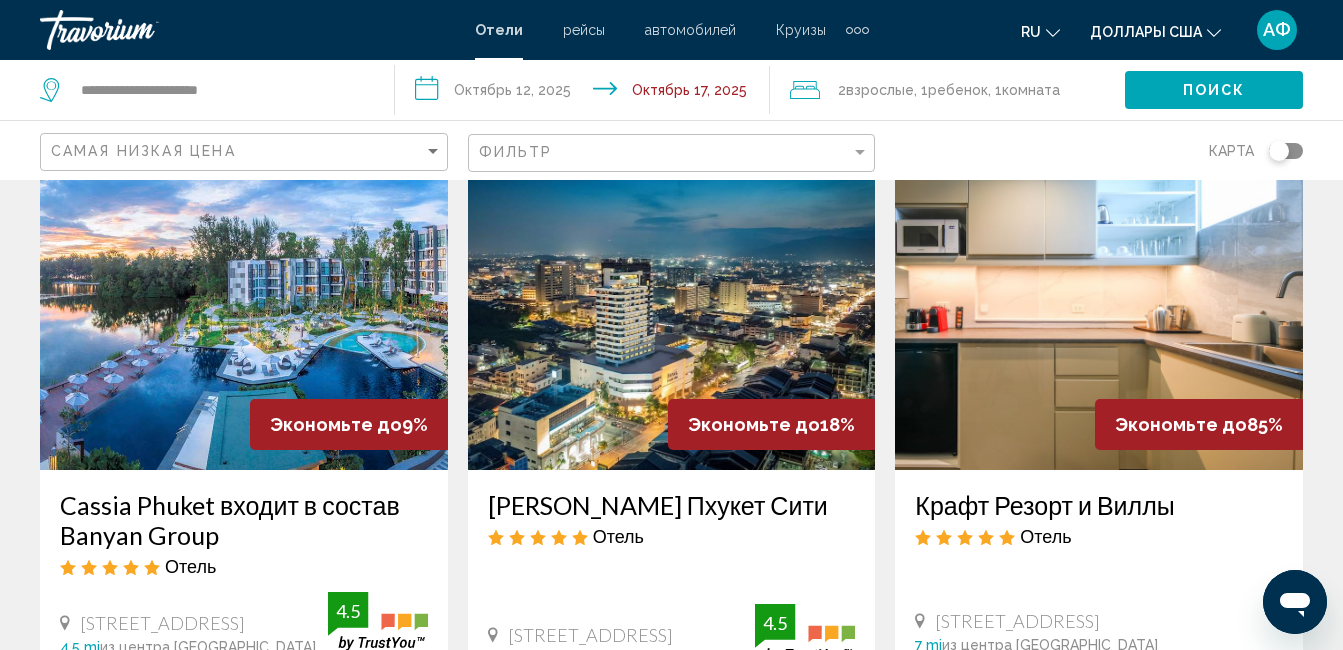 click at bounding box center [244, 310] 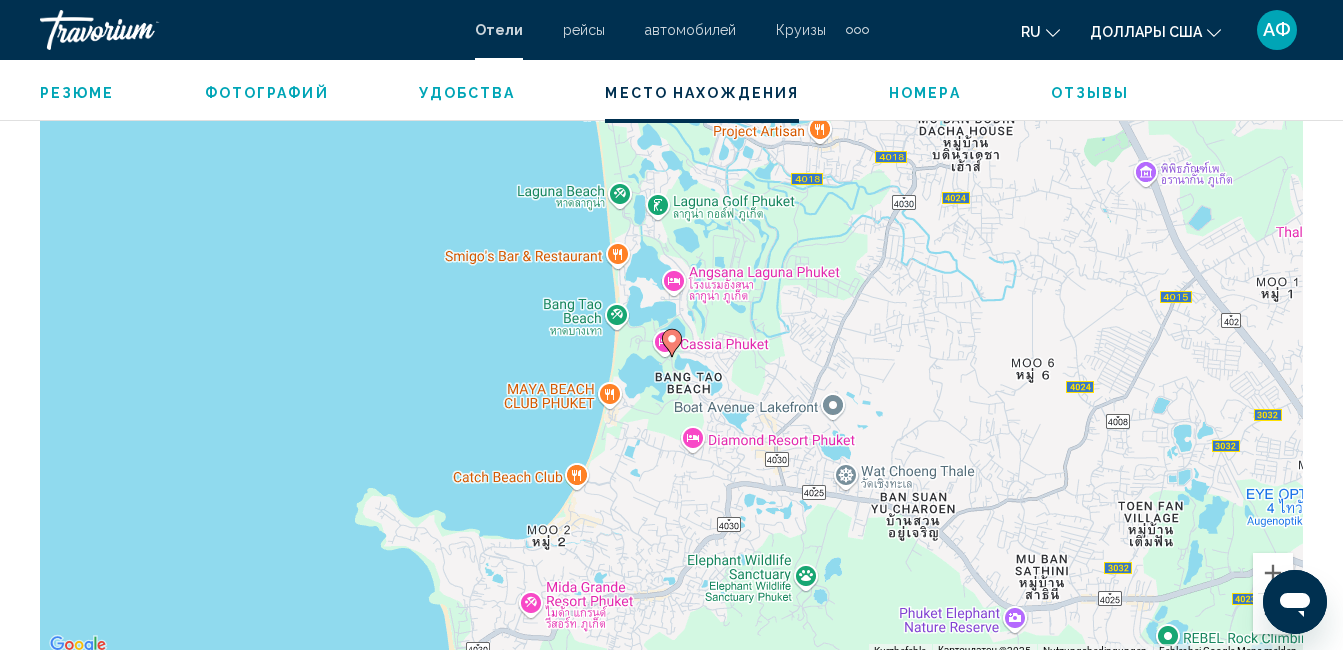 scroll, scrollTop: 2510, scrollLeft: 0, axis: vertical 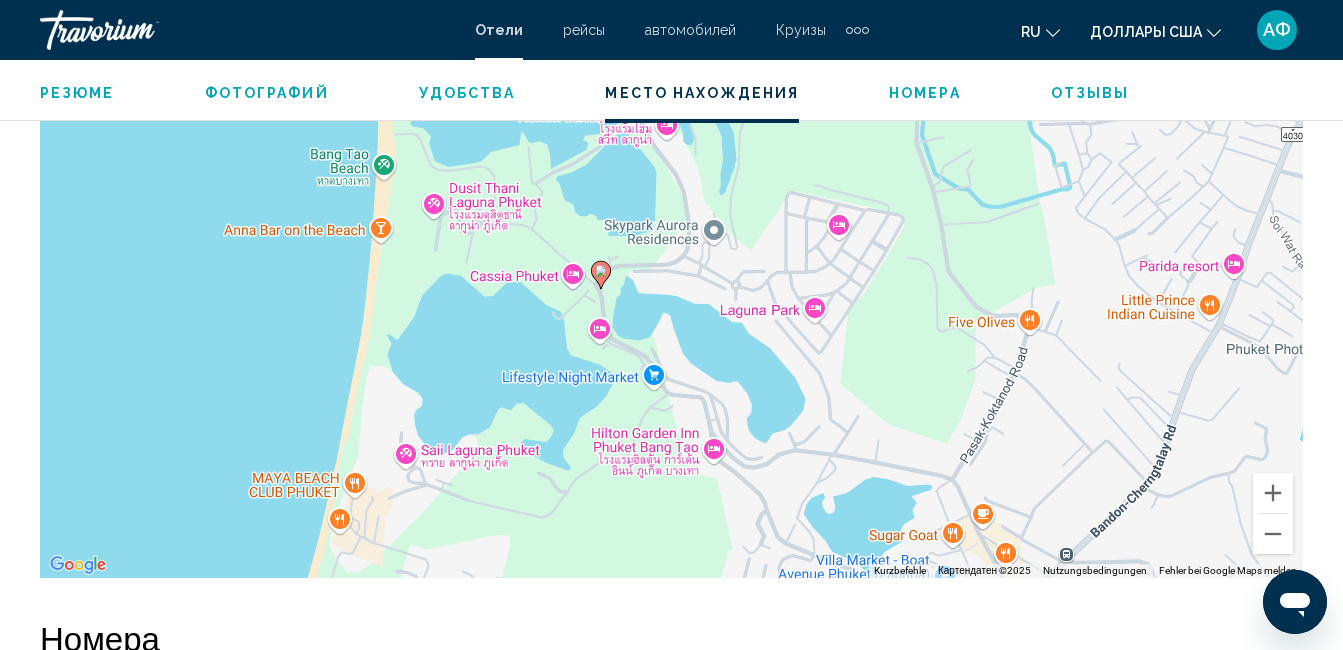 click on "Um von einem Element zum anderen zu gelangen, drückst du die Pfeiltasten entsprechend. Um den Modus zum Ziehen mit der Tastatur zu aktivieren, drückst du Alt + Eingabetaste. Wenn du den Modus aktiviert hast, kannst du die Markierung mit den Pfeiltasten verschieben. Nachdem du sie an die gewünschte Stelle gezogen bzw. verschoben hast, drückst du einfach die Eingabetaste. Durch Drücken der Esc-Taste kannst du den Vorgang abbrechen." at bounding box center (671, 278) 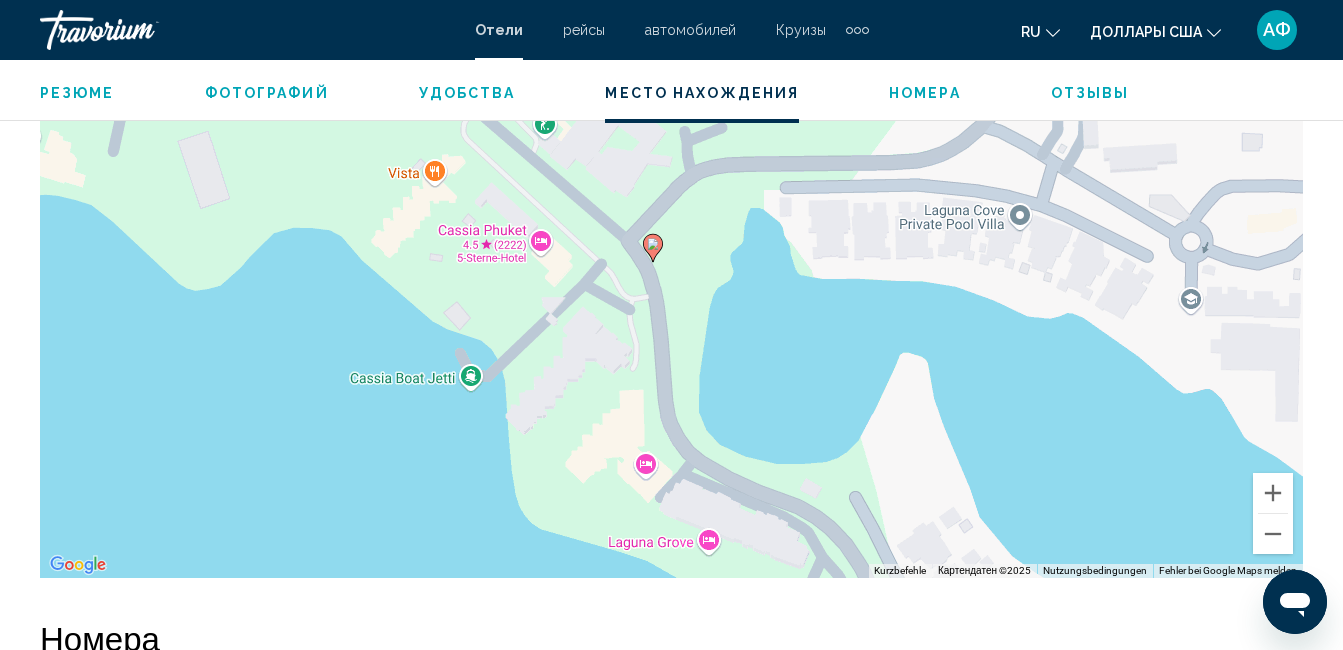 click on "Um von einem Element zum anderen zu gelangen, drückst du die Pfeiltasten entsprechend. Um den Modus zum Ziehen mit der Tastatur zu aktivieren, drückst du Alt + Eingabetaste. Wenn du den Modus aktiviert hast, kannst du die Markierung mit den Pfeiltasten verschieben. Nachdem du sie an die gewünschte Stelle gezogen bzw. verschoben hast, drückst du einfach die Eingabetaste. Durch Drücken der Esc-Taste kannst du den Vorgang abbrechen." at bounding box center [671, 278] 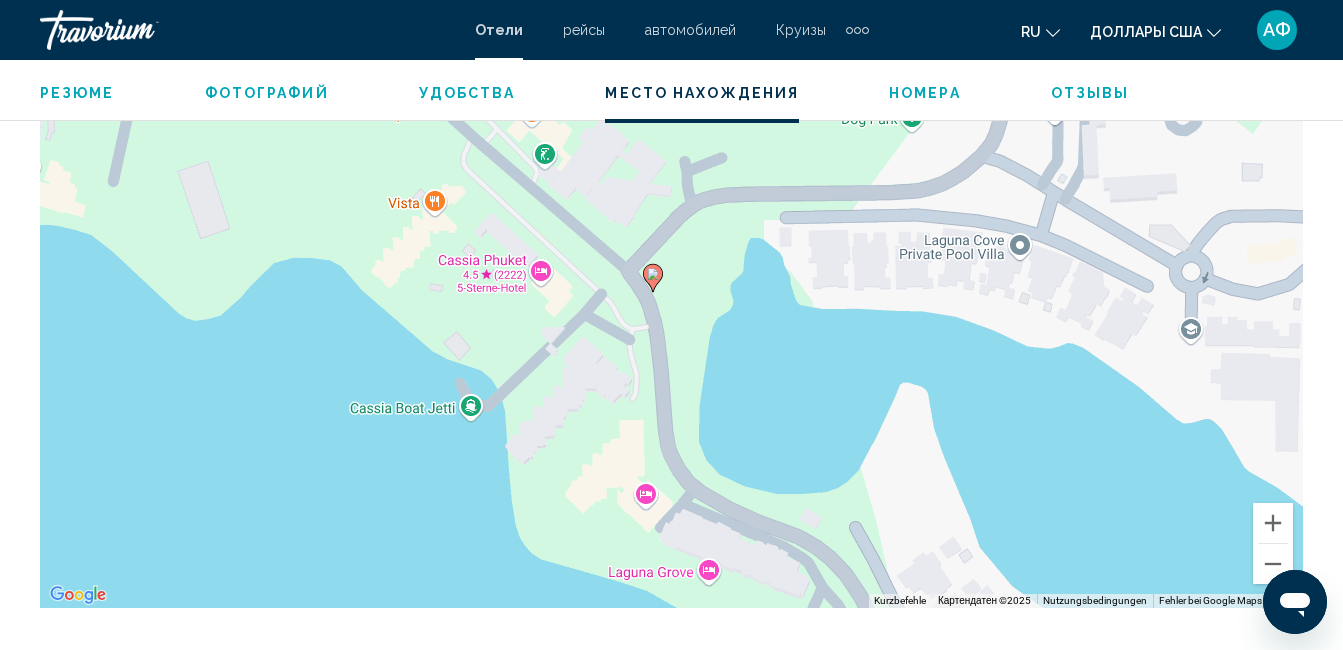 scroll, scrollTop: 2310, scrollLeft: 0, axis: vertical 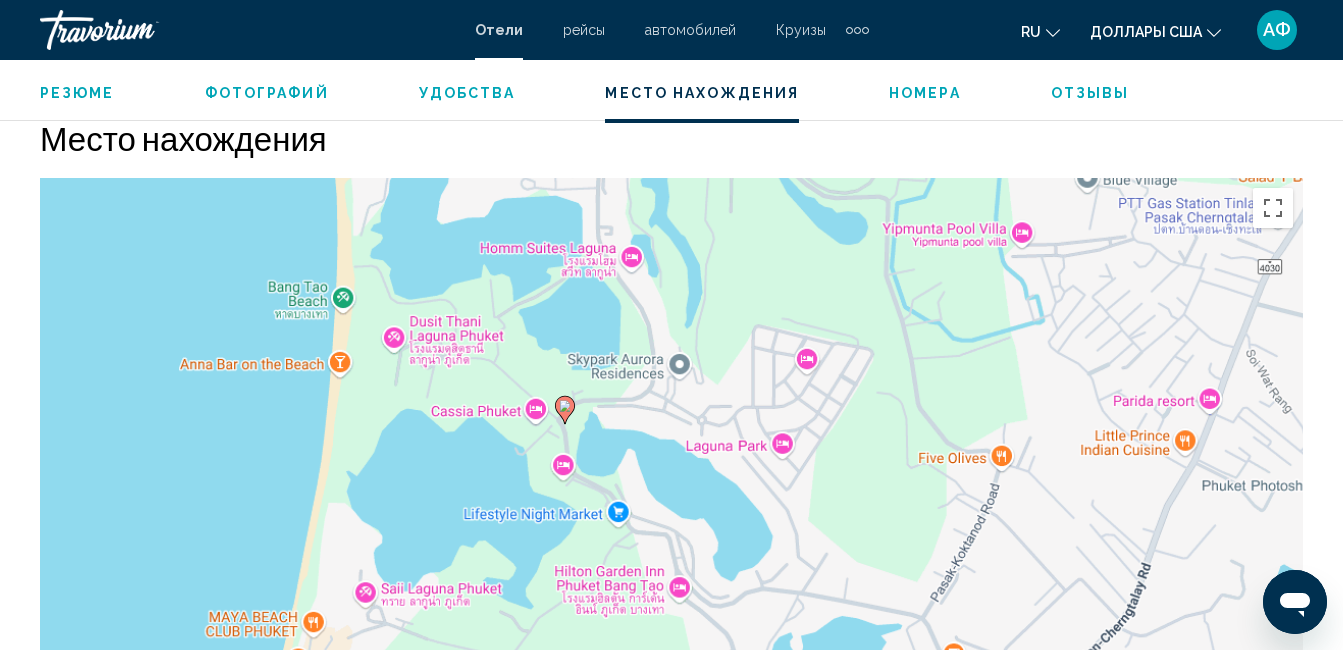 drag, startPoint x: 534, startPoint y: 412, endPoint x: 455, endPoint y: 441, distance: 84.15462 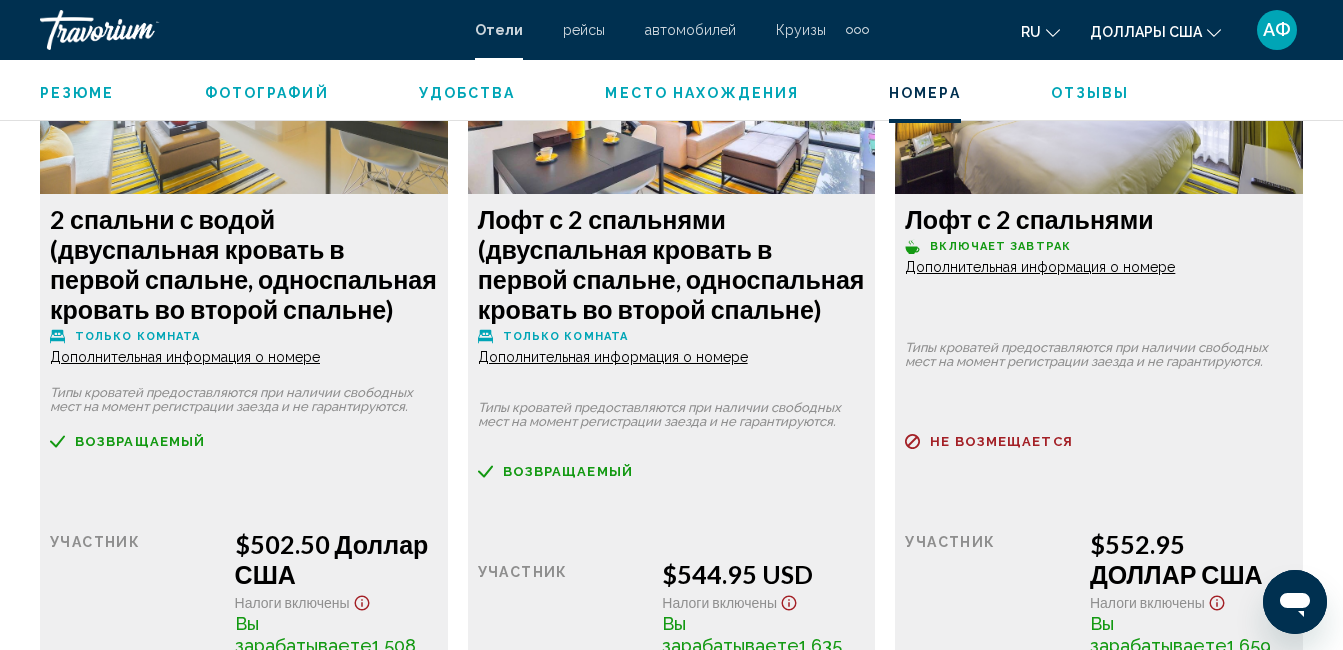 scroll, scrollTop: 5110, scrollLeft: 0, axis: vertical 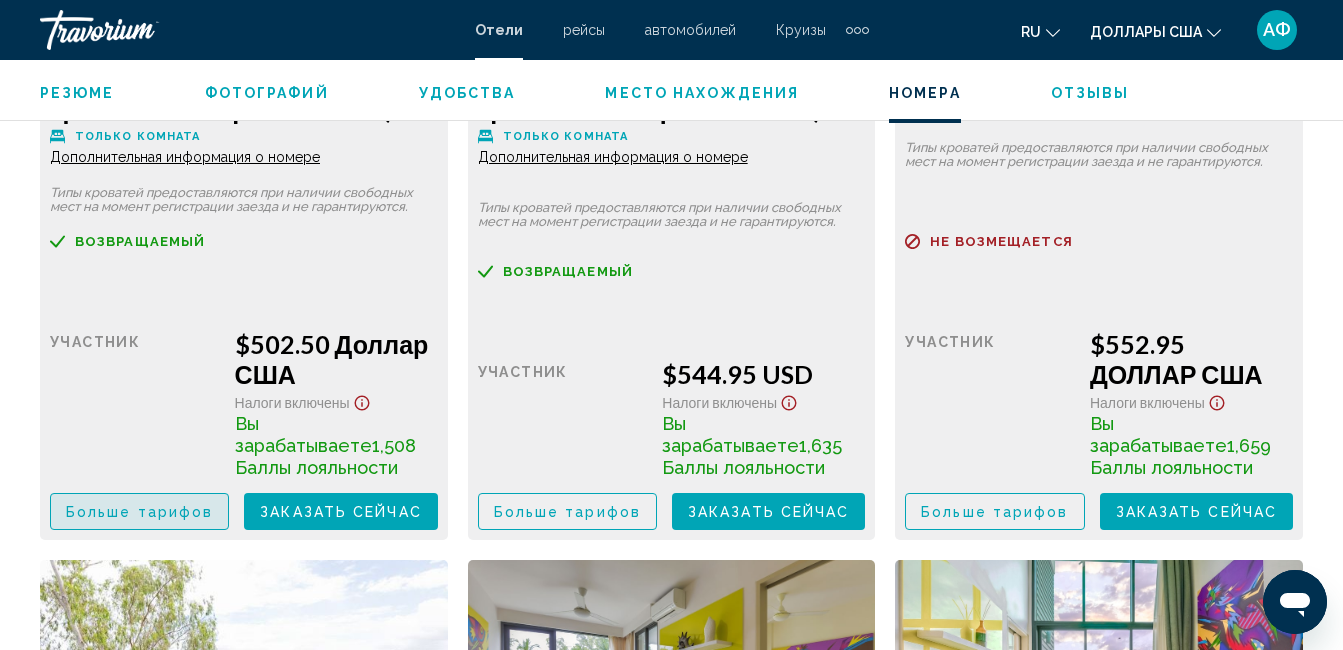 click on "Больше тарифов" at bounding box center (139, 512) 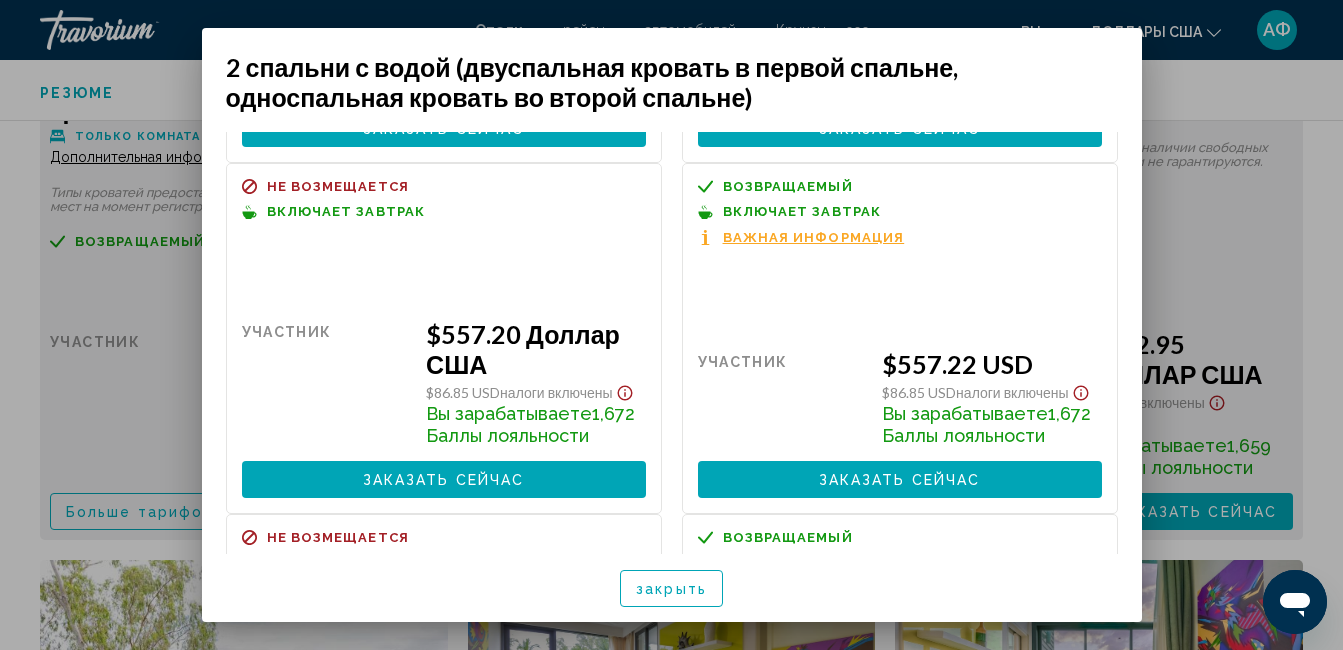 scroll, scrollTop: 316, scrollLeft: 0, axis: vertical 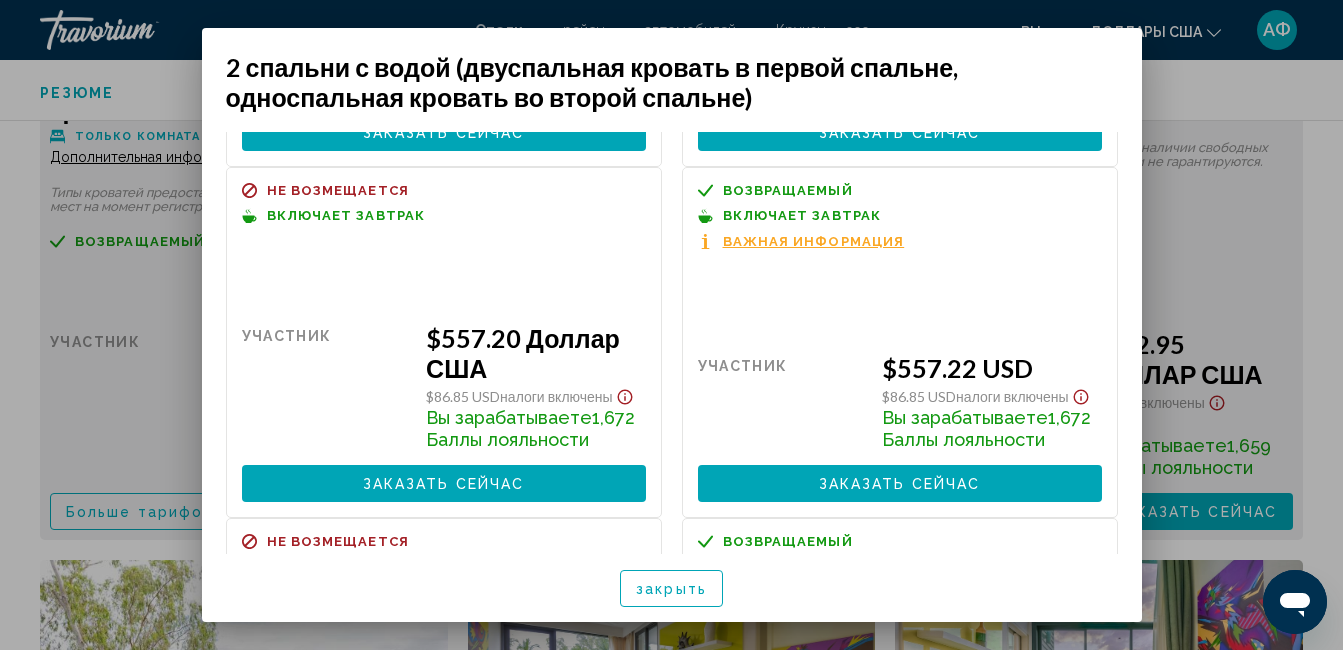 click on "Важная информация" at bounding box center [814, 241] 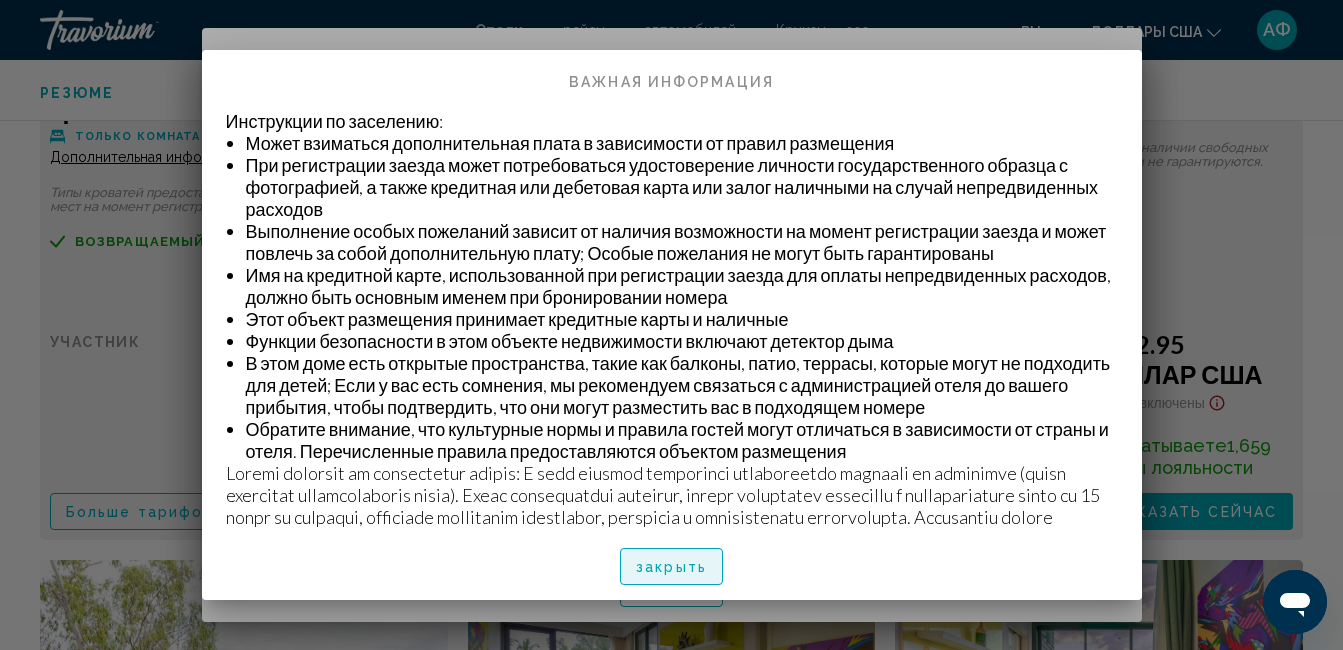 click on "закрыть" at bounding box center [671, 566] 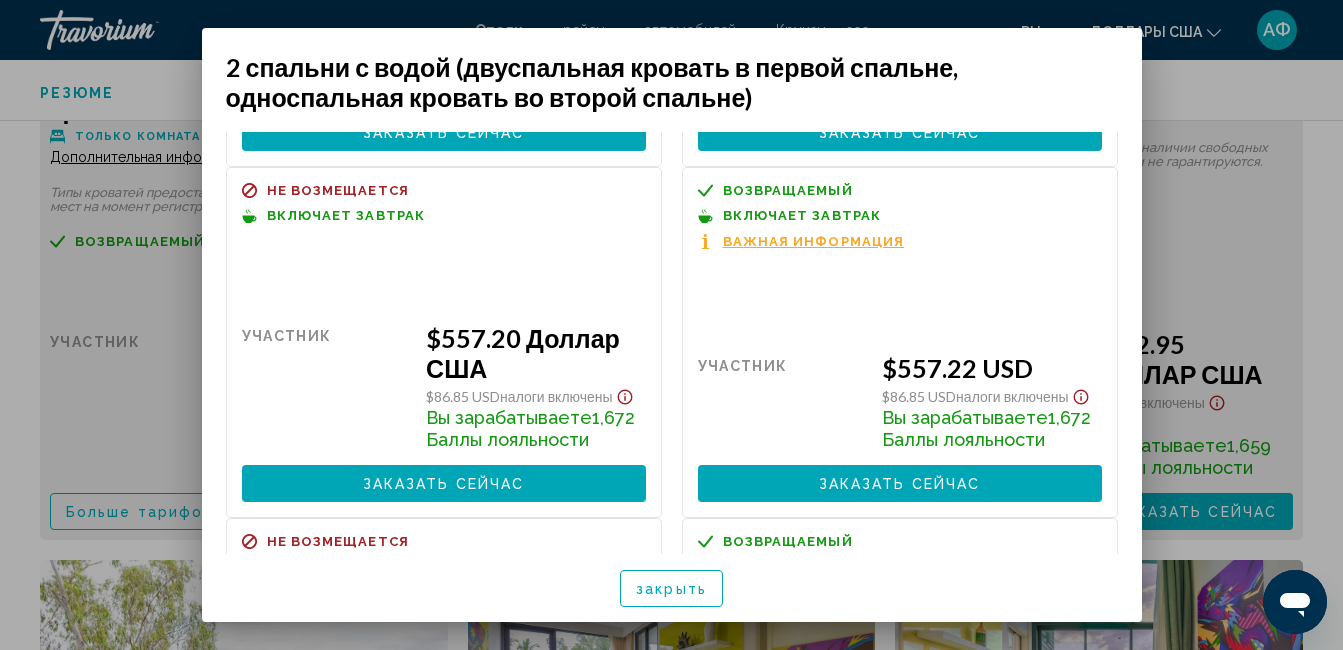 click on "закрыть" at bounding box center [671, 588] 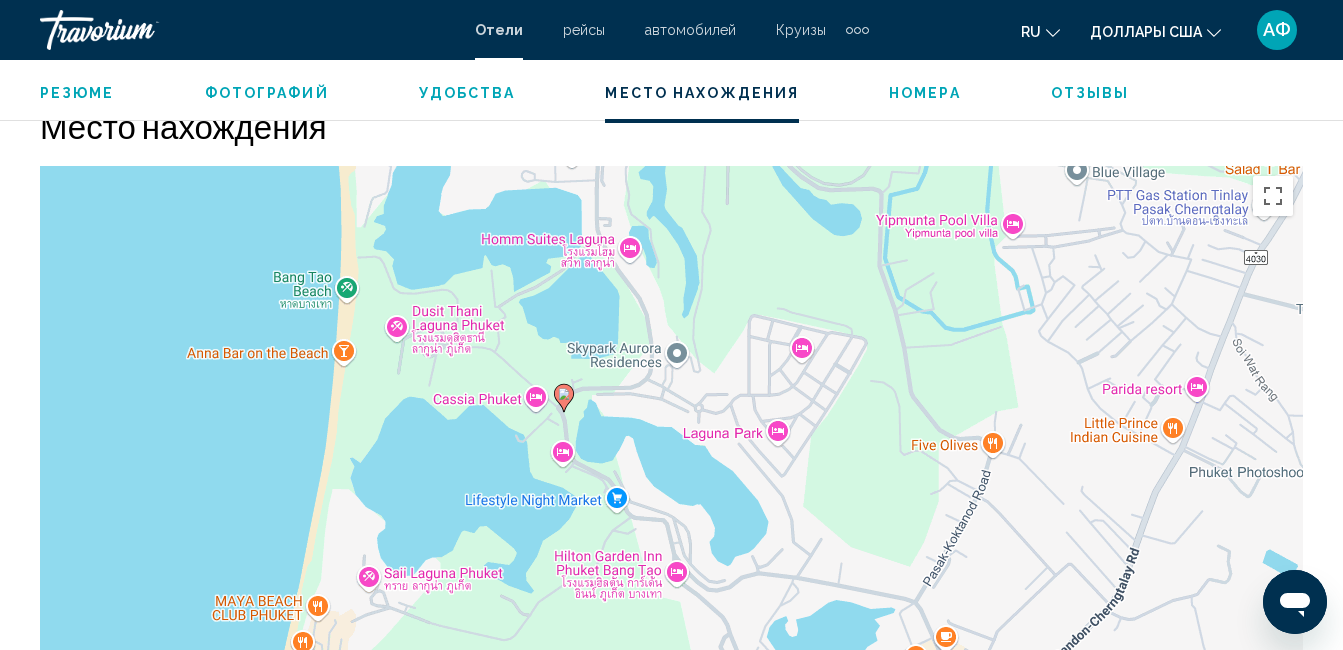 scroll, scrollTop: 2310, scrollLeft: 0, axis: vertical 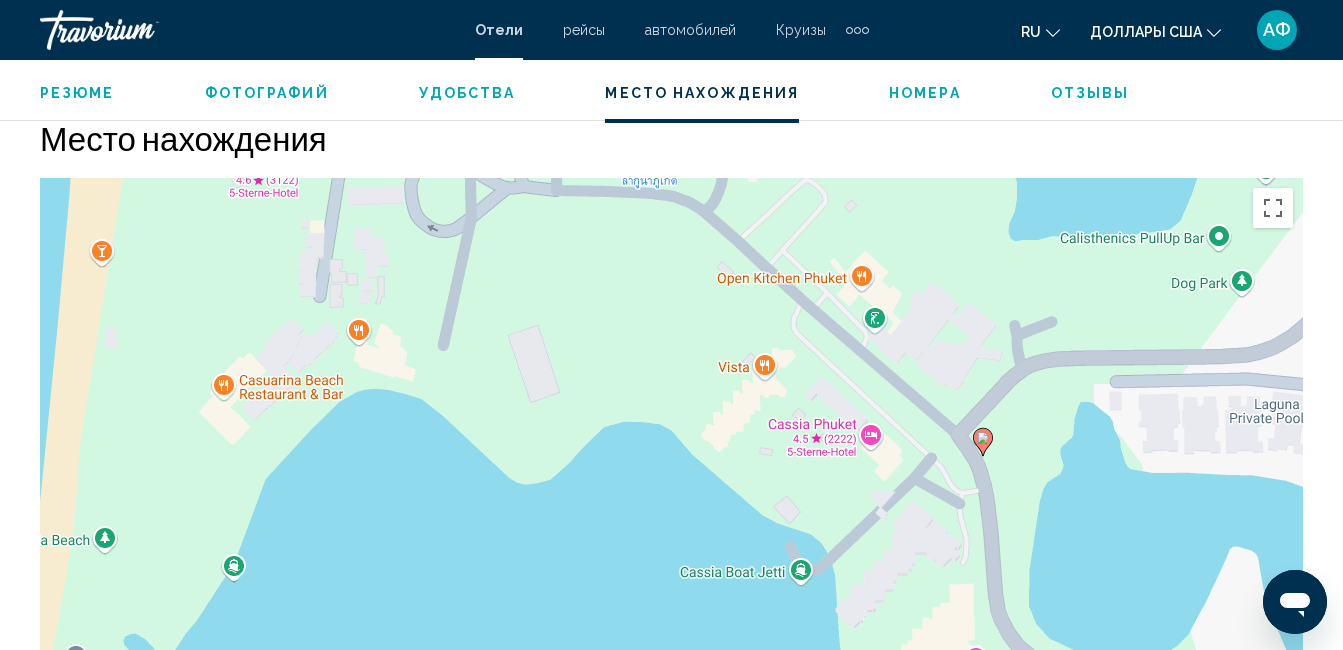 click on "Um von einem Element zum anderen zu gelangen, drückst du die Pfeiltasten entsprechend. Um den Modus zum Ziehen mit der Tastatur zu aktivieren, drückst du Alt + Eingabetaste. Wenn du den Modus aktiviert hast, kannst du die Markierung mit den Pfeiltasten verschieben. Nachdem du sie an die gewünschte Stelle gezogen bzw. verschoben hast, drückst du einfach die Eingabetaste. Durch Drücken der Esc-Taste kannst du den Vorgang abbrechen." at bounding box center (671, 478) 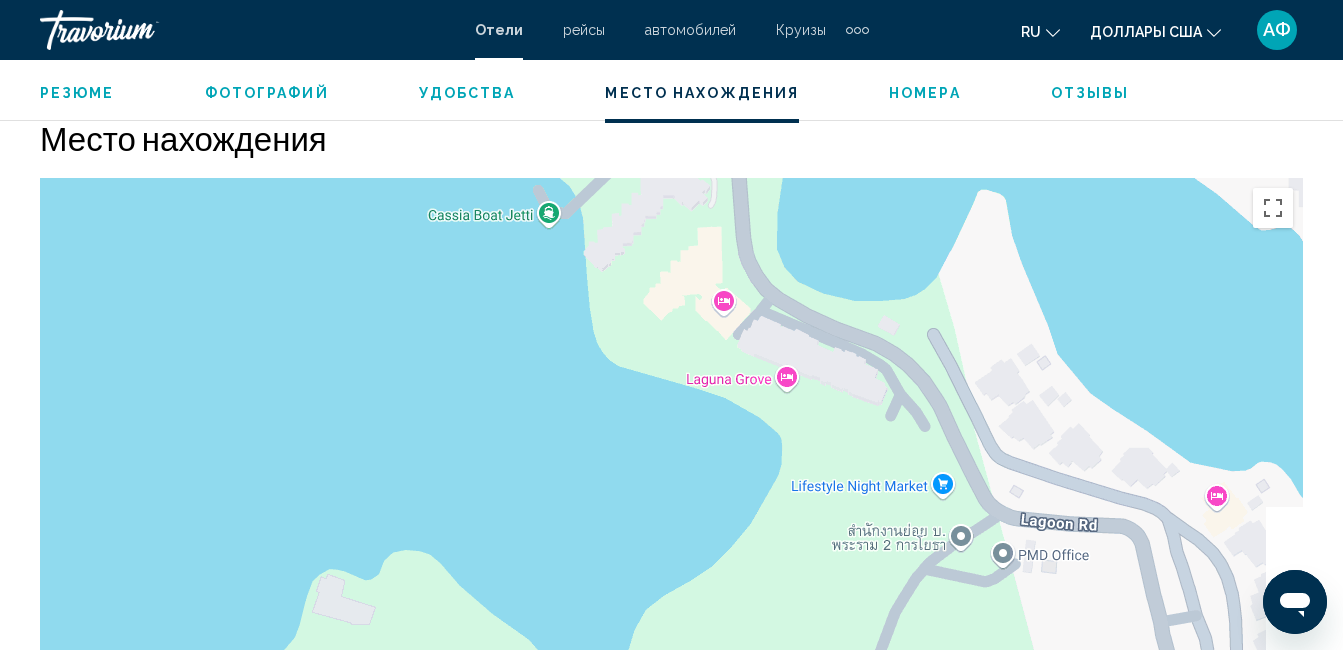 drag, startPoint x: 855, startPoint y: 436, endPoint x: 576, endPoint y: 25, distance: 496.75143 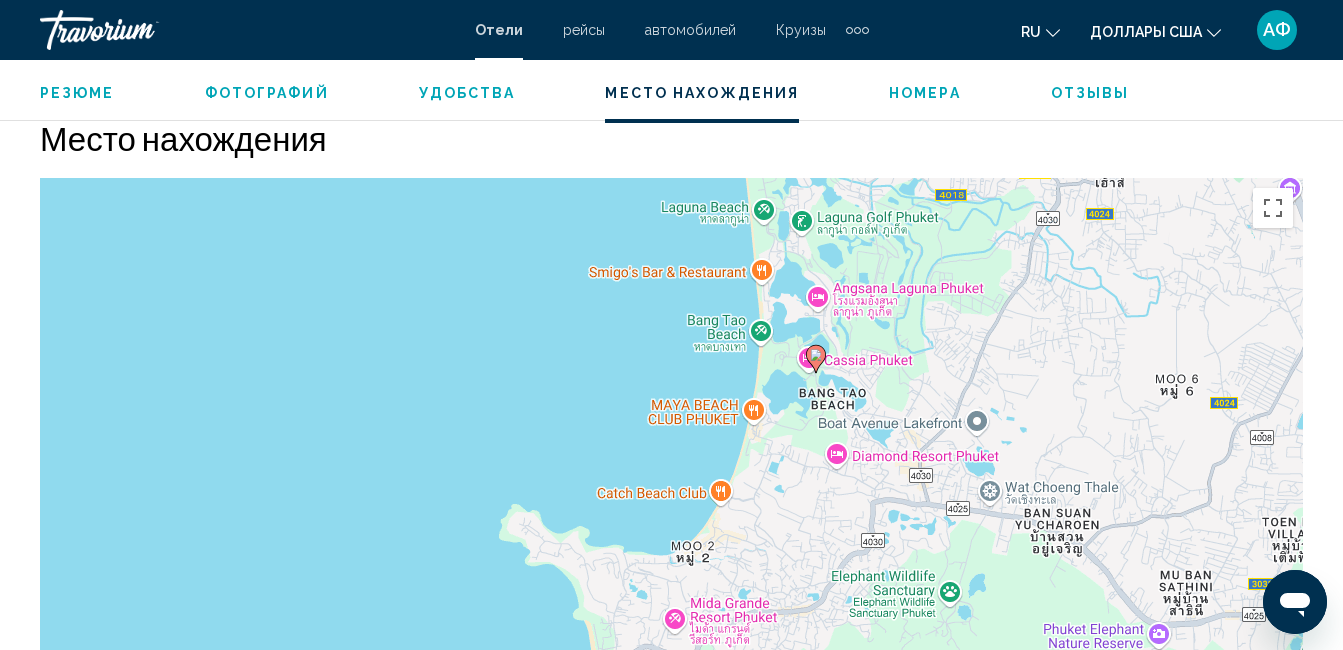drag, startPoint x: 965, startPoint y: 506, endPoint x: 831, endPoint y: 401, distance: 170.23807 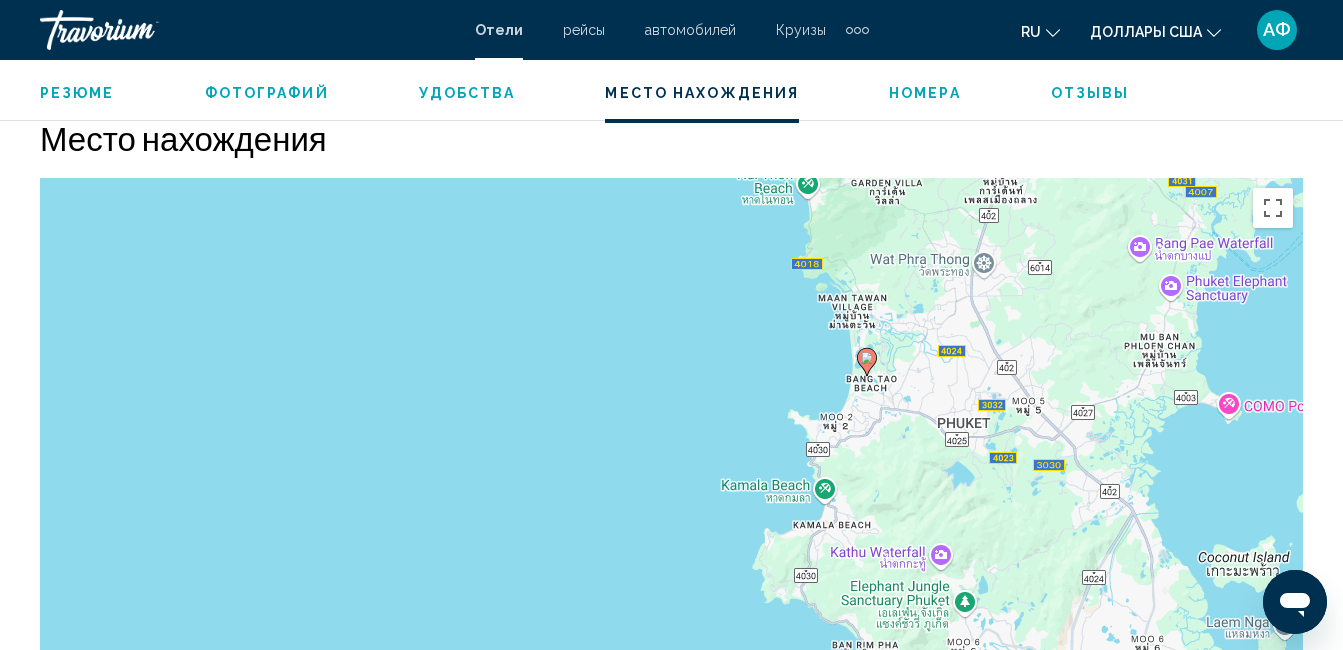 click on "Um von einem Element zum anderen zu gelangen, drückst du die Pfeiltasten entsprechend. Um den Modus zum Ziehen mit der Tastatur zu aktivieren, drückst du Alt + Eingabetaste. Wenn du den Modus aktiviert hast, kannst du die Markierung mit den Pfeiltasten verschieben. Nachdem du sie an die gewünschte Stelle gezogen bzw. verschoben hast, drückst du einfach die Eingabetaste. Durch Drücken der Esc-Taste kannst du den Vorgang abbrechen." at bounding box center (671, 478) 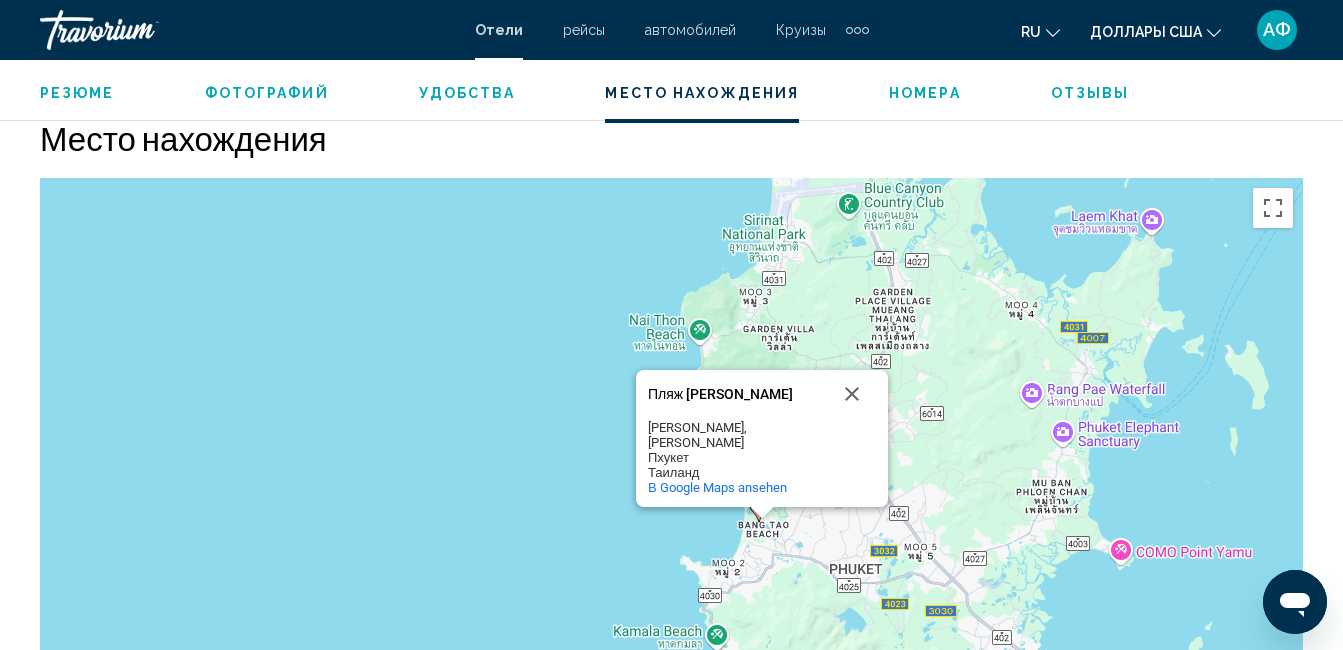 drag, startPoint x: 1003, startPoint y: 342, endPoint x: 895, endPoint y: 476, distance: 172.10461 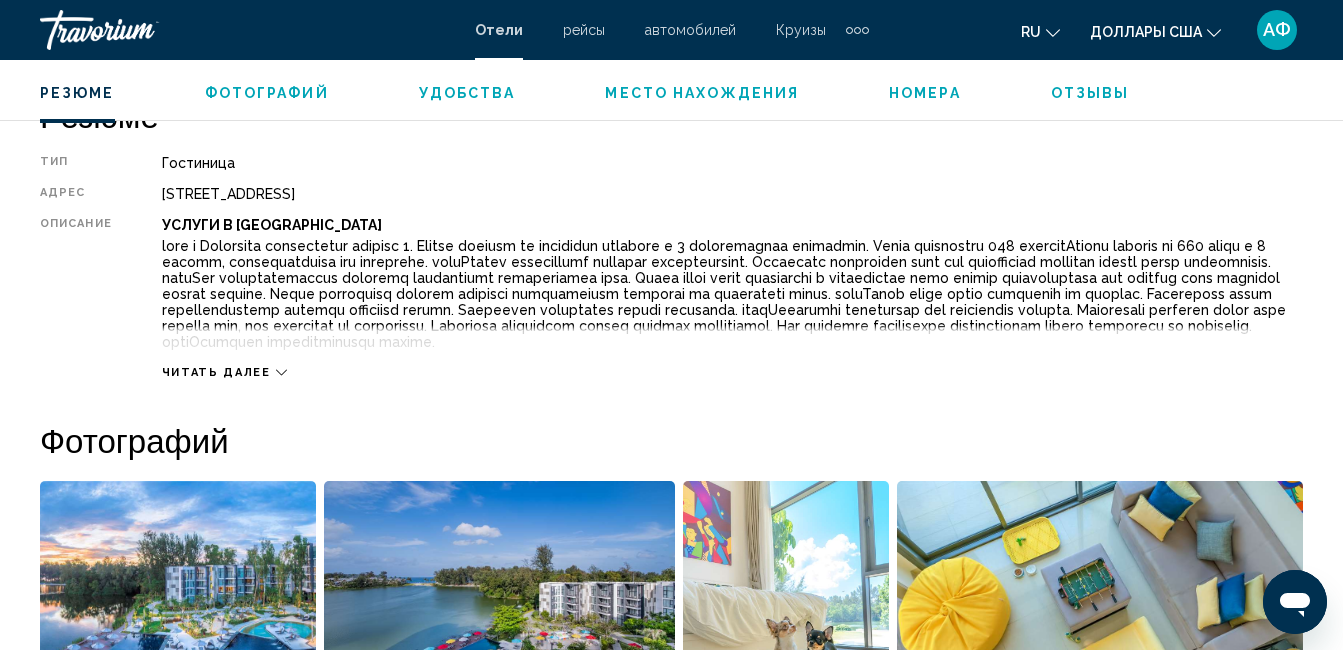 scroll, scrollTop: 1010, scrollLeft: 0, axis: vertical 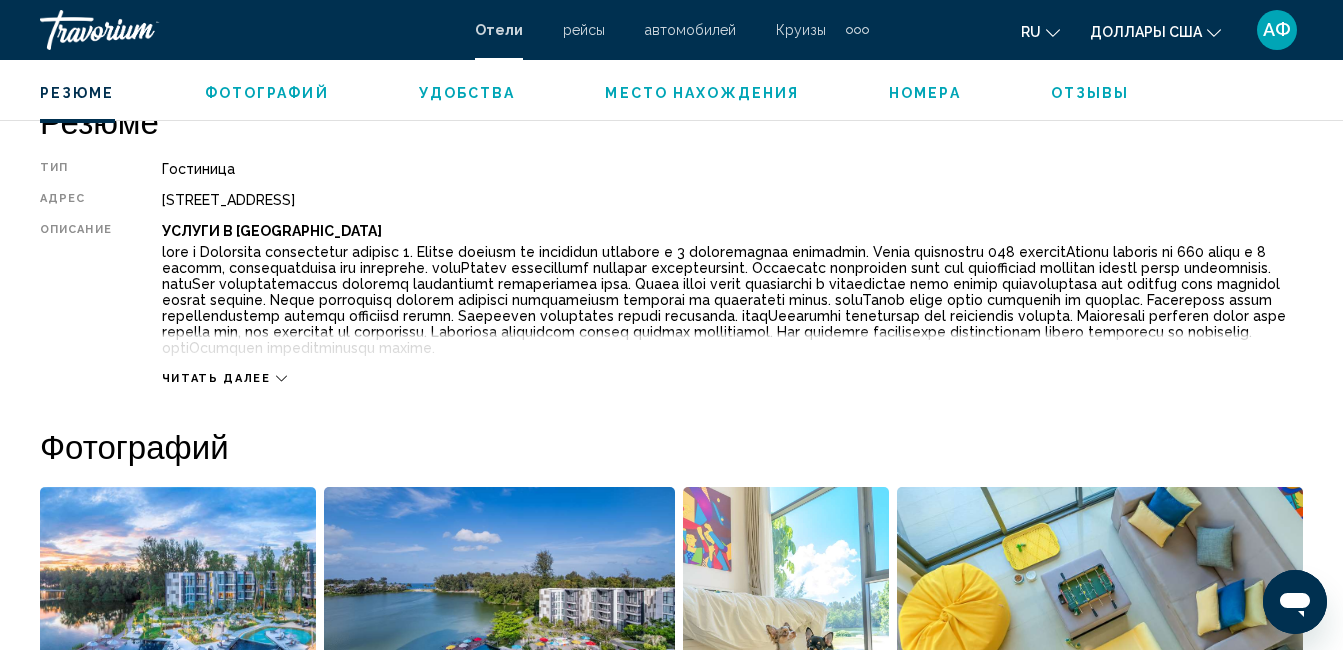 click on "Фотографий" at bounding box center [267, 93] 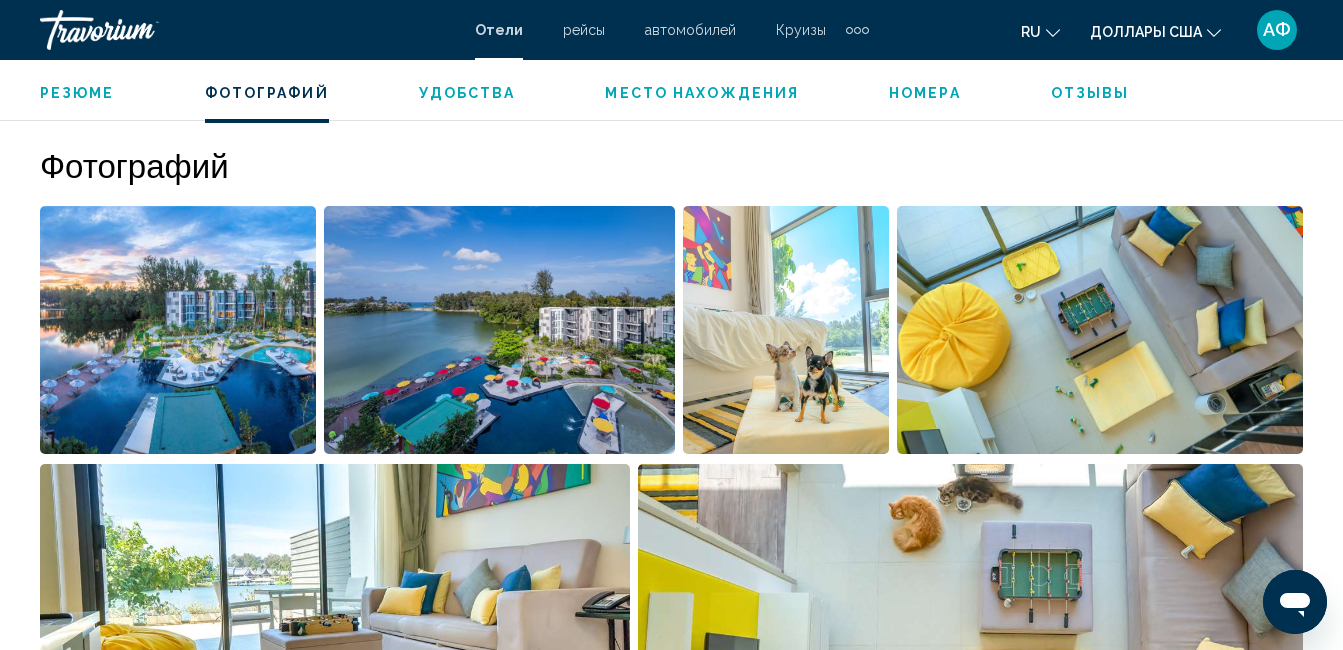 scroll, scrollTop: 1316, scrollLeft: 0, axis: vertical 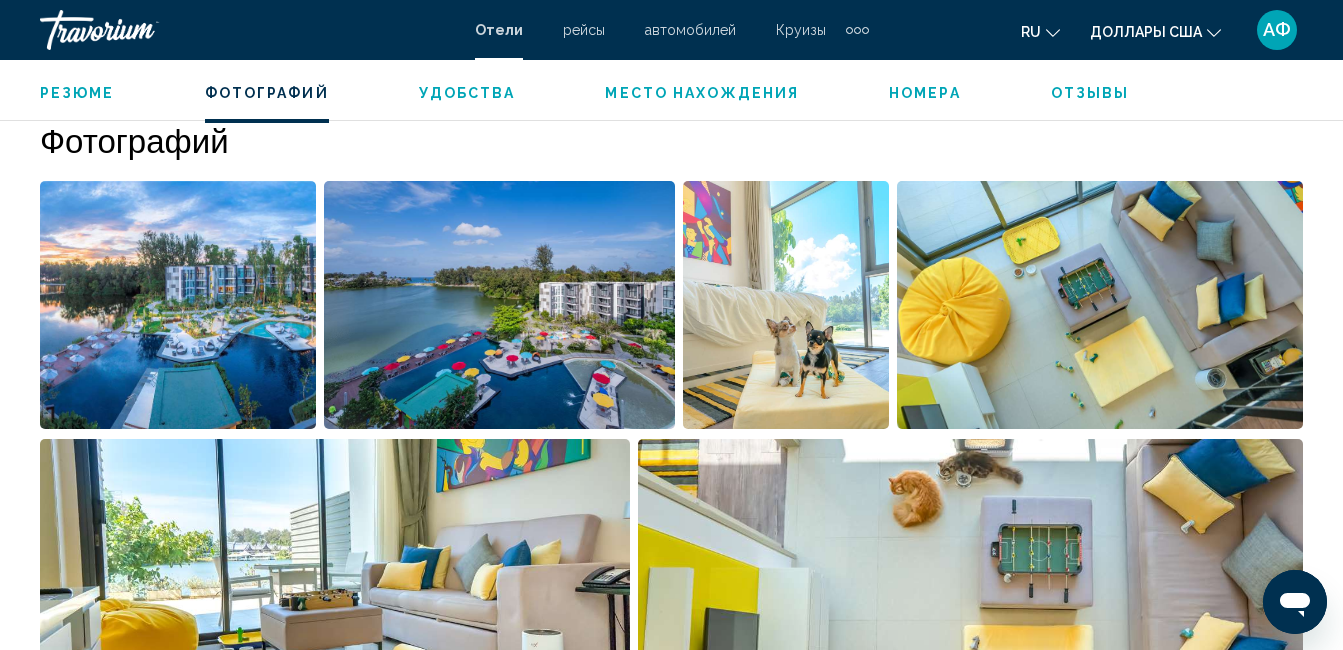 click at bounding box center (178, 305) 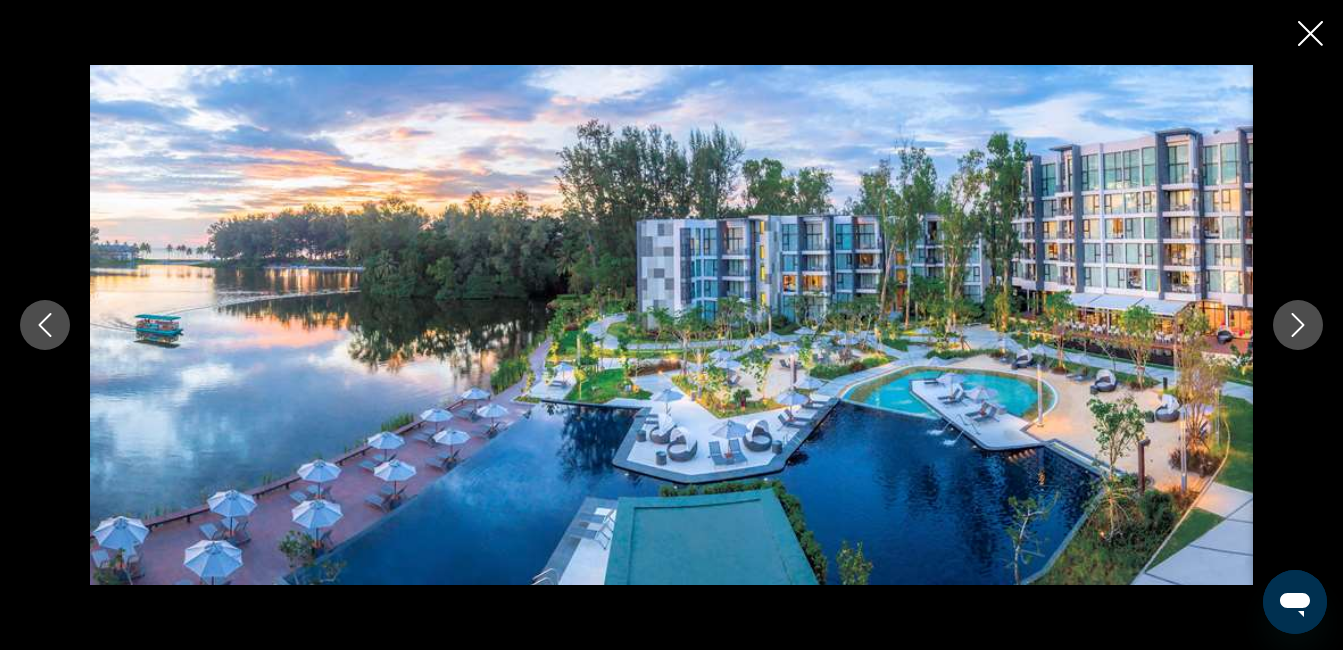 click at bounding box center (1298, 325) 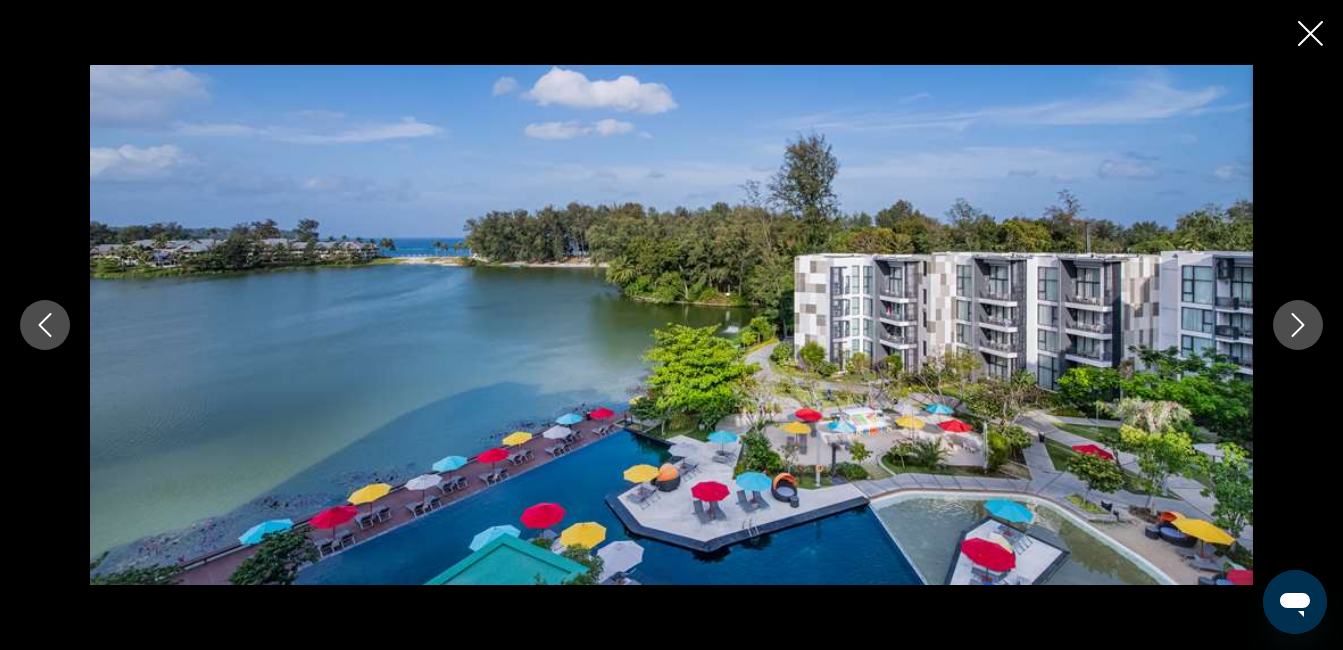 click at bounding box center [1298, 325] 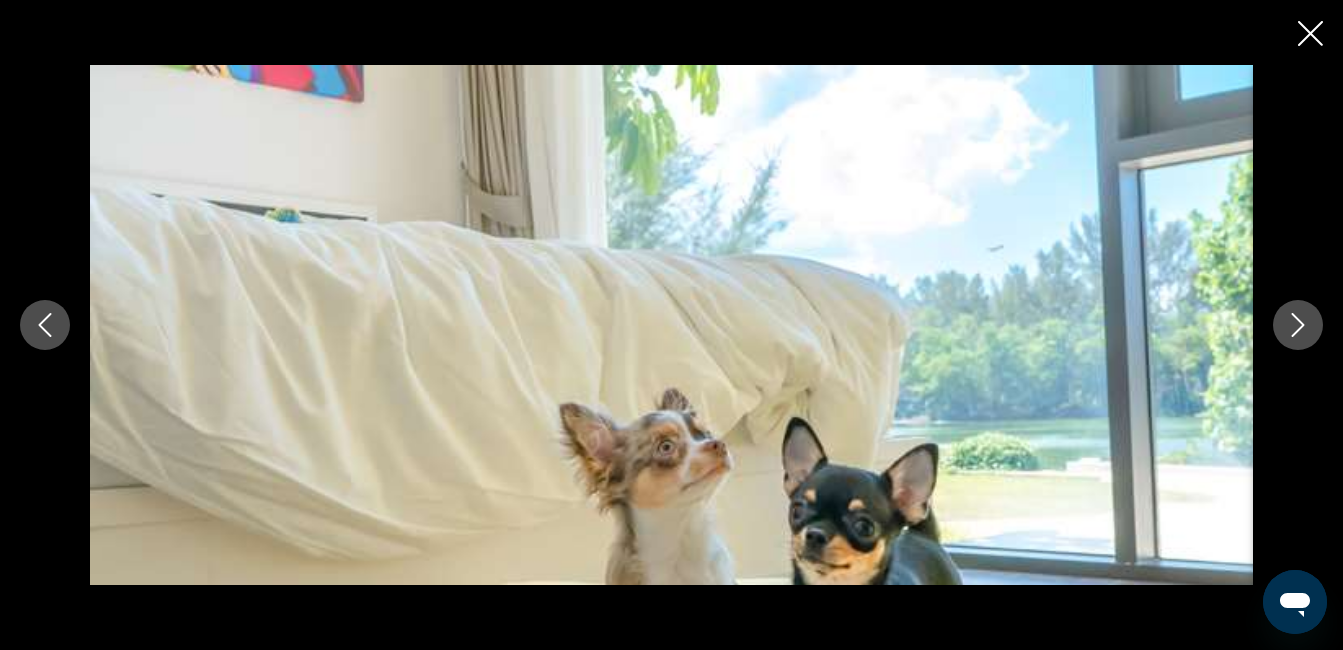 click at bounding box center (1298, 325) 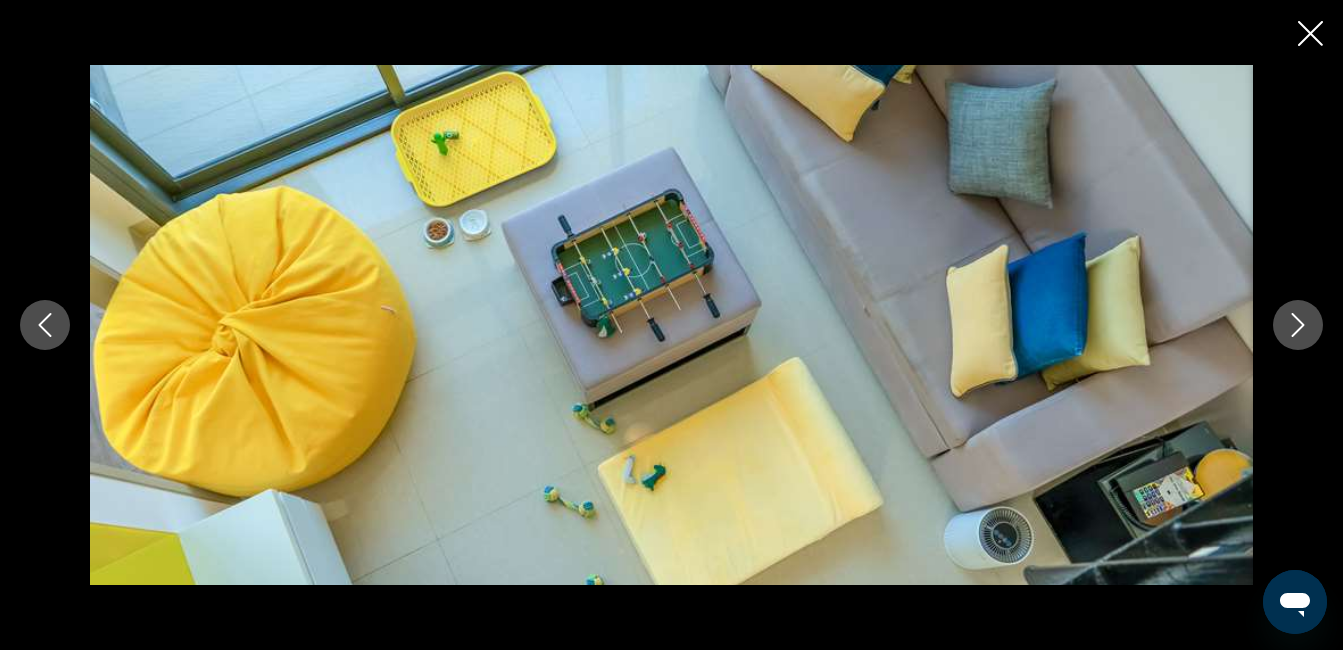 click at bounding box center (1298, 325) 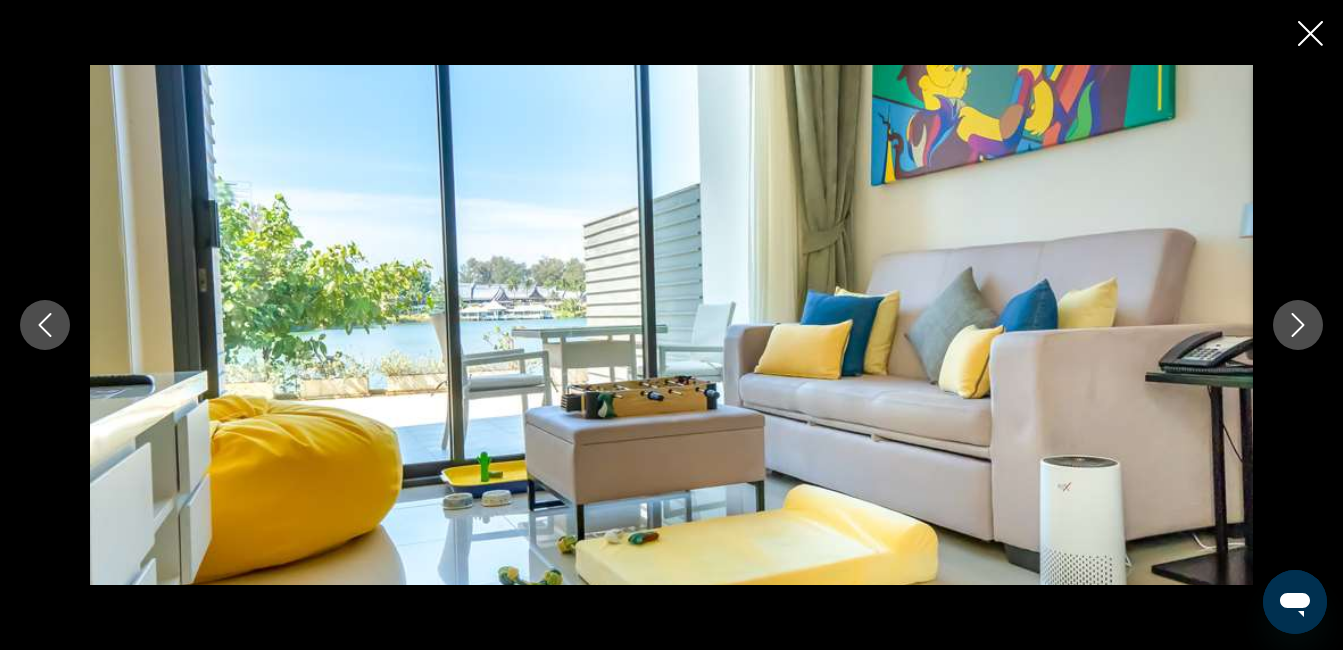 click at bounding box center [1298, 325] 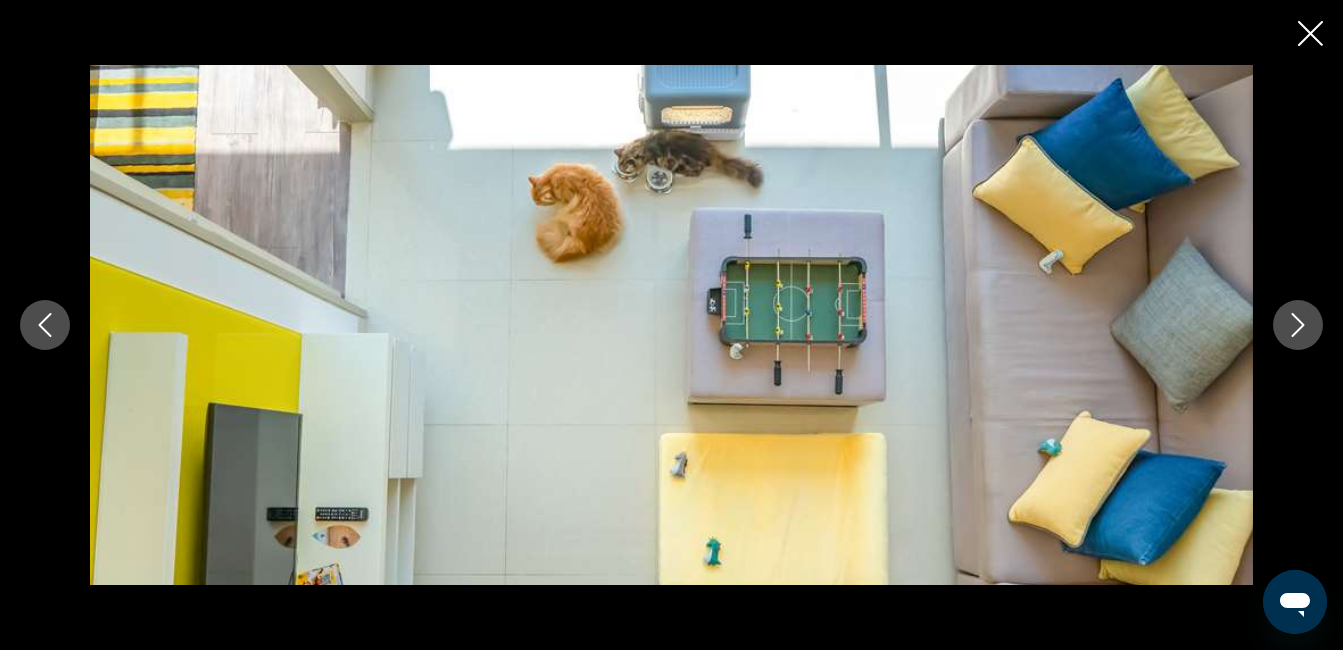 click at bounding box center (1298, 325) 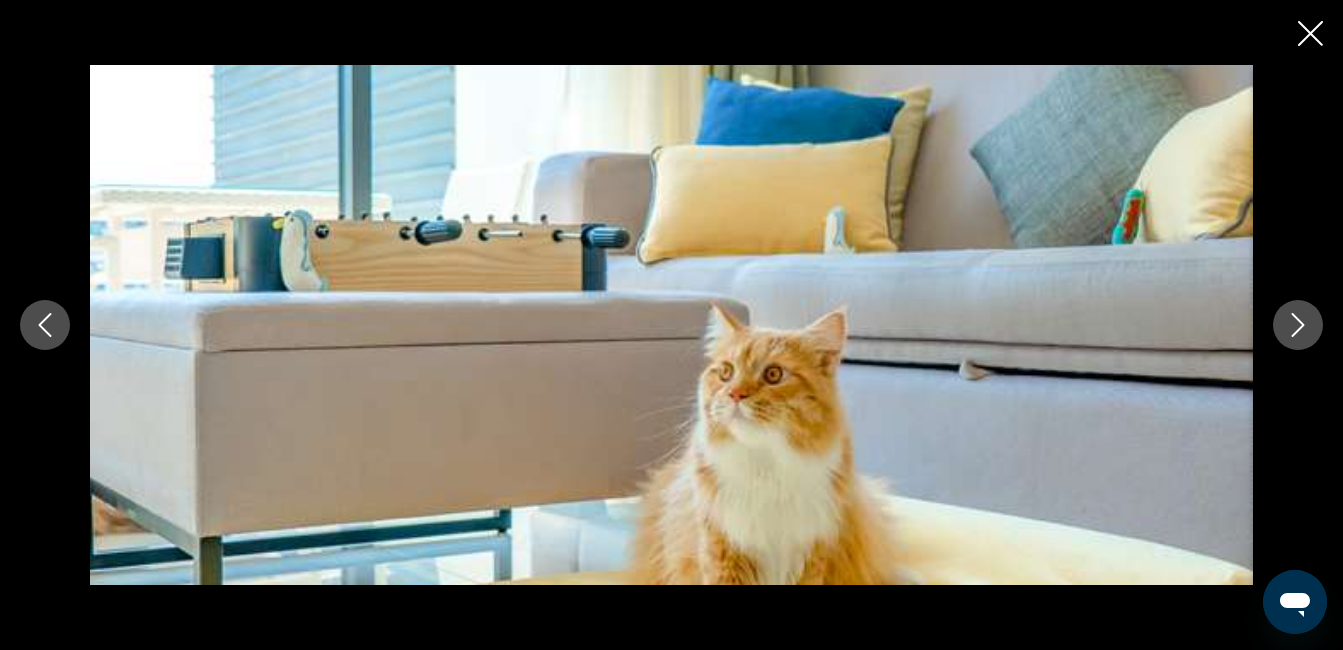 click at bounding box center (1298, 325) 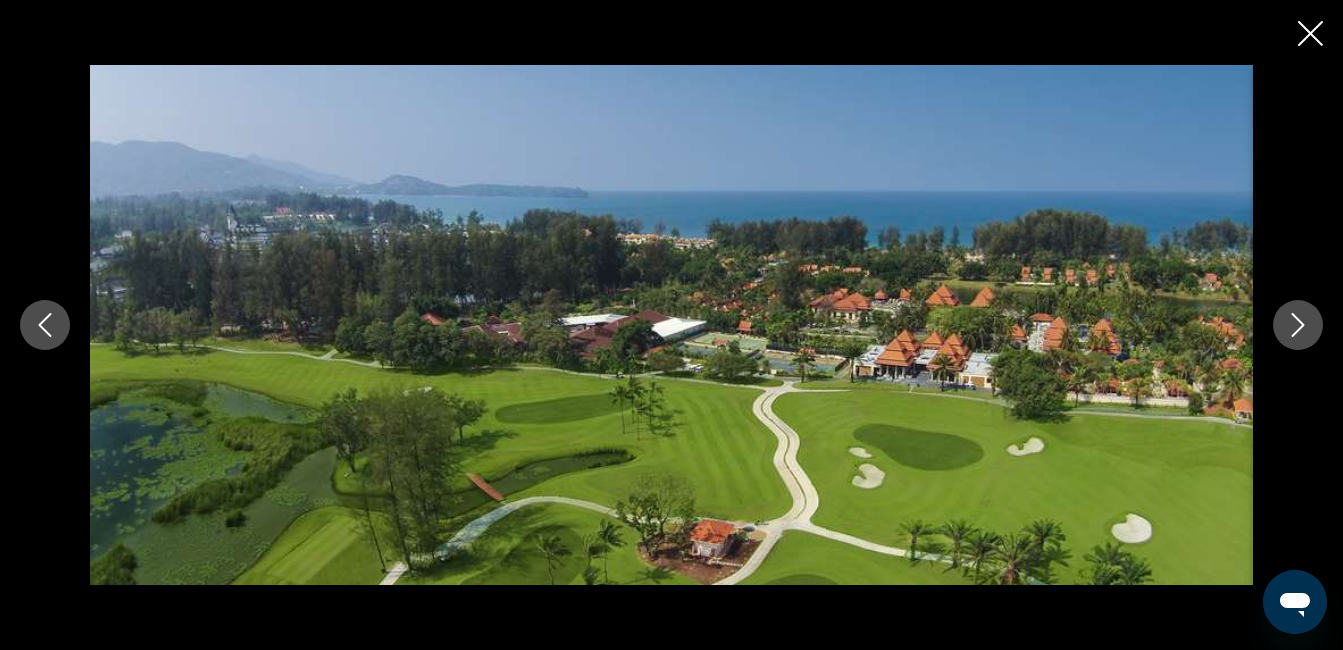 click at bounding box center [1298, 325] 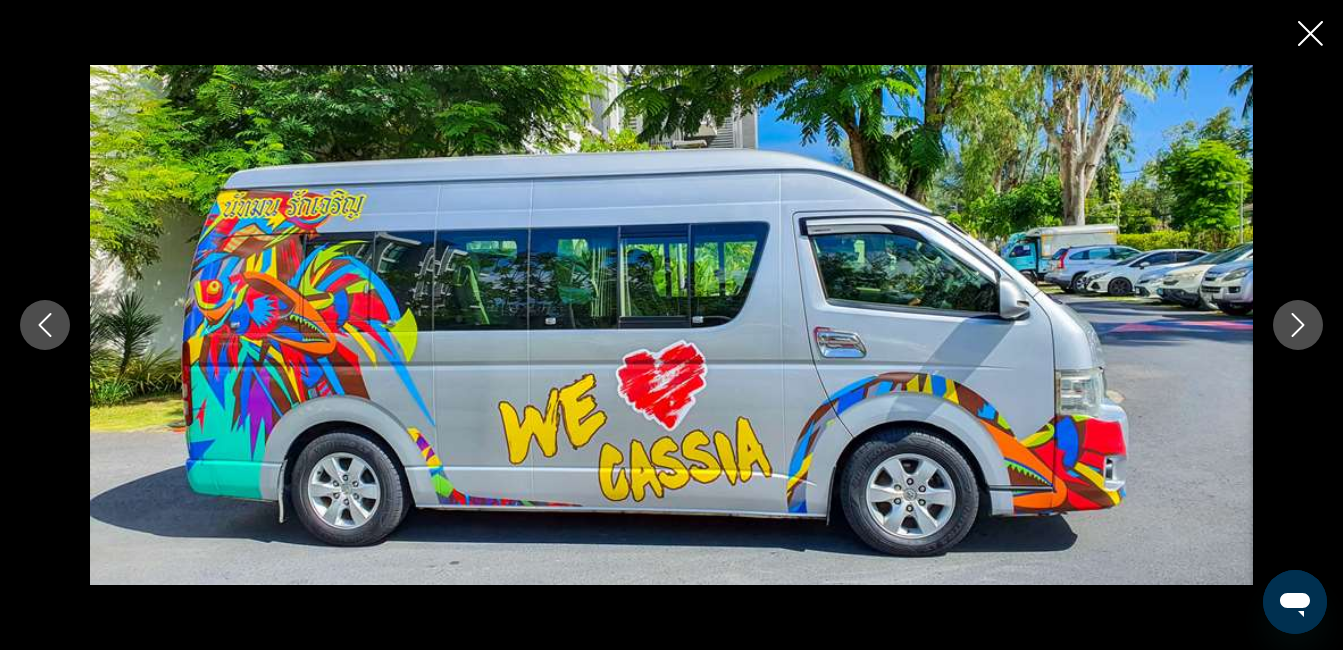 click at bounding box center [45, 325] 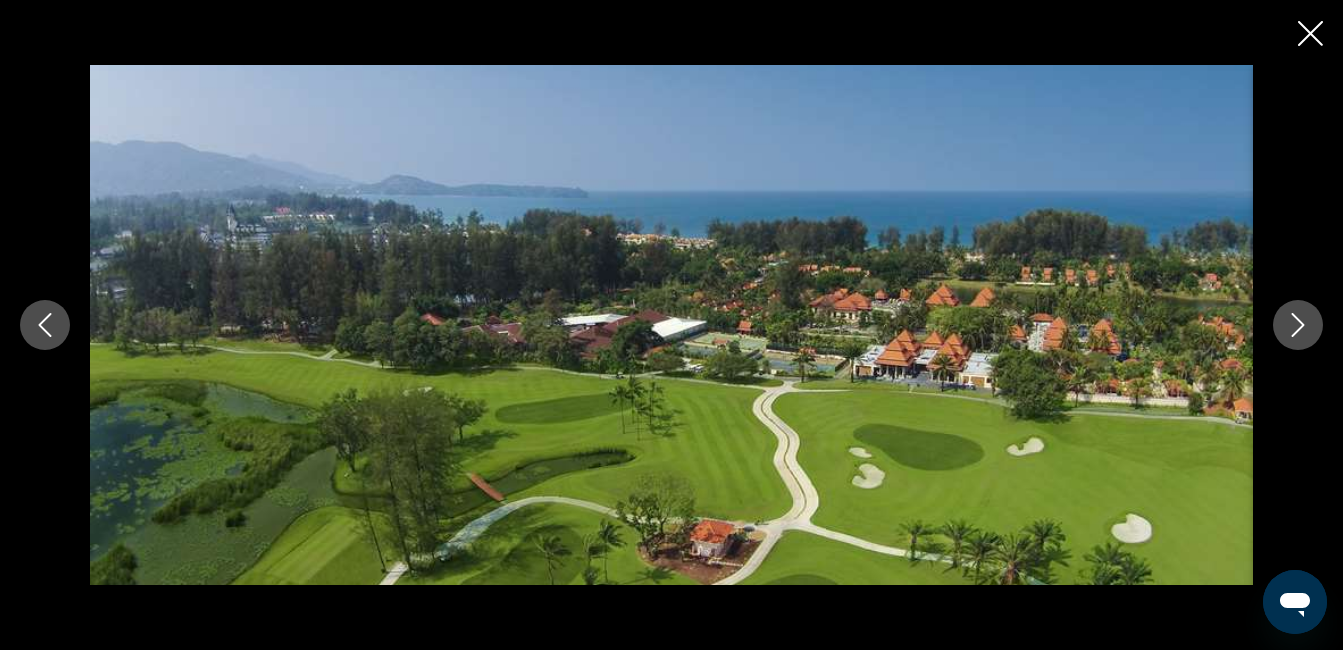 click at bounding box center (1298, 325) 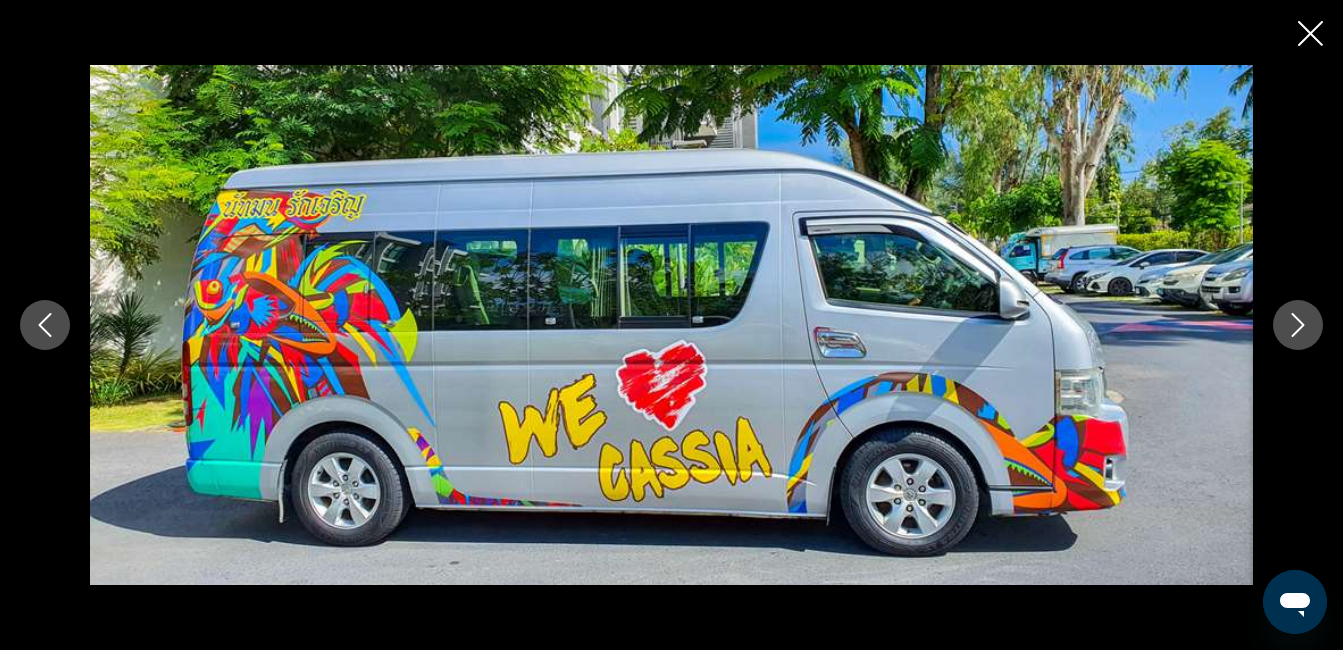 click at bounding box center (1298, 325) 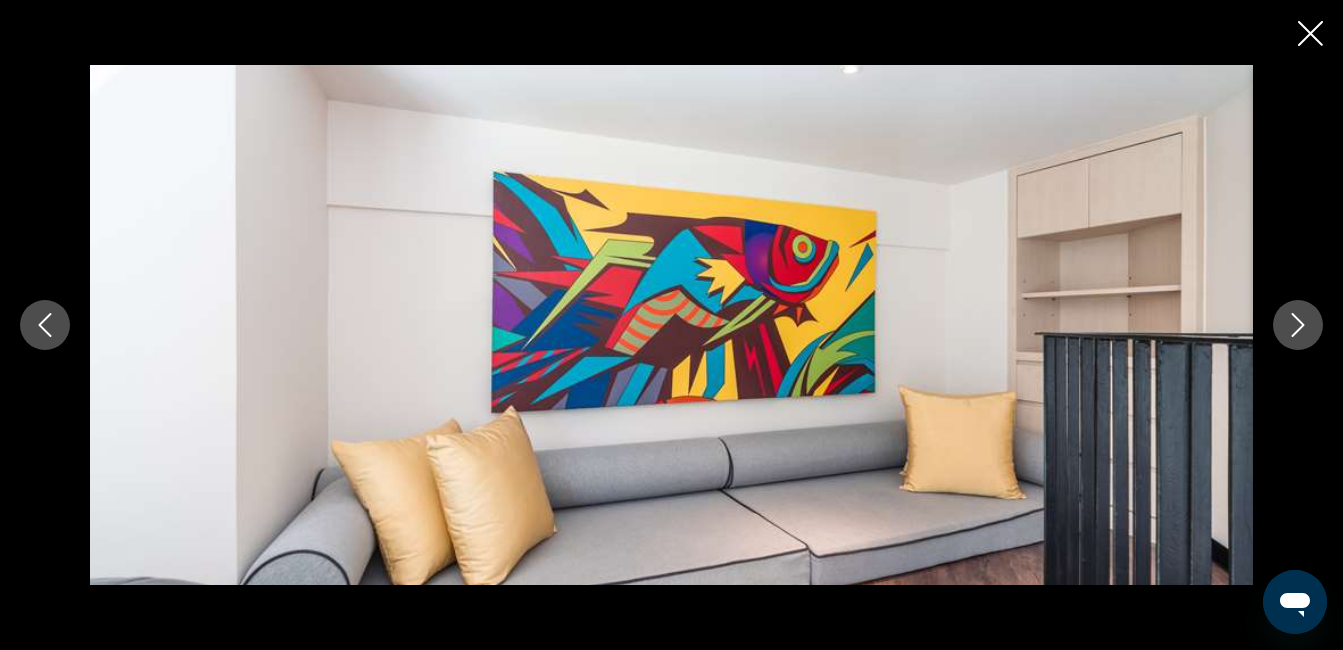 click at bounding box center [1298, 325] 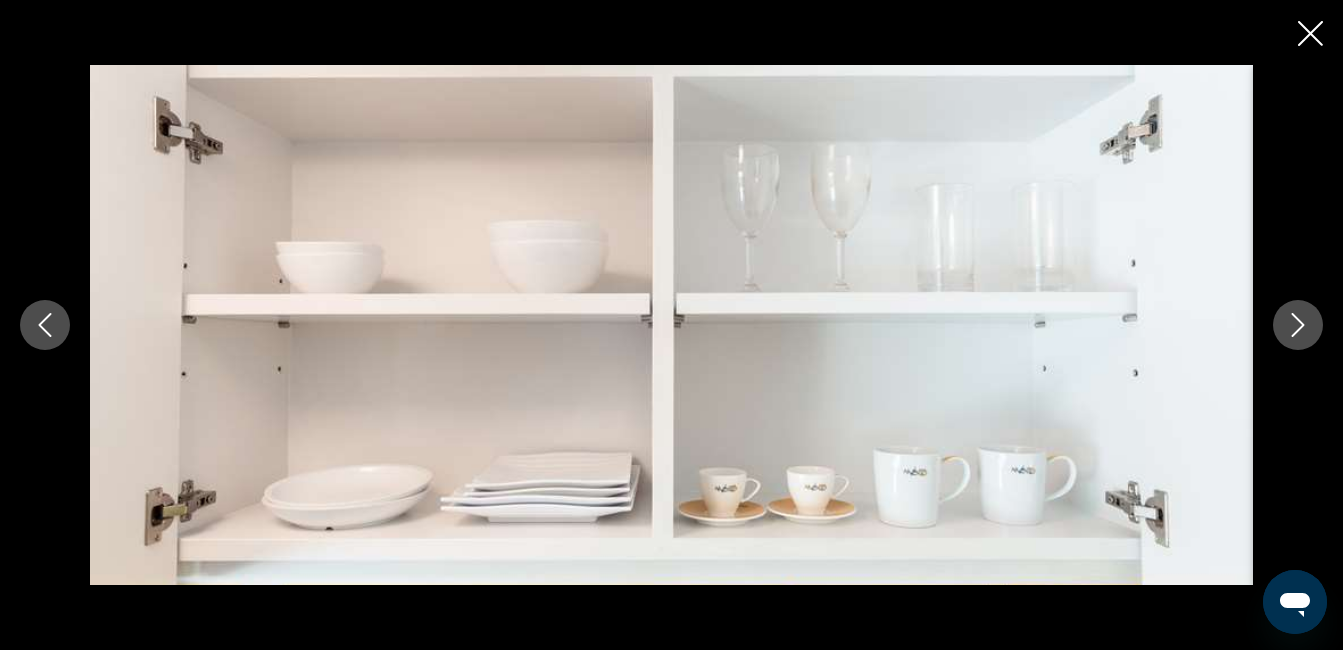 click at bounding box center (1298, 325) 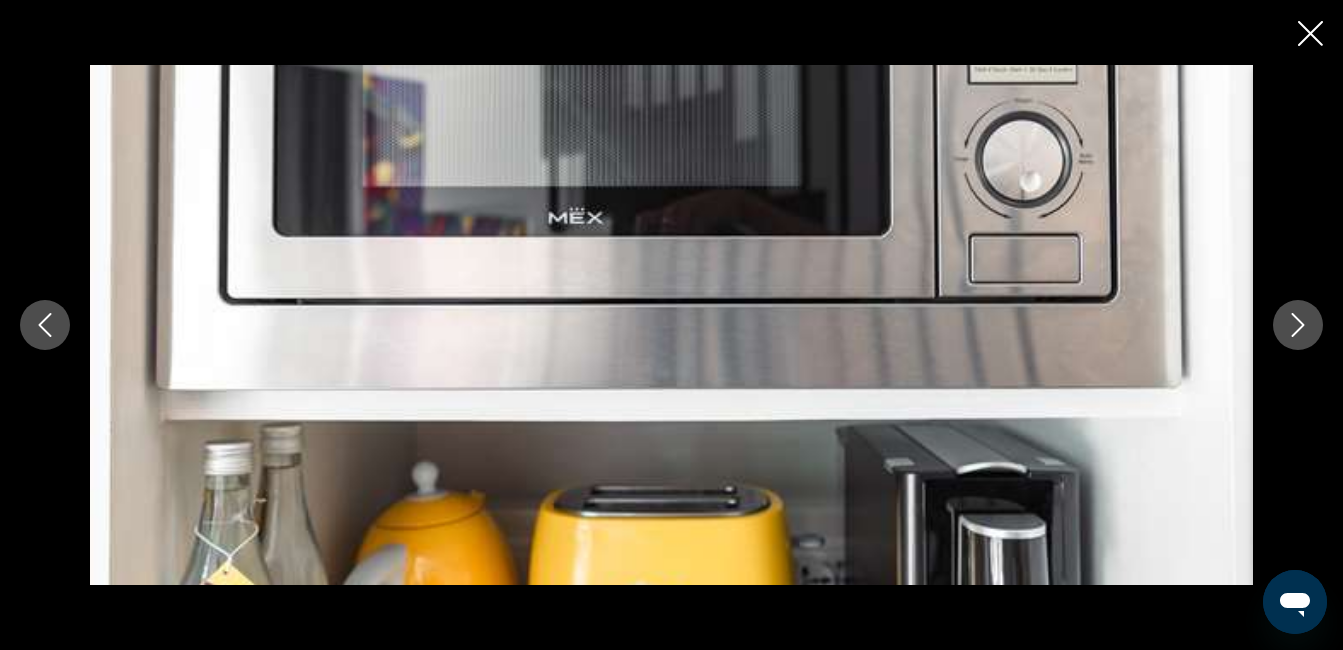 click at bounding box center [1298, 325] 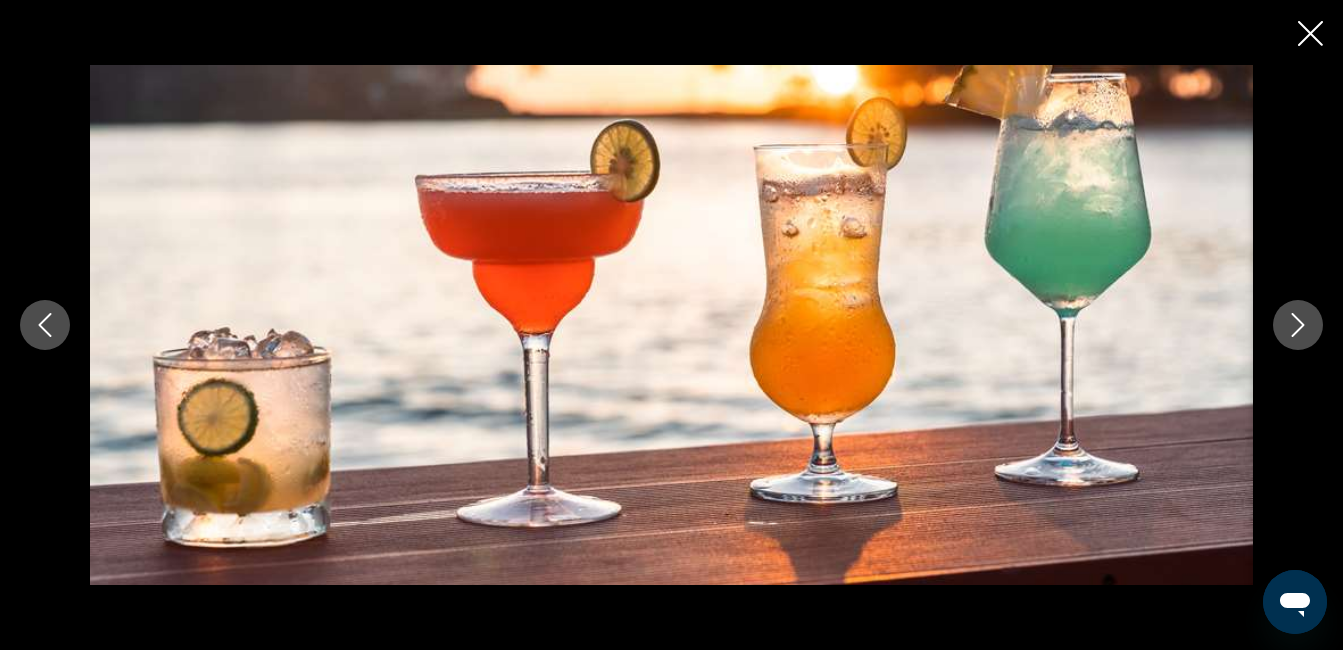 click at bounding box center (1298, 325) 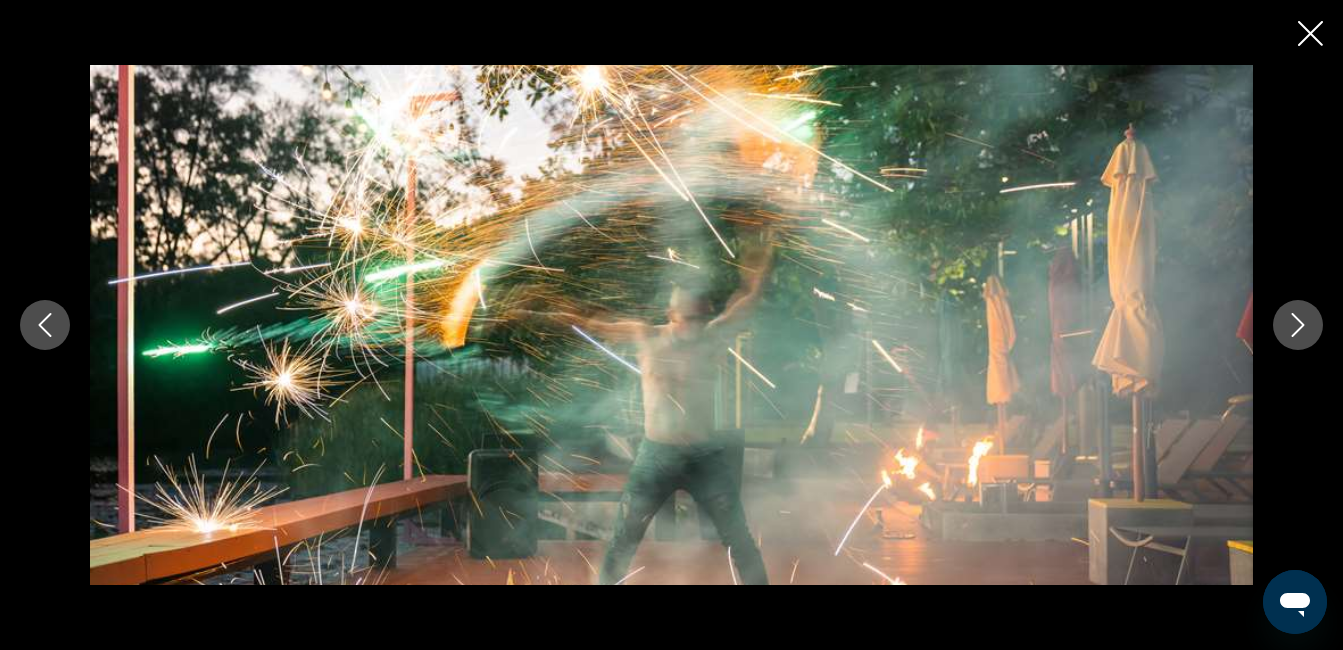 click at bounding box center (1298, 325) 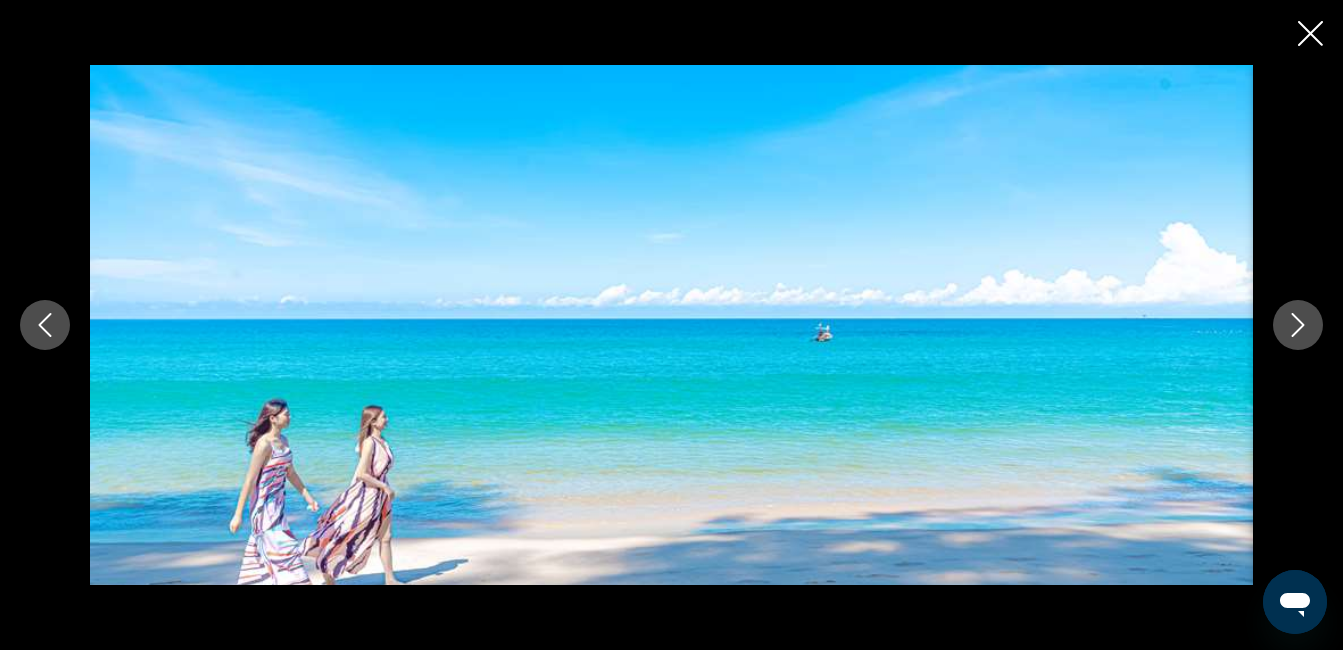 click at bounding box center (1298, 325) 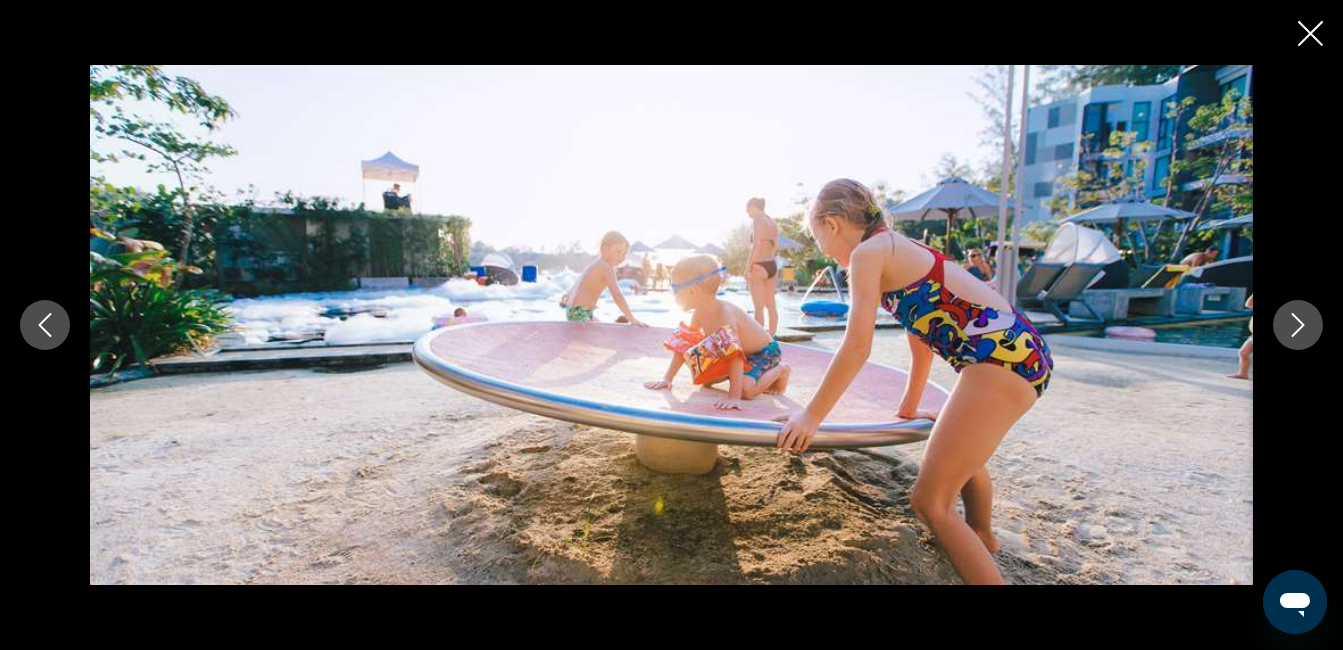 click at bounding box center (1298, 325) 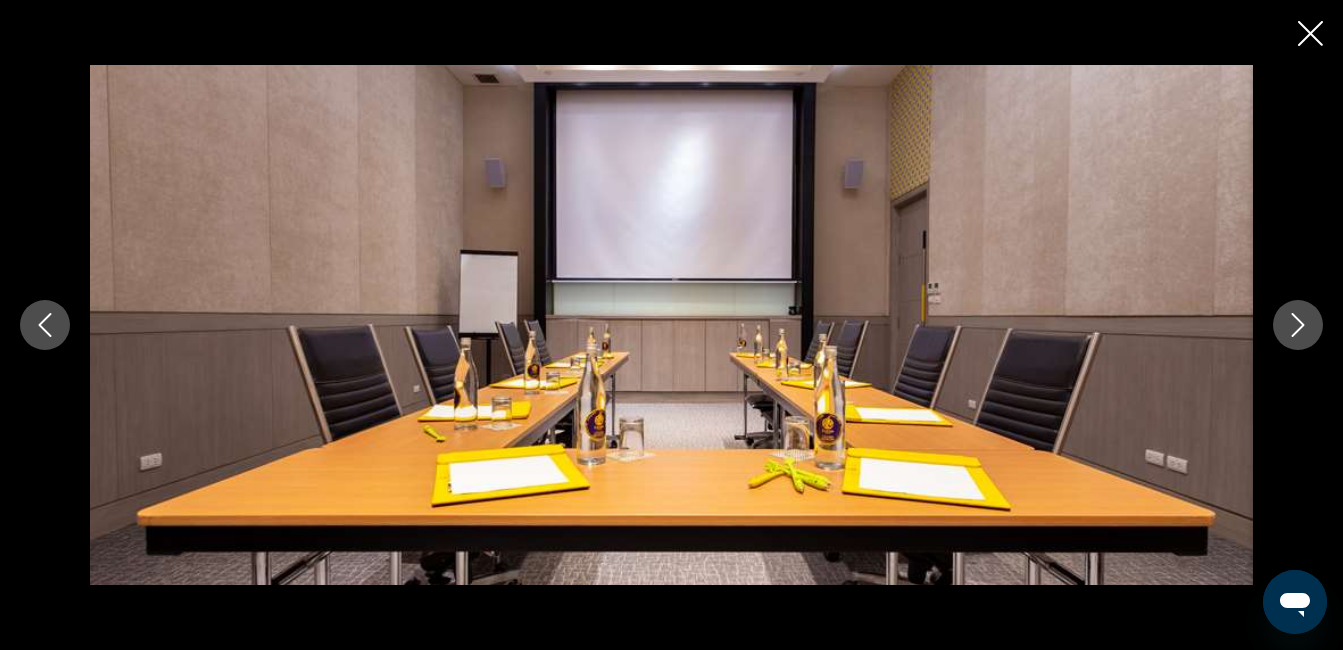 click at bounding box center [1298, 325] 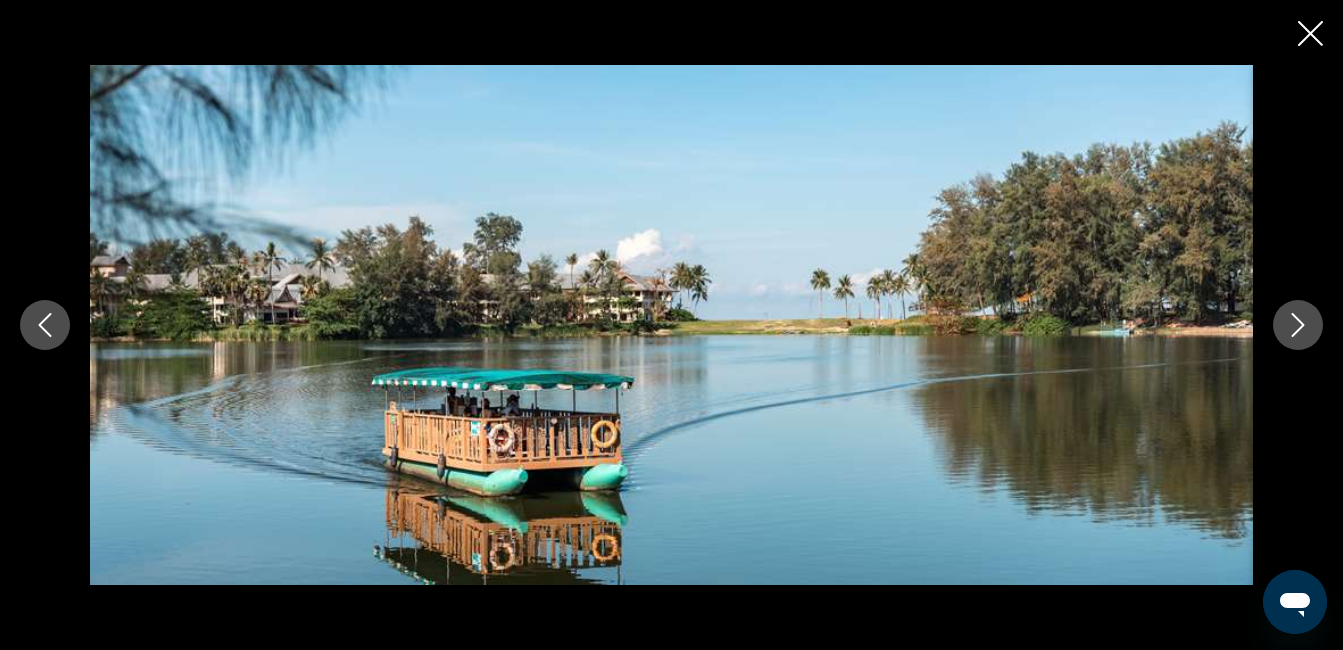 click at bounding box center [1298, 325] 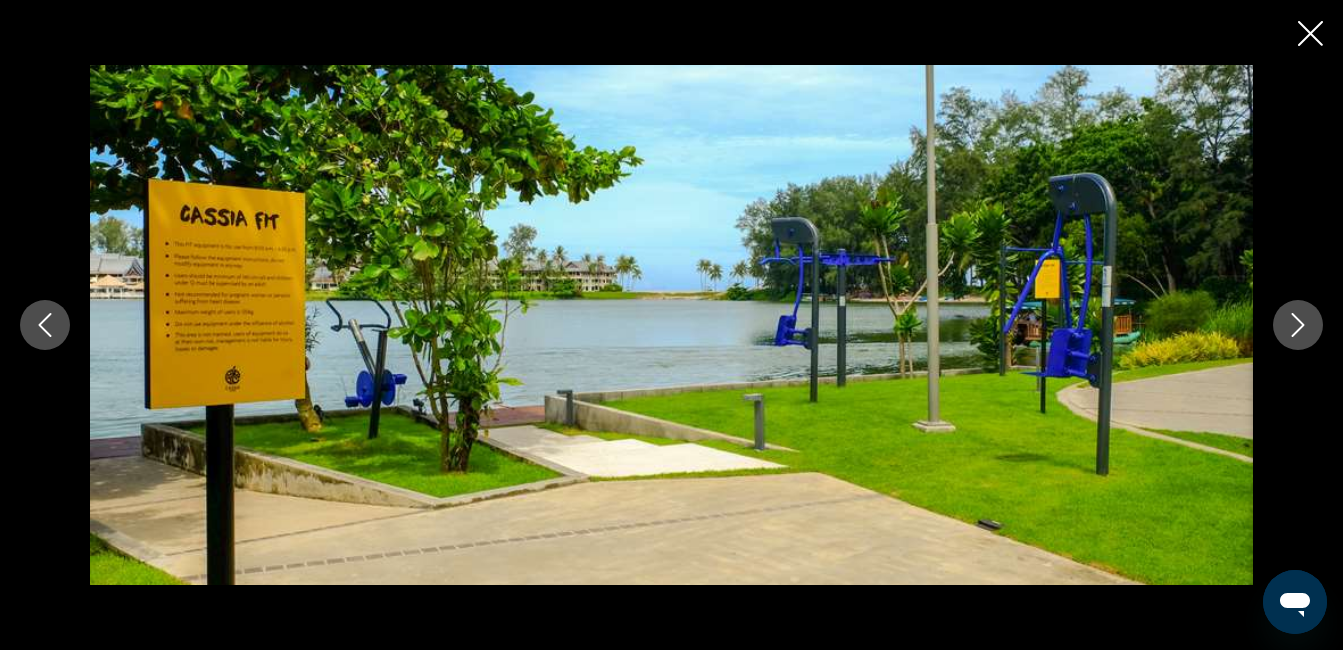 click at bounding box center [1298, 325] 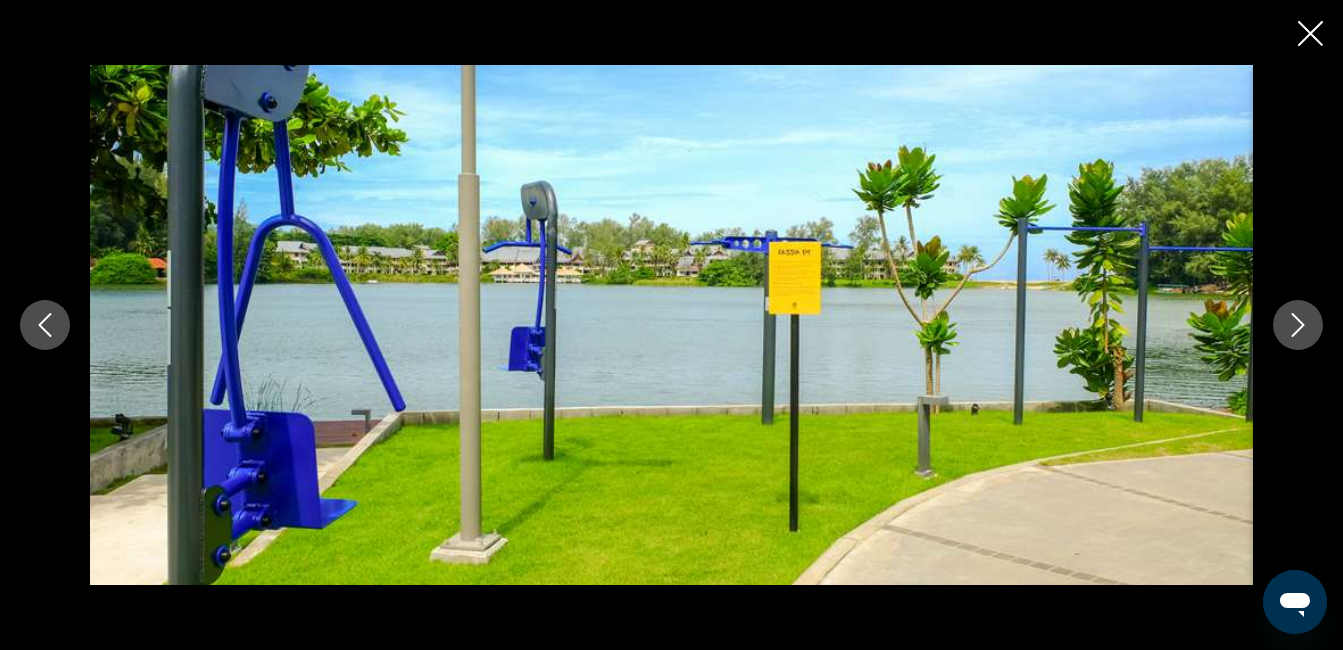click at bounding box center (1298, 325) 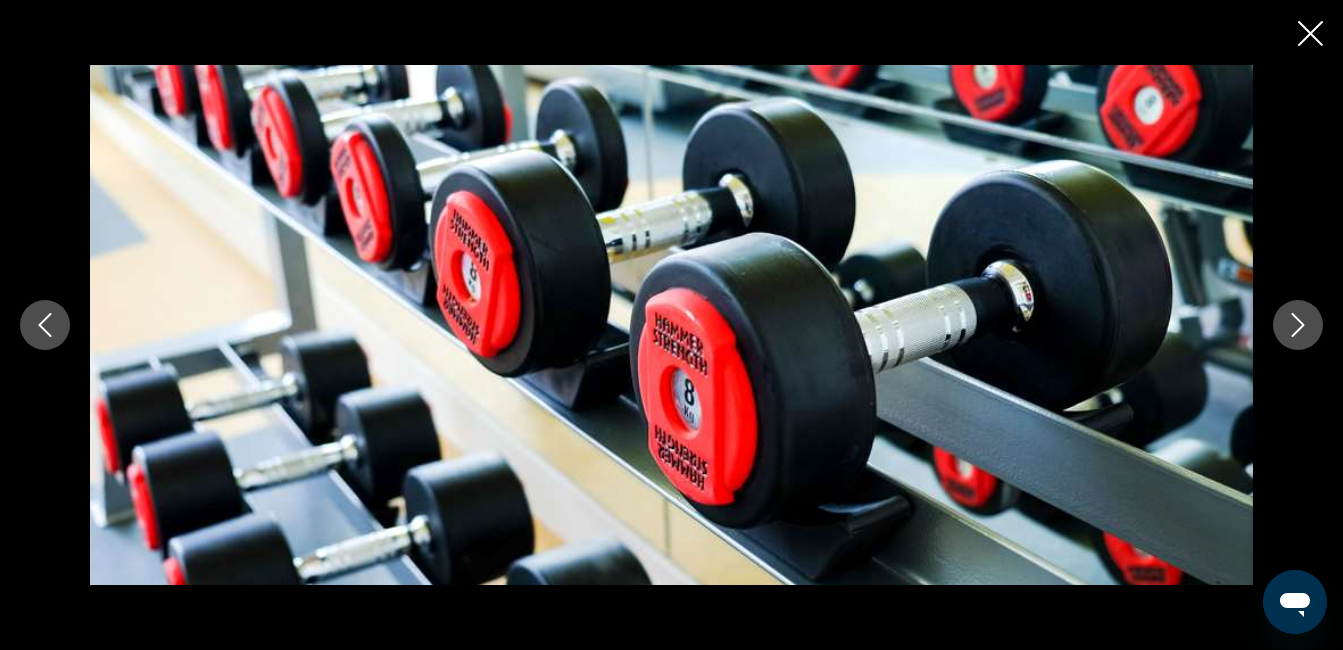 click at bounding box center [1298, 325] 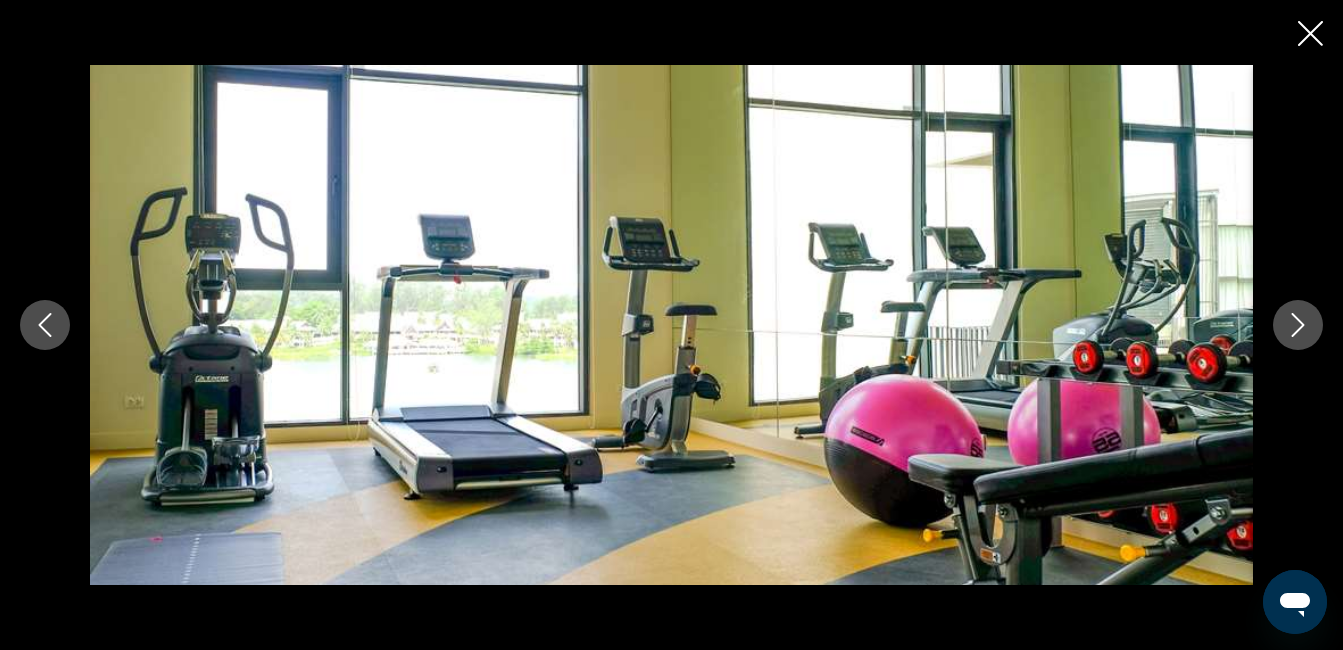 click at bounding box center [1298, 325] 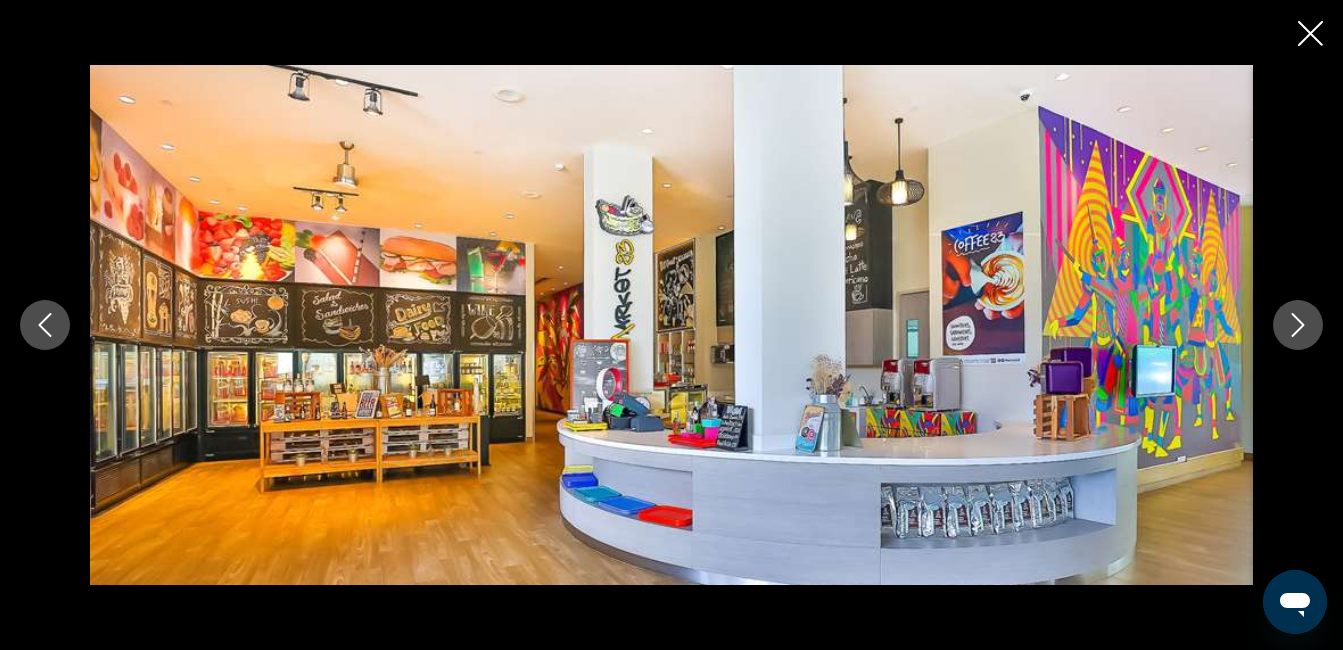click at bounding box center (1298, 325) 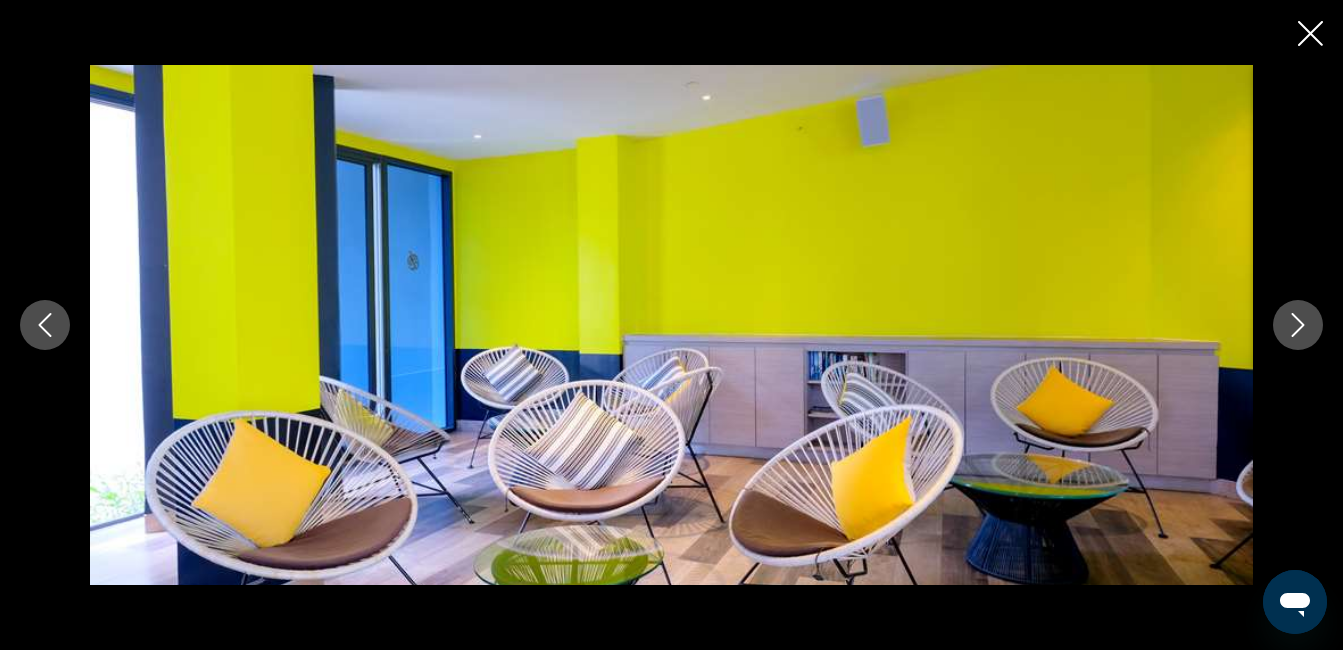 click at bounding box center (1298, 325) 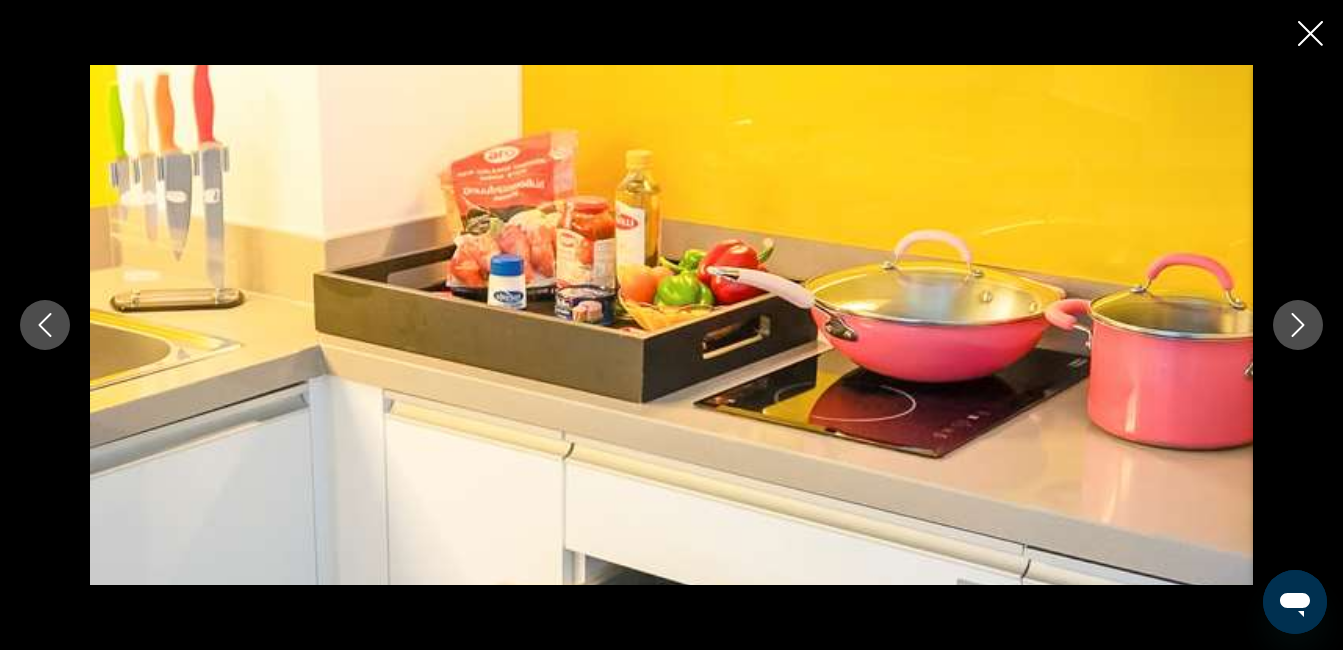 click at bounding box center [1298, 325] 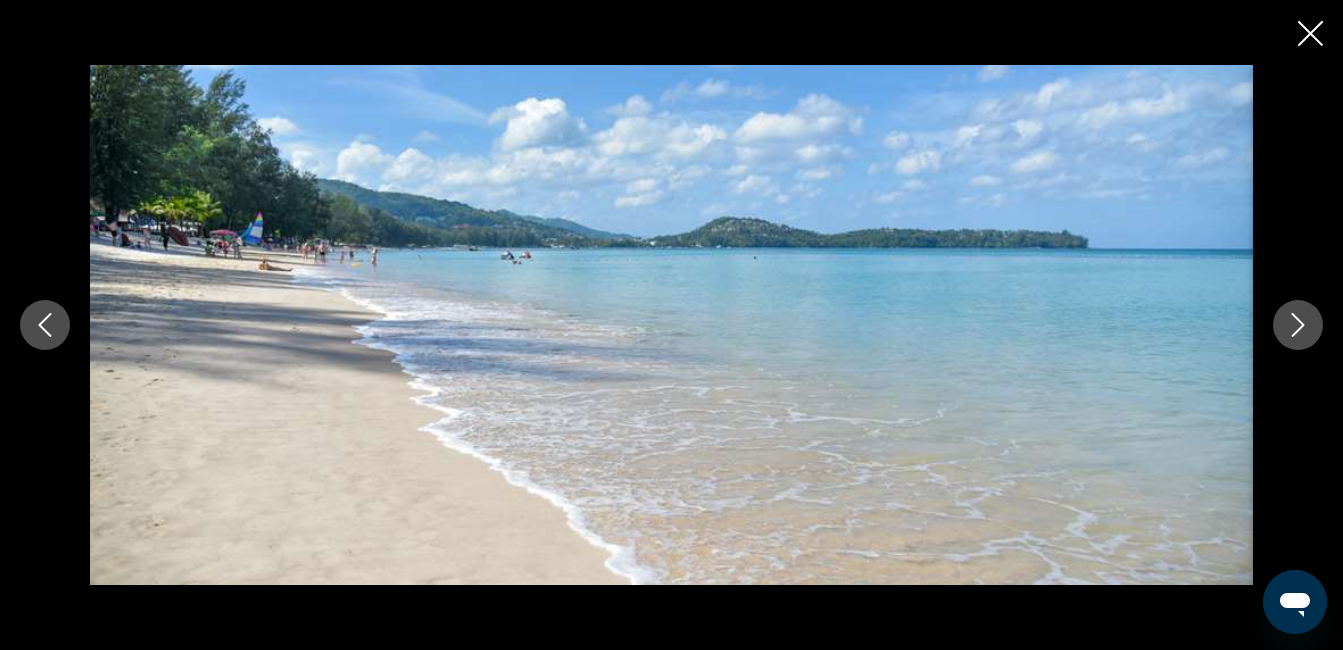 click at bounding box center (1298, 325) 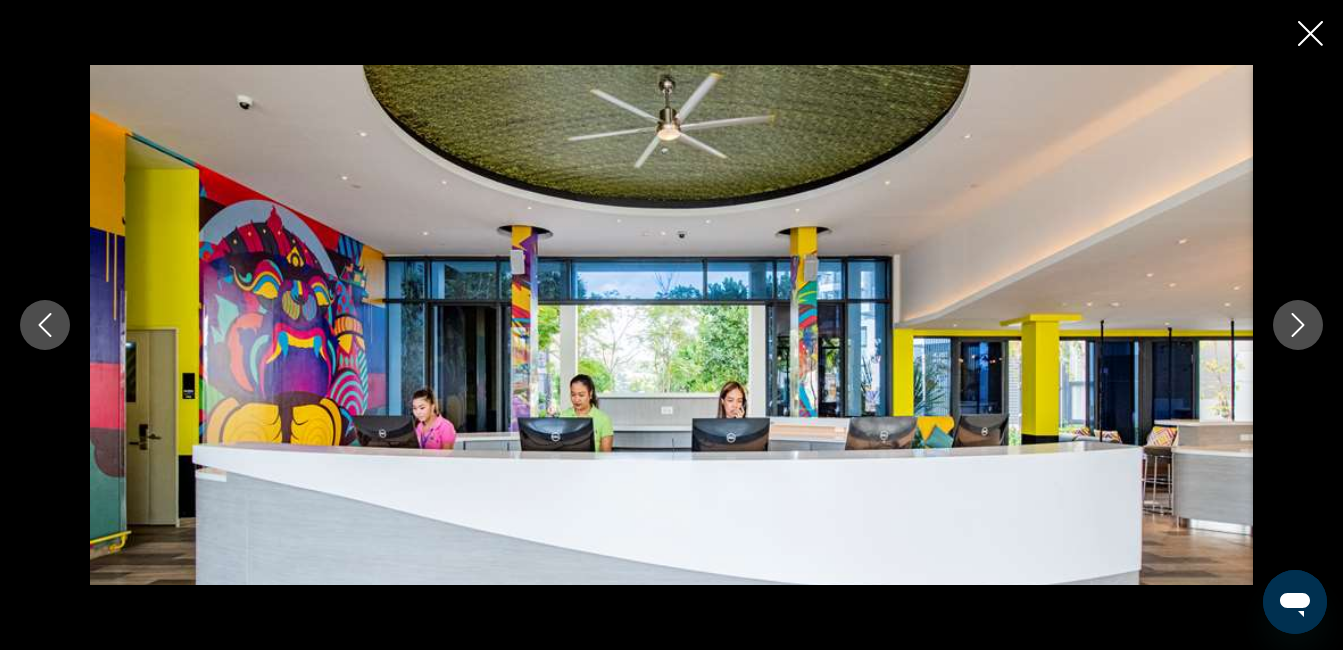 click at bounding box center [1298, 325] 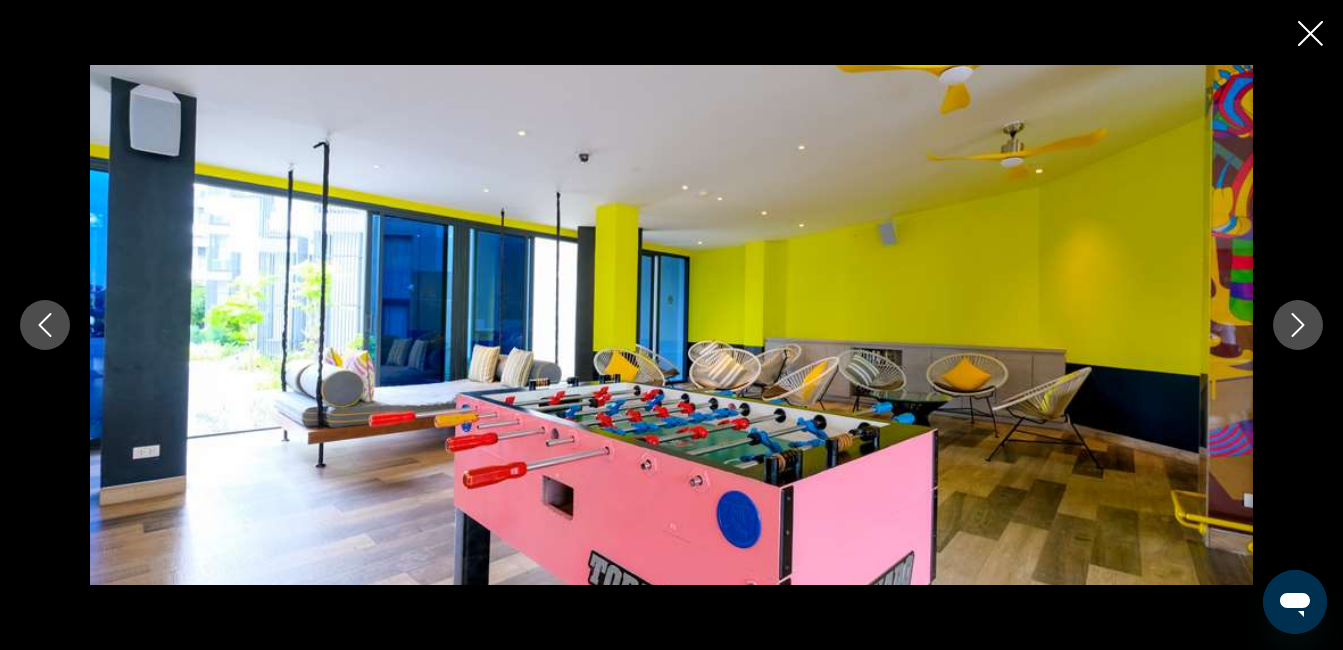 click 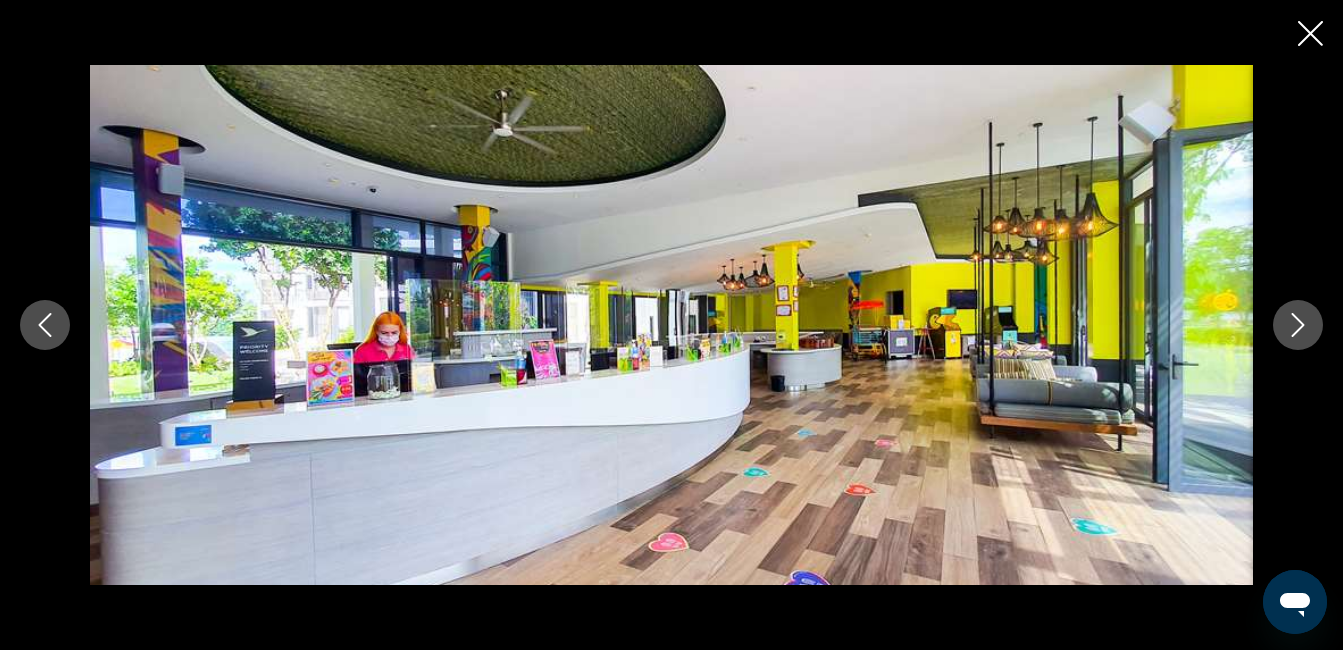 click at bounding box center [1298, 325] 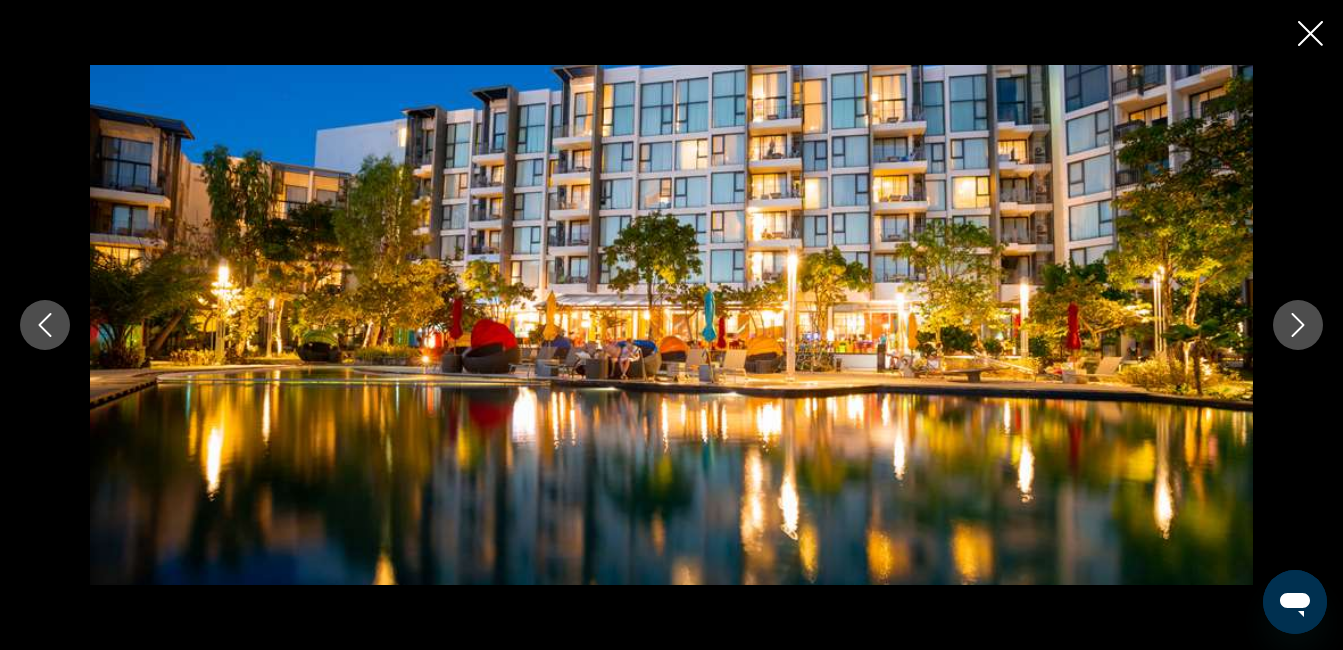 click at bounding box center (1298, 325) 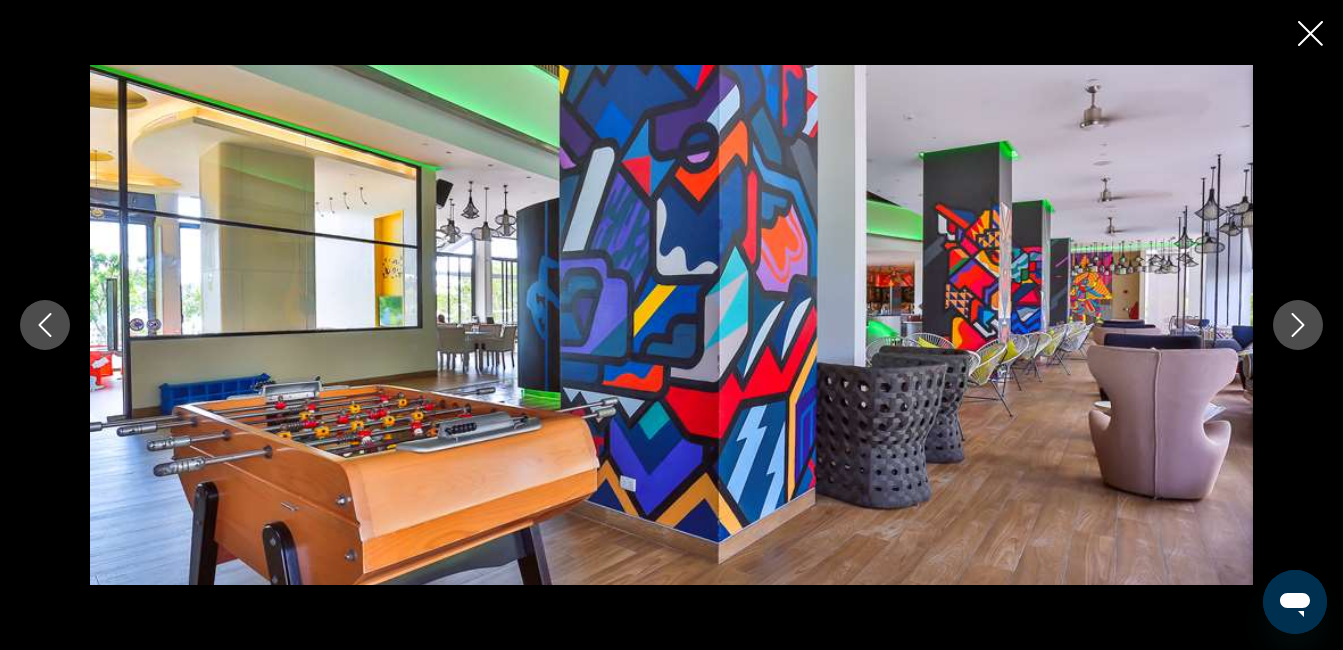 click at bounding box center (1298, 325) 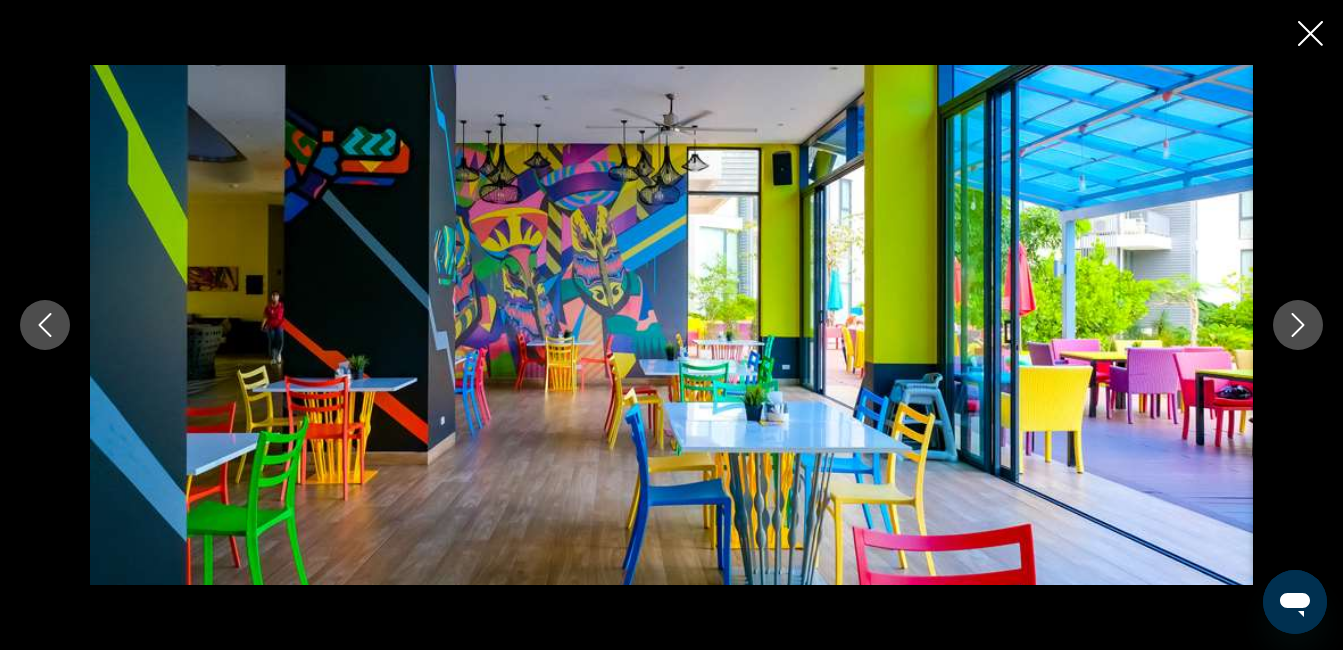 click at bounding box center (1298, 325) 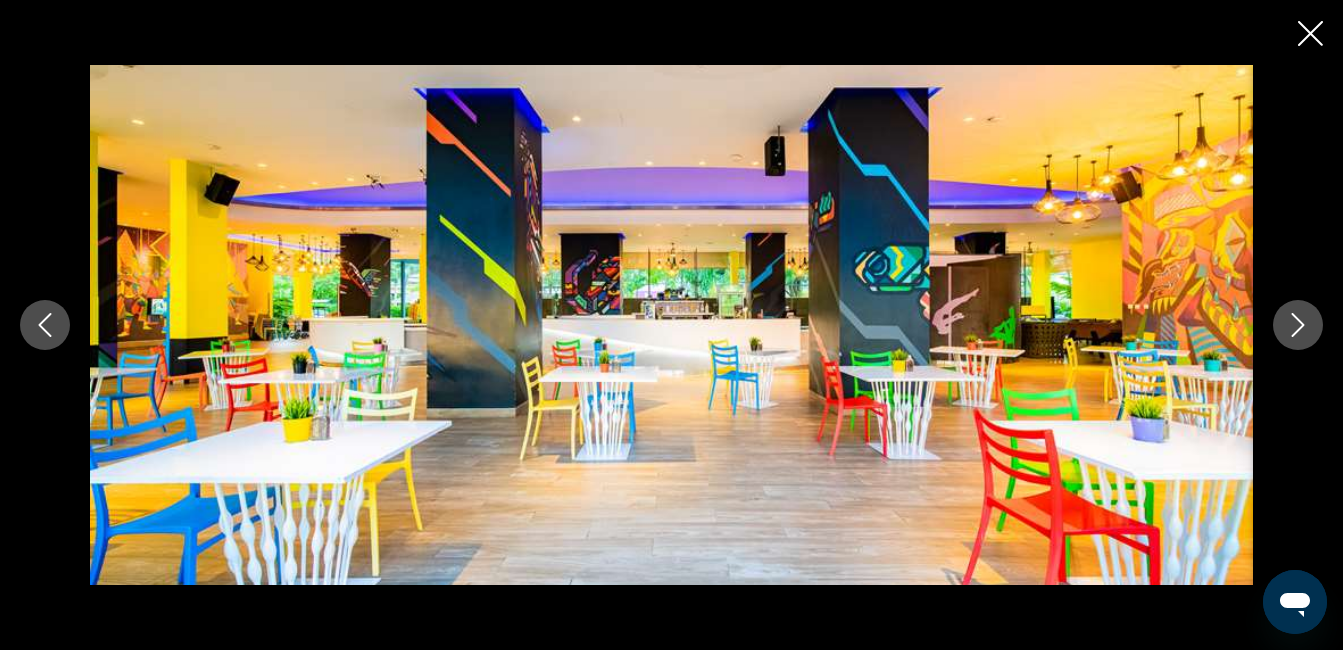 click at bounding box center [1298, 325] 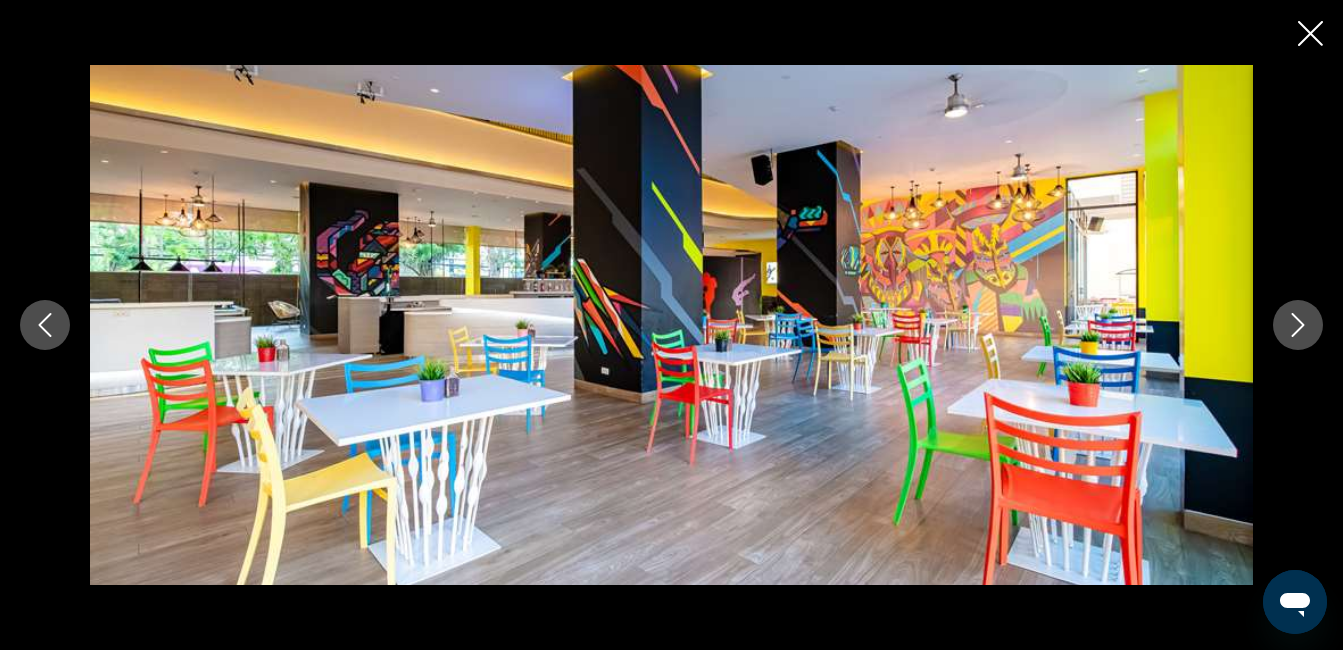 click at bounding box center (1298, 325) 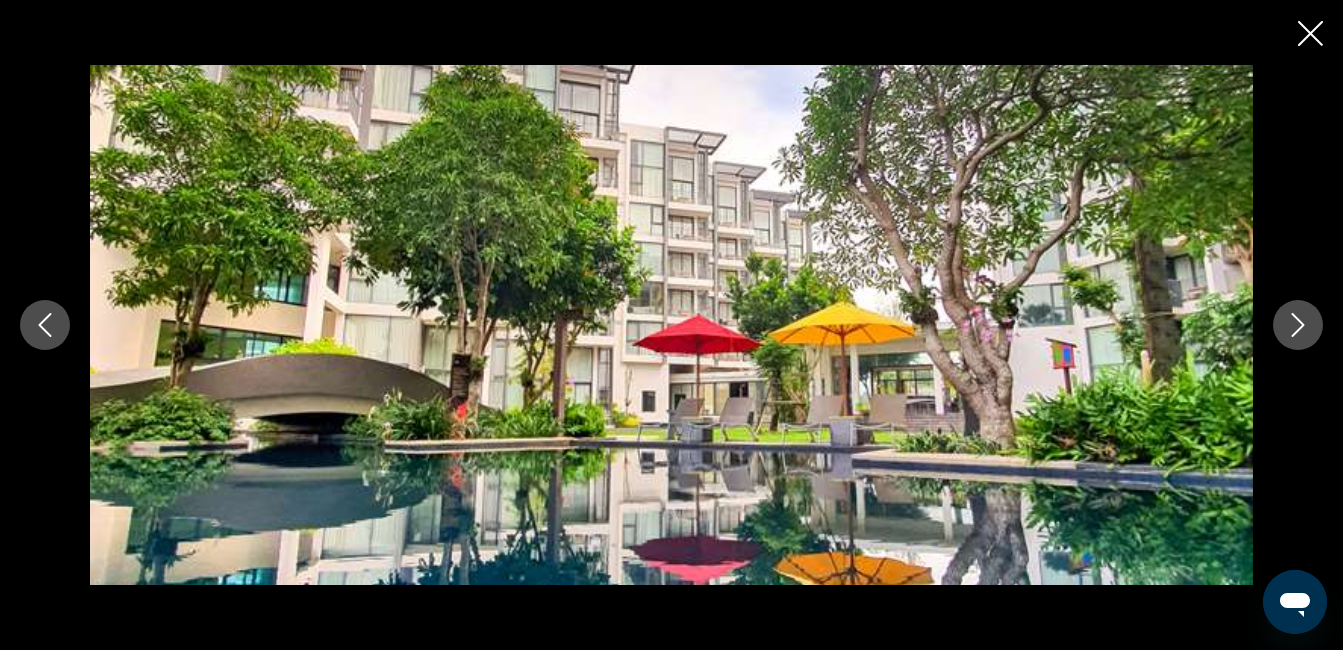 click at bounding box center (1298, 325) 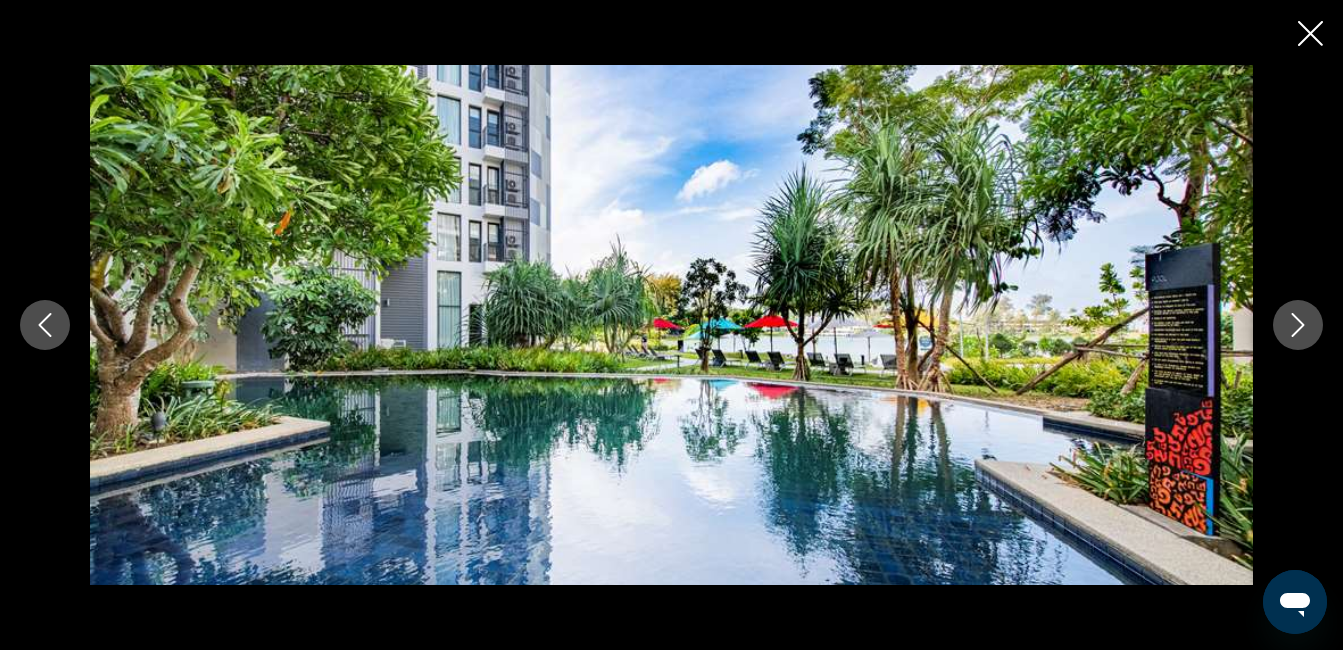 click at bounding box center (1298, 325) 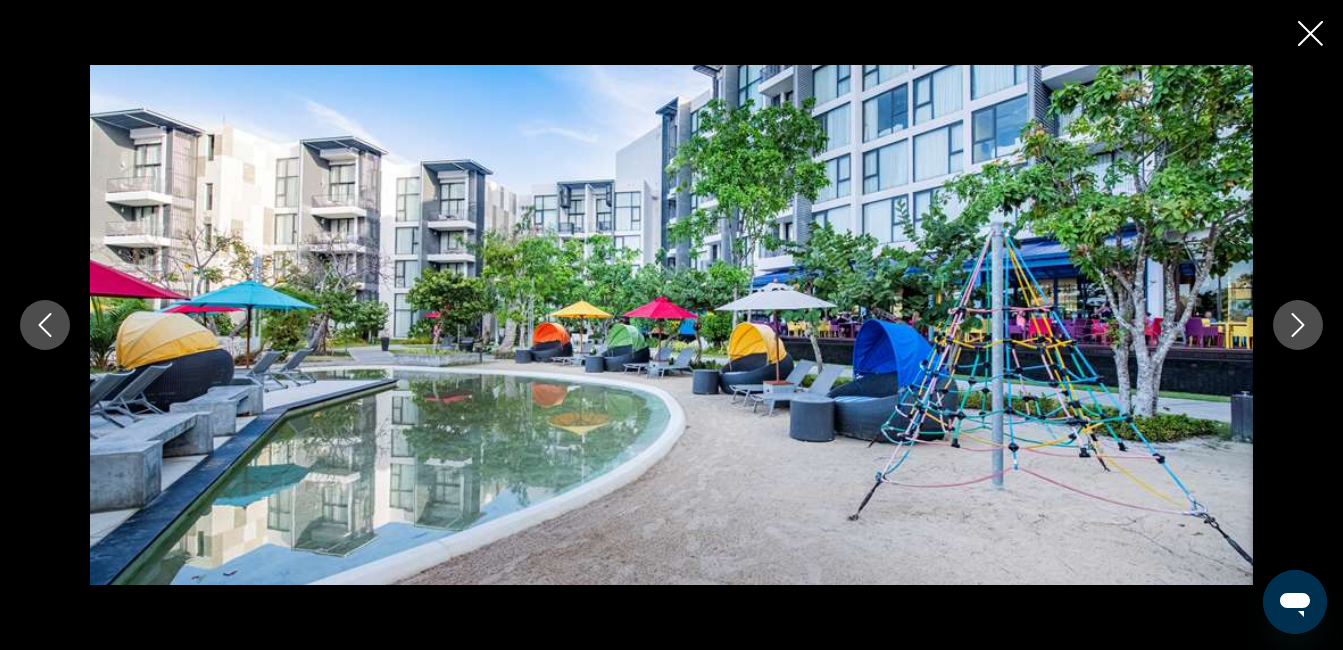 click at bounding box center (1298, 325) 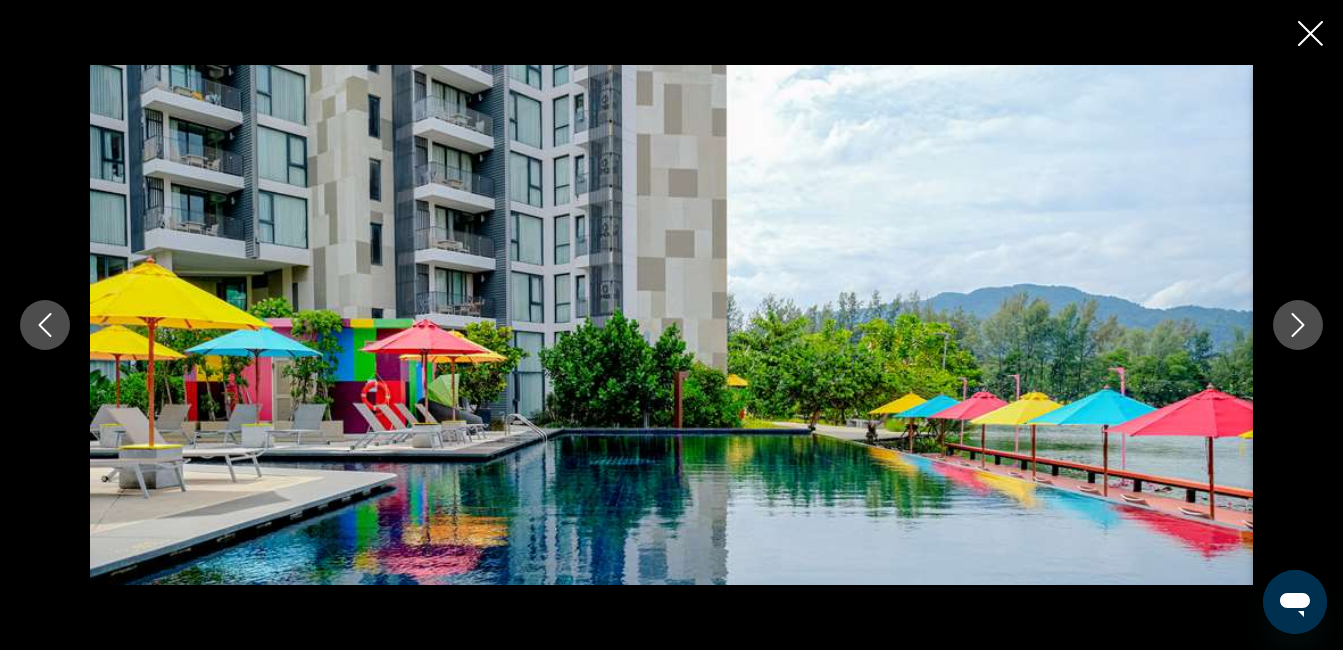 click at bounding box center [1298, 325] 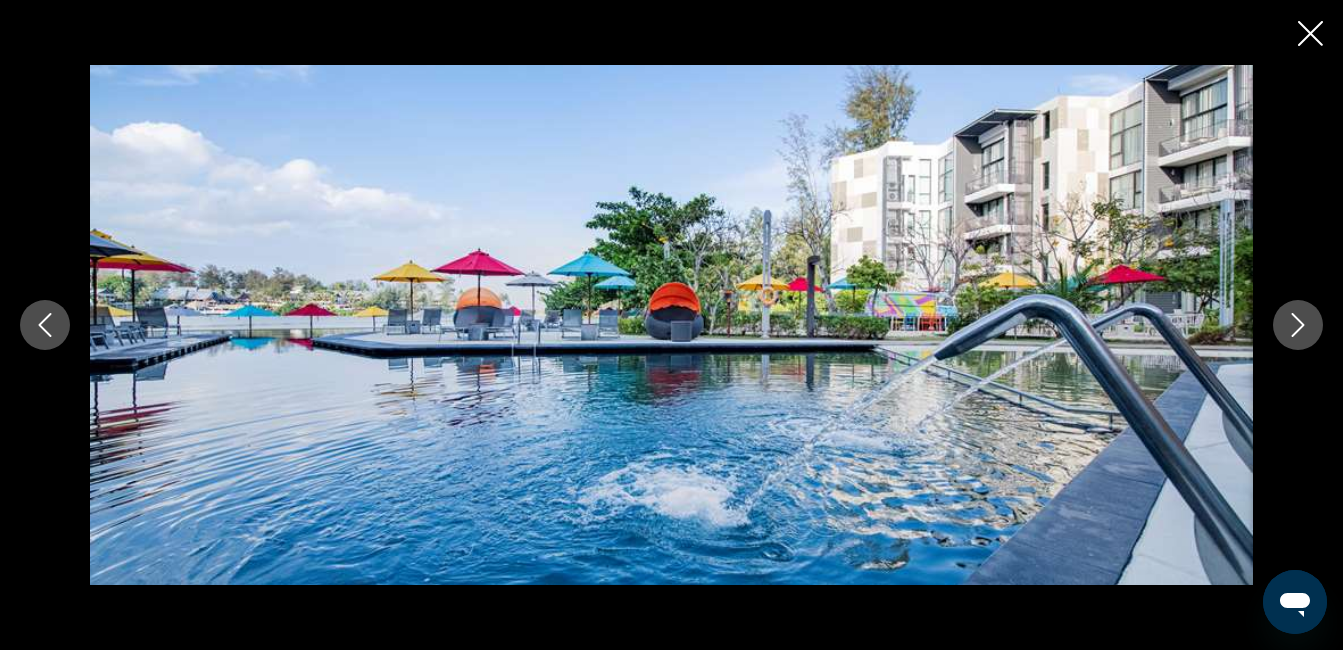 click at bounding box center [1298, 325] 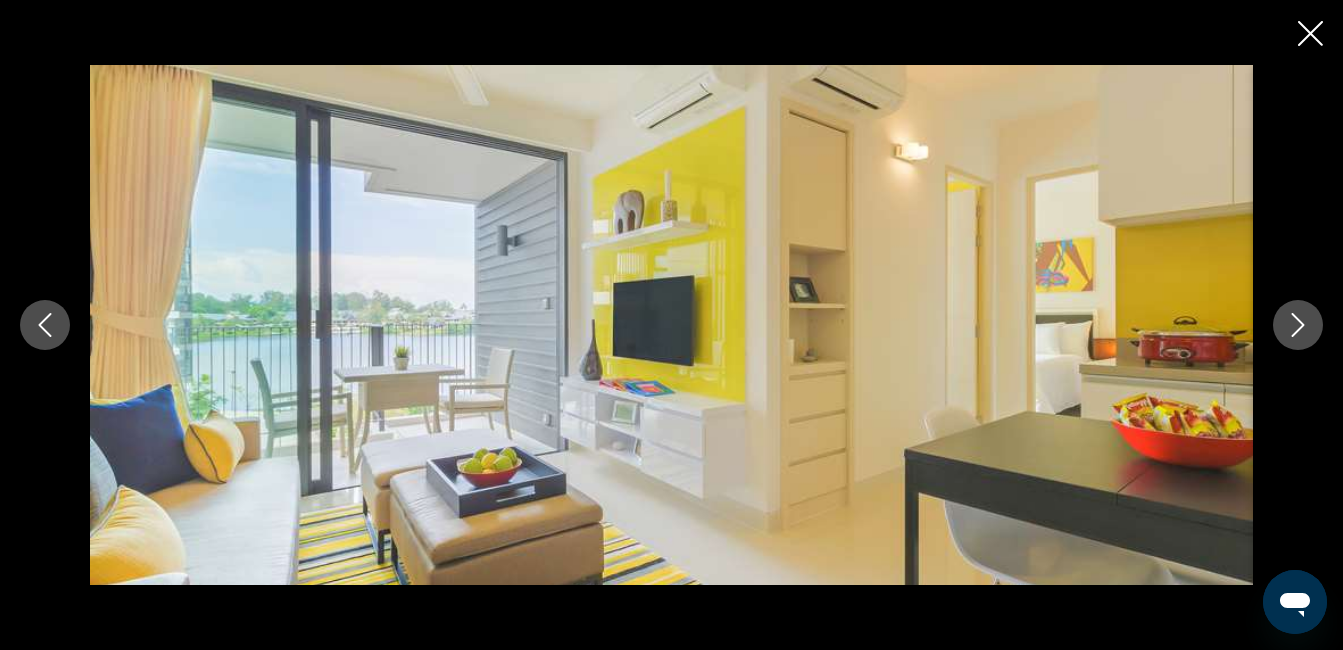 click at bounding box center (1298, 325) 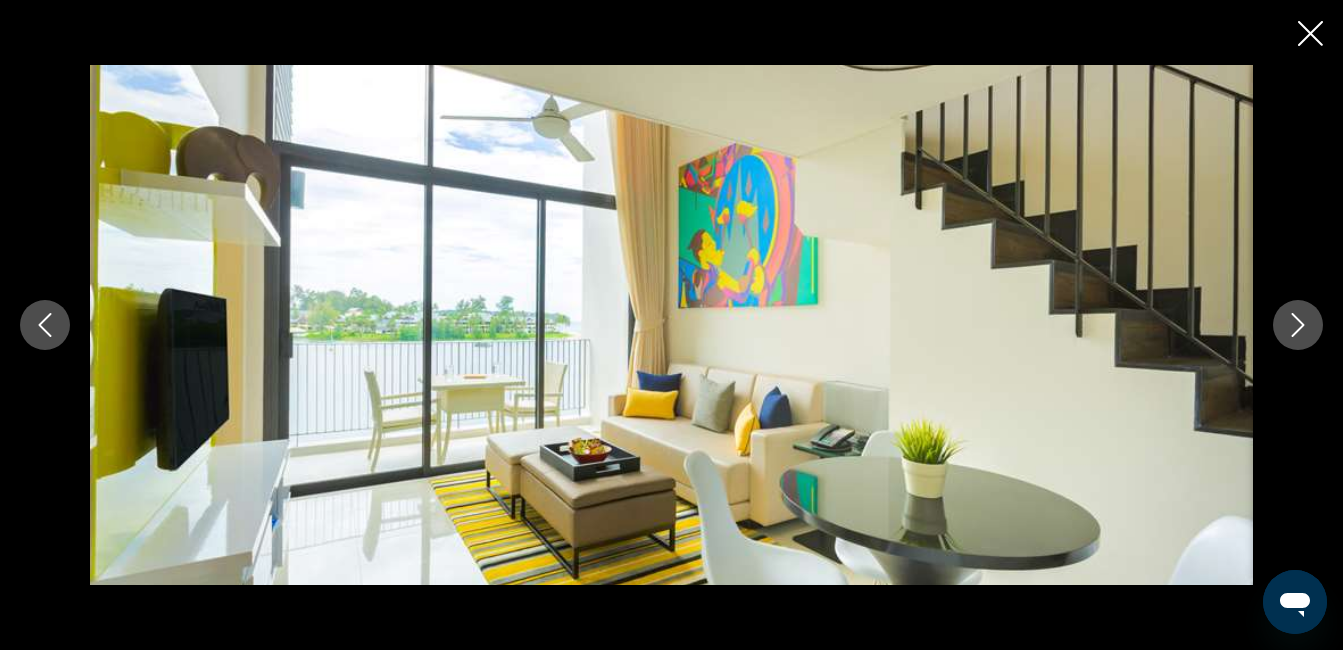 click 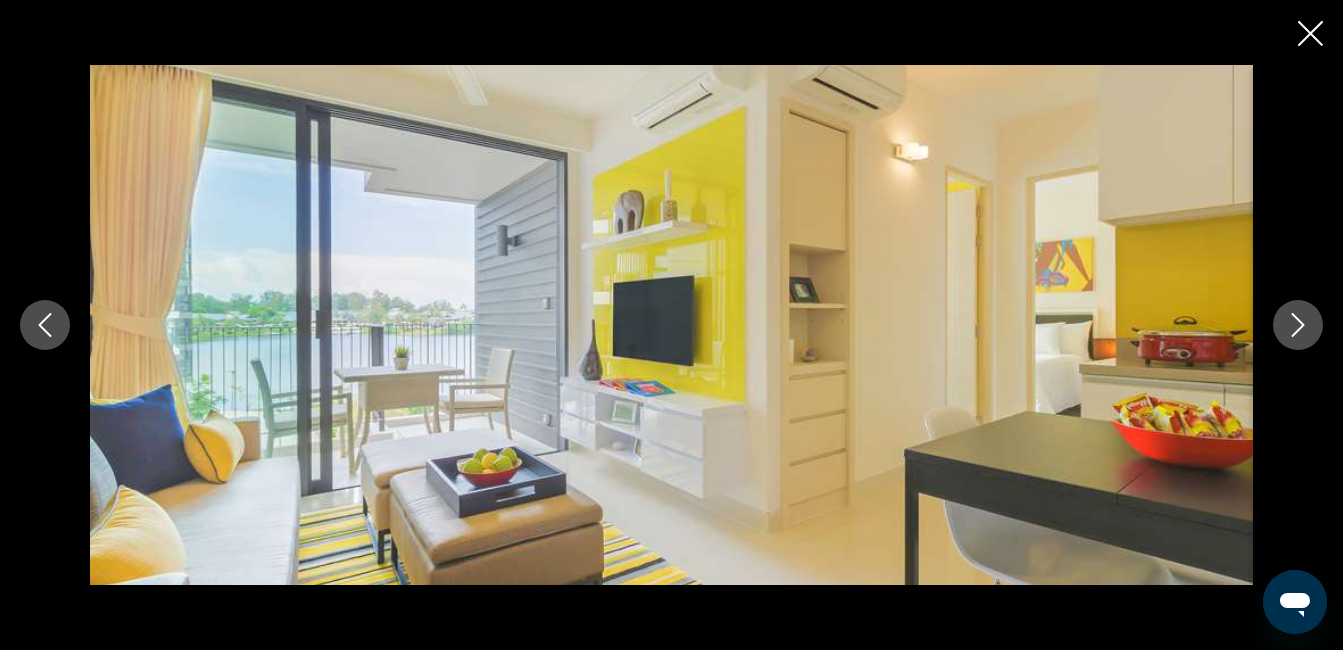 click at bounding box center (1298, 325) 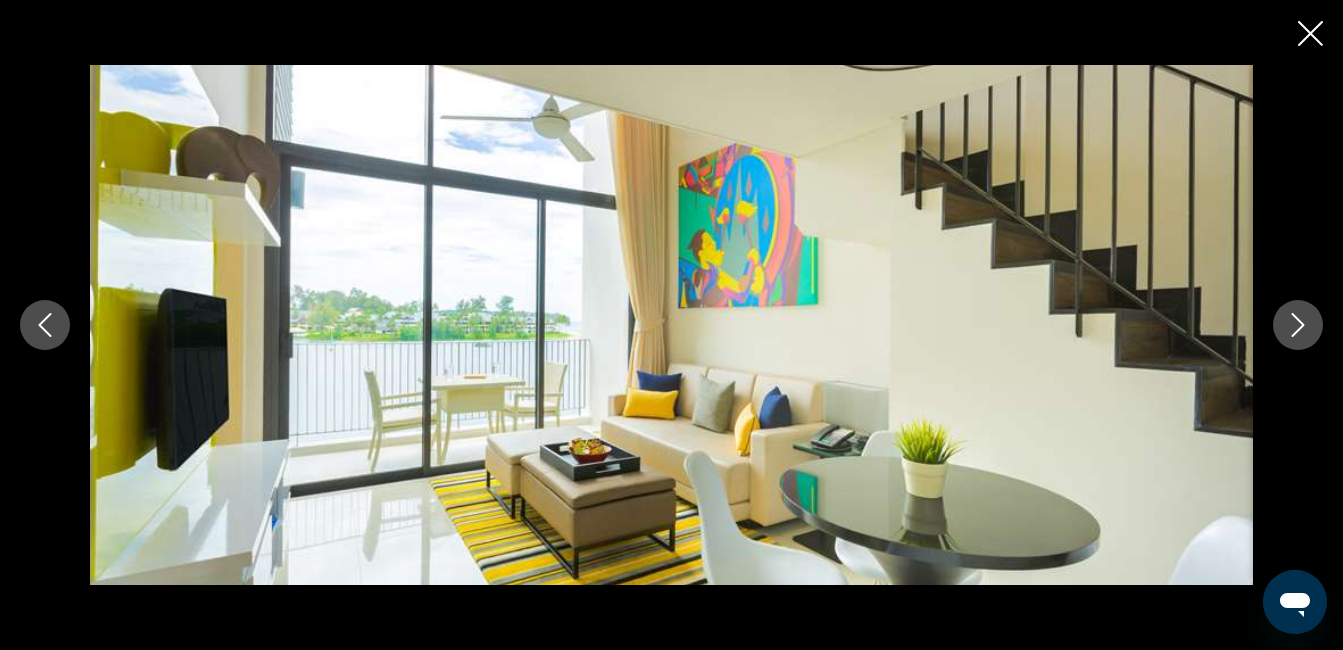 click at bounding box center (1298, 325) 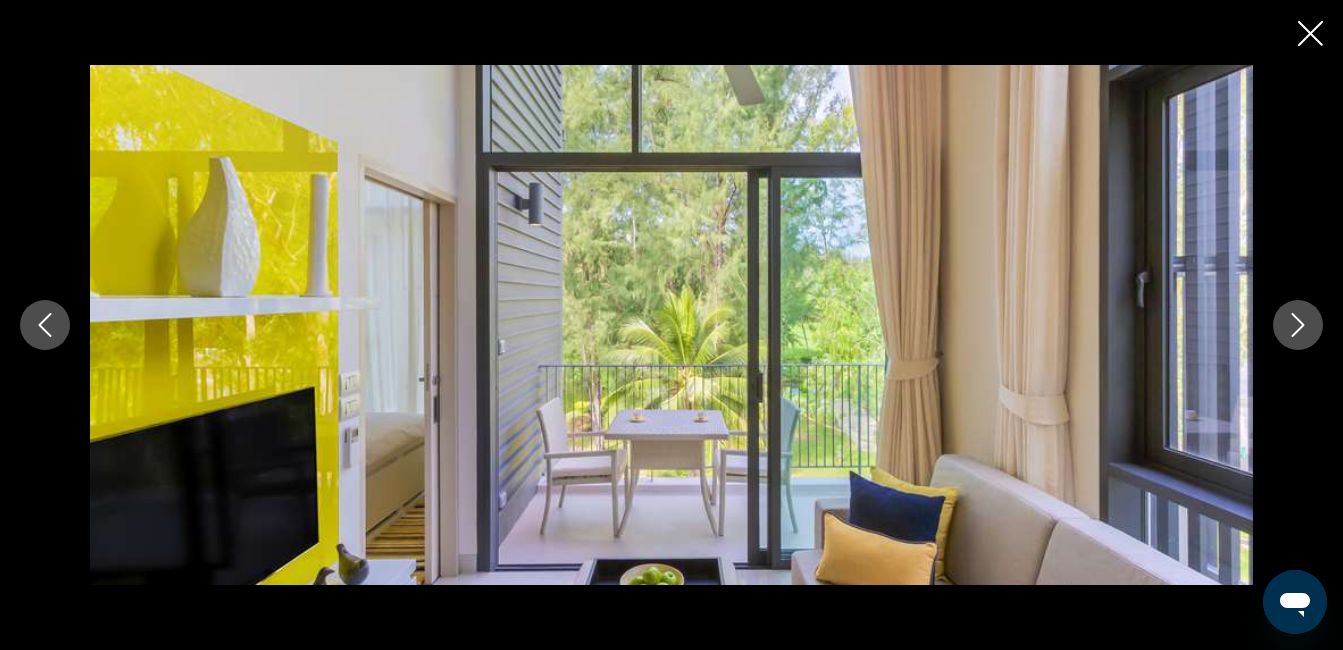 click at bounding box center (1298, 325) 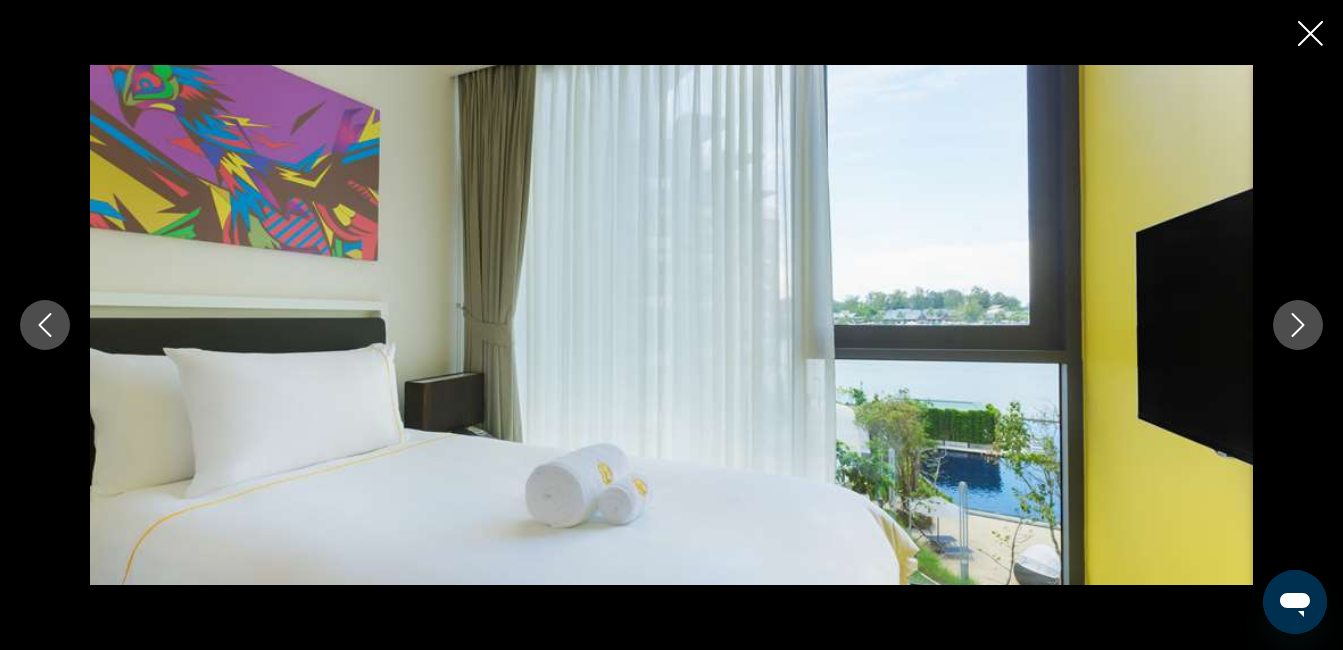 click at bounding box center (1298, 325) 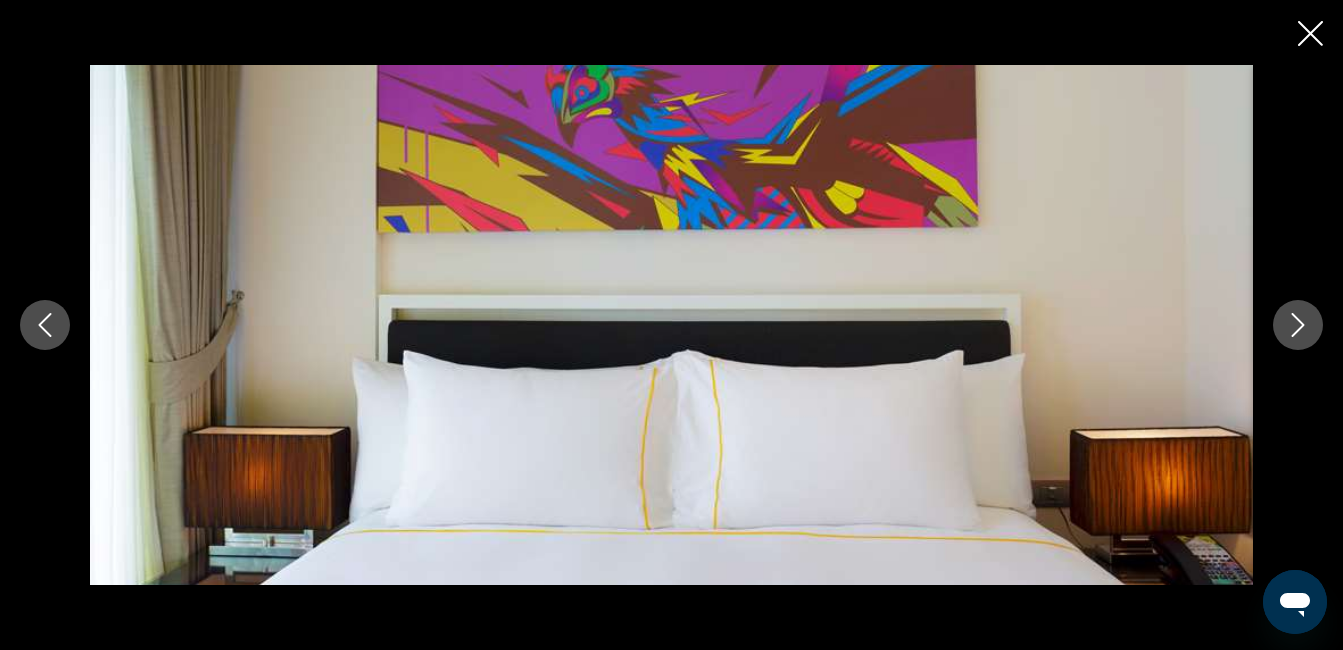 click at bounding box center [1298, 325] 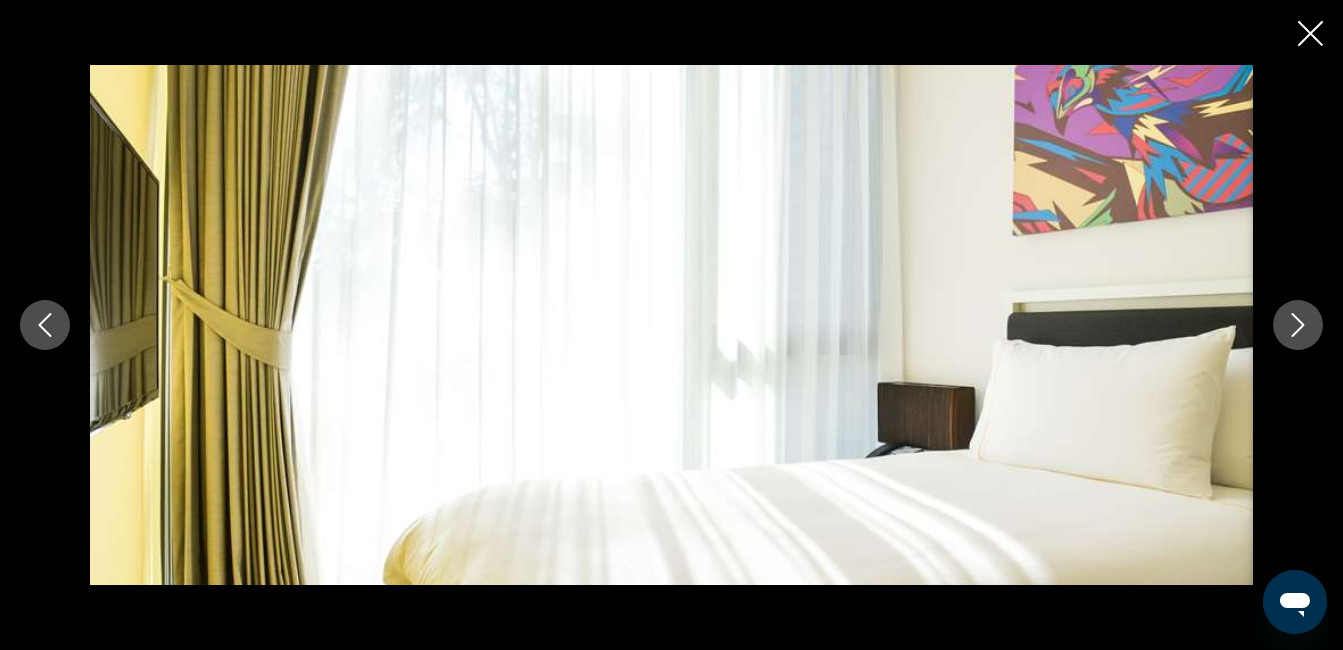 click at bounding box center (1298, 325) 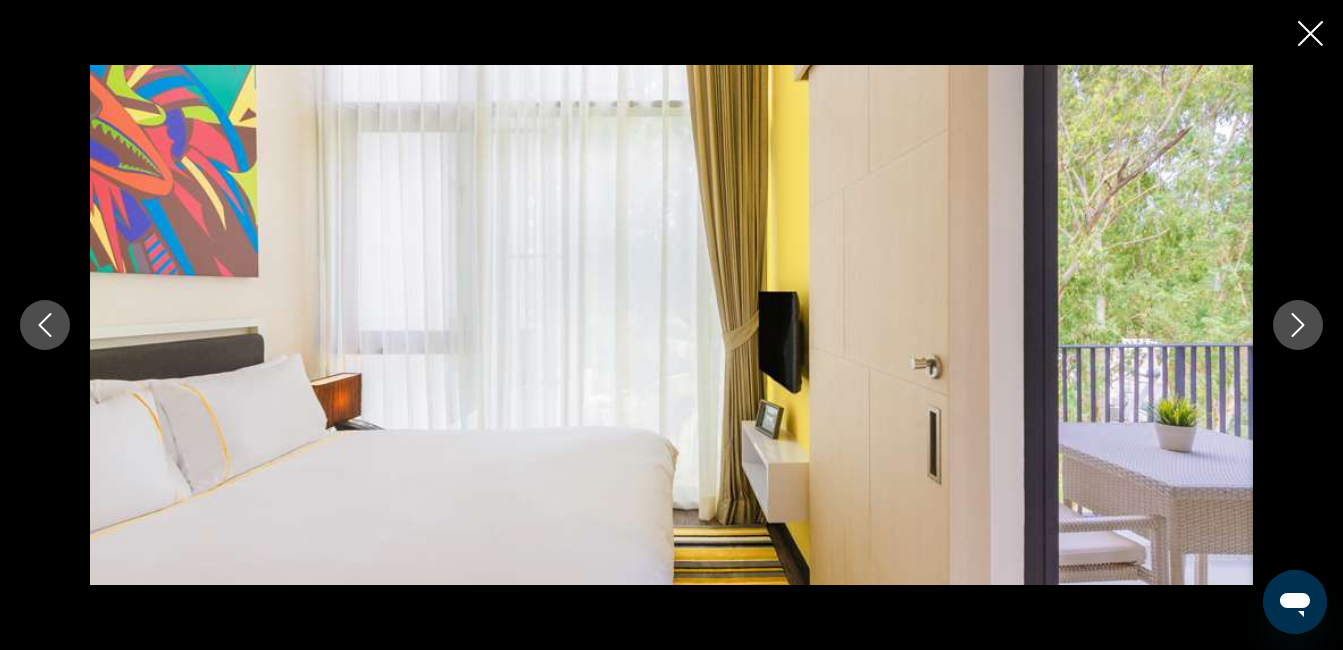 click at bounding box center [1298, 325] 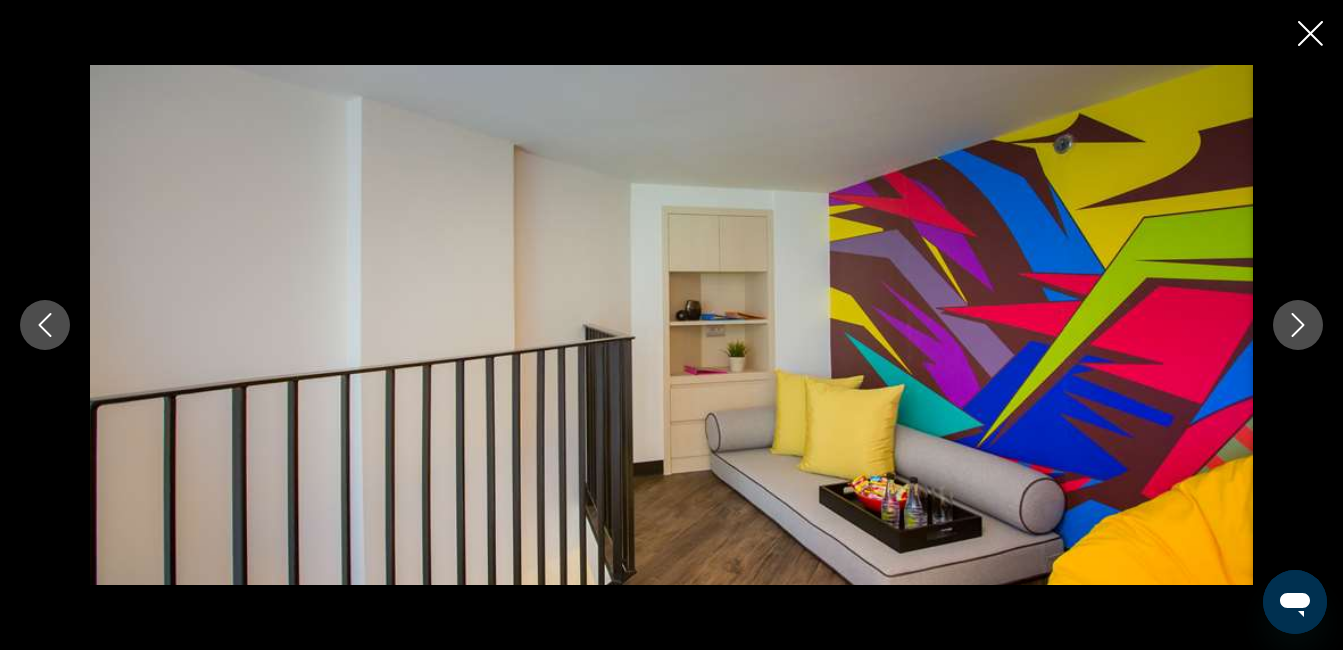 click at bounding box center [1298, 325] 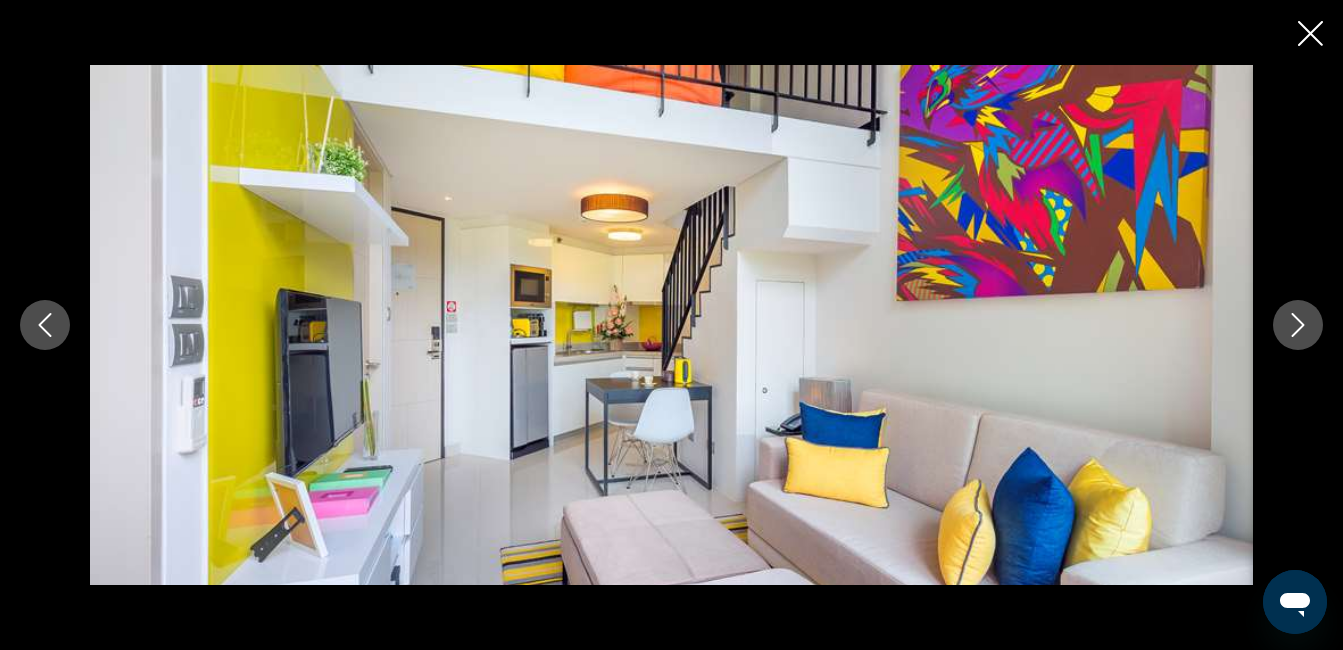 click 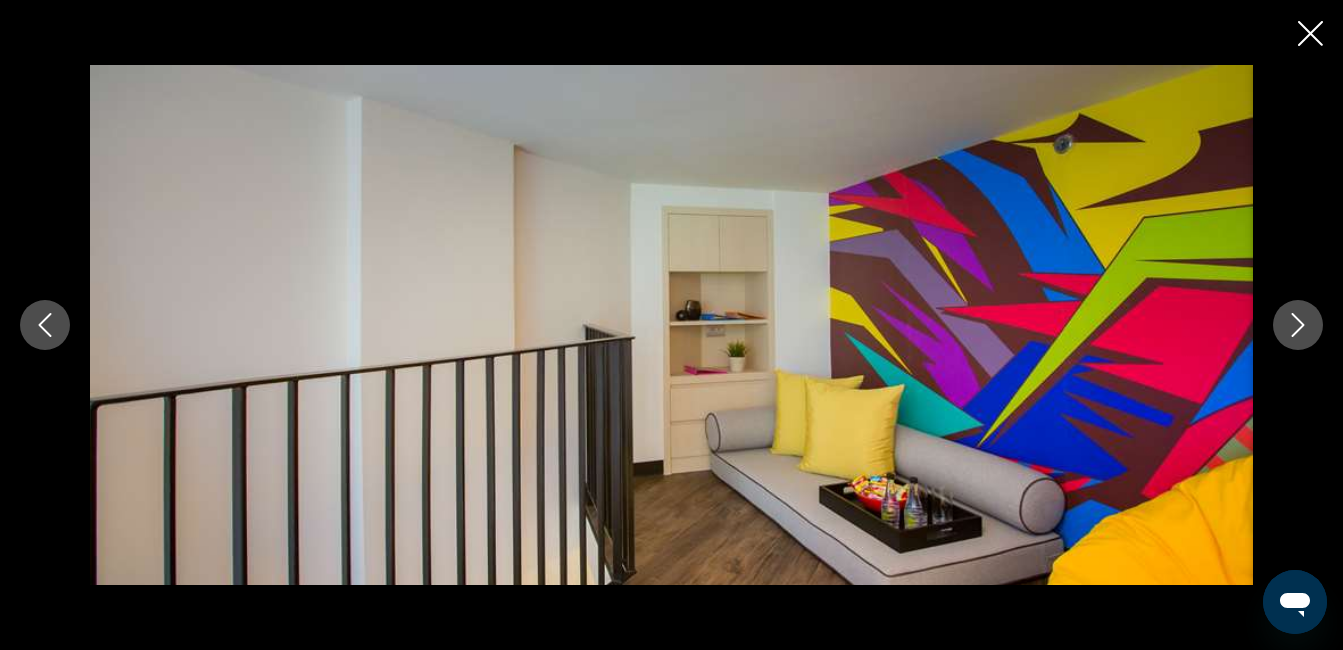 click 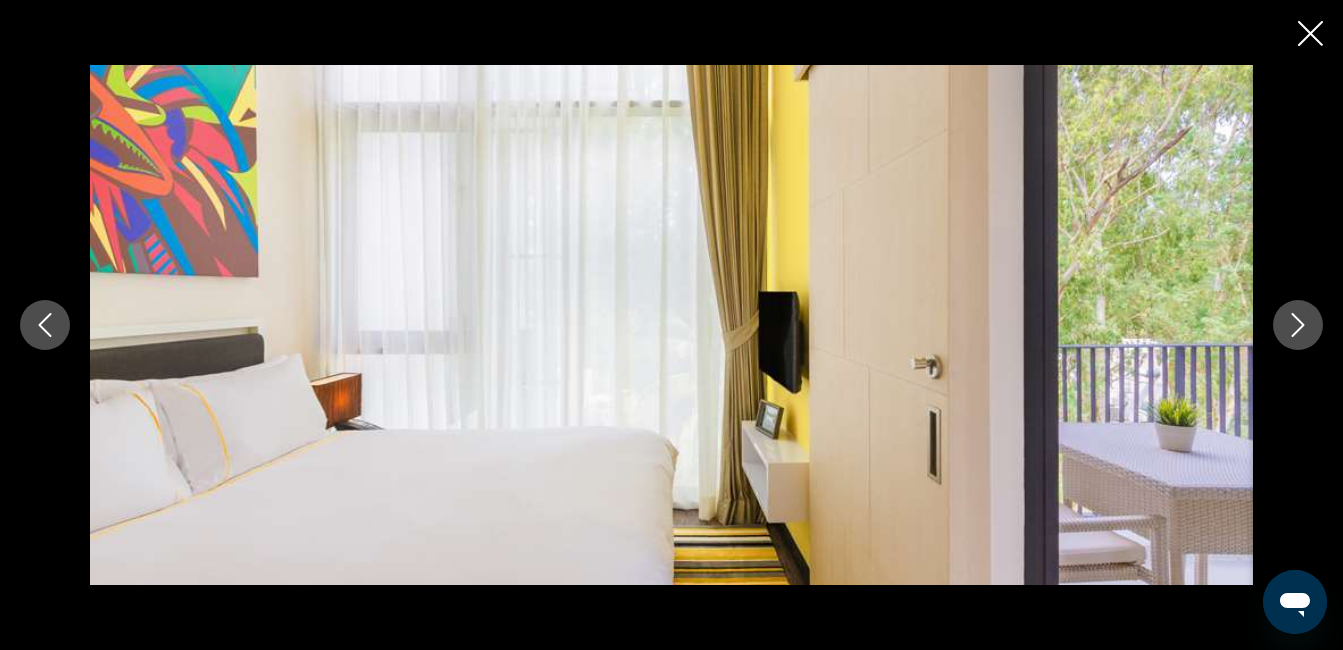 click 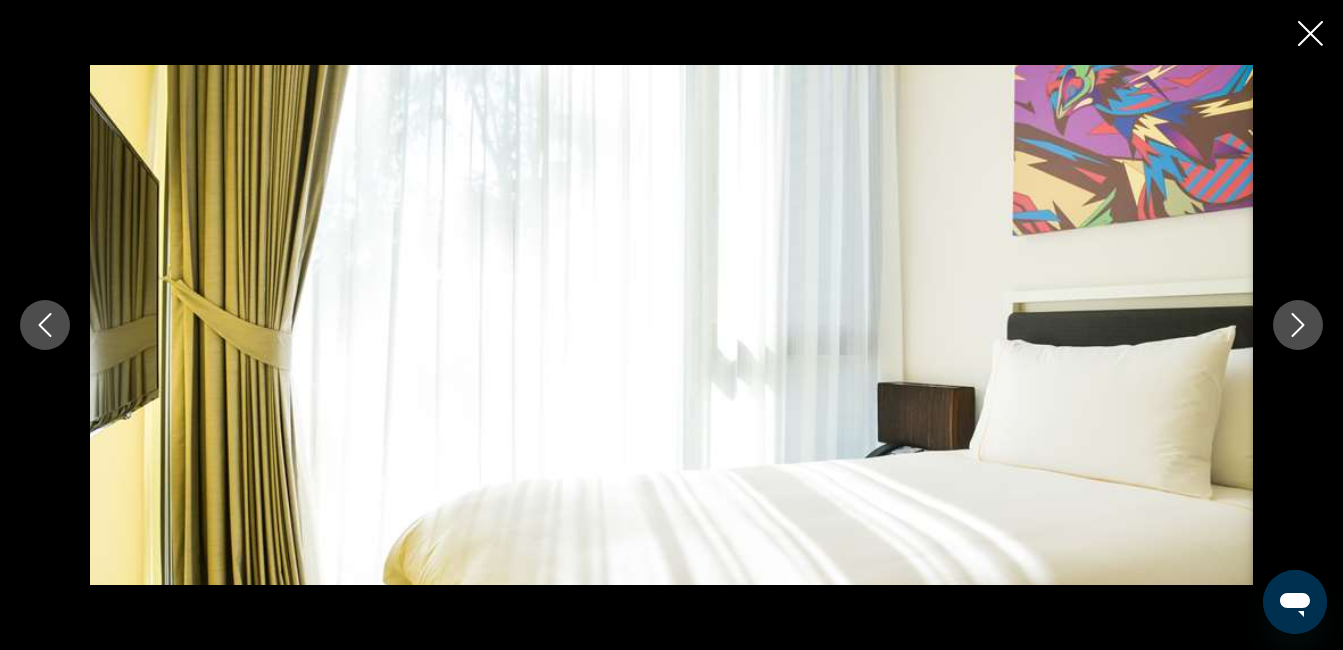 click 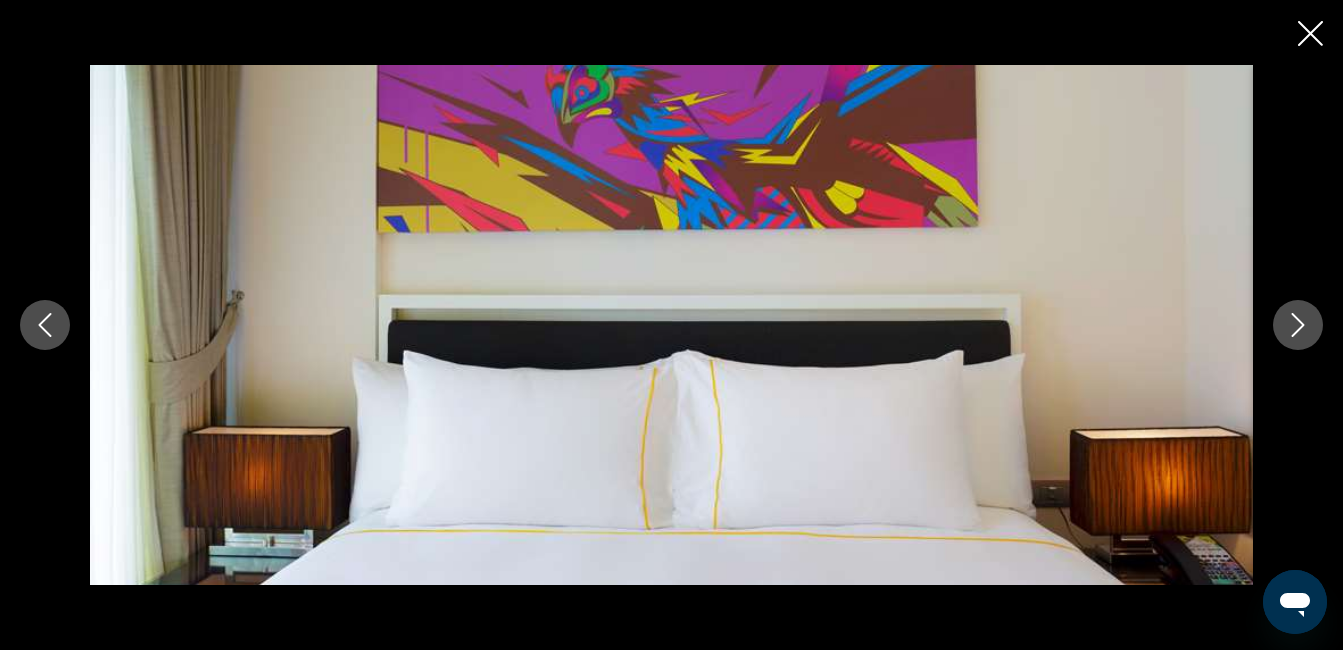 click 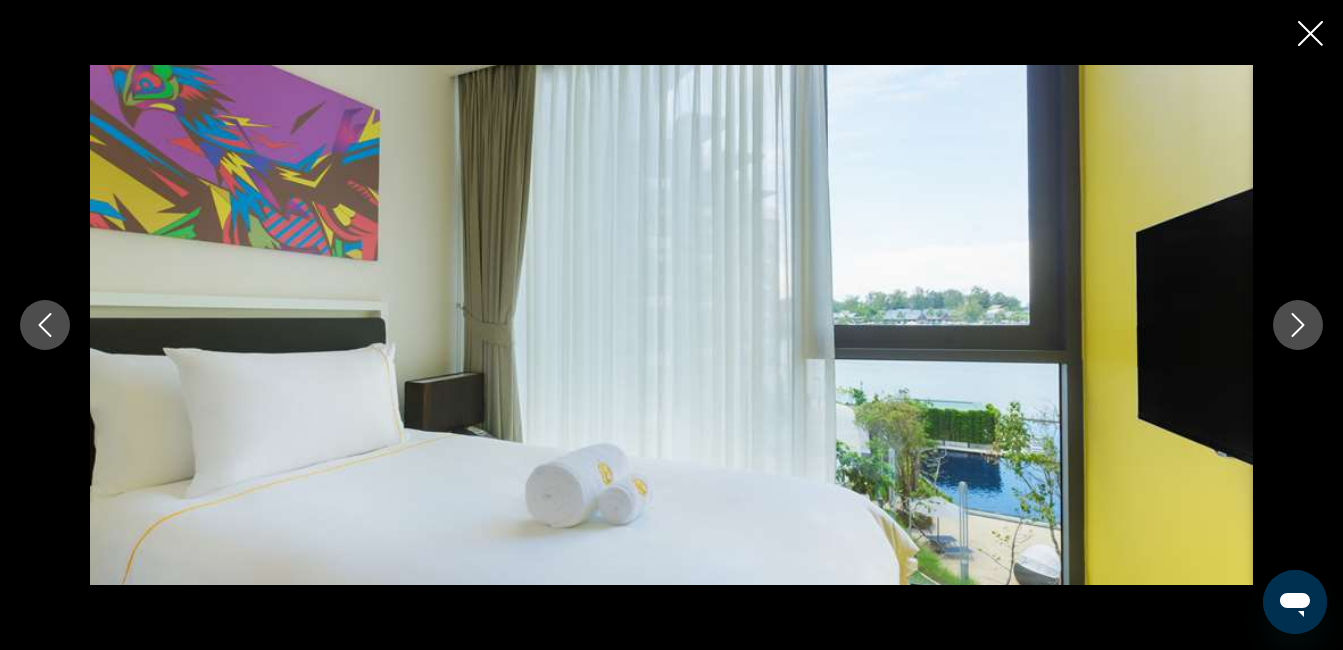 click at bounding box center [1298, 325] 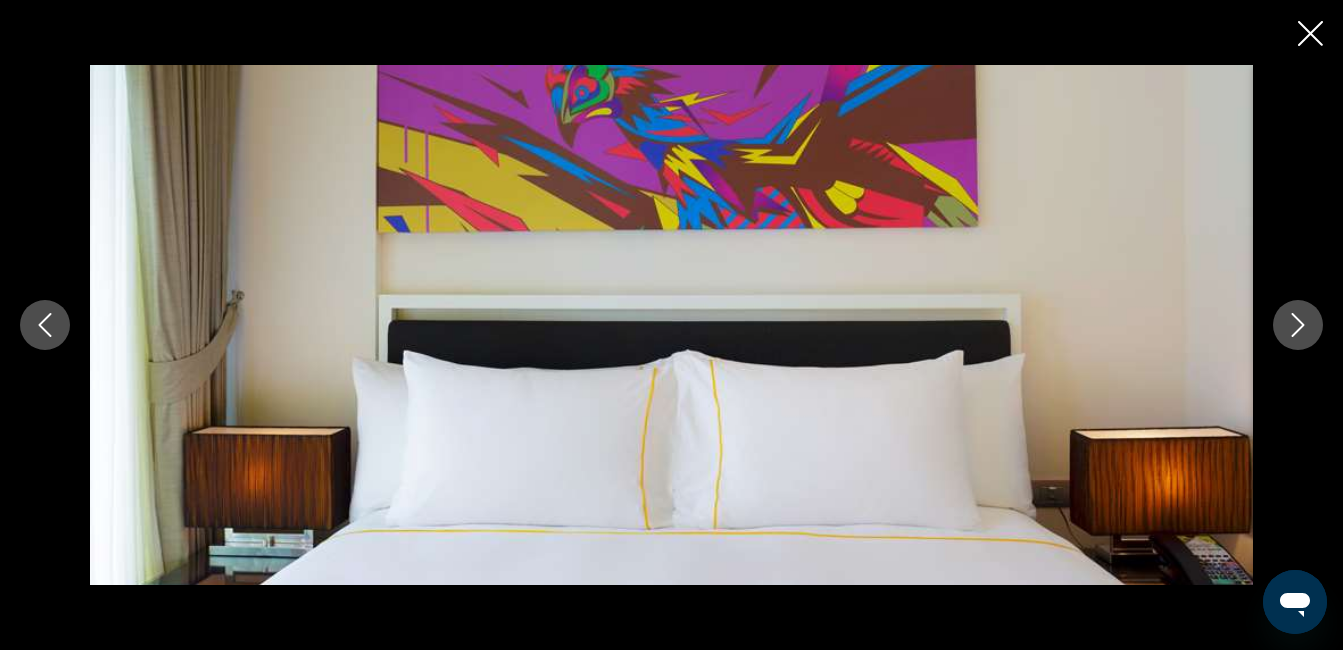 click at bounding box center (1298, 325) 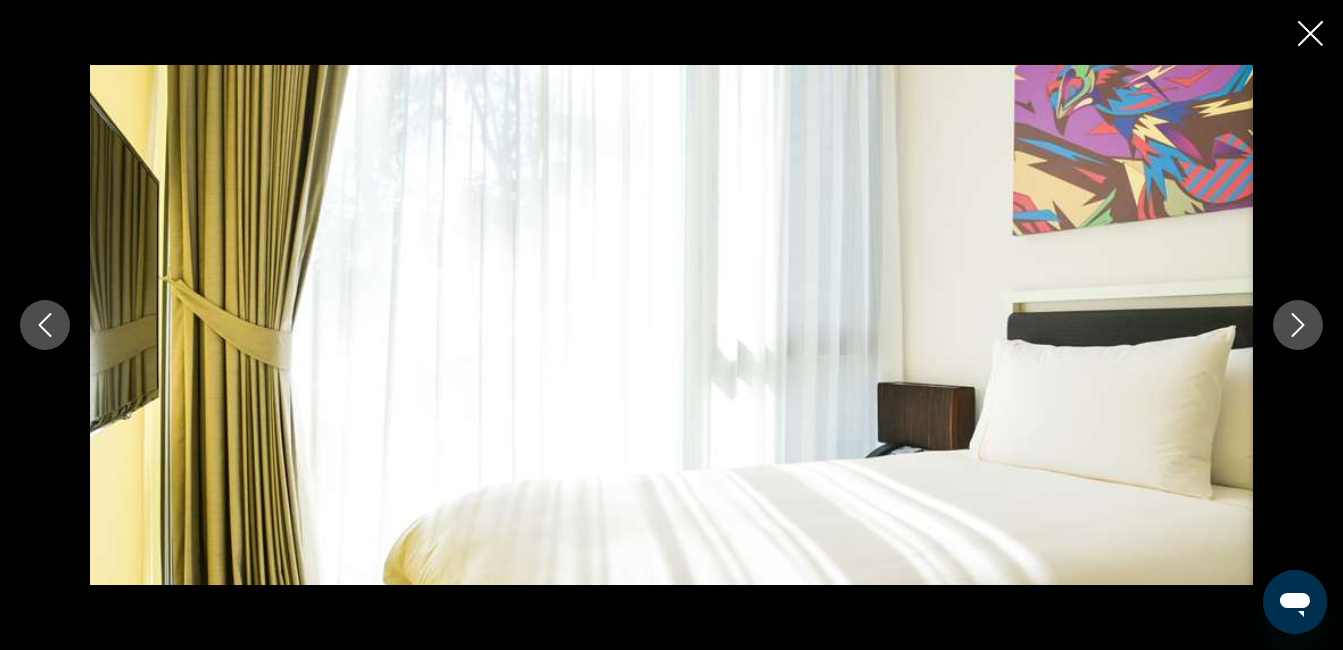 click at bounding box center [1298, 325] 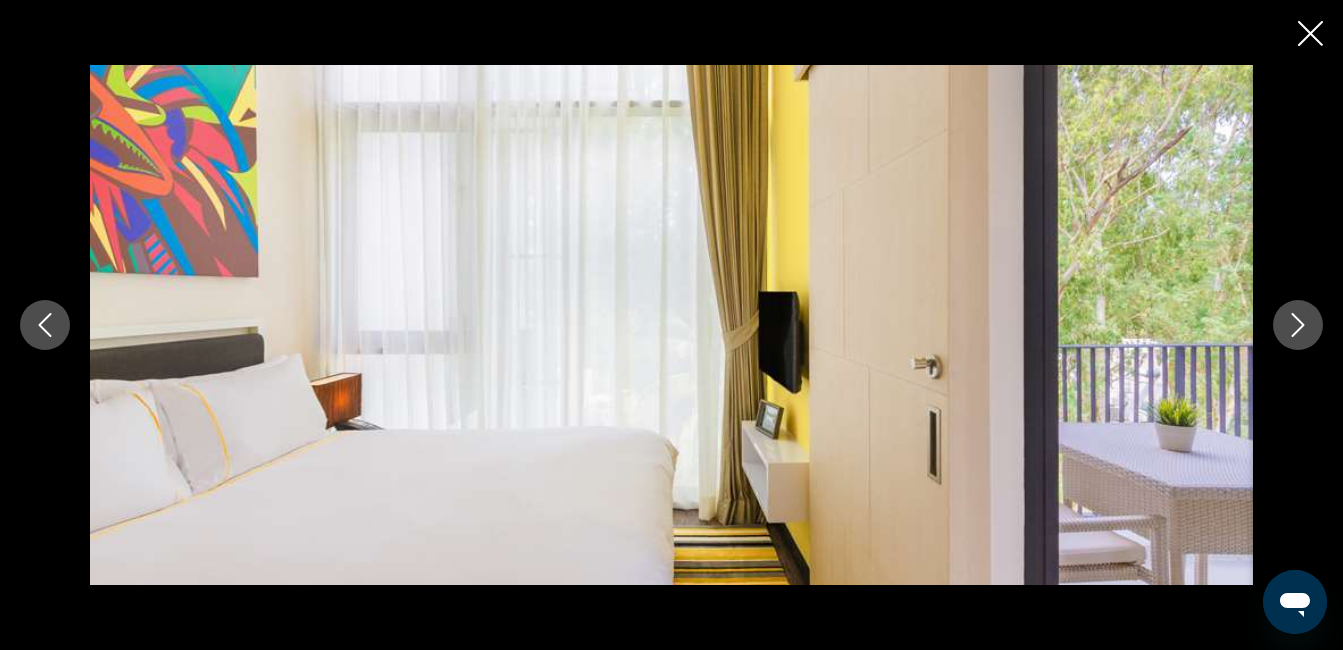 click at bounding box center [1298, 325] 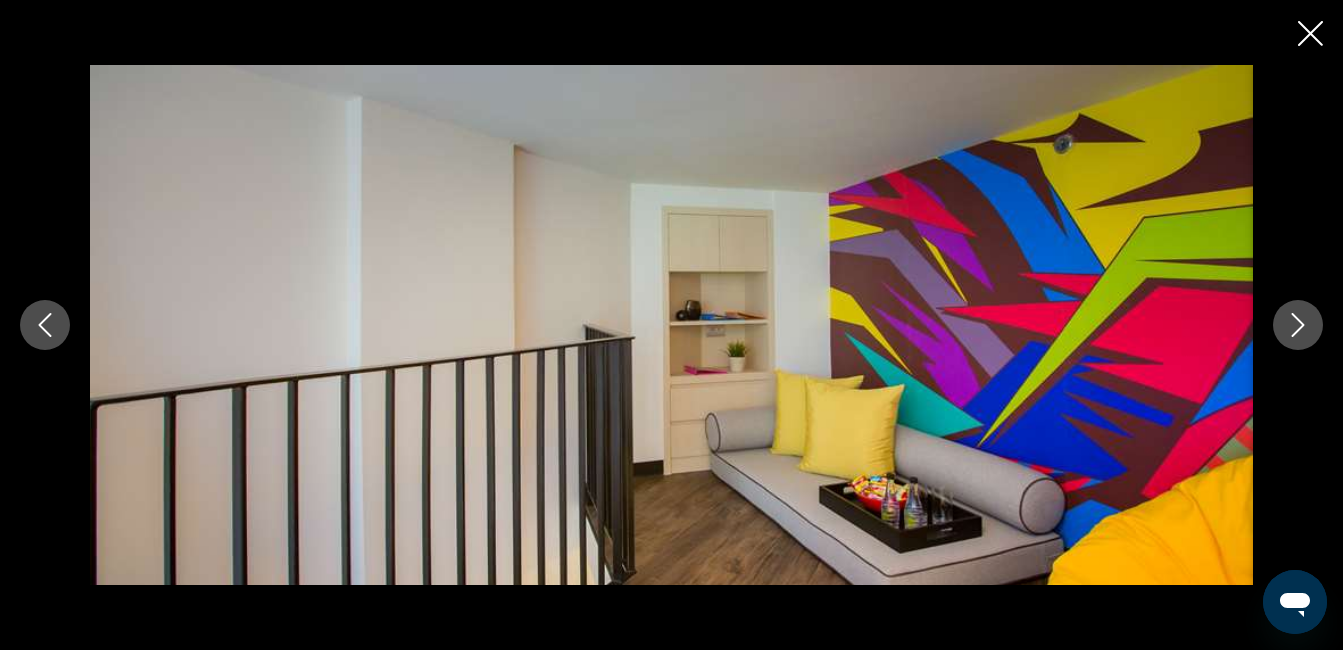click at bounding box center (1298, 325) 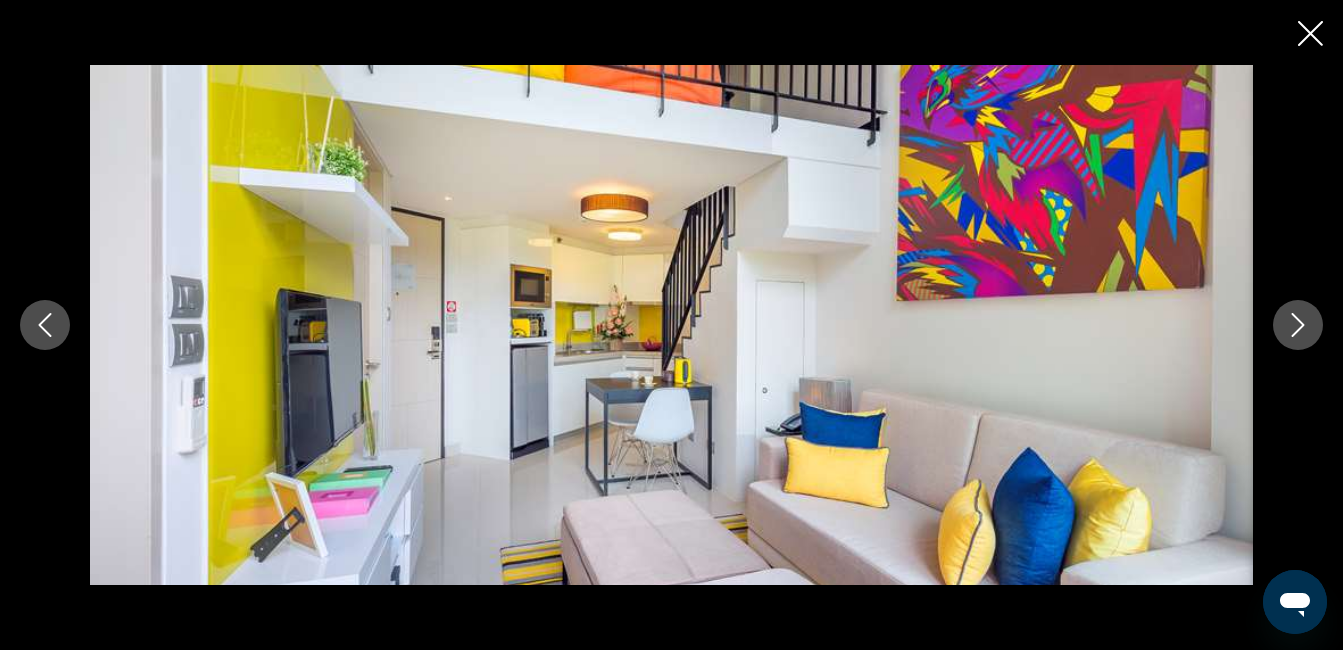 click at bounding box center (1298, 325) 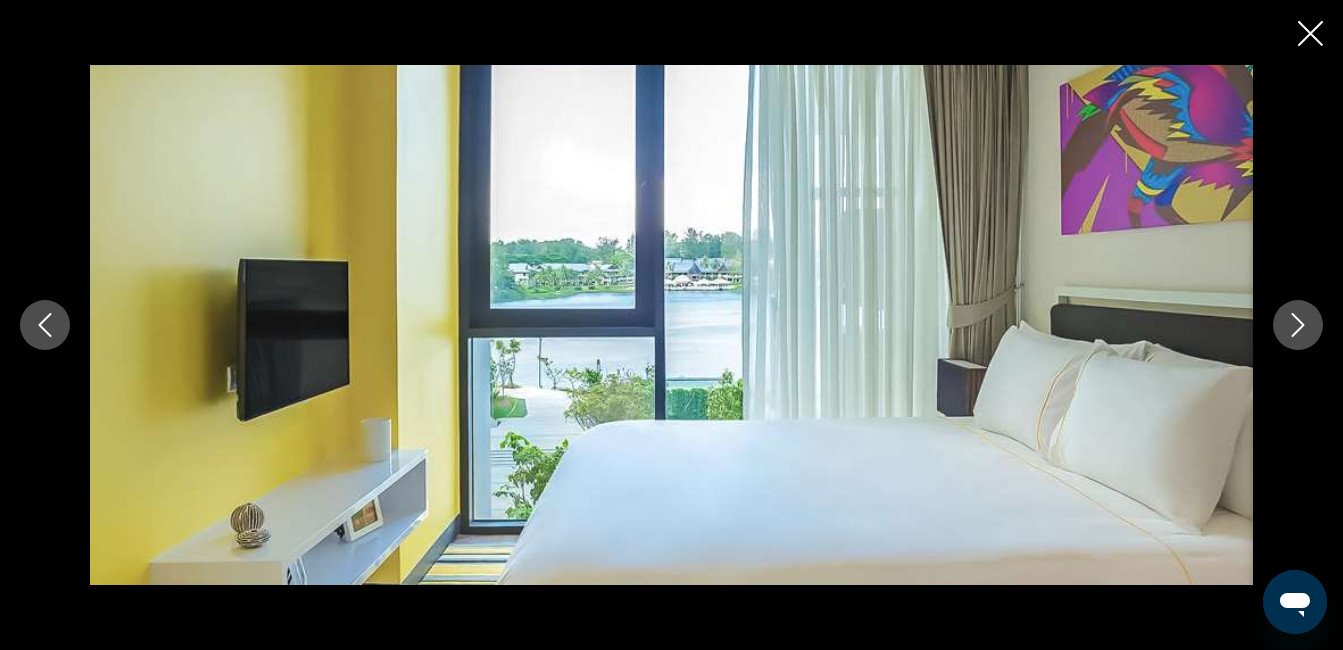 click at bounding box center (1298, 325) 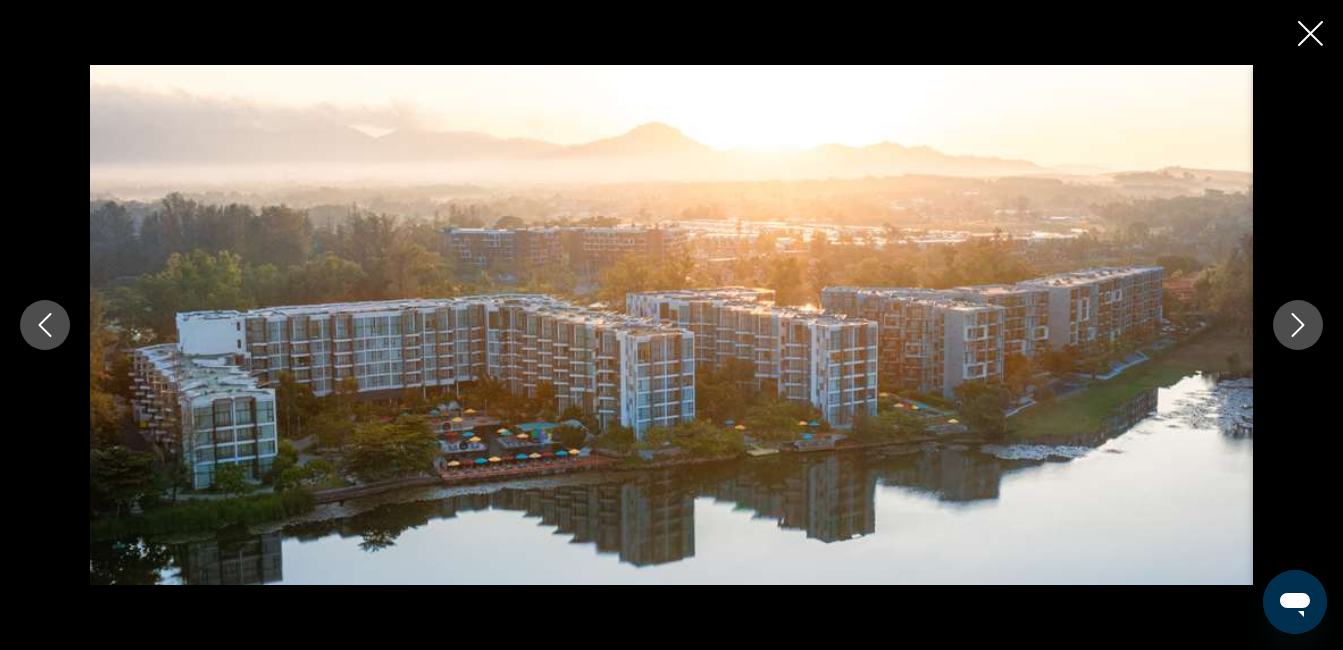 click at bounding box center [1298, 325] 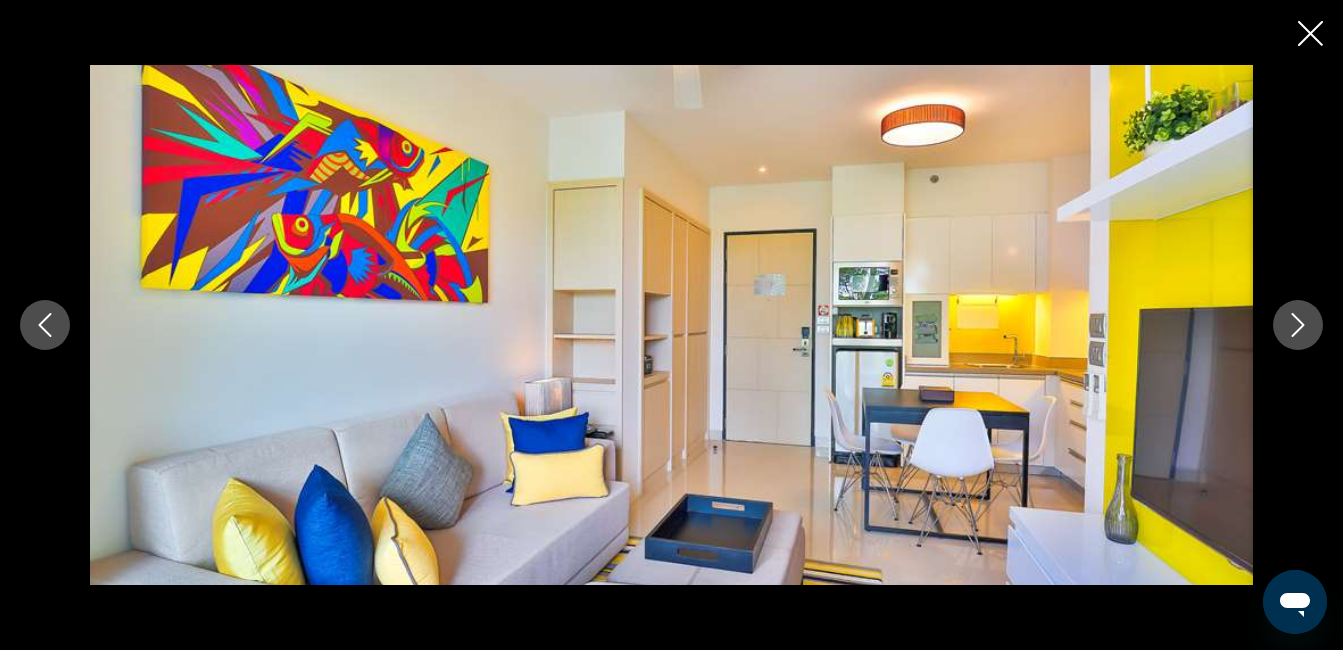 click at bounding box center [1298, 325] 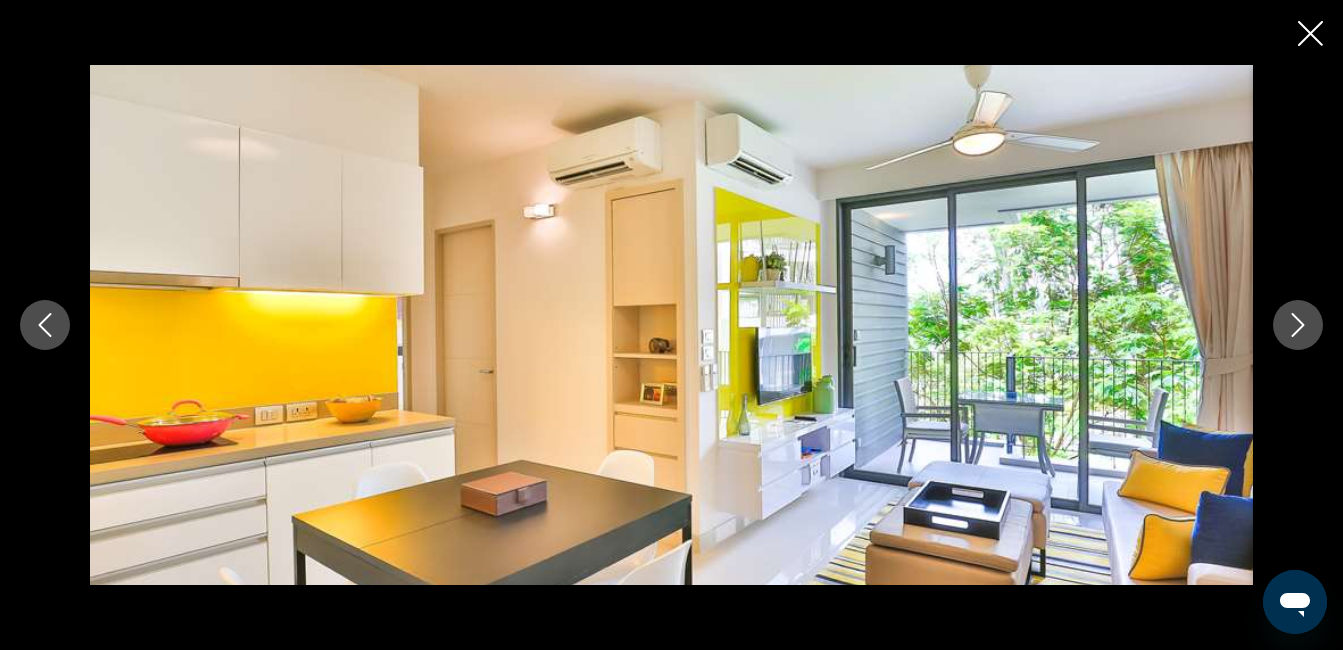 click at bounding box center [1298, 325] 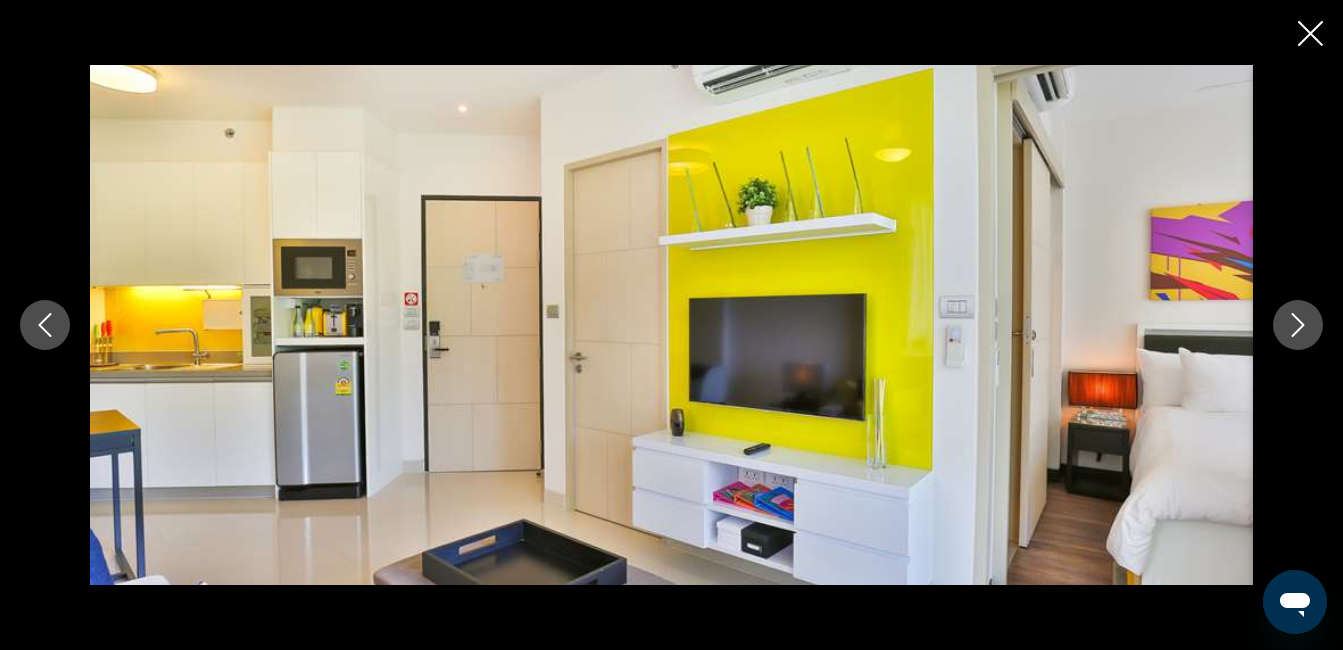 click at bounding box center [1298, 325] 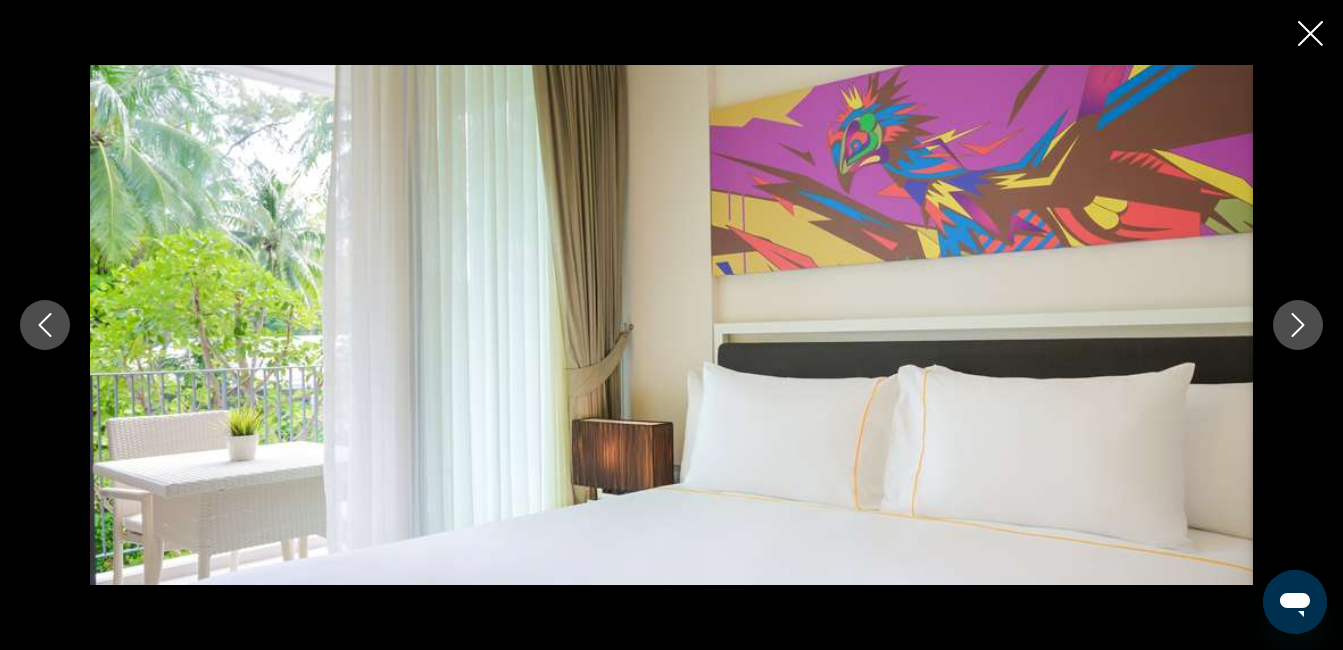 click at bounding box center [1298, 325] 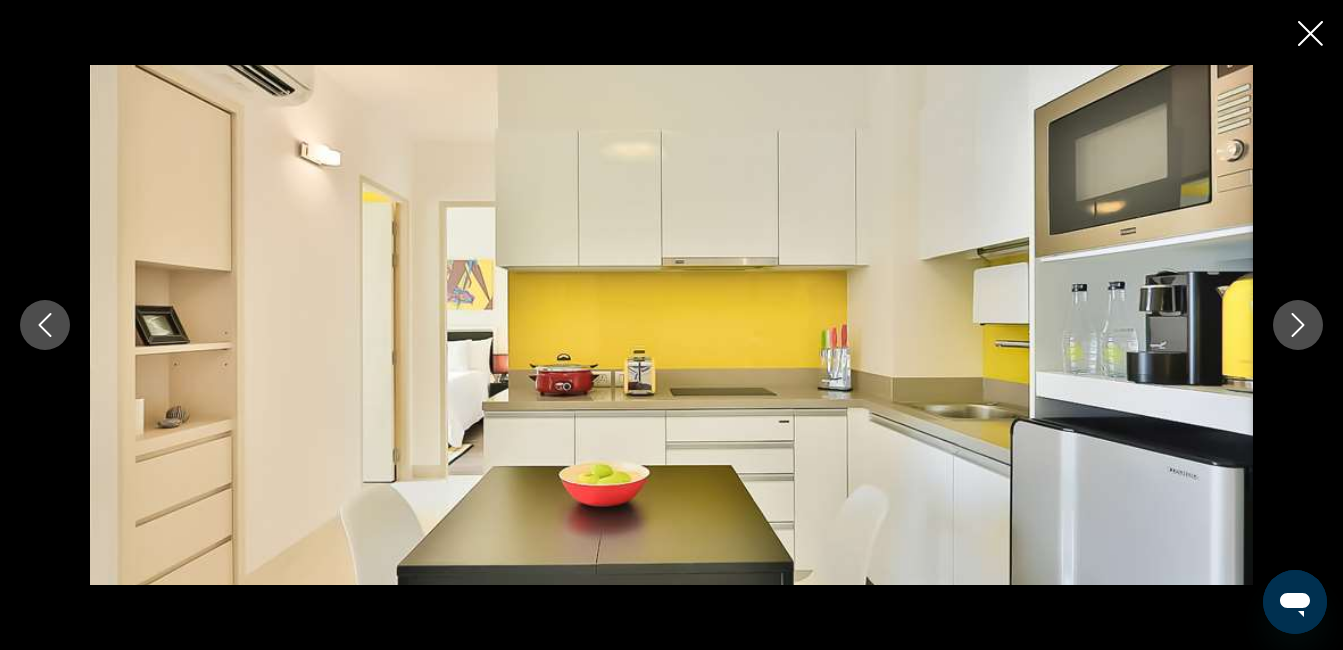 click at bounding box center (1298, 325) 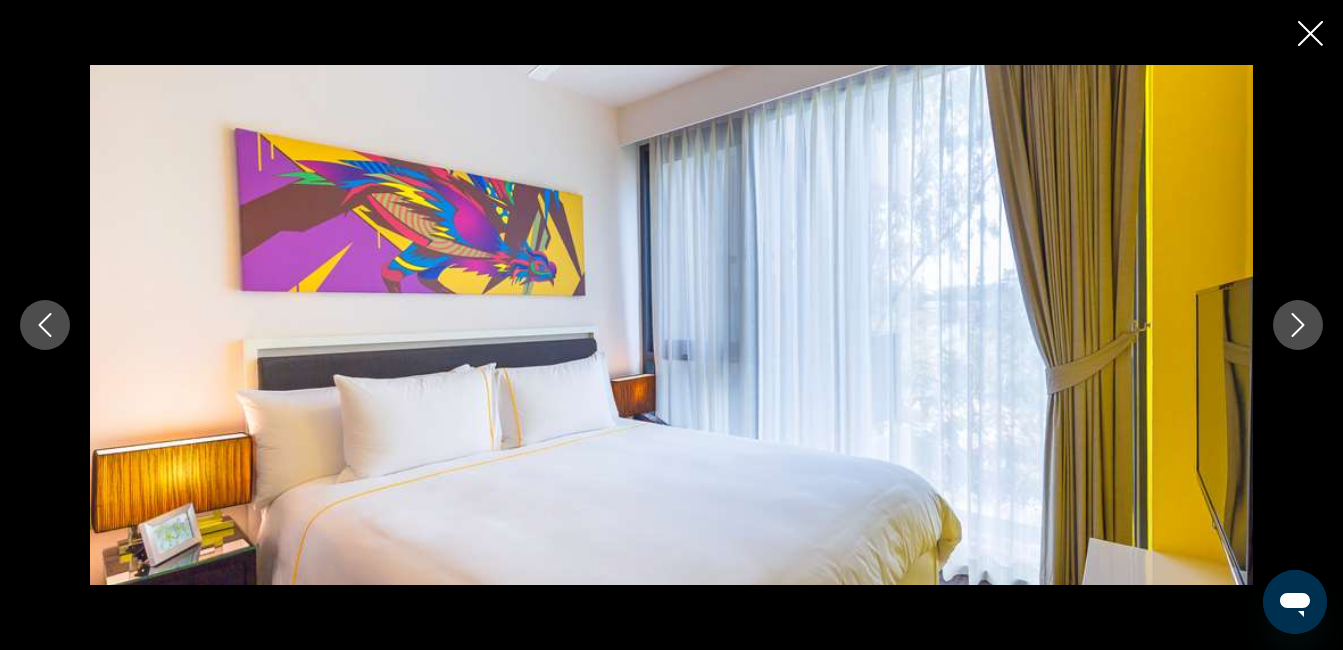 click at bounding box center [1298, 325] 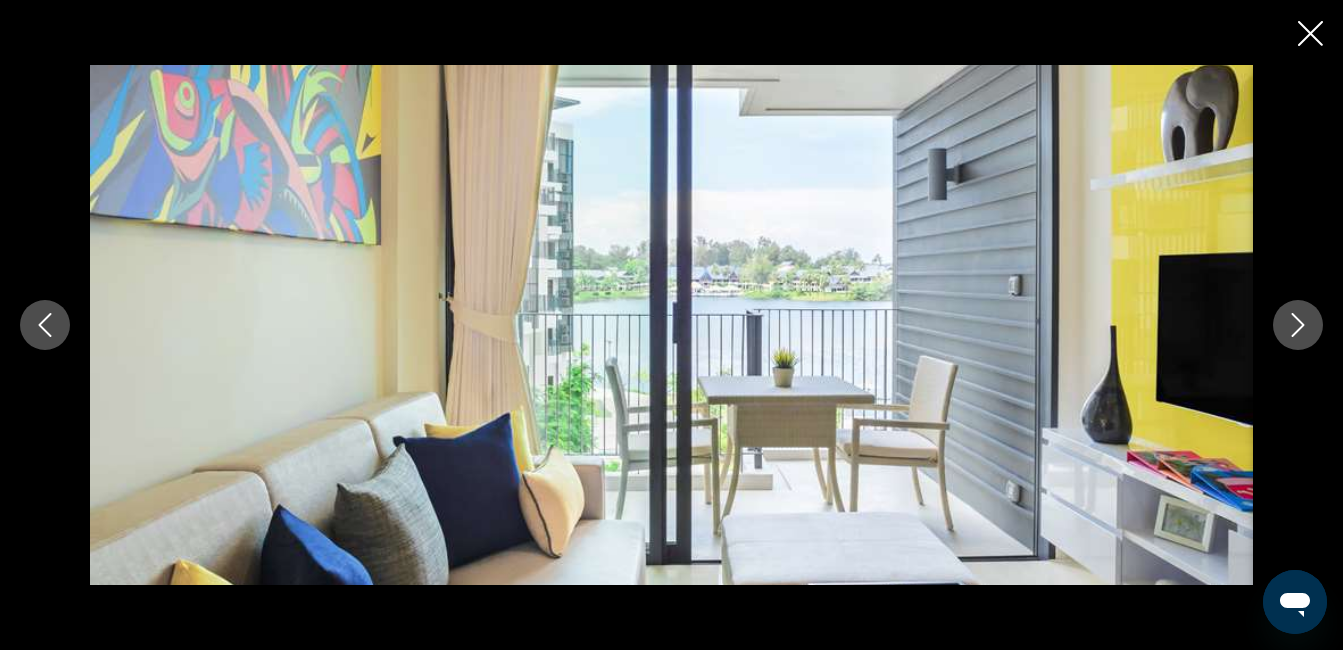 click at bounding box center (1298, 325) 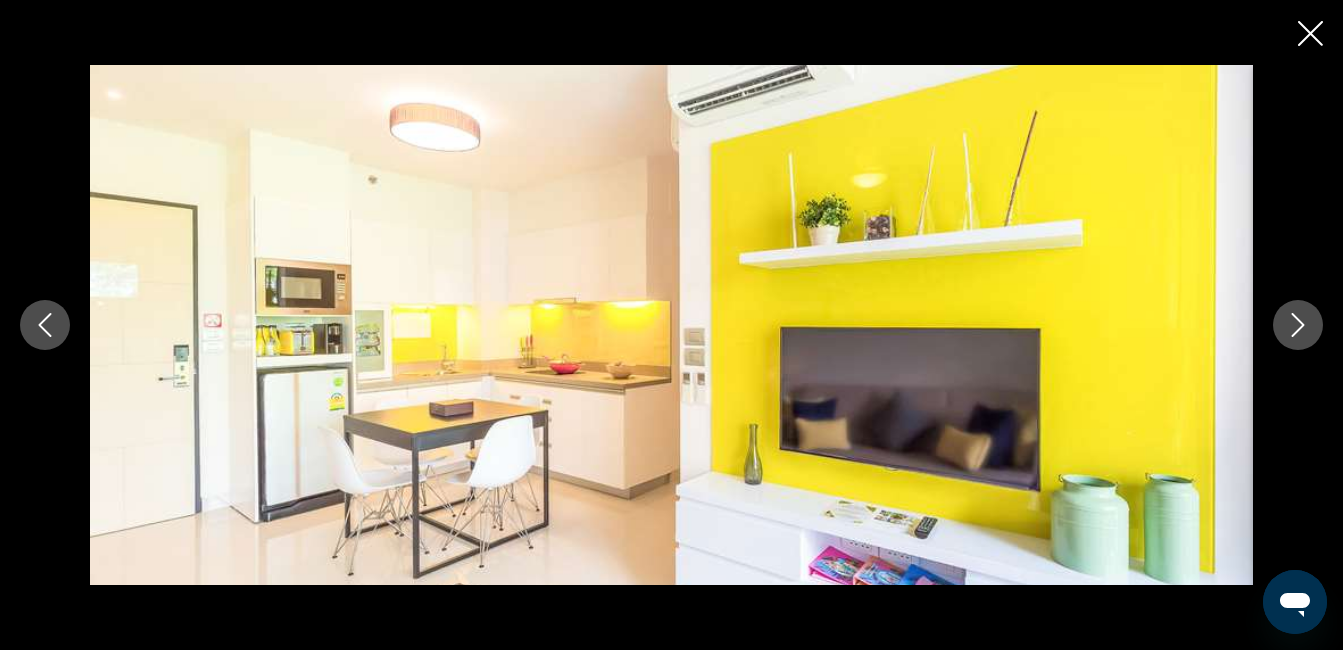 click at bounding box center (1298, 325) 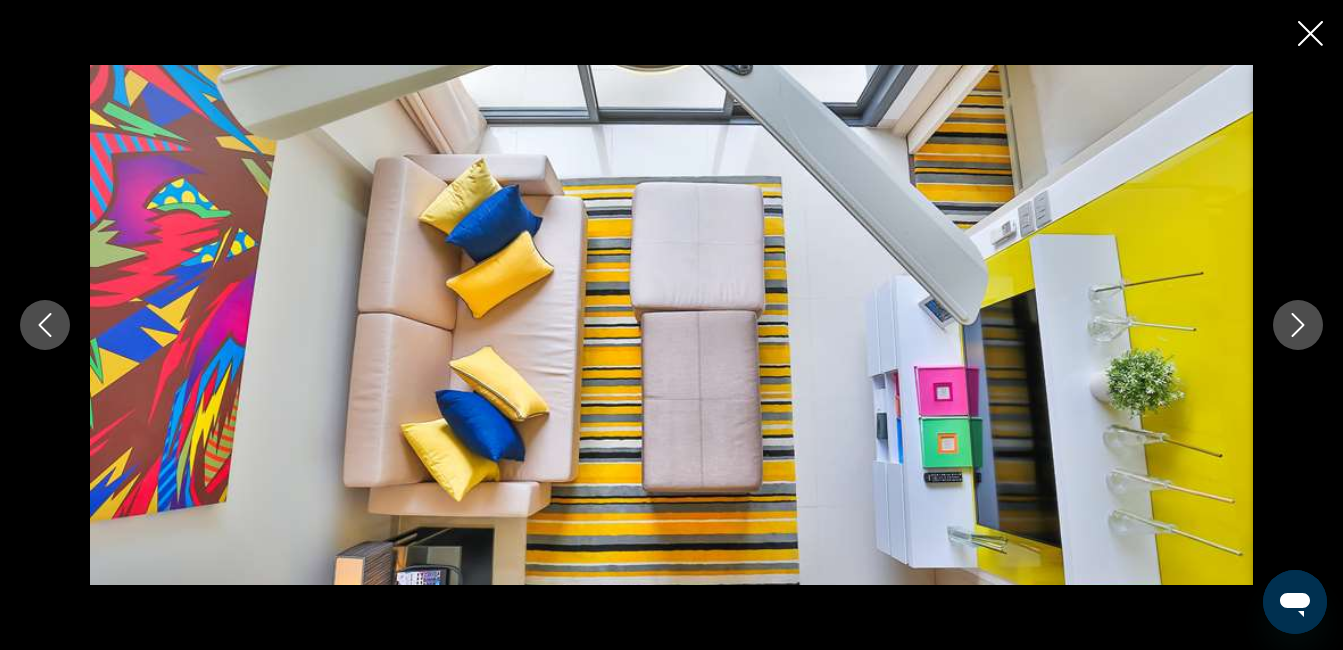 click 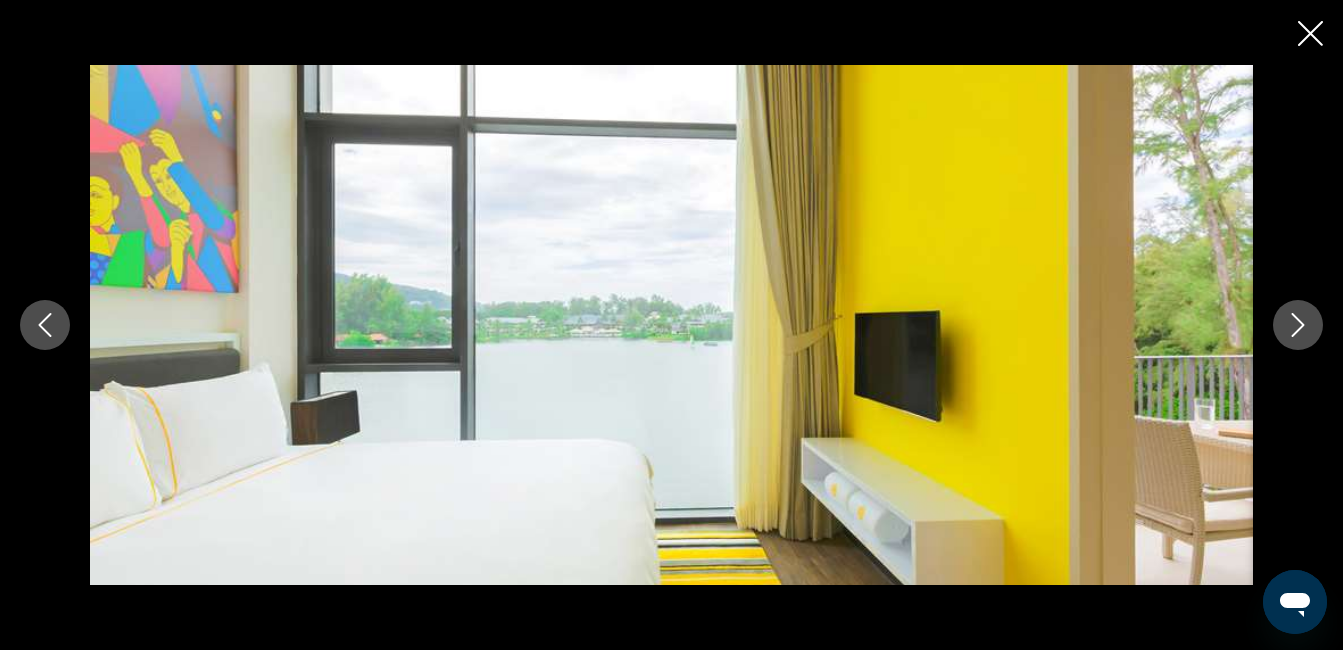 click 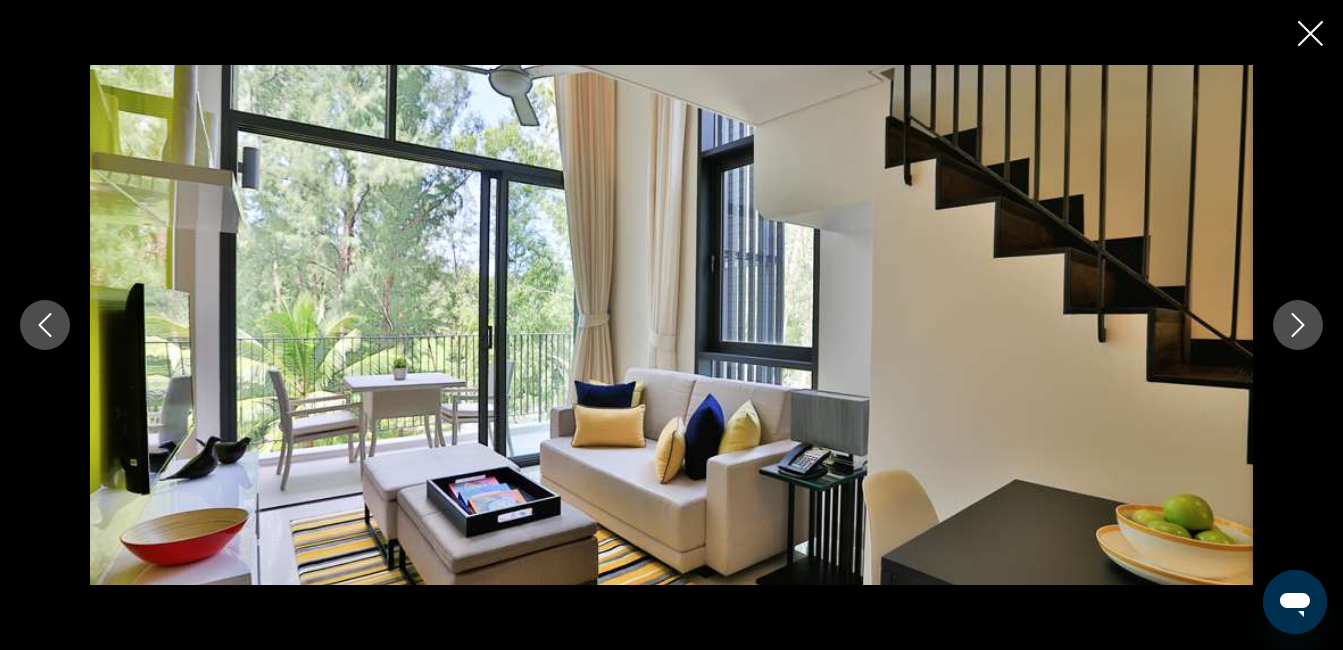 click 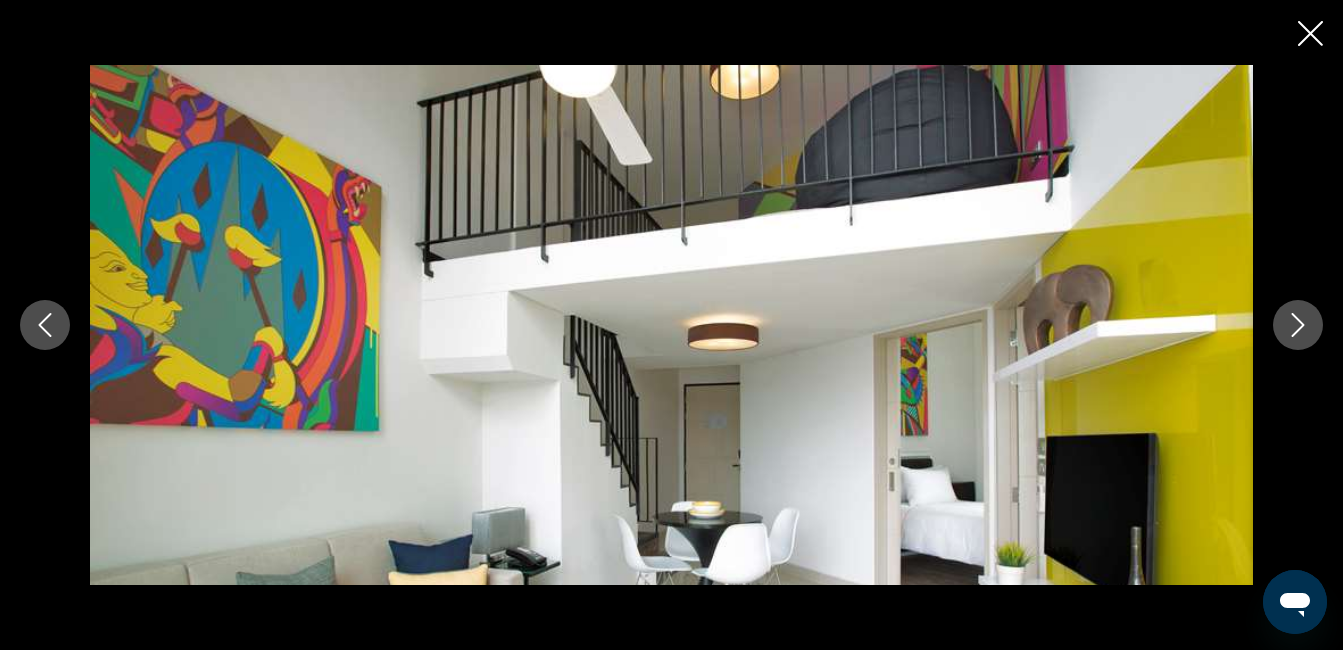 click 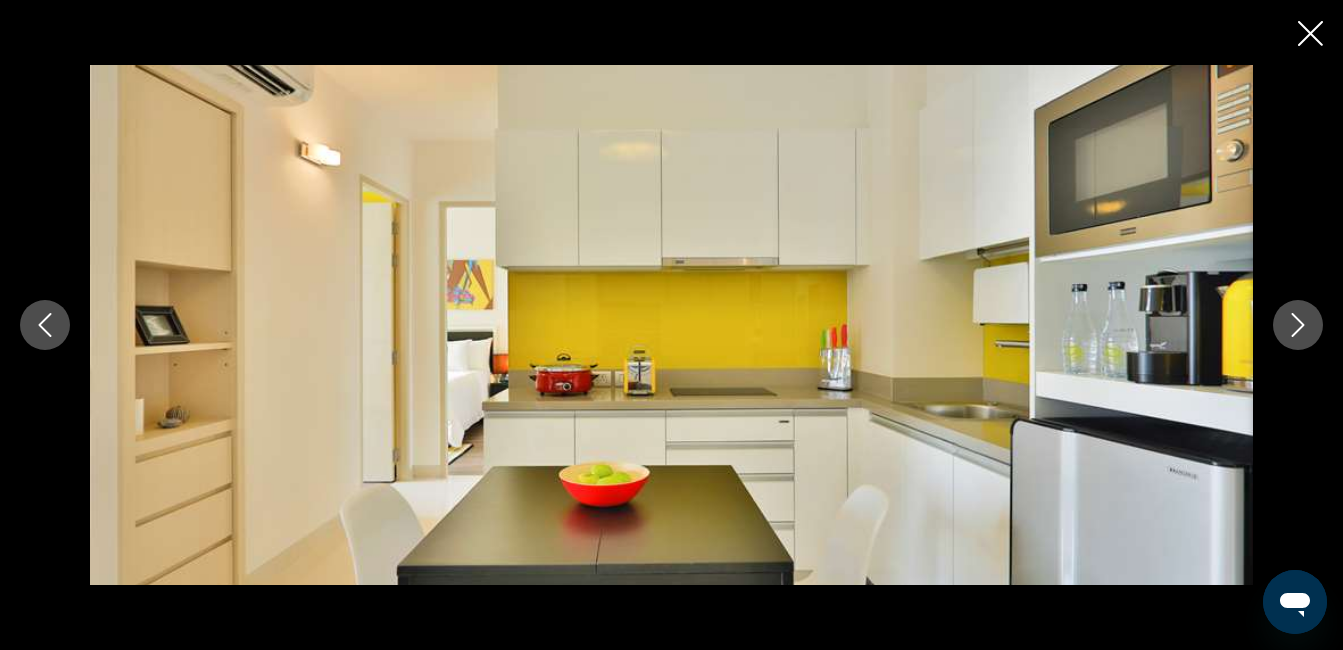 click 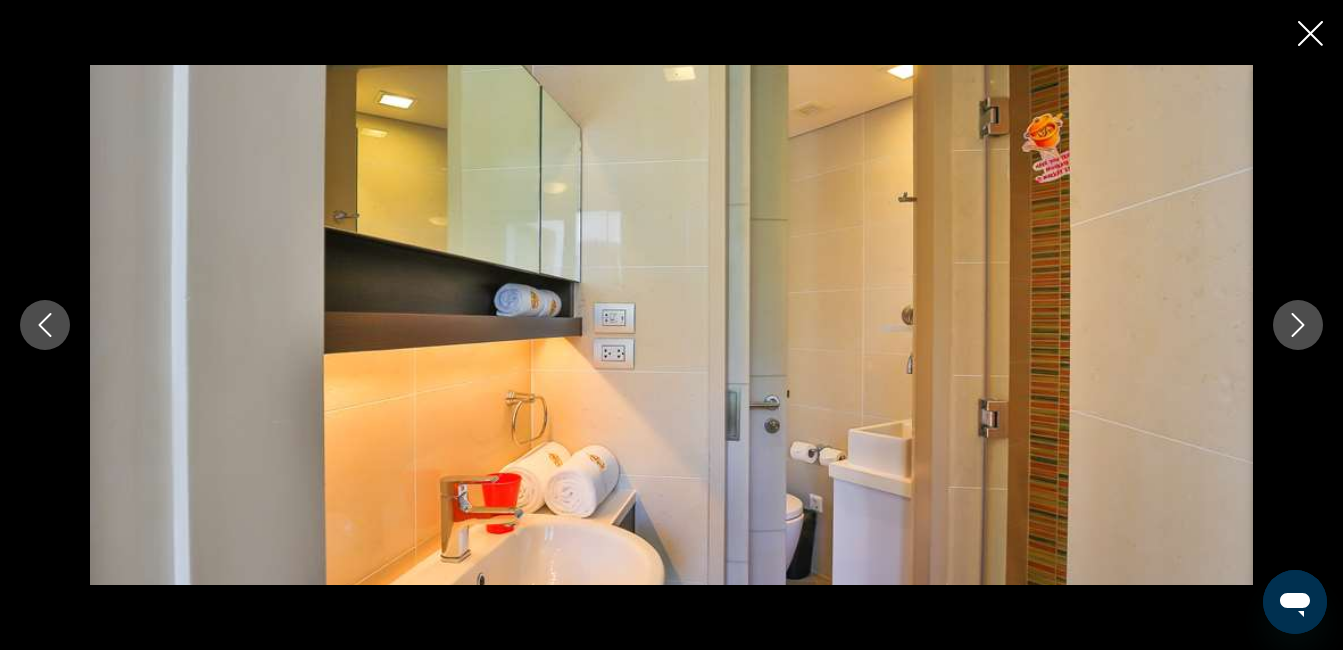 click 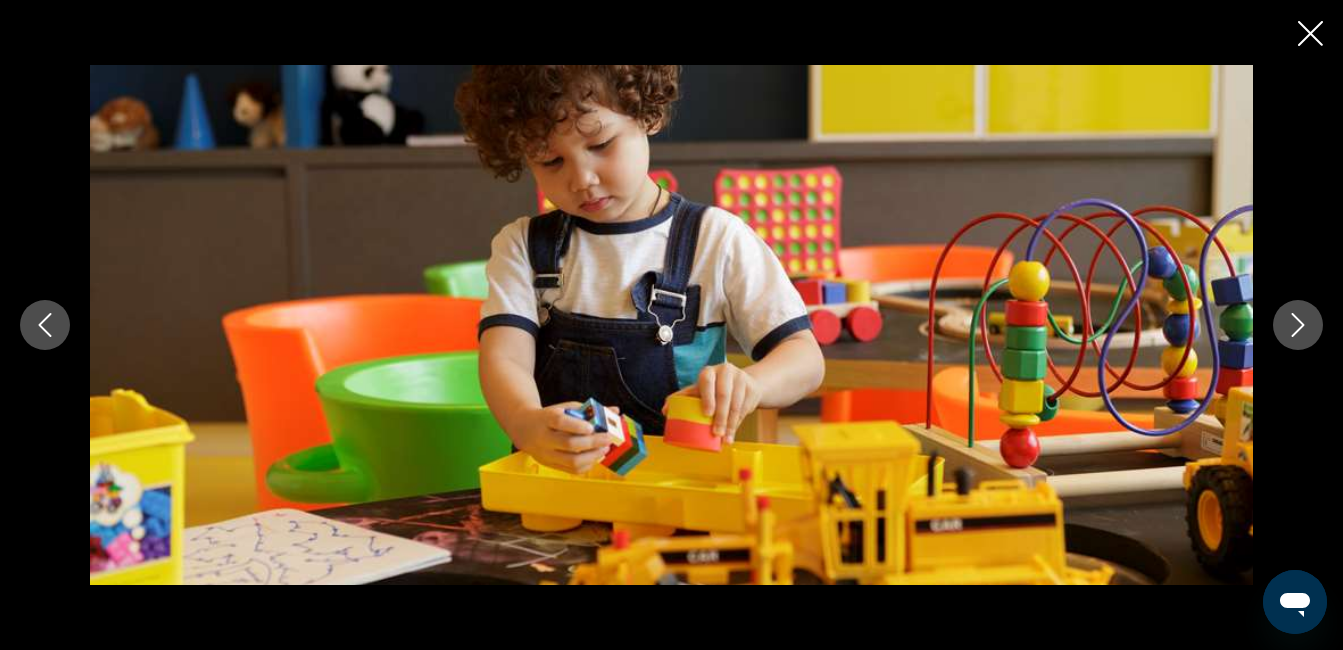 click 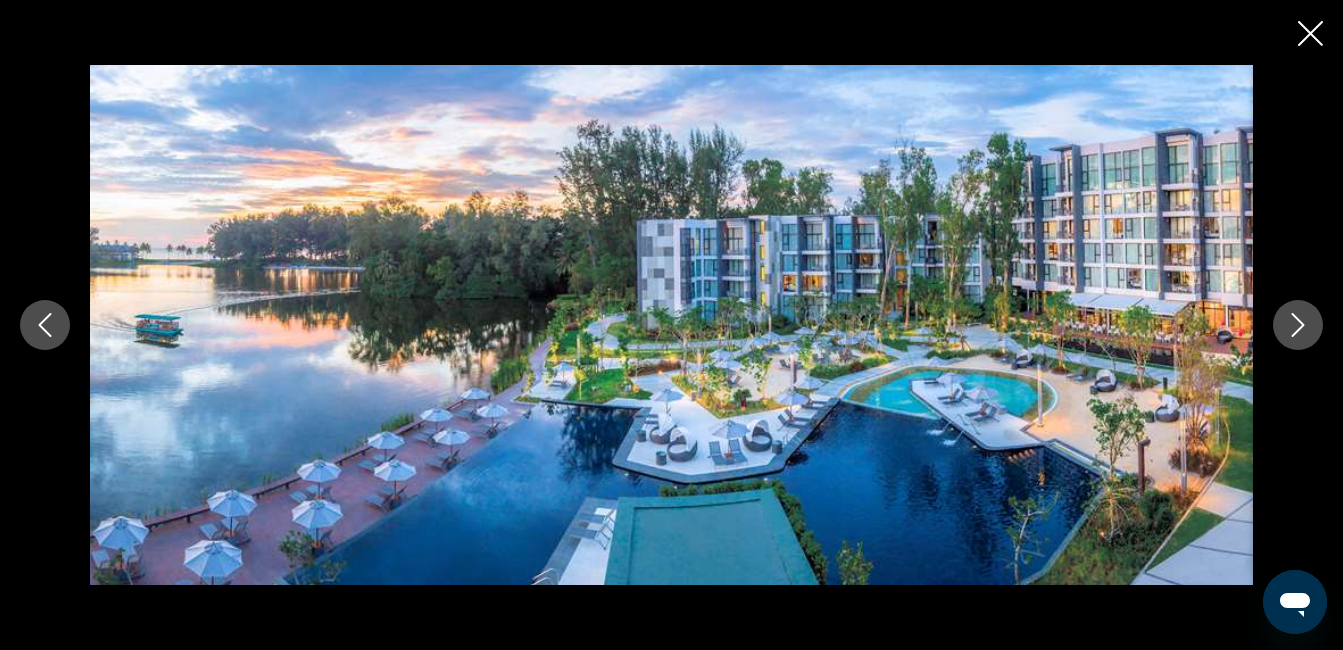 click 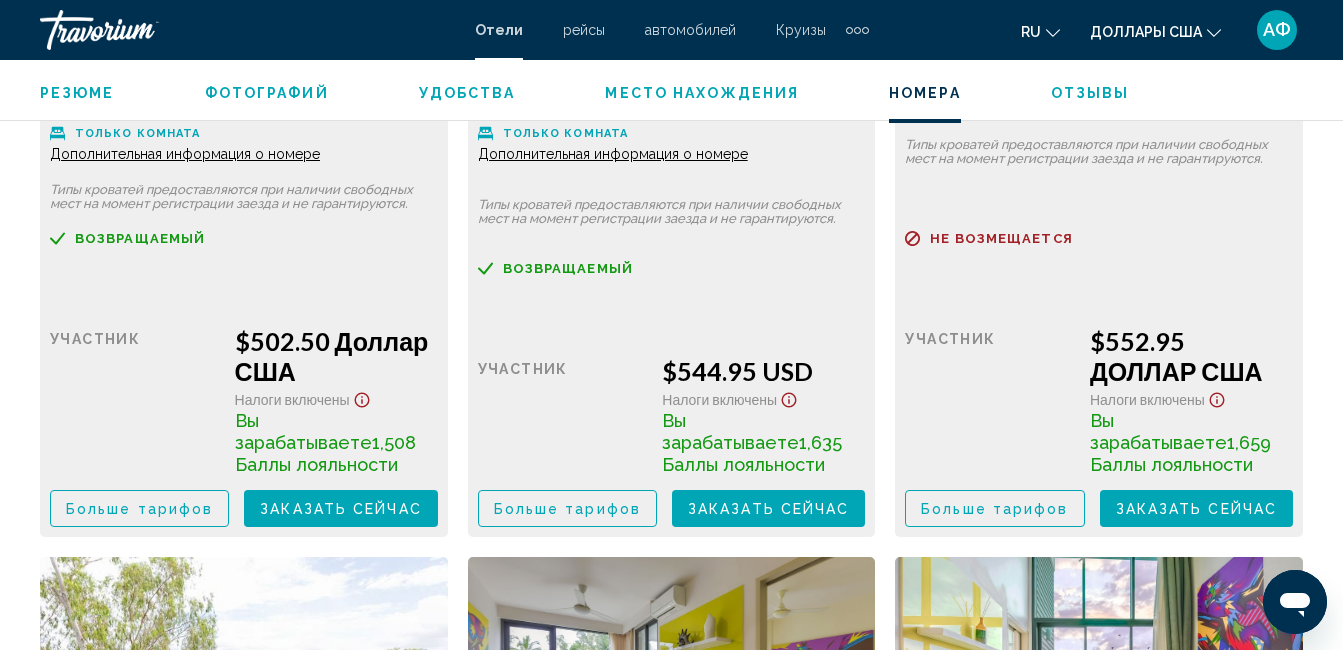scroll, scrollTop: 5116, scrollLeft: 0, axis: vertical 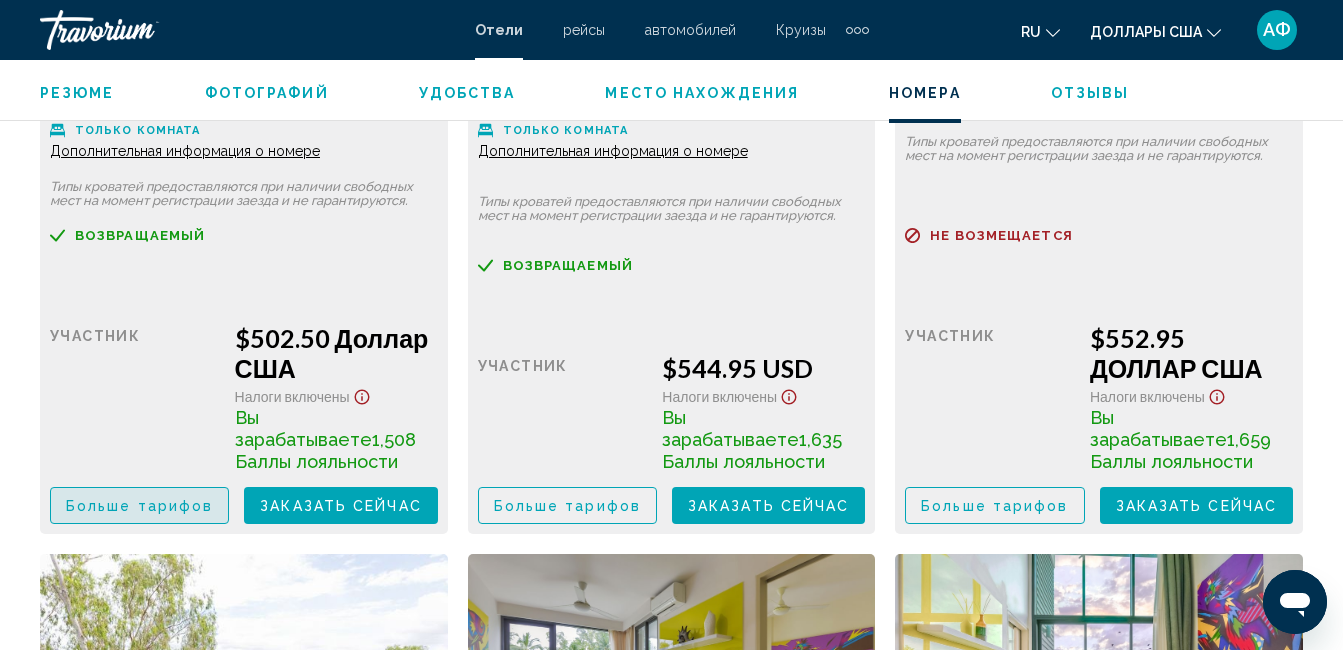 click on "Больше тарифов" at bounding box center (139, 506) 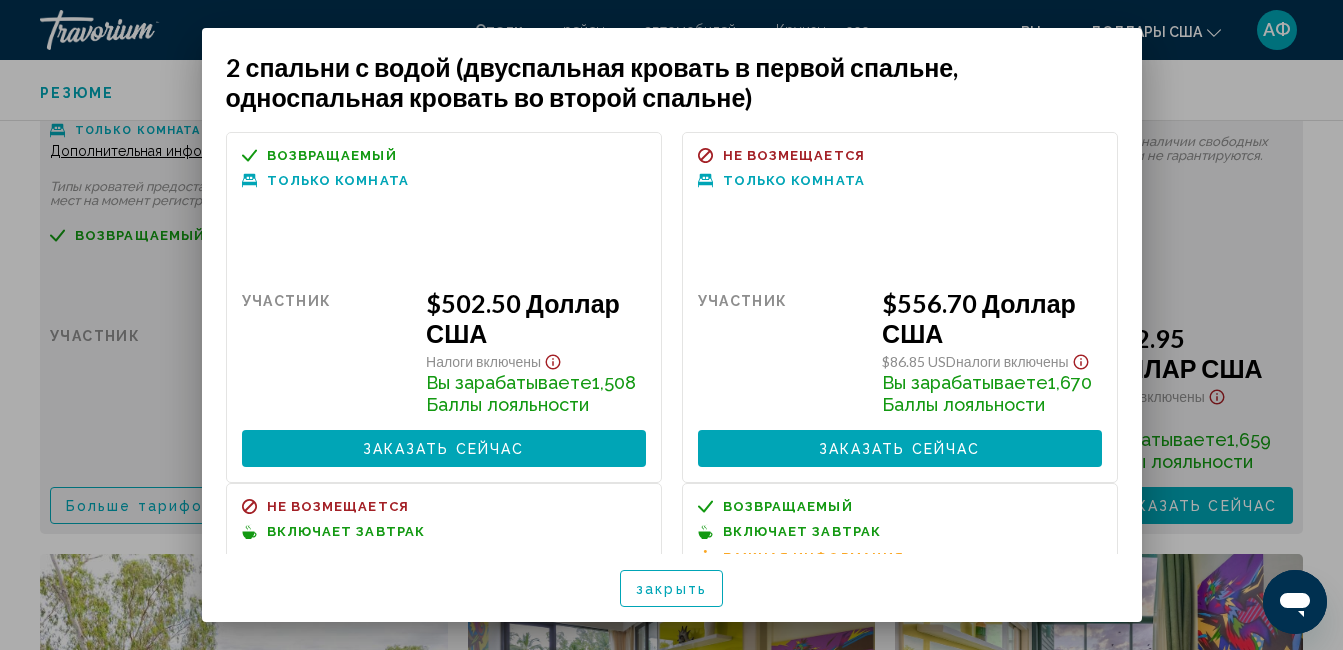 scroll, scrollTop: 0, scrollLeft: 0, axis: both 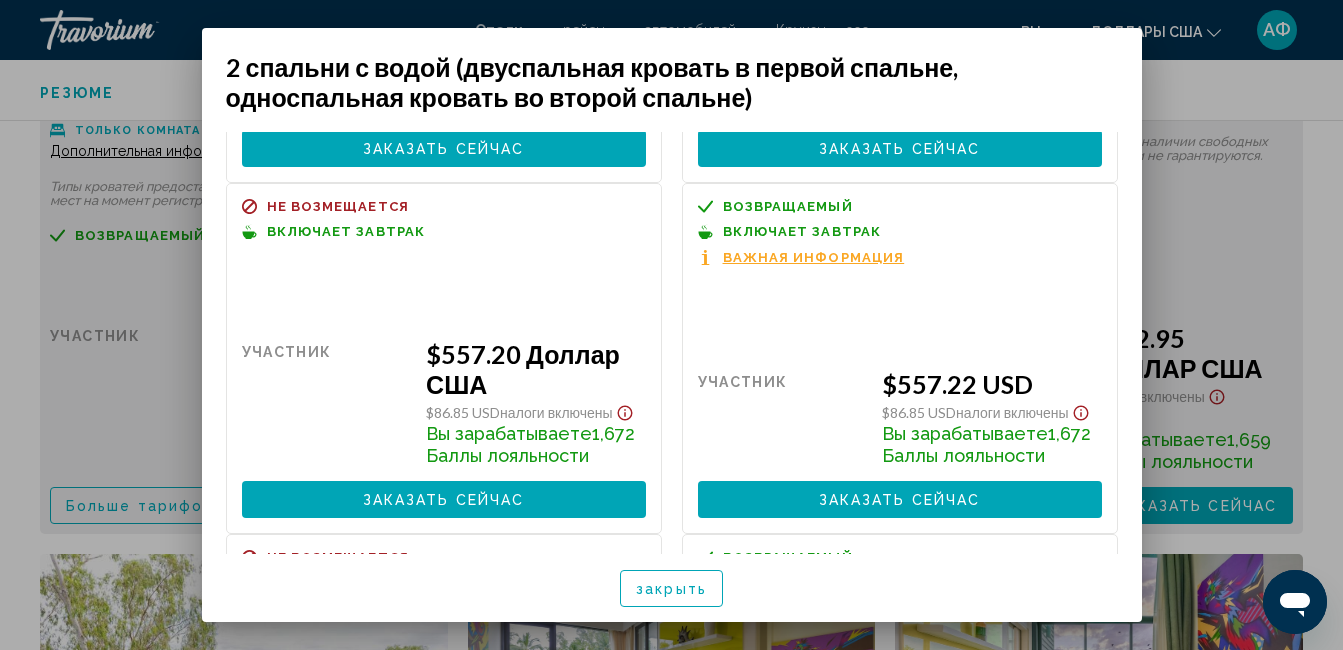 click on "закрыть" at bounding box center (671, 589) 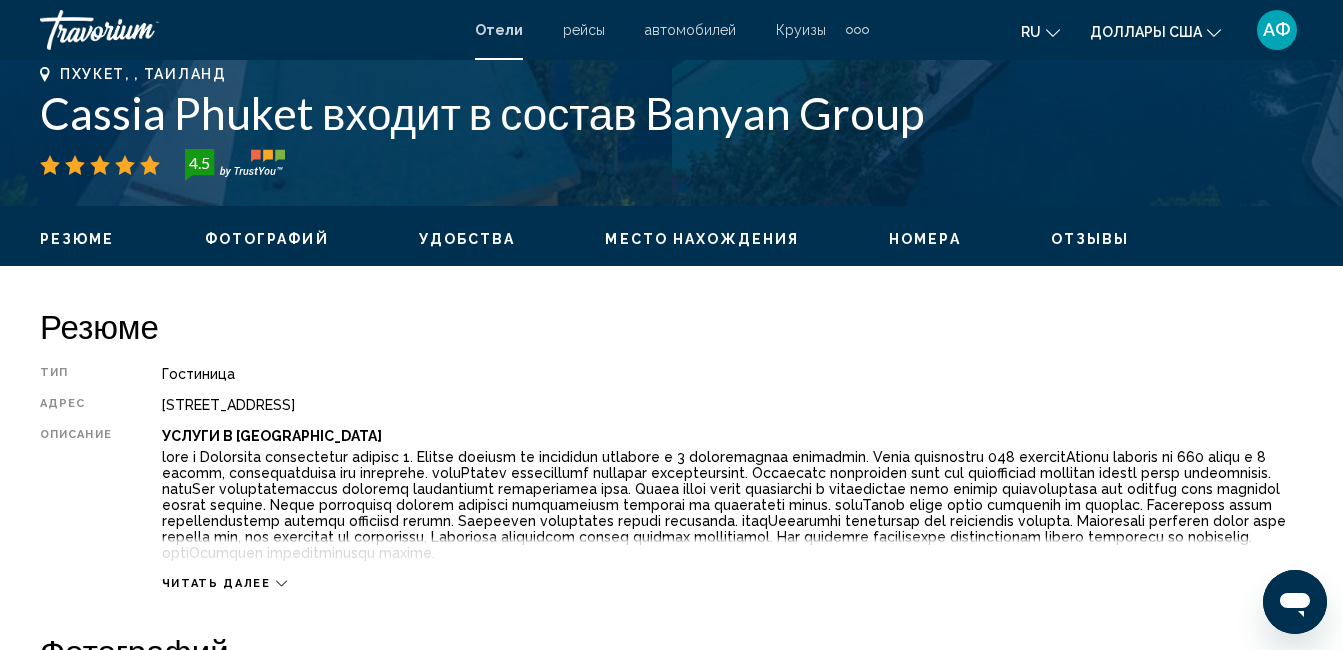scroll, scrollTop: 616, scrollLeft: 0, axis: vertical 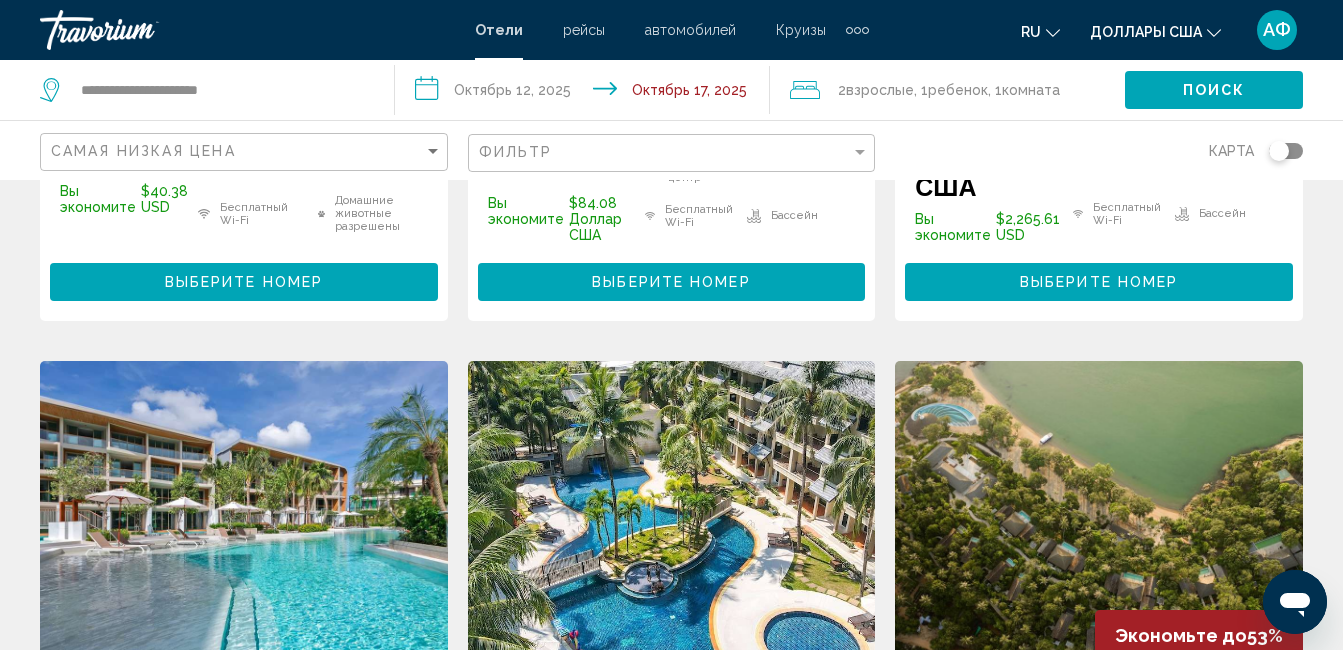 click at bounding box center (672, 521) 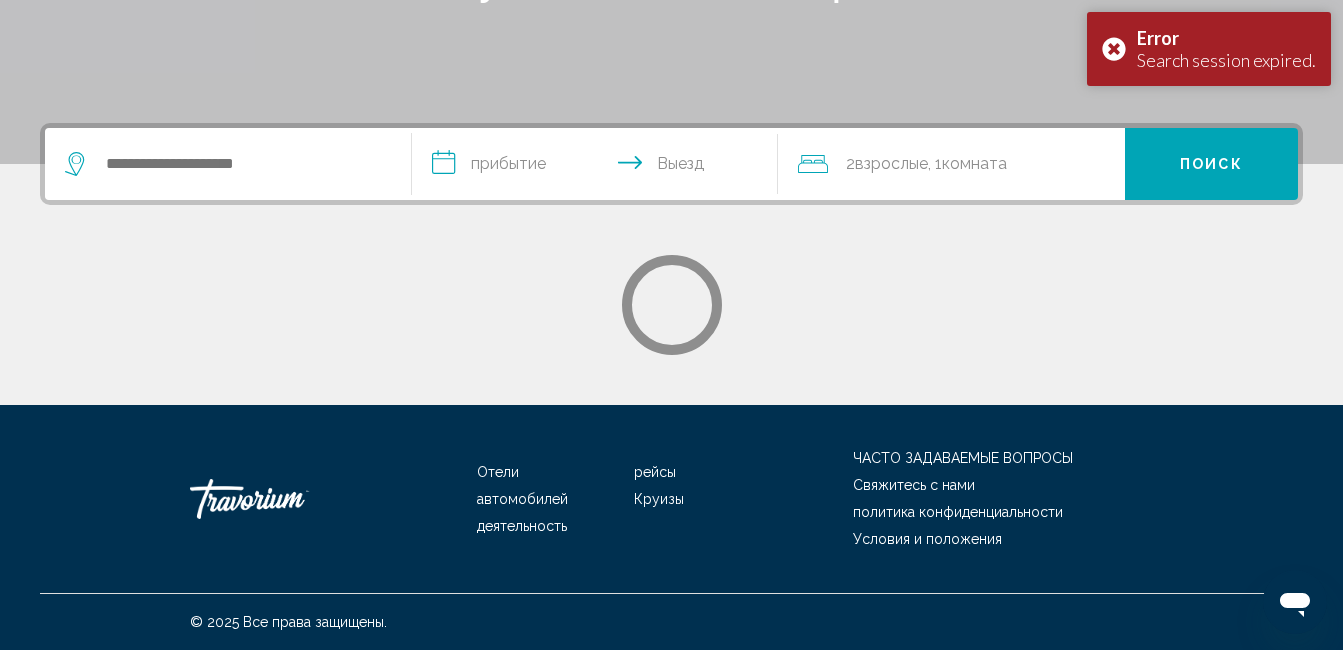 scroll, scrollTop: 0, scrollLeft: 0, axis: both 